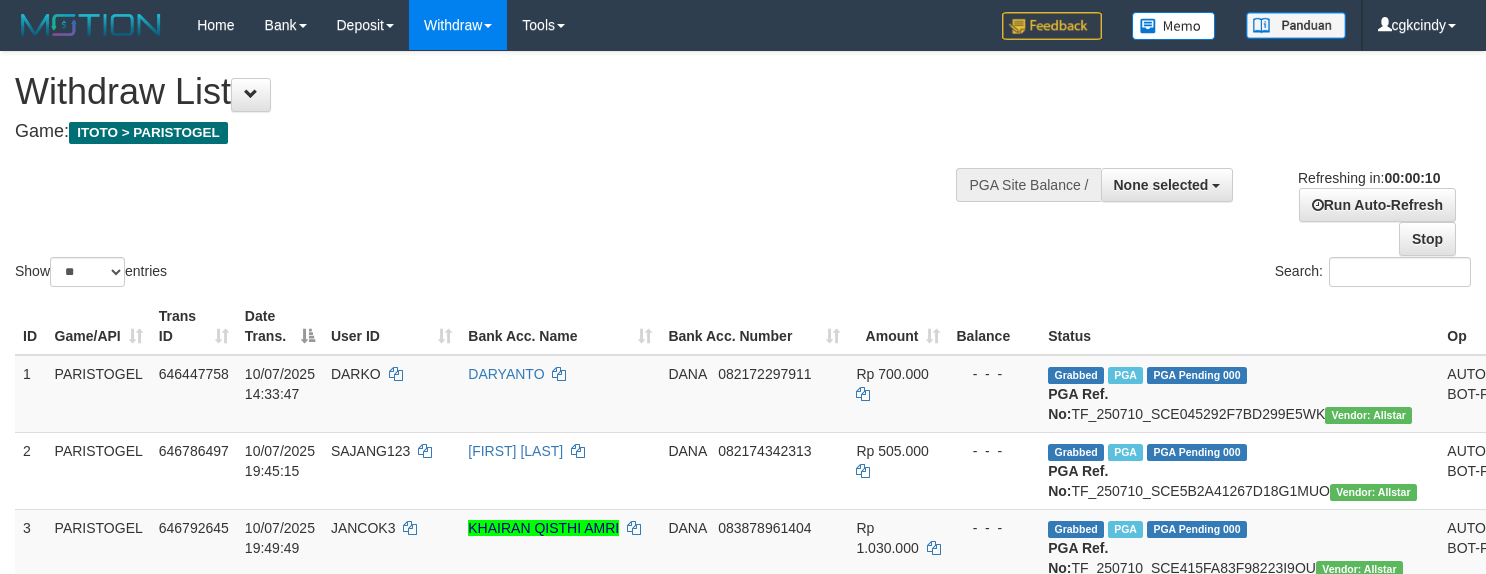 select 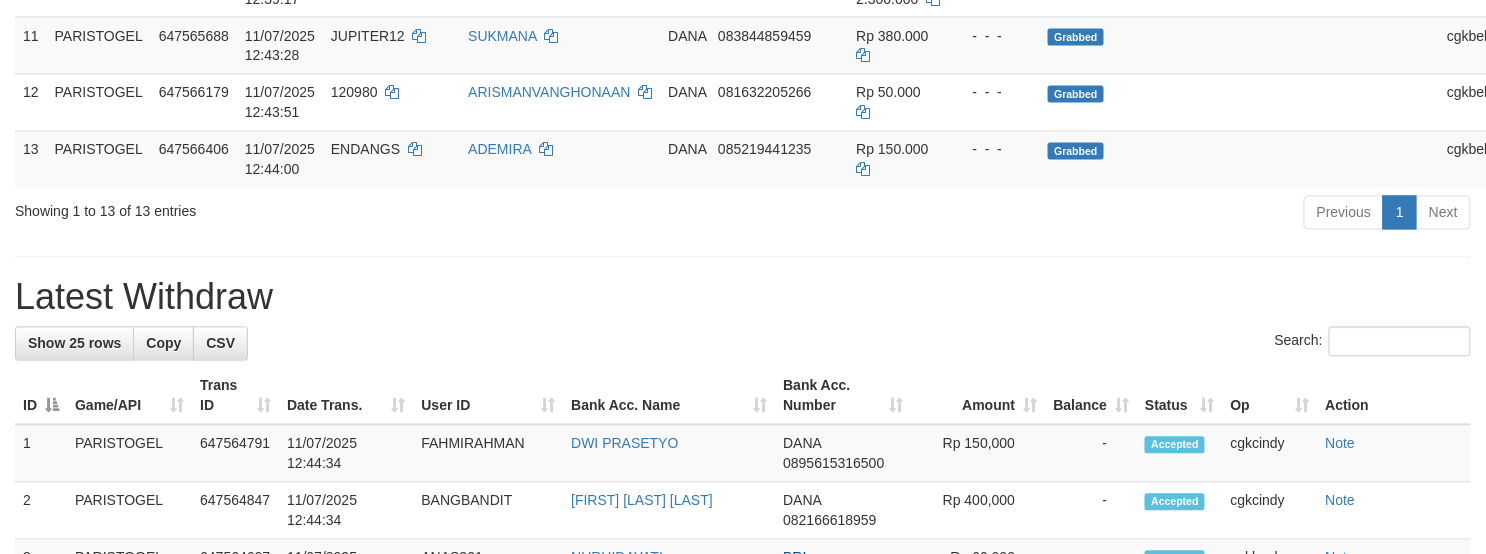 scroll, scrollTop: 1066, scrollLeft: 0, axis: vertical 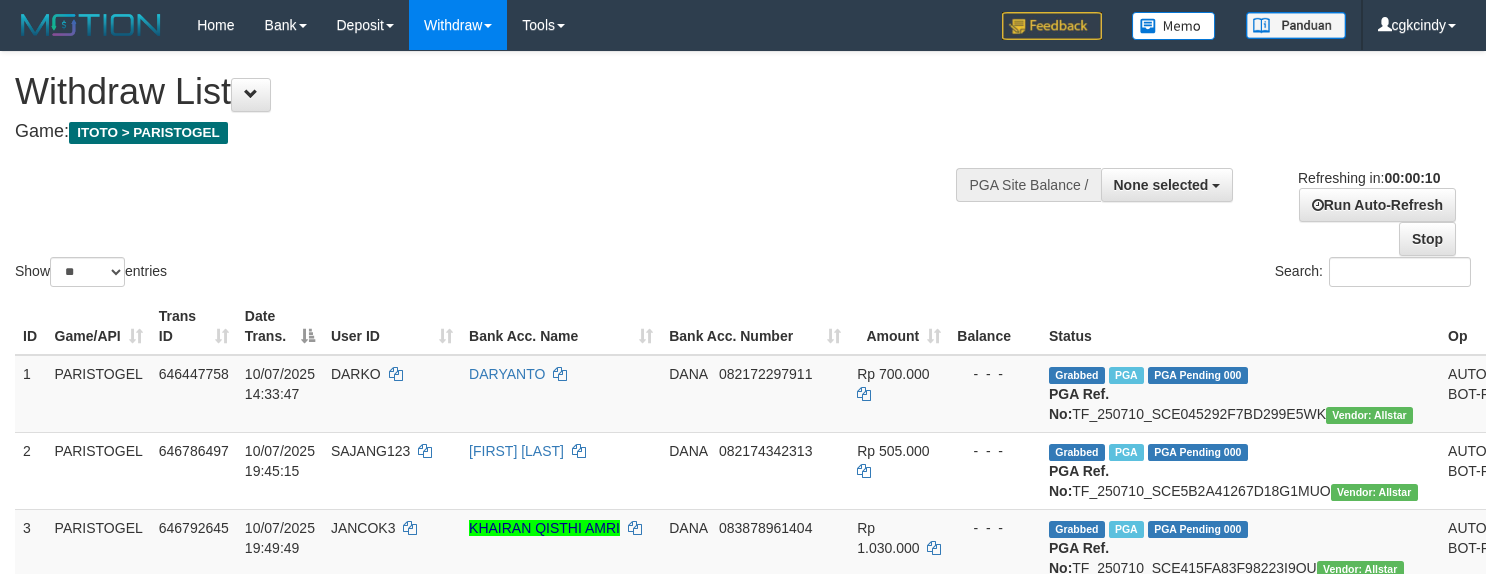 select 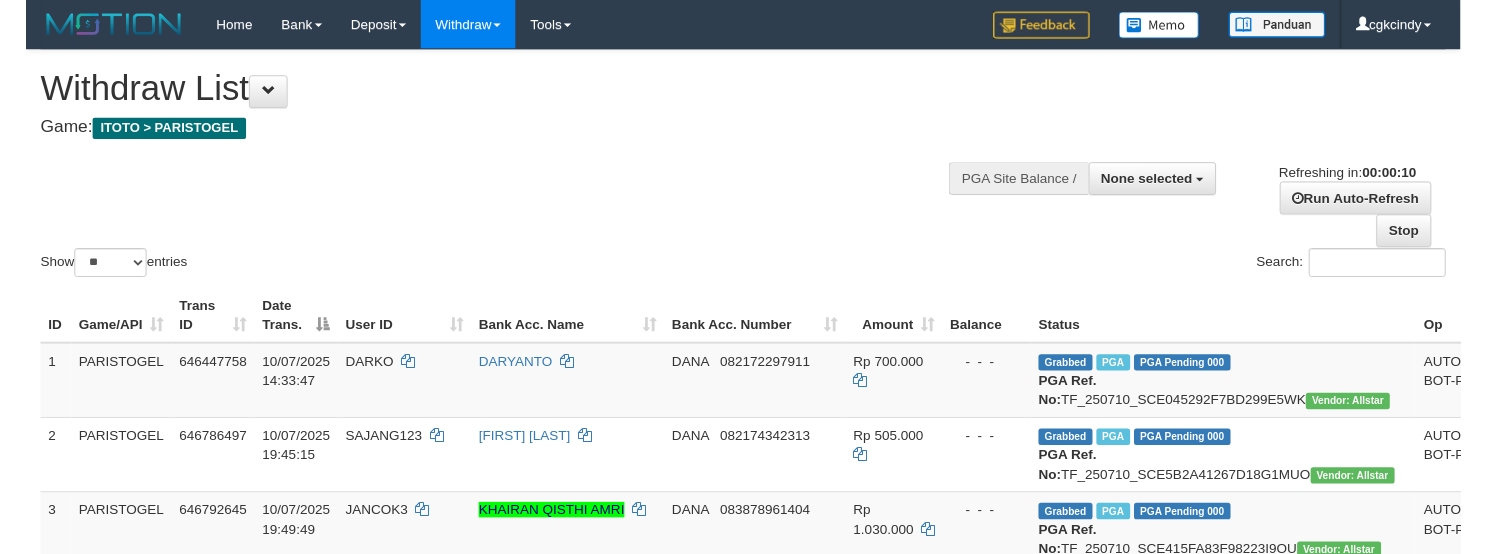 scroll, scrollTop: 0, scrollLeft: 0, axis: both 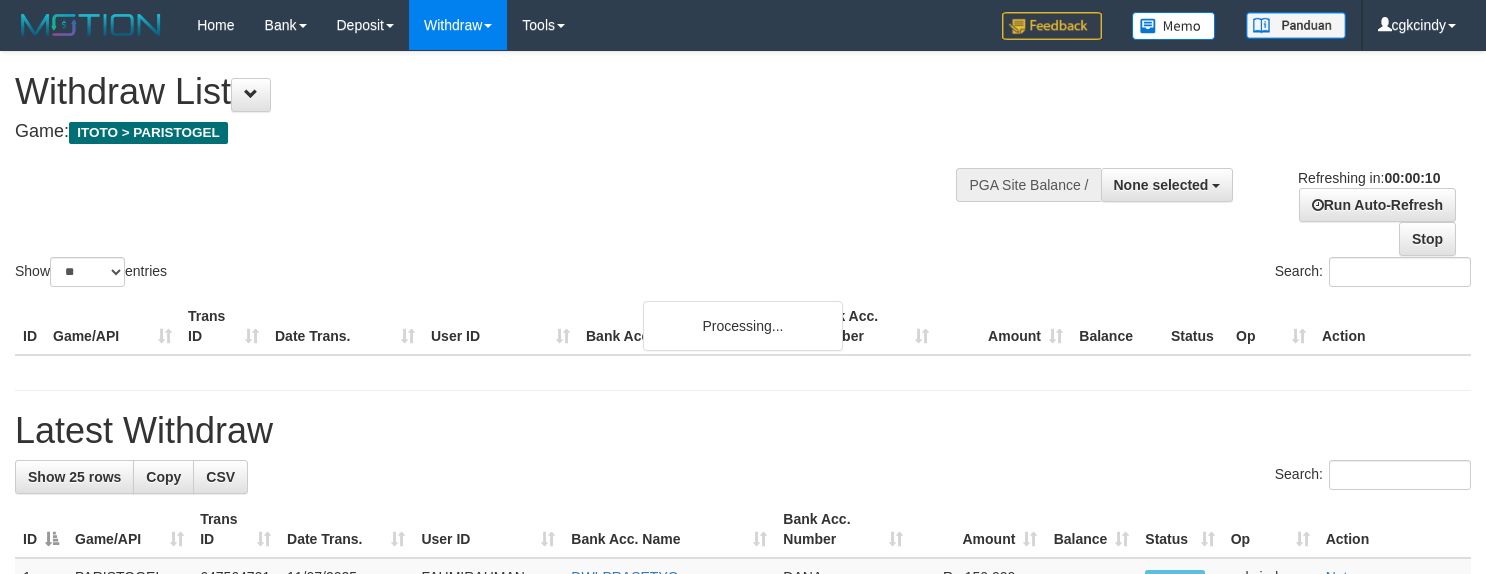 select 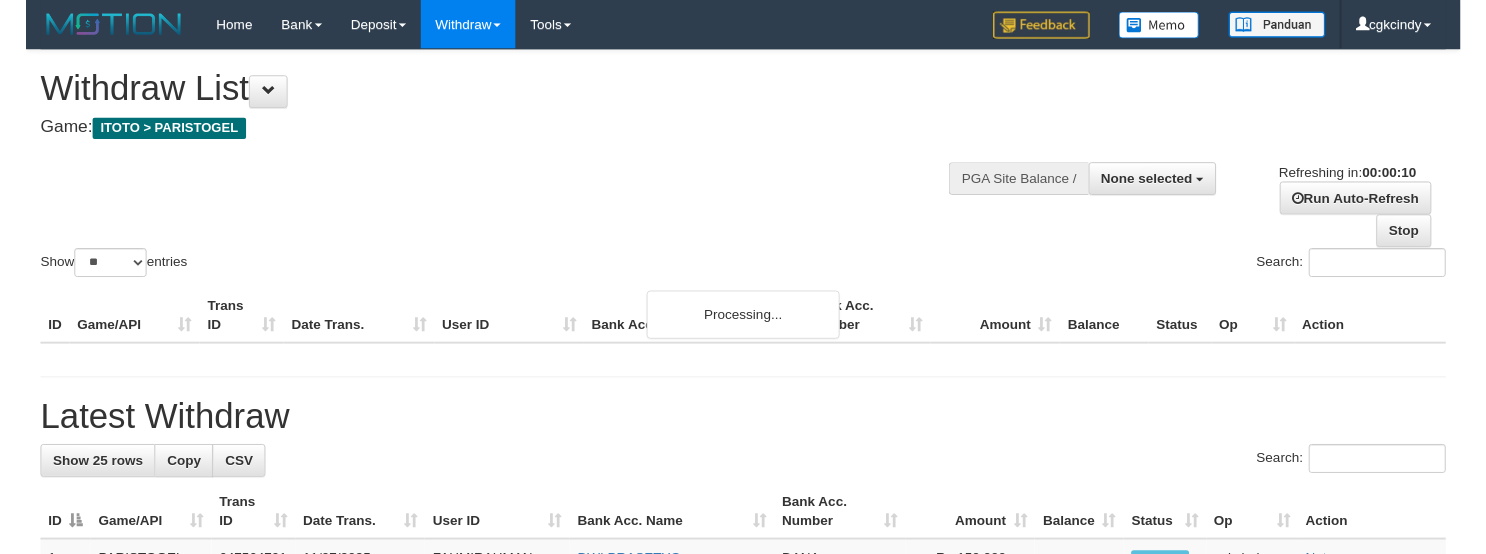 scroll, scrollTop: 0, scrollLeft: 0, axis: both 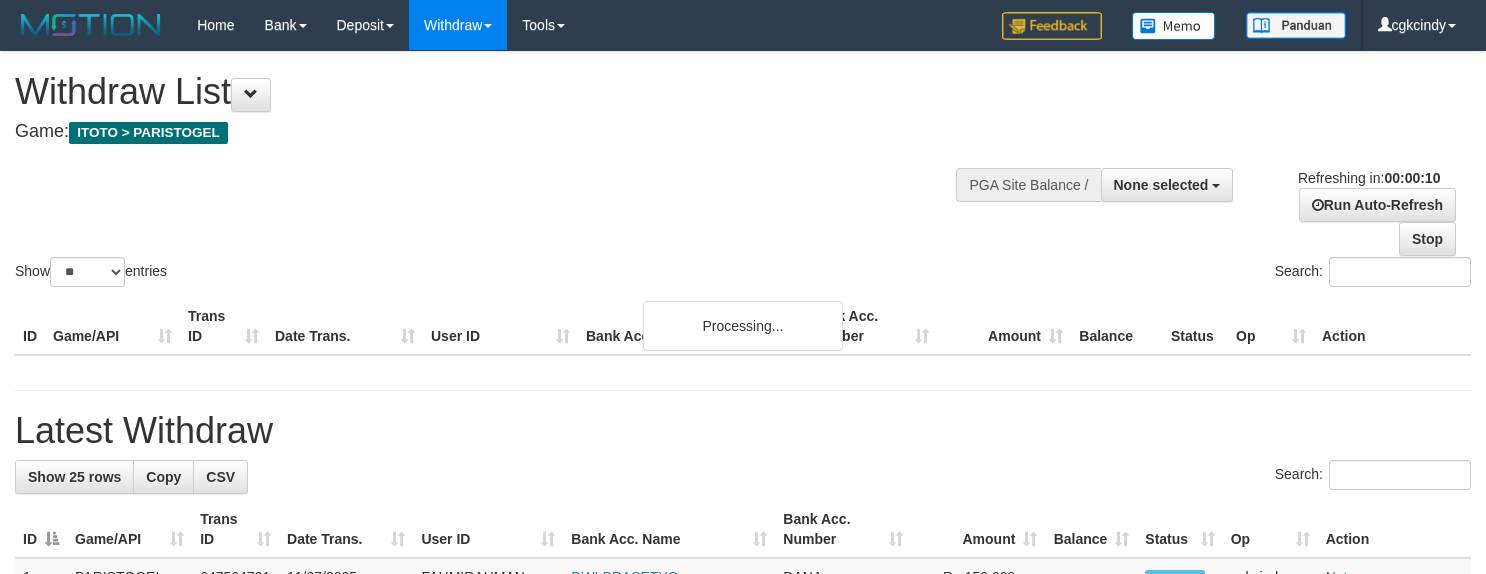 select 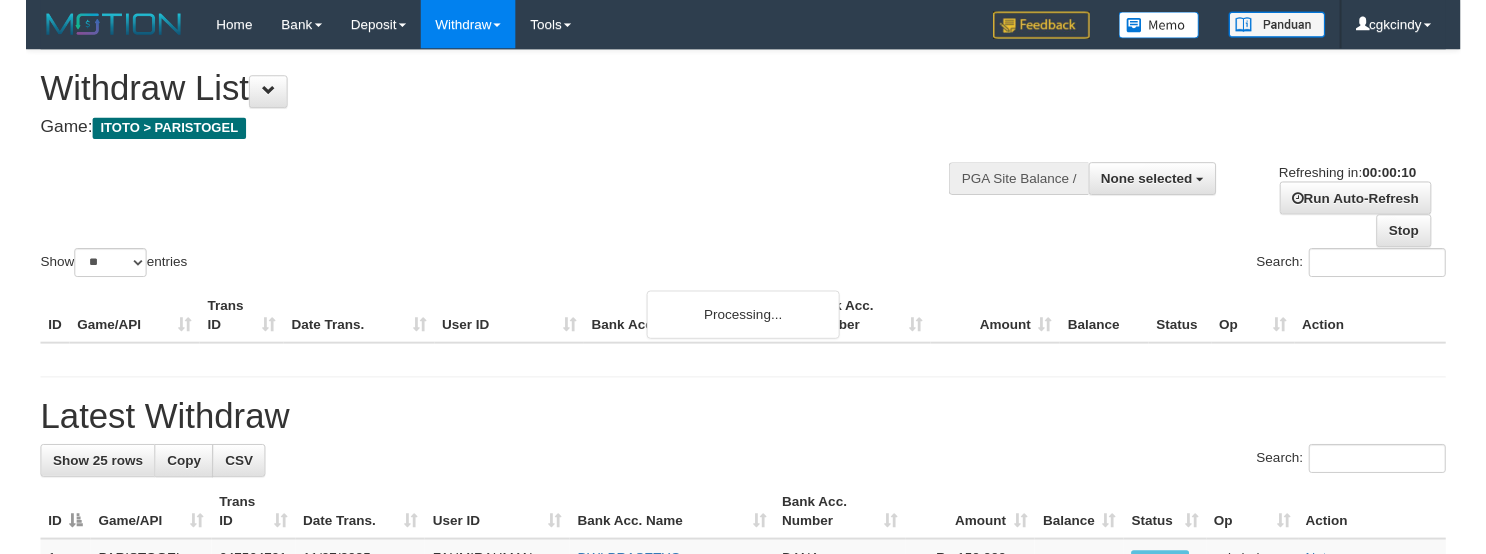 scroll, scrollTop: 0, scrollLeft: 0, axis: both 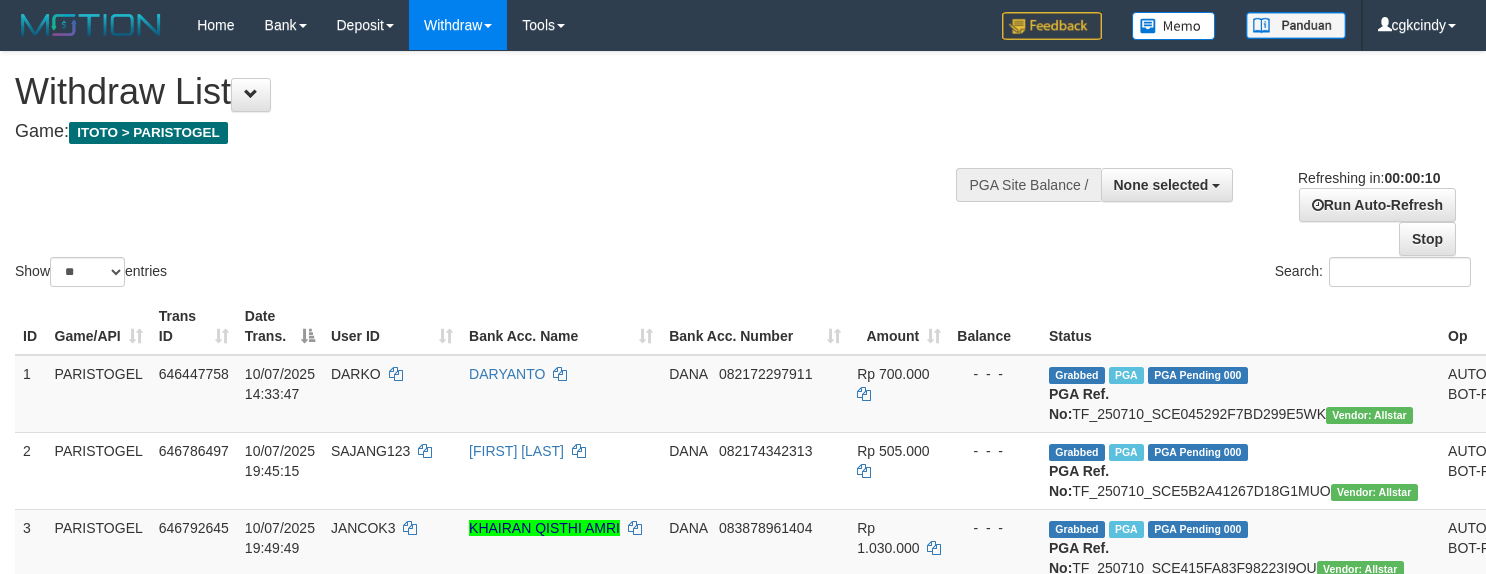 select 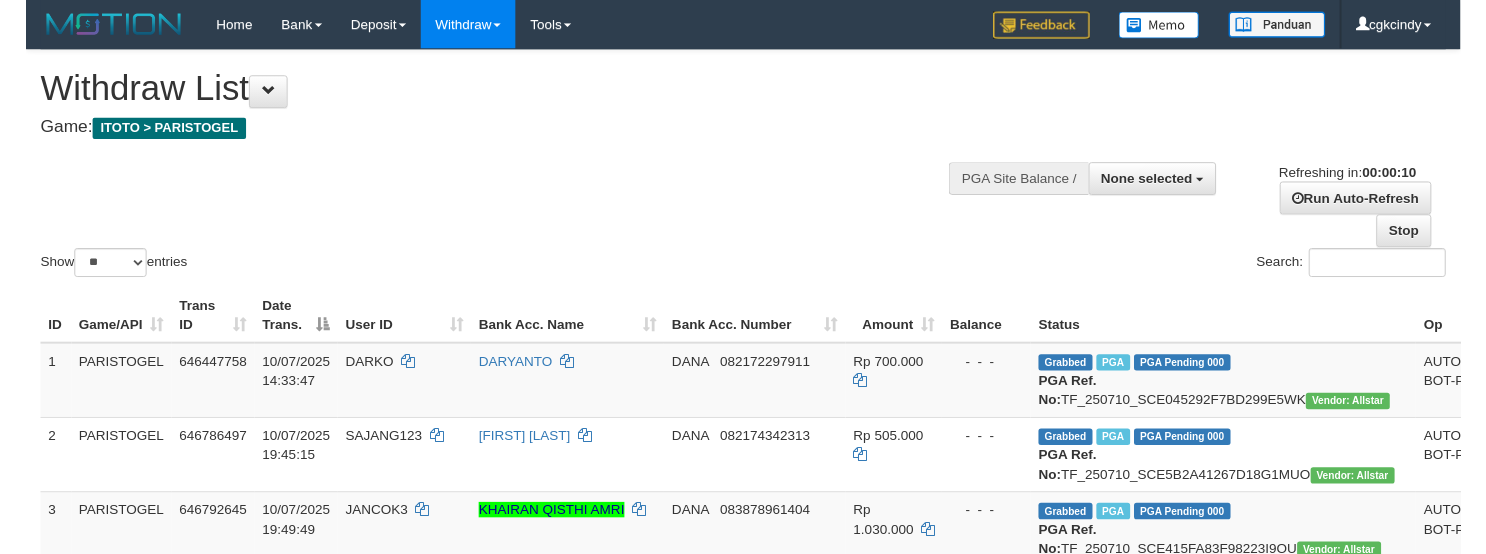scroll, scrollTop: 0, scrollLeft: 0, axis: both 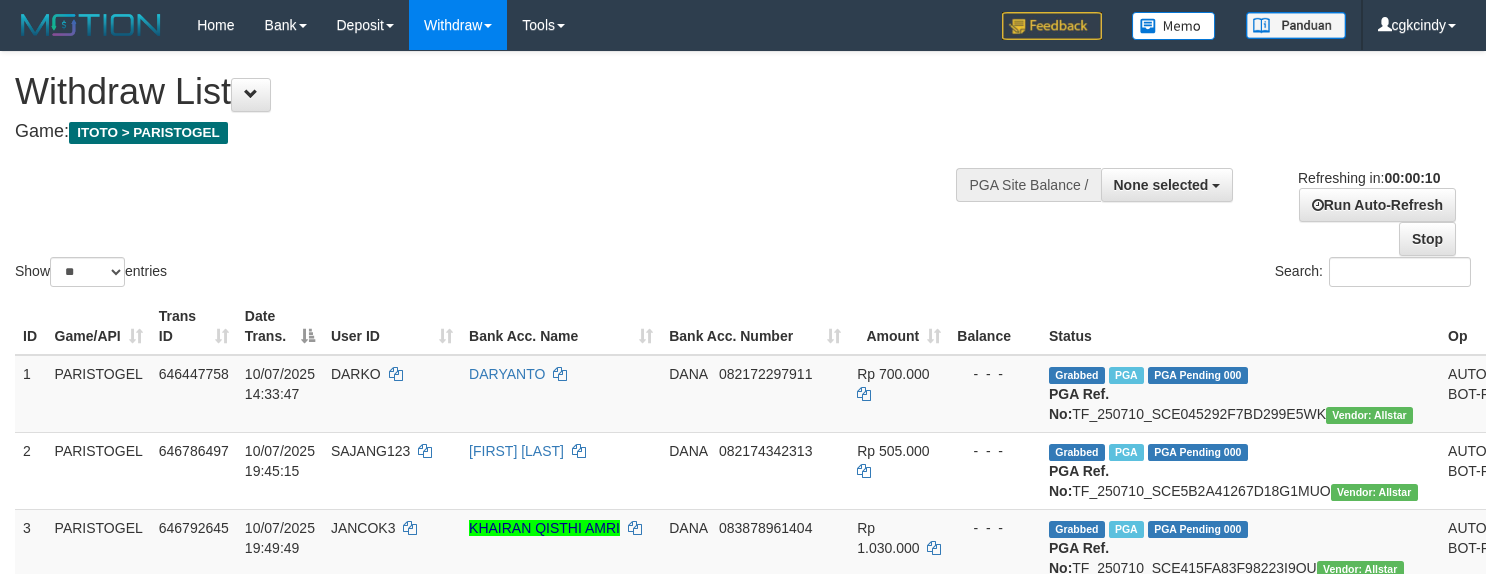 select 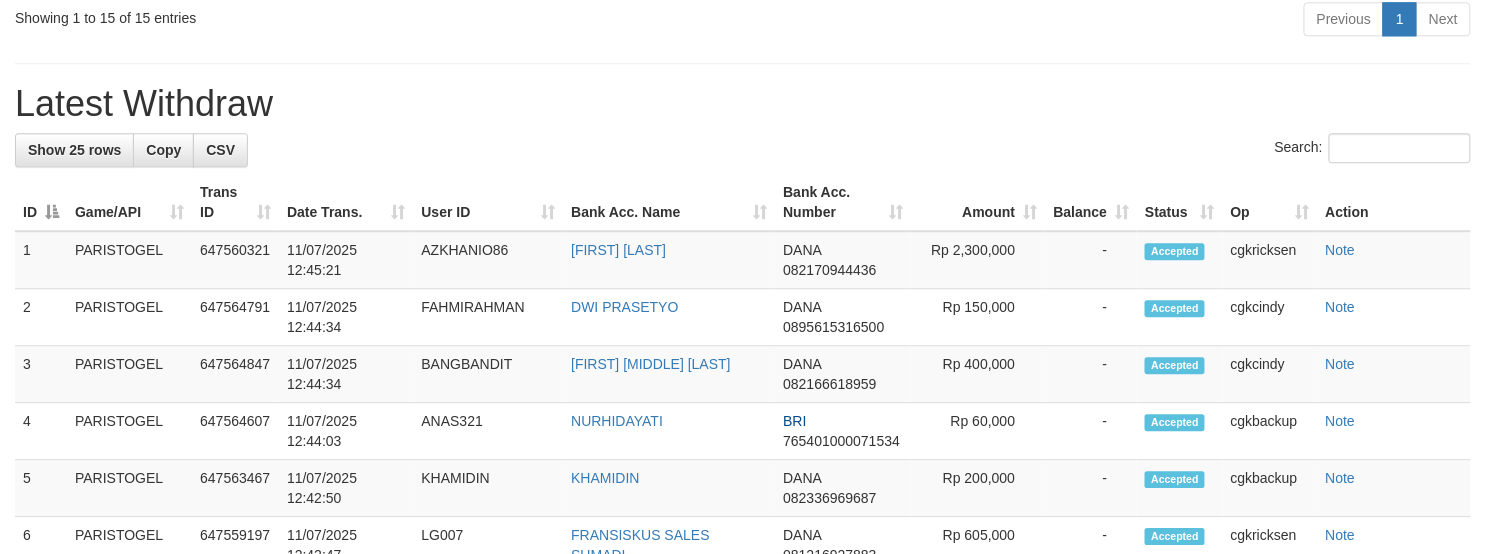 scroll, scrollTop: 1200, scrollLeft: 0, axis: vertical 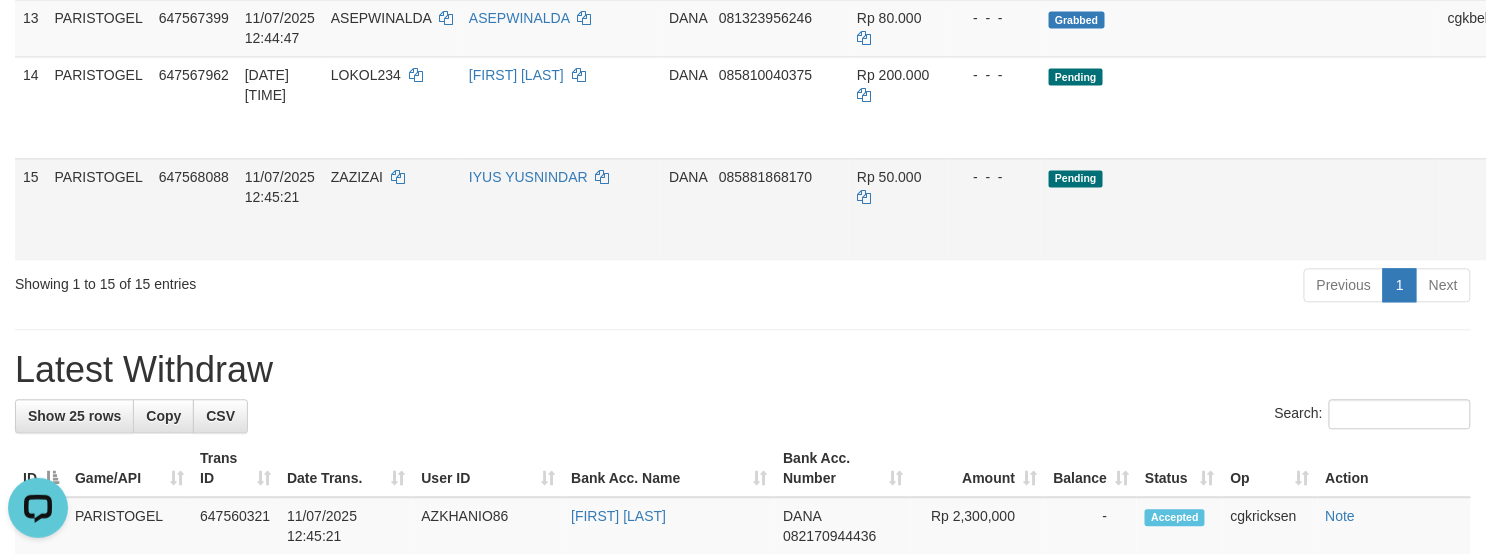 click on "Allow Grab" at bounding box center (1559, 187) 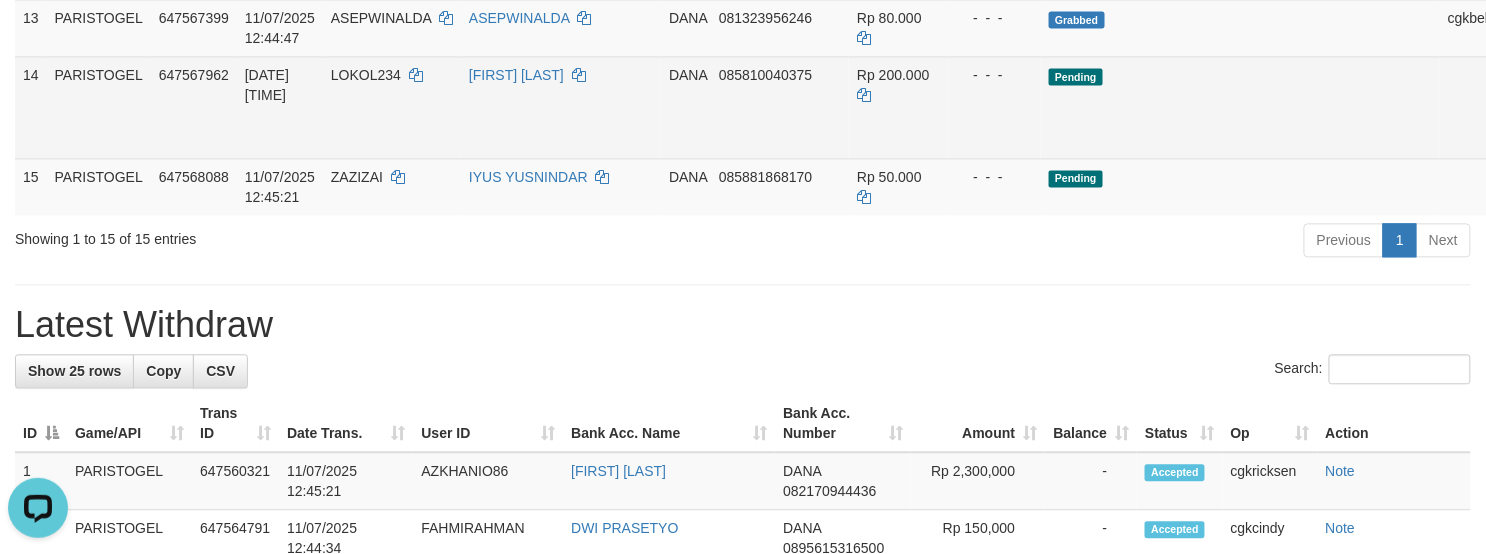 click on "Allow Grab" at bounding box center [1559, 85] 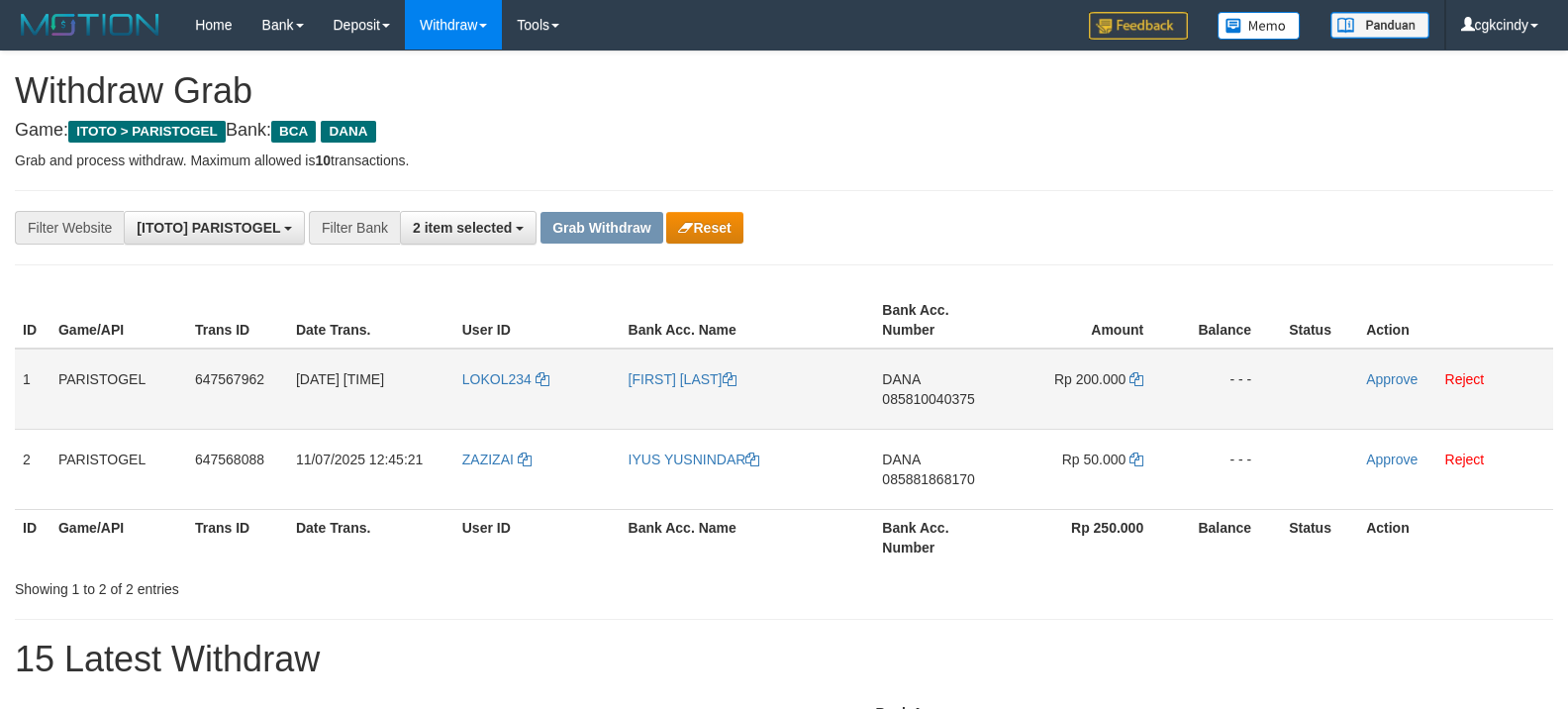 scroll, scrollTop: 0, scrollLeft: 0, axis: both 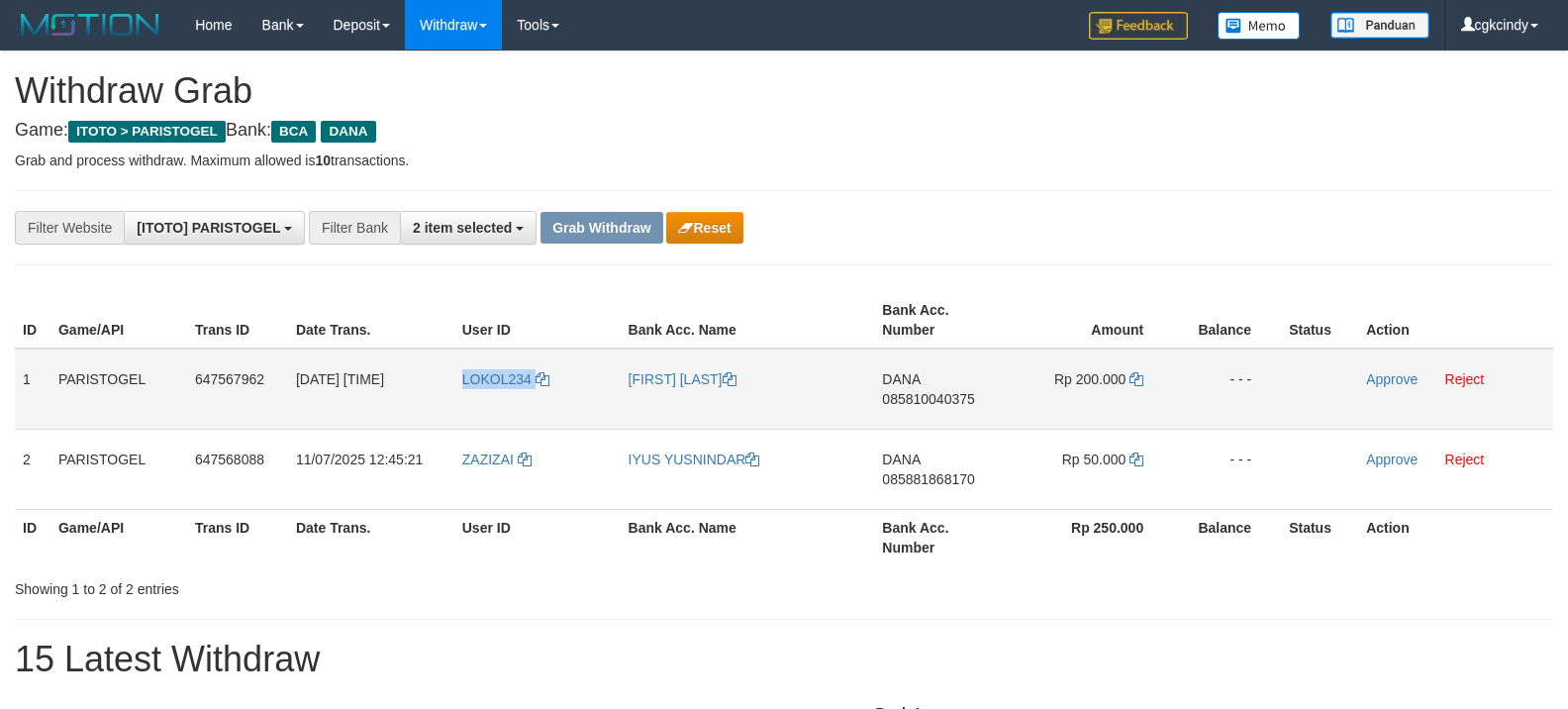 click on "LOKOL234" at bounding box center [538, 389] 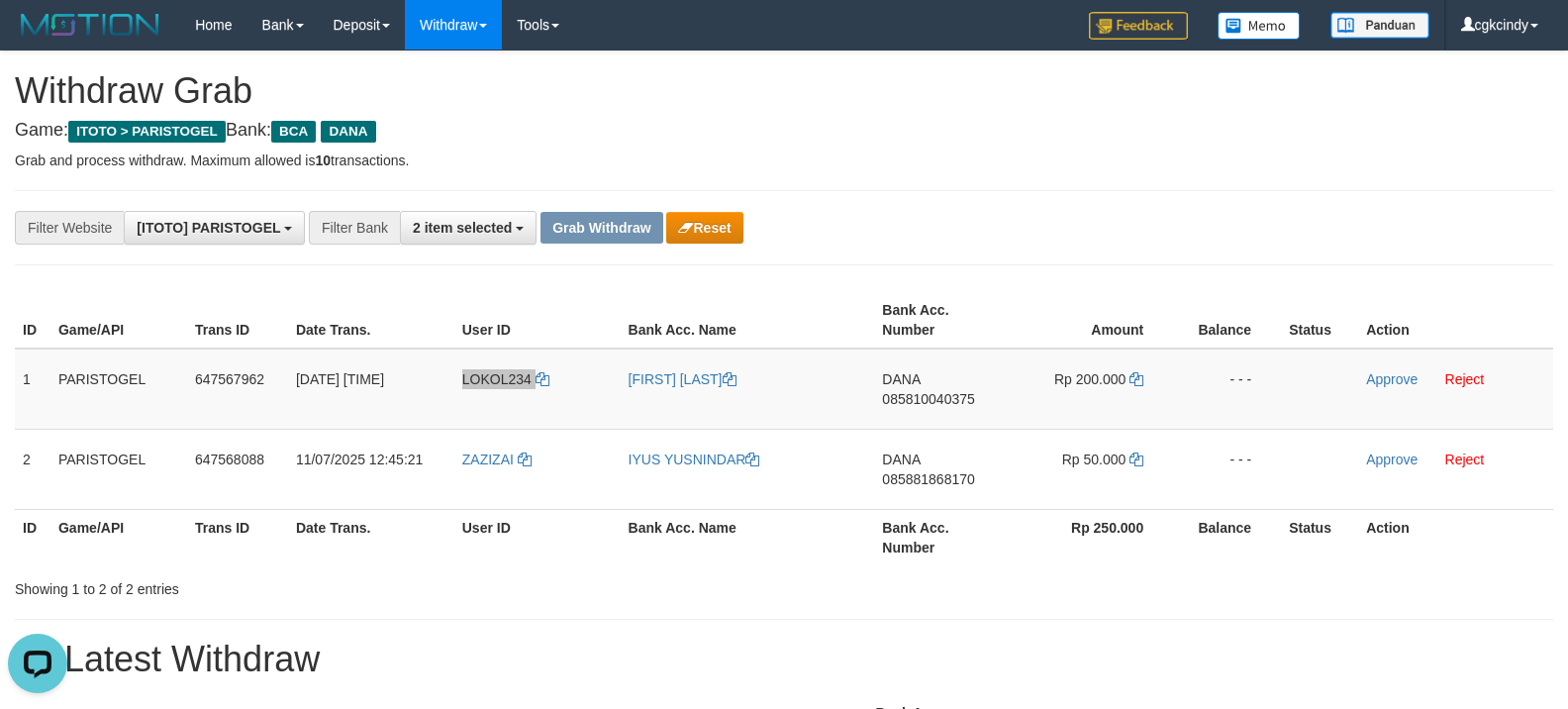 scroll, scrollTop: 0, scrollLeft: 0, axis: both 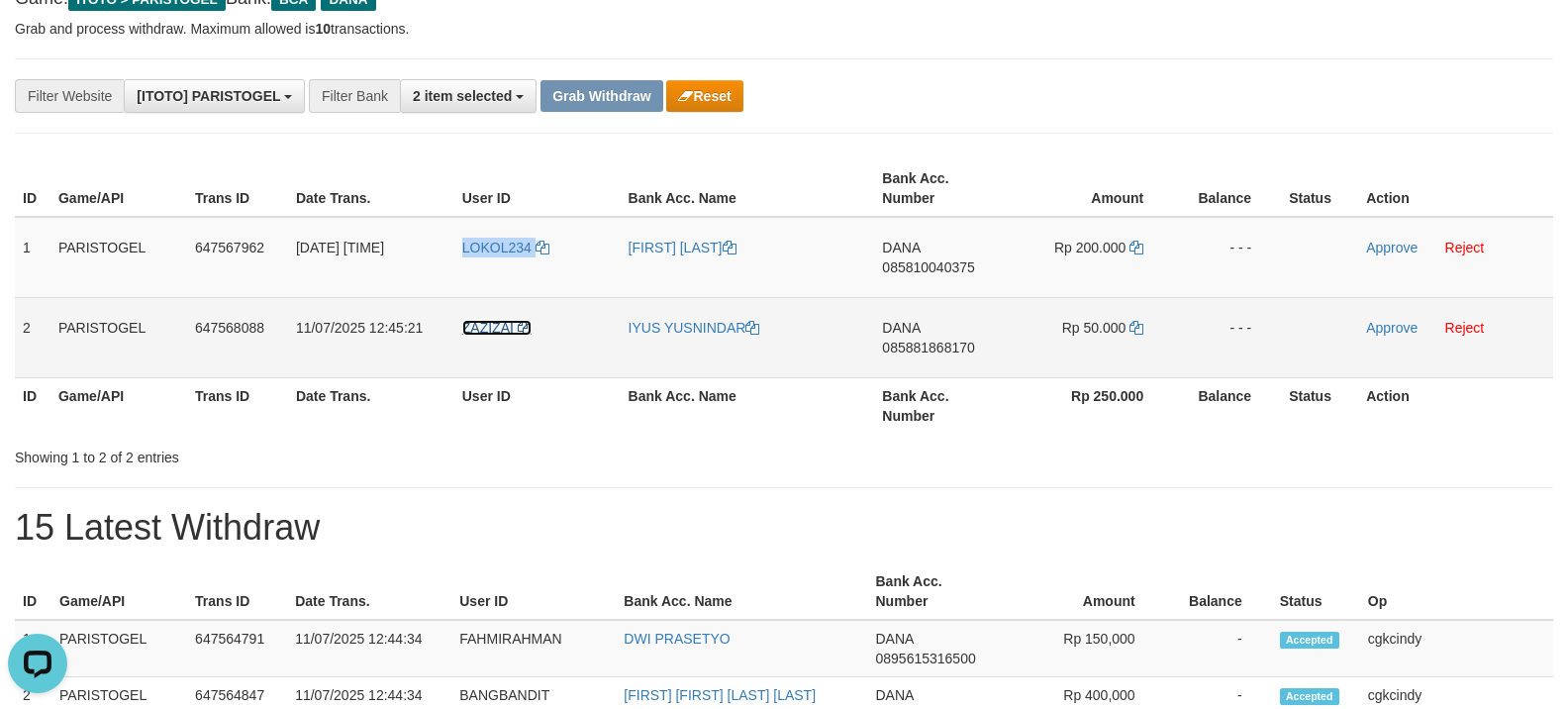 click on "ZAZIZAI" at bounding box center (488, 328) 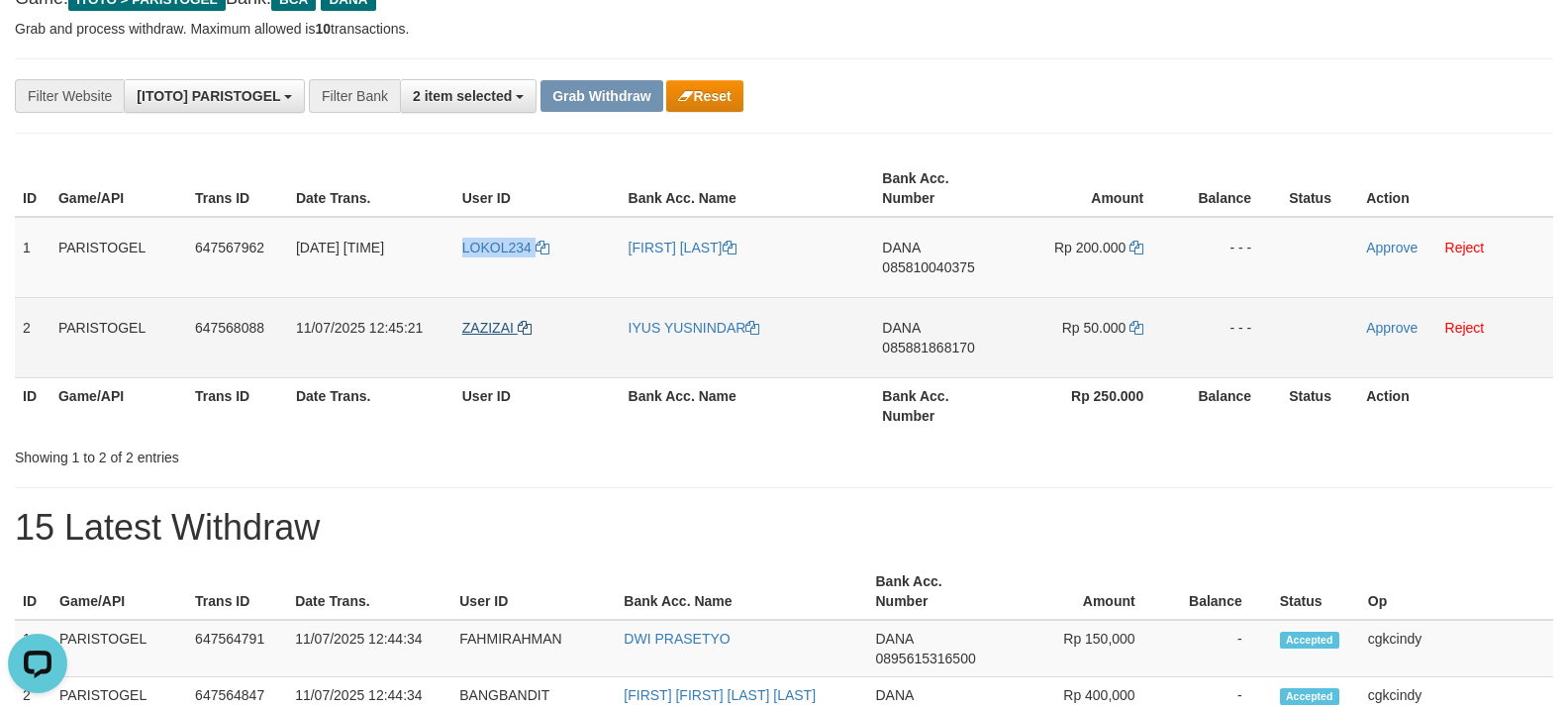 copy on "LOKOL234" 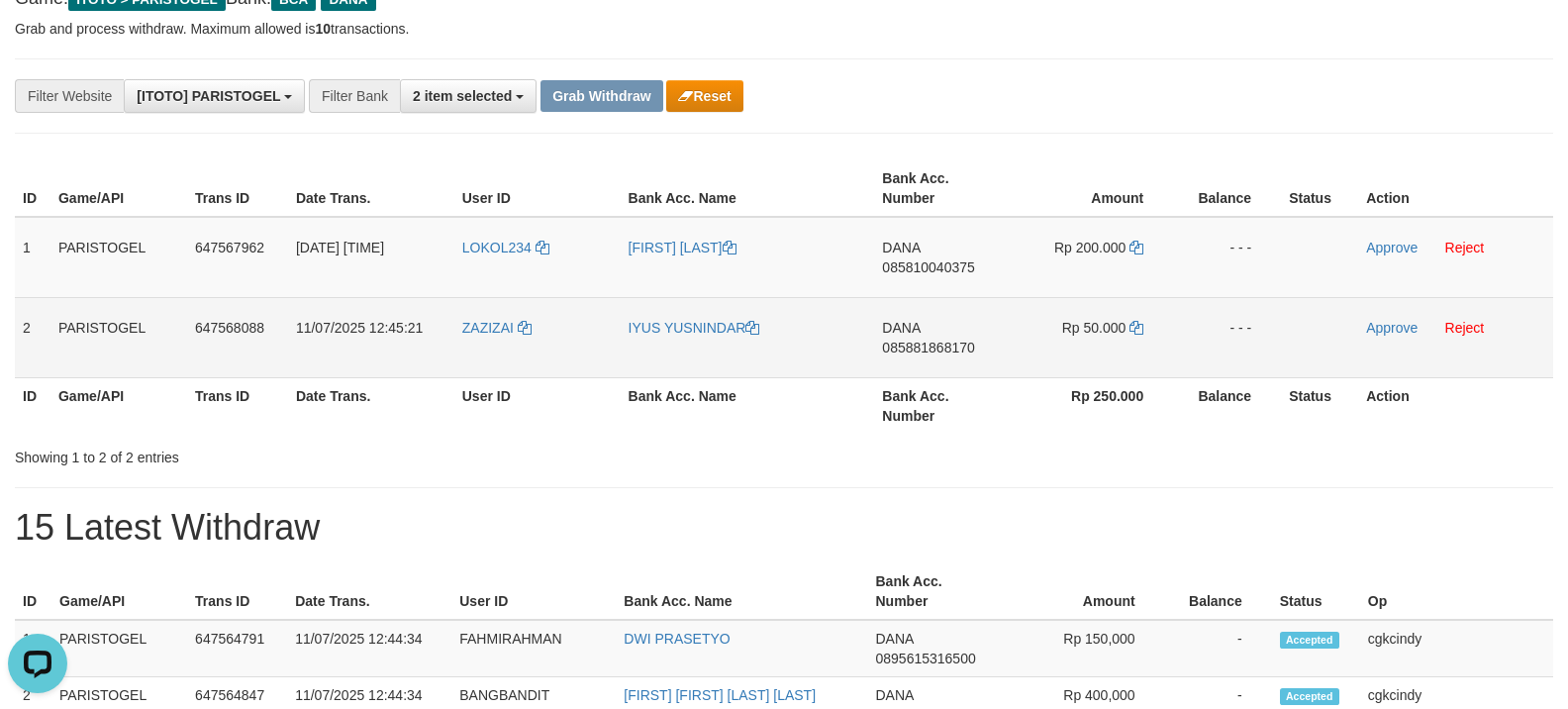 click on "ZAZIZAI" at bounding box center [538, 337] 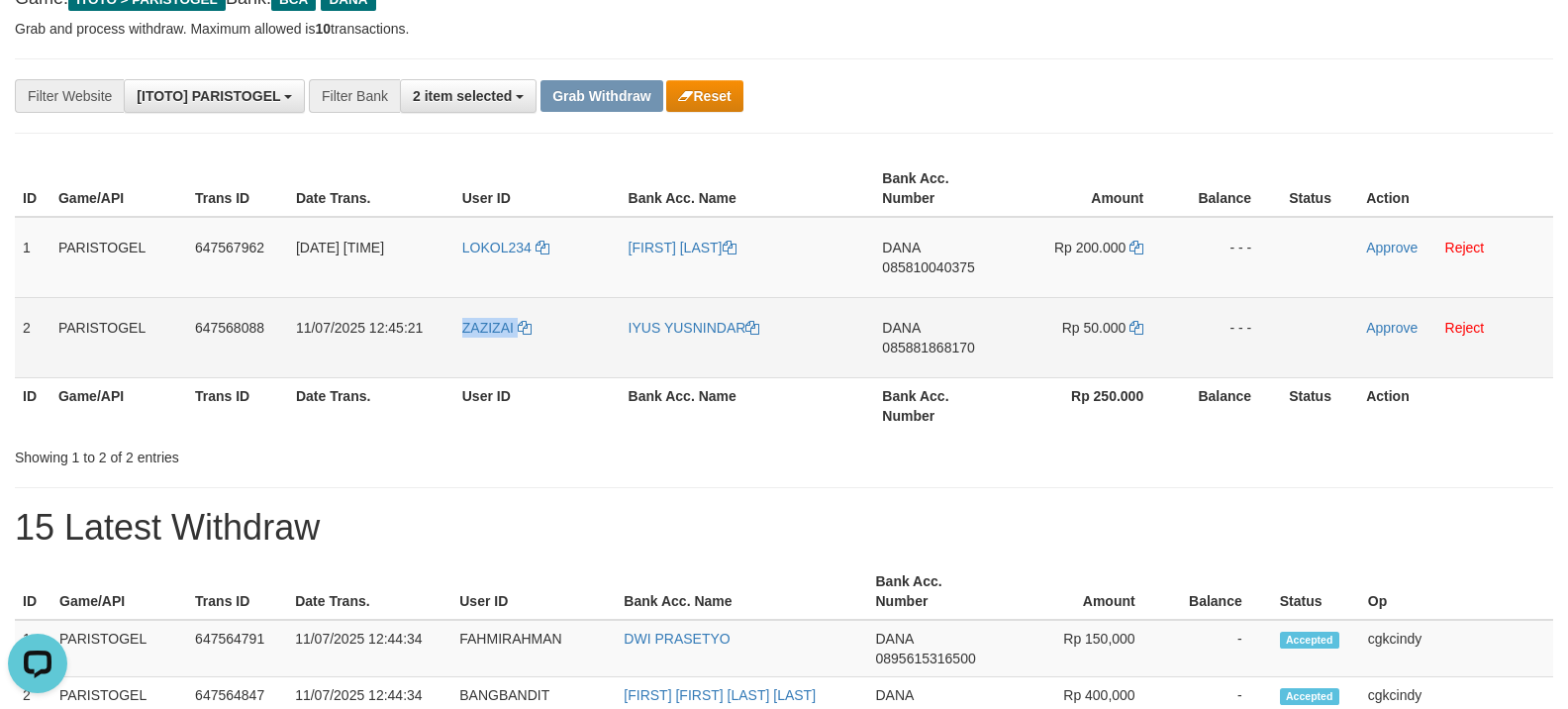 click on "ZAZIZAI" at bounding box center [538, 337] 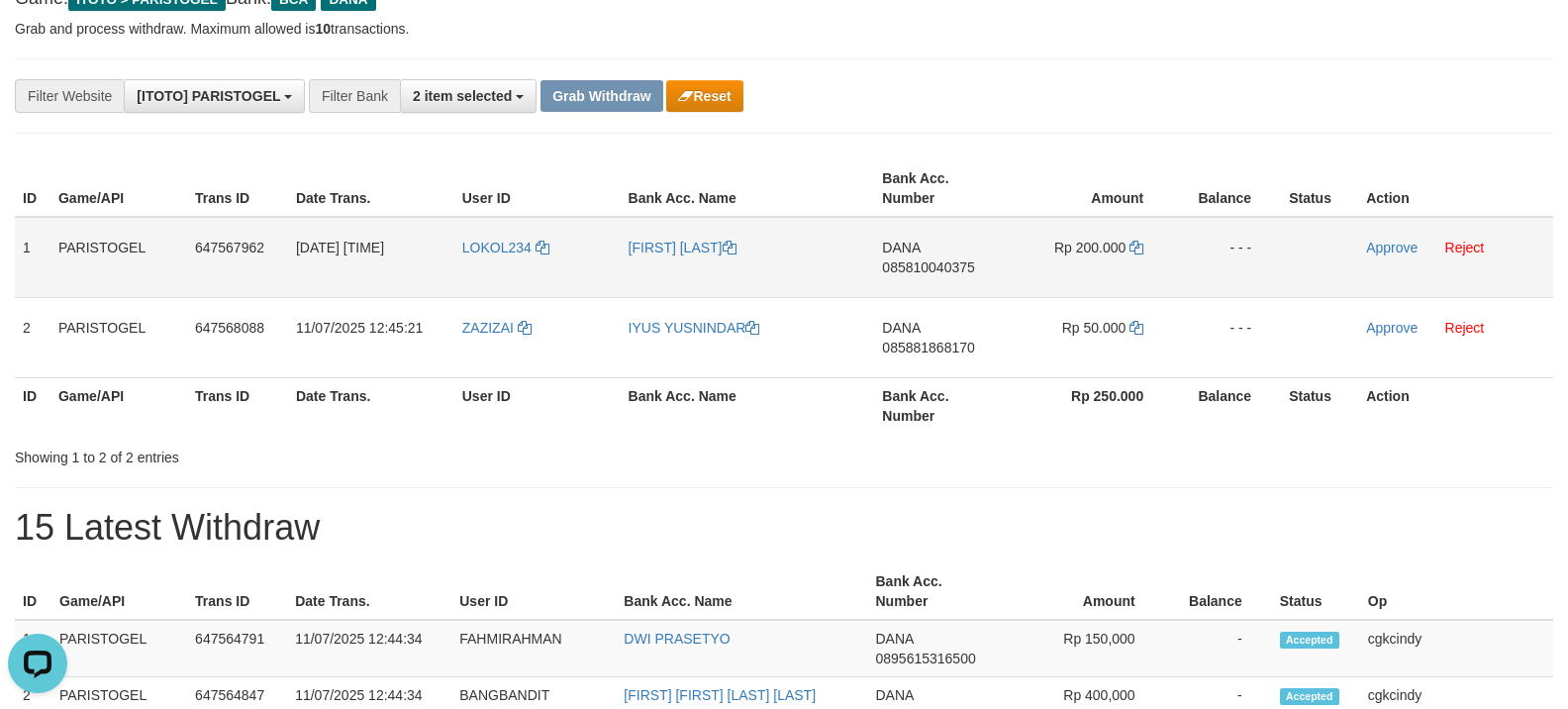 drag, startPoint x: 543, startPoint y: 257, endPoint x: 517, endPoint y: 273, distance: 30.52868 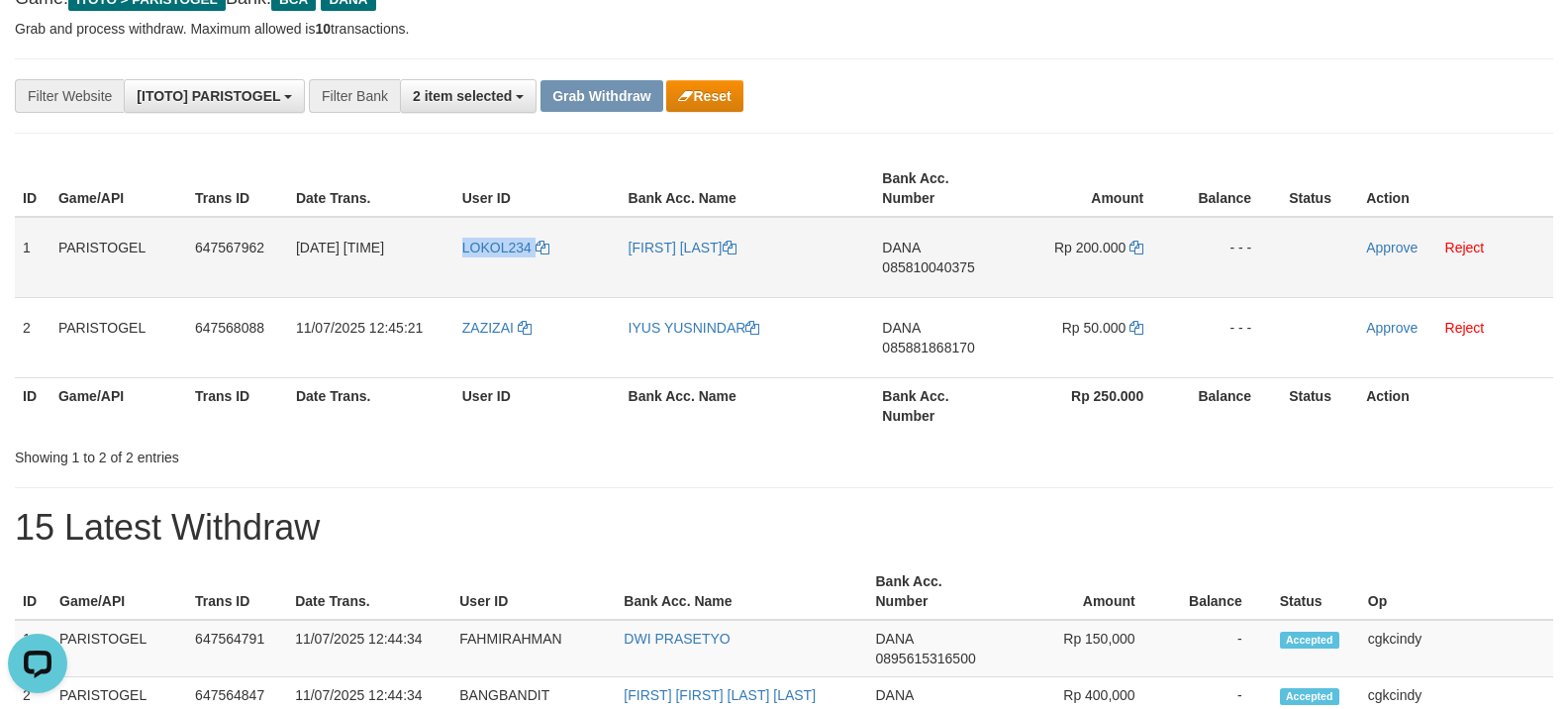 copy on "LOKOL234" 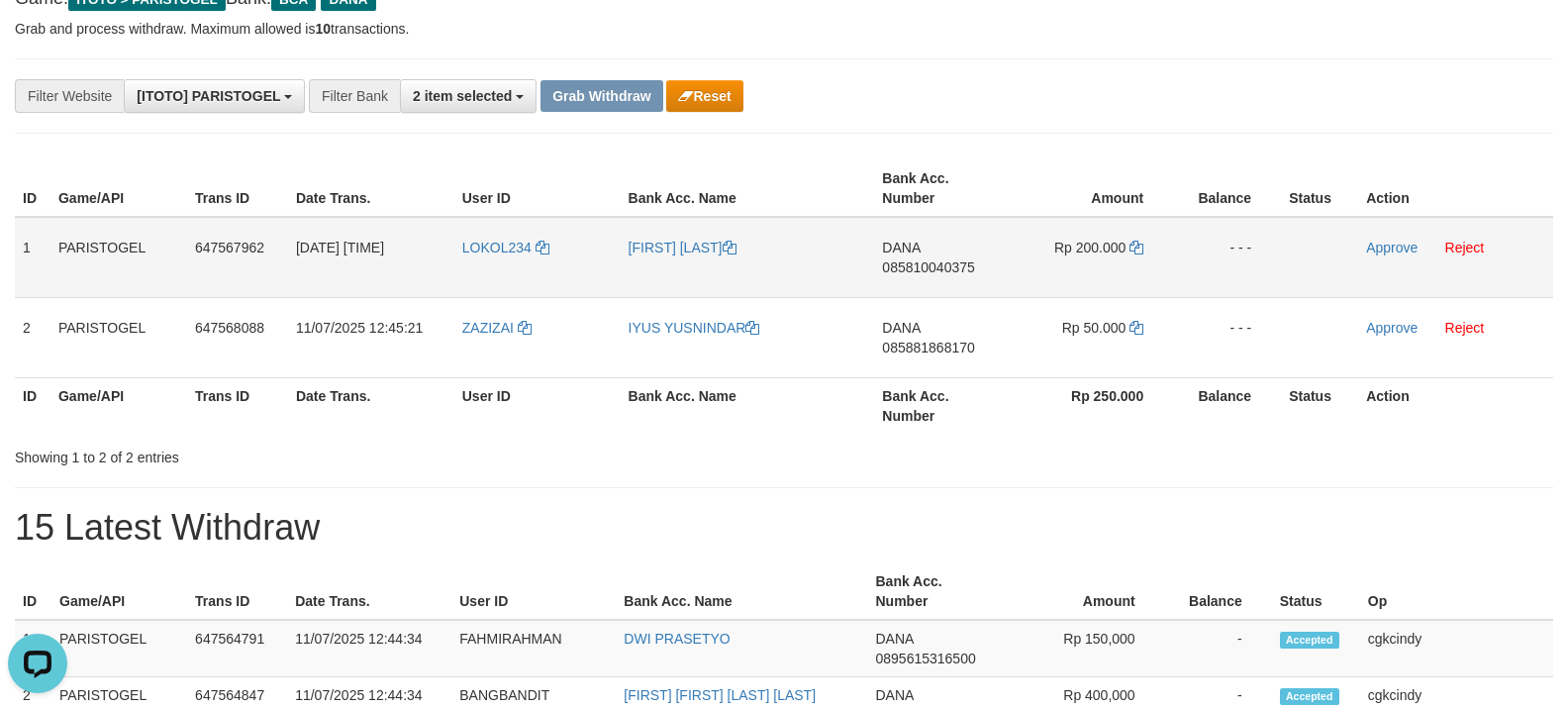 click on "[FIRST] [LAST]" at bounding box center (747, 257) 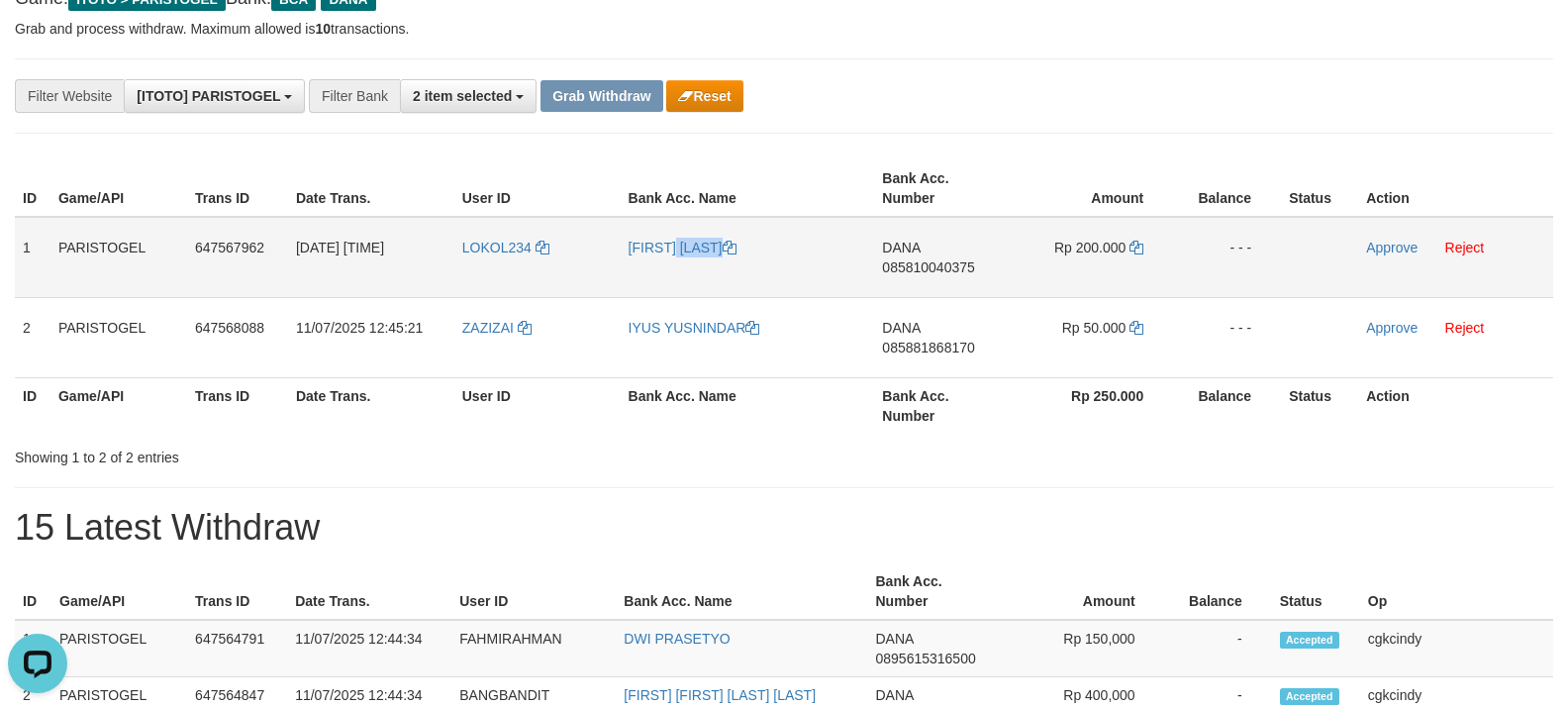 copy on "[FIRST] [LAST]" 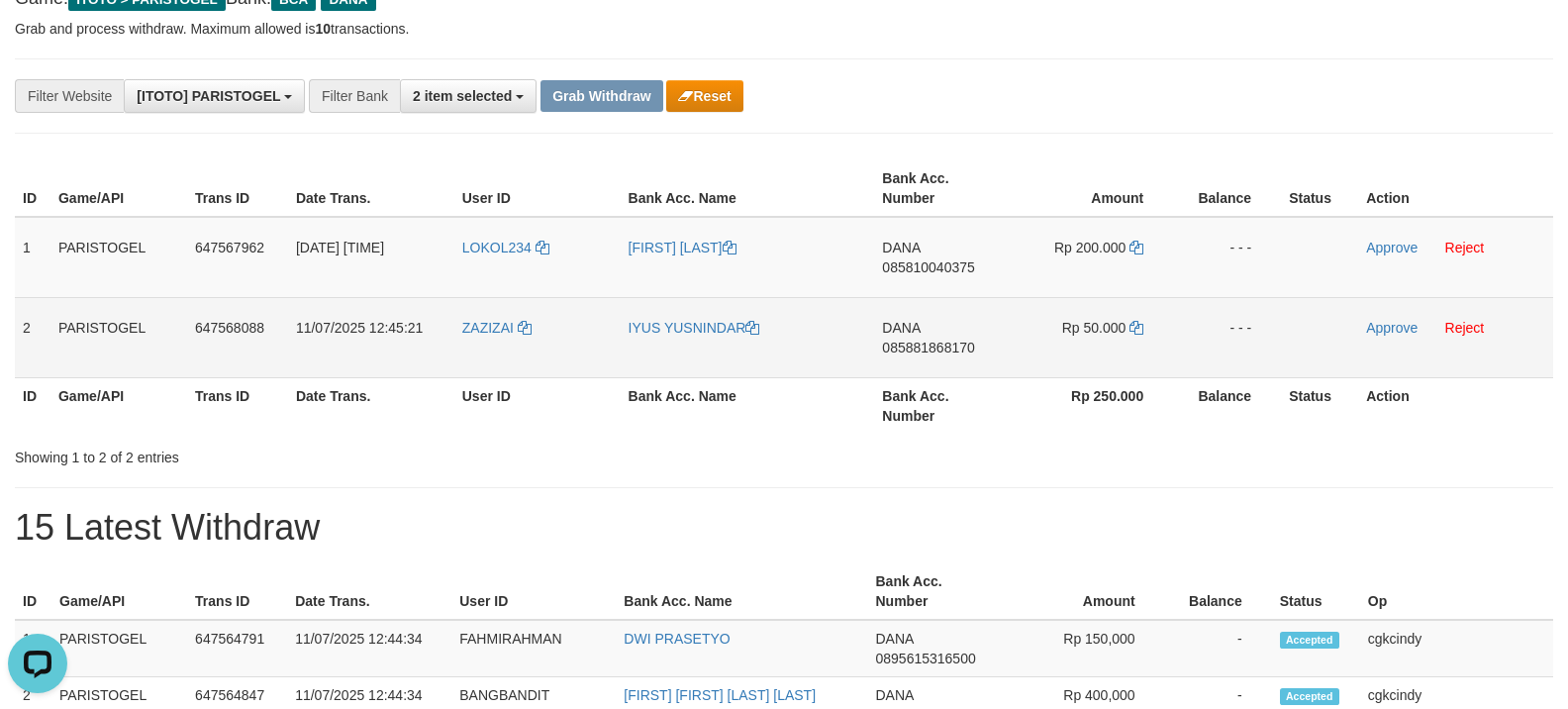 click on "ZAZIZAI" at bounding box center (538, 337) 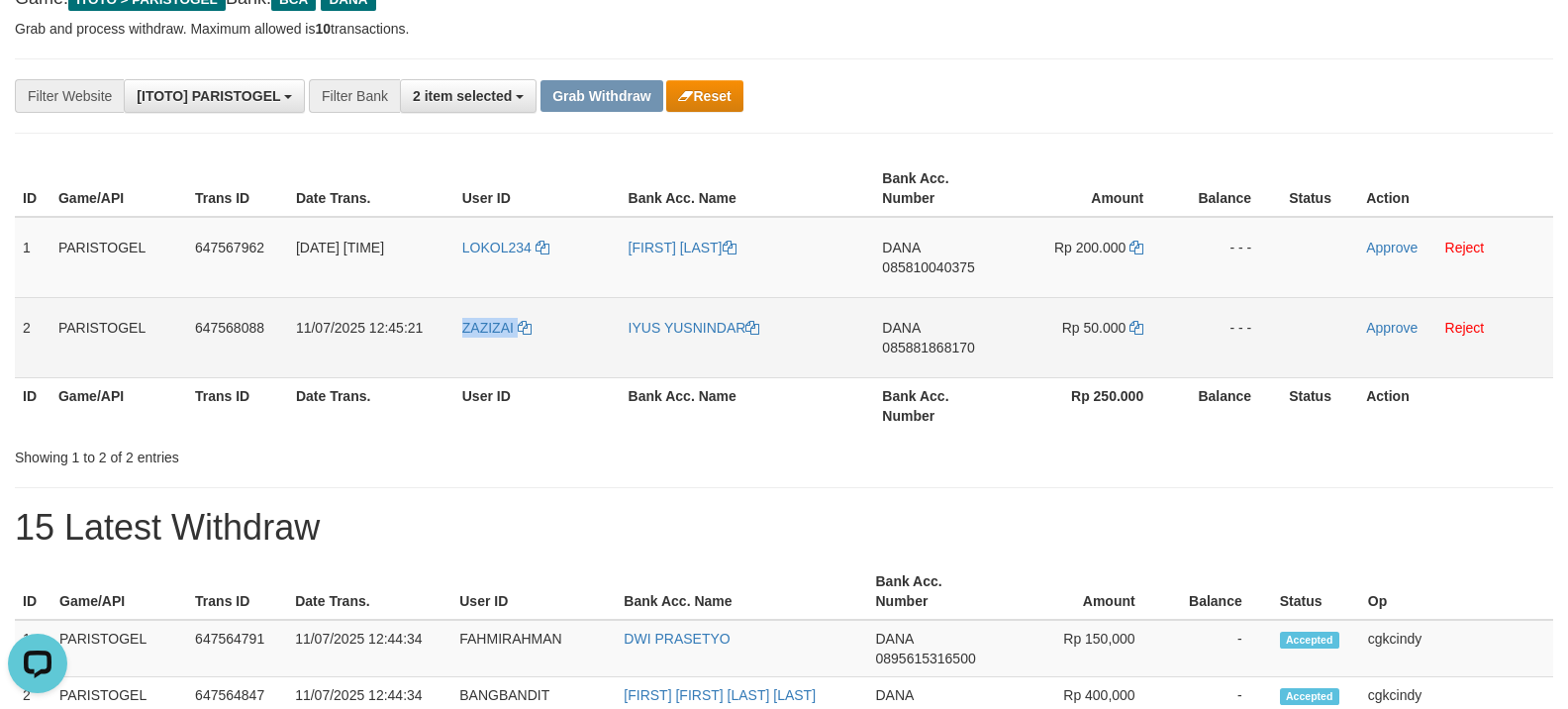 copy on "ZAZIZAI" 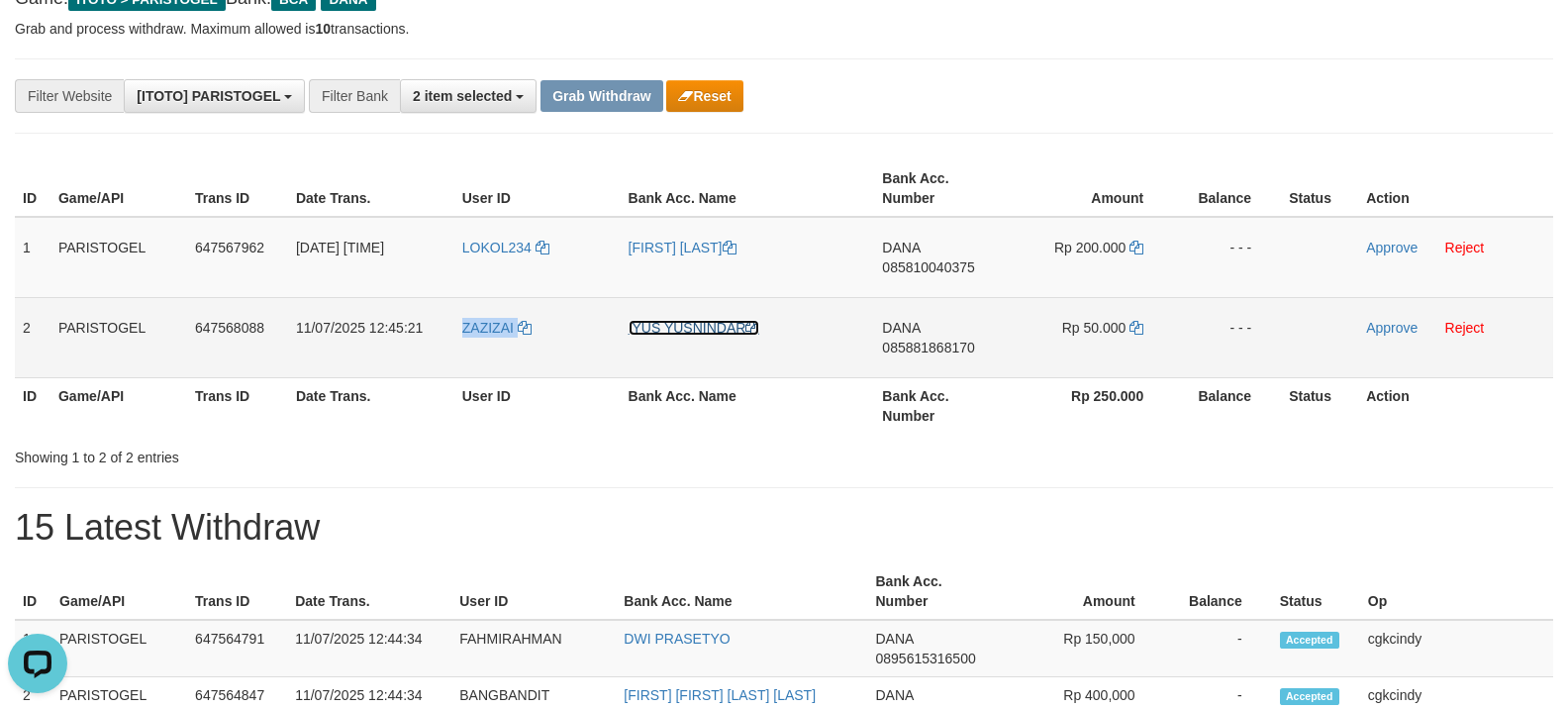click on "IYUS YUSNINDAR" at bounding box center [694, 328] 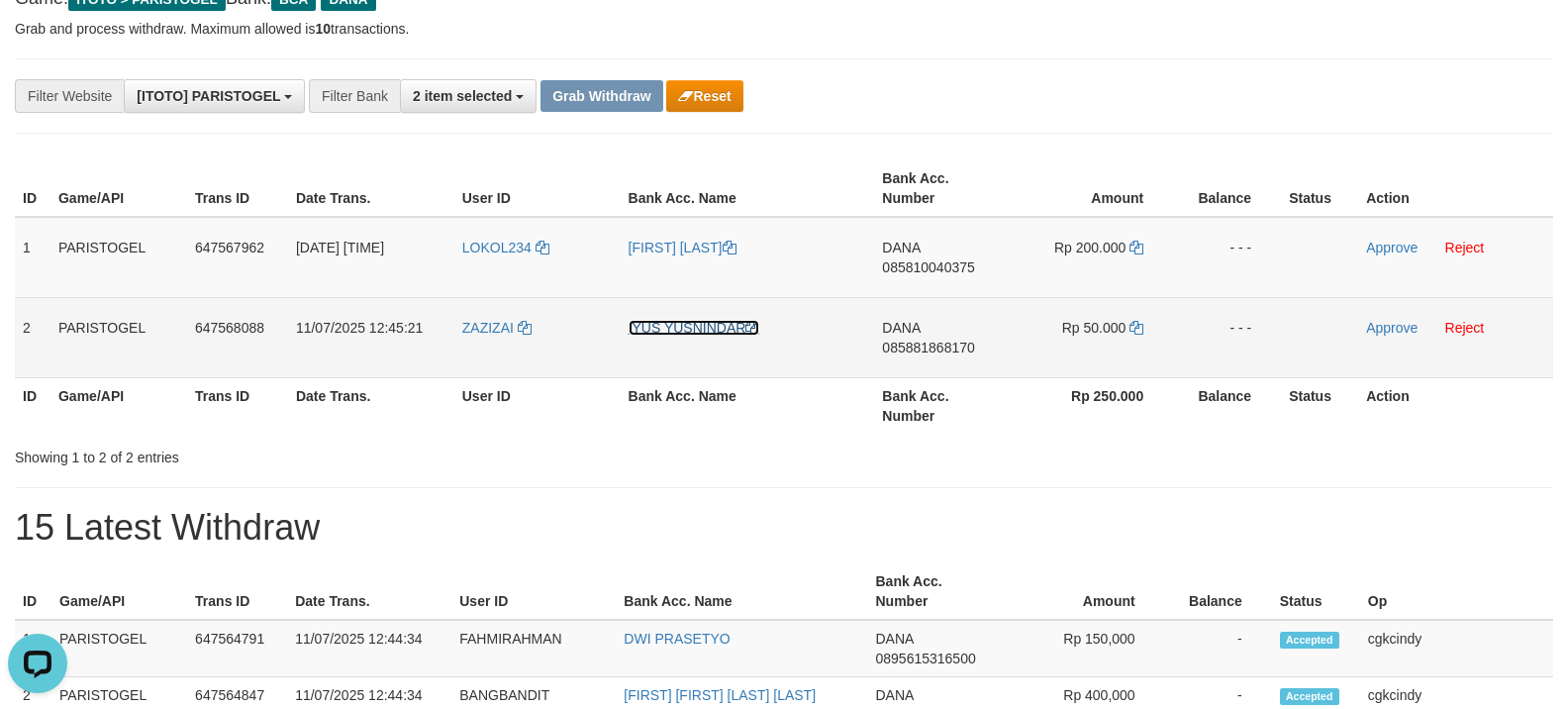 click on "IYUS YUSNINDAR" at bounding box center [694, 328] 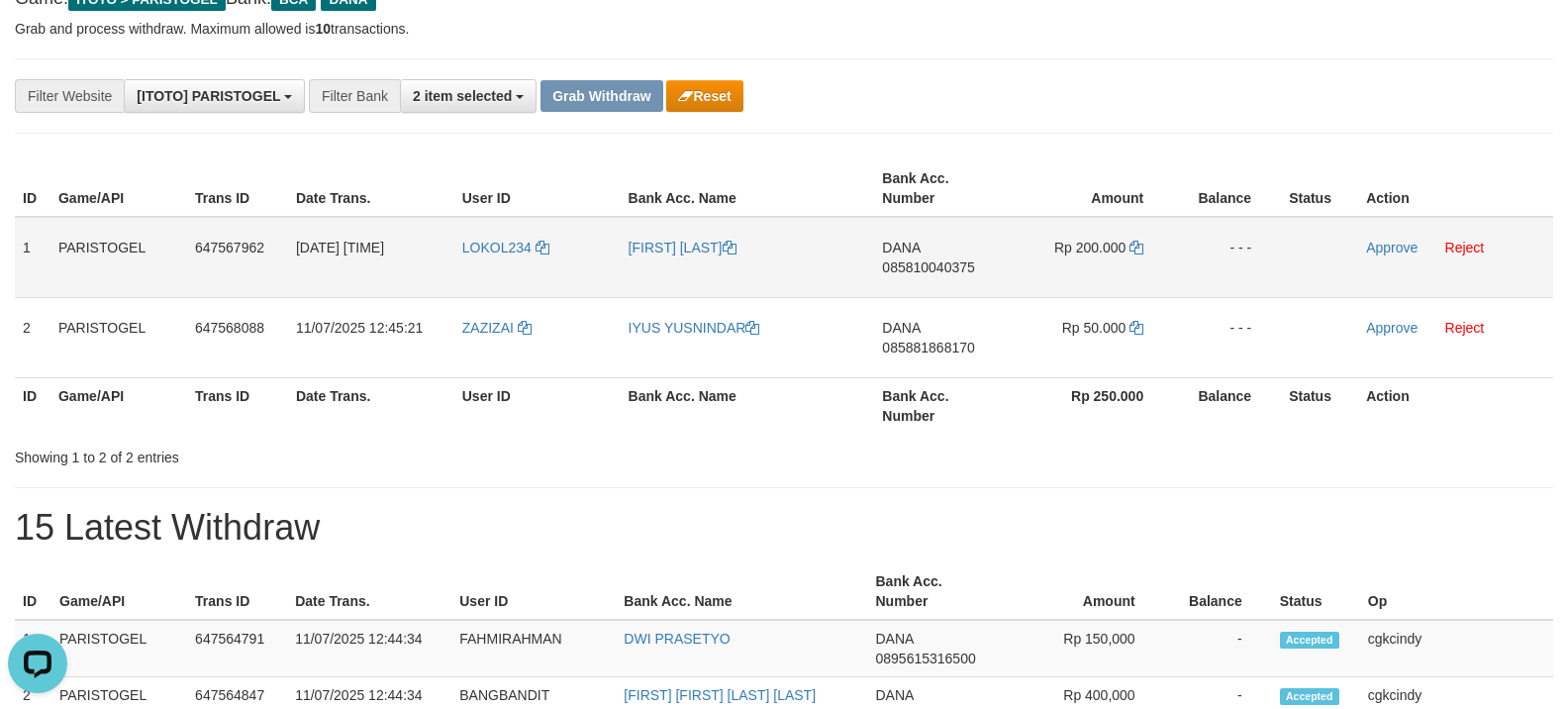 click on "DANA
085810040375" at bounding box center [942, 257] 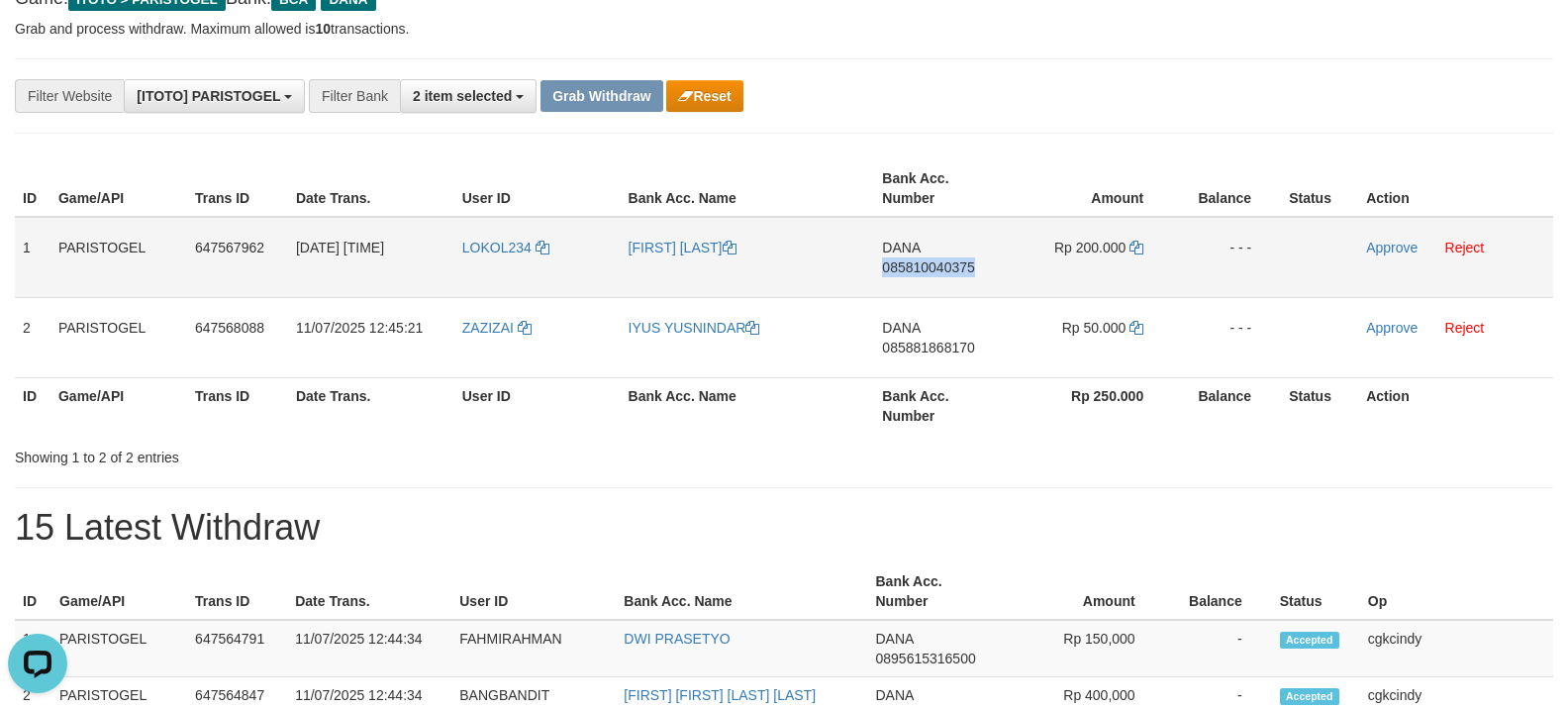 click on "DANA
085810040375" at bounding box center [942, 257] 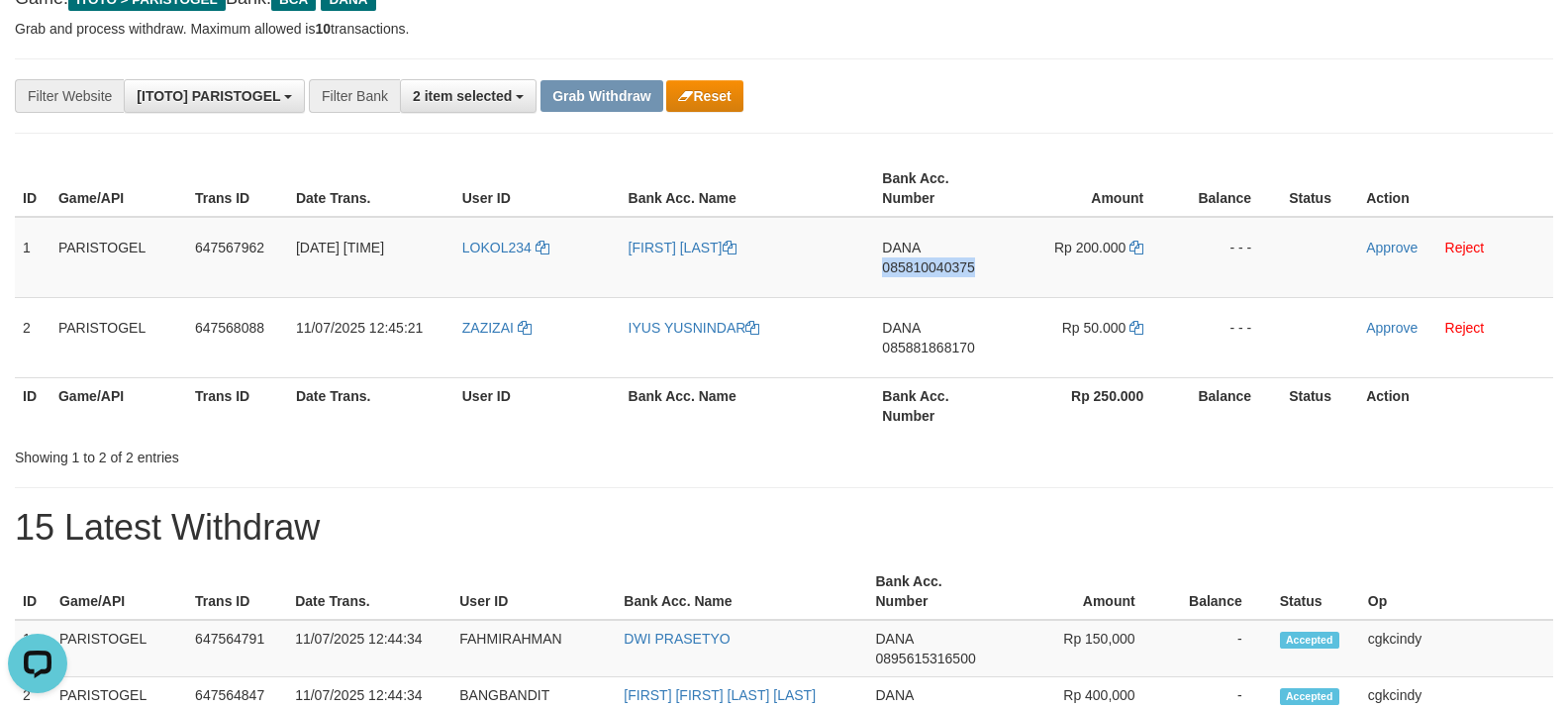 copy on "085810040375" 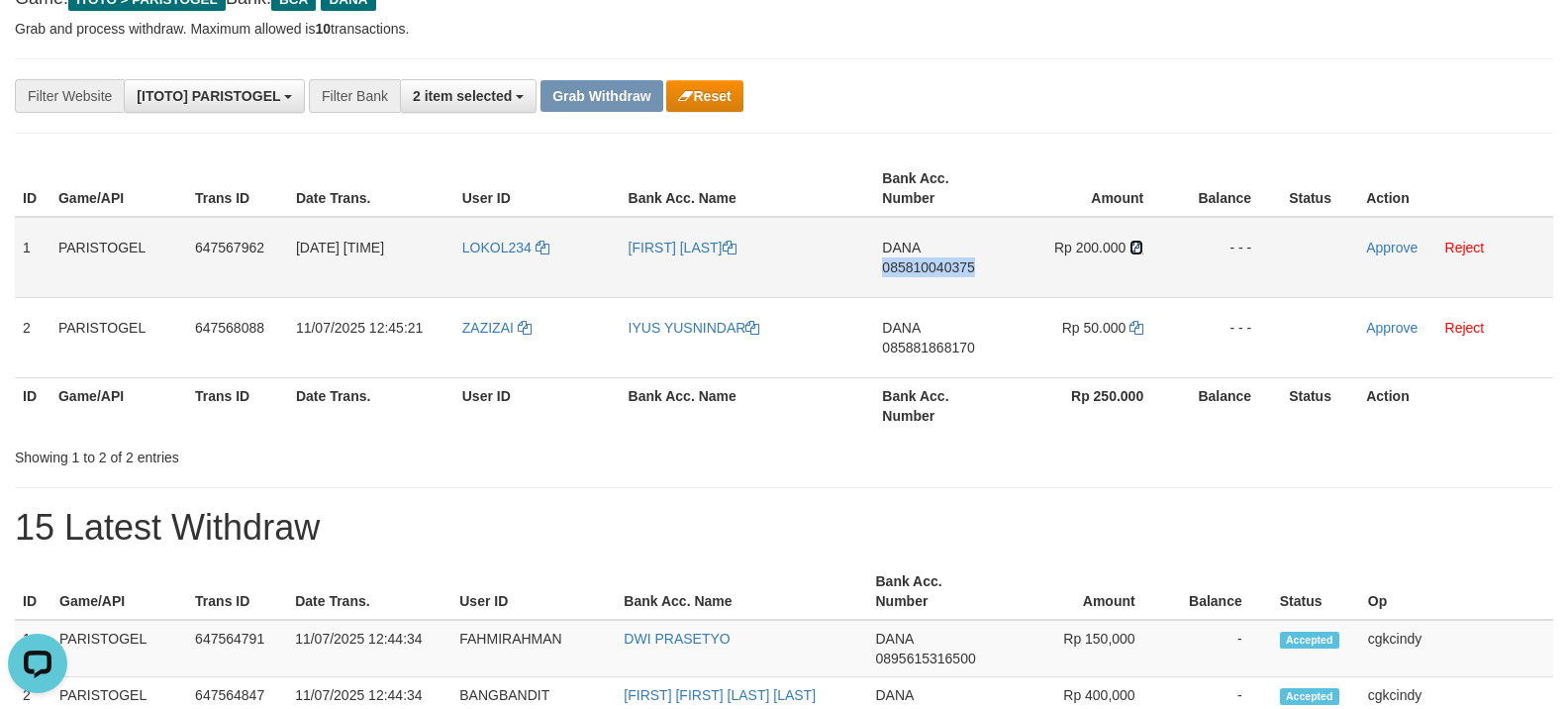 click at bounding box center (1136, 248) 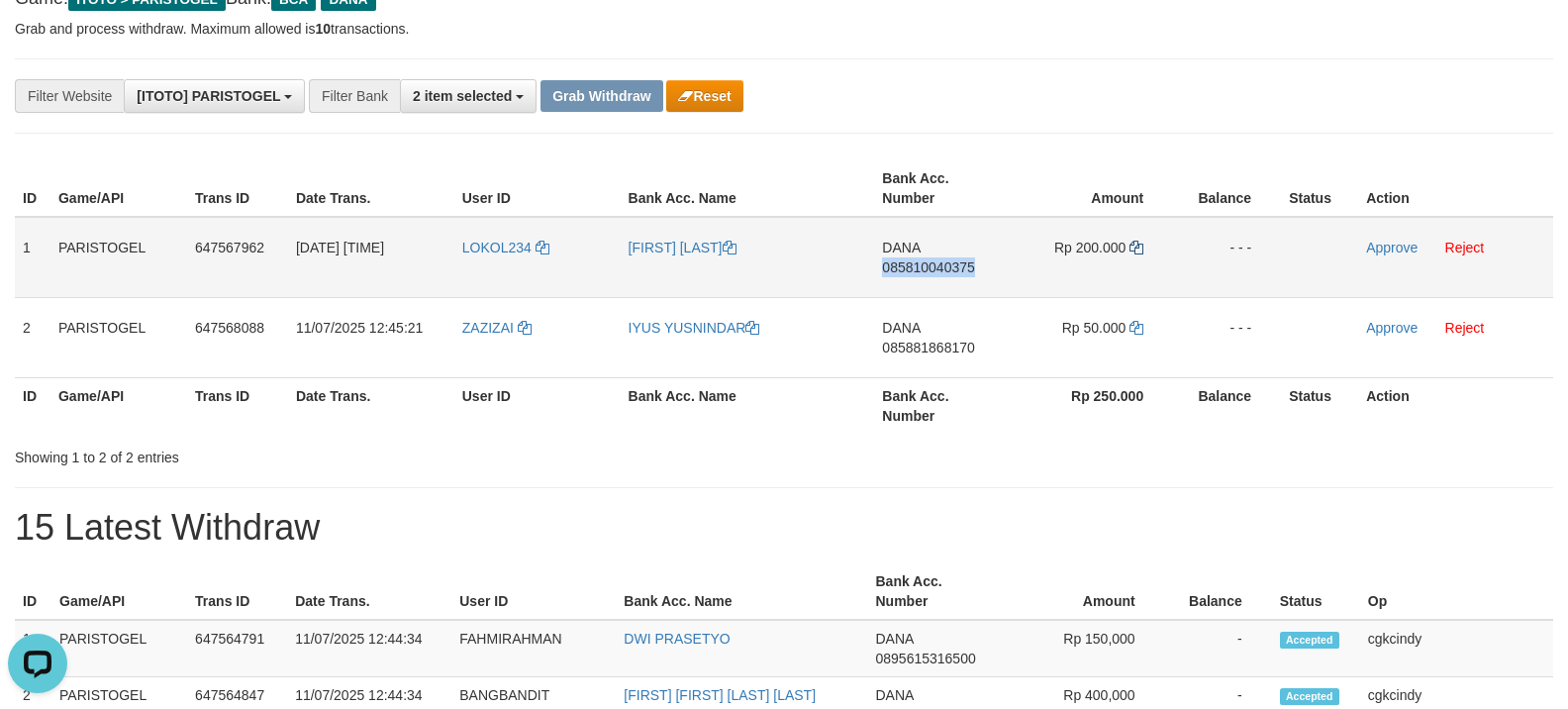 copy on "085810040375" 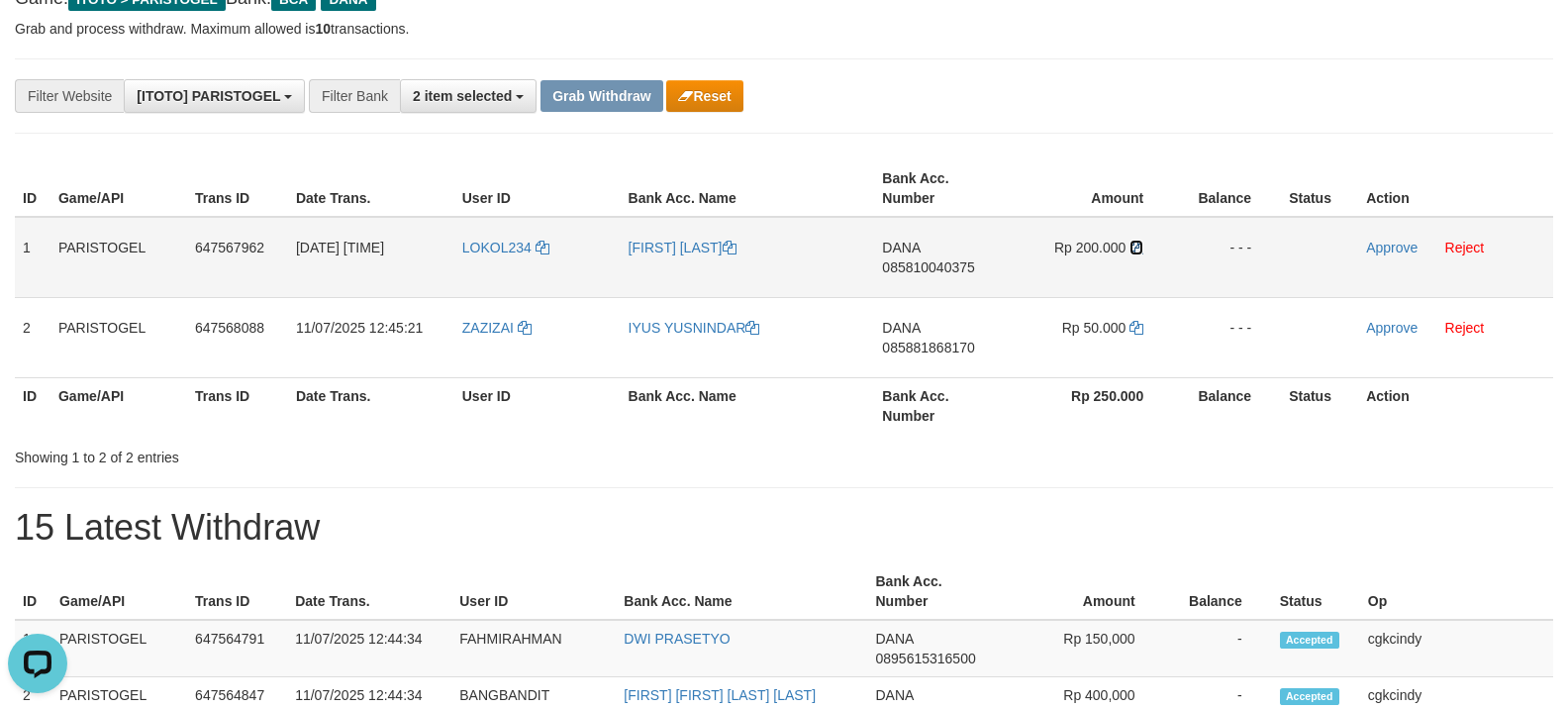 click at bounding box center (1136, 248) 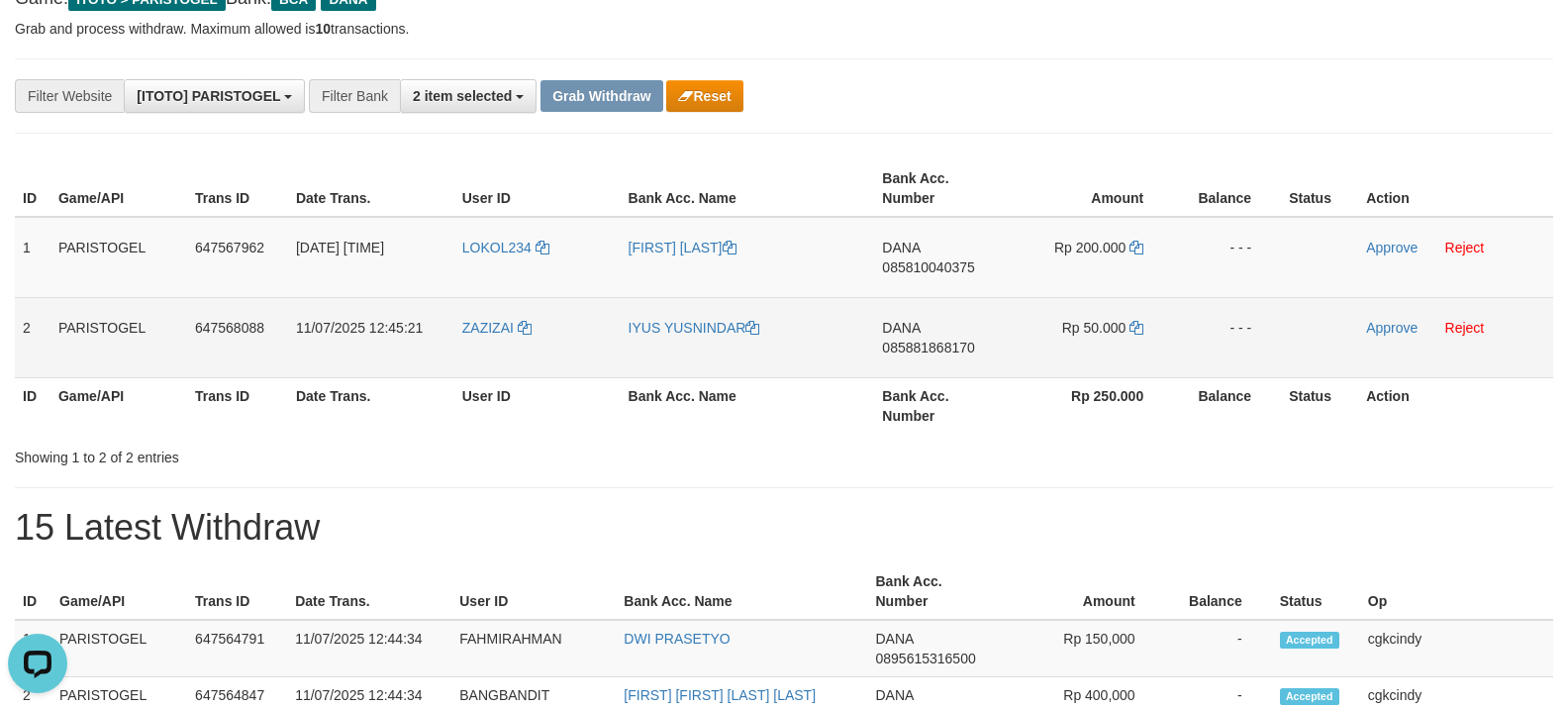 click on "085881868170" at bounding box center (928, 348) 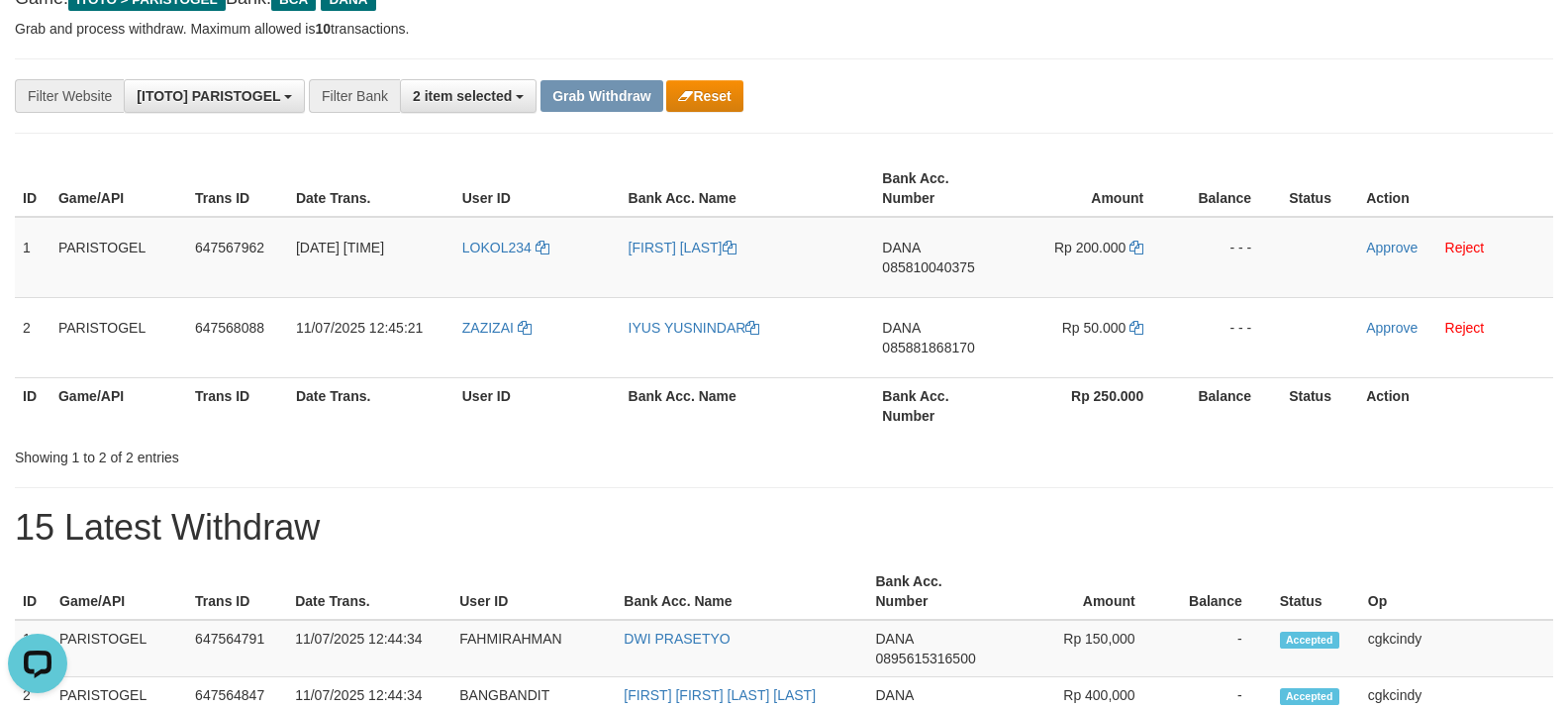 click on "Bank Acc. Number" at bounding box center [942, 405] 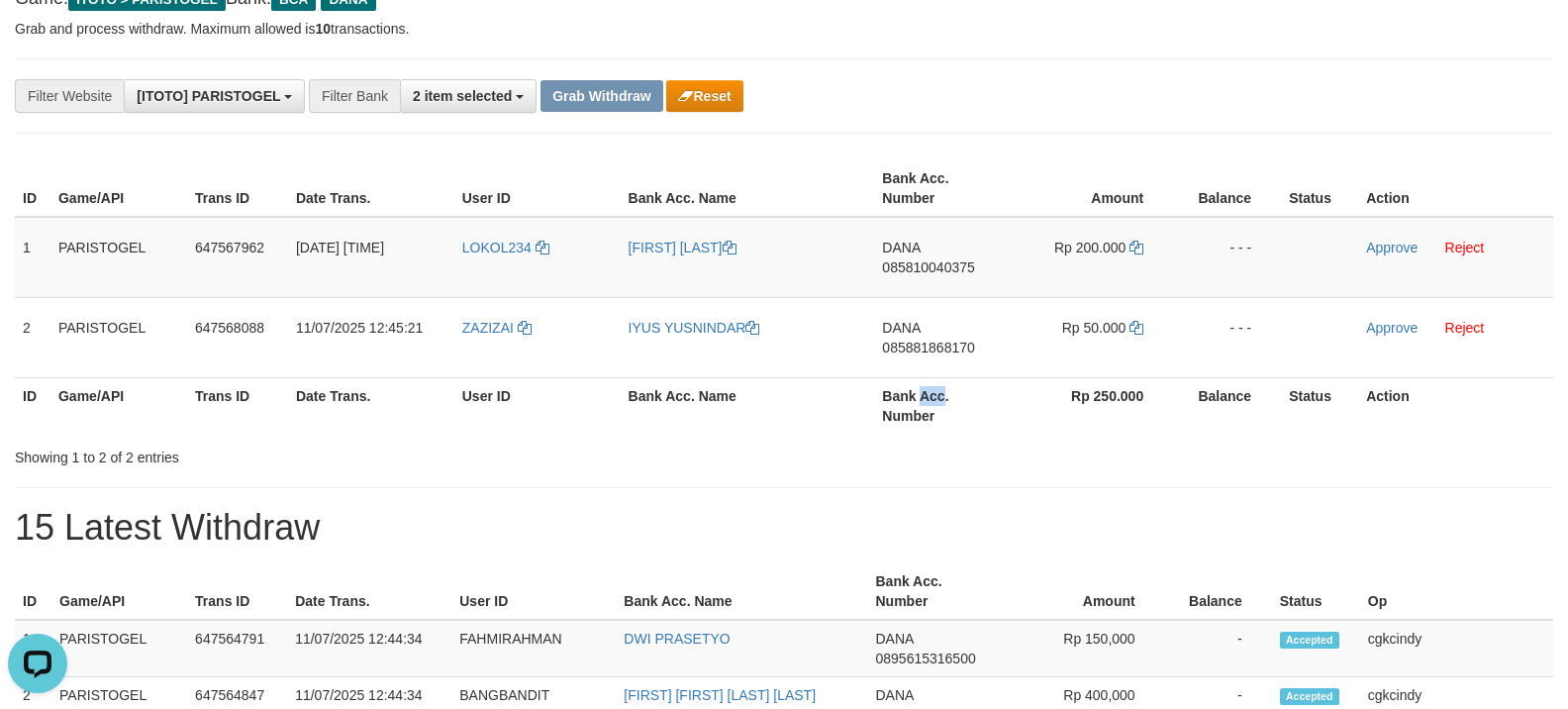 copy on "Acc" 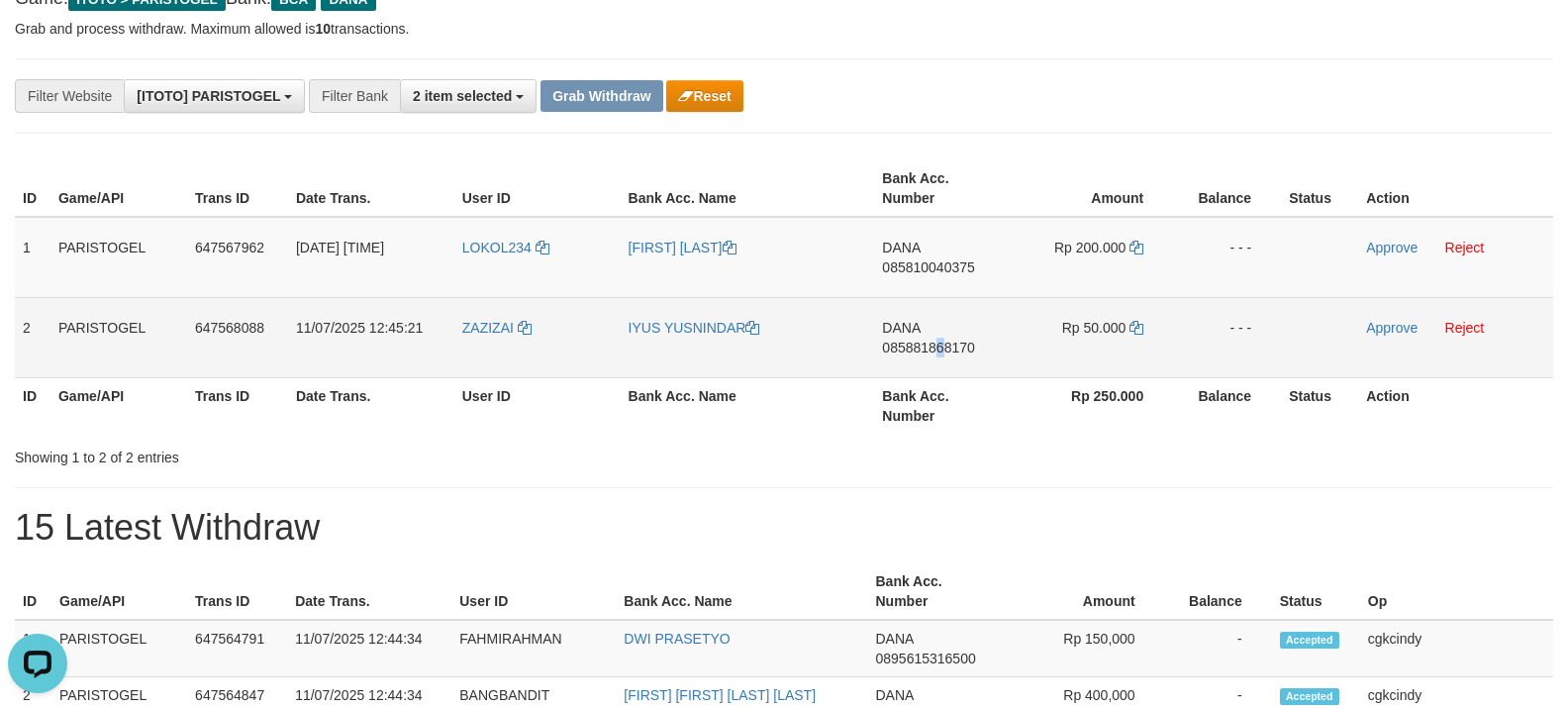drag, startPoint x: 942, startPoint y: 342, endPoint x: 938, endPoint y: 361, distance: 19.416488 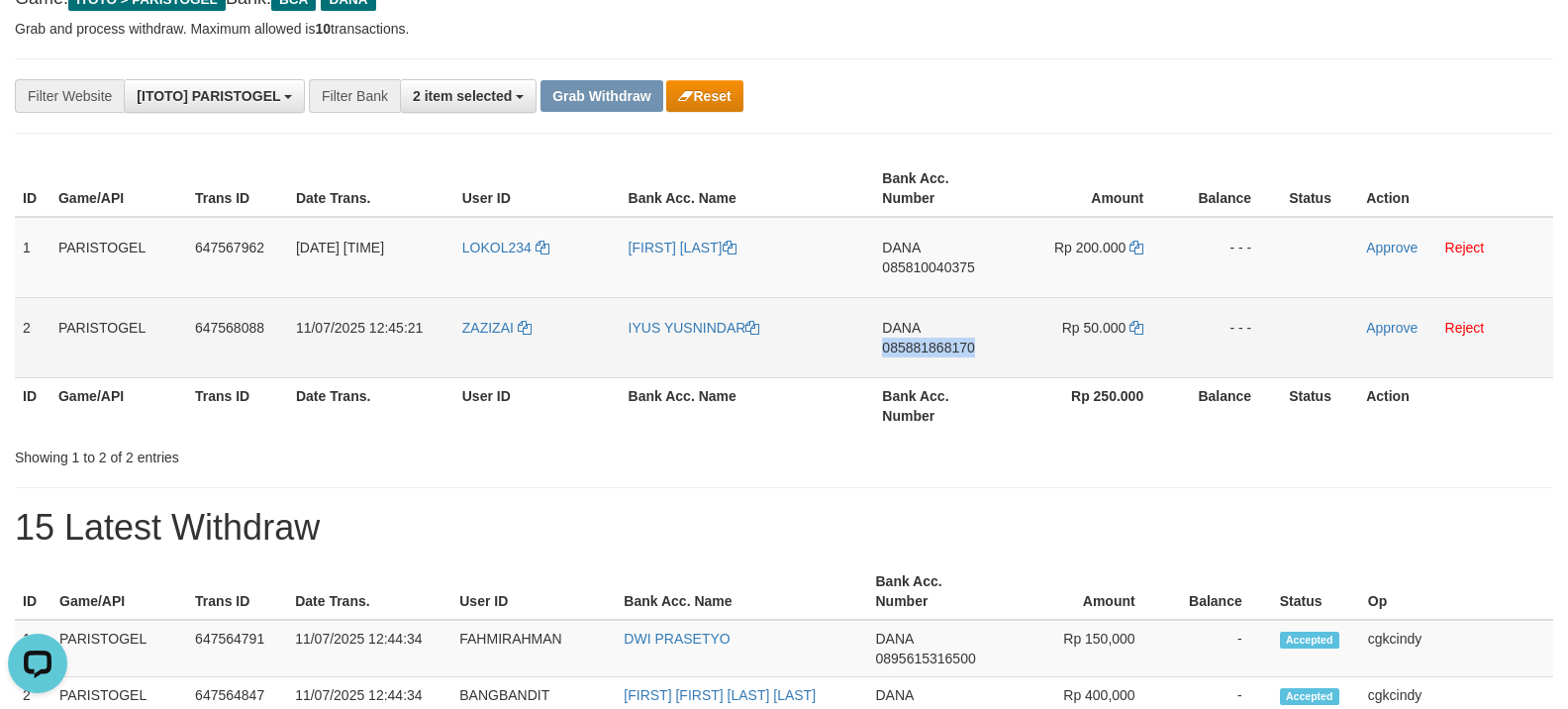 click on "DANA
085881868170" at bounding box center [942, 337] 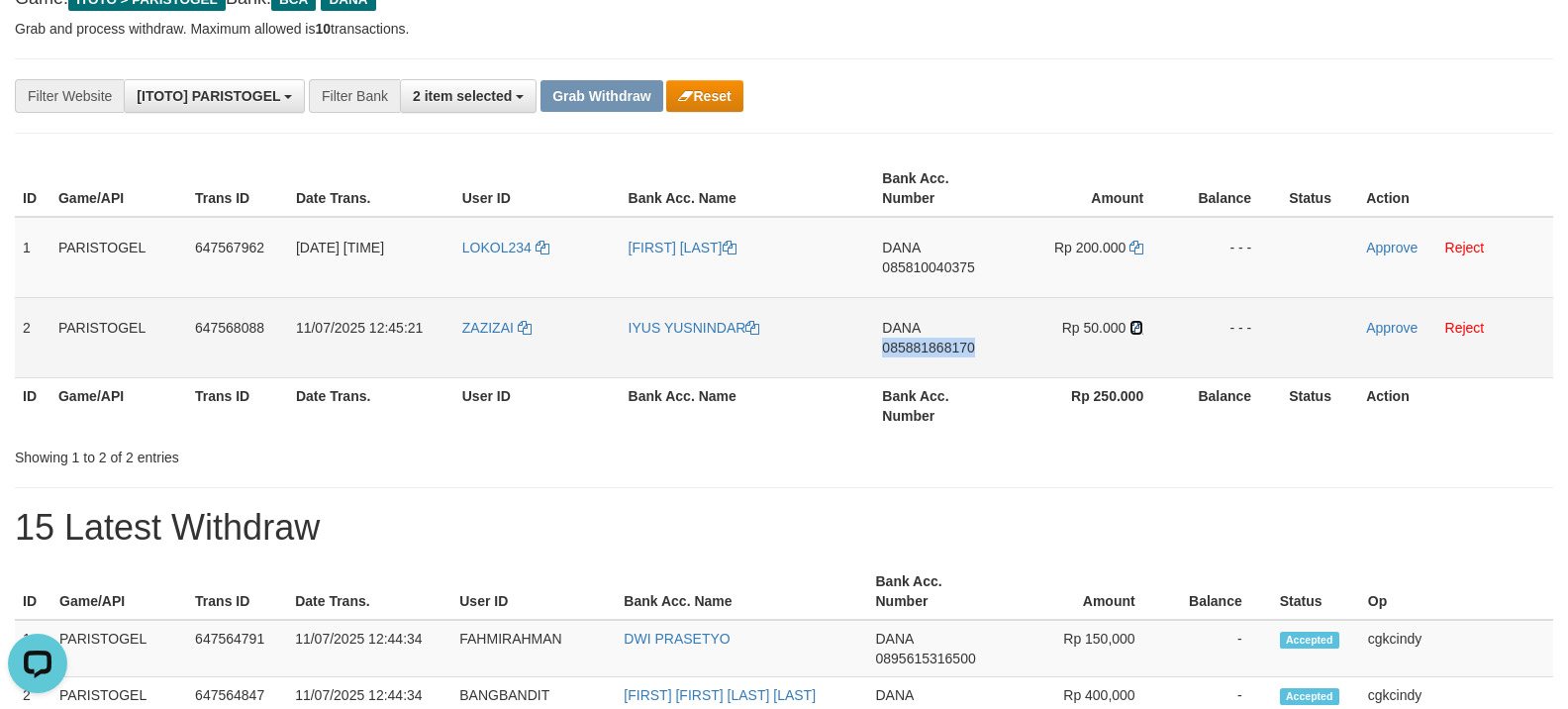 drag, startPoint x: 1130, startPoint y: 334, endPoint x: 1144, endPoint y: 314, distance: 24.41311 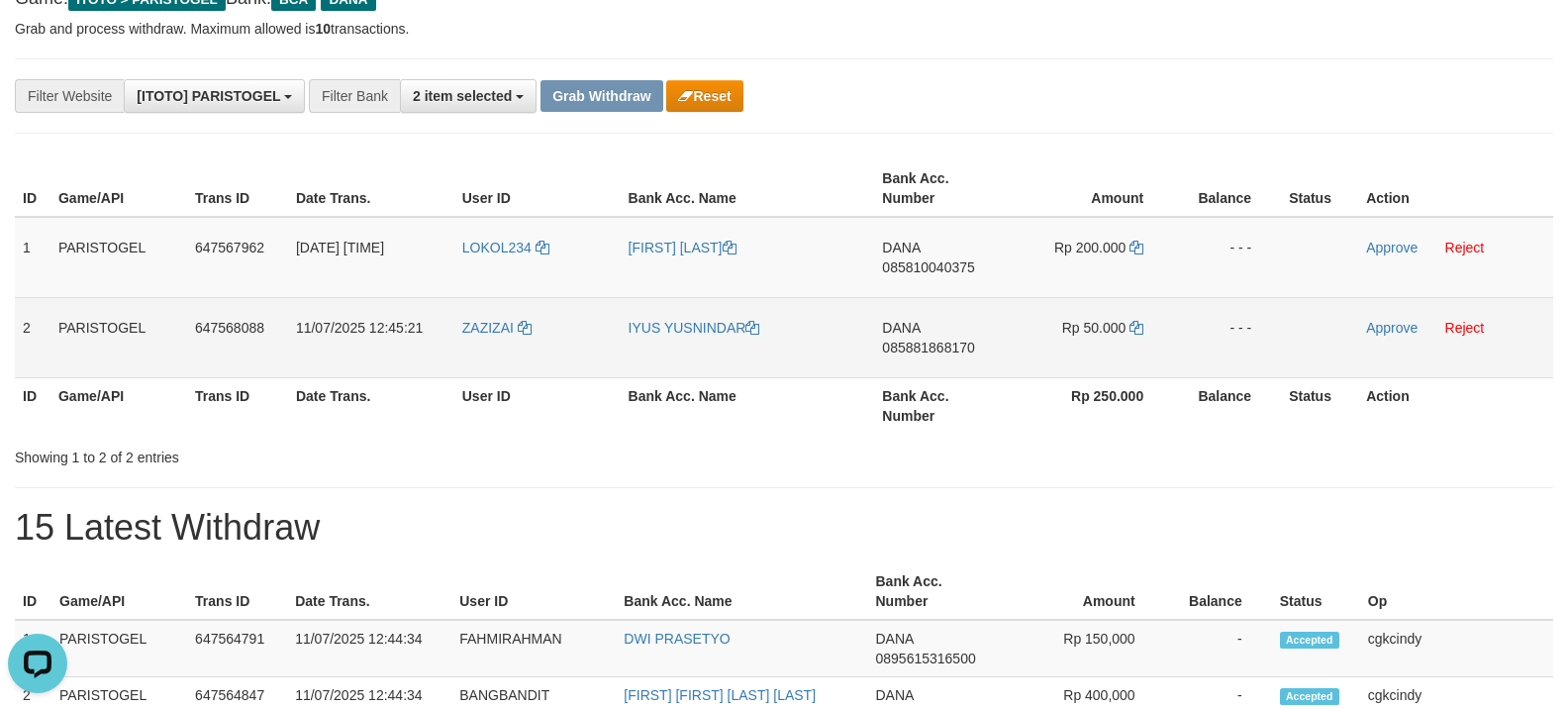 click on "Rp 50.000" at bounding box center [1092, 337] 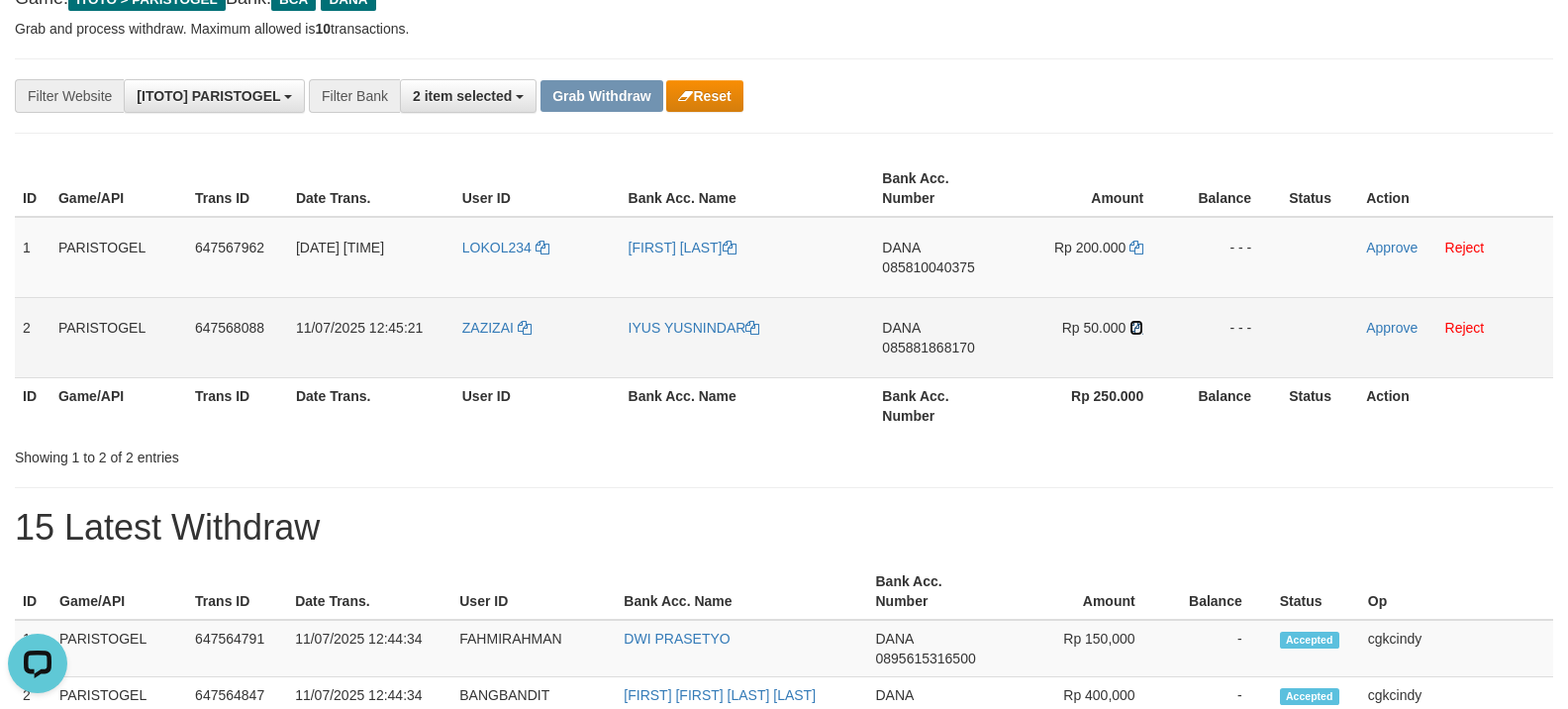 click at bounding box center [1136, 328] 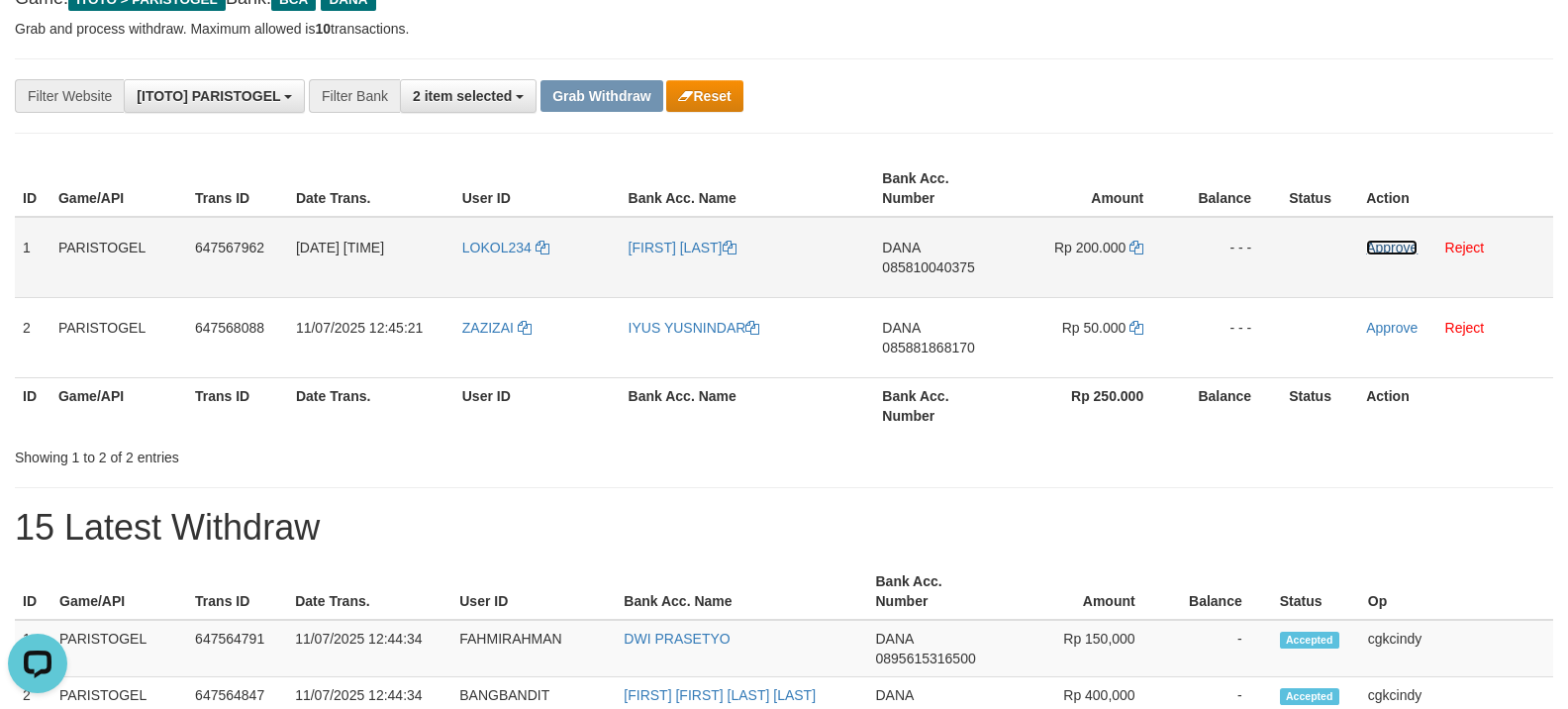 click on "Approve" at bounding box center [1392, 248] 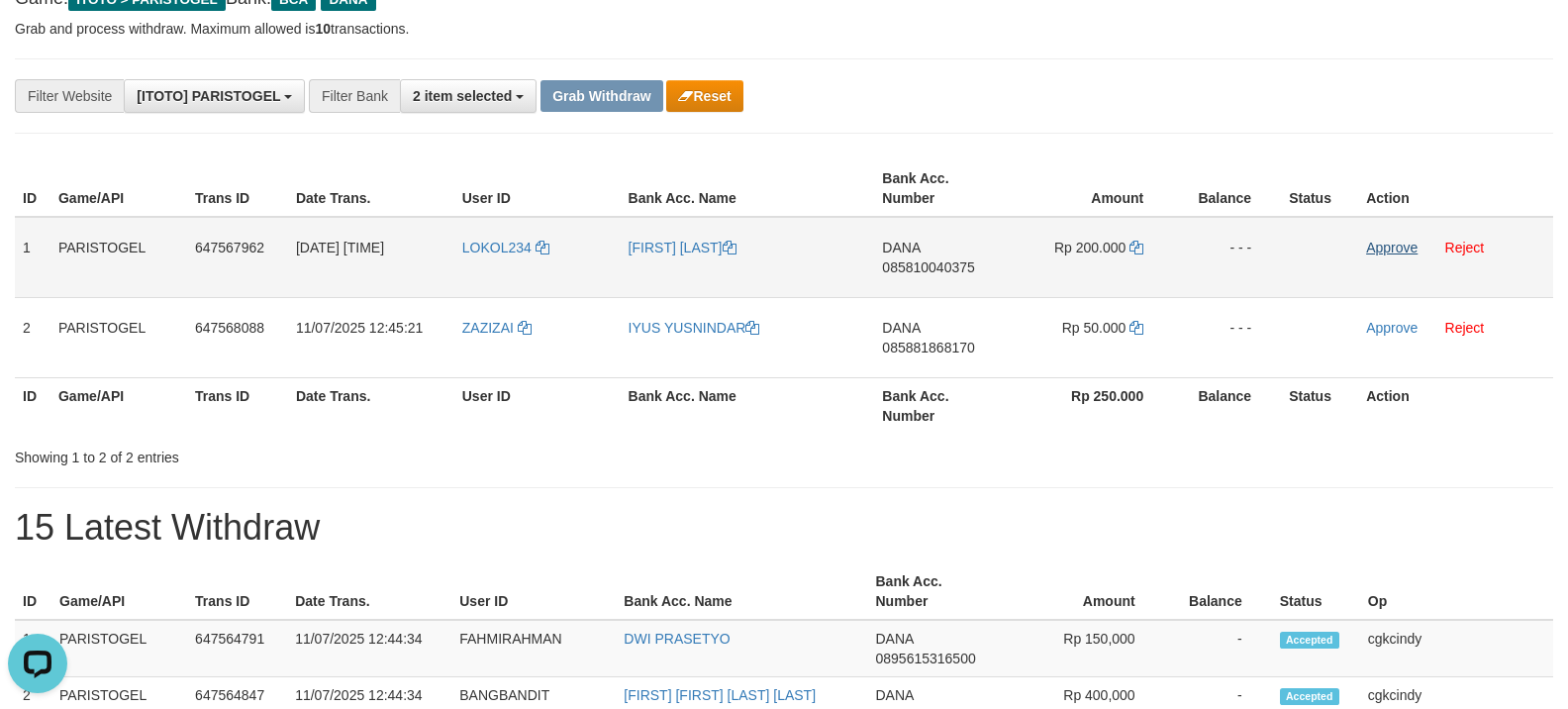 click on "Approve
Reject" at bounding box center [1455, 337] 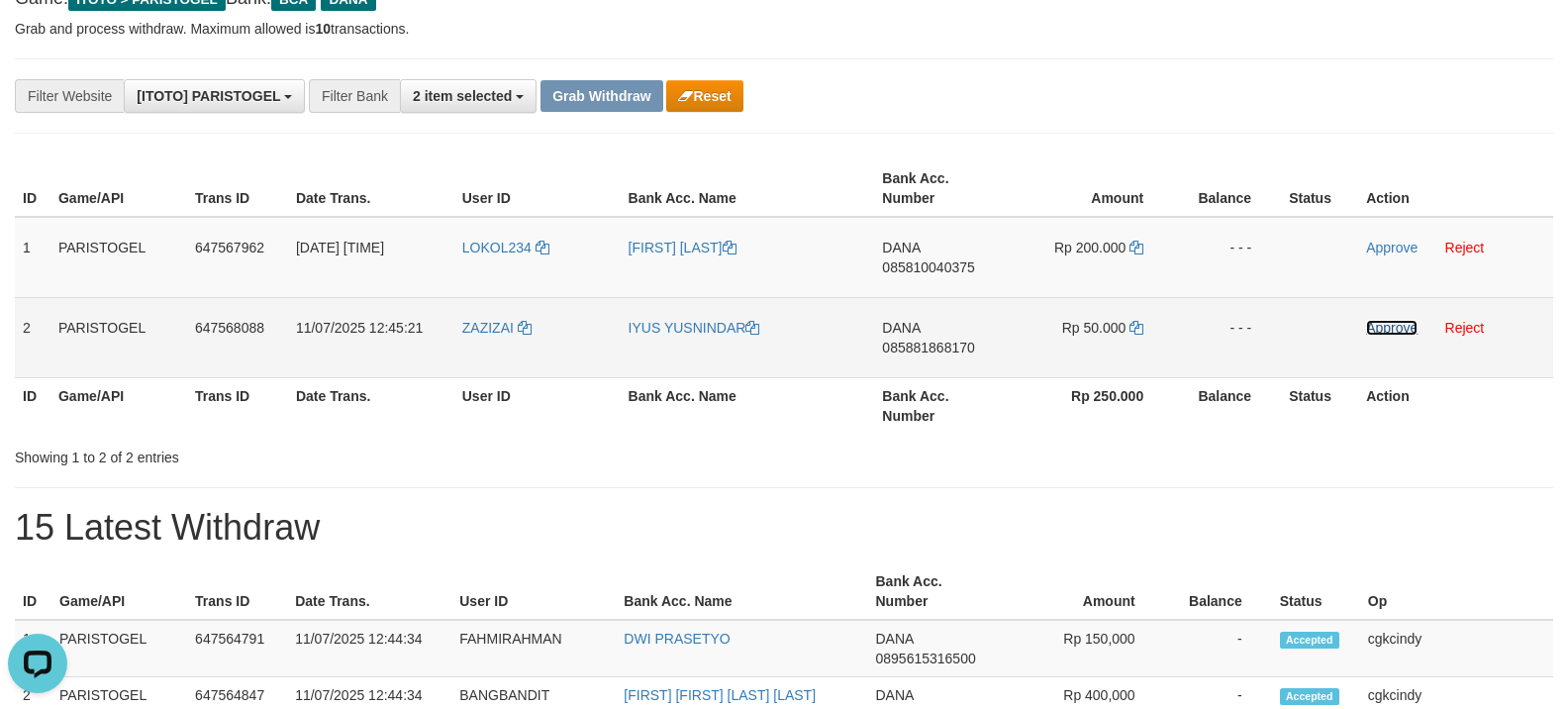 click on "Approve" at bounding box center [1392, 328] 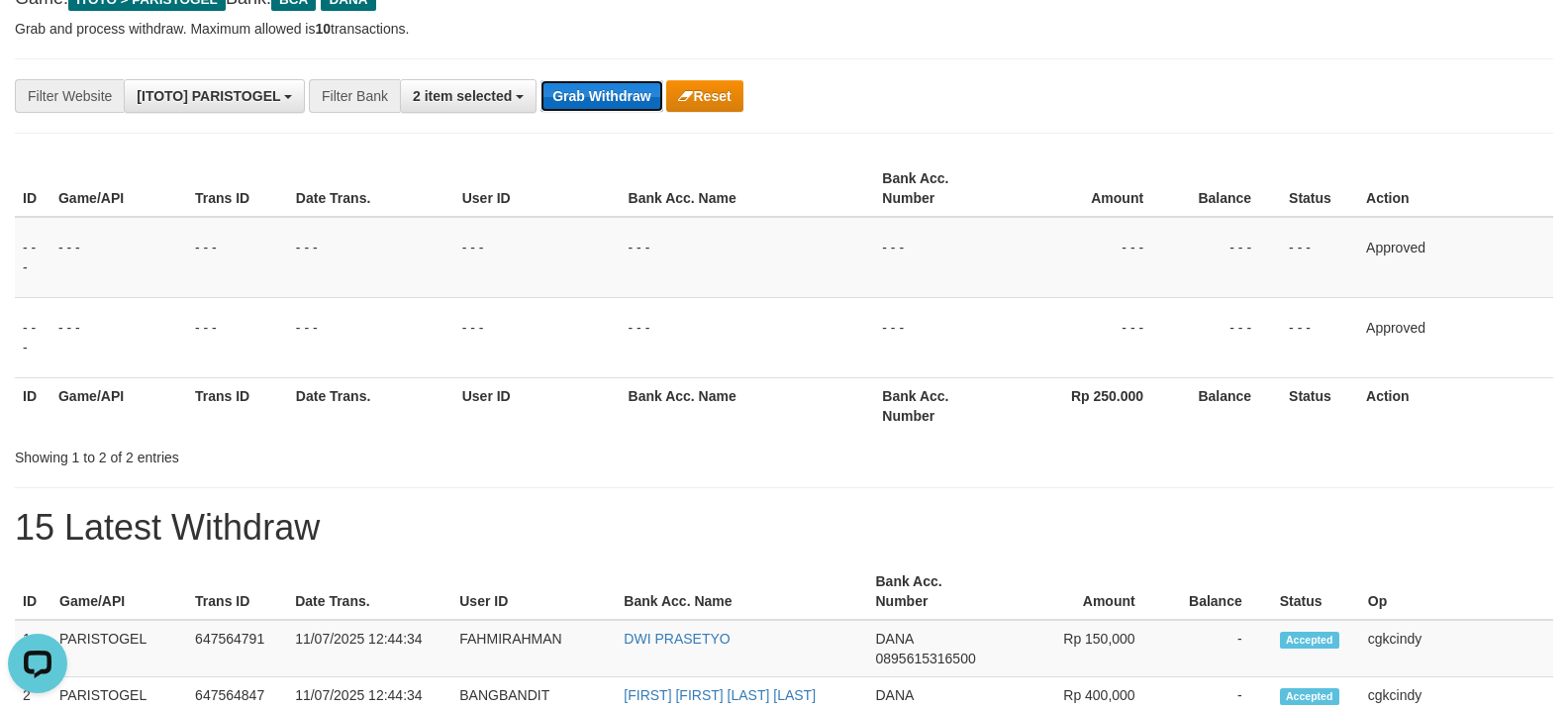 click on "Grab Withdraw" at bounding box center [601, 96] 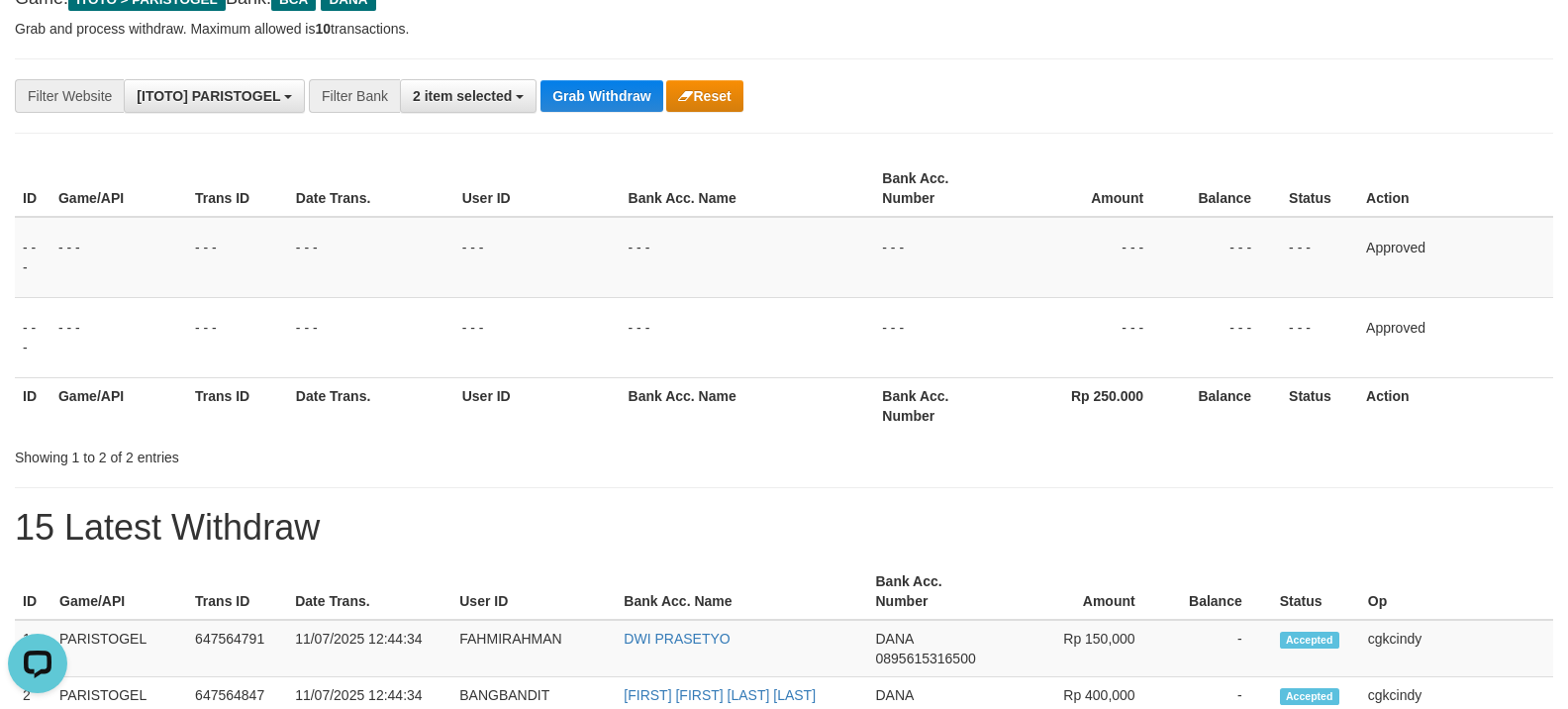 drag, startPoint x: 1182, startPoint y: 91, endPoint x: 1182, endPoint y: 69, distance: 22 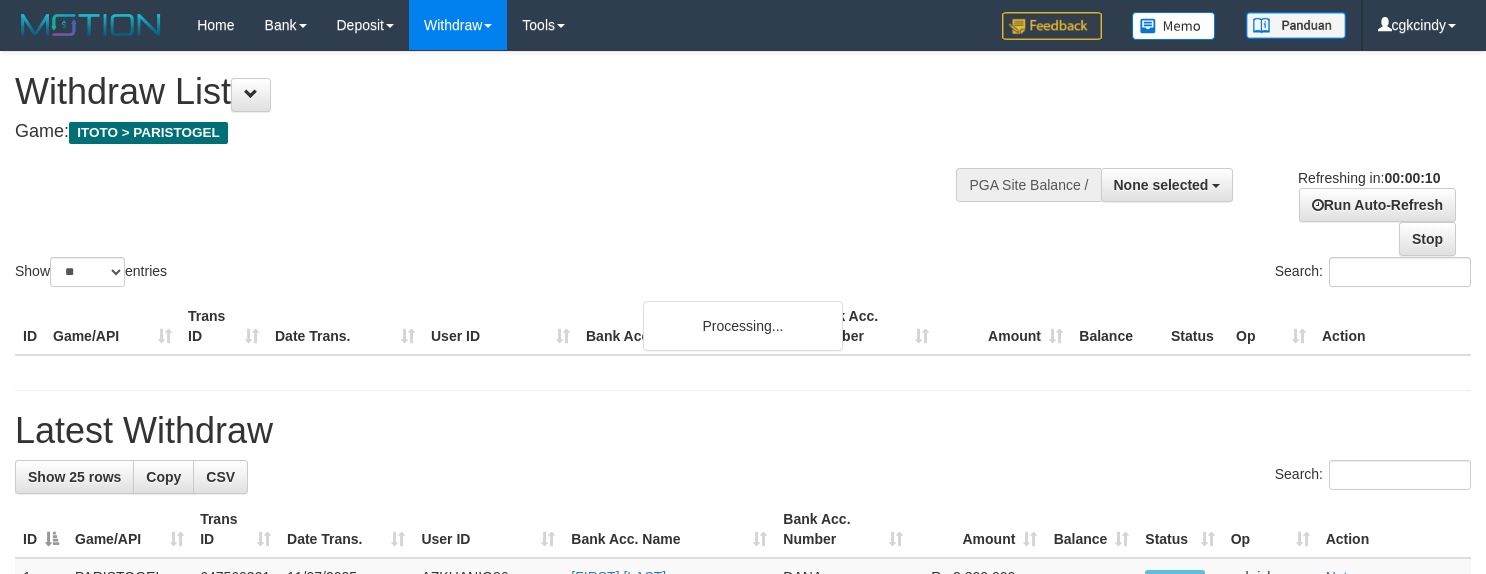 select 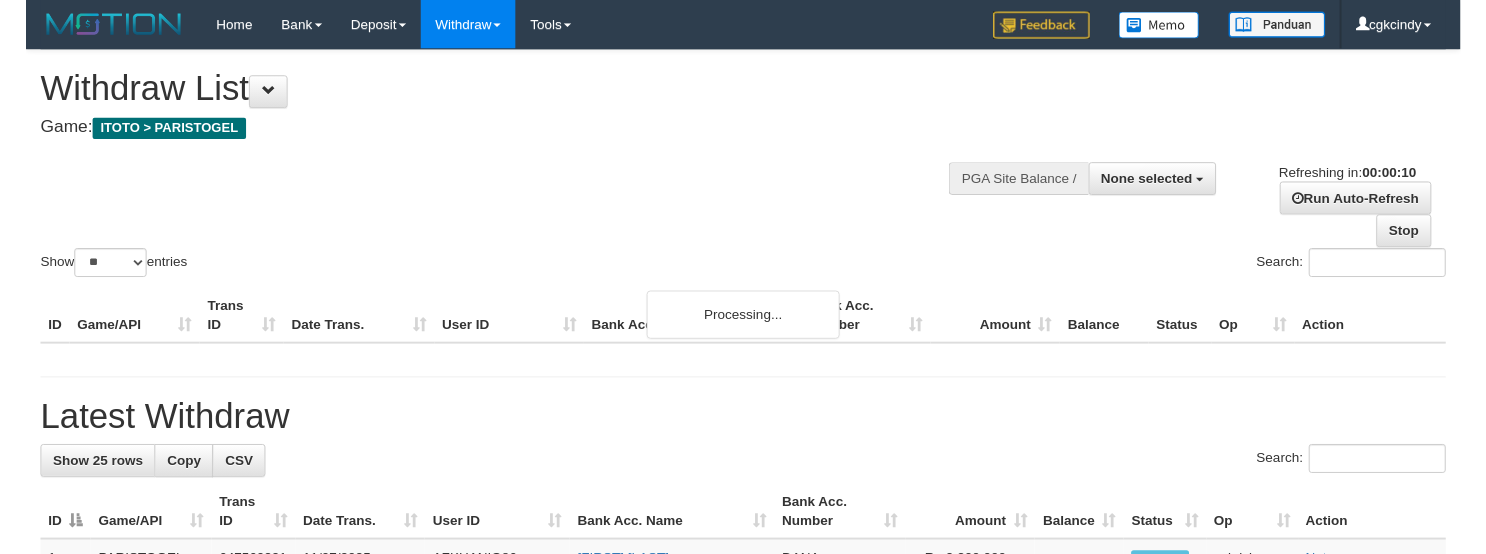 scroll, scrollTop: 0, scrollLeft: 0, axis: both 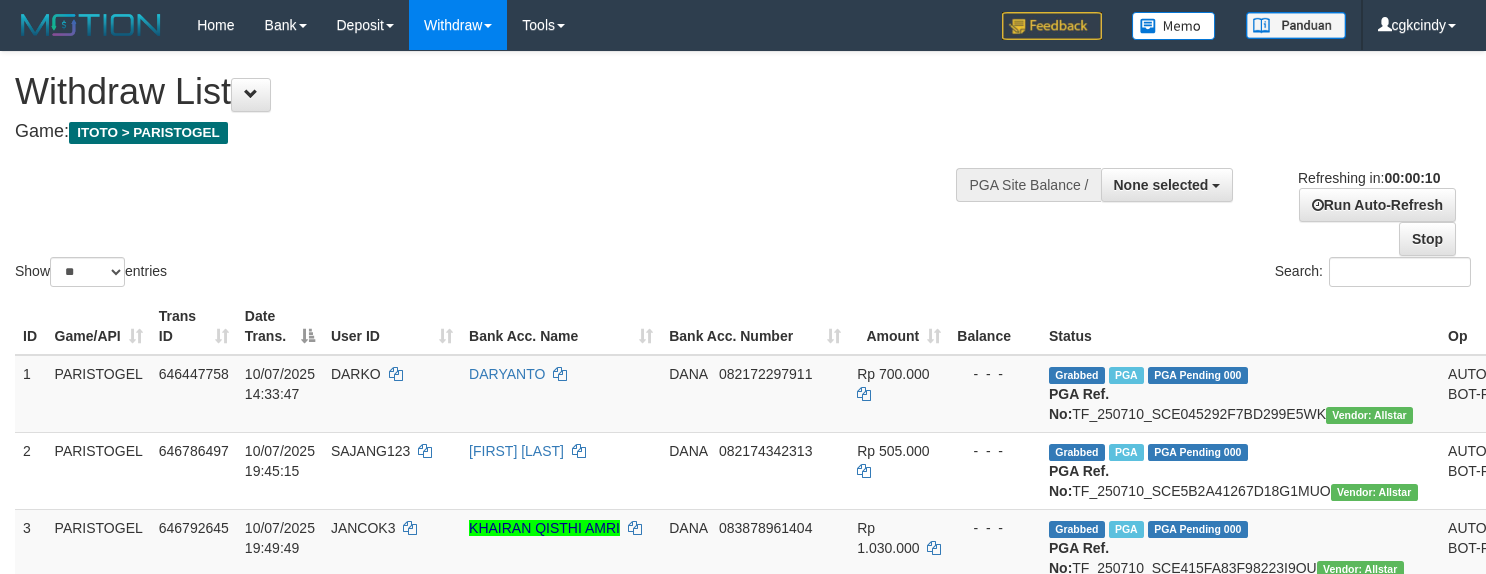 select 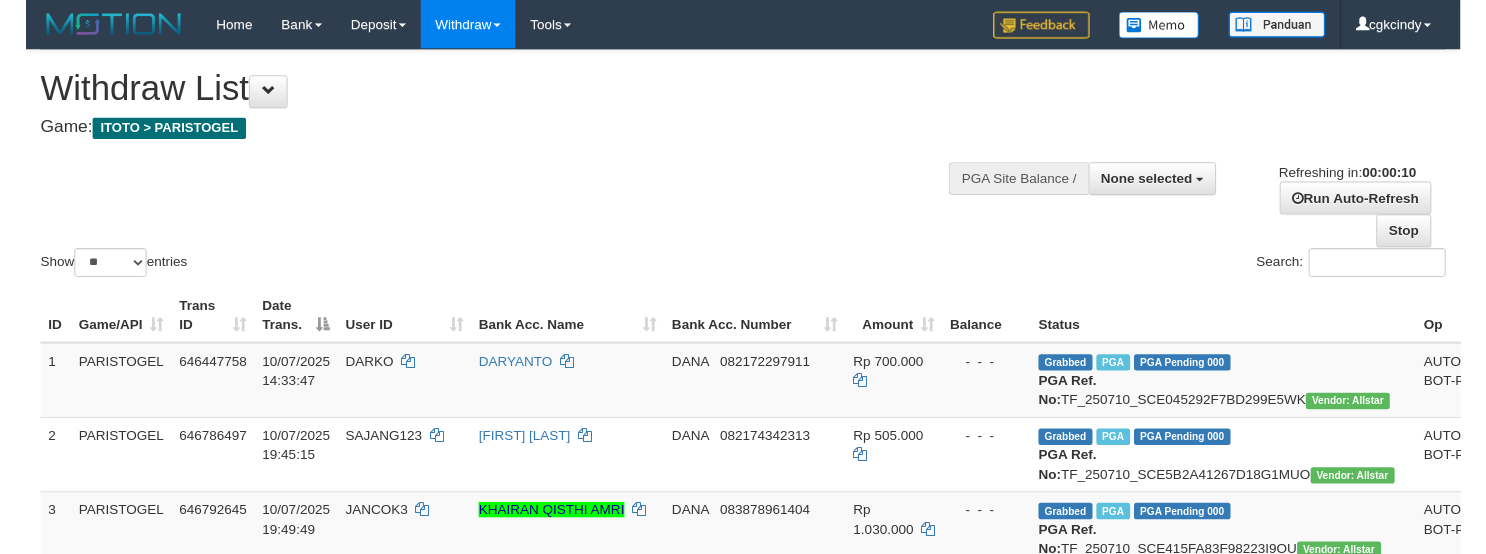 scroll, scrollTop: 0, scrollLeft: 0, axis: both 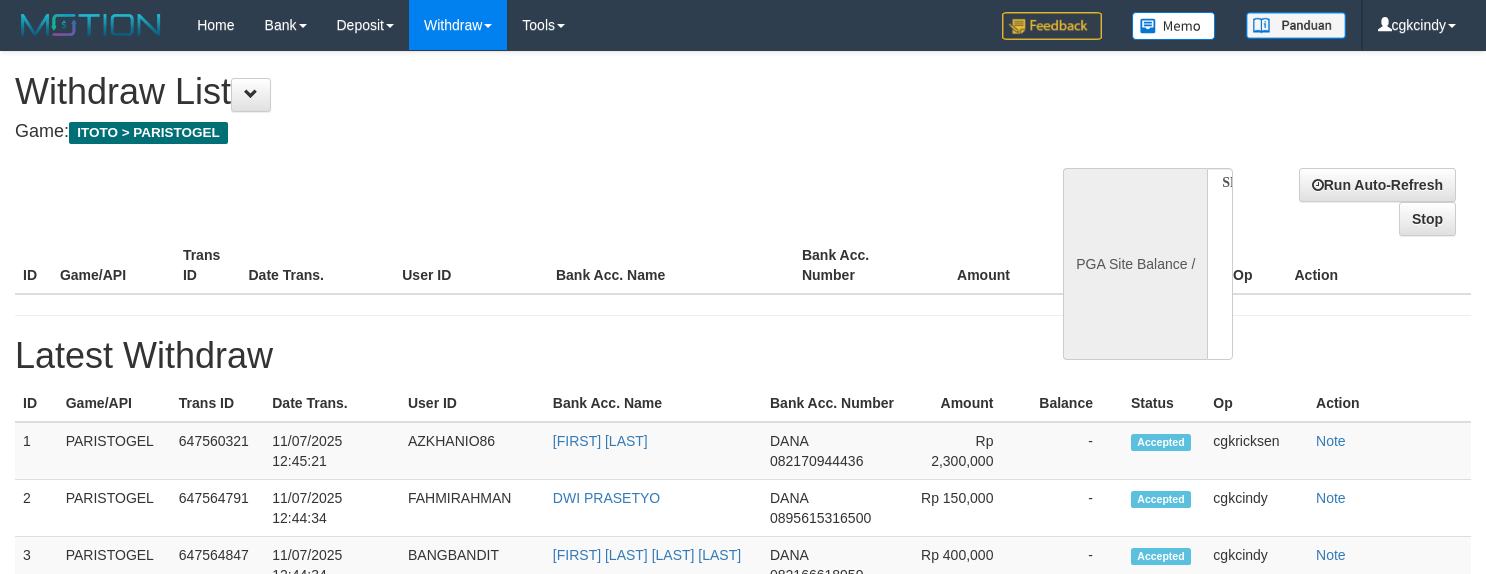 select 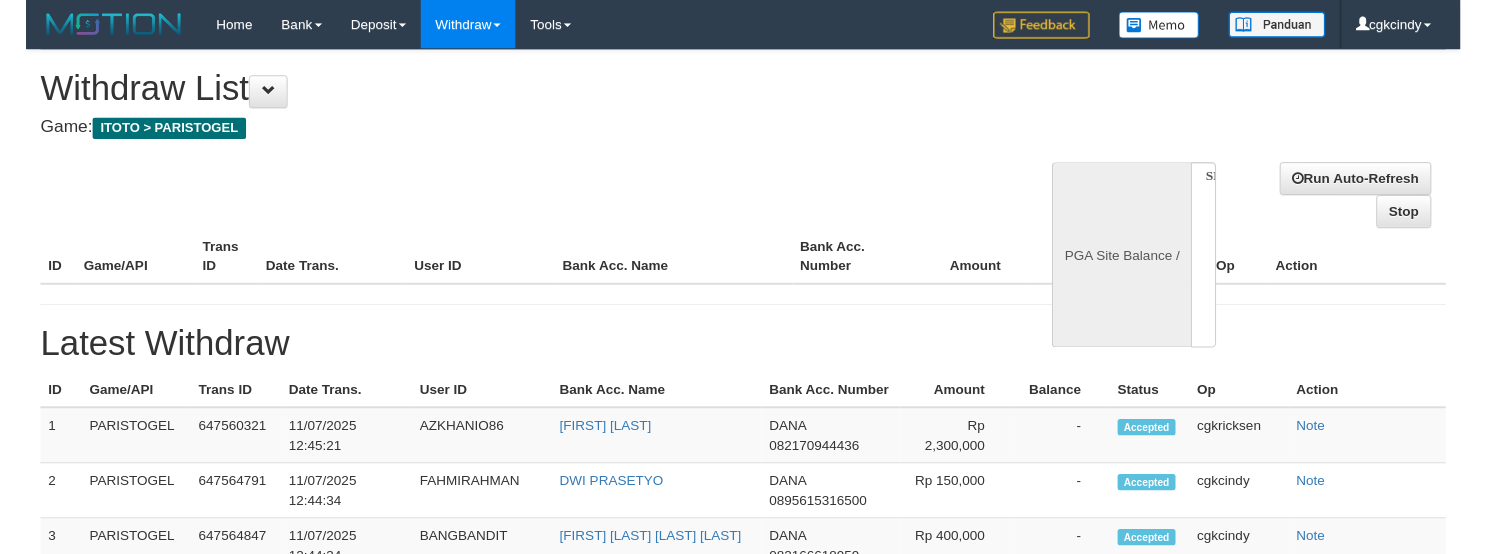 scroll, scrollTop: 0, scrollLeft: 0, axis: both 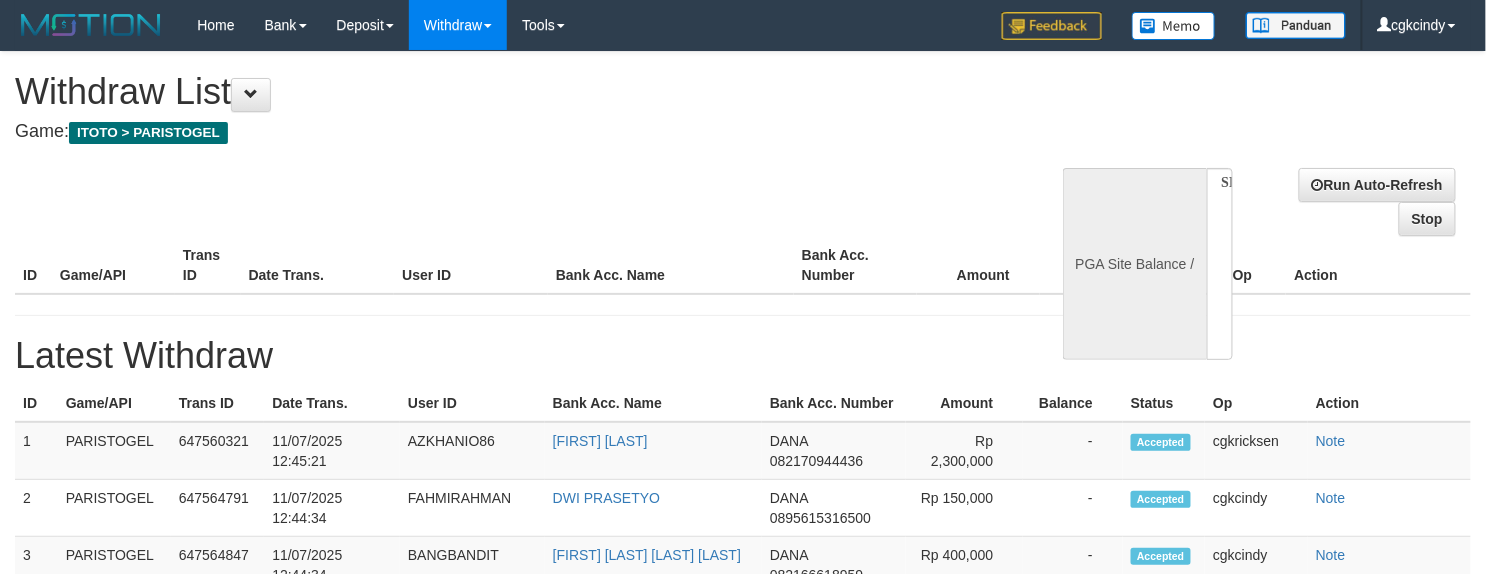 select on "**" 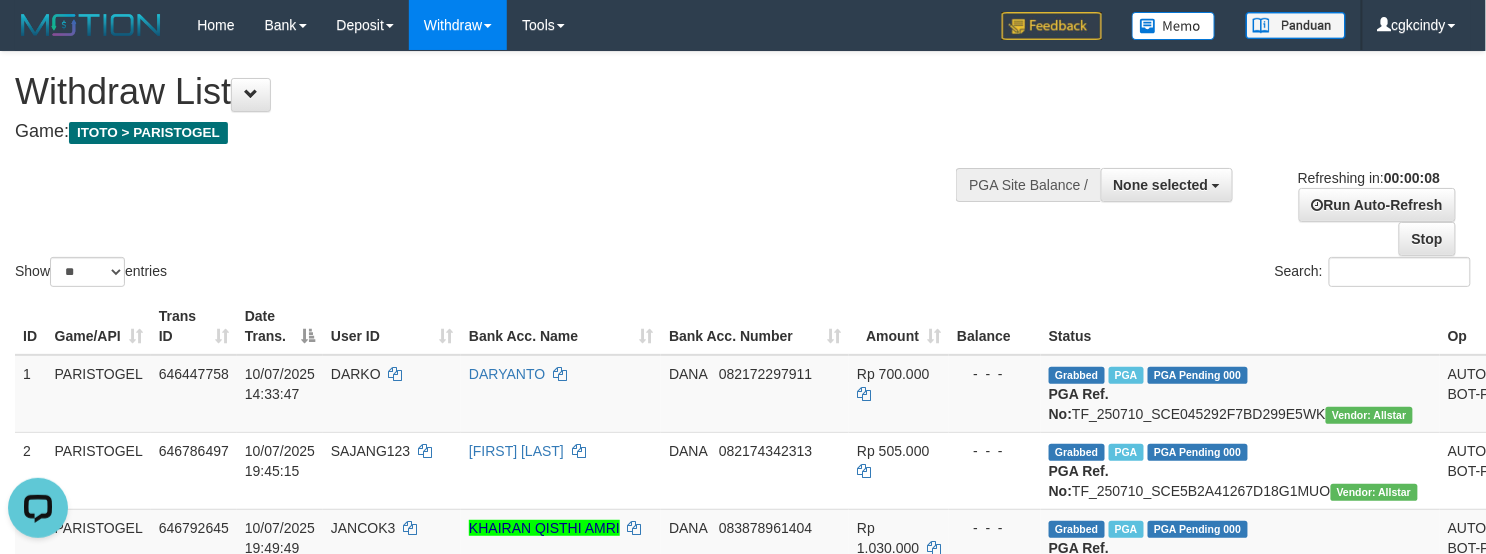 scroll, scrollTop: 0, scrollLeft: 0, axis: both 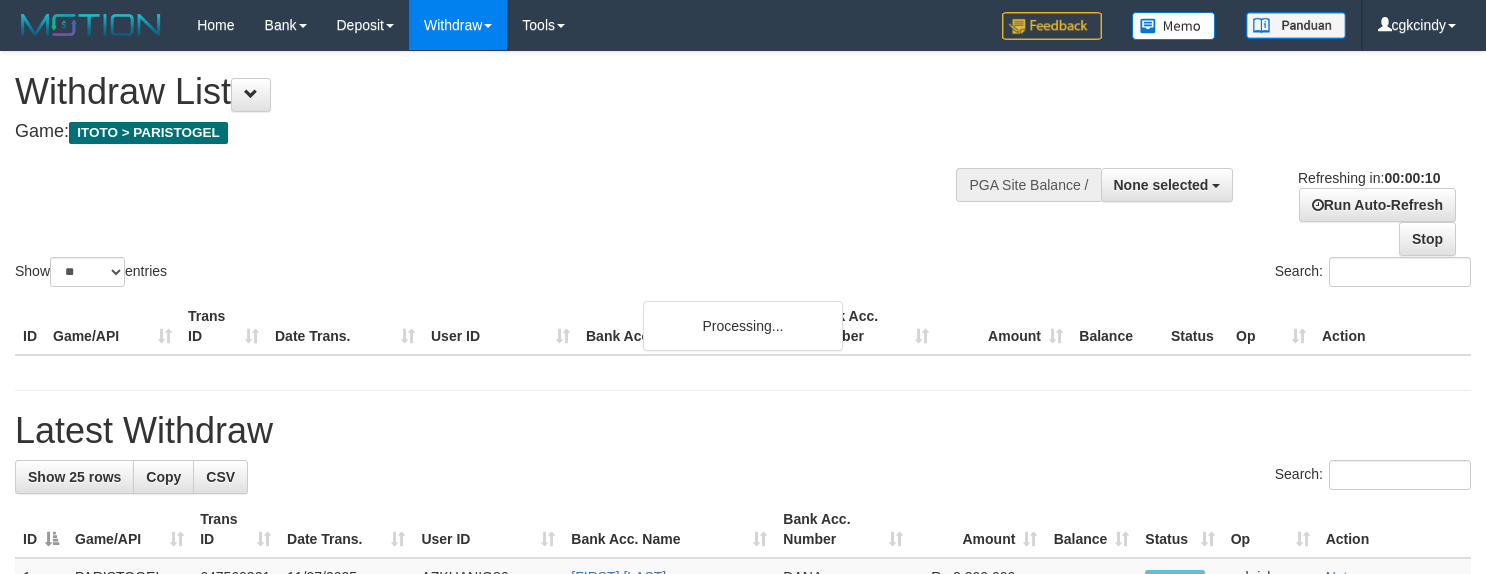 select 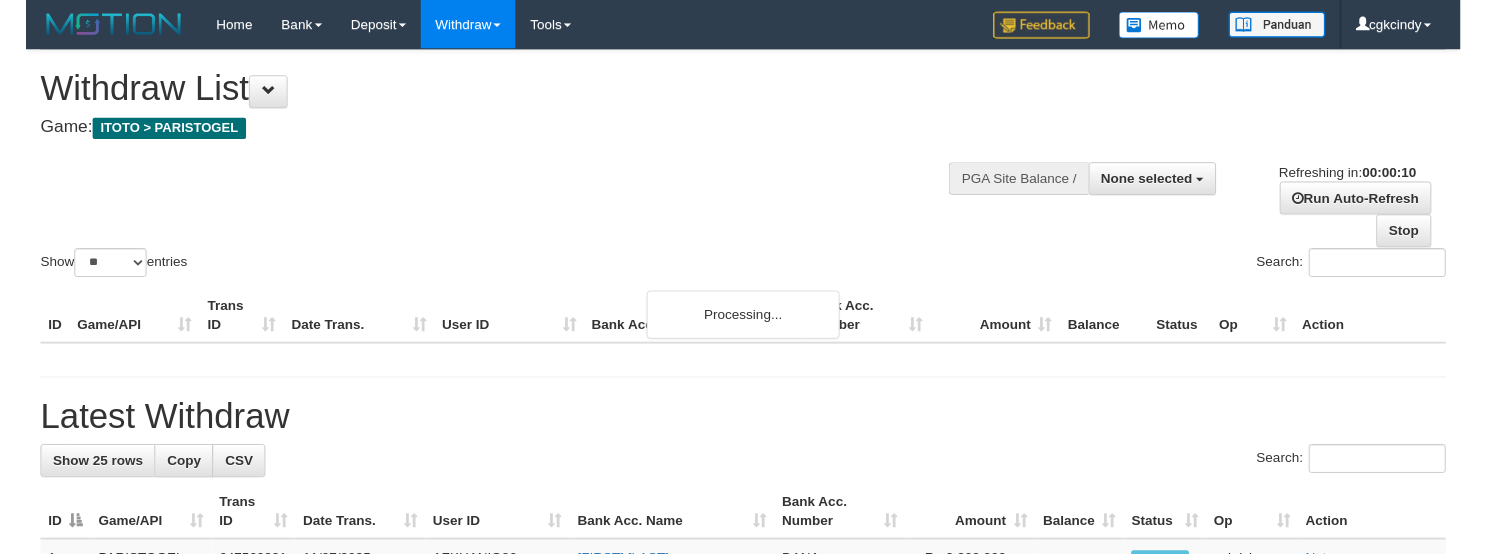scroll, scrollTop: 0, scrollLeft: 0, axis: both 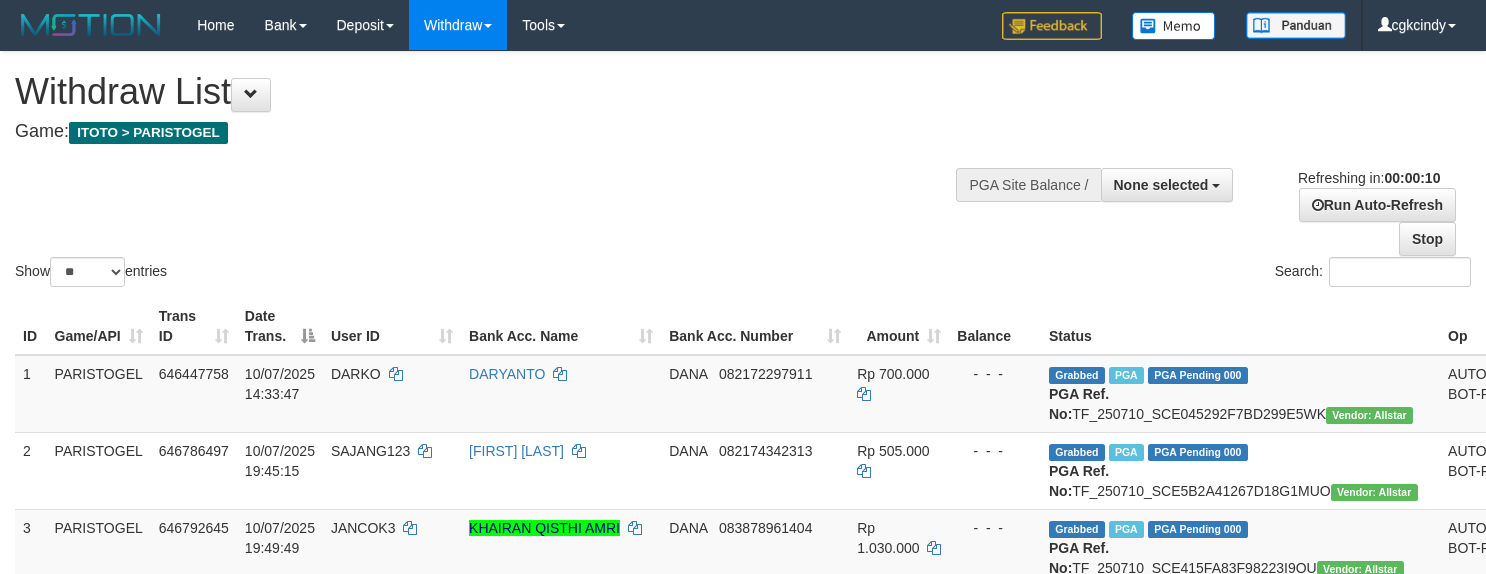 select 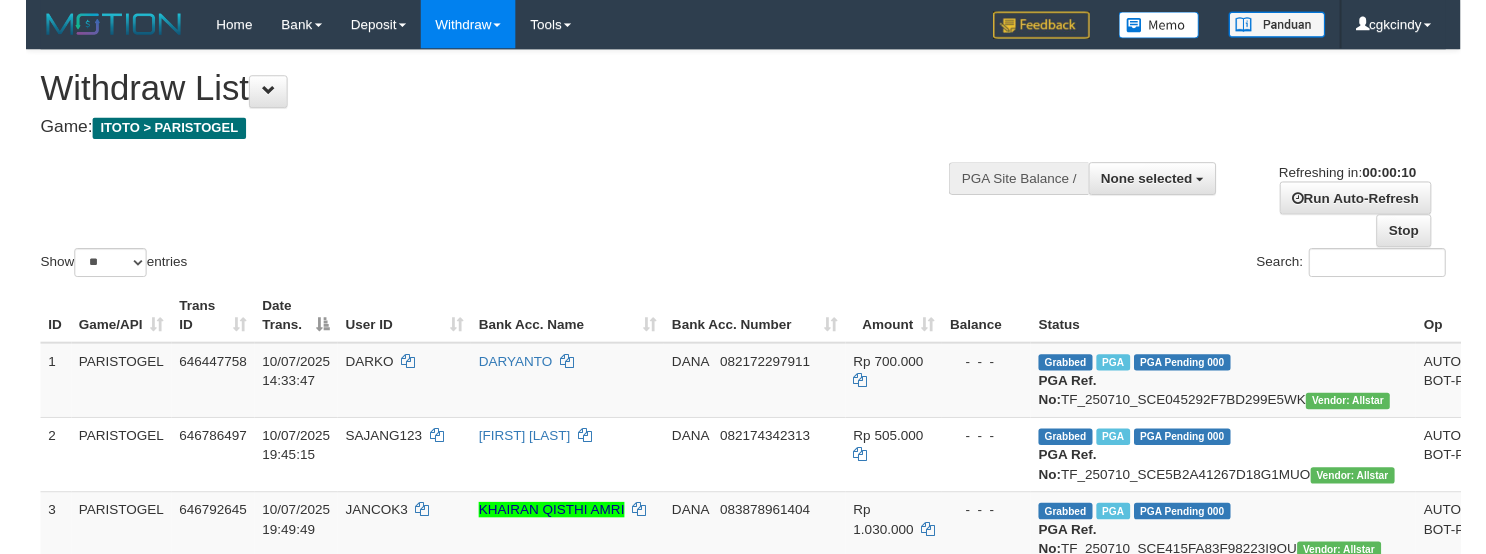 scroll, scrollTop: 0, scrollLeft: 0, axis: both 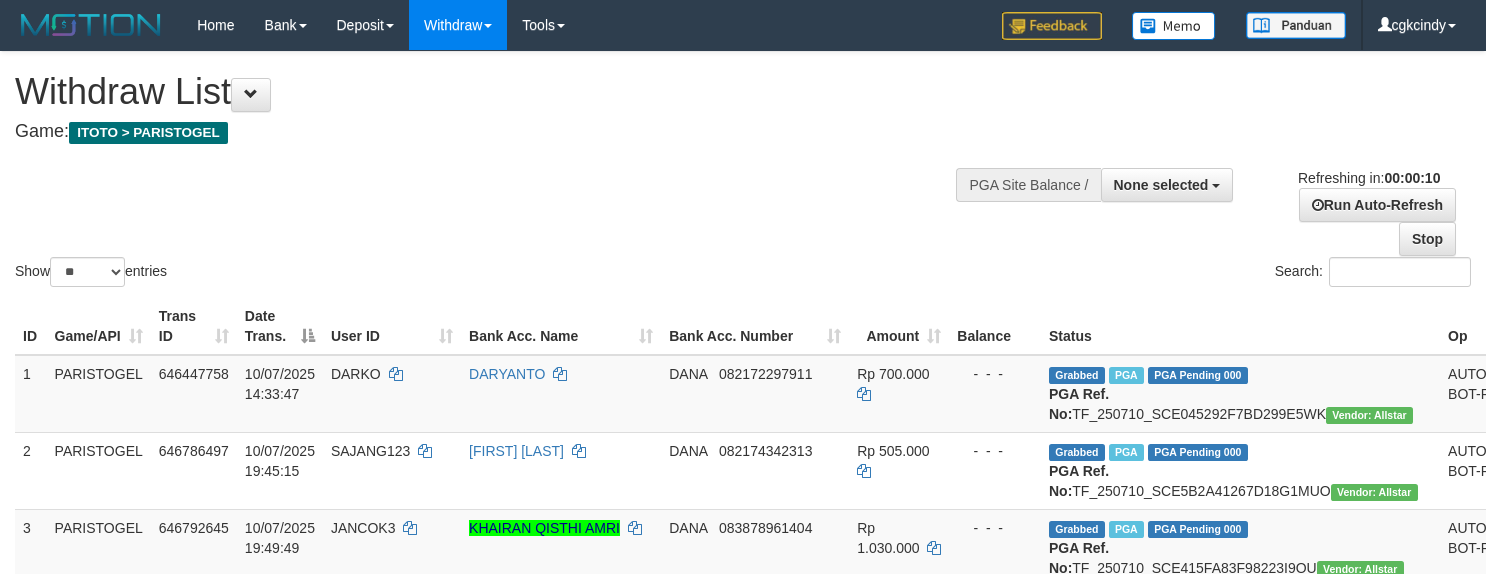 select 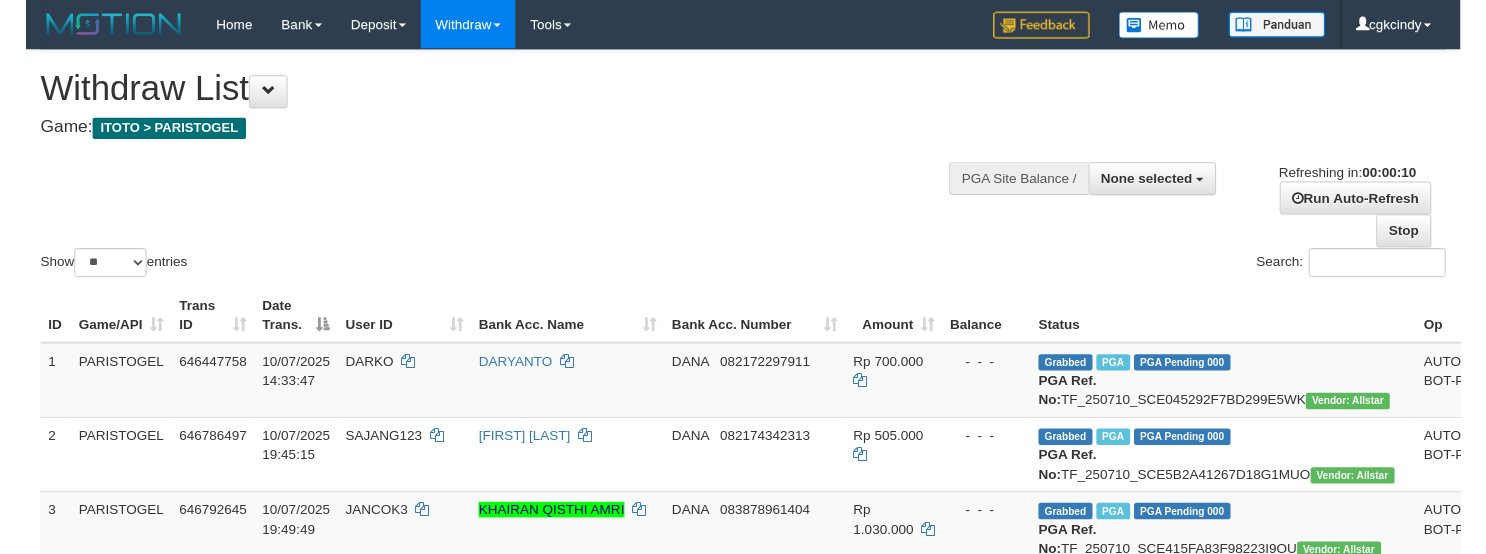 scroll, scrollTop: 0, scrollLeft: 0, axis: both 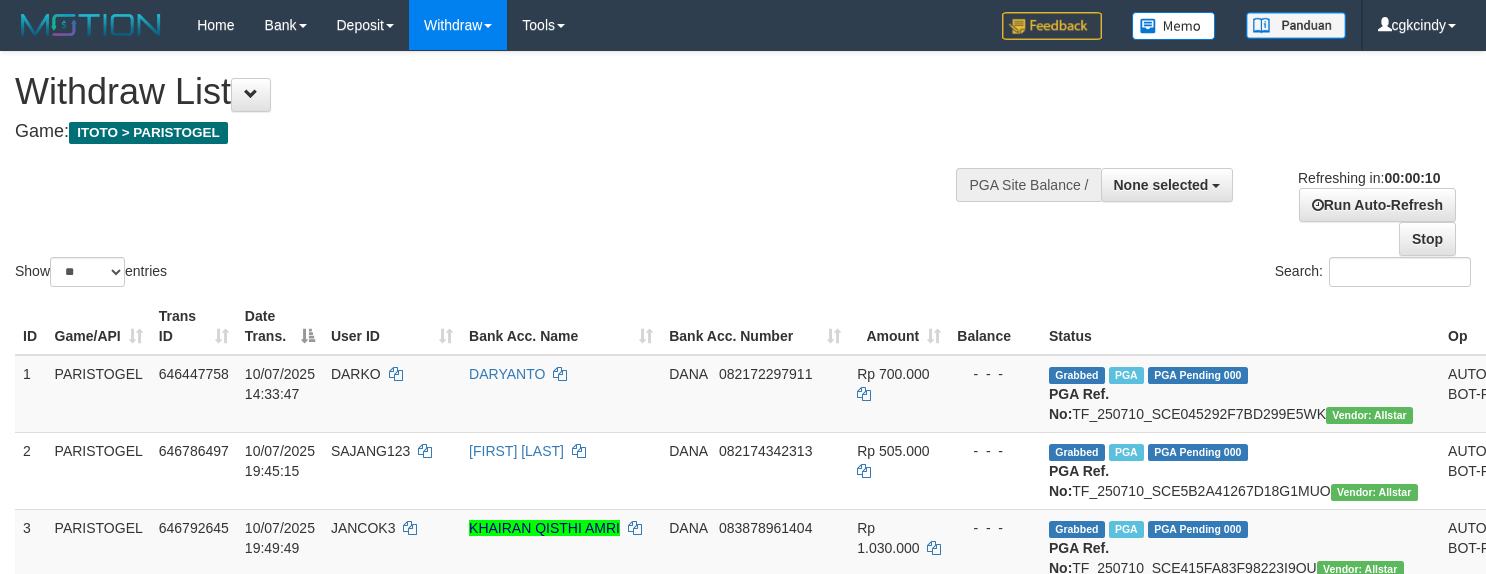 select 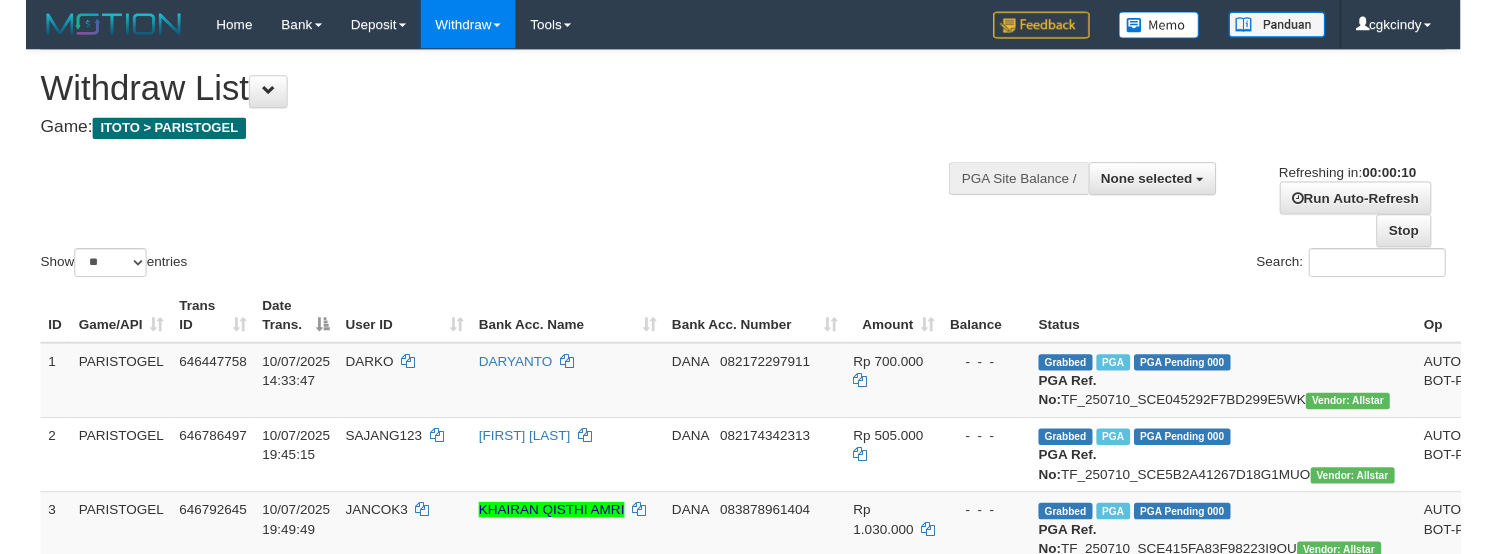 scroll, scrollTop: 0, scrollLeft: 0, axis: both 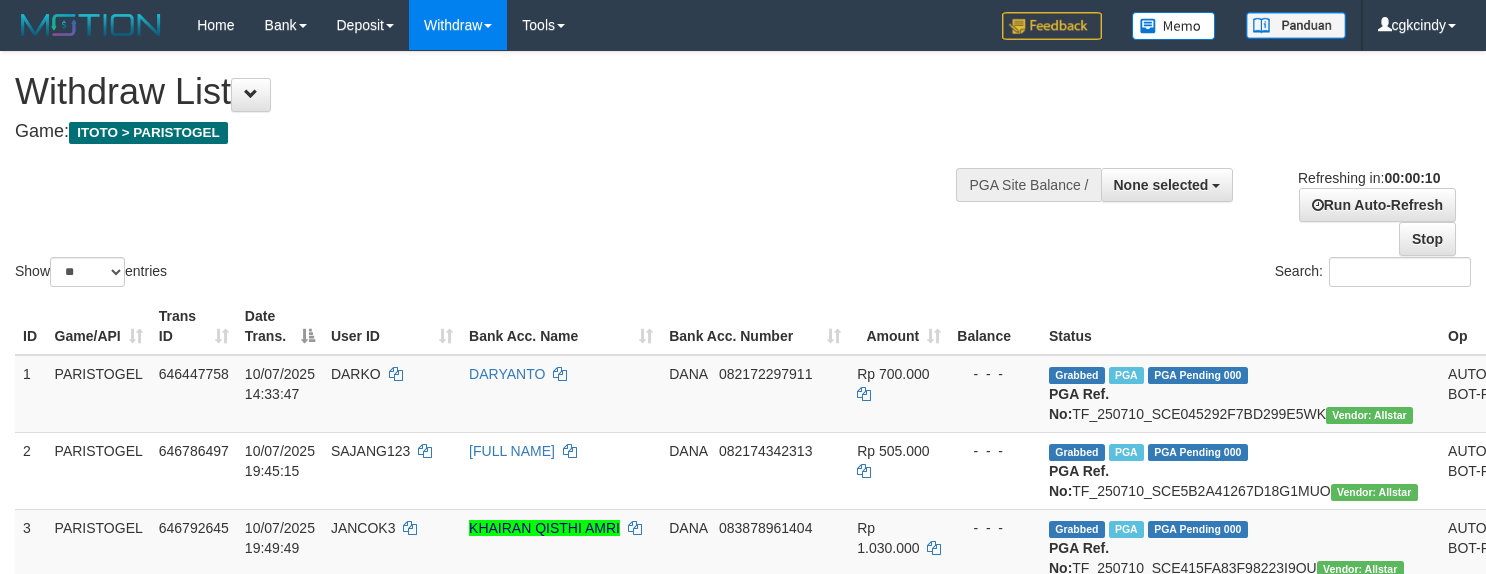 select 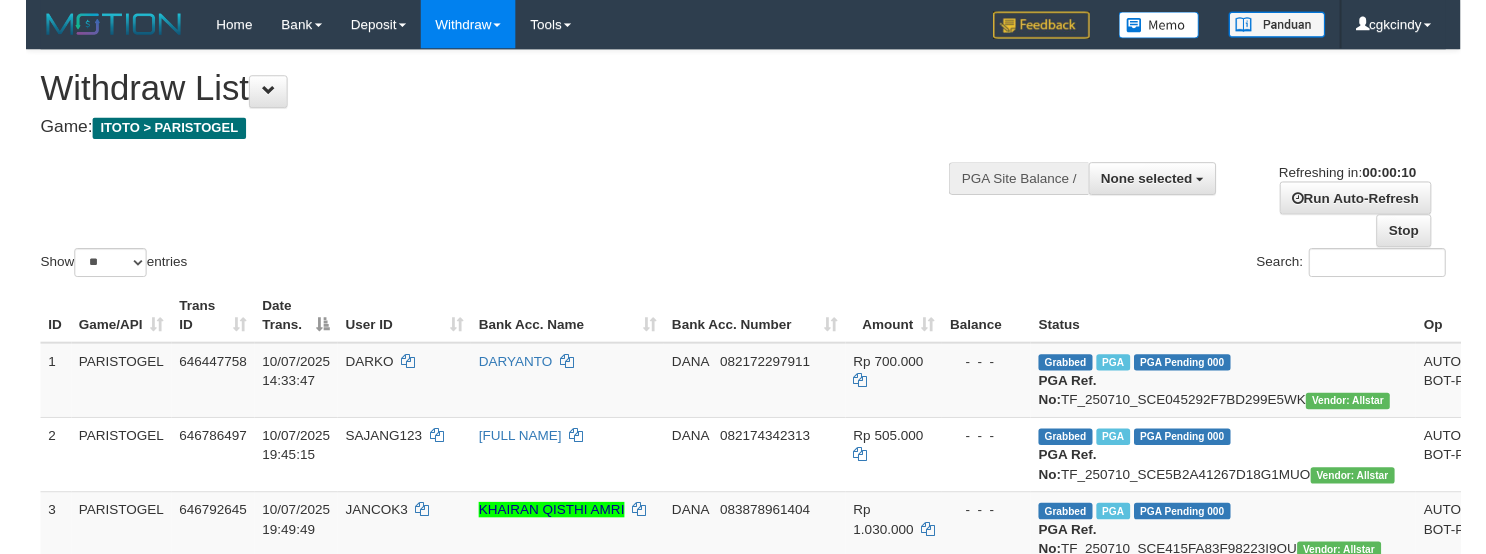 scroll, scrollTop: 0, scrollLeft: 0, axis: both 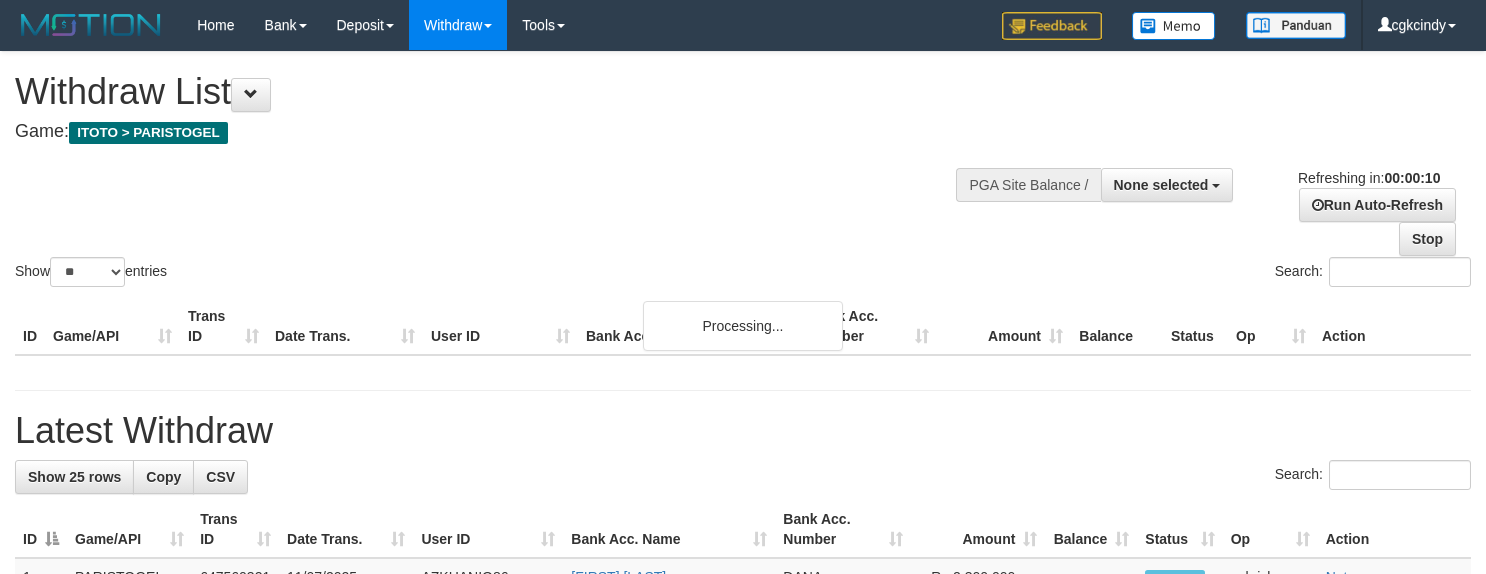 select 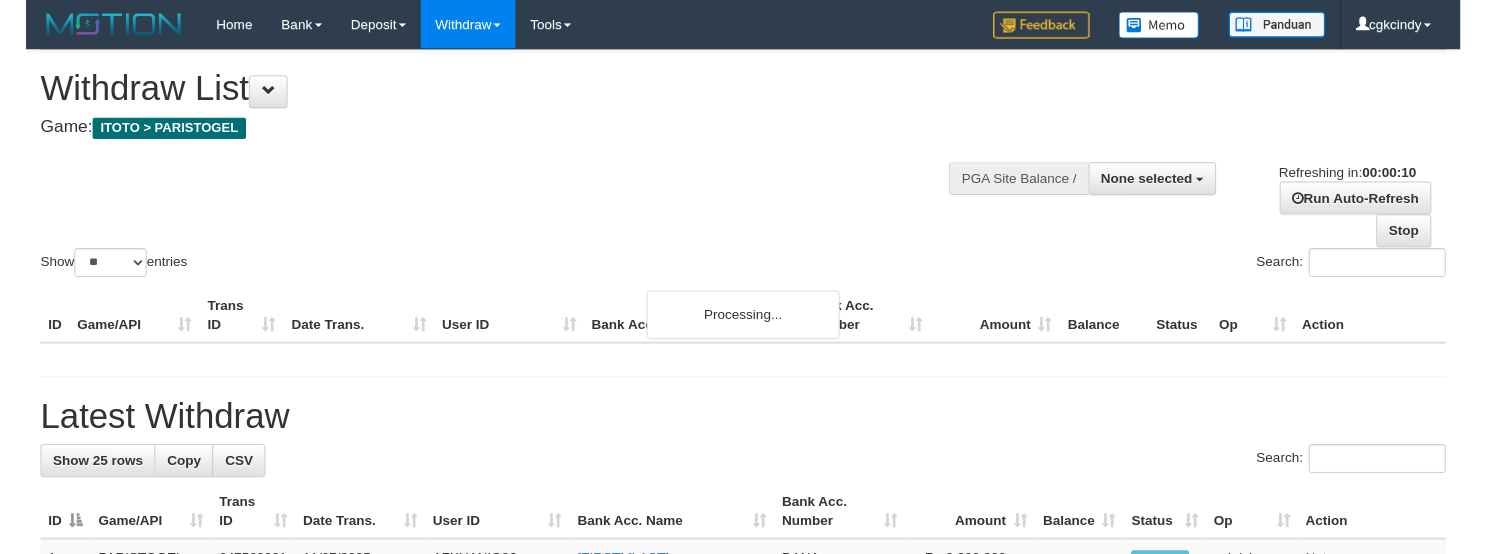 scroll, scrollTop: 0, scrollLeft: 0, axis: both 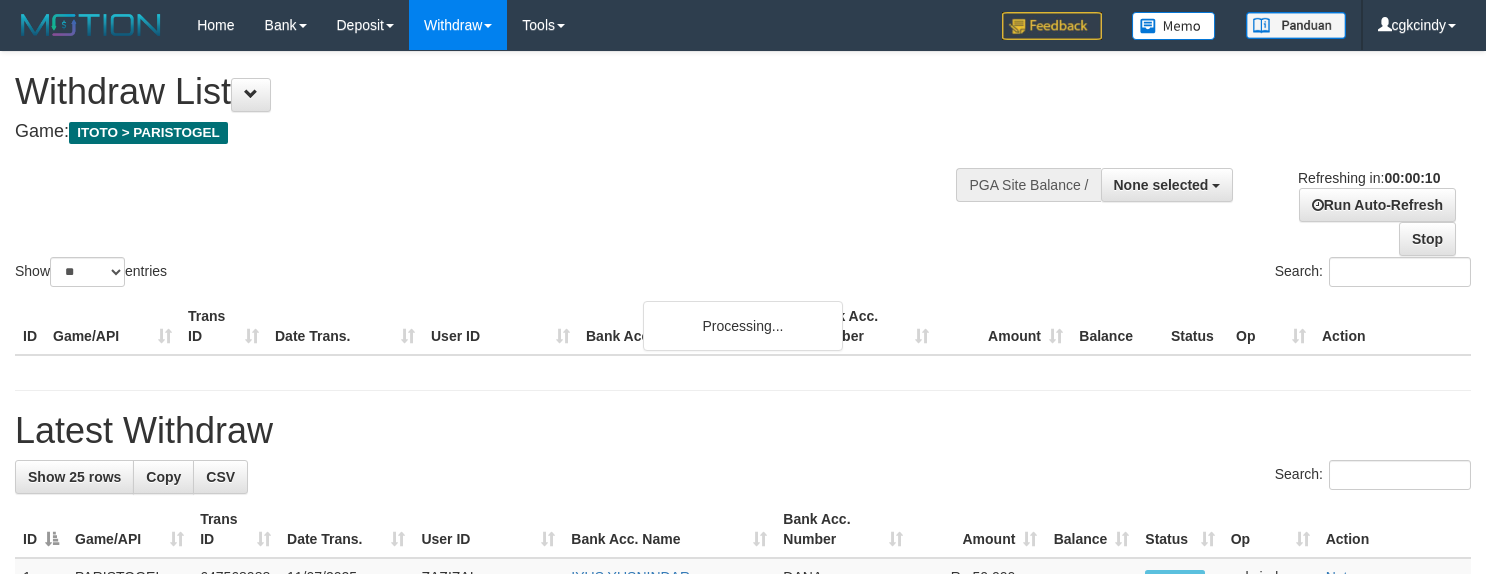 select on "**" 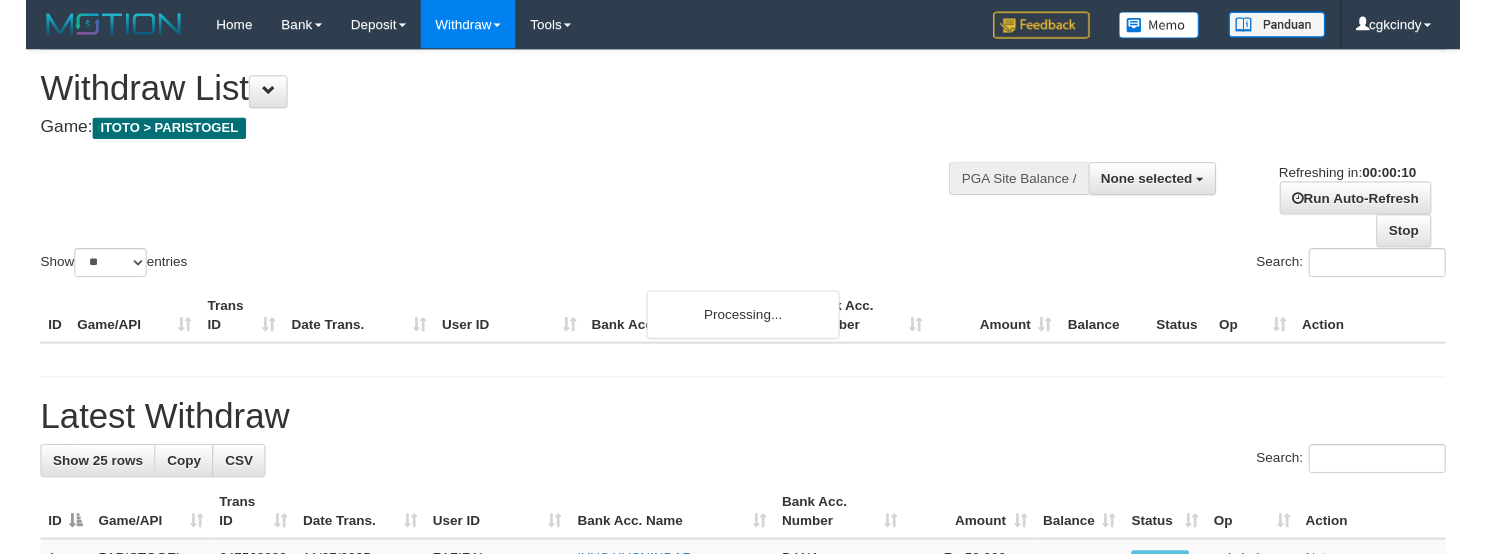 scroll, scrollTop: 0, scrollLeft: 0, axis: both 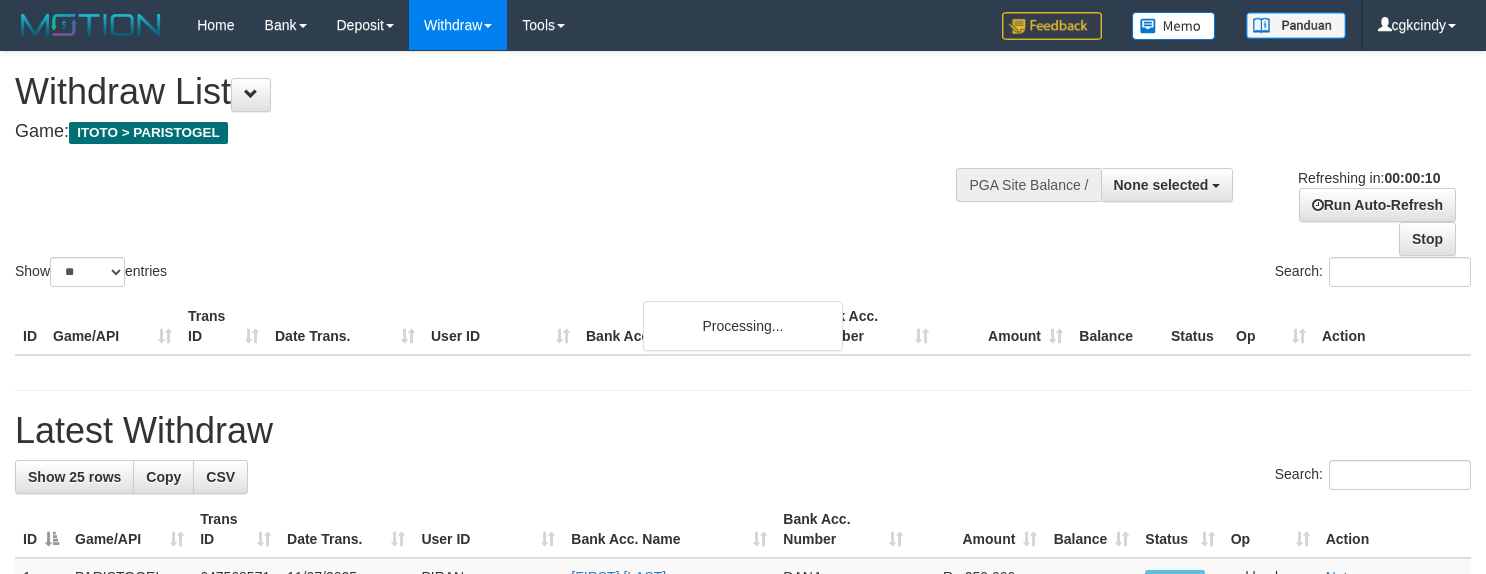 select 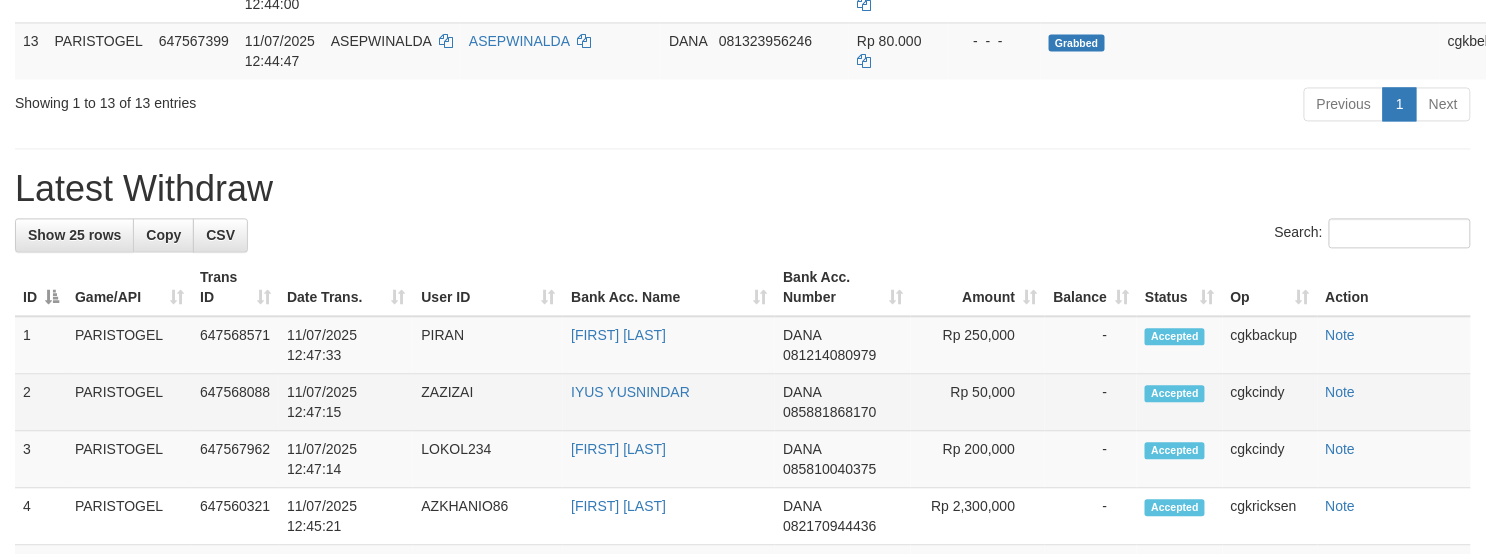 scroll, scrollTop: 933, scrollLeft: 0, axis: vertical 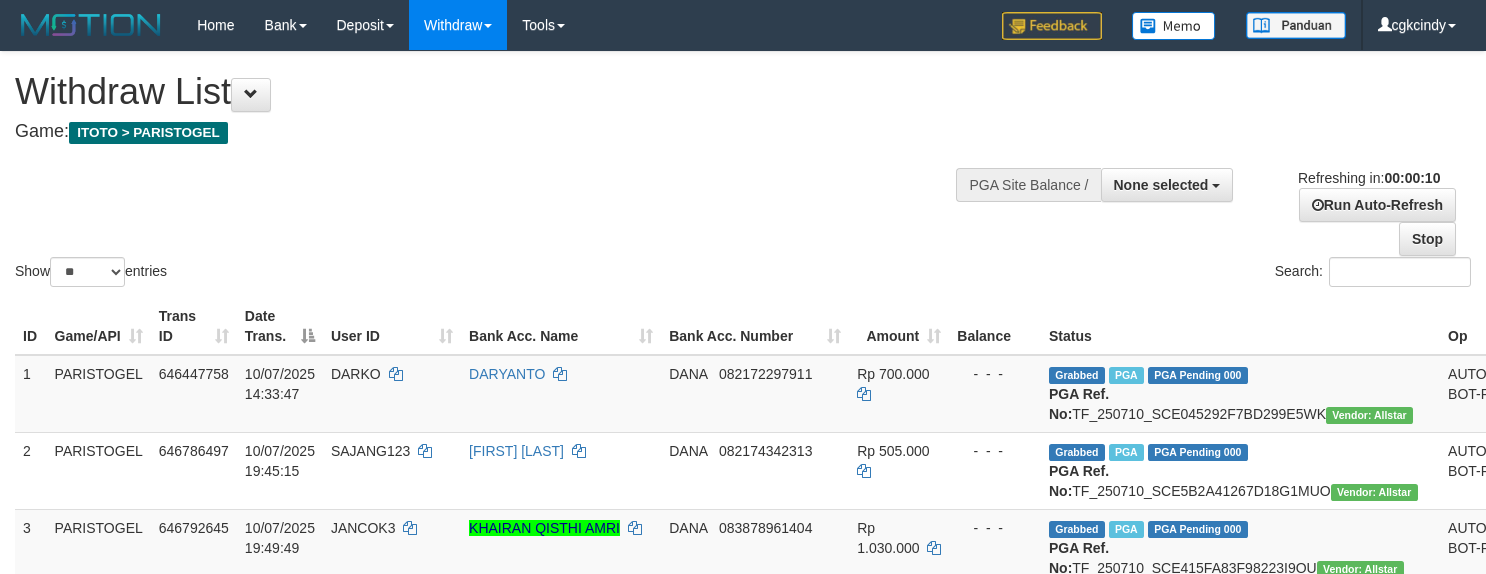 select 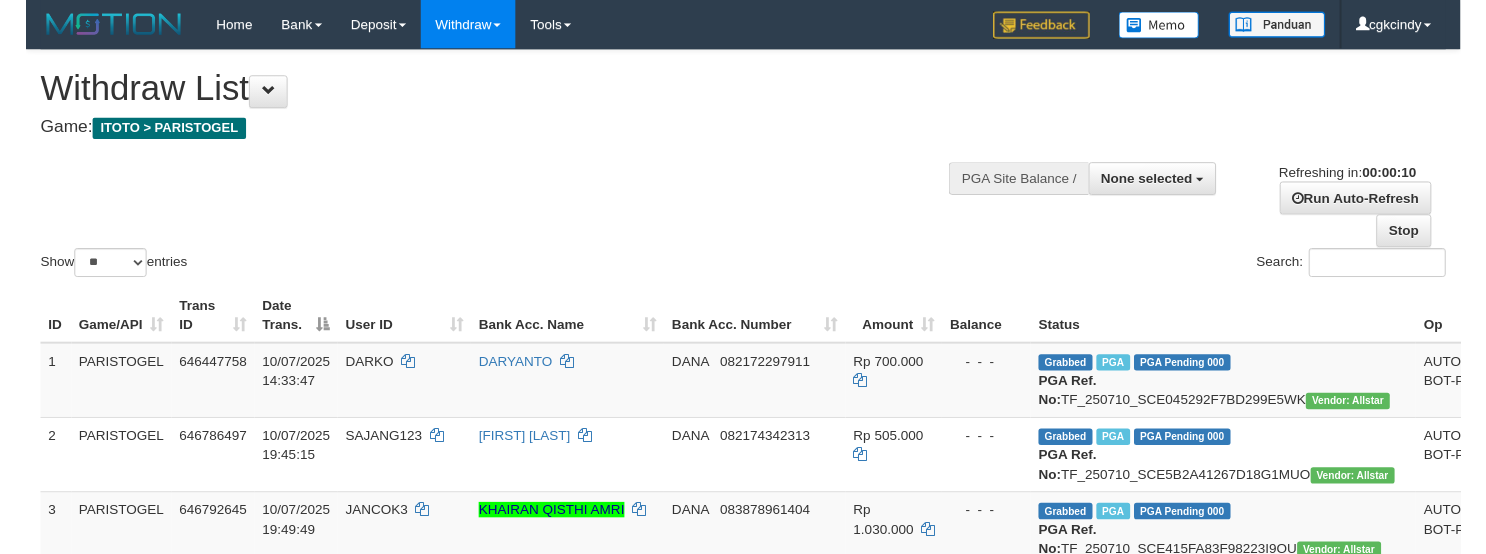 scroll, scrollTop: 0, scrollLeft: 0, axis: both 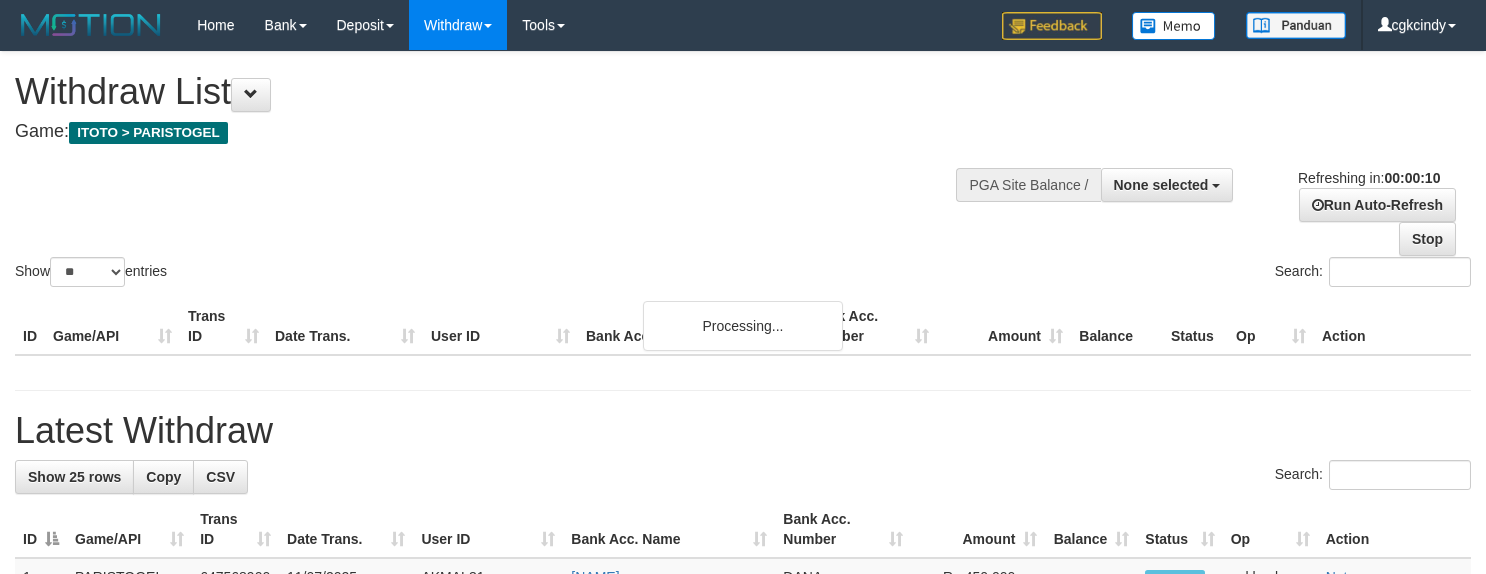 select 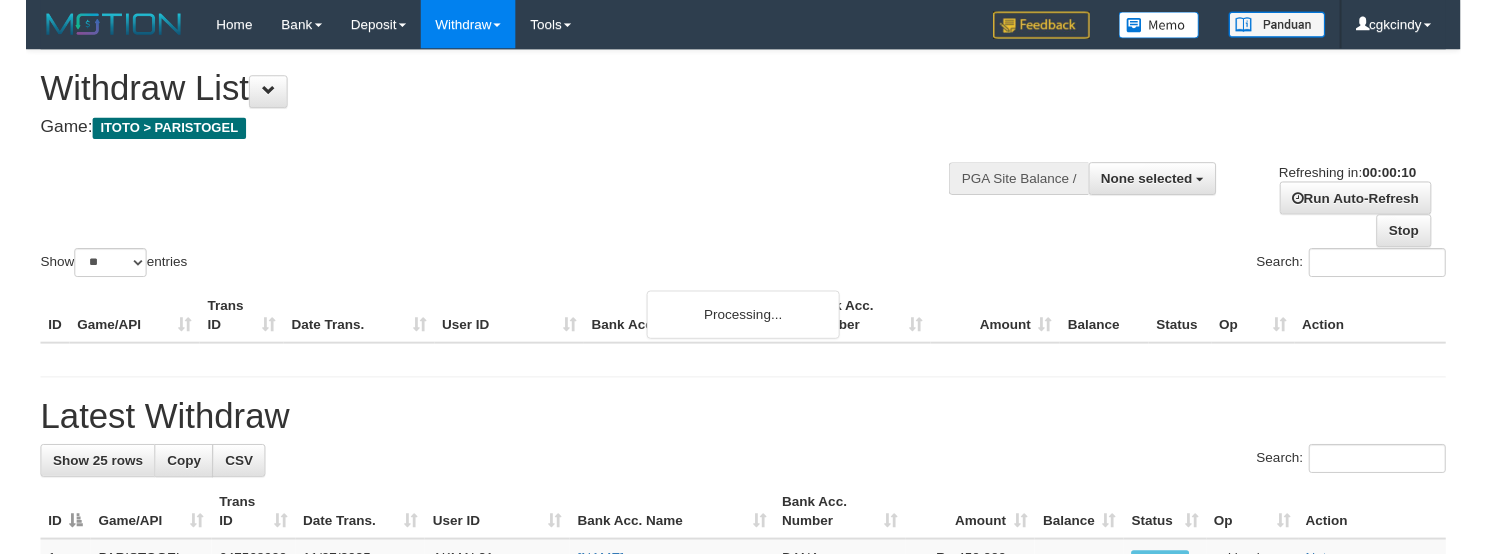 scroll, scrollTop: 0, scrollLeft: 0, axis: both 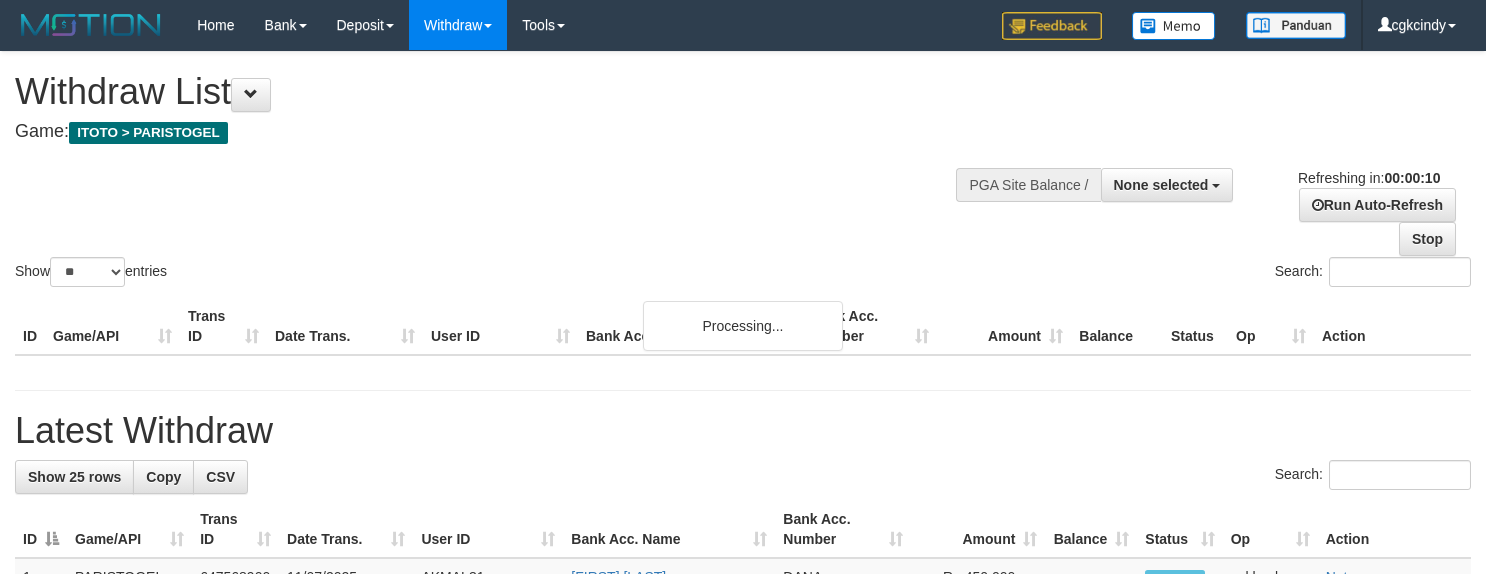 select 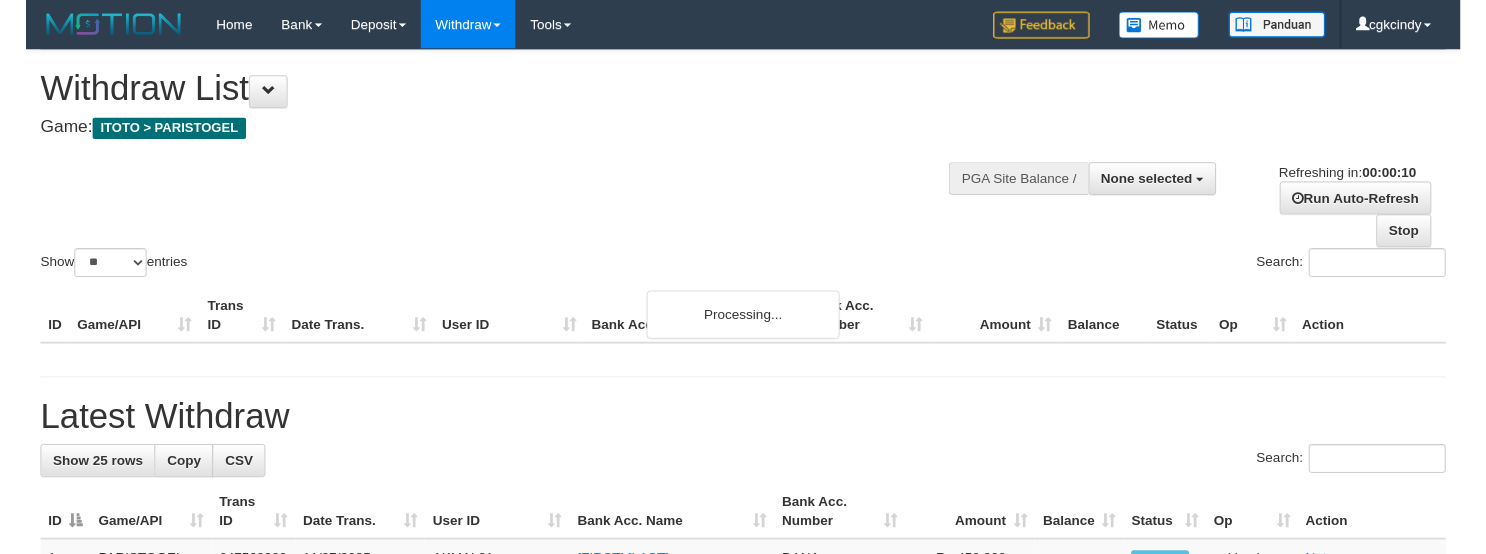 scroll, scrollTop: 0, scrollLeft: 0, axis: both 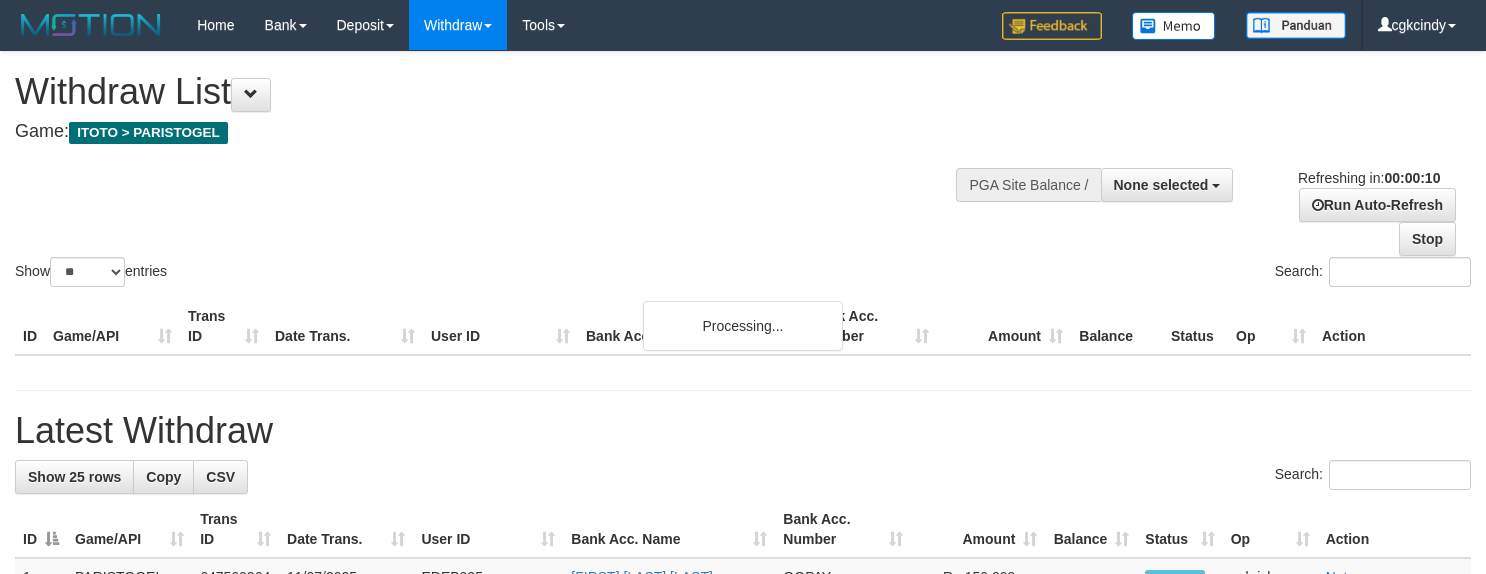 select 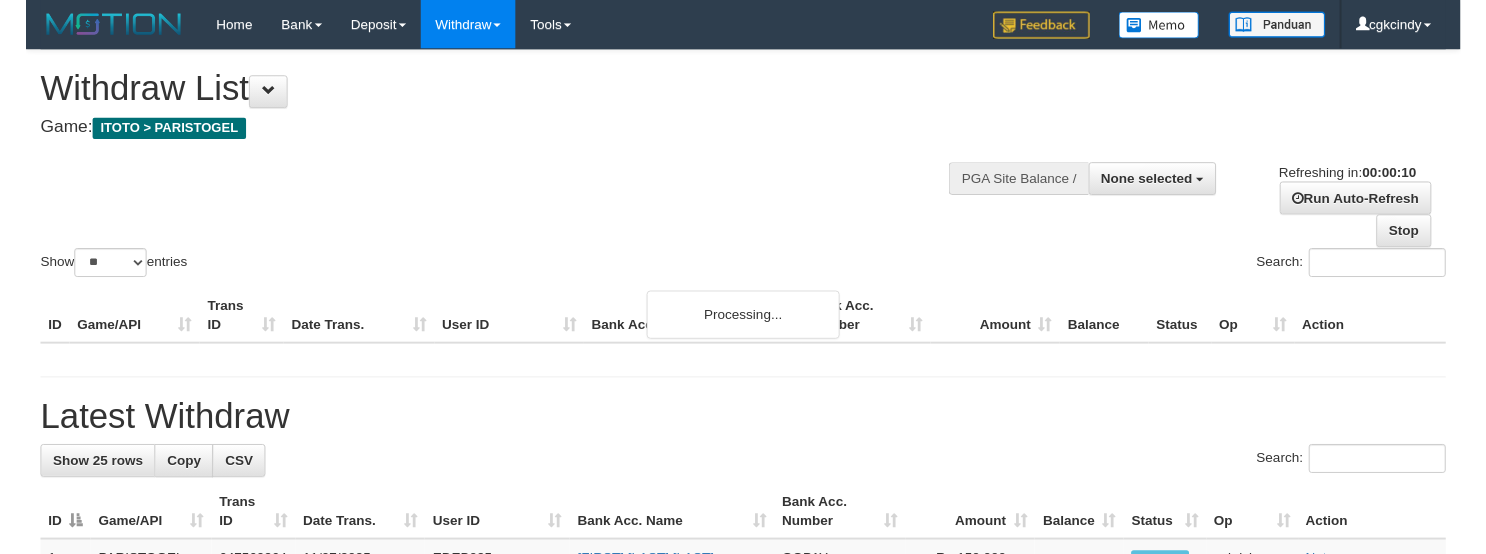 scroll, scrollTop: 0, scrollLeft: 0, axis: both 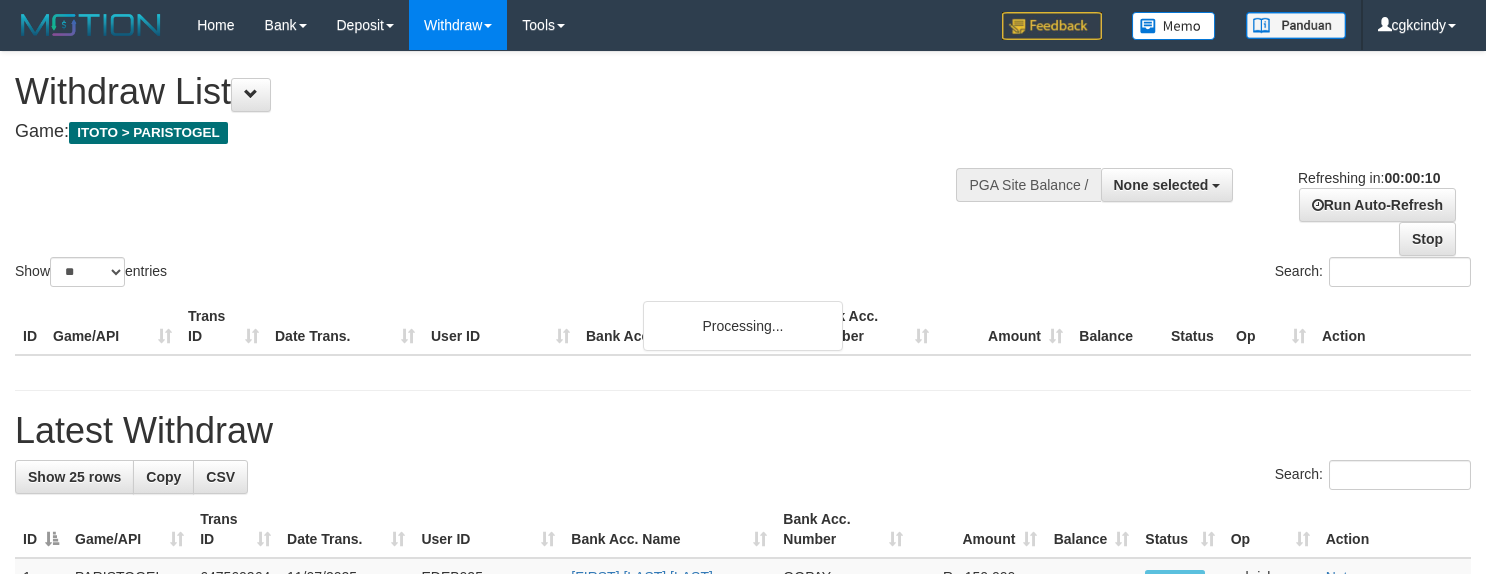 select 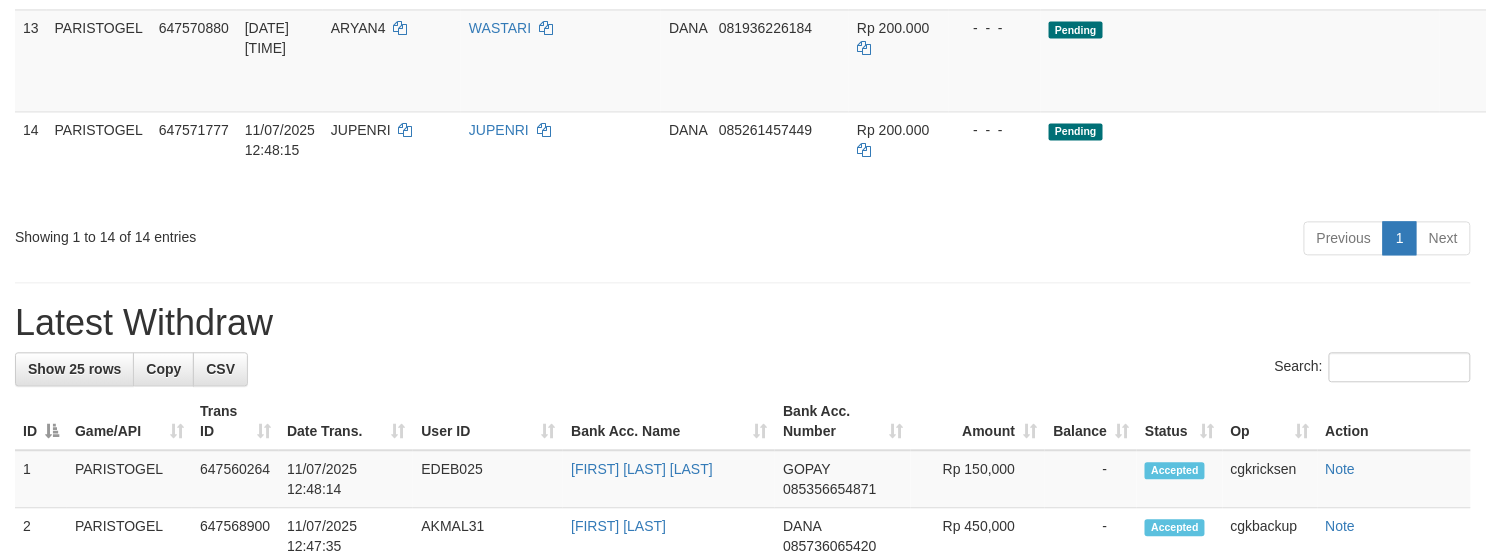 scroll, scrollTop: 1200, scrollLeft: 0, axis: vertical 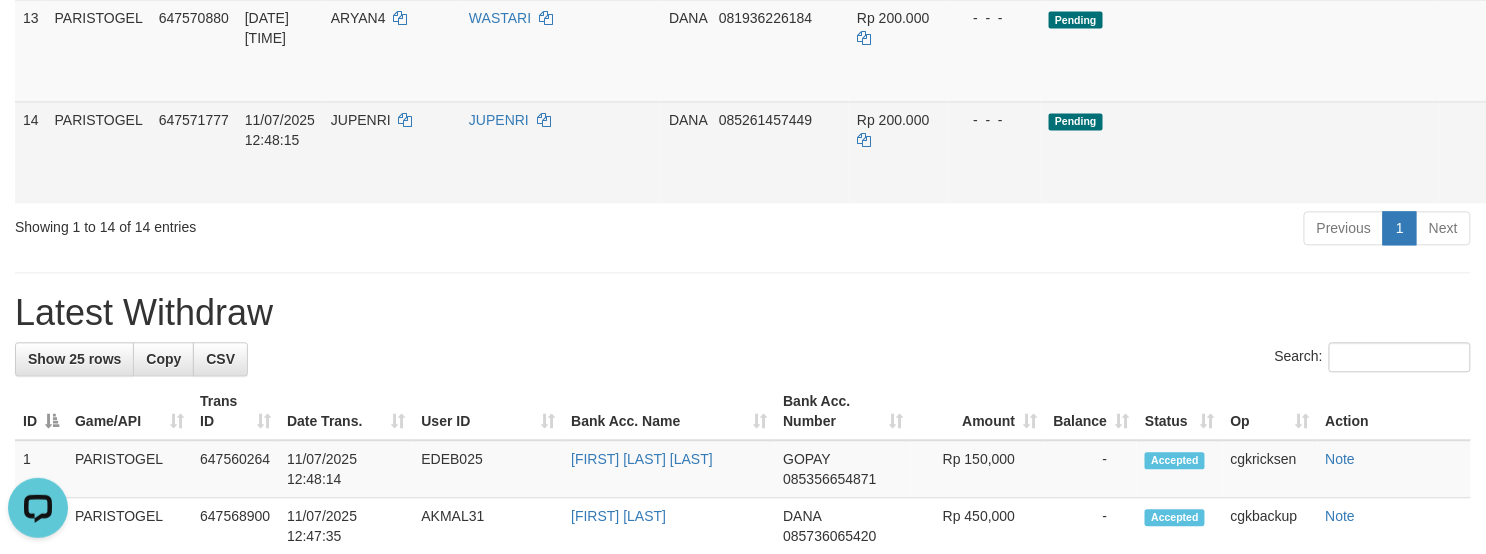click on "Allow Grab" at bounding box center (1559, 130) 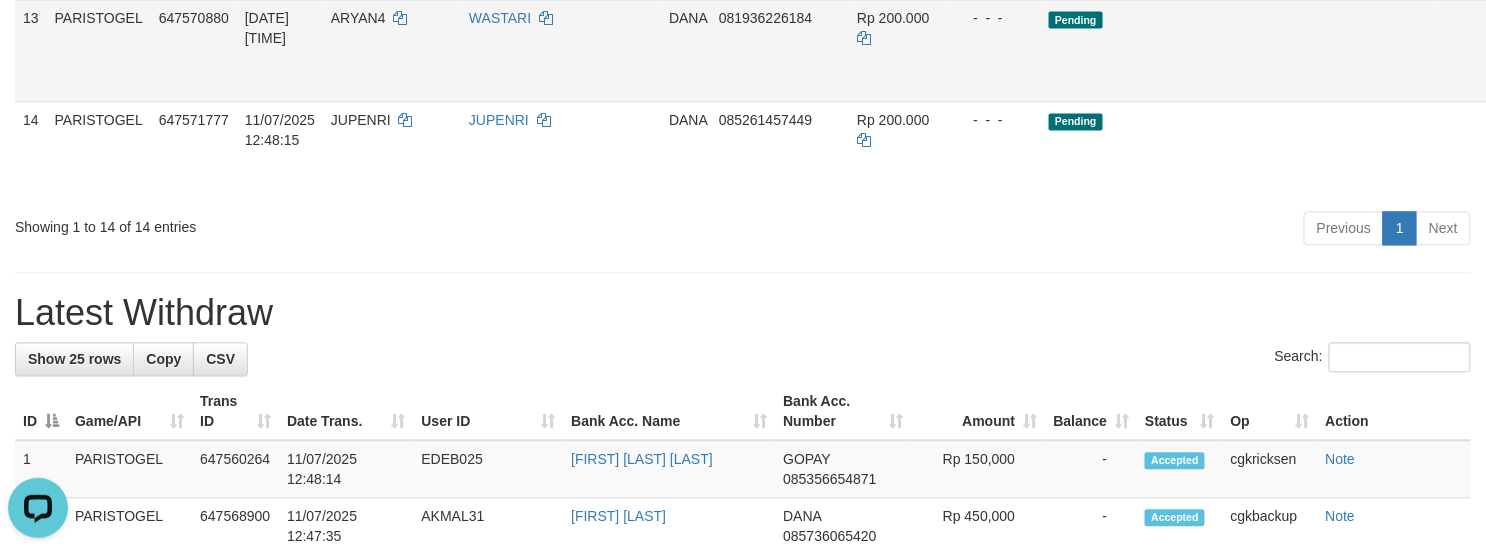 click on "Allow Grab" at bounding box center (1559, 28) 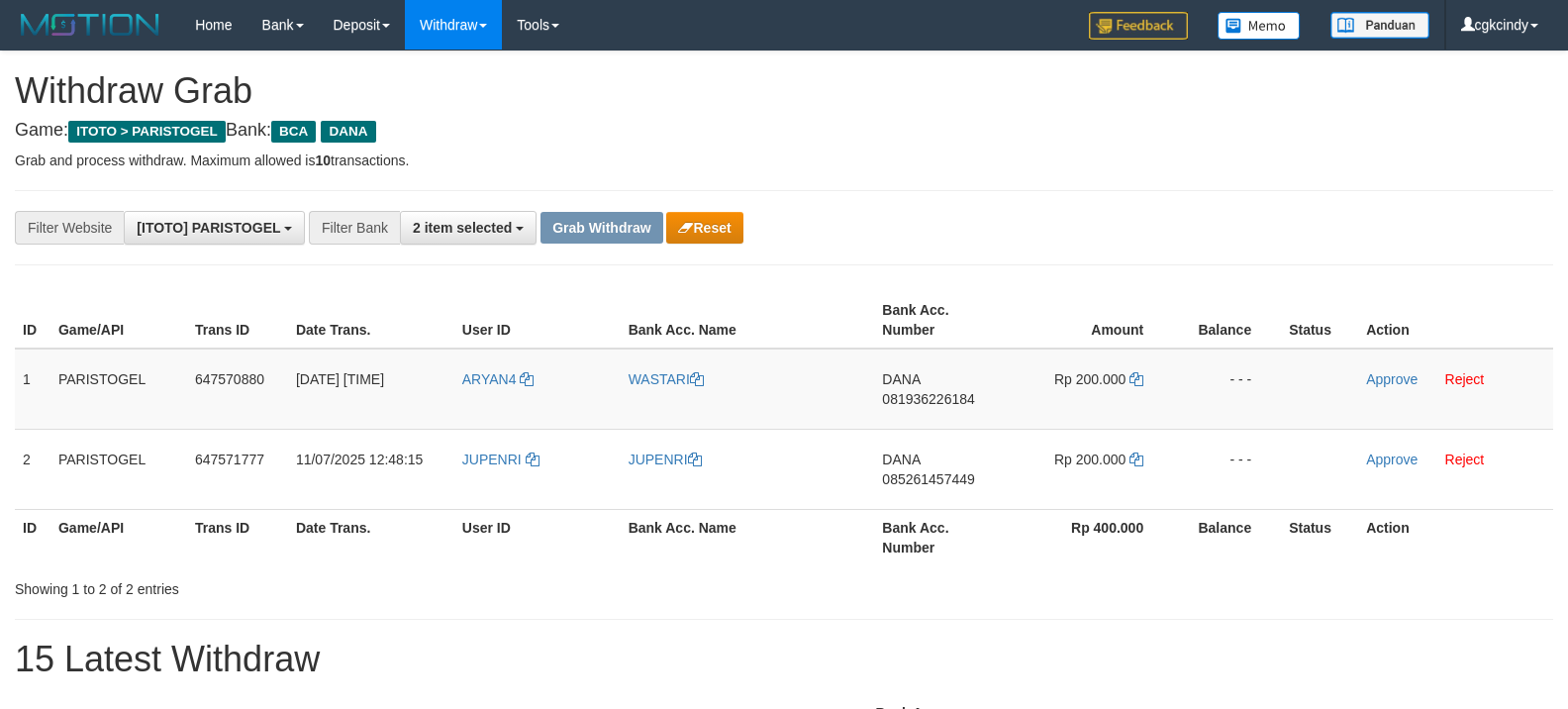 scroll, scrollTop: 0, scrollLeft: 0, axis: both 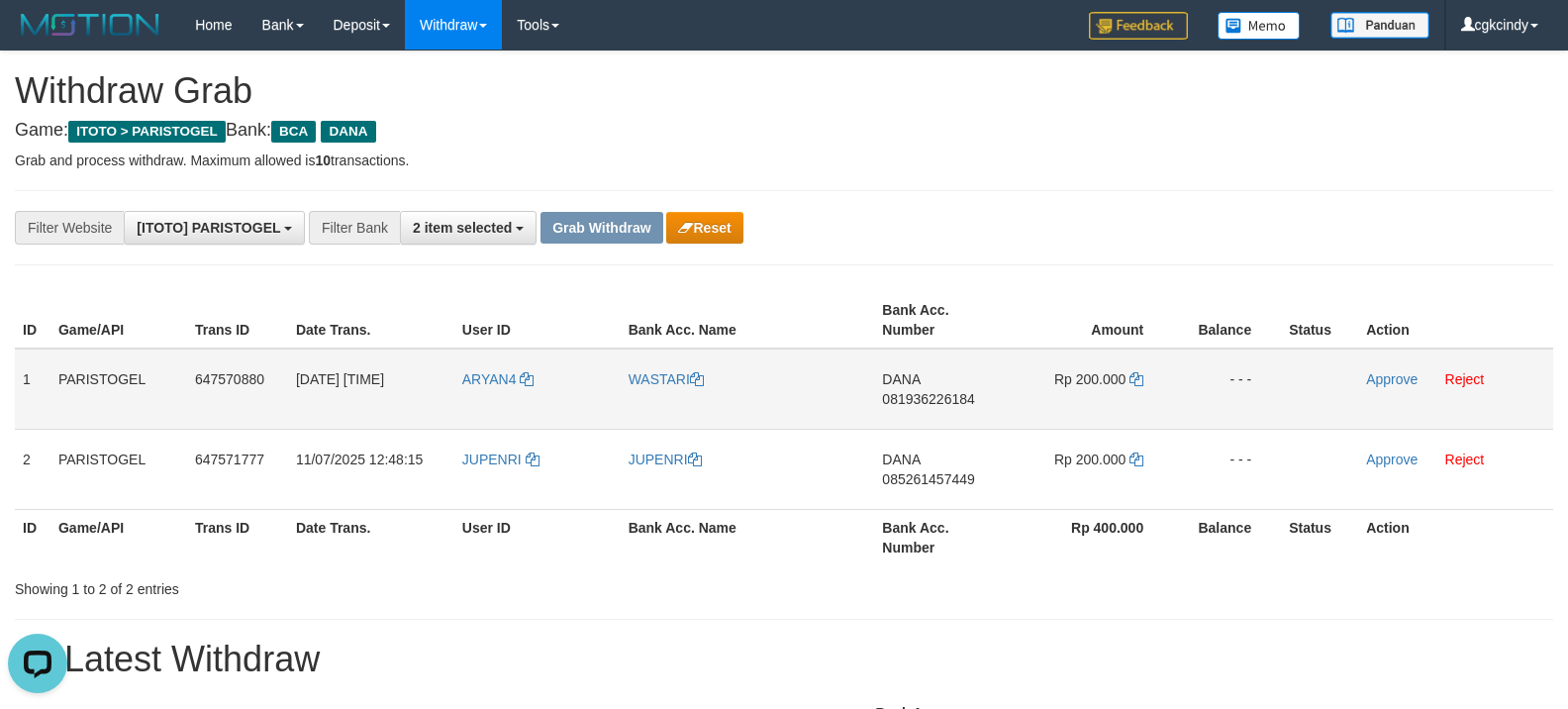 click on "ARYAN4" at bounding box center [538, 389] 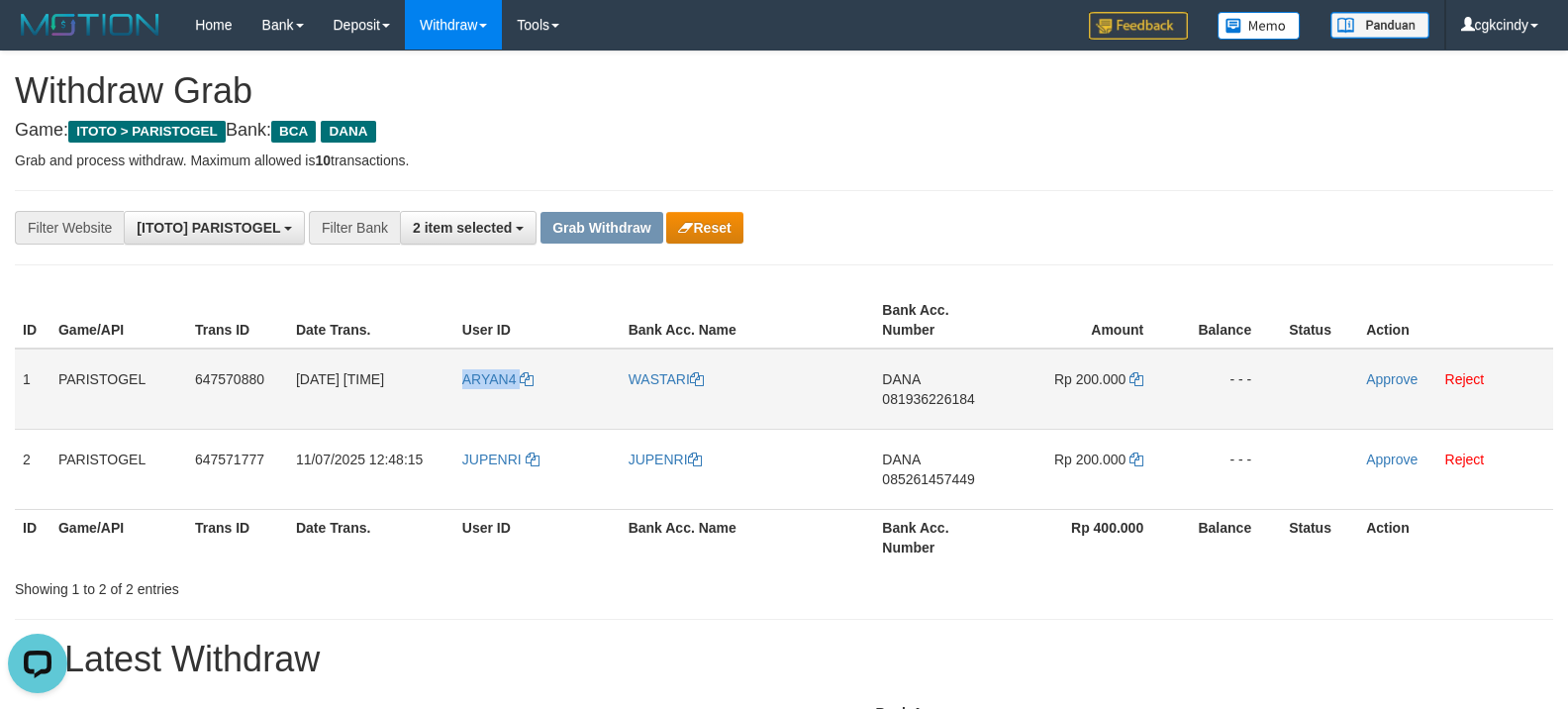copy on "ARYAN4" 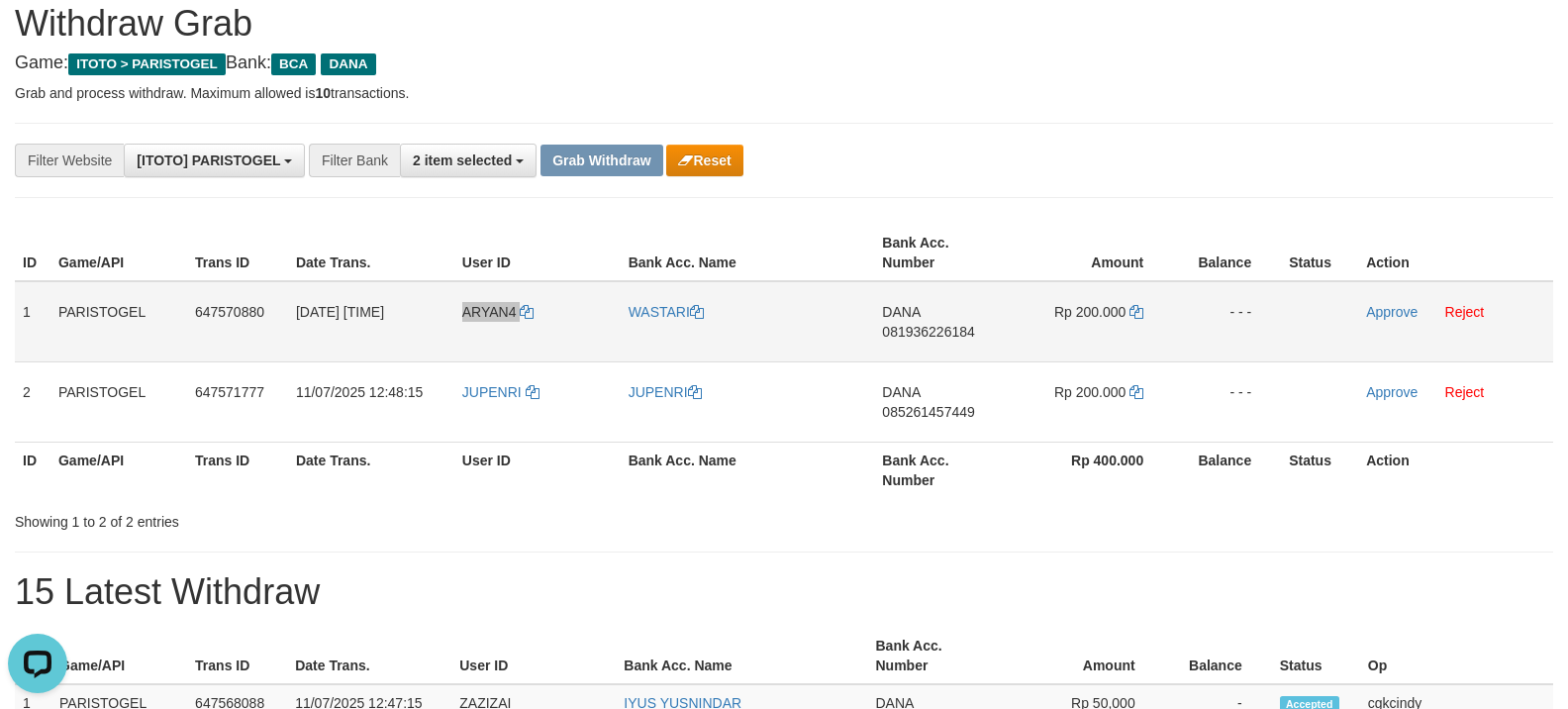 scroll, scrollTop: 132, scrollLeft: 0, axis: vertical 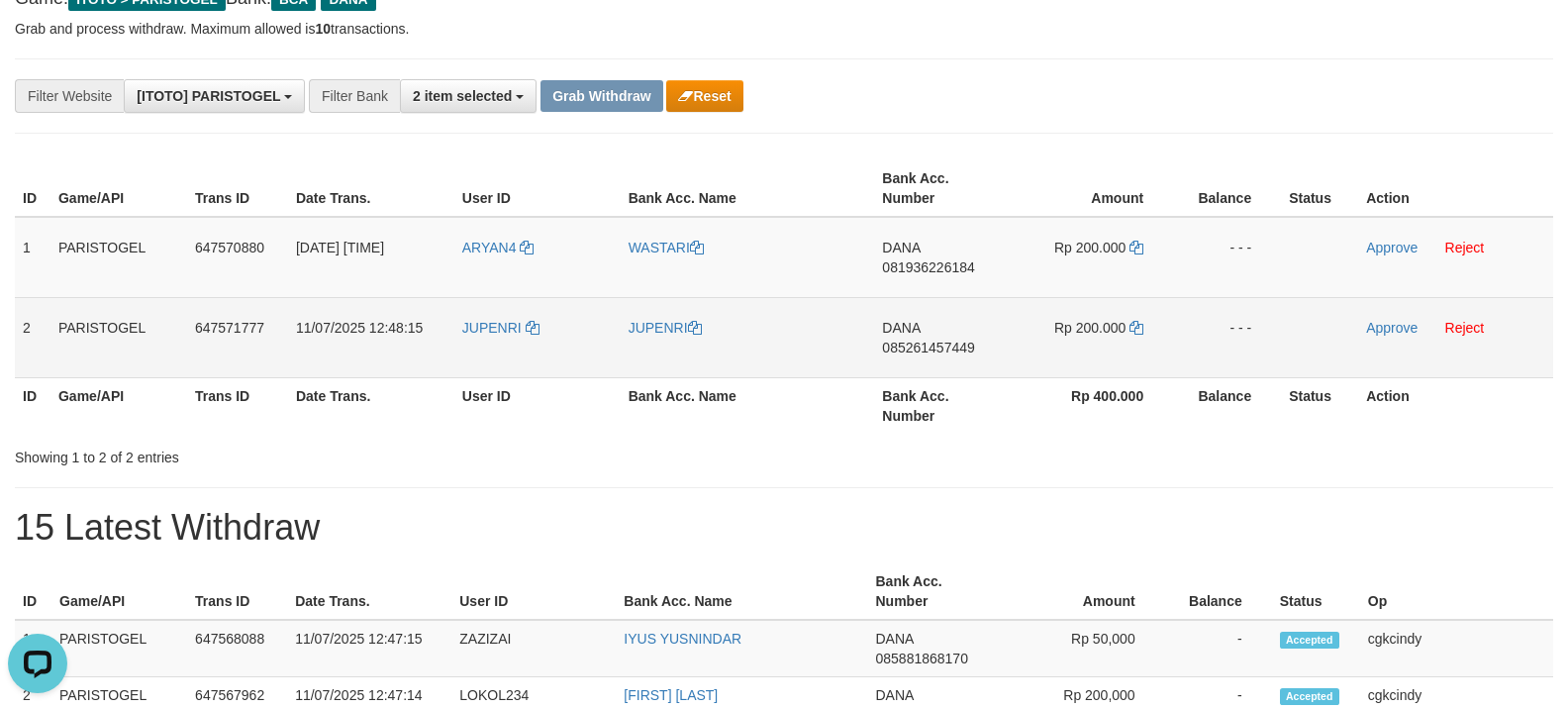 click on "JUPENRI" at bounding box center (538, 337) 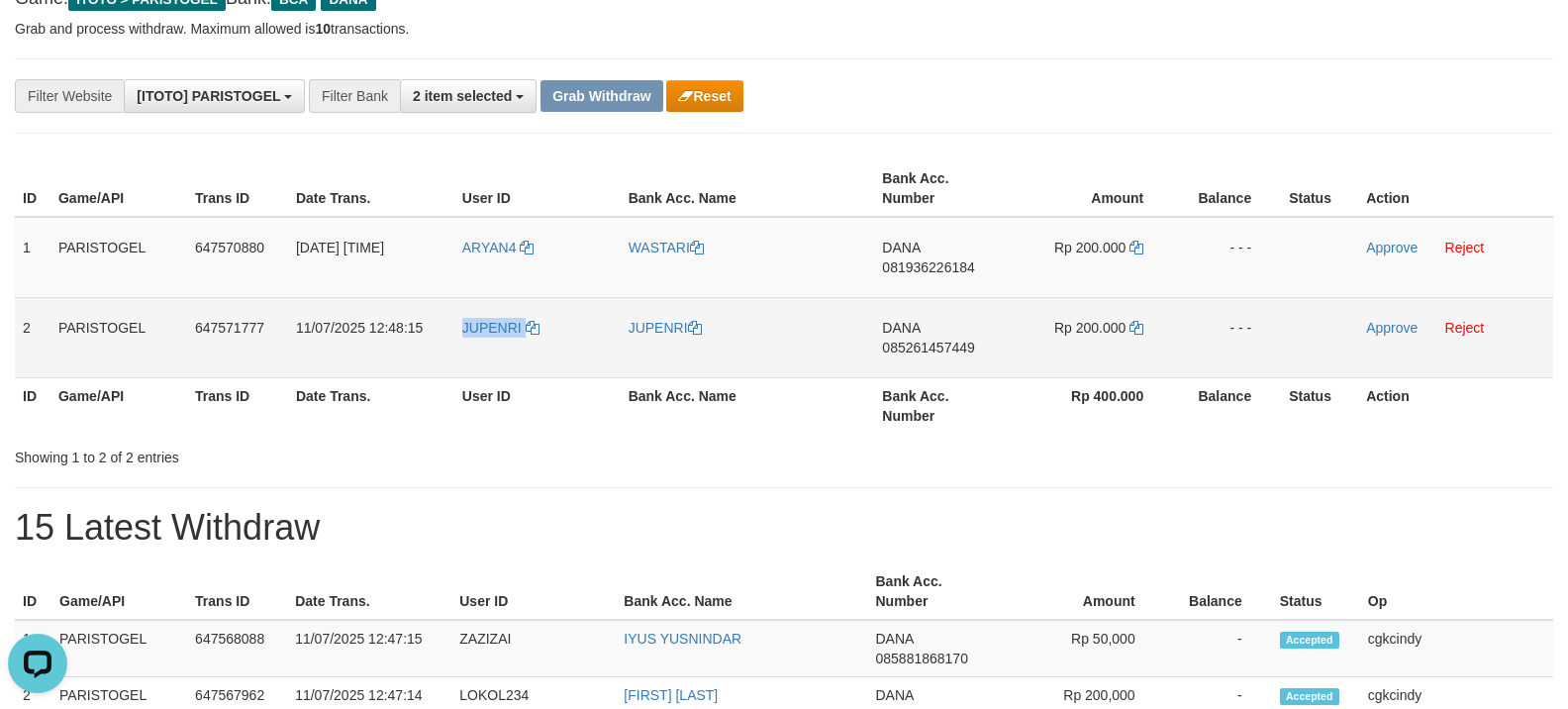 copy on "JUPENRI" 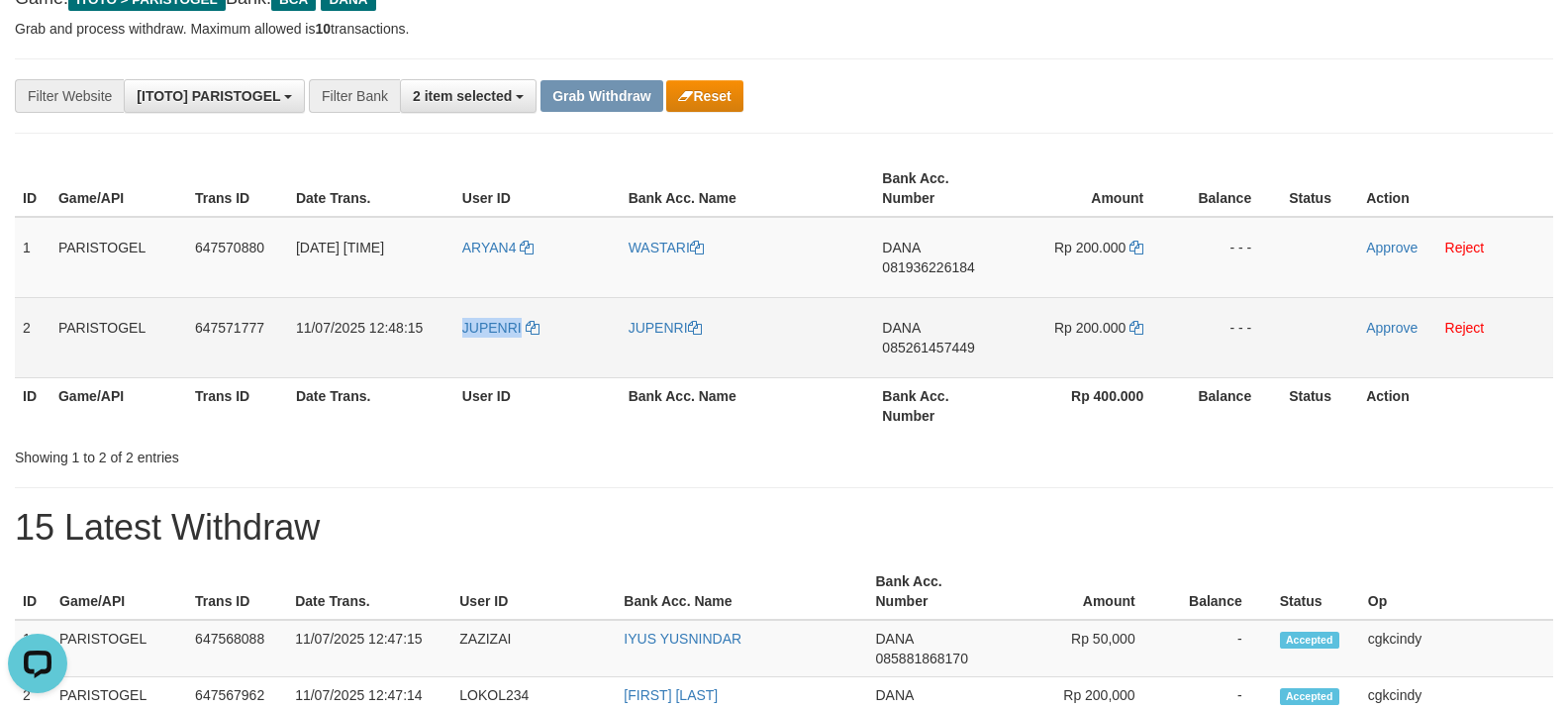 click on "JUPENRI" at bounding box center [538, 337] 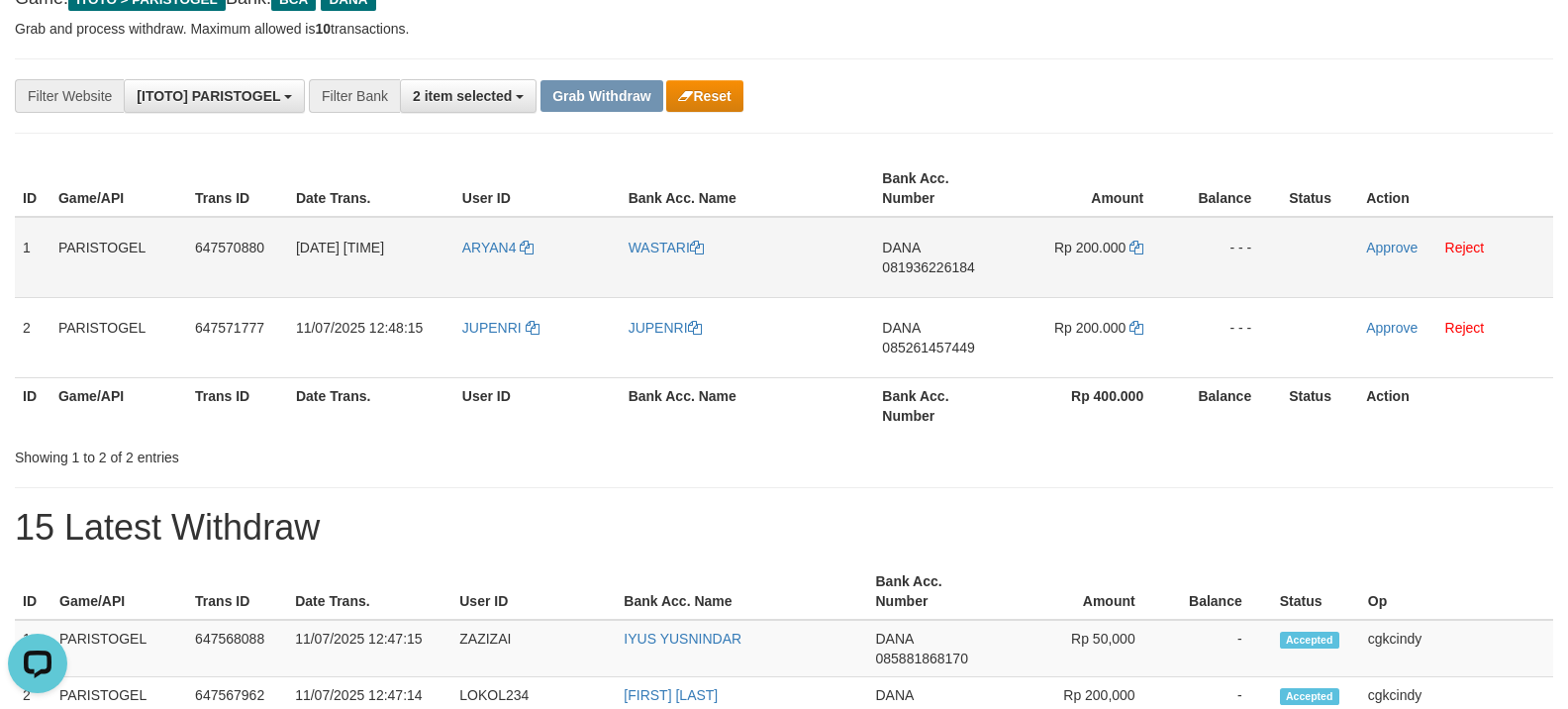 click on "ARYAN4" at bounding box center (538, 257) 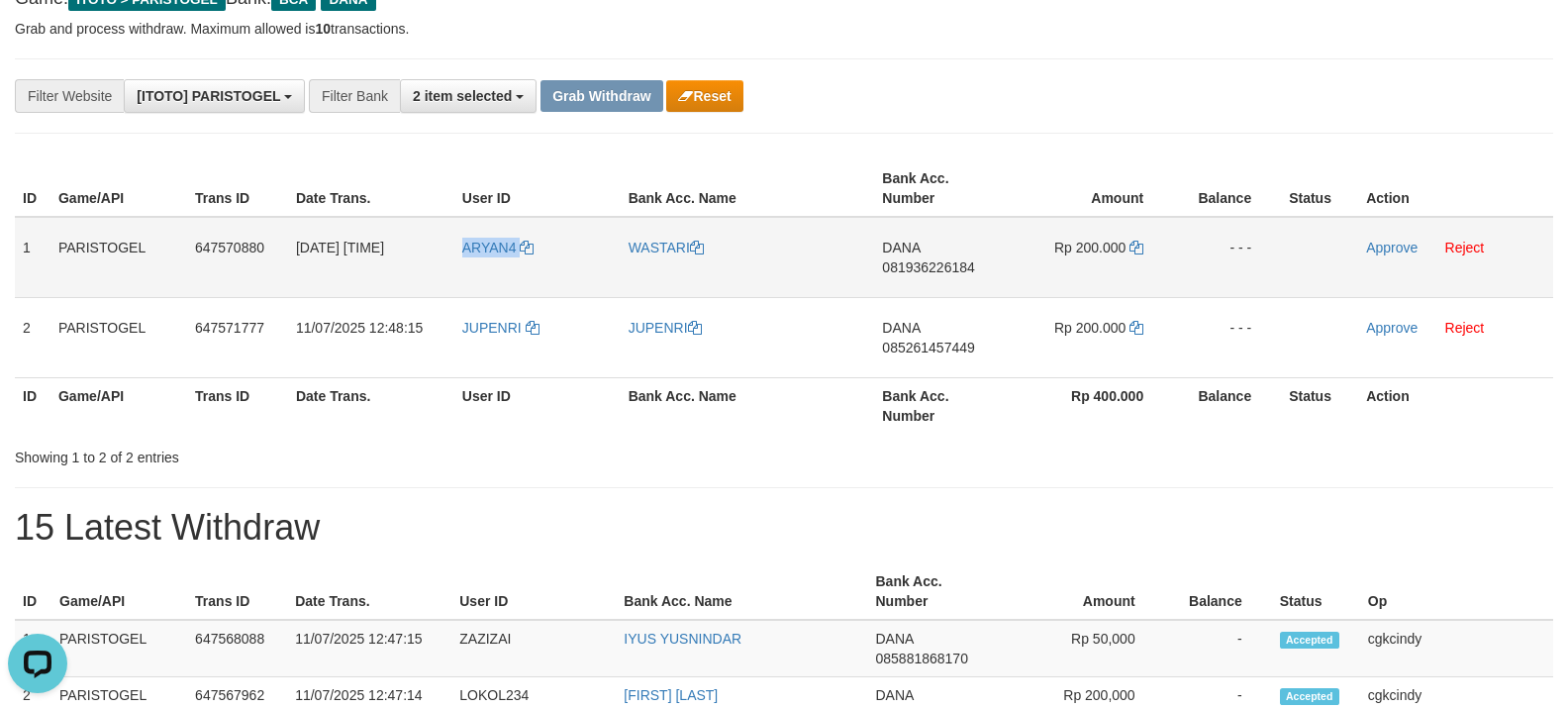 copy on "ARYAN4" 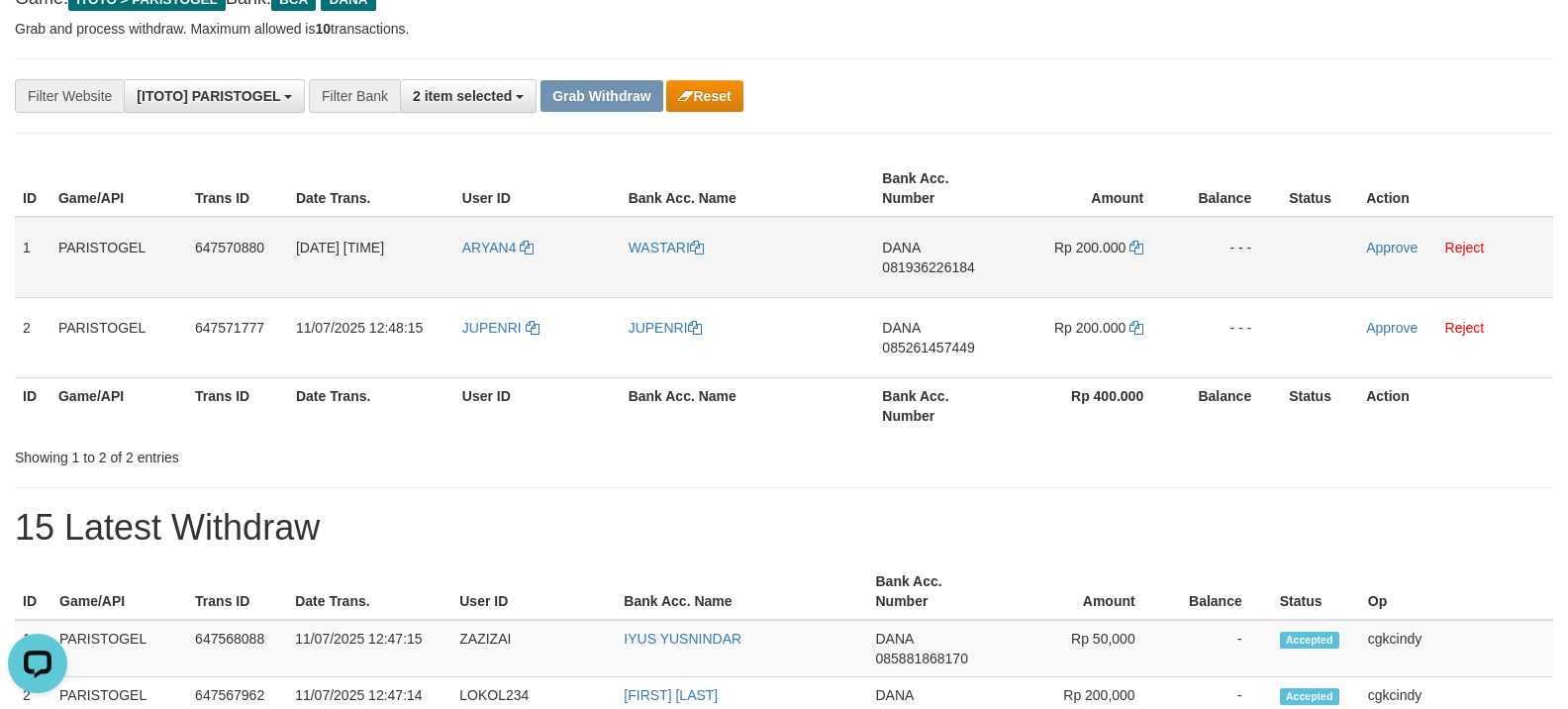 click on "WASTARI" at bounding box center [747, 257] 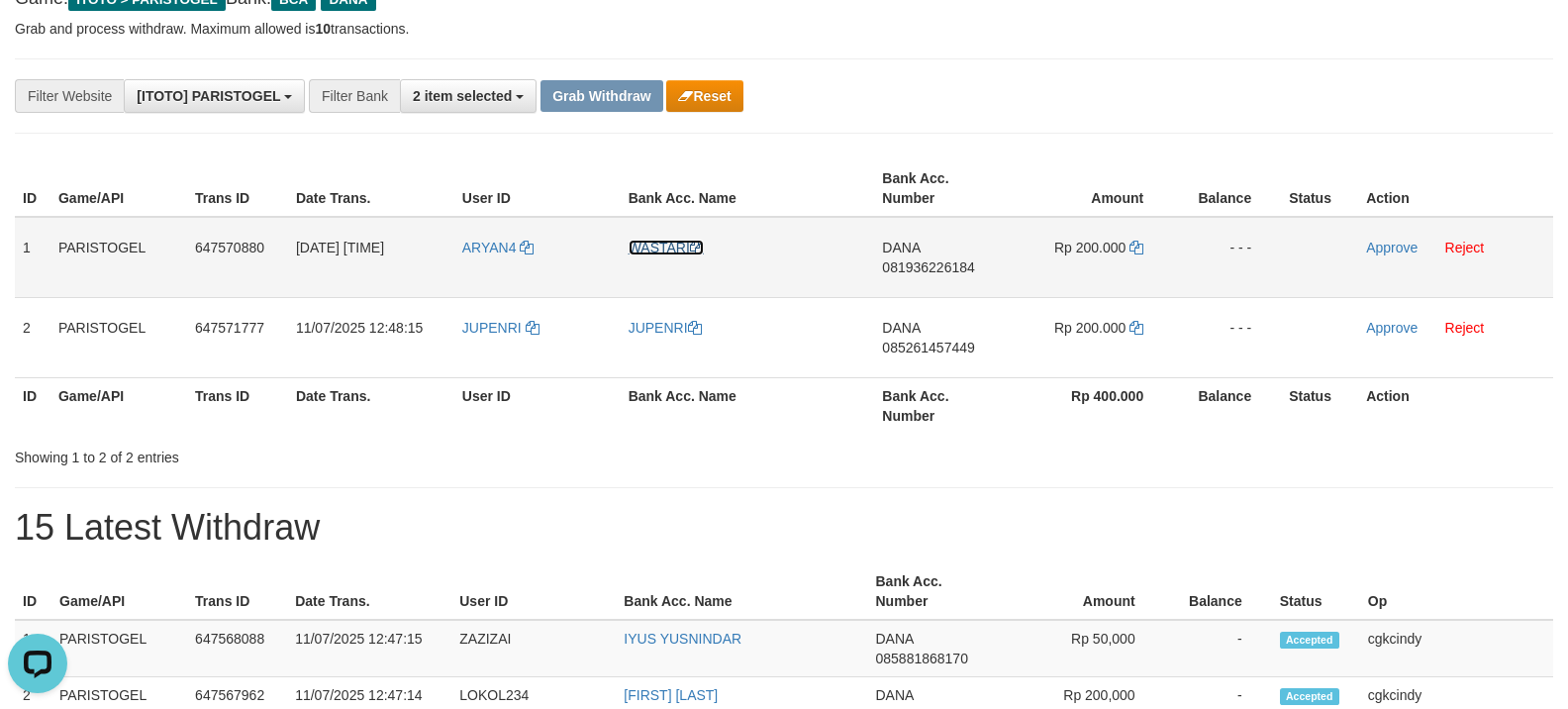 click on "WASTARI" at bounding box center [666, 248] 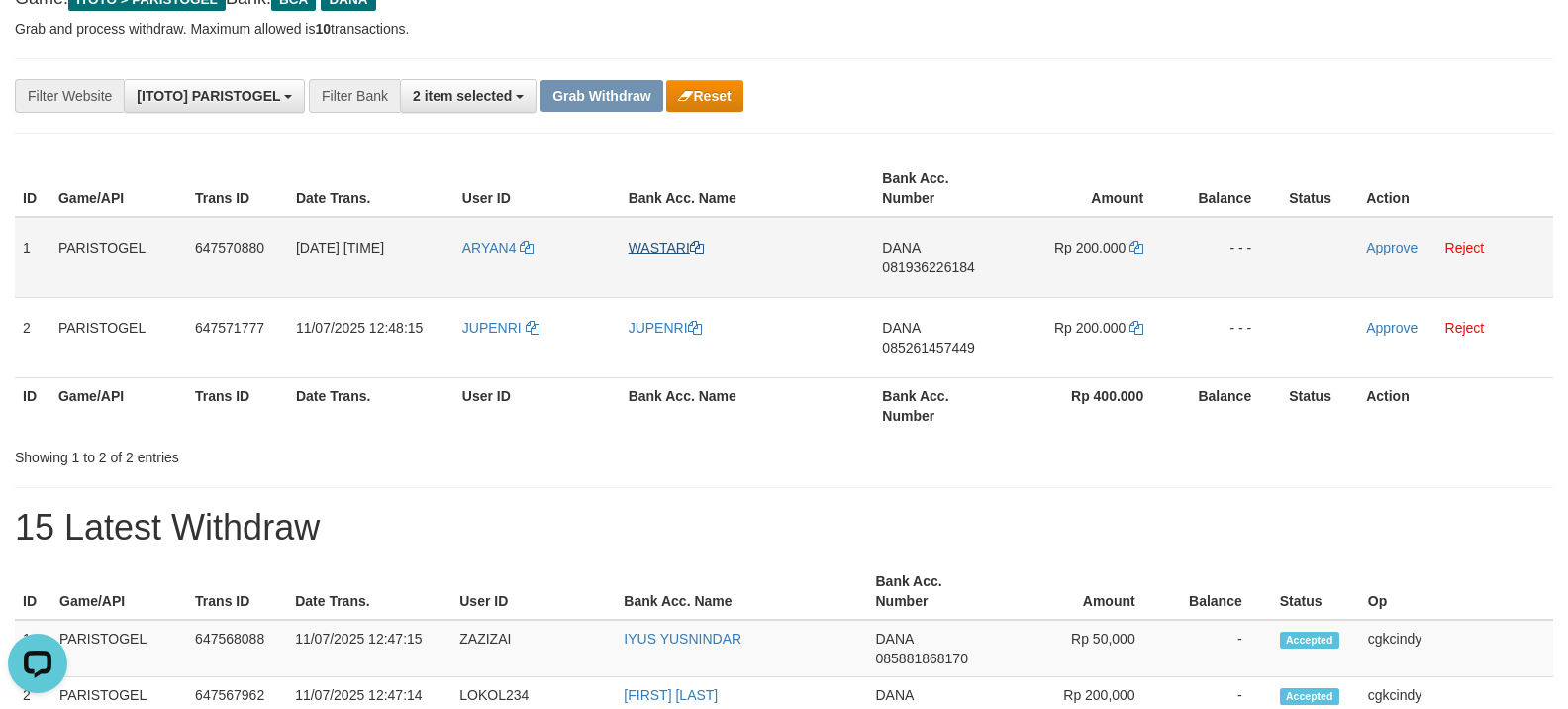 copy on "WASTARI" 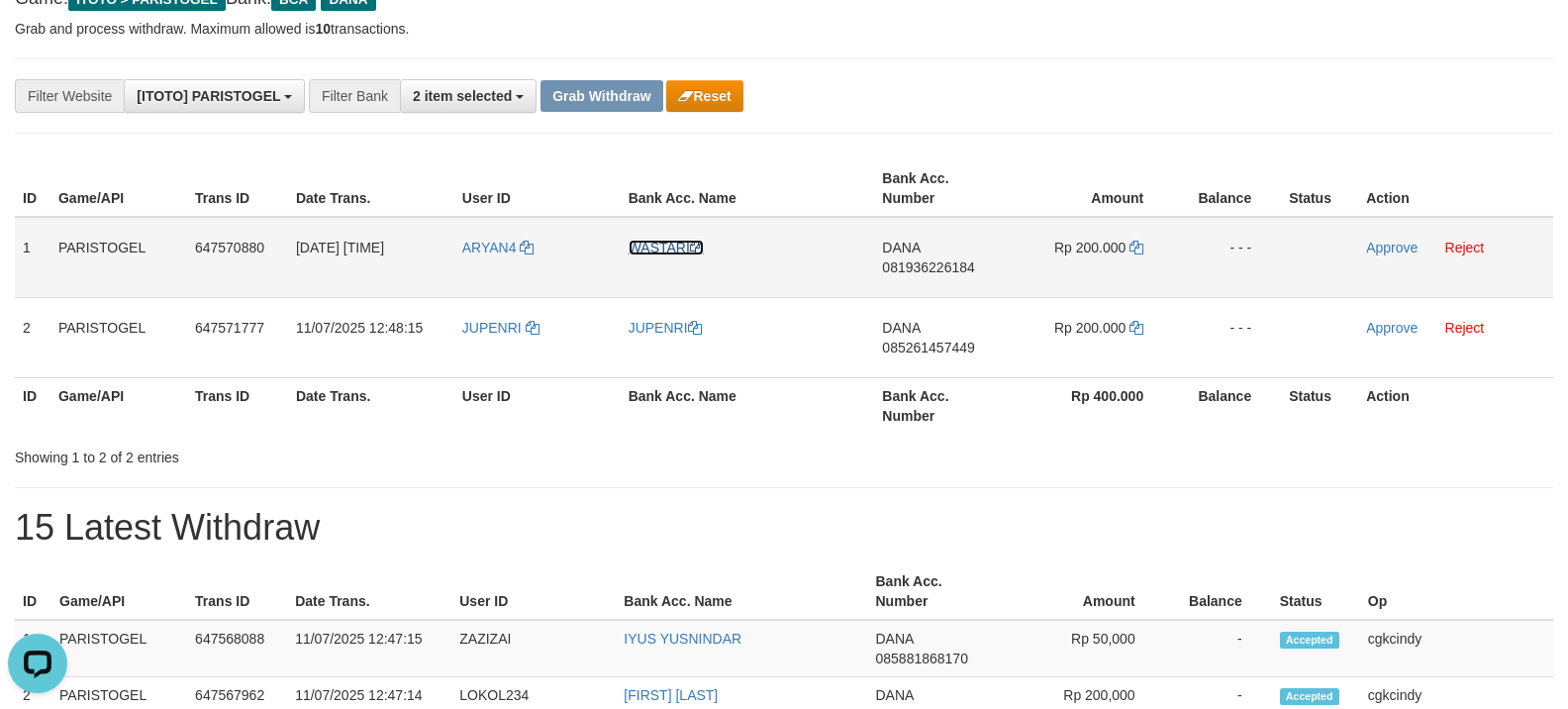 click on "WASTARI" at bounding box center [666, 248] 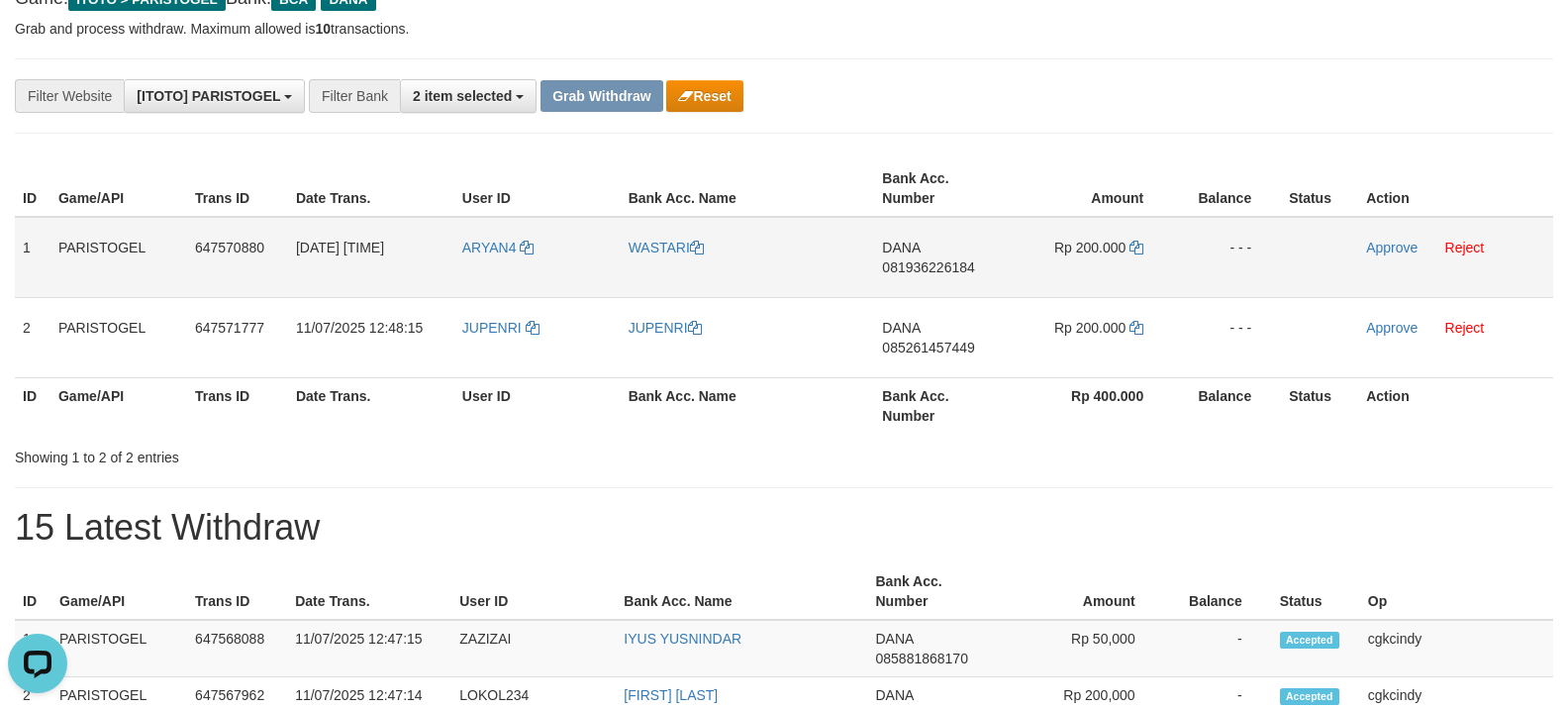 click on "WASTARI" at bounding box center [747, 257] 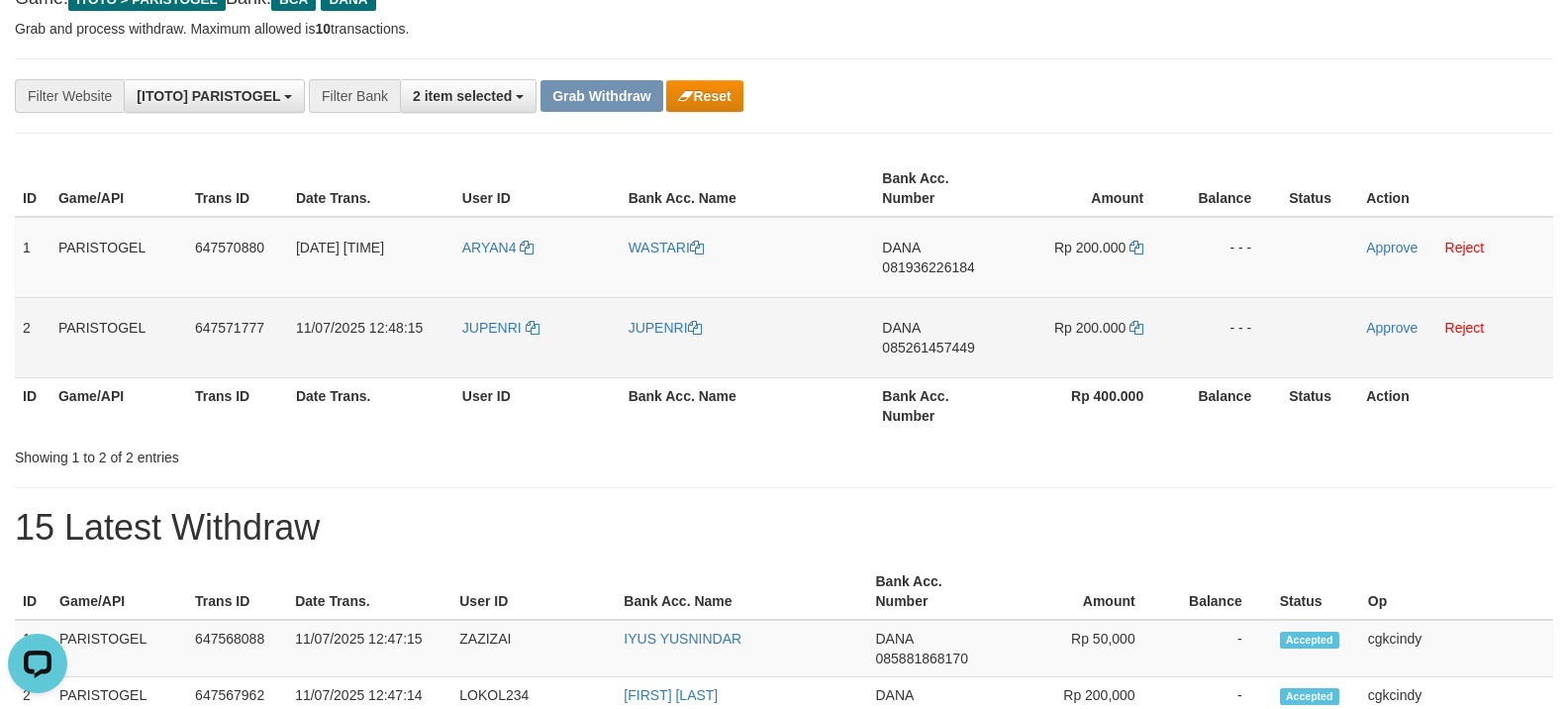 click on "JUPENRI" at bounding box center (538, 337) 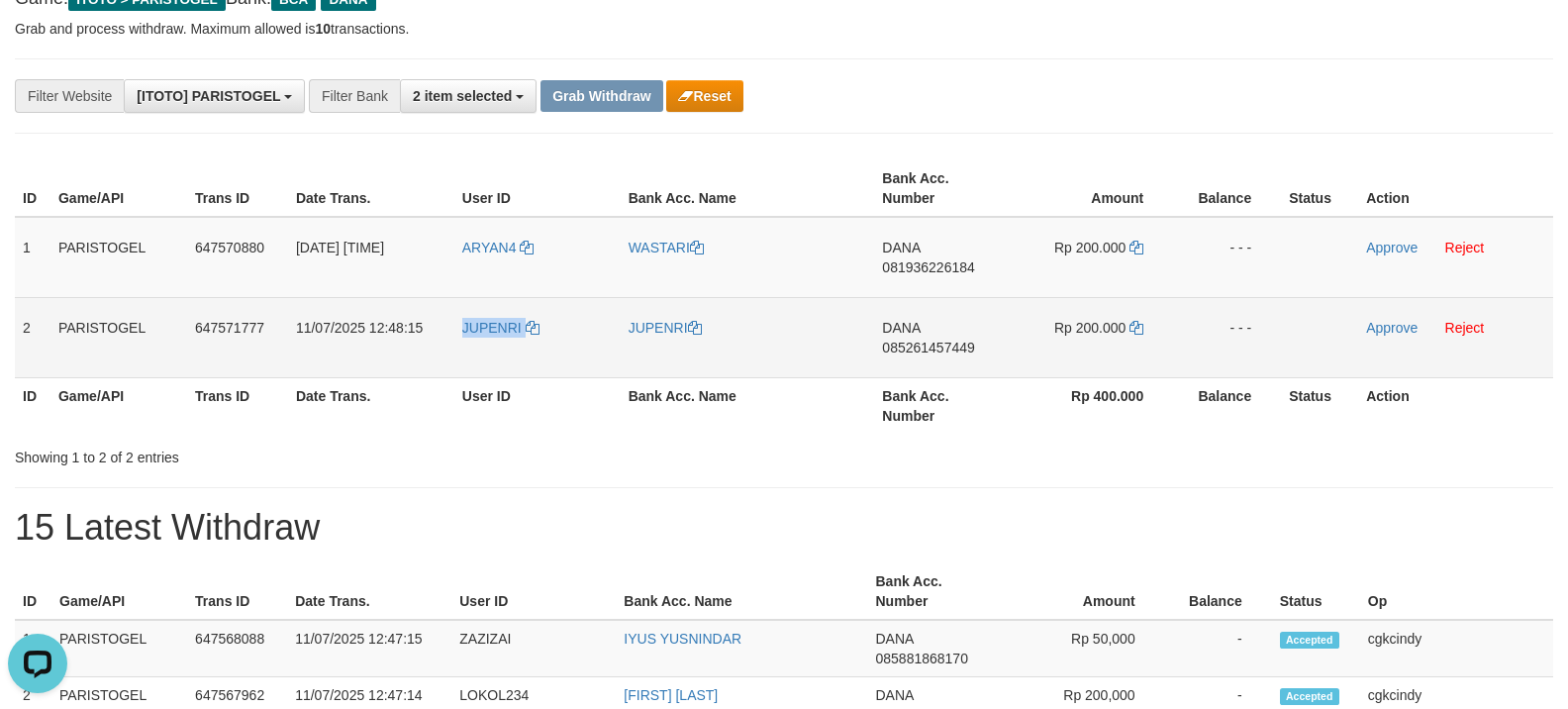 click on "JUPENRI" at bounding box center [538, 337] 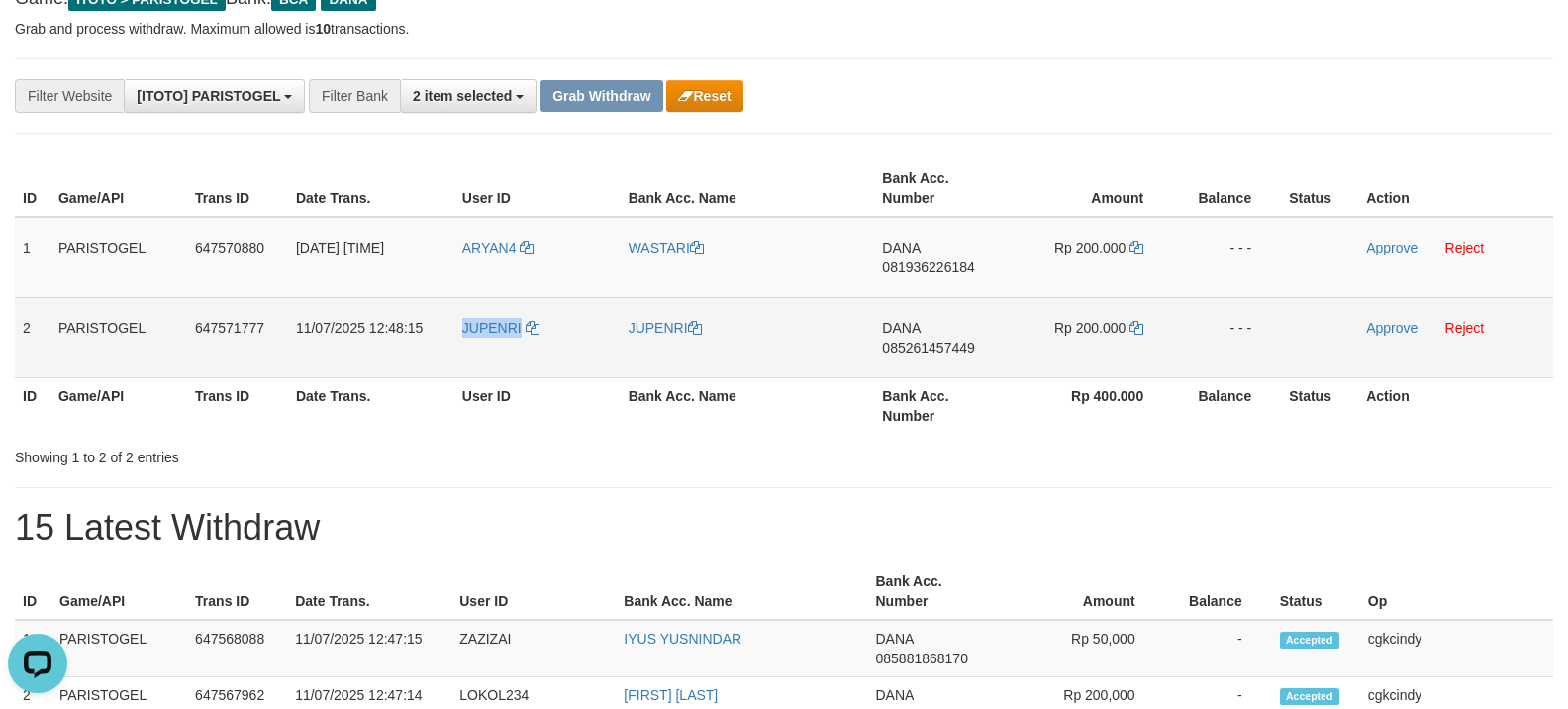 copy on "JUPENRI" 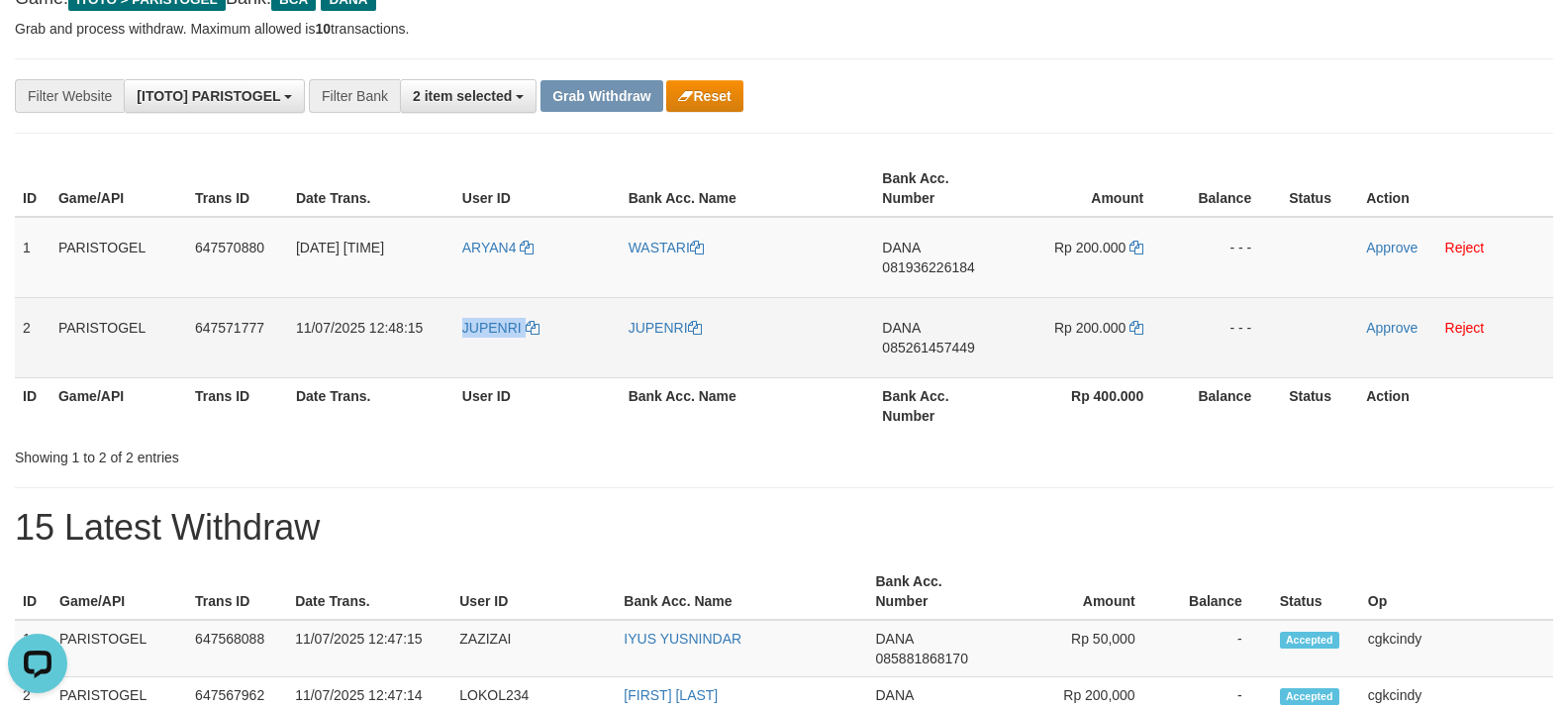 click on "JUPENRI" at bounding box center [538, 337] 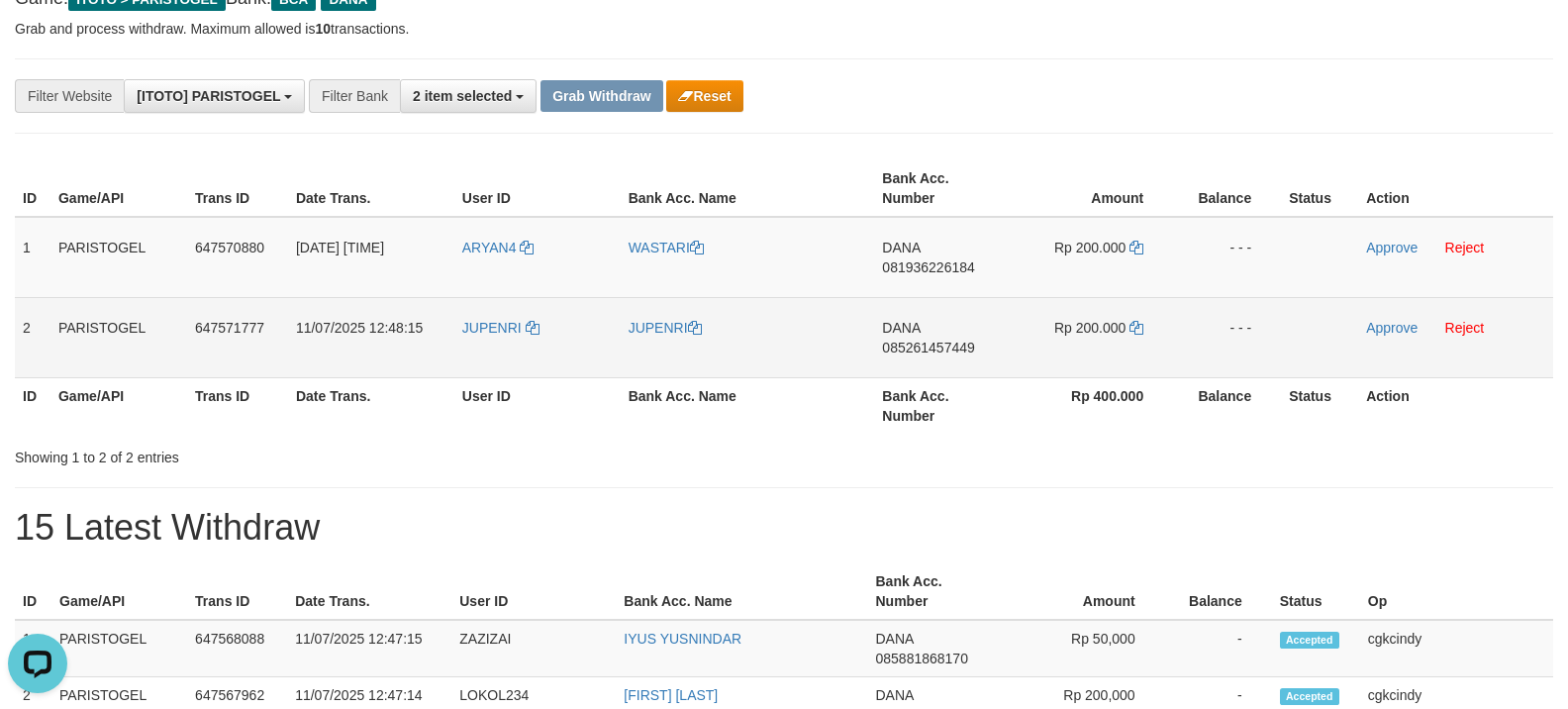 click on "JUPENRI" at bounding box center (747, 337) 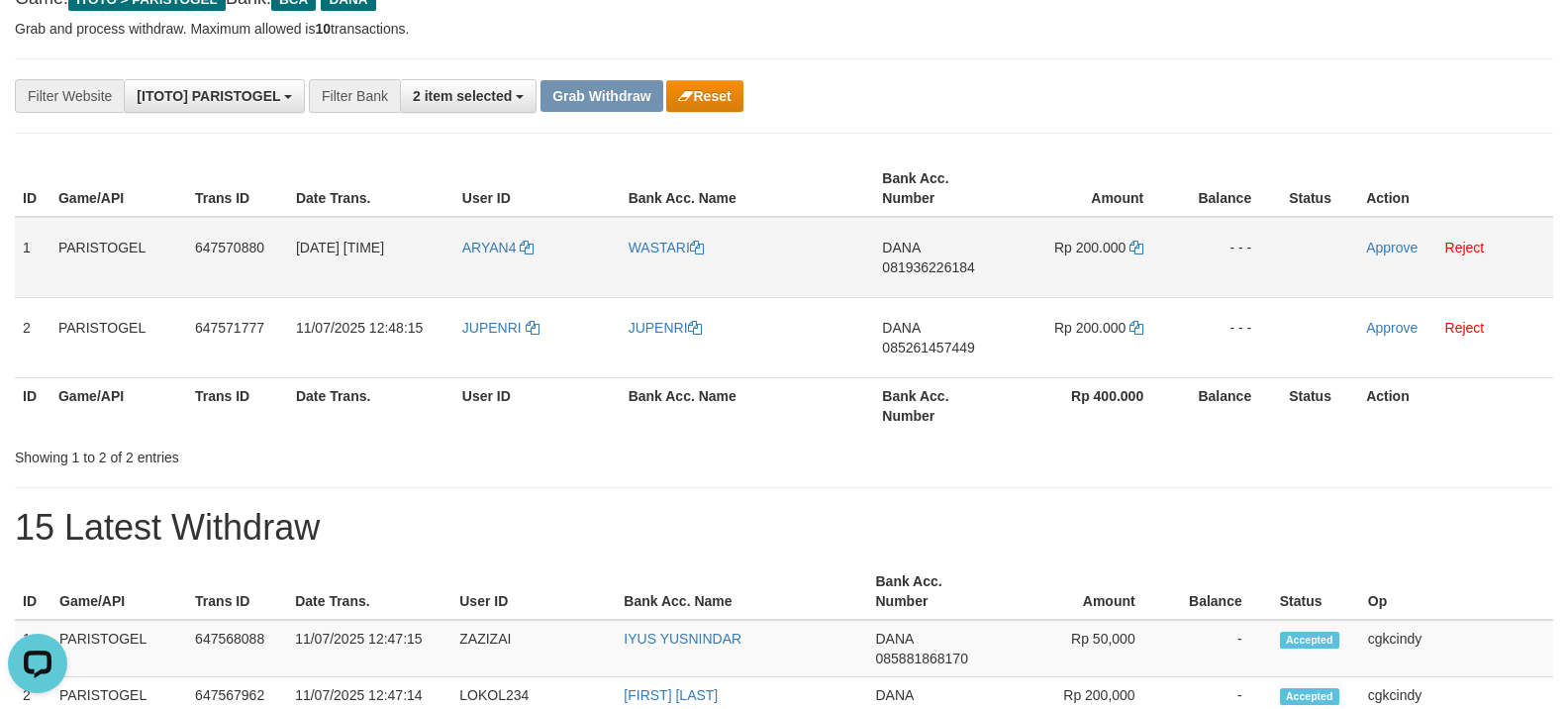 click on "081936226184" at bounding box center (928, 267) 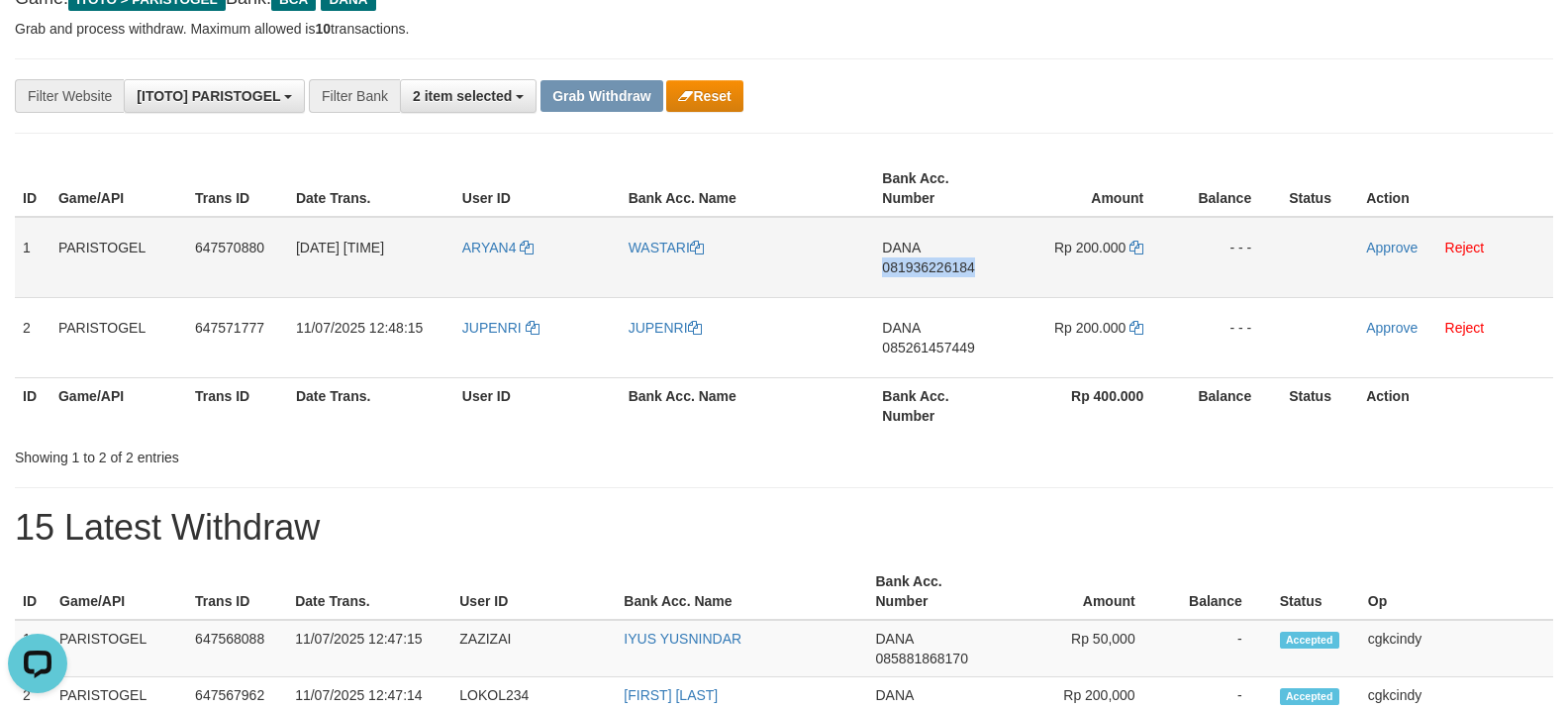 click on "DANA
081936226184" at bounding box center (942, 257) 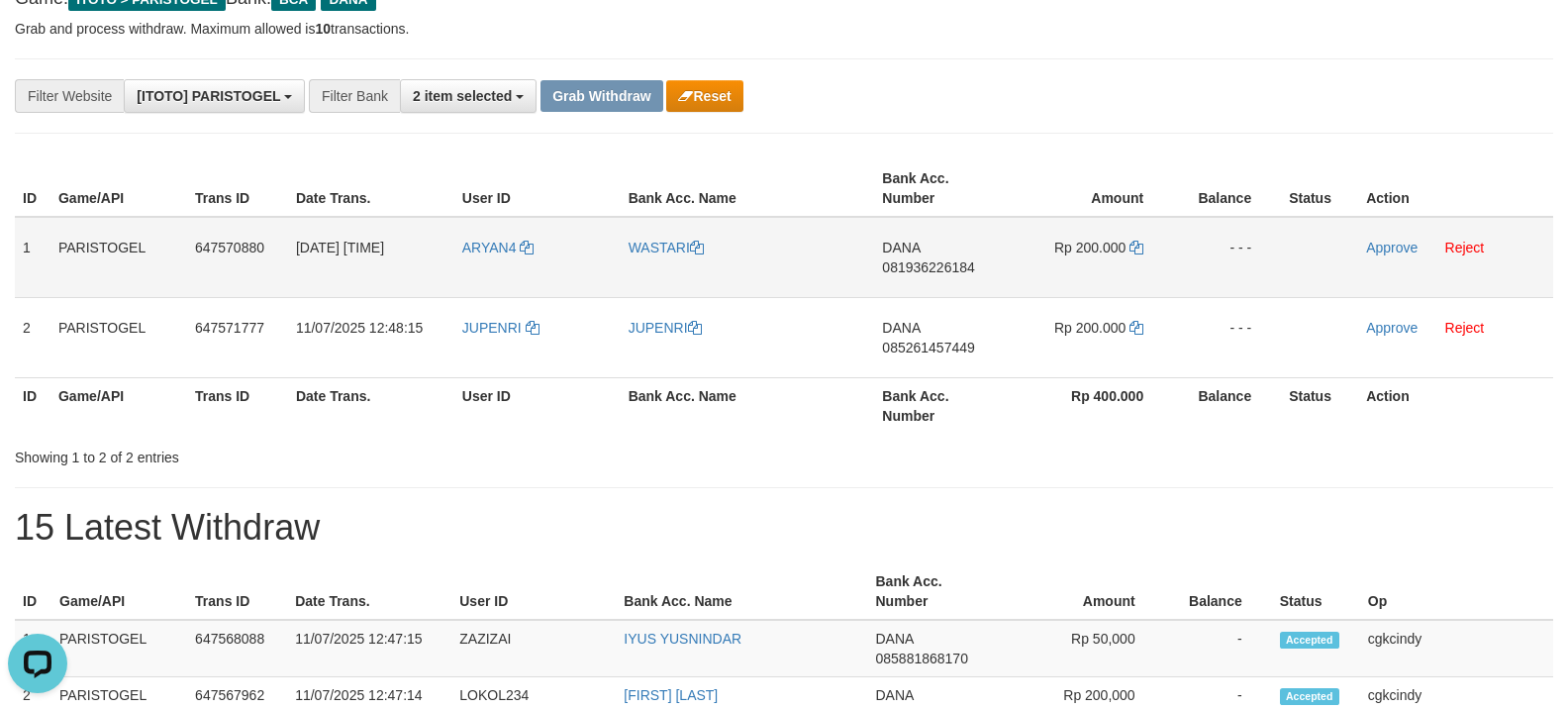 click on "Rp 200.000" at bounding box center [1092, 257] 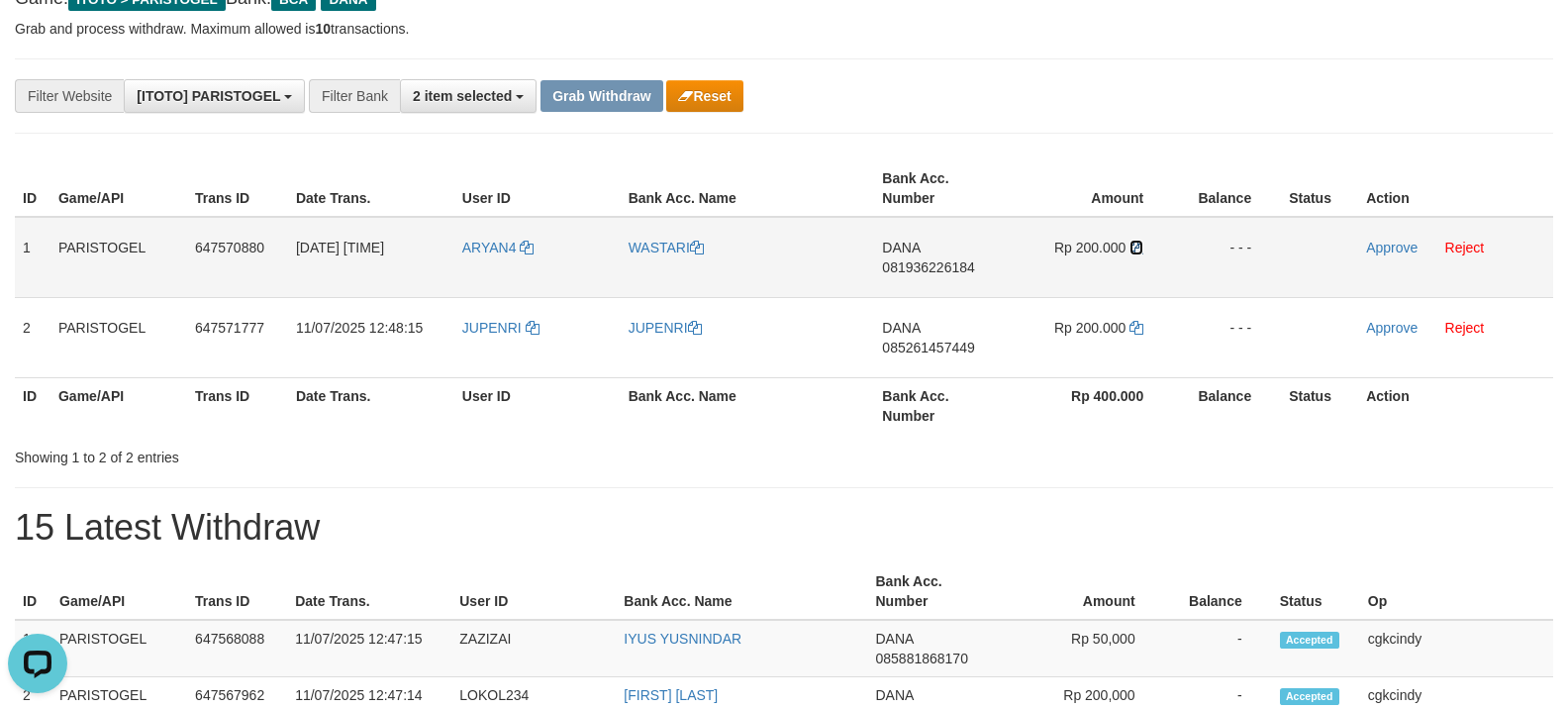 click at bounding box center (1136, 248) 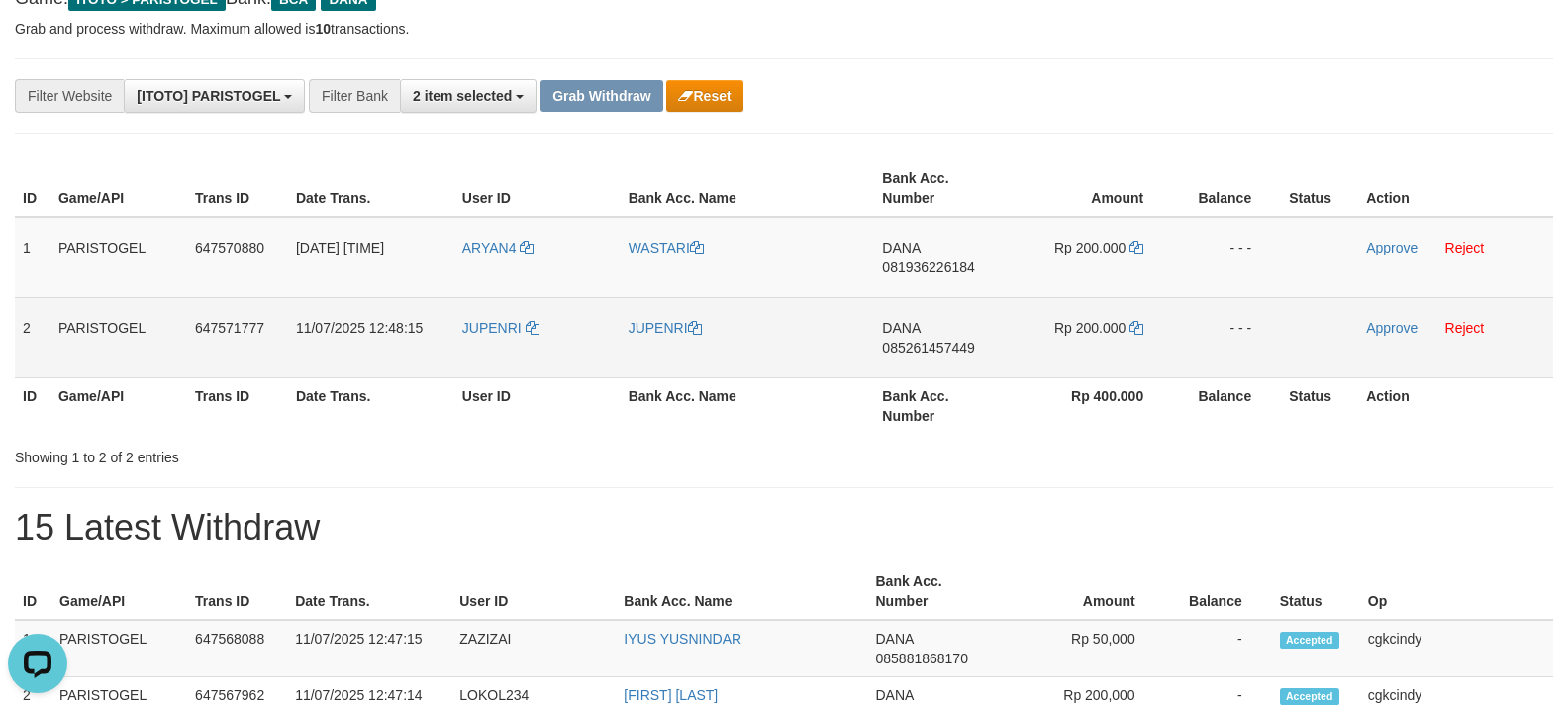 click on "DANA
085261457449" at bounding box center (942, 337) 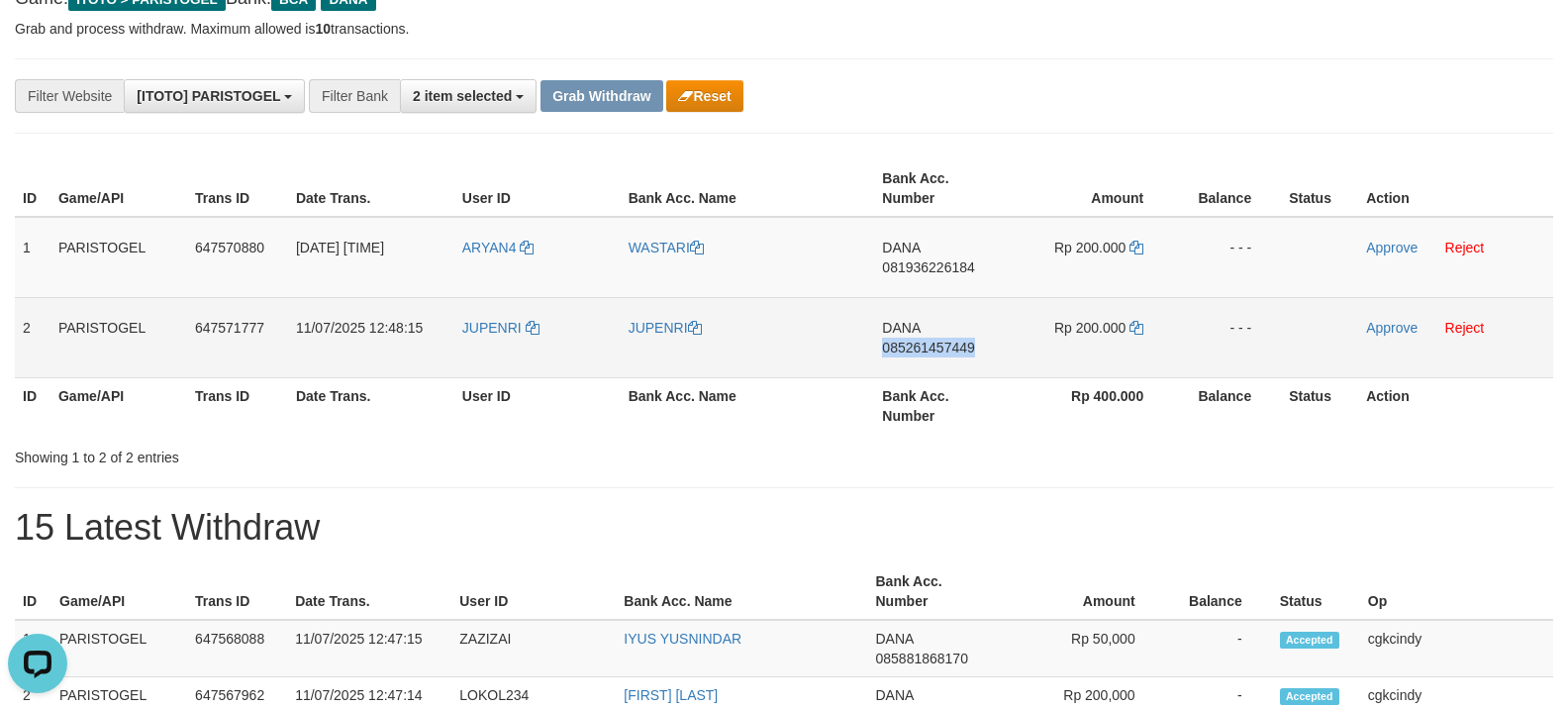 click on "DANA
085261457449" at bounding box center [942, 337] 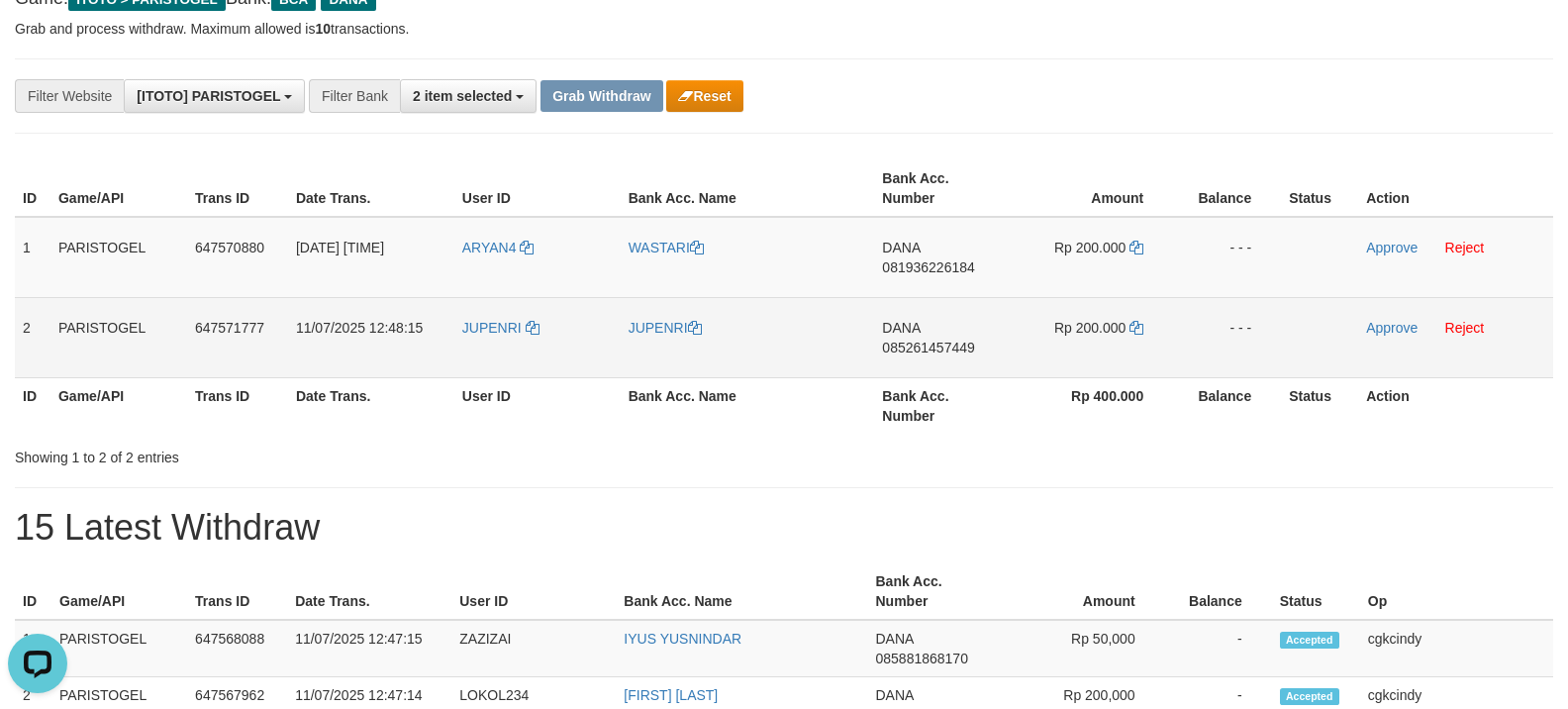 drag, startPoint x: 1123, startPoint y: 323, endPoint x: 1170, endPoint y: 337, distance: 49 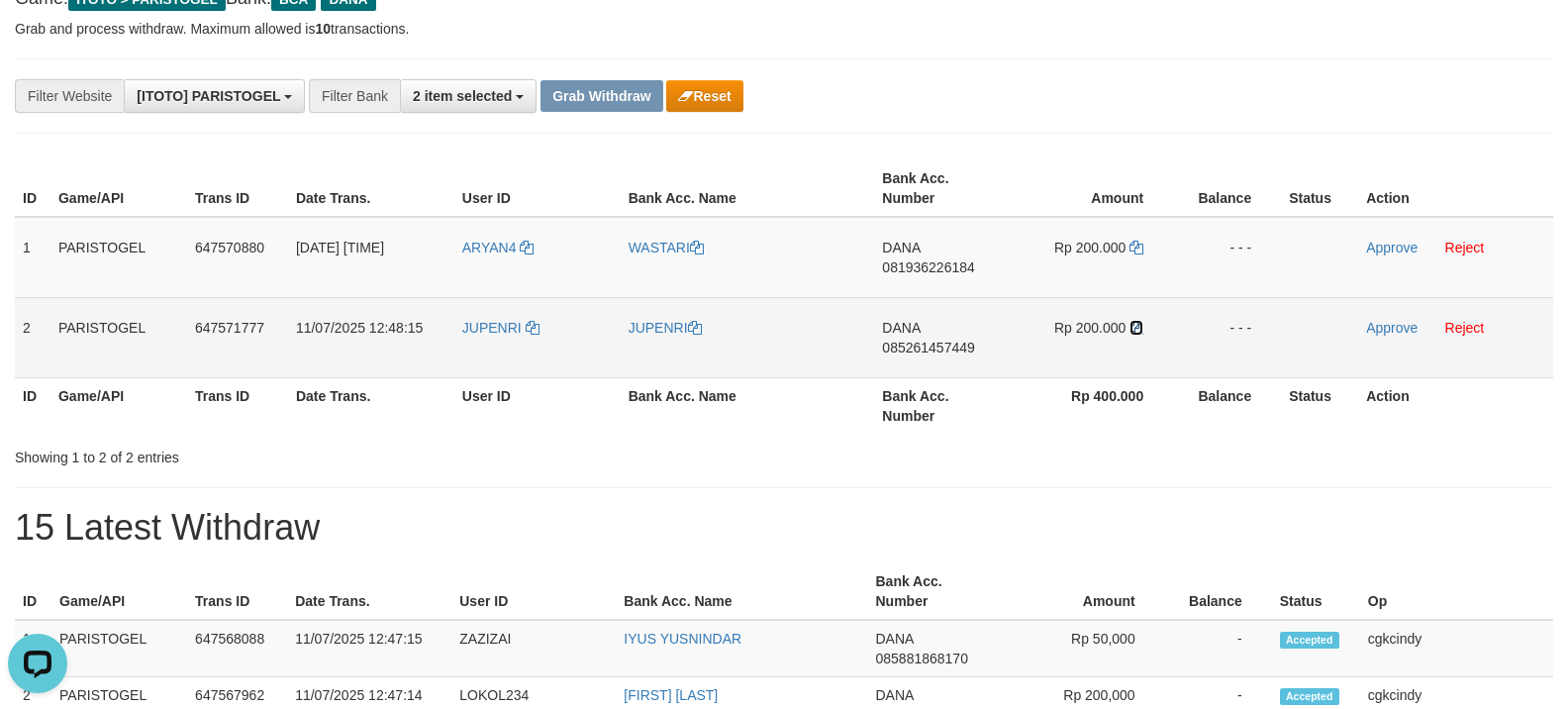 click at bounding box center [1136, 328] 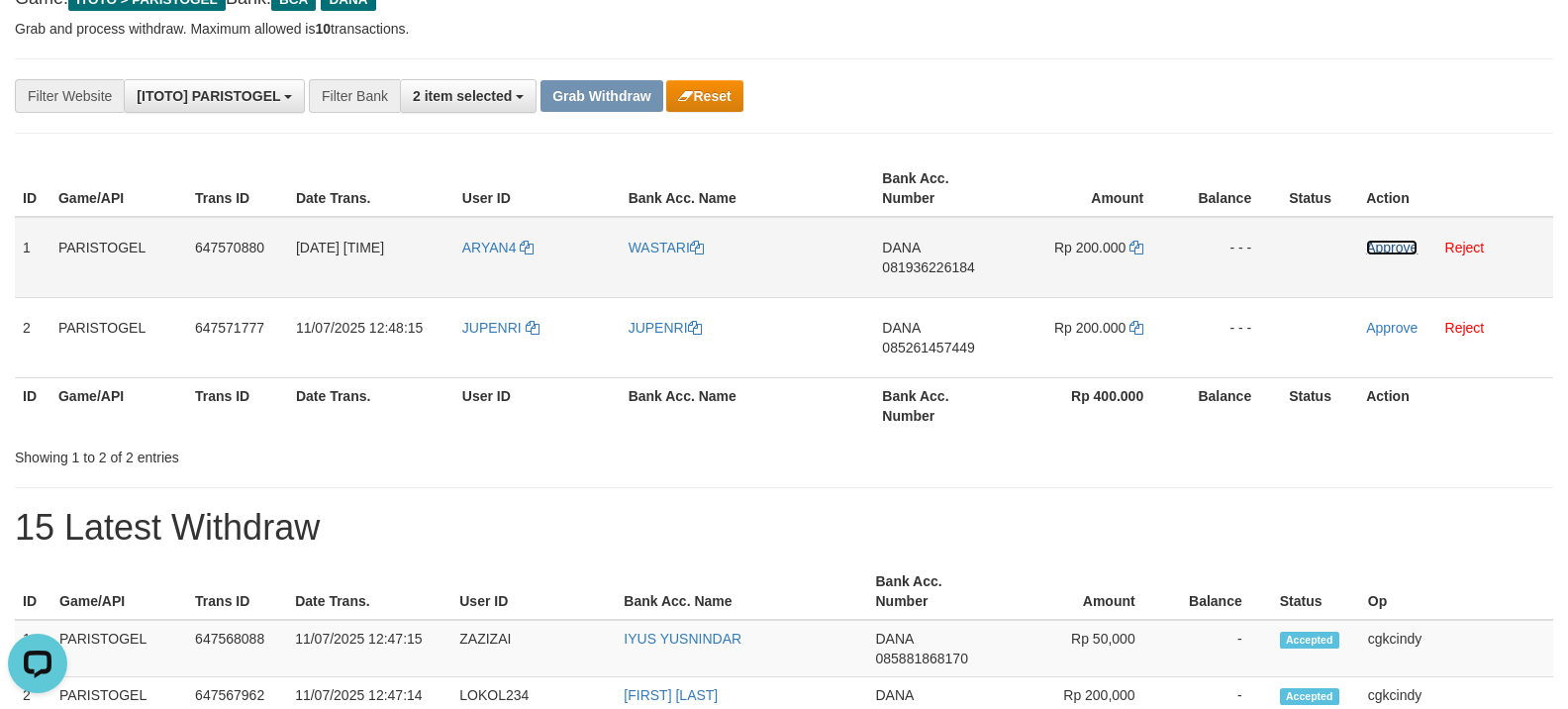 click on "Approve" at bounding box center (1392, 248) 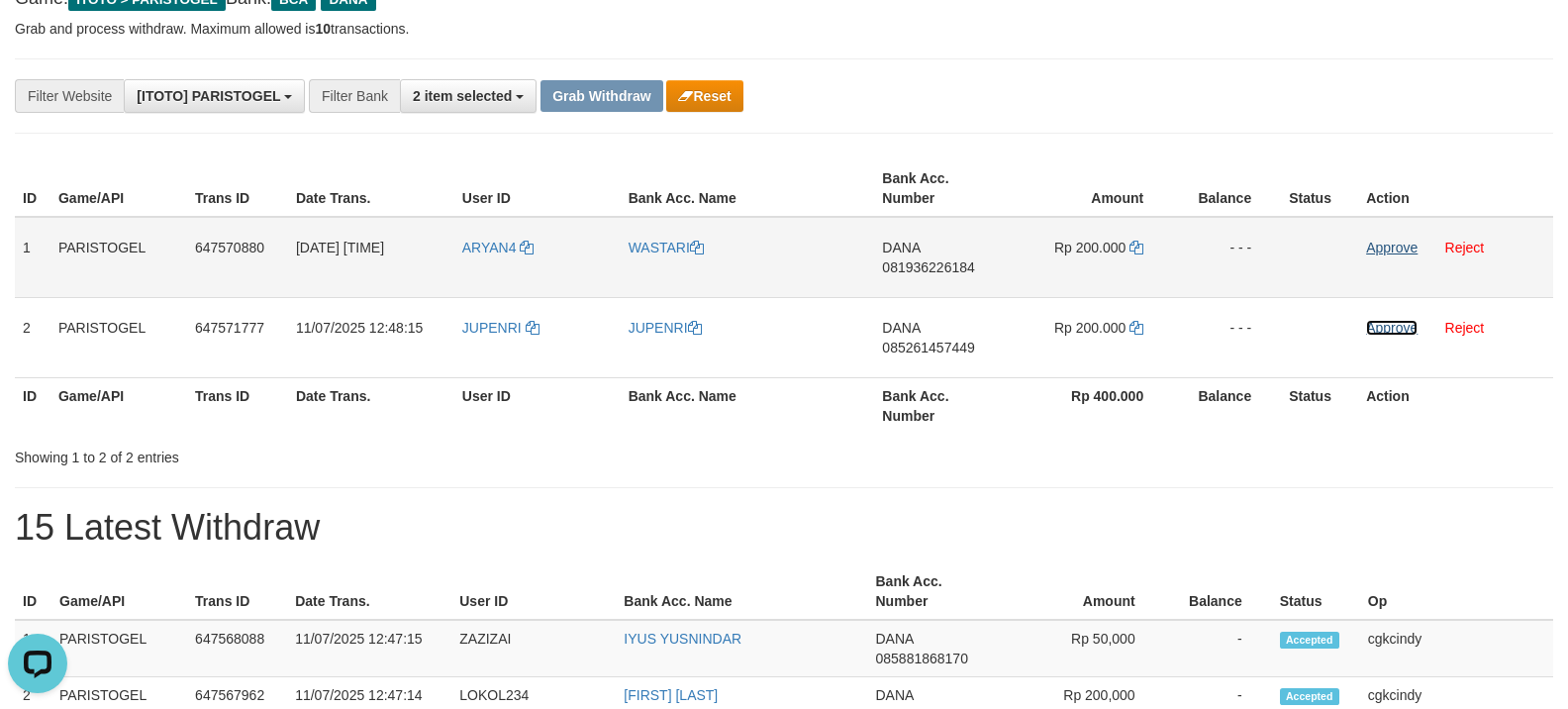 click on "Approve" at bounding box center (1392, 328) 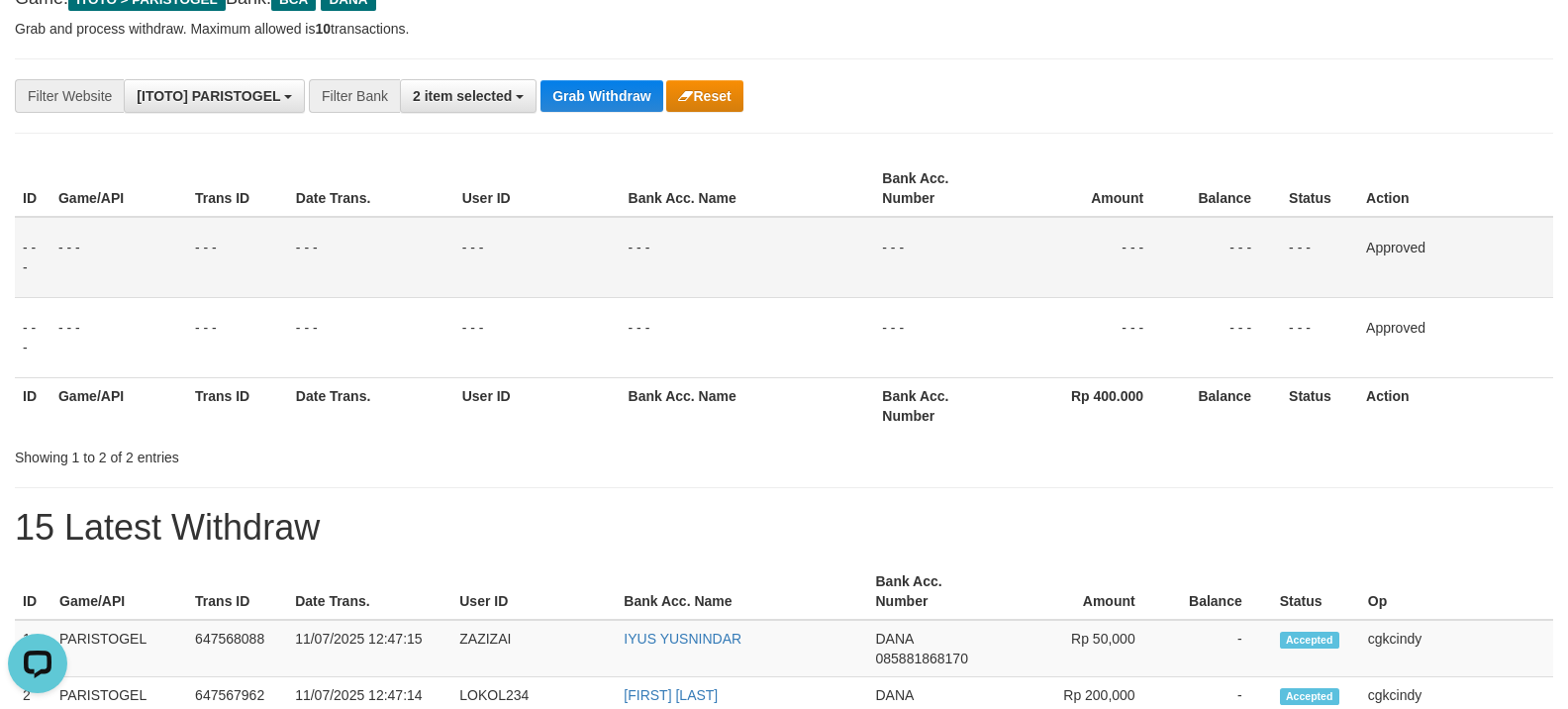 click on "Amount" at bounding box center [1092, 188] 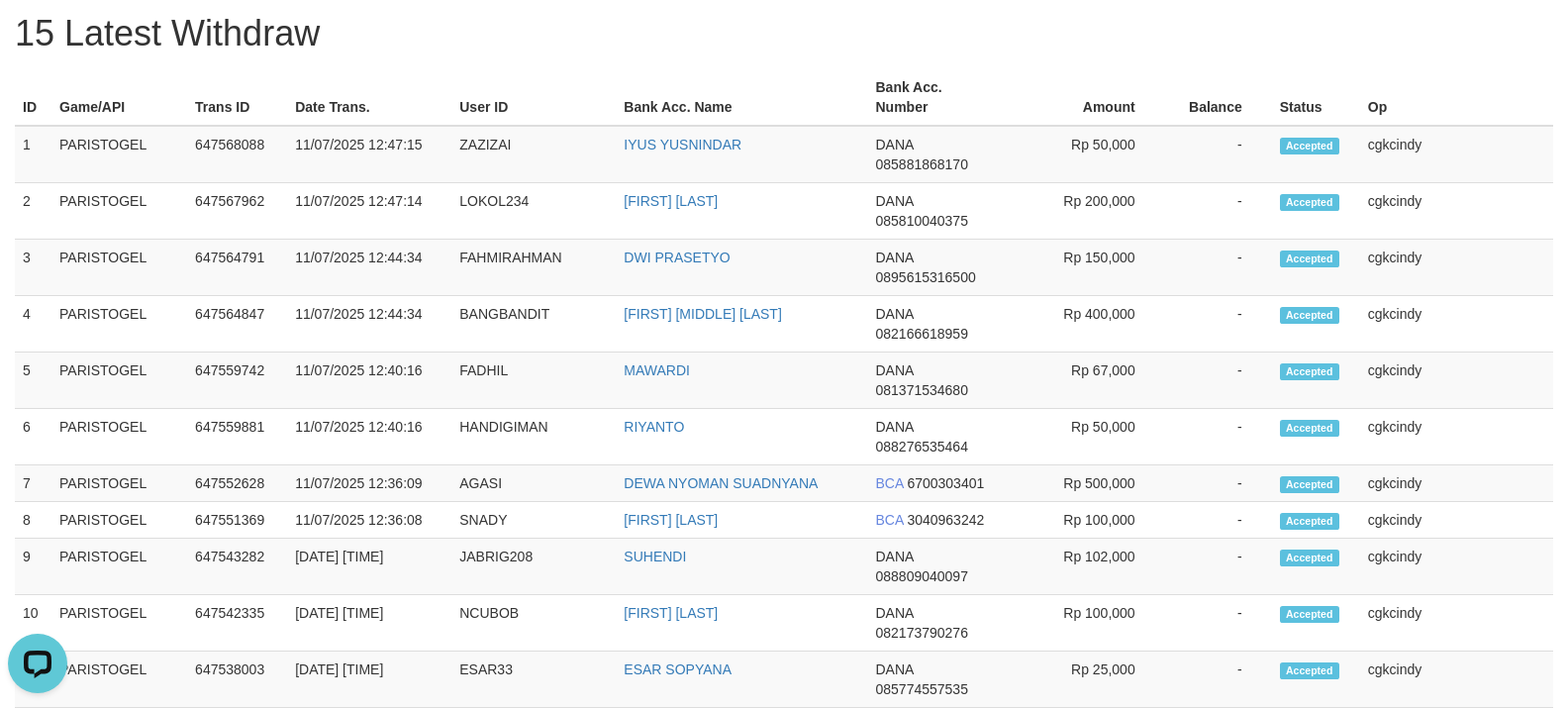 scroll, scrollTop: 361, scrollLeft: 0, axis: vertical 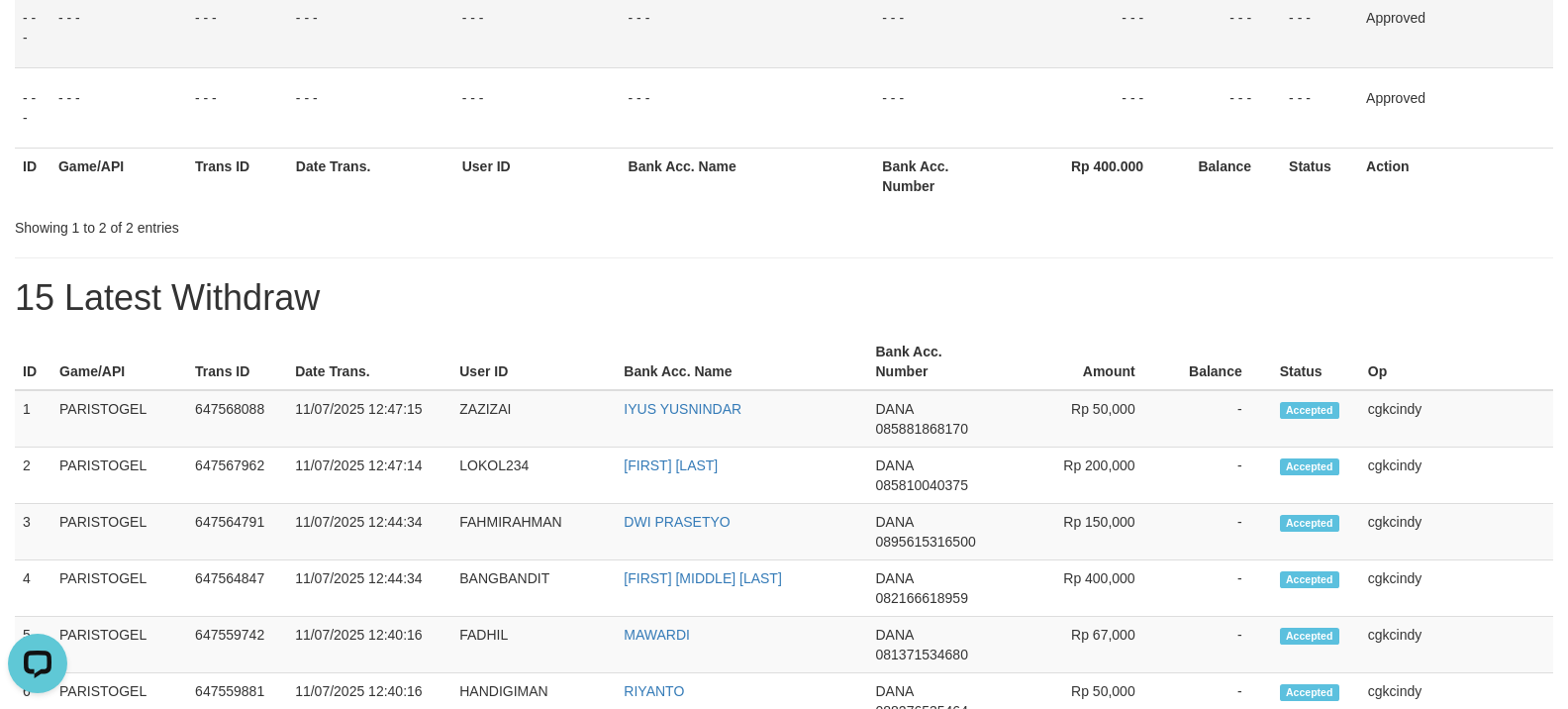 drag, startPoint x: 1196, startPoint y: 309, endPoint x: 1545, endPoint y: 210, distance: 362.77 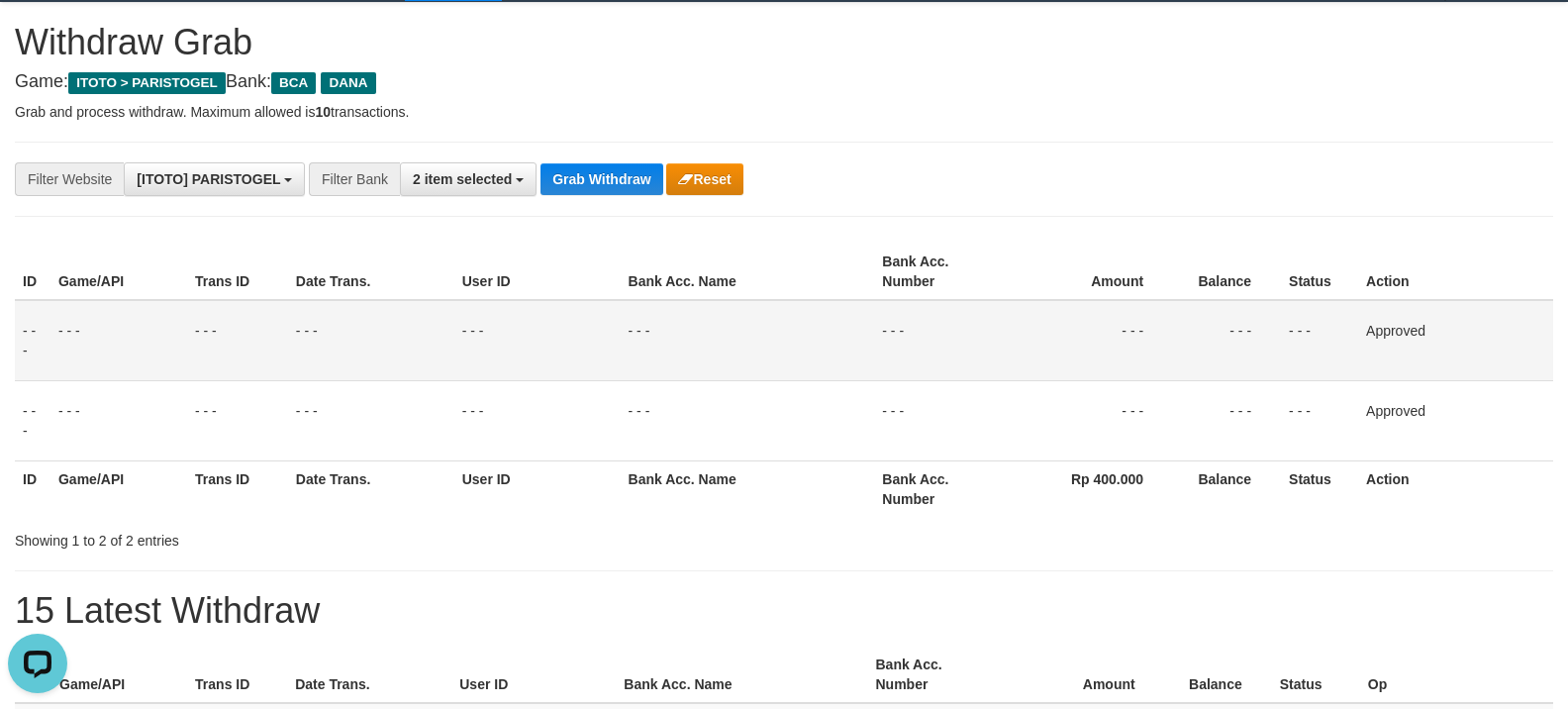scroll, scrollTop: 0, scrollLeft: 0, axis: both 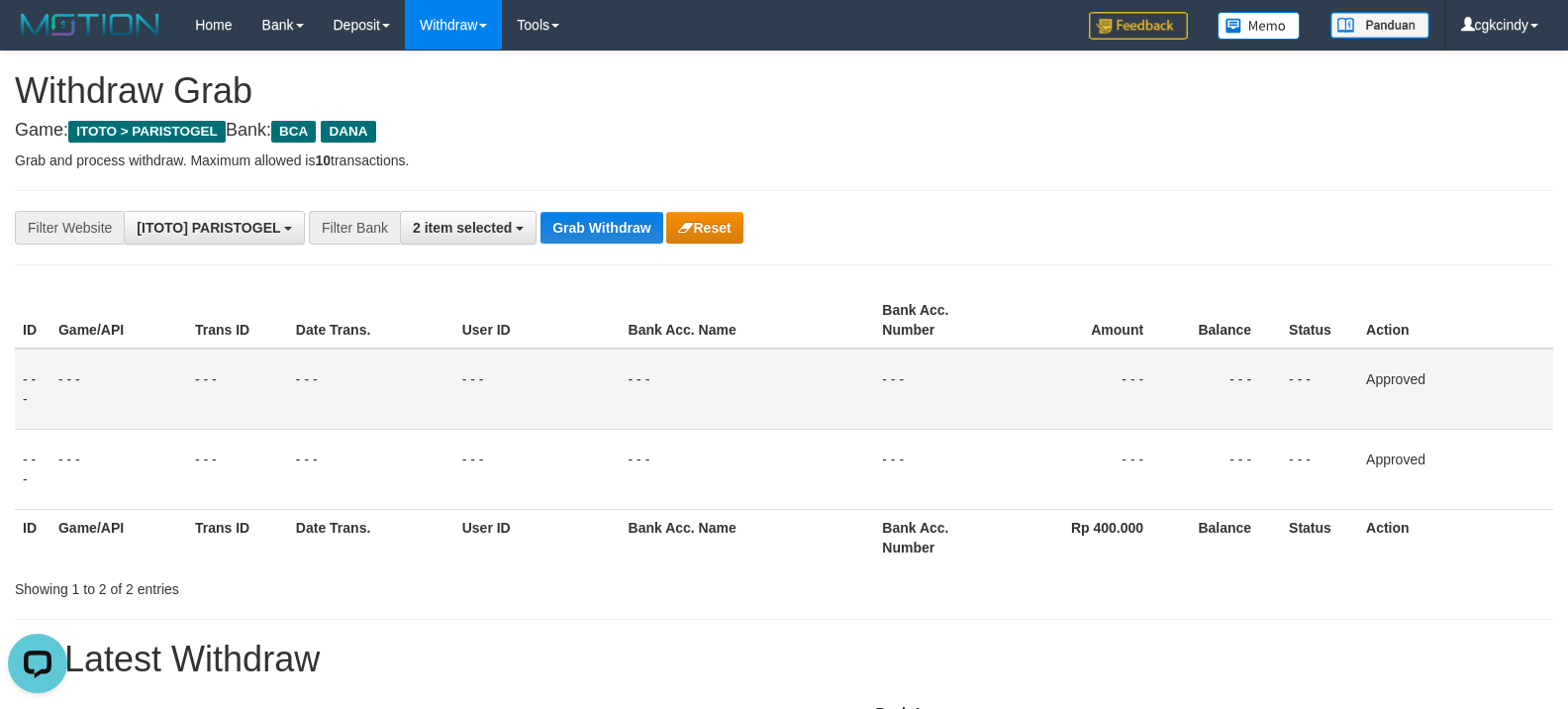drag, startPoint x: 958, startPoint y: 287, endPoint x: 958, endPoint y: 405, distance: 118 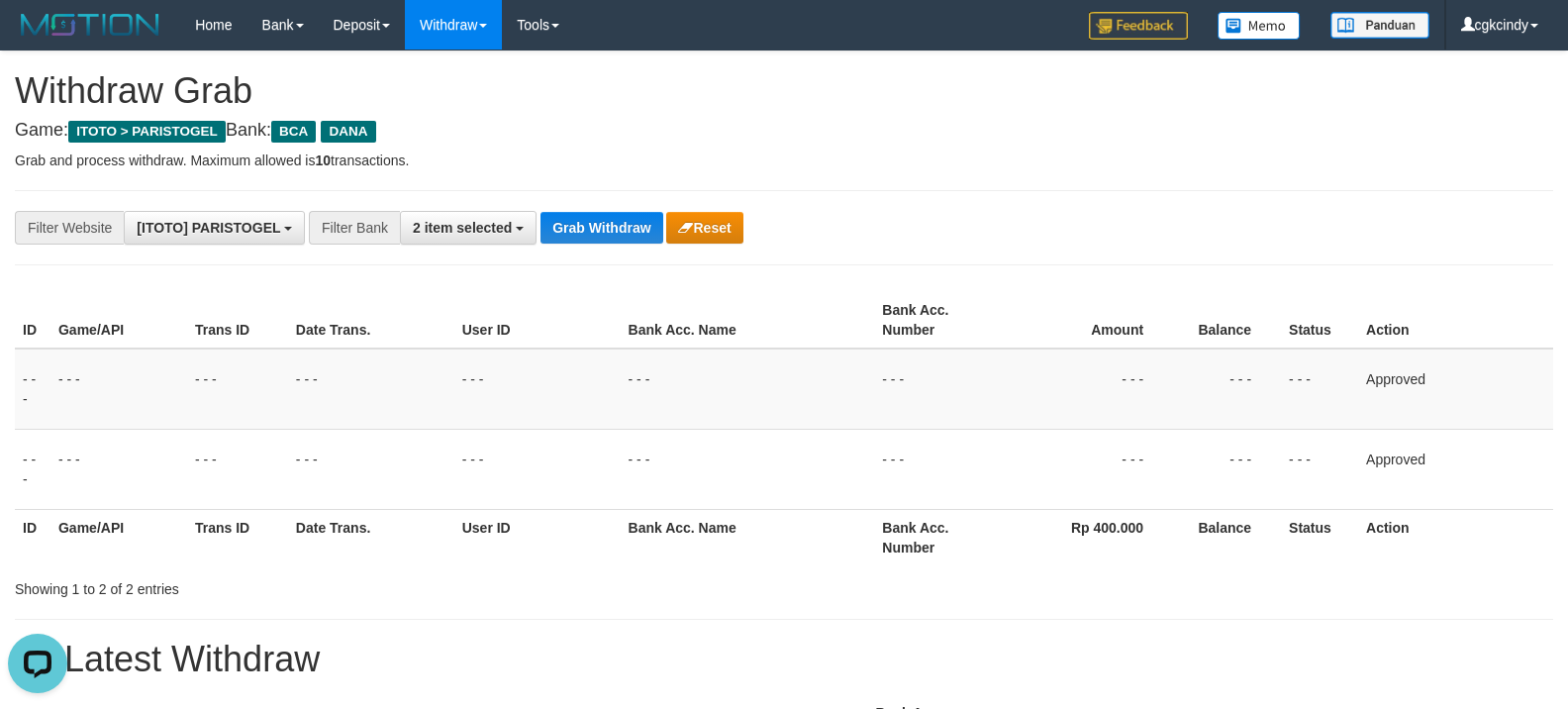 click on "ID Game/API Trans ID Date Trans. User ID Bank Acc. Name Bank Acc. Number Amount Balance Status Action
- - -
- - -
- - -
- - -
- - -
- - -
- - -
- - -
- - -
- - -
Approved
- - -
- - -
- - -
- - -
- - -
- - -
- - -
- - -
- - -
- - -
Approved
ID Game/API Trans ID Date Trans. User ID Bank Acc. Name Bank Acc. Number Rp 400.000 Balance Status Action" at bounding box center (784, 429) 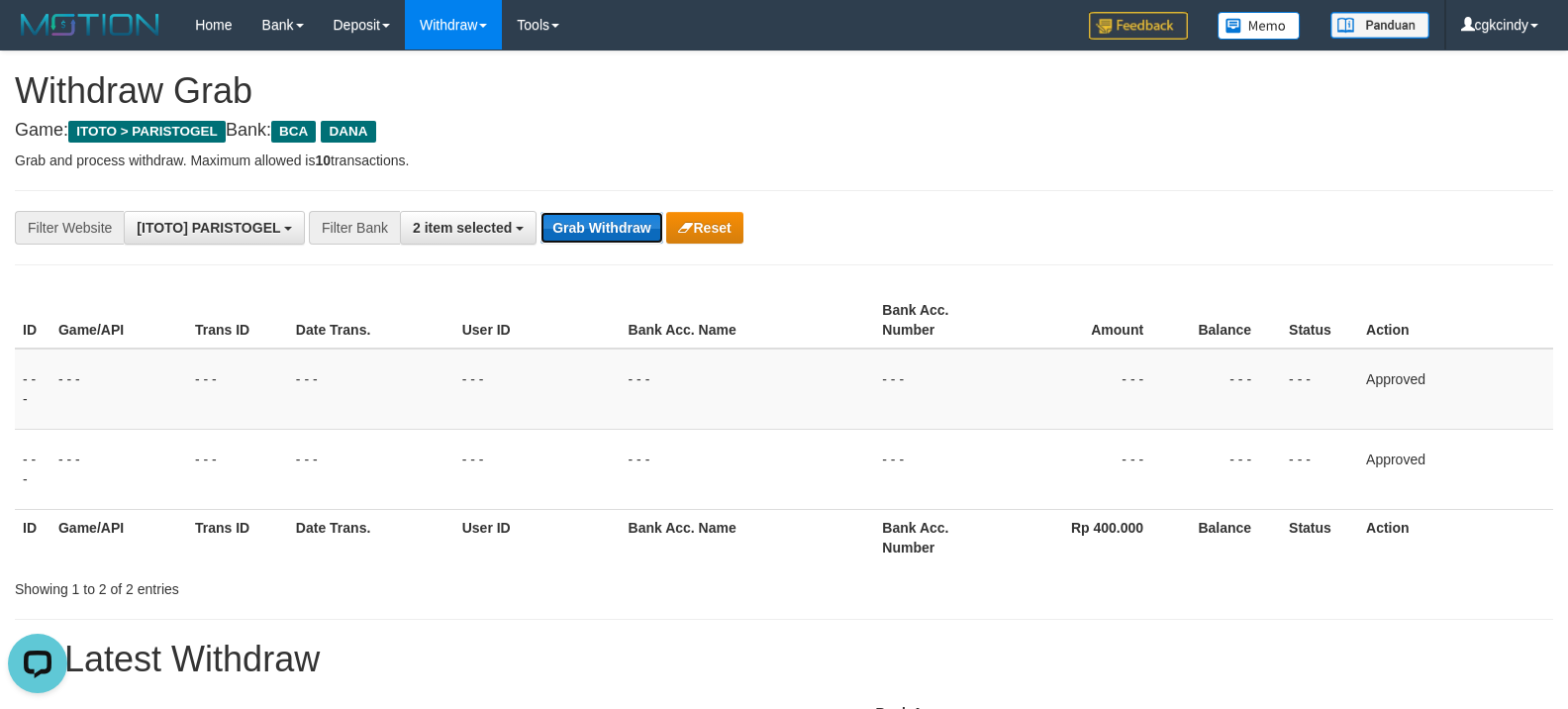 click on "Grab Withdraw" at bounding box center (601, 228) 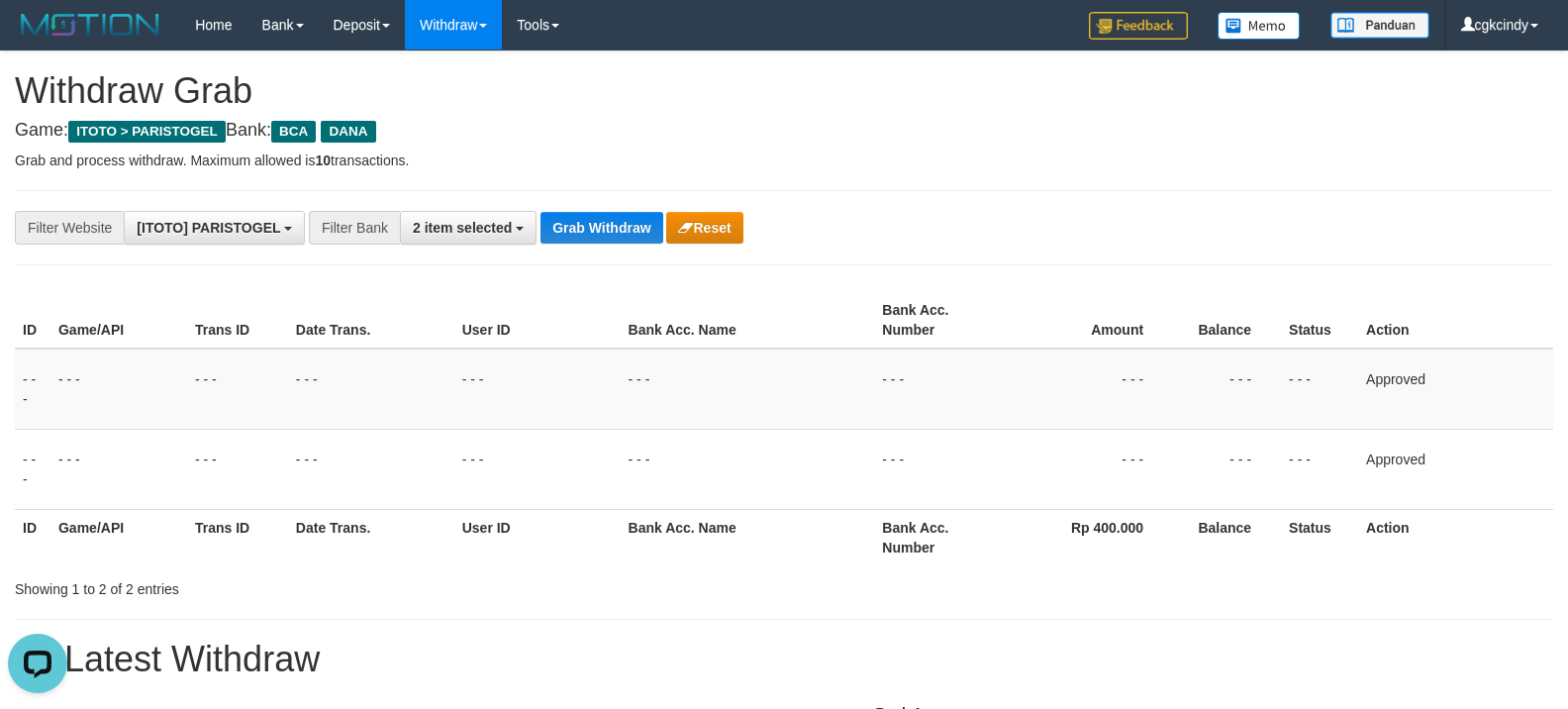 click on "**********" at bounding box center (784, 228) 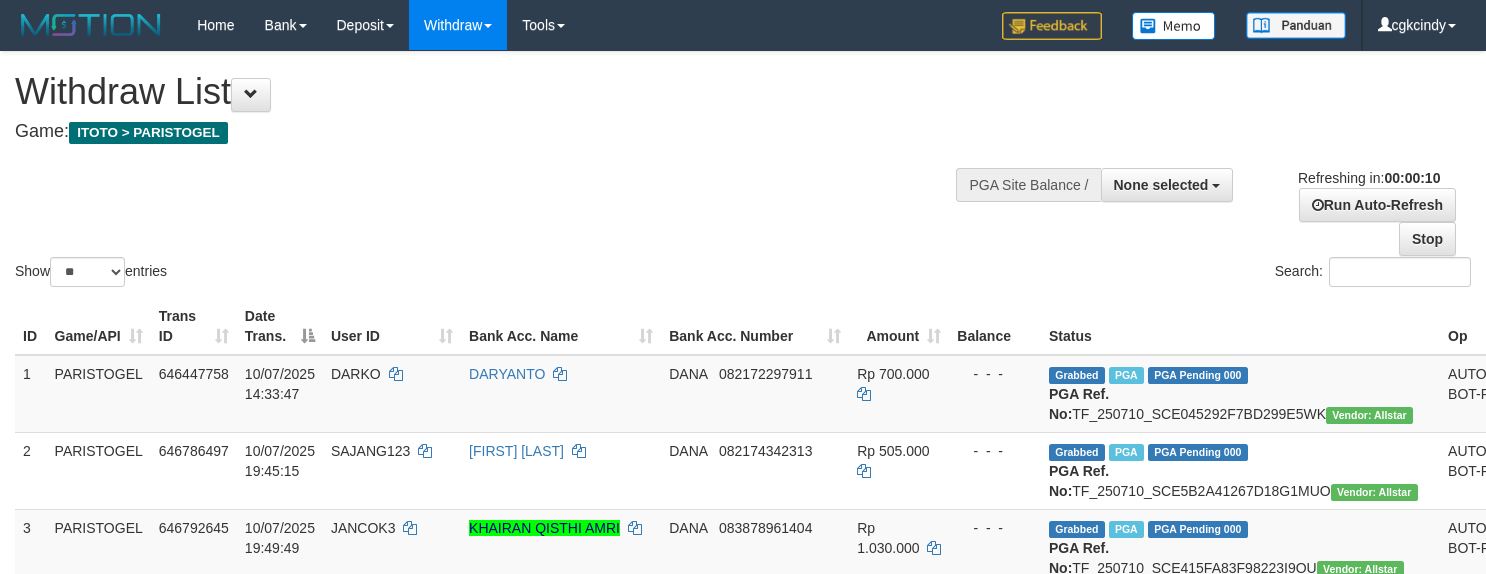 select 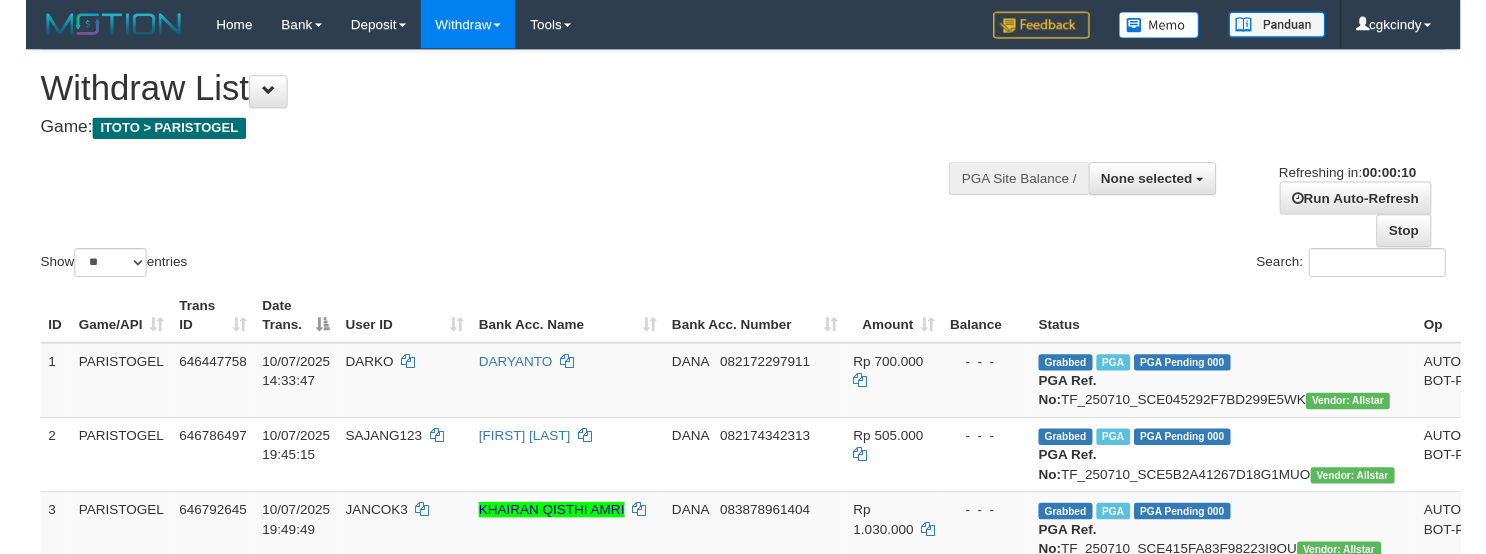 scroll, scrollTop: 0, scrollLeft: 0, axis: both 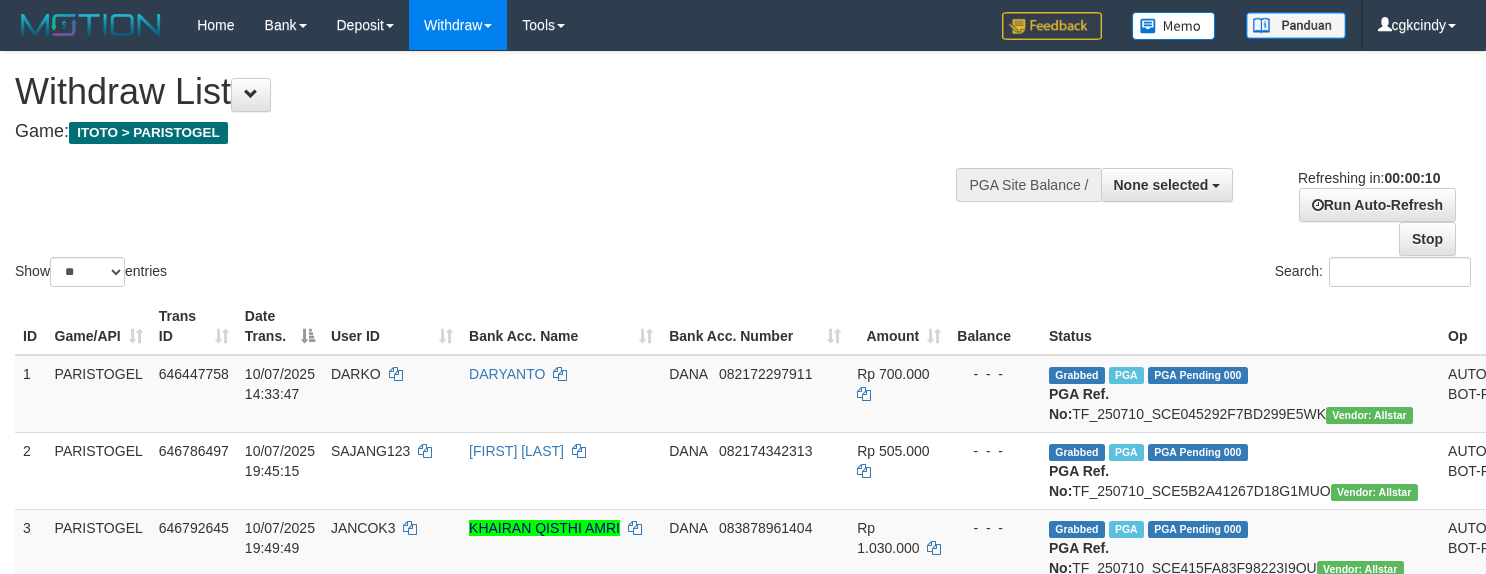 select 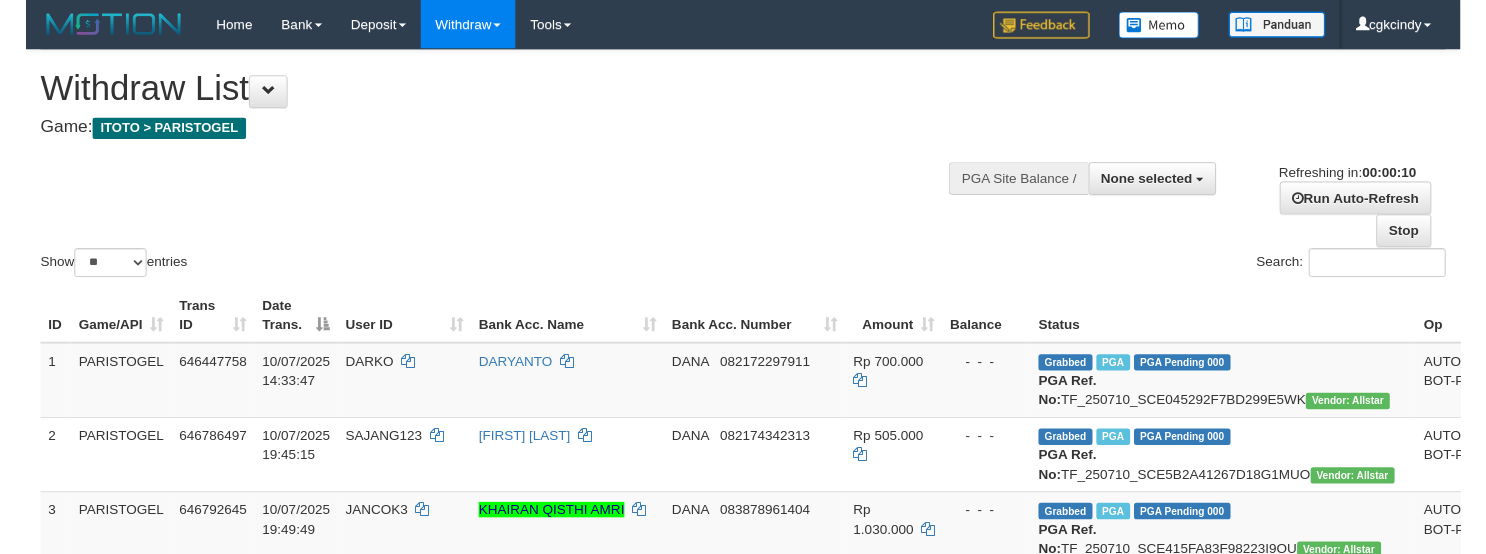 scroll, scrollTop: 0, scrollLeft: 0, axis: both 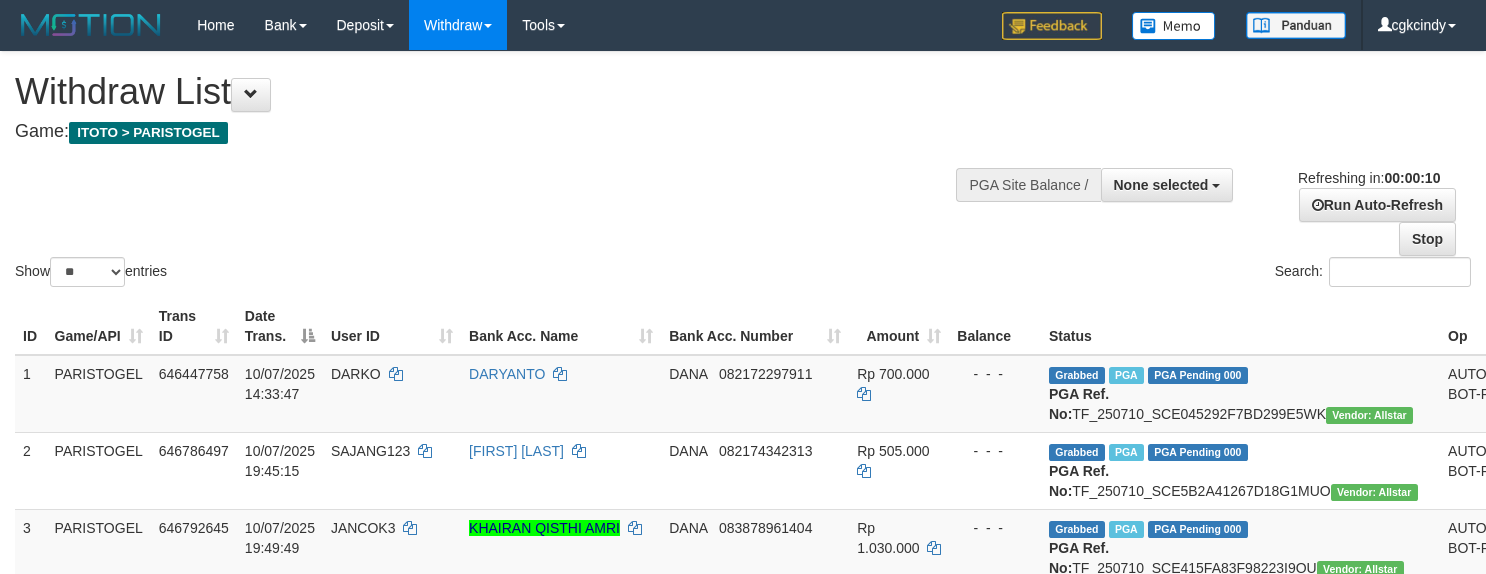 select 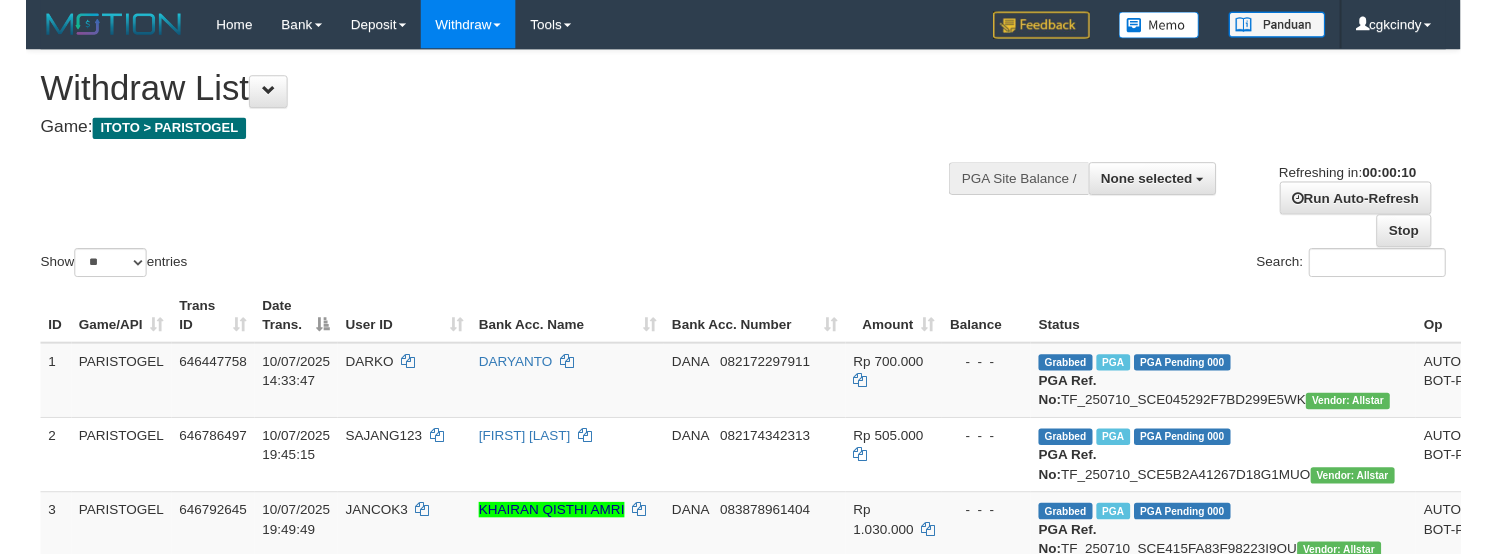 scroll, scrollTop: 0, scrollLeft: 0, axis: both 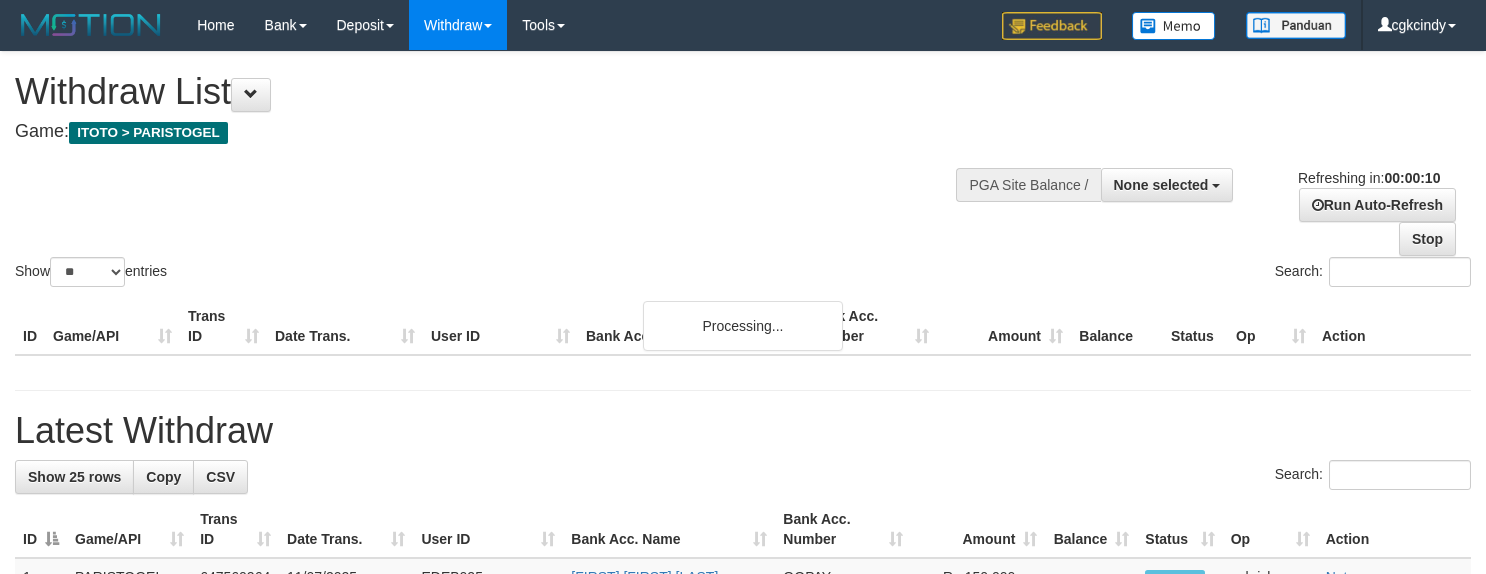 select 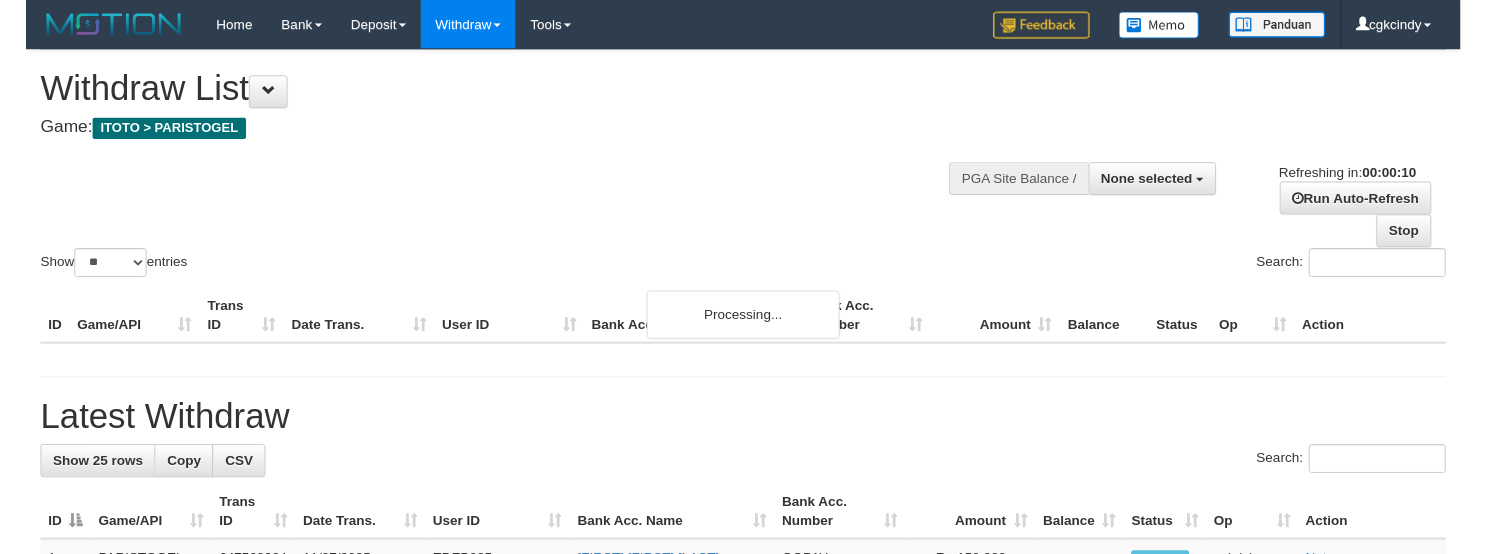 scroll, scrollTop: 0, scrollLeft: 0, axis: both 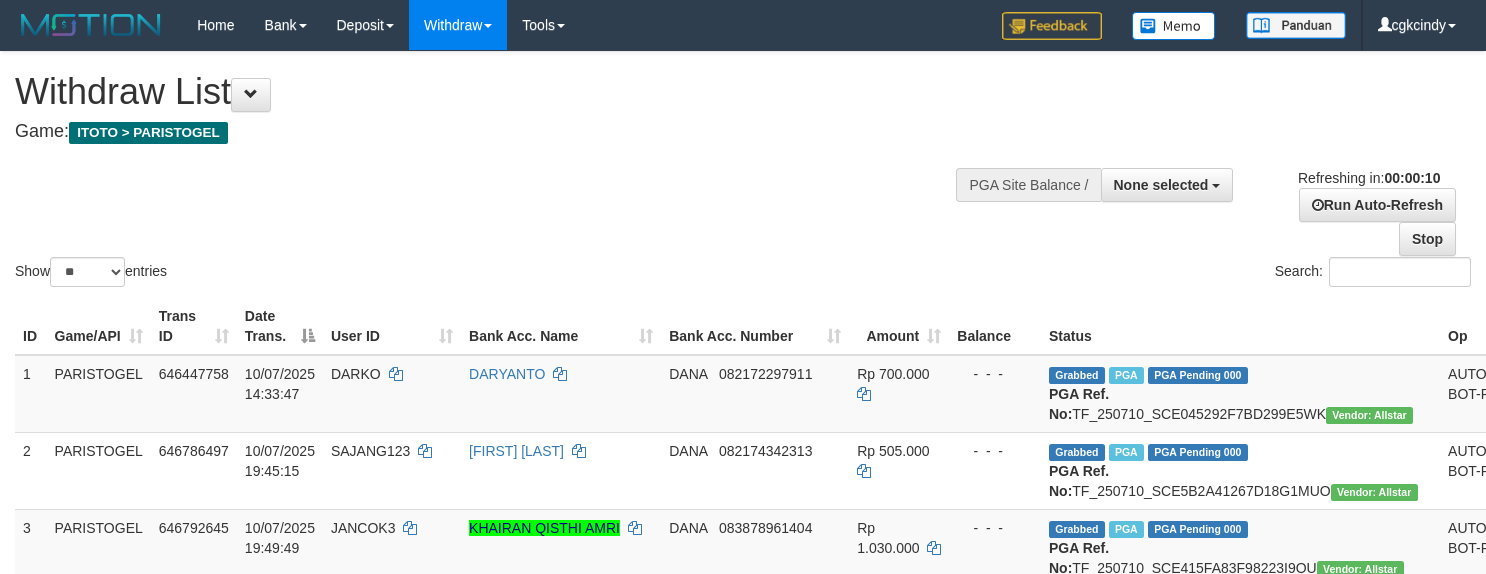 select 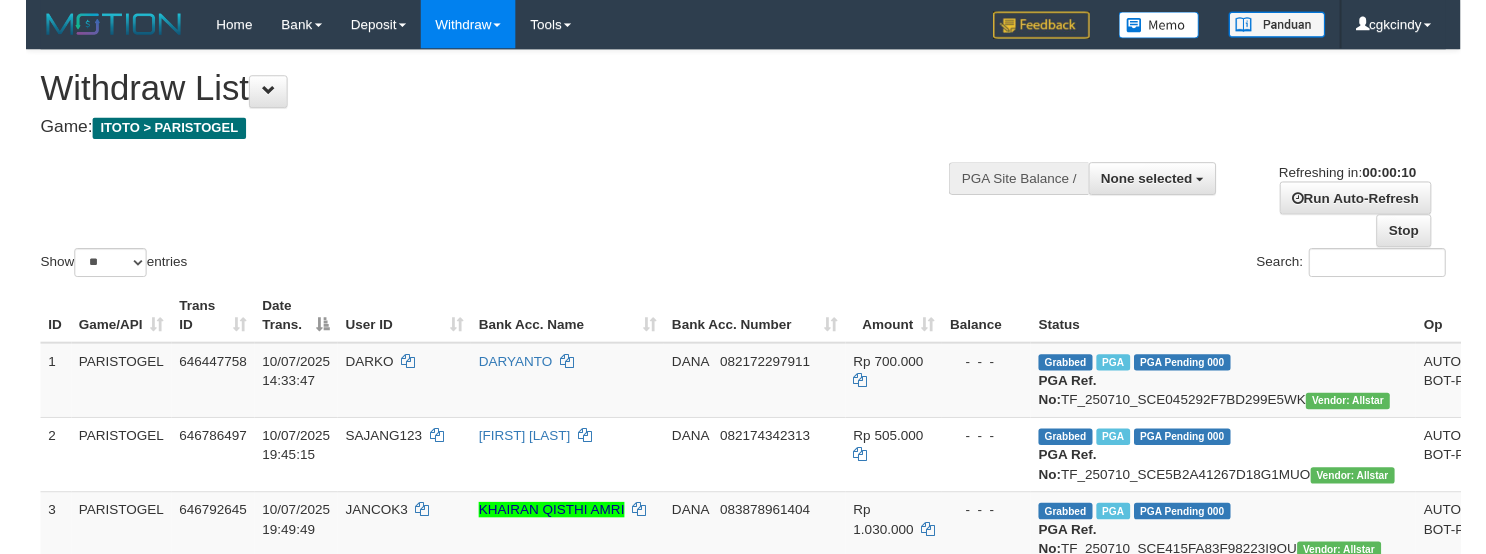 scroll, scrollTop: 0, scrollLeft: 0, axis: both 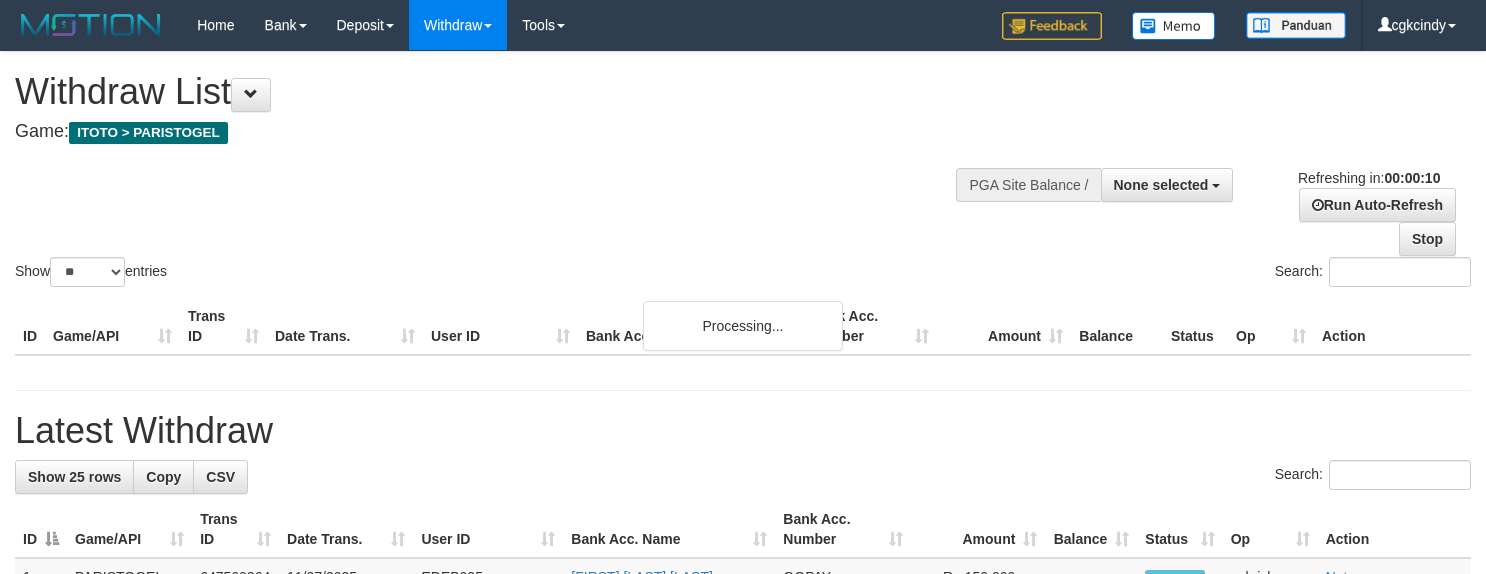select 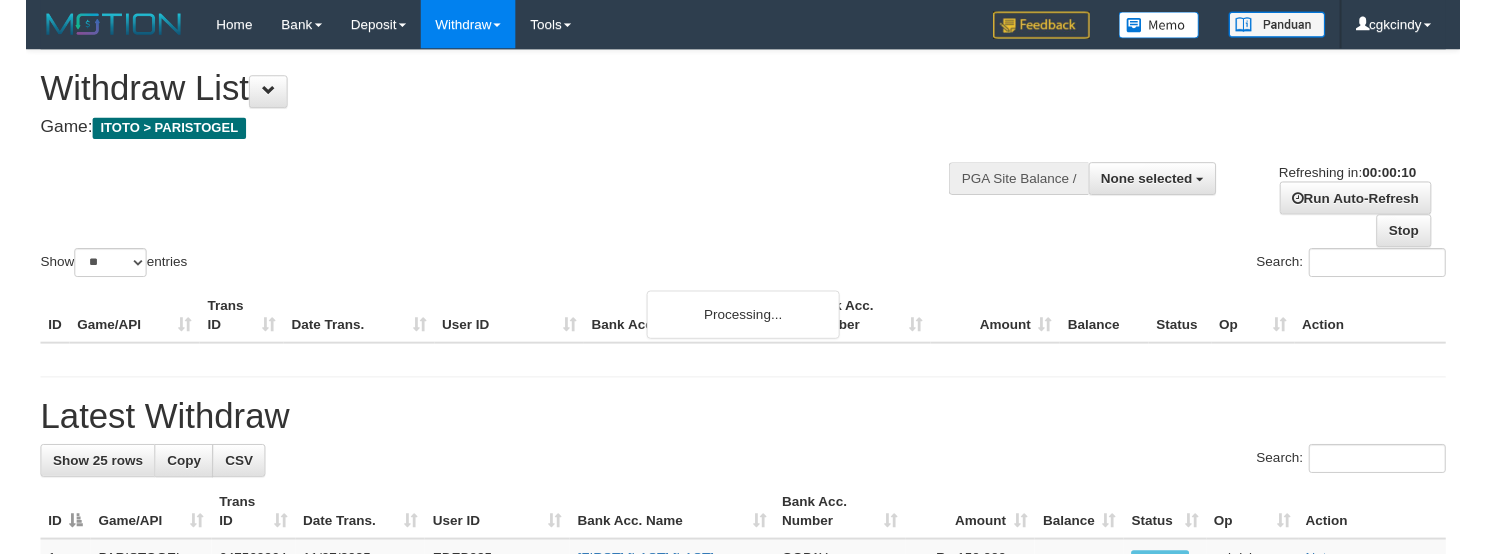 scroll, scrollTop: 0, scrollLeft: 0, axis: both 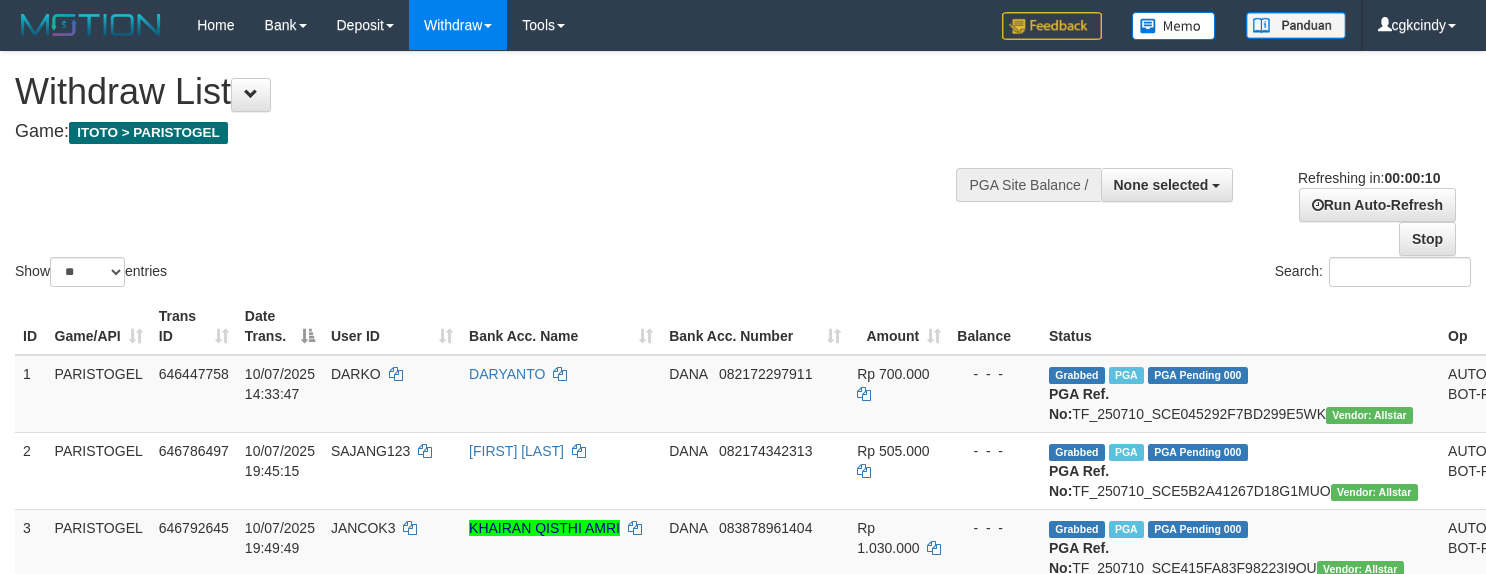 select 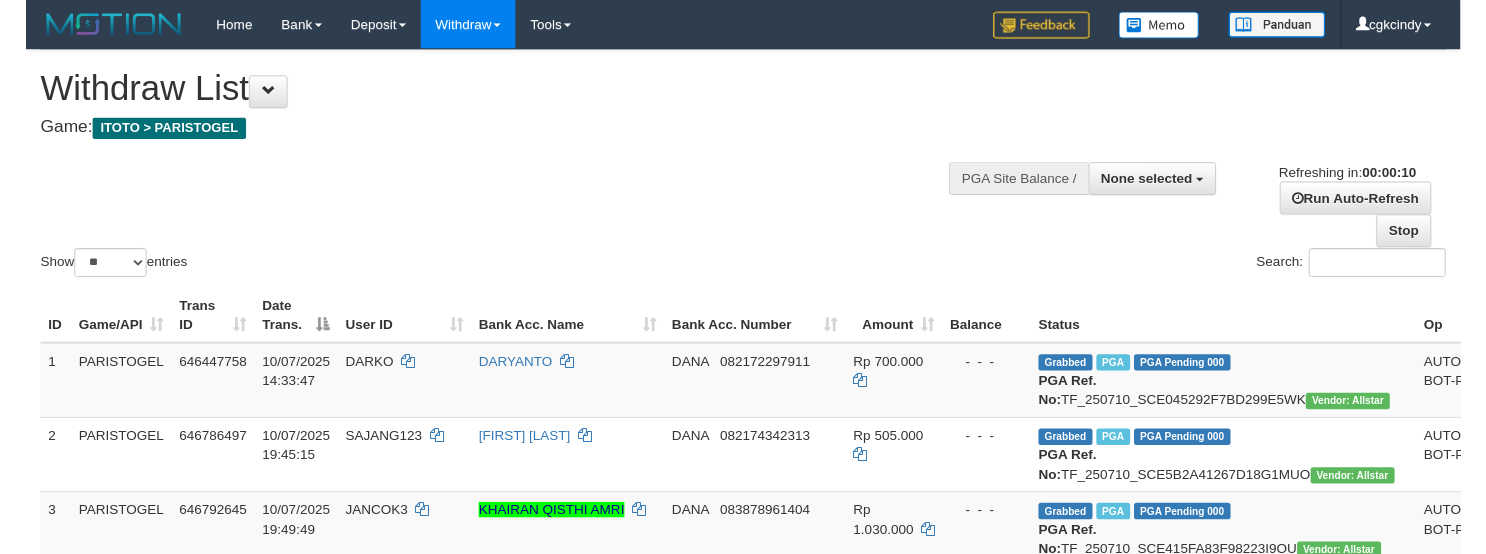 scroll, scrollTop: 0, scrollLeft: 0, axis: both 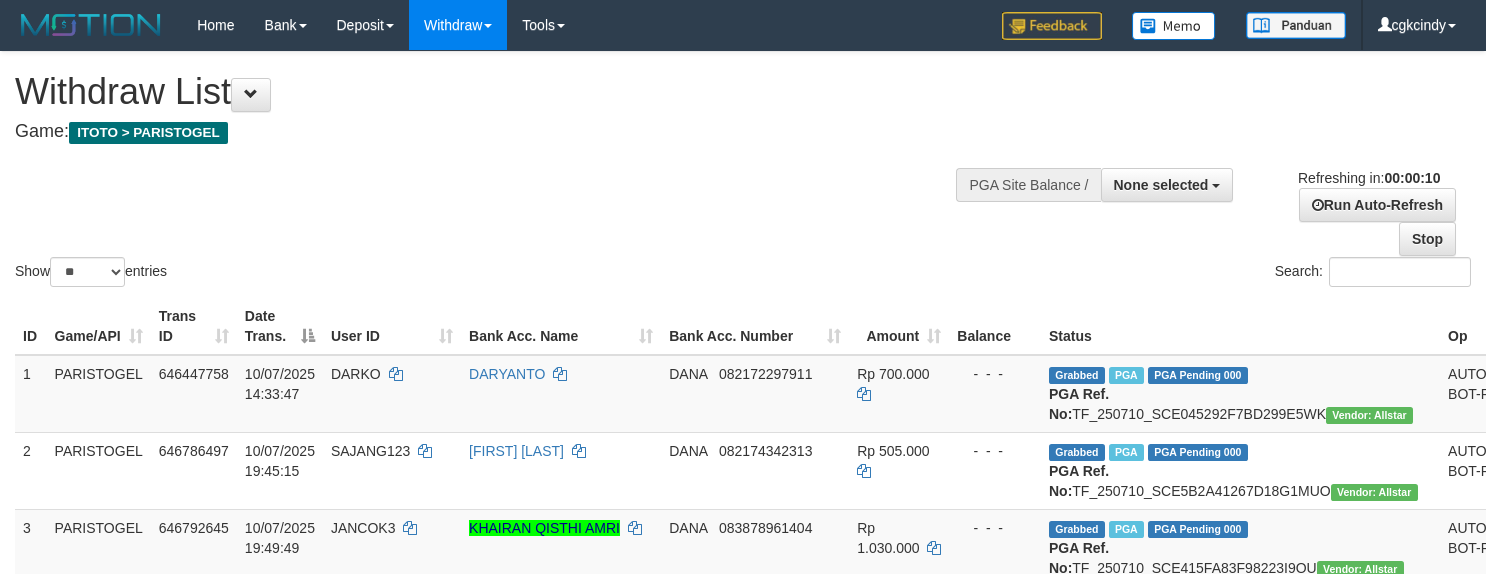 select 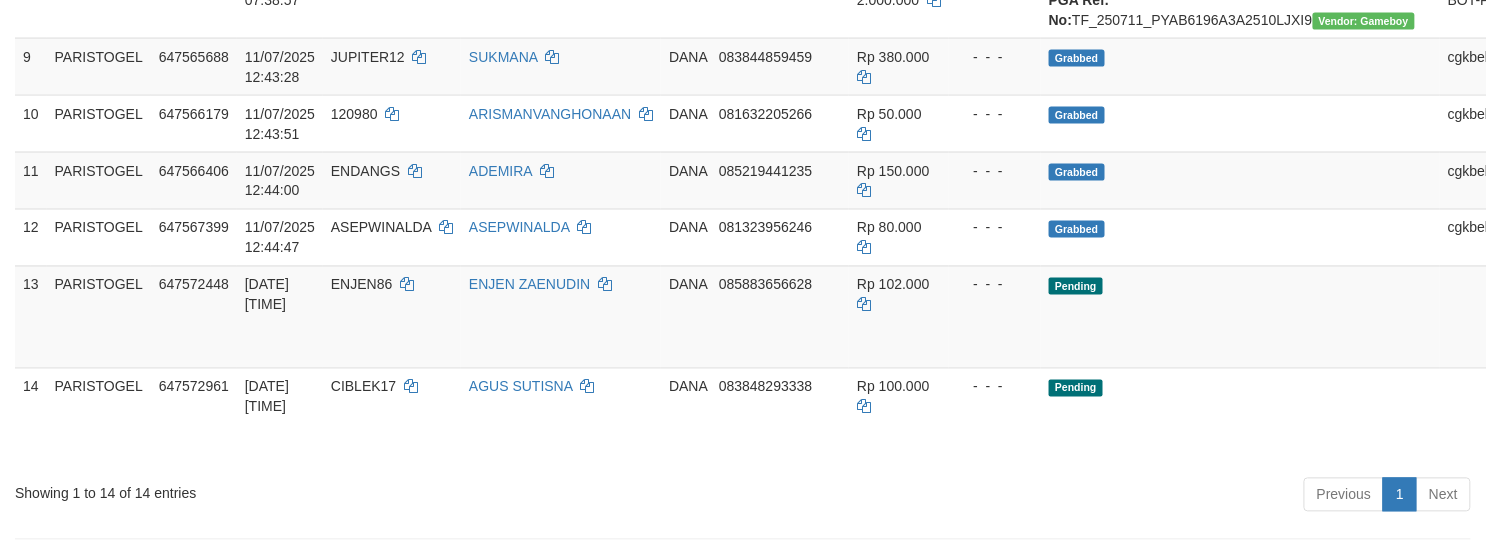 scroll, scrollTop: 969, scrollLeft: 0, axis: vertical 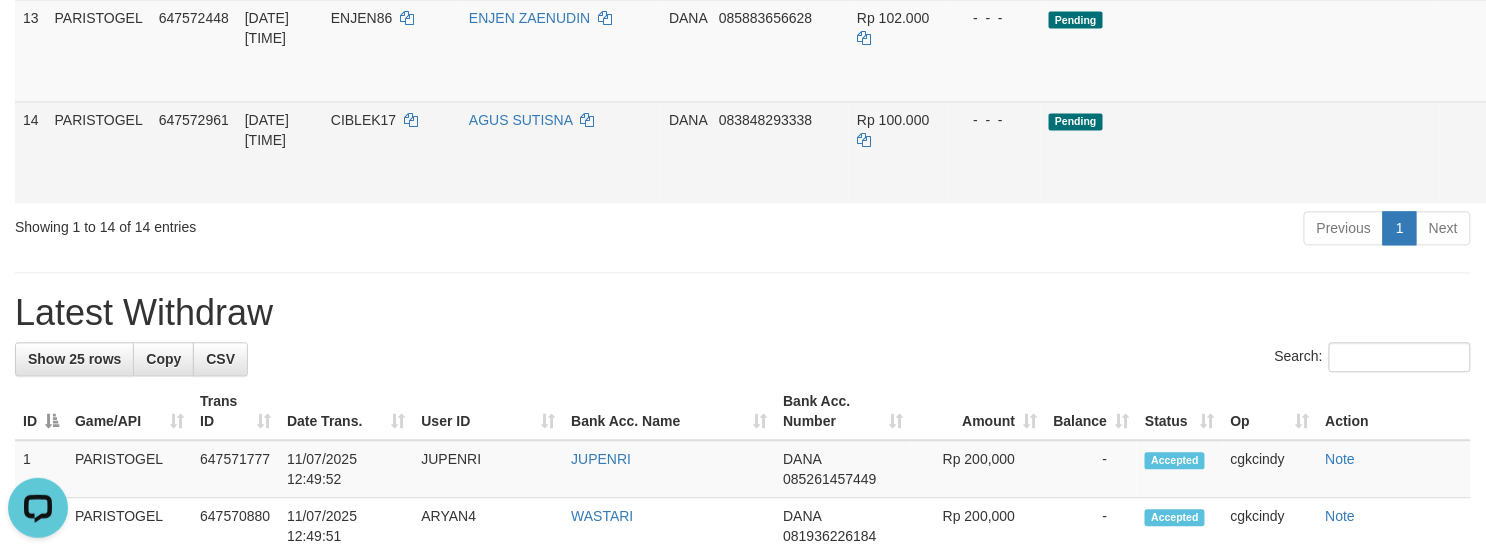 click on "Allow Grab" at bounding box center [1559, 130] 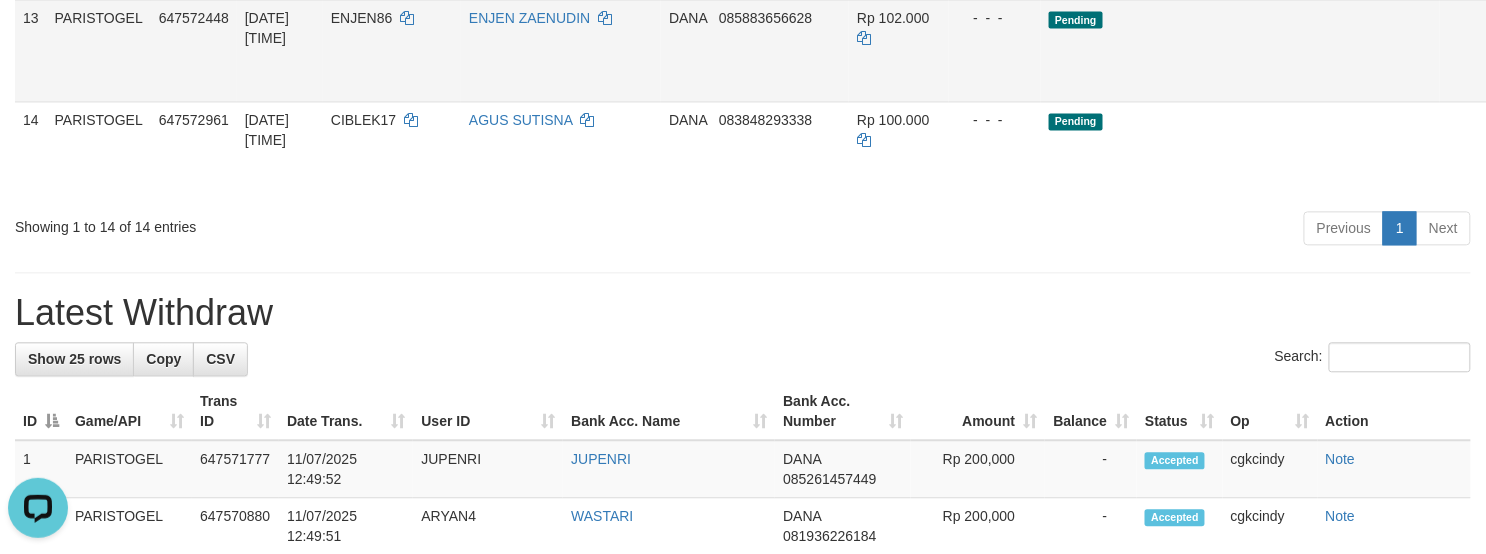 click on "Allow Grab   ·    Reject Send PGA     ·    Note" at bounding box center (1584, 50) 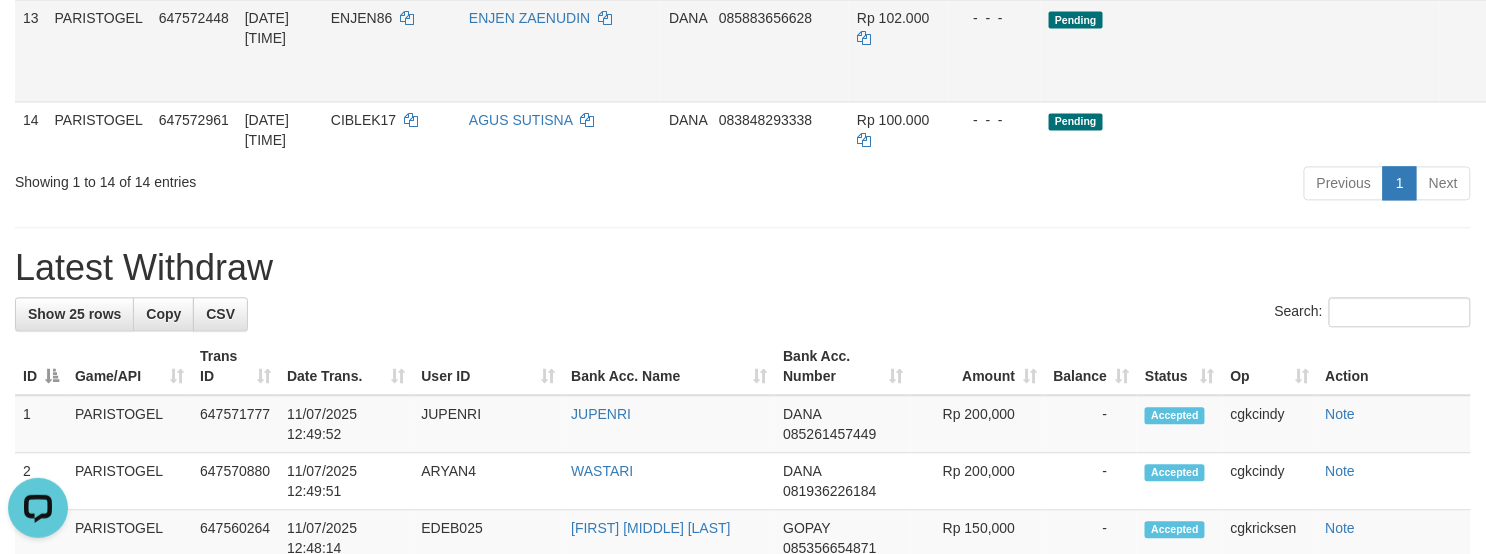 click on "Allow Grab" at bounding box center [1559, 28] 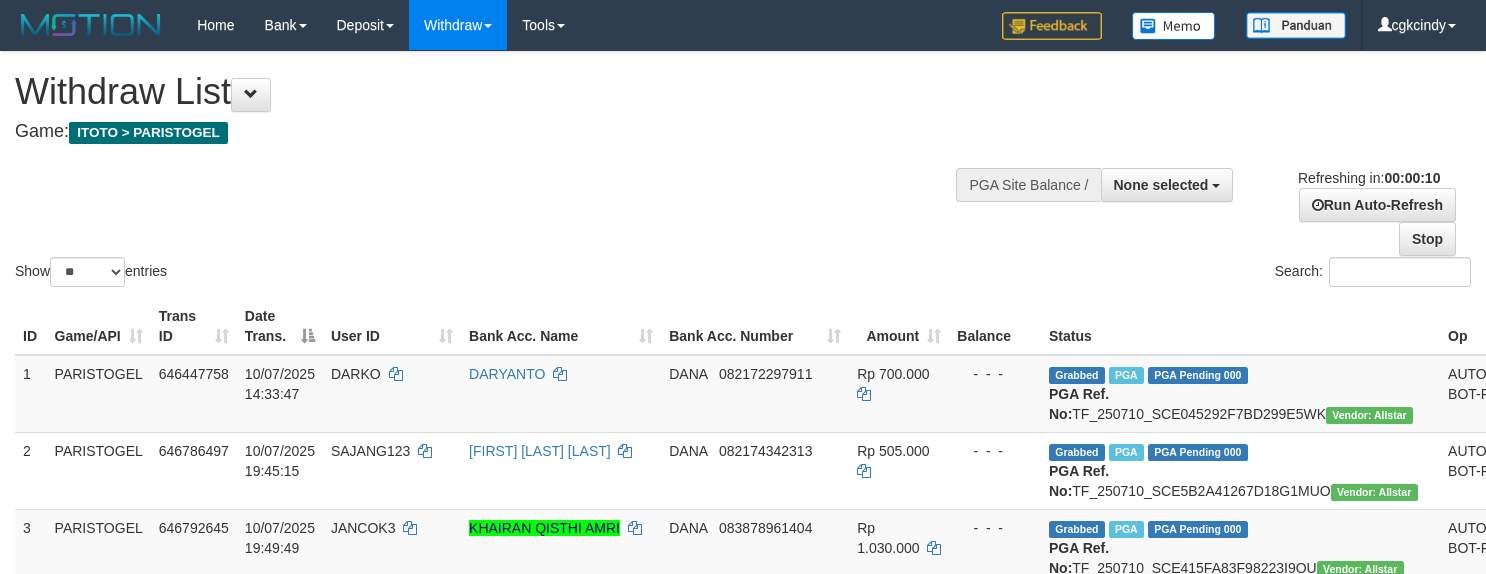 select 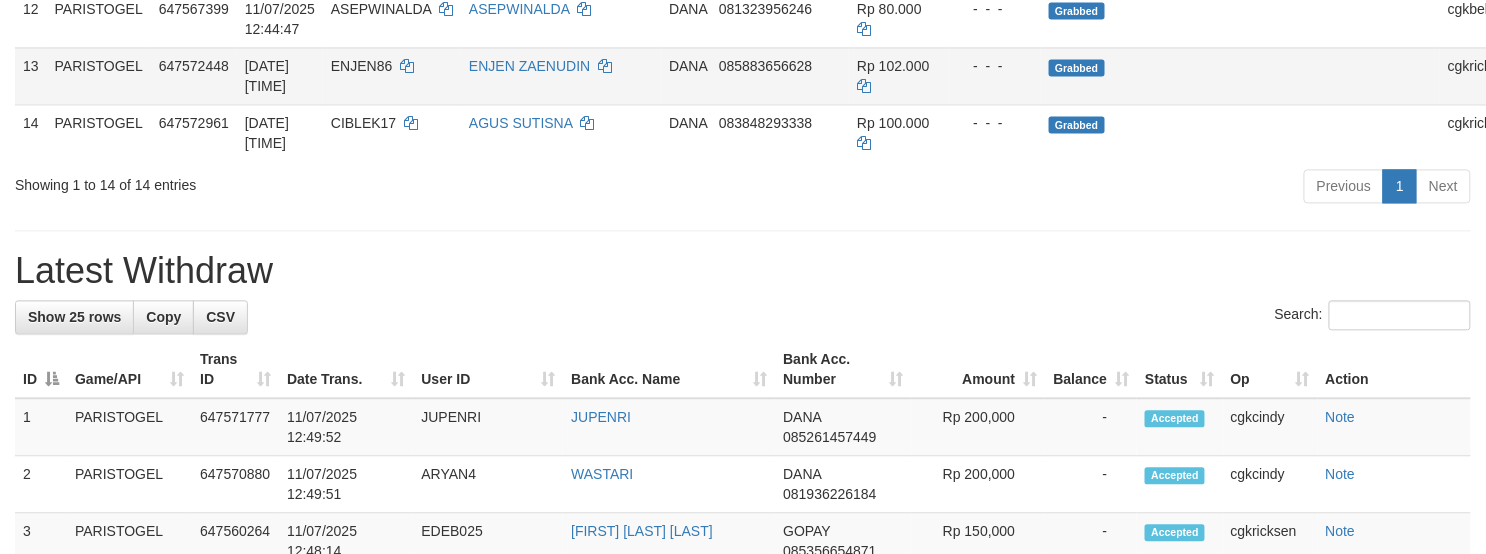 scroll, scrollTop: 1200, scrollLeft: 0, axis: vertical 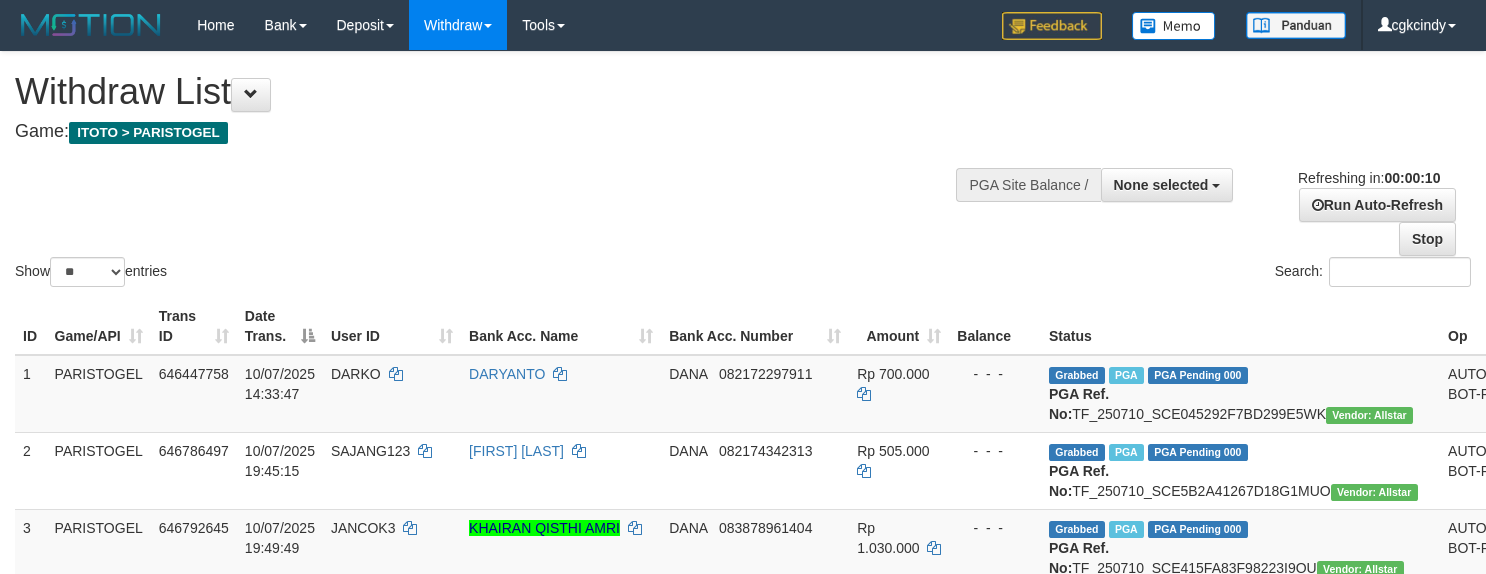 select 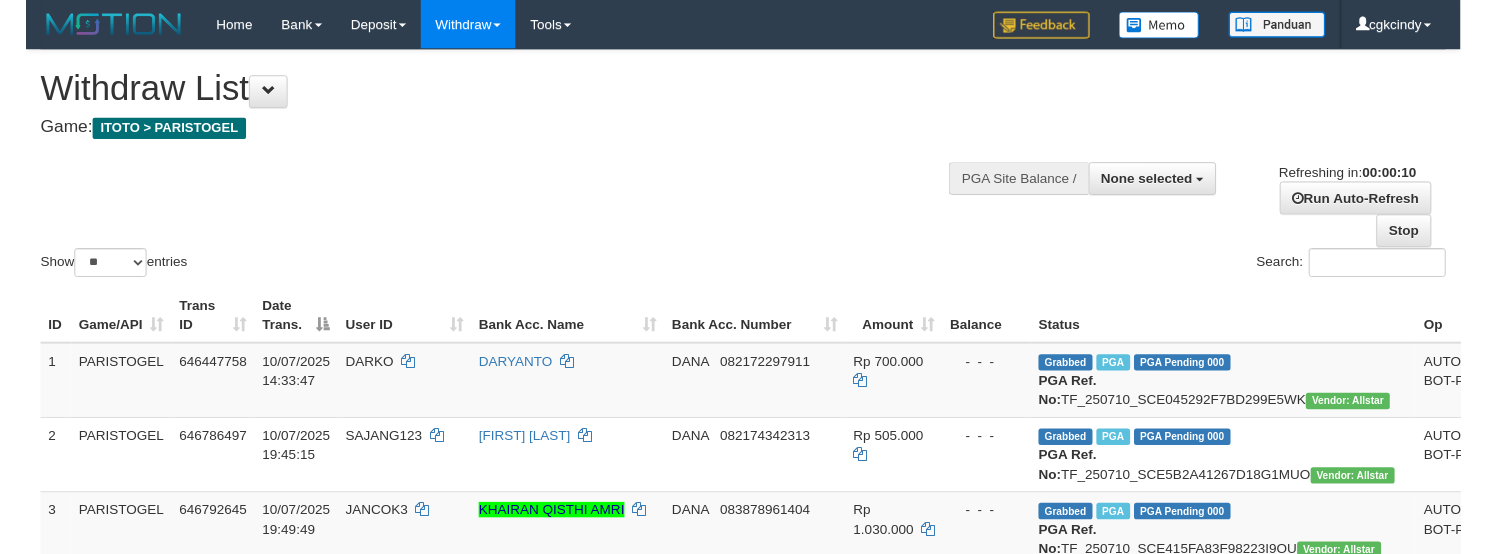 scroll, scrollTop: 0, scrollLeft: 0, axis: both 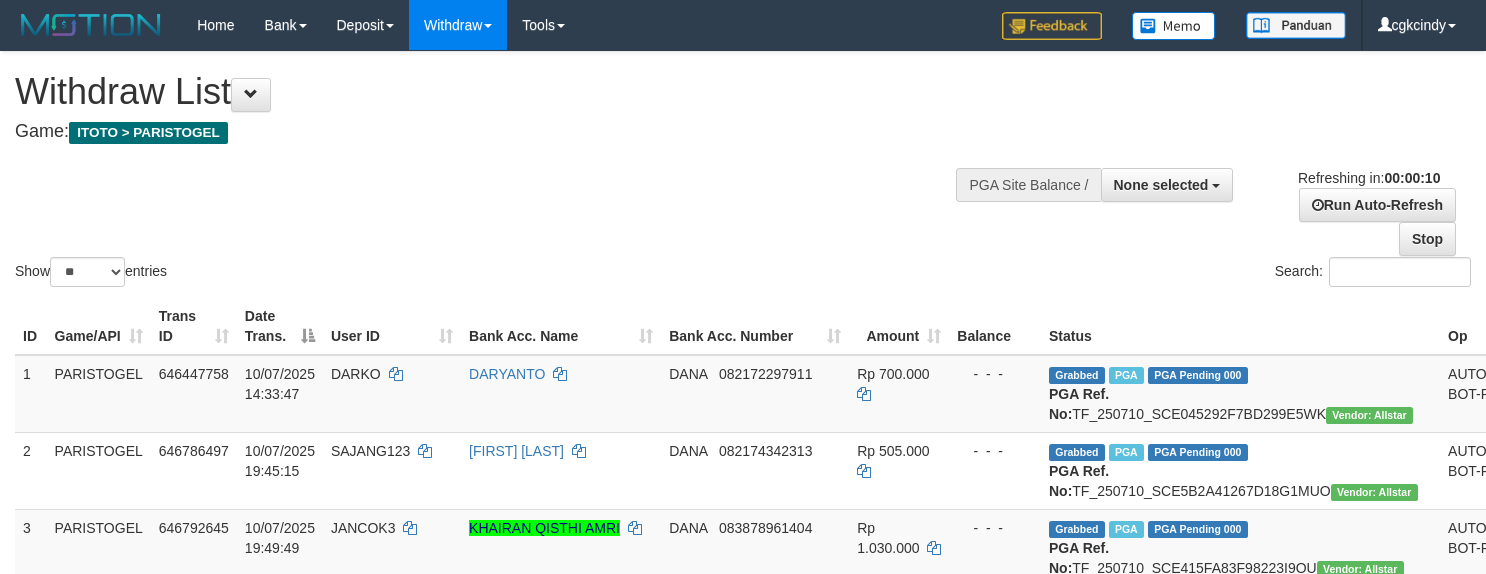 select 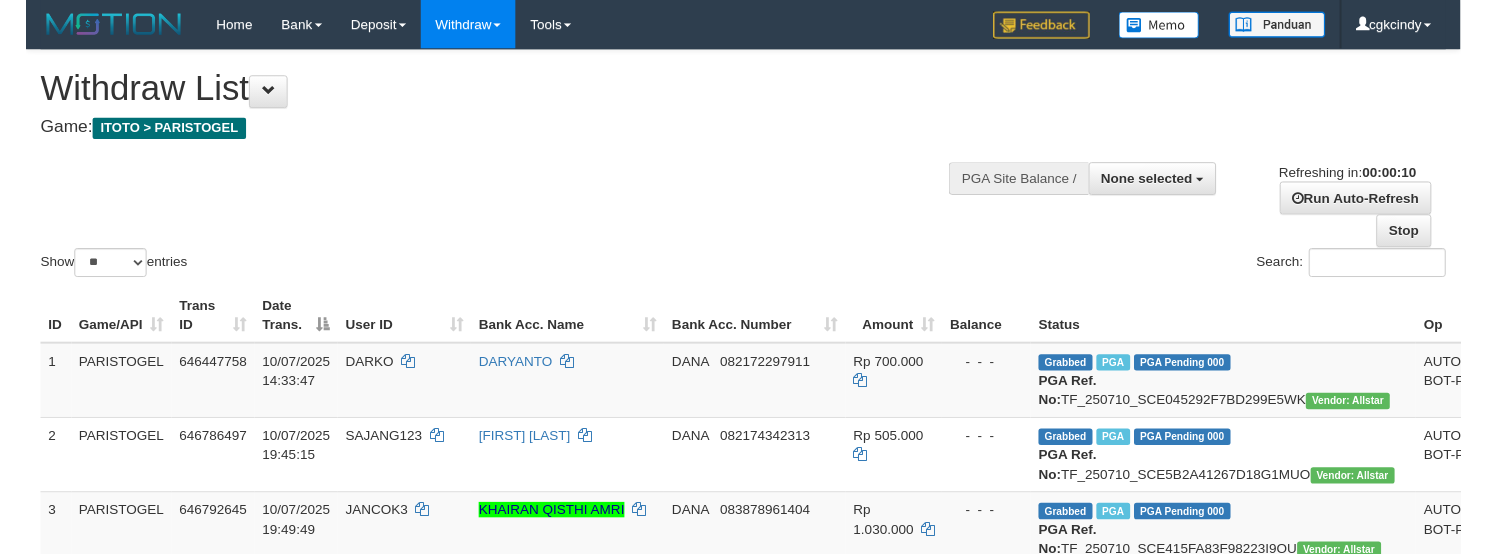 scroll, scrollTop: 0, scrollLeft: 0, axis: both 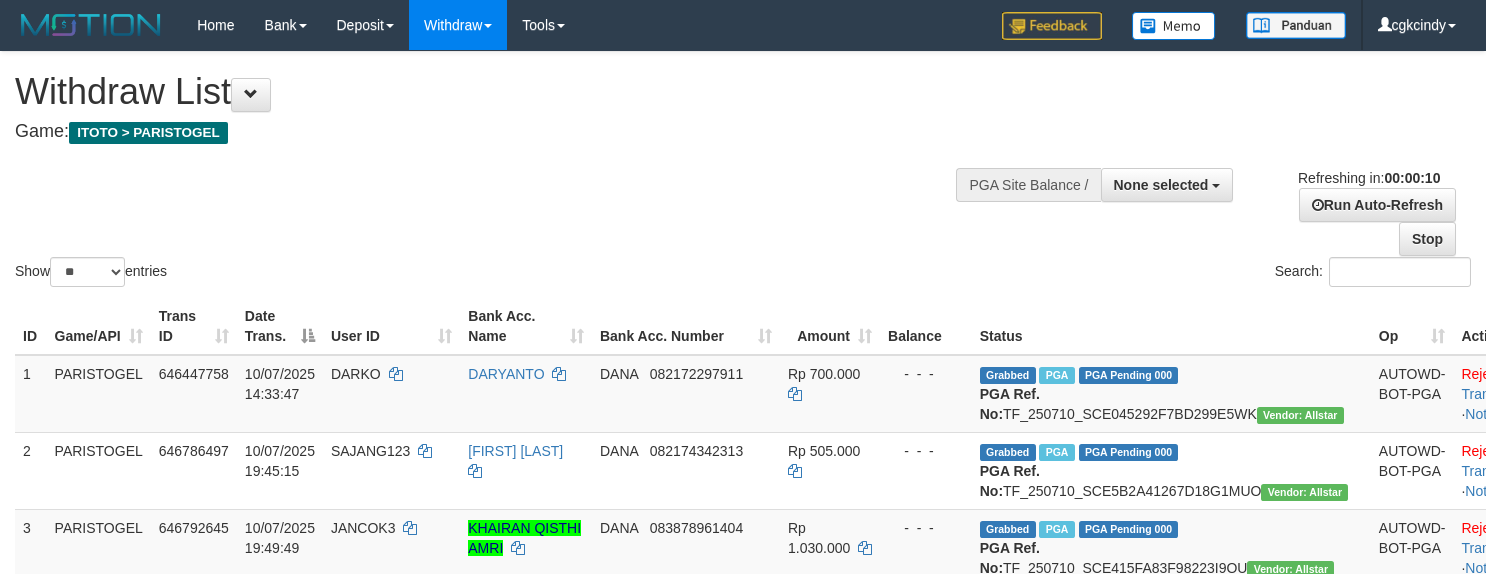 select 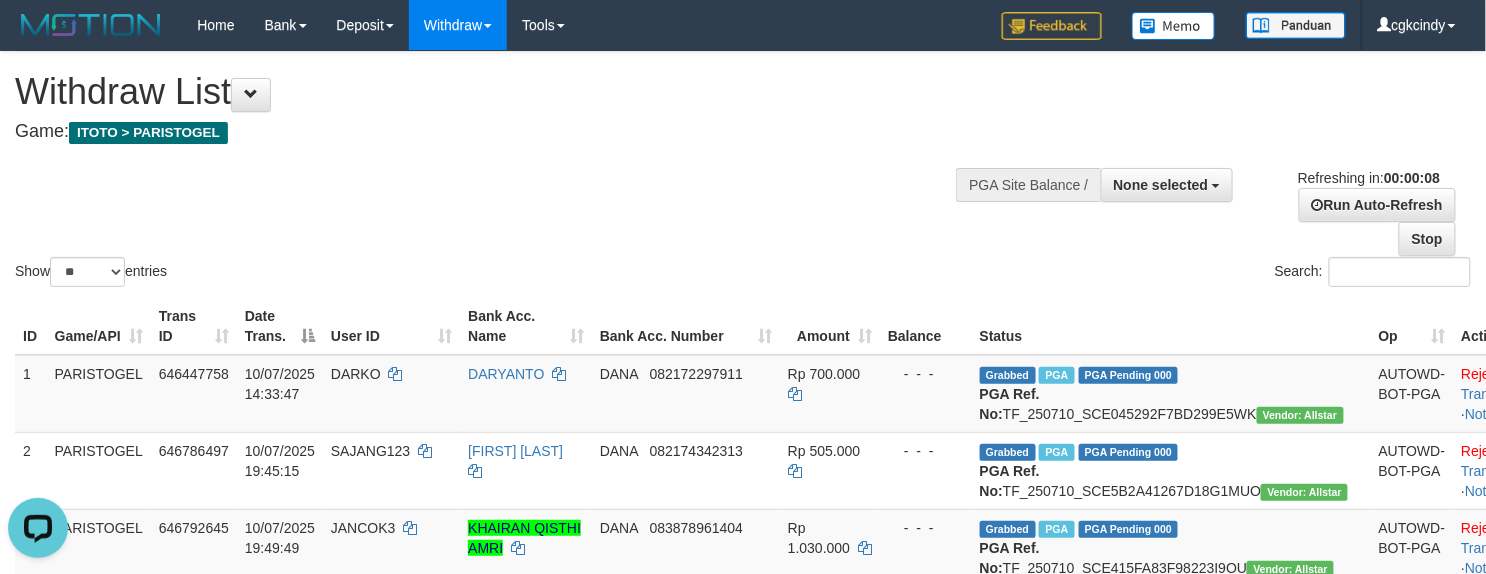 scroll, scrollTop: 0, scrollLeft: 0, axis: both 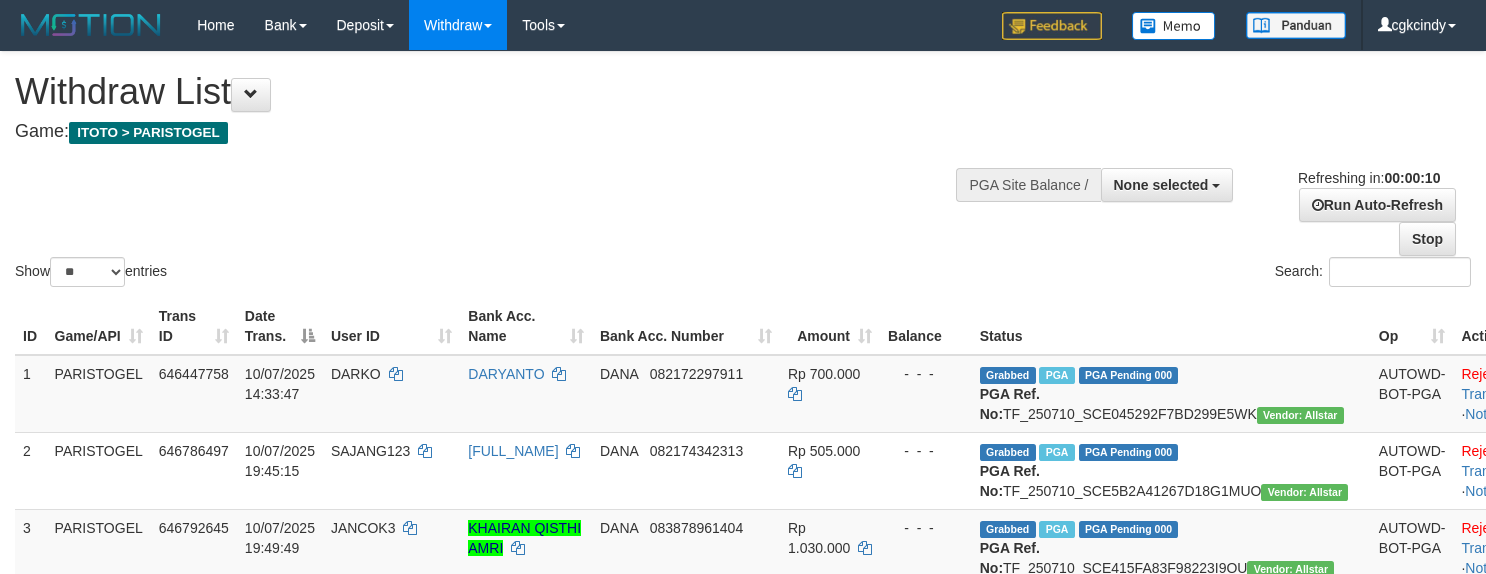 select 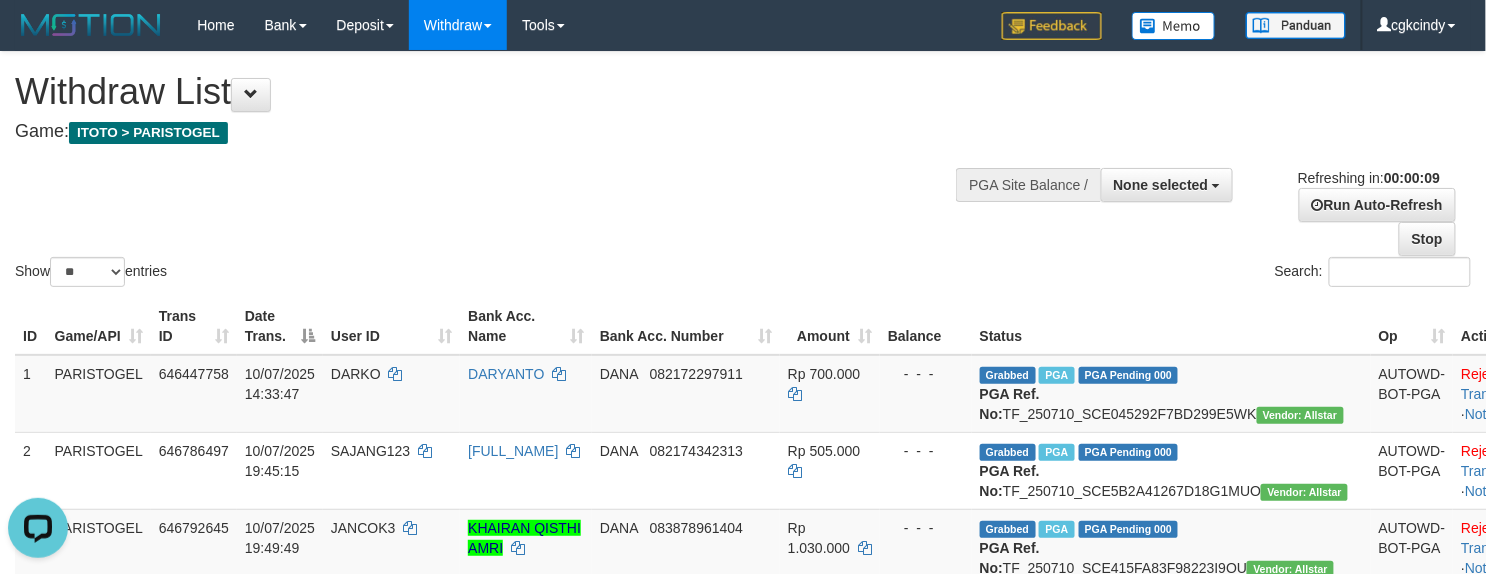scroll, scrollTop: 0, scrollLeft: 0, axis: both 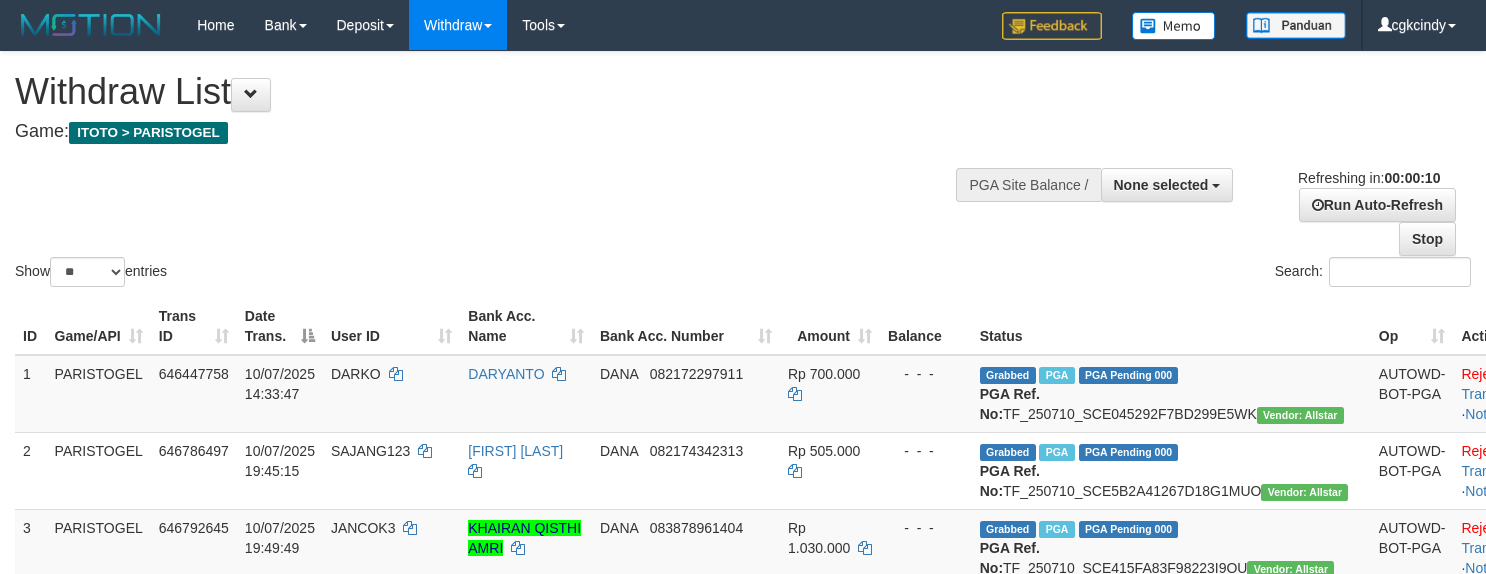 select 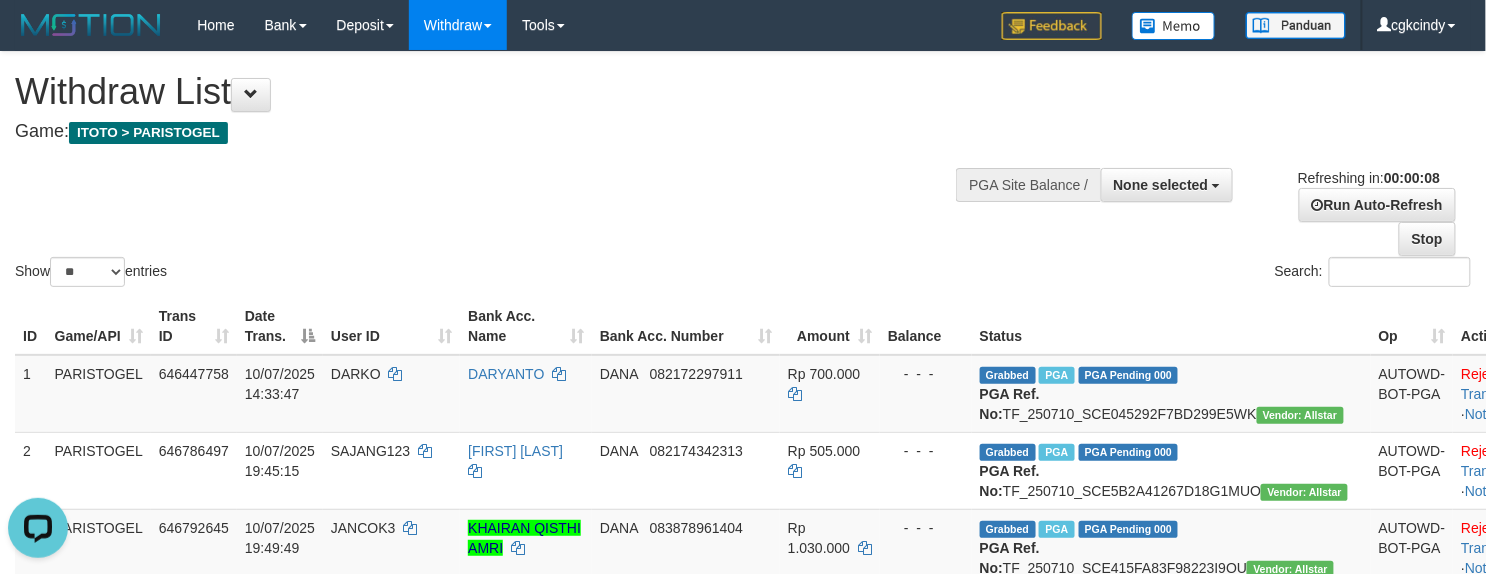 scroll, scrollTop: 0, scrollLeft: 0, axis: both 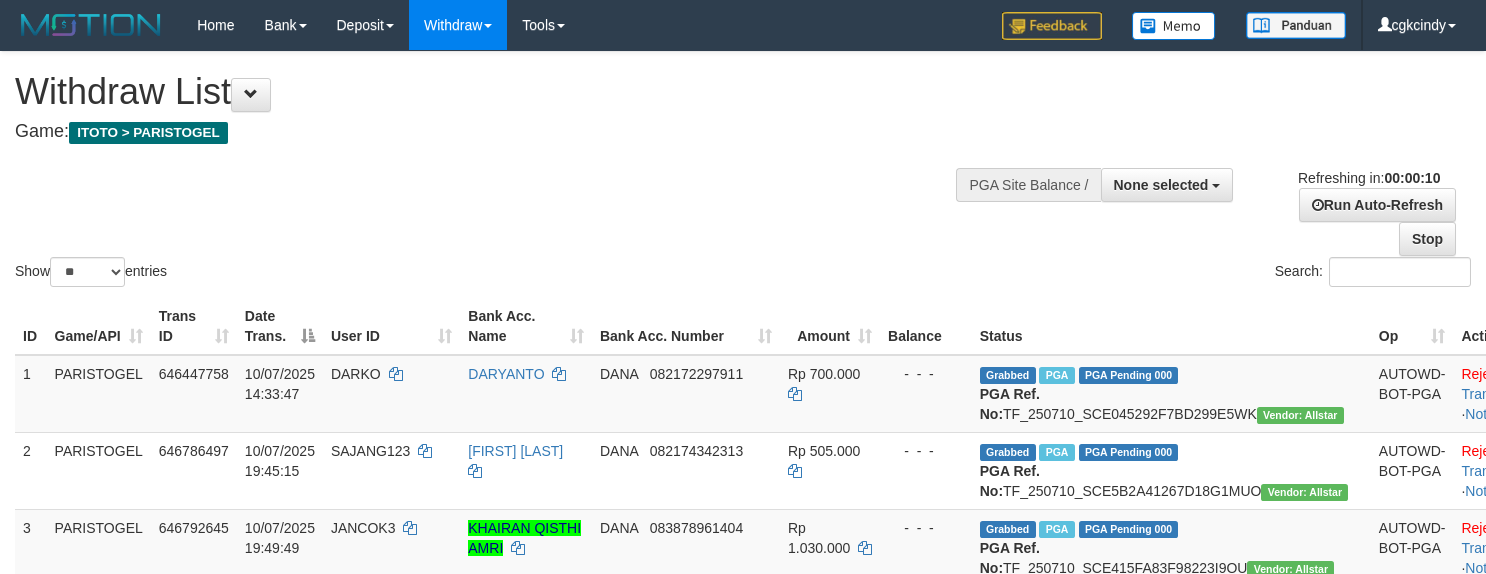 select 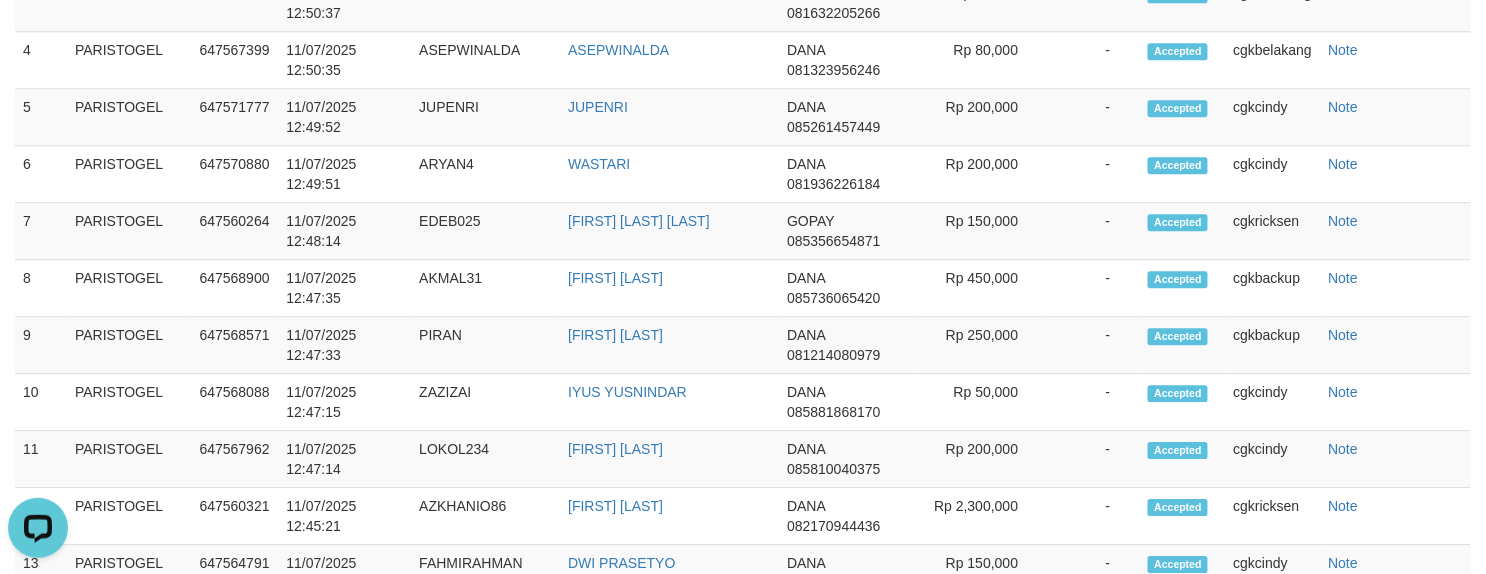 scroll, scrollTop: 0, scrollLeft: 0, axis: both 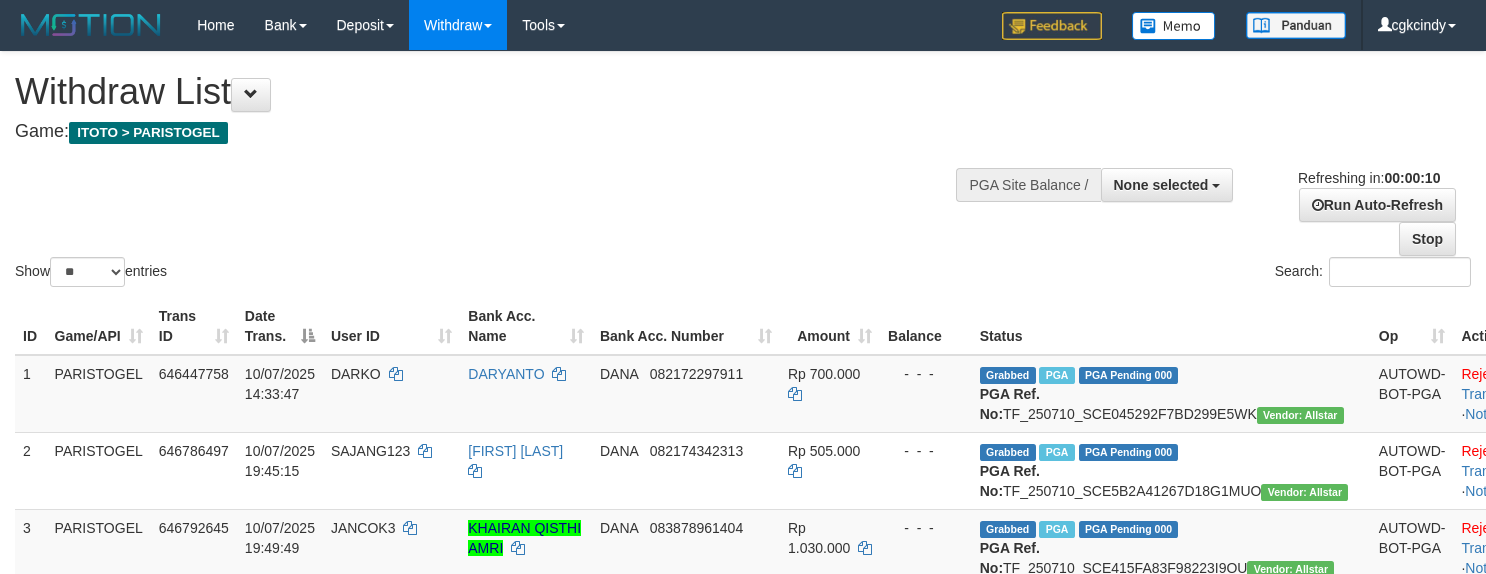 select 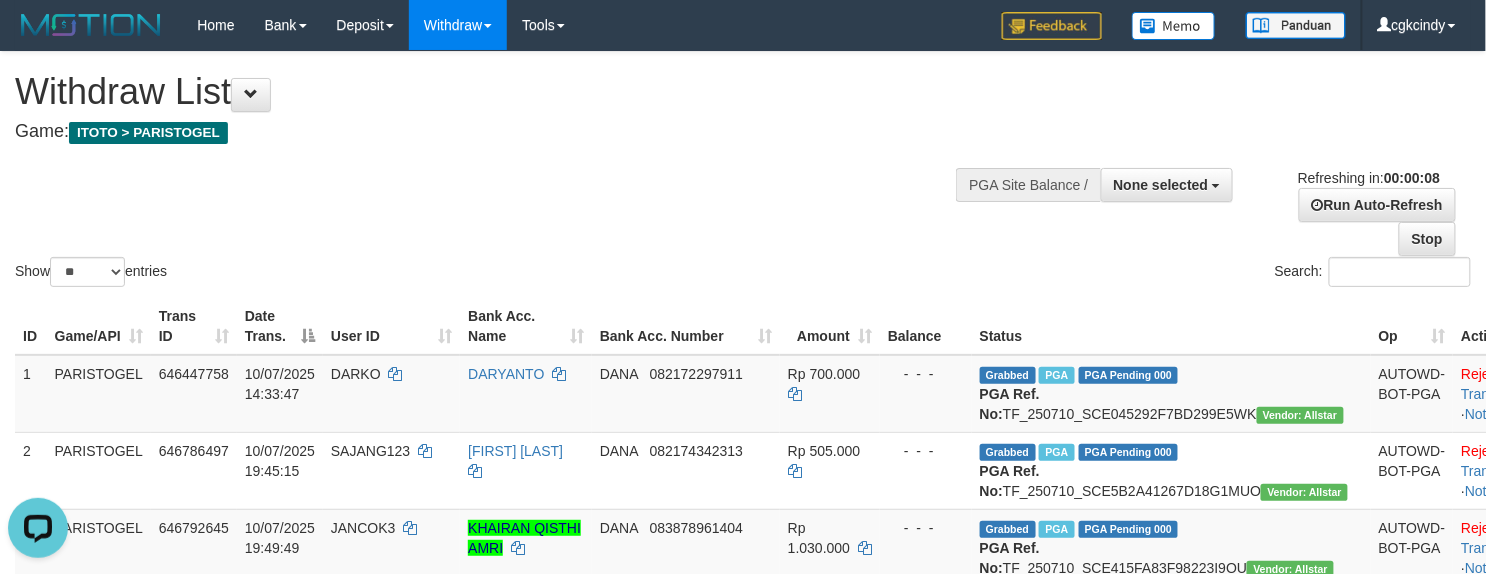 scroll, scrollTop: 0, scrollLeft: 0, axis: both 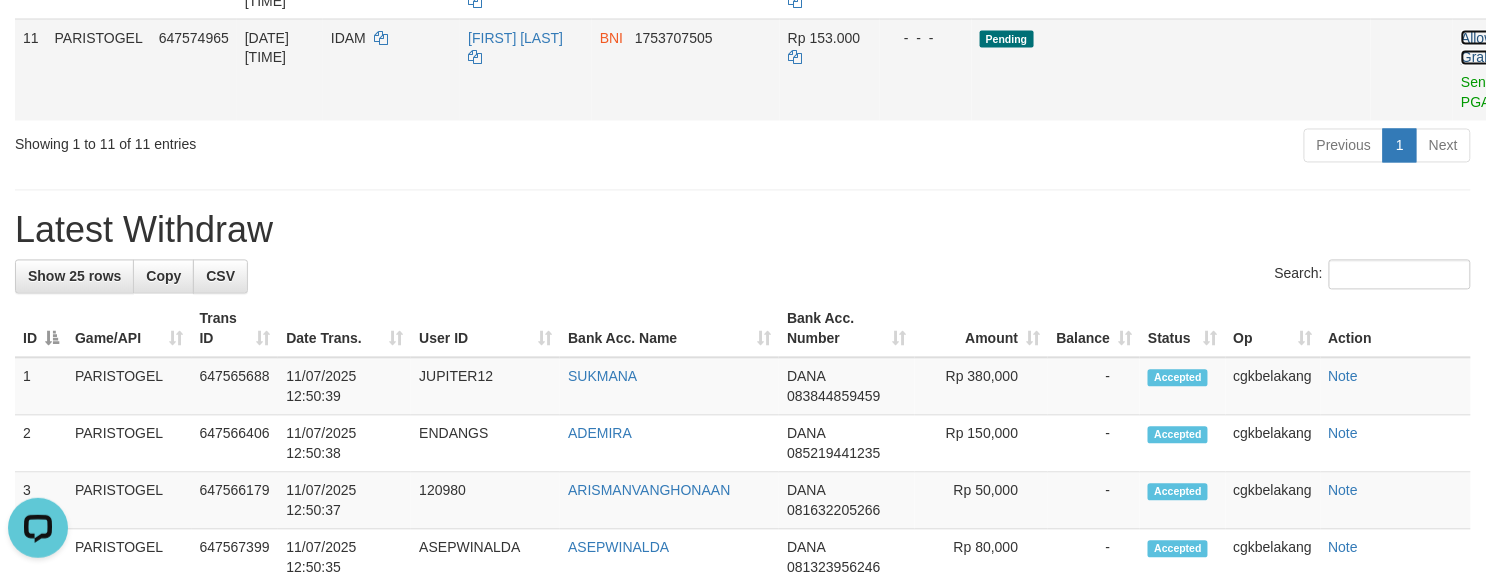 click on "Allow Grab" at bounding box center (1477, 48) 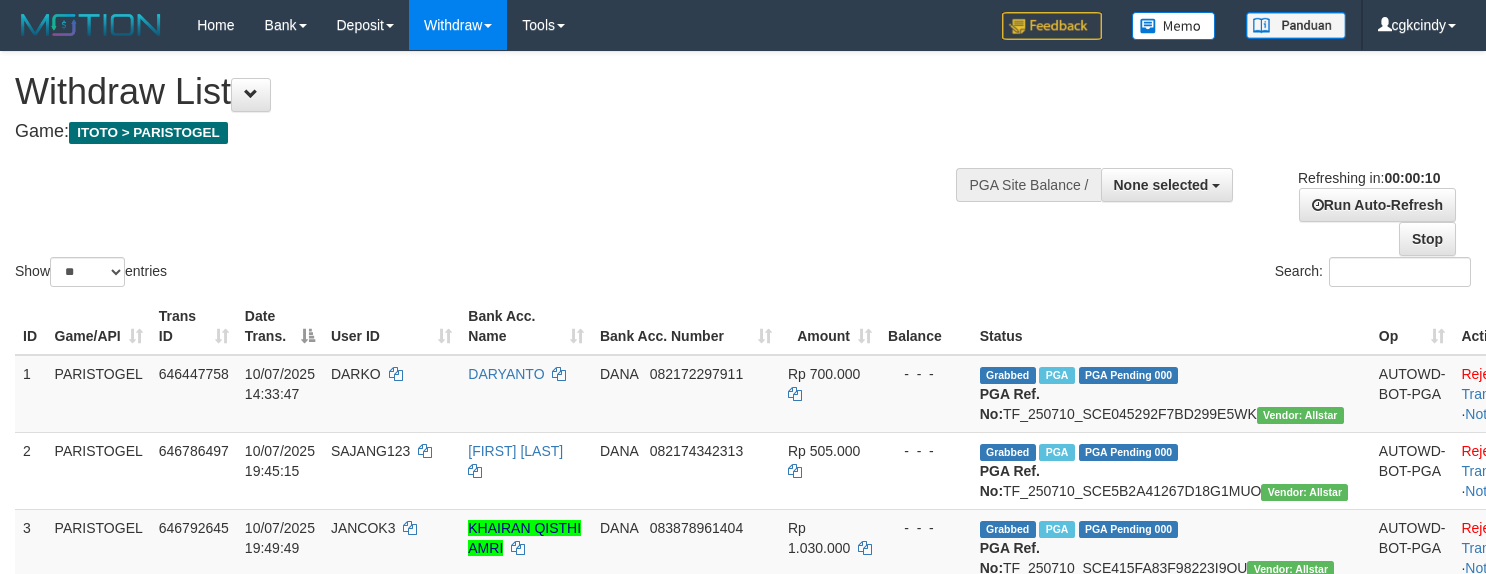 select 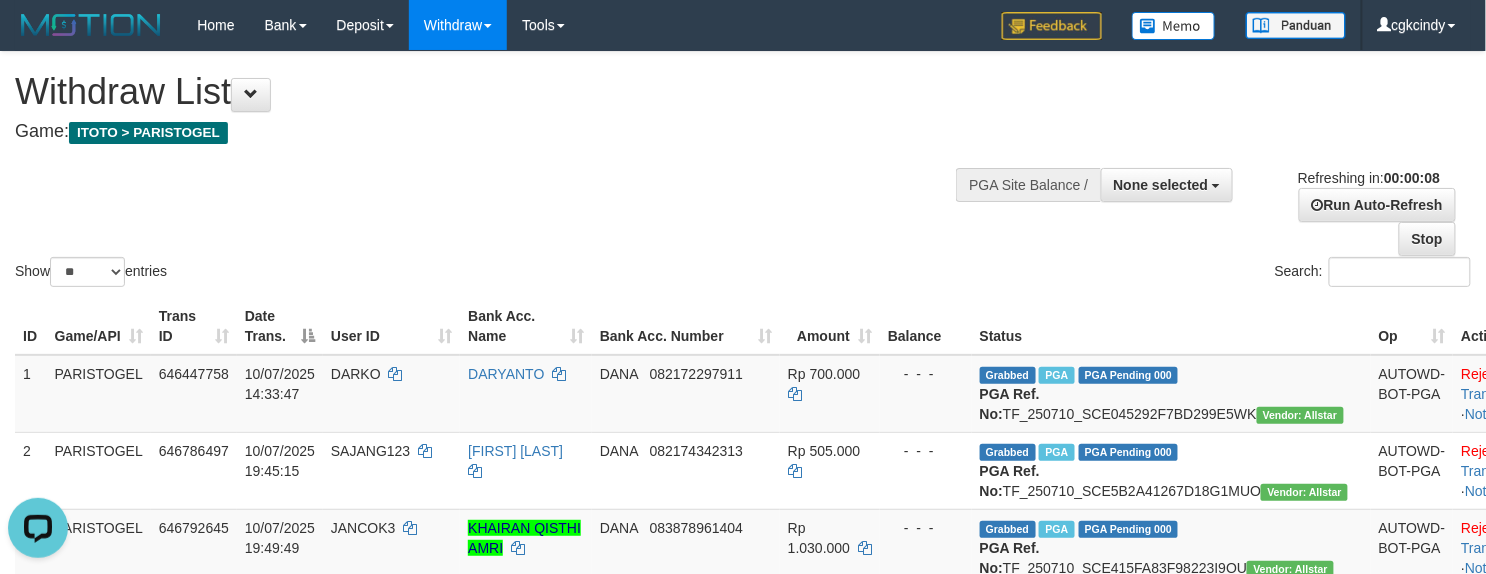 scroll, scrollTop: 0, scrollLeft: 0, axis: both 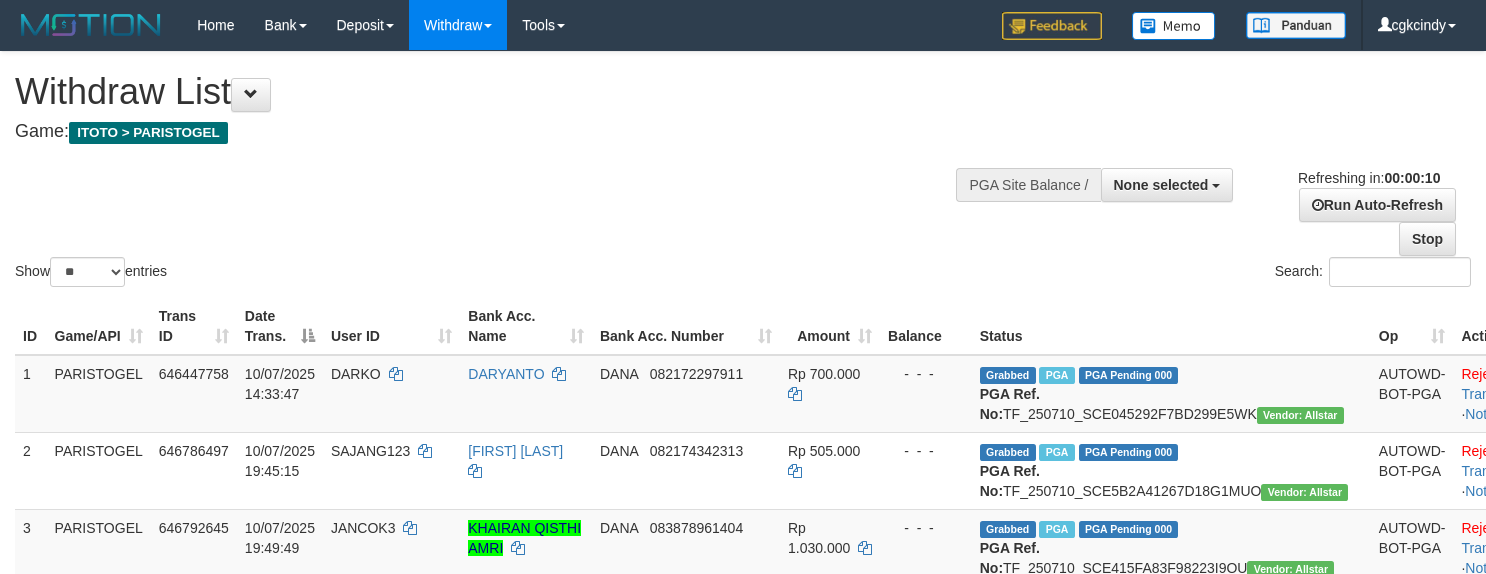 select 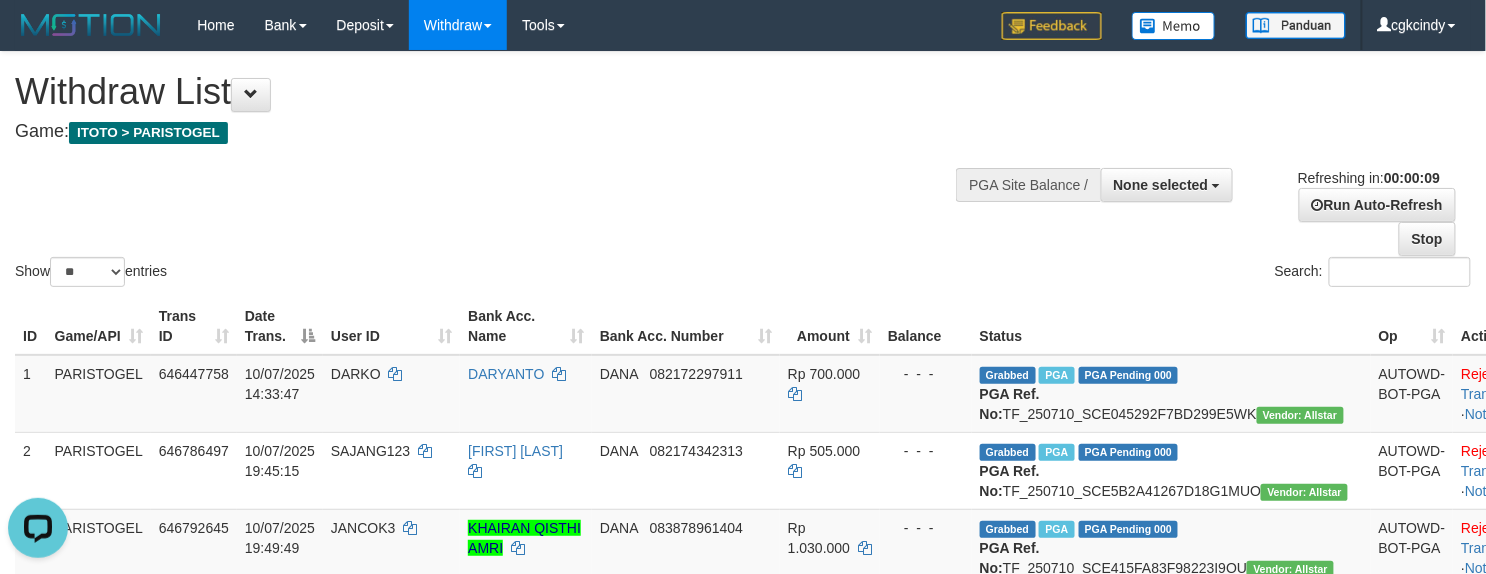 scroll, scrollTop: 0, scrollLeft: 0, axis: both 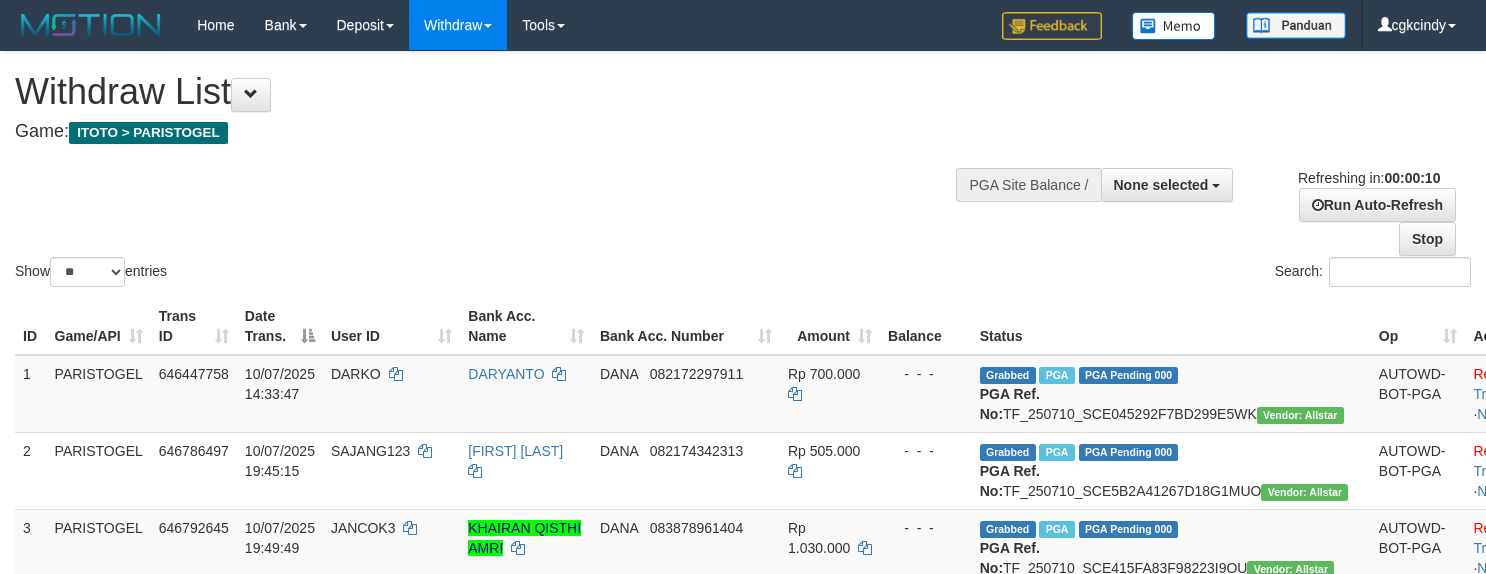 select 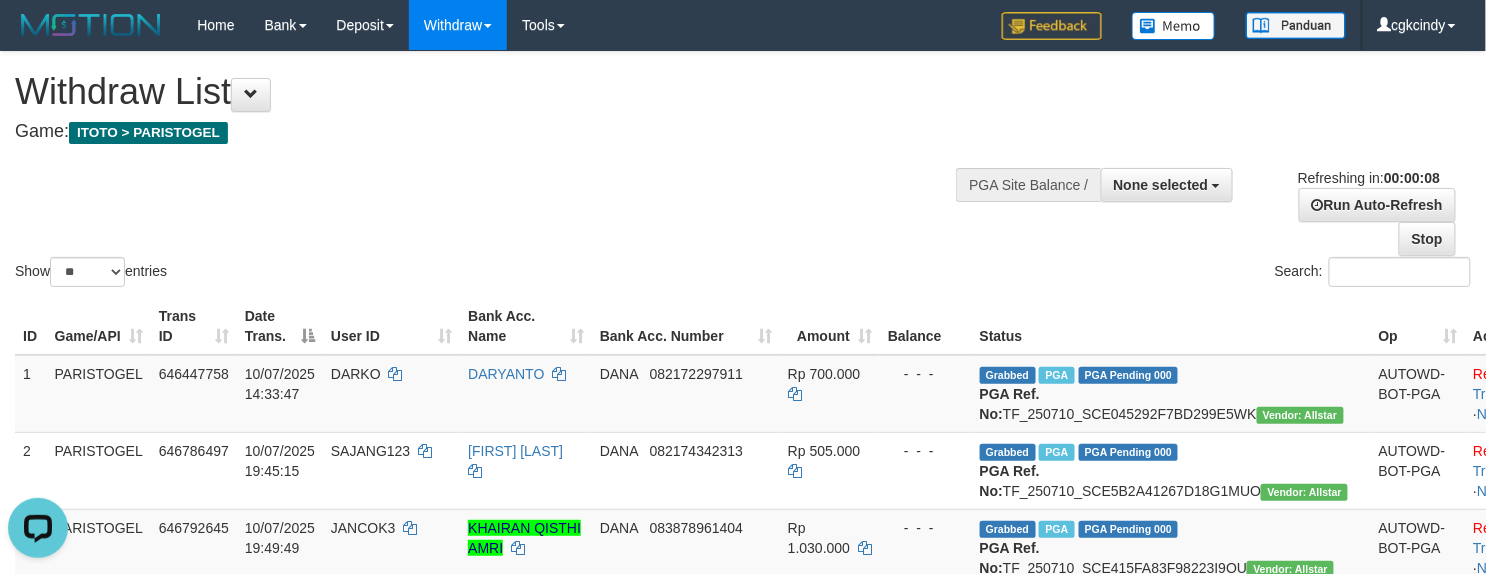 scroll, scrollTop: 0, scrollLeft: 0, axis: both 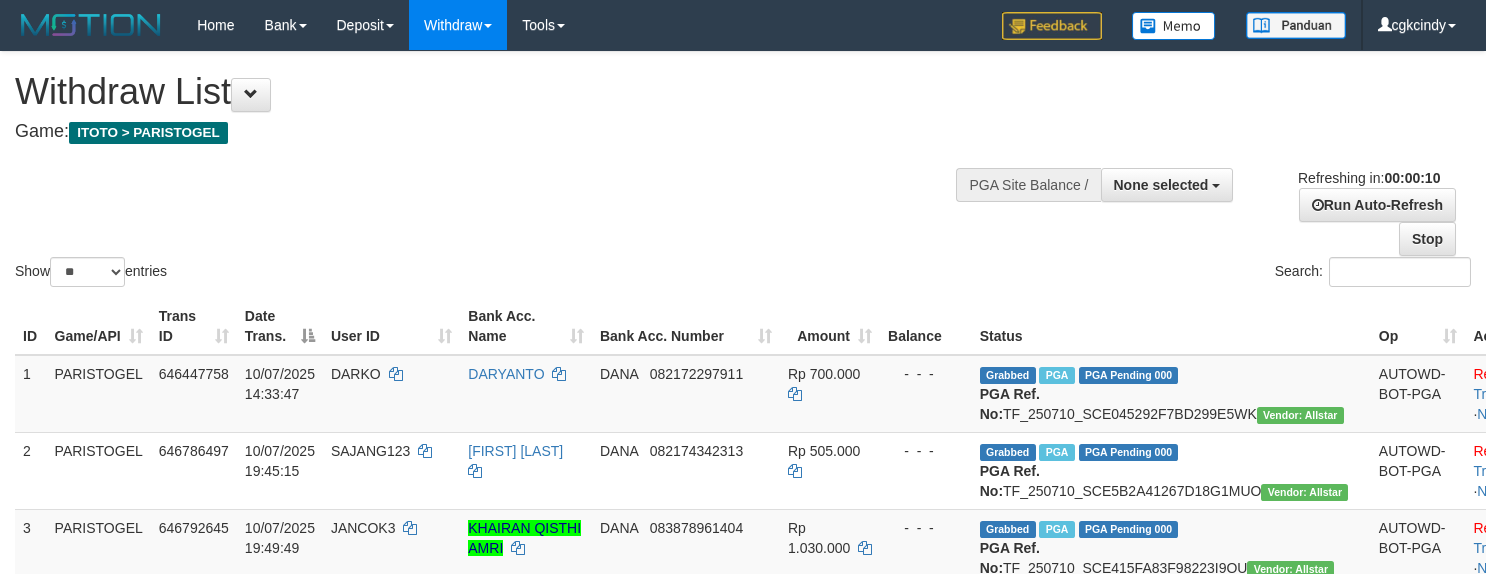 select 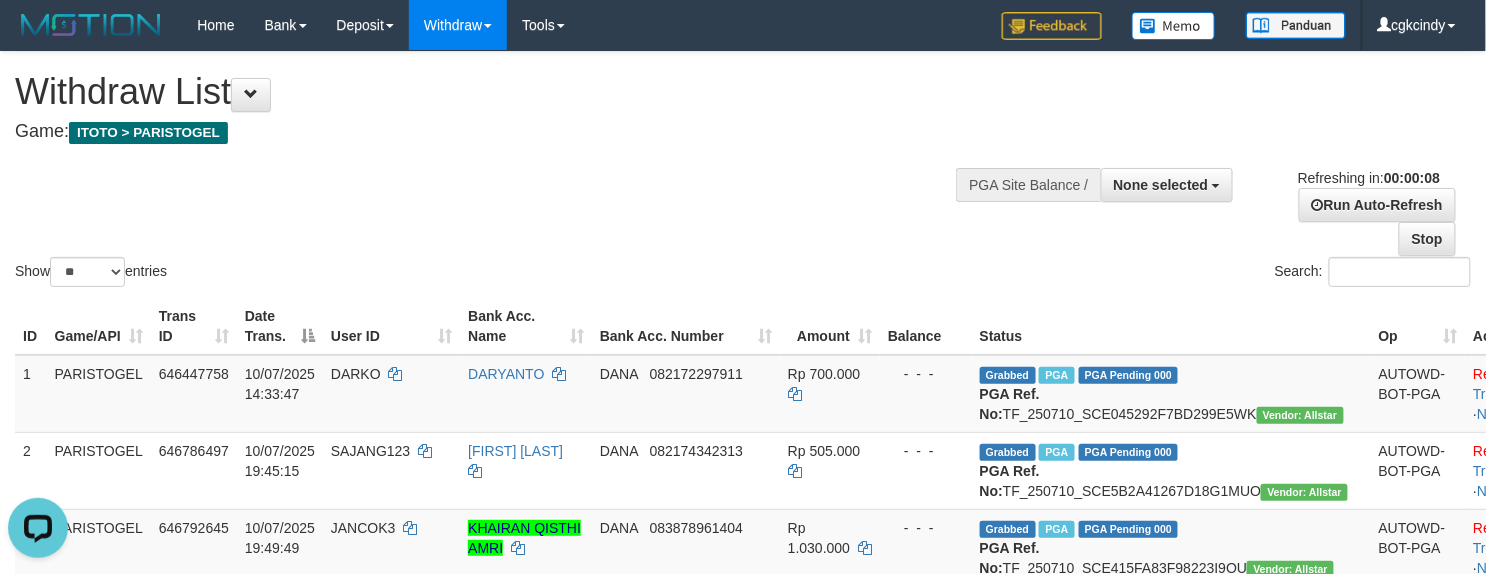 scroll, scrollTop: 0, scrollLeft: 0, axis: both 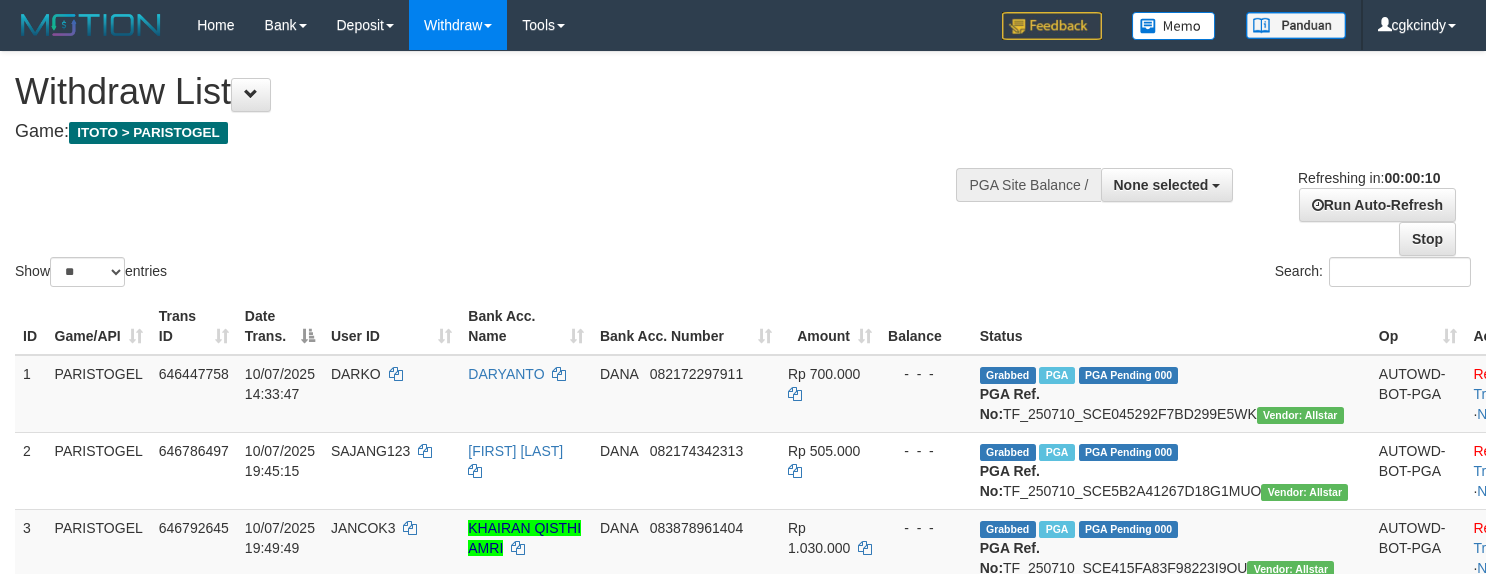 select 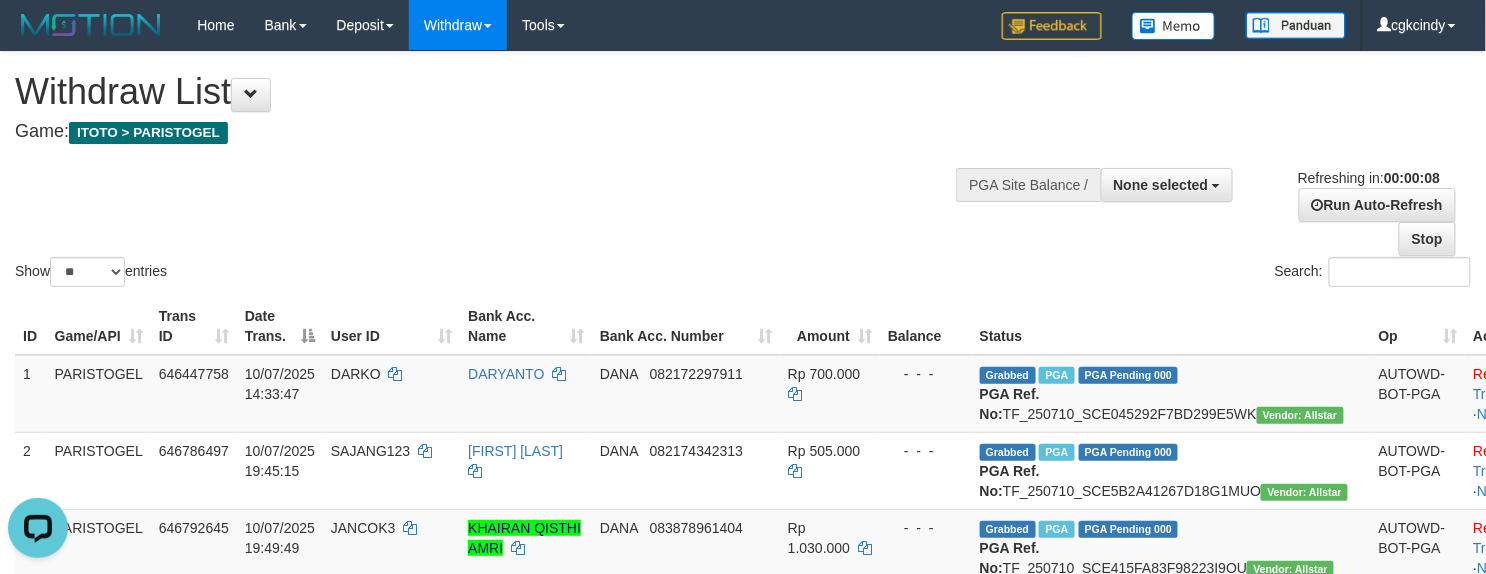 scroll, scrollTop: 0, scrollLeft: 0, axis: both 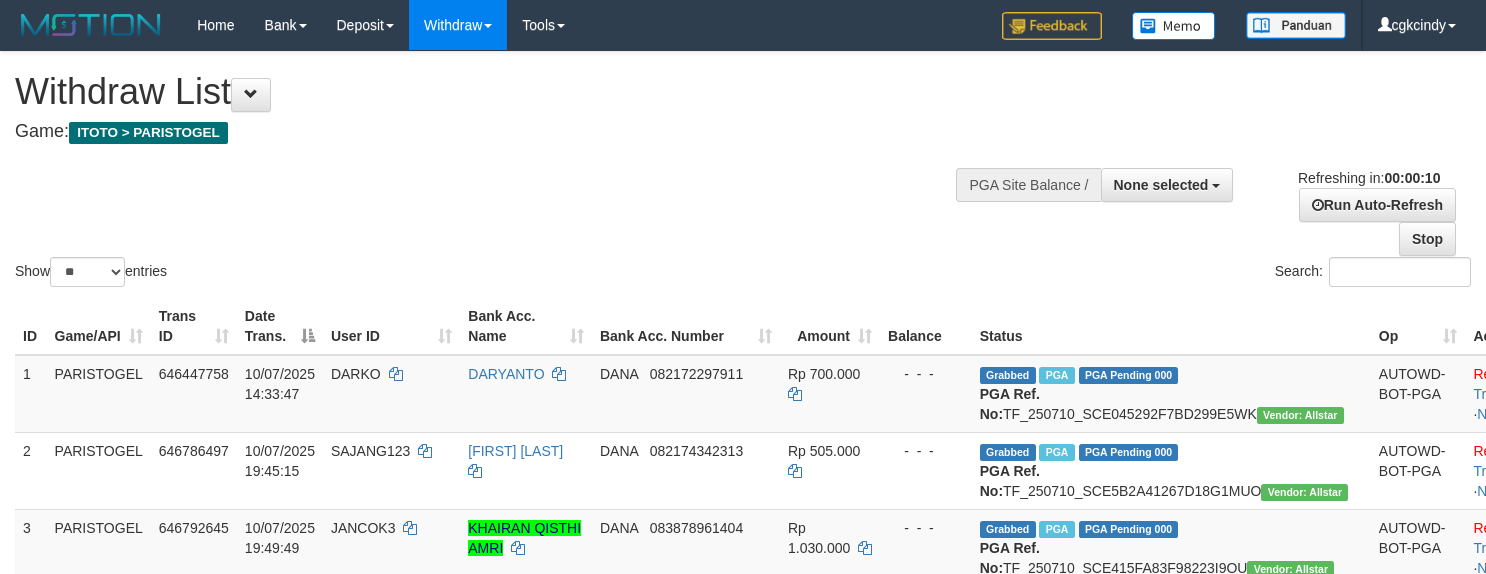 select 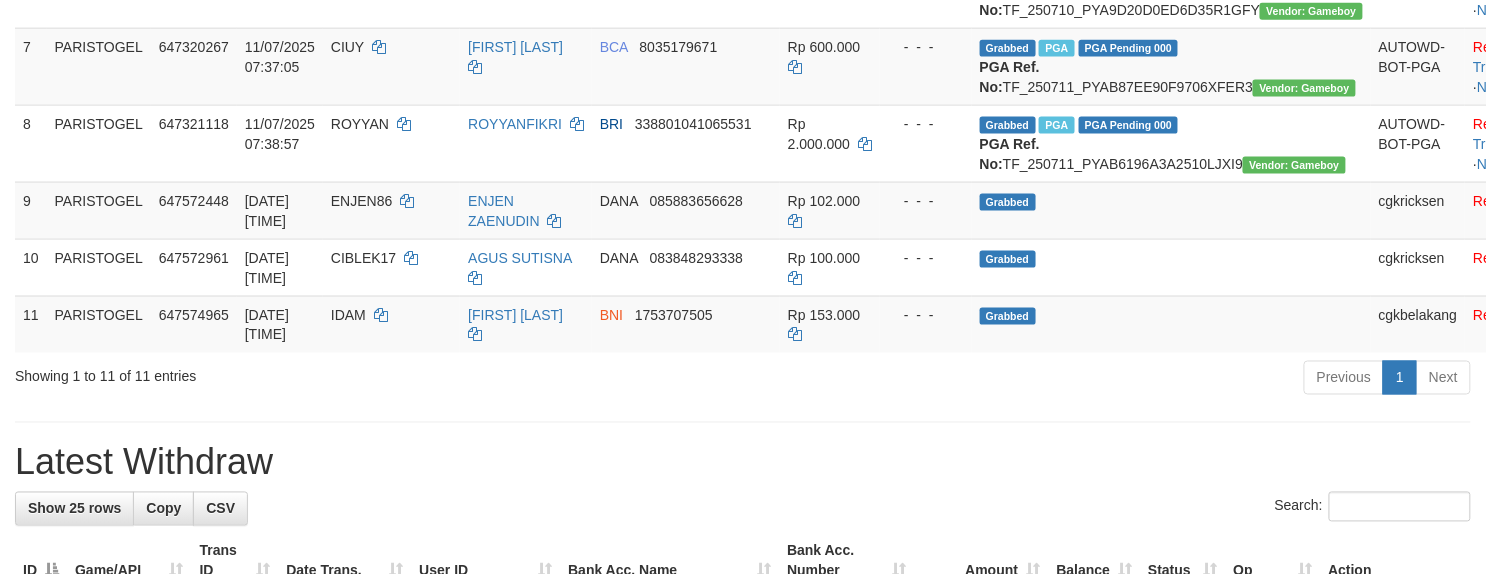 scroll, scrollTop: 800, scrollLeft: 0, axis: vertical 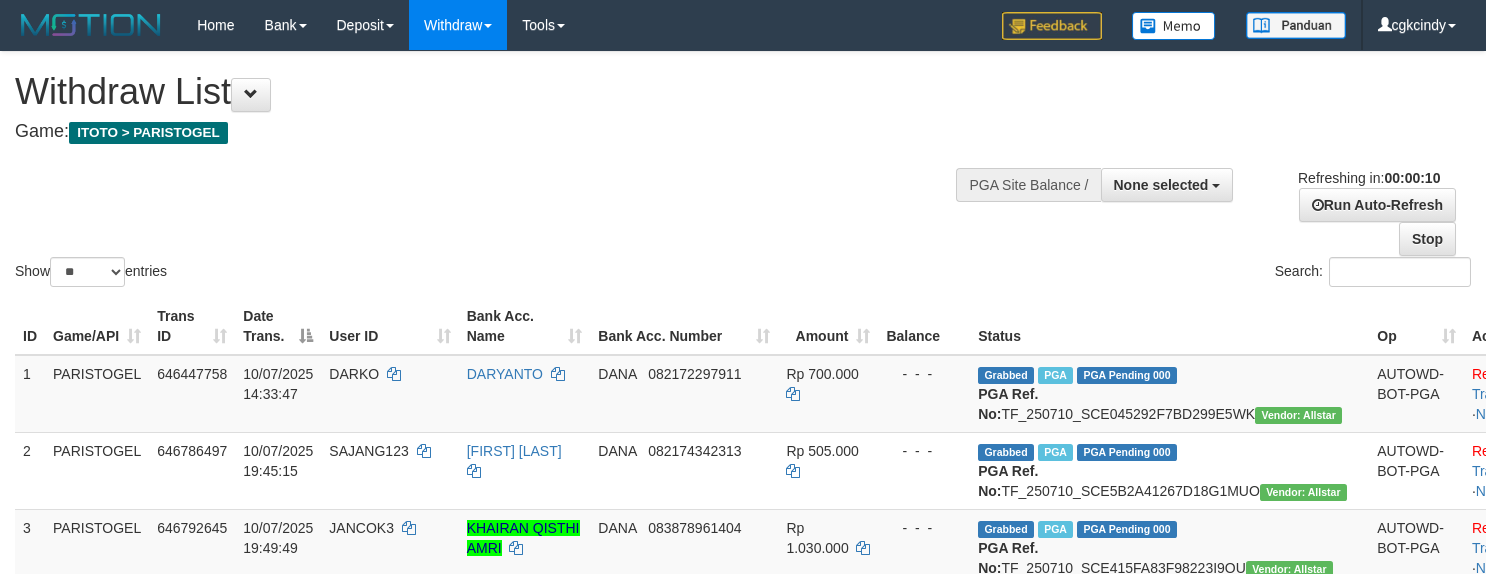 select 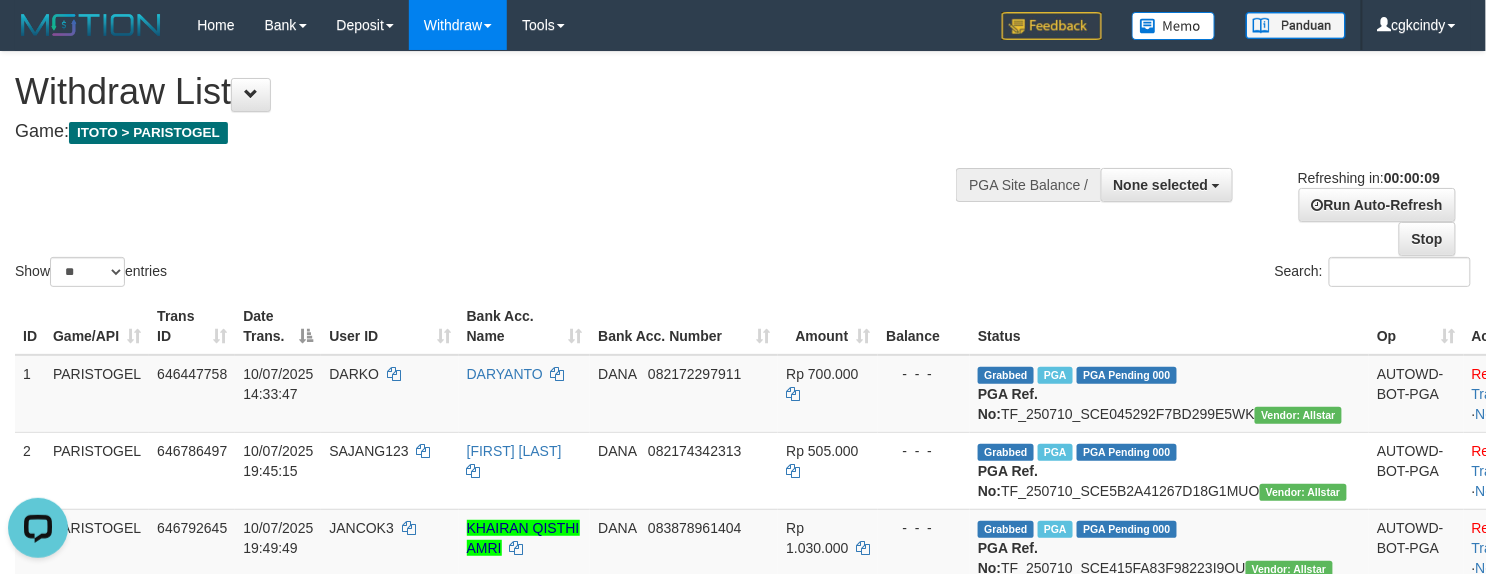 scroll, scrollTop: 0, scrollLeft: 0, axis: both 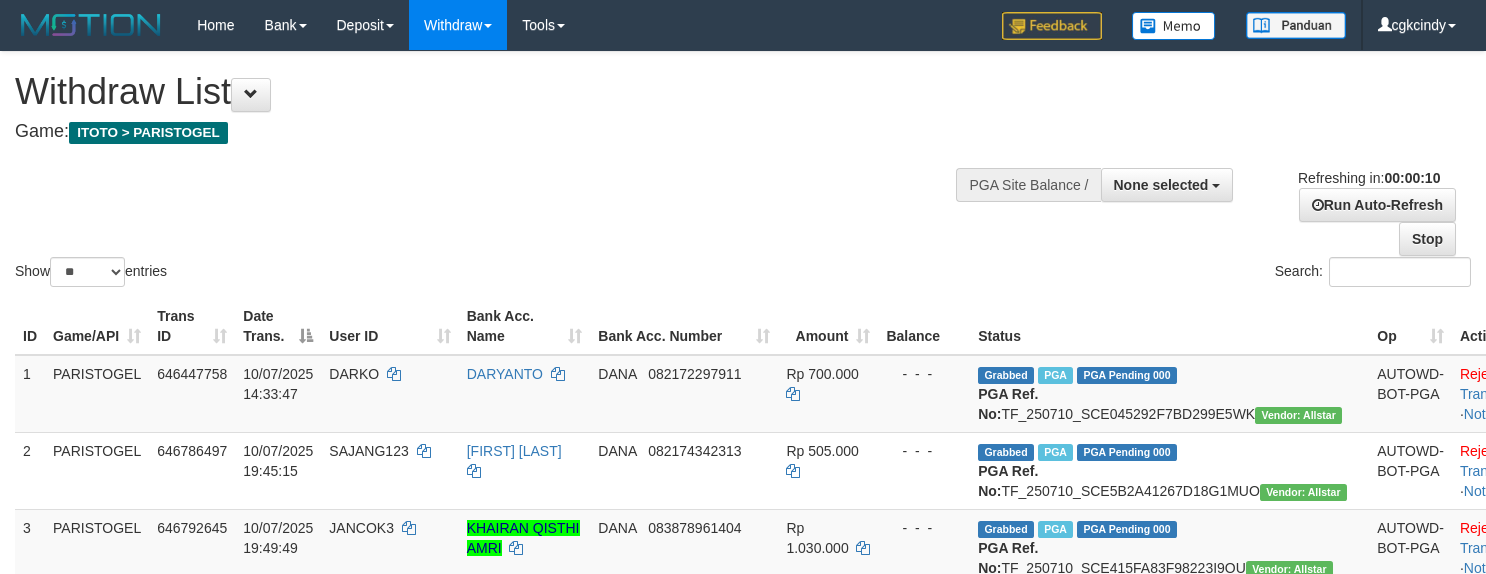 select 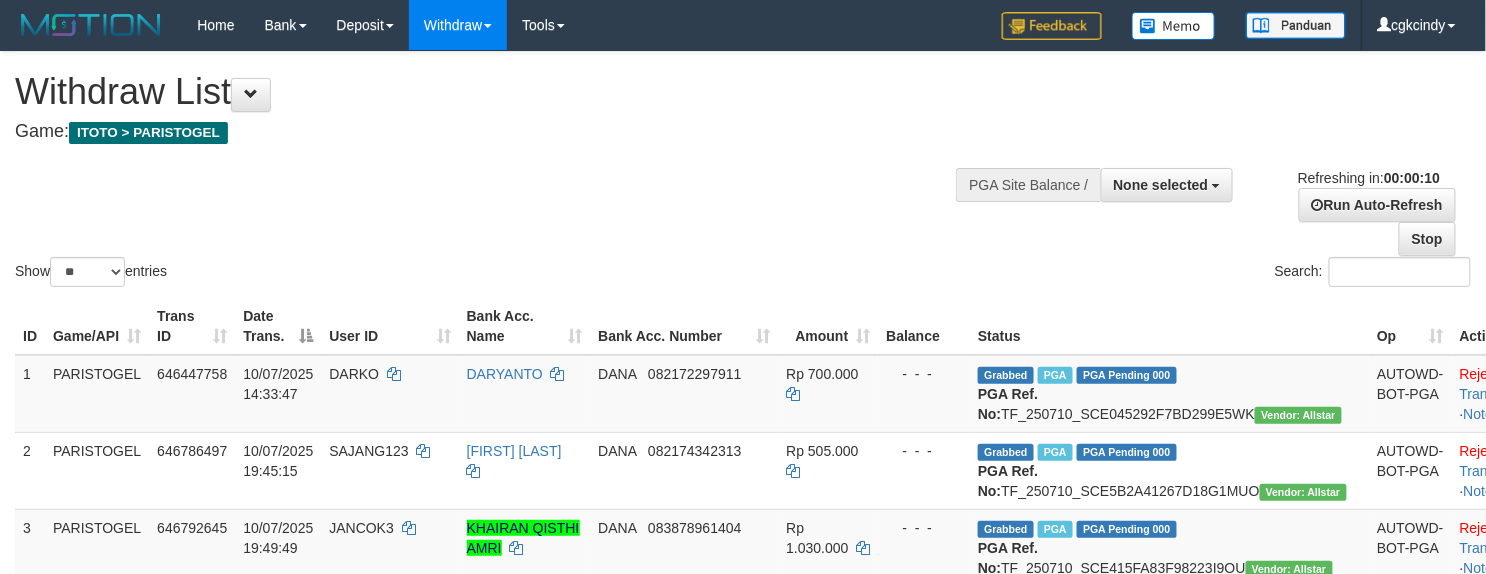 click on "Show  ** ** ** ***  entries" at bounding box center (371, 274) 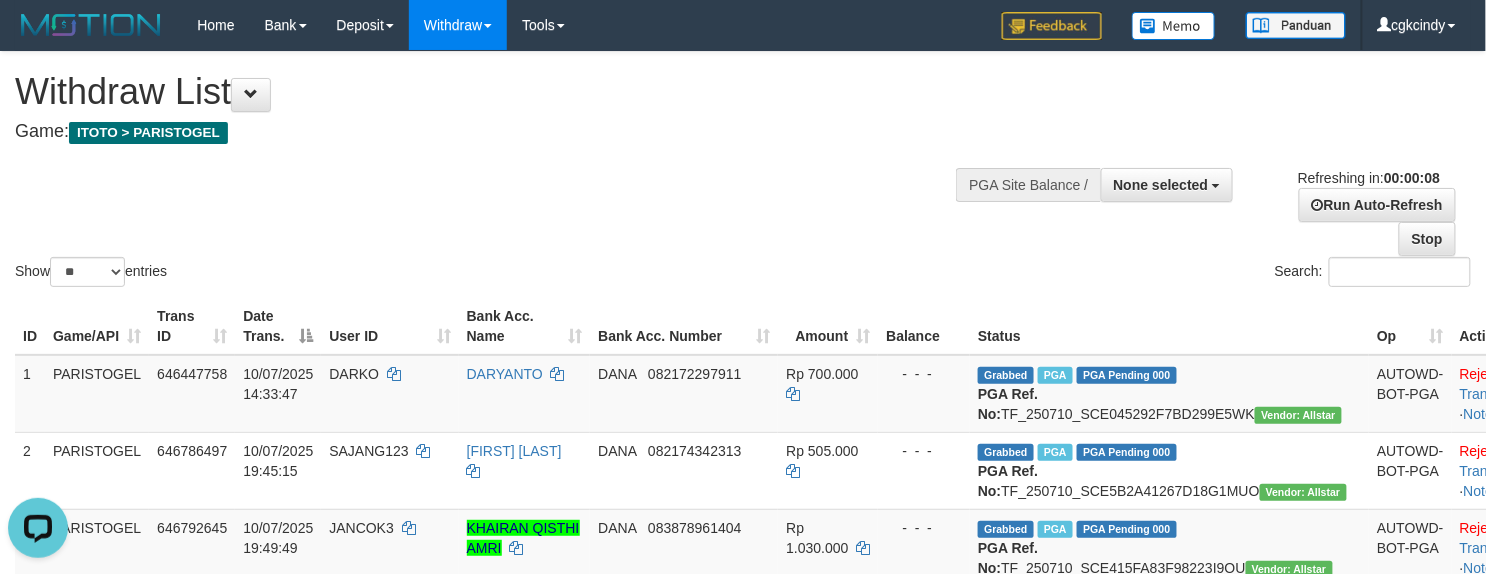 scroll, scrollTop: 0, scrollLeft: 0, axis: both 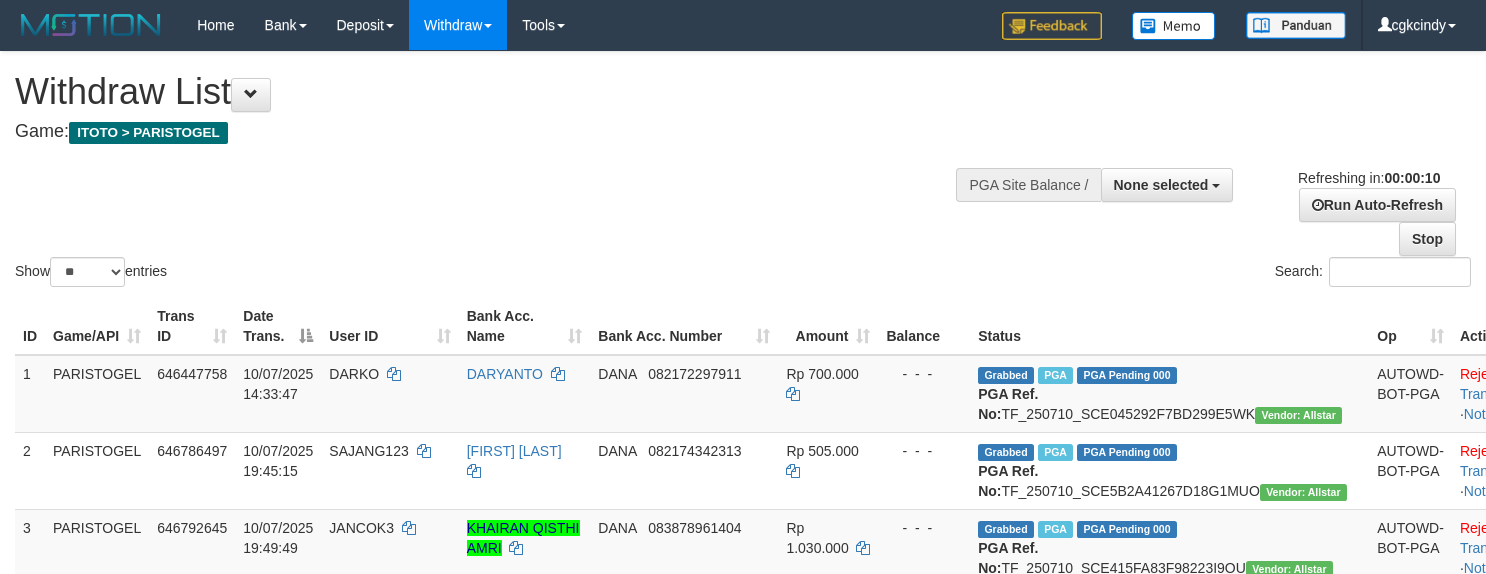 select 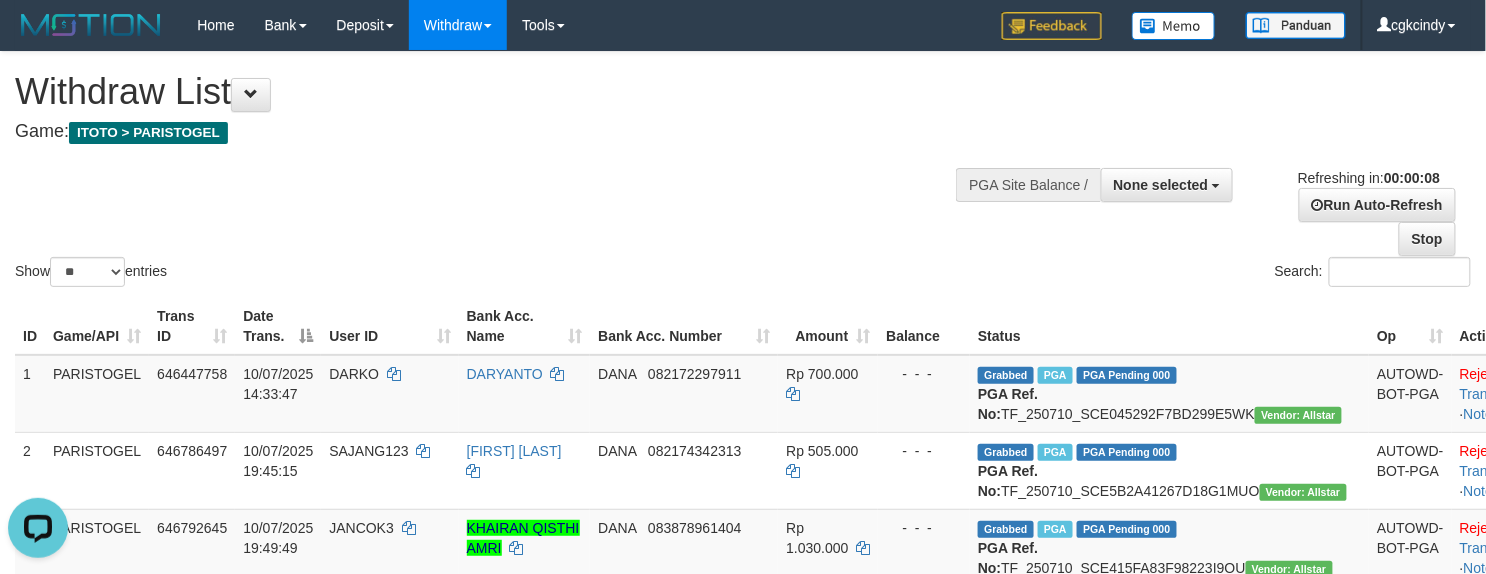 scroll, scrollTop: 0, scrollLeft: 0, axis: both 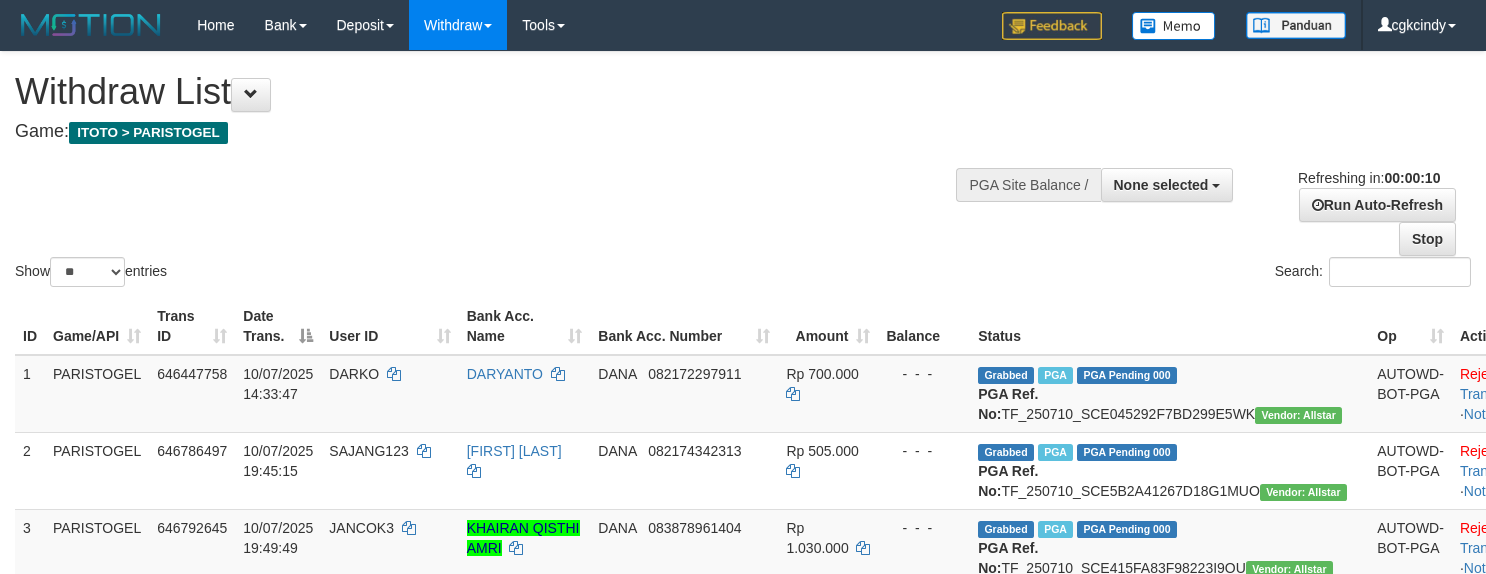 select 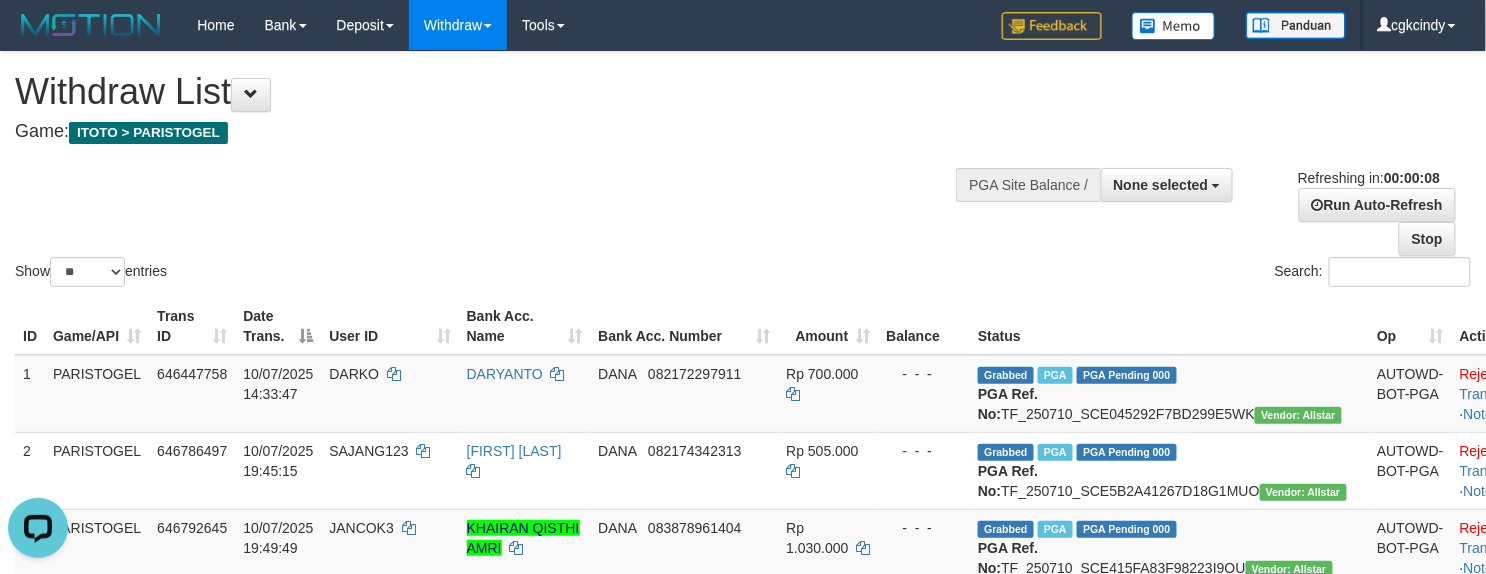 scroll, scrollTop: 0, scrollLeft: 0, axis: both 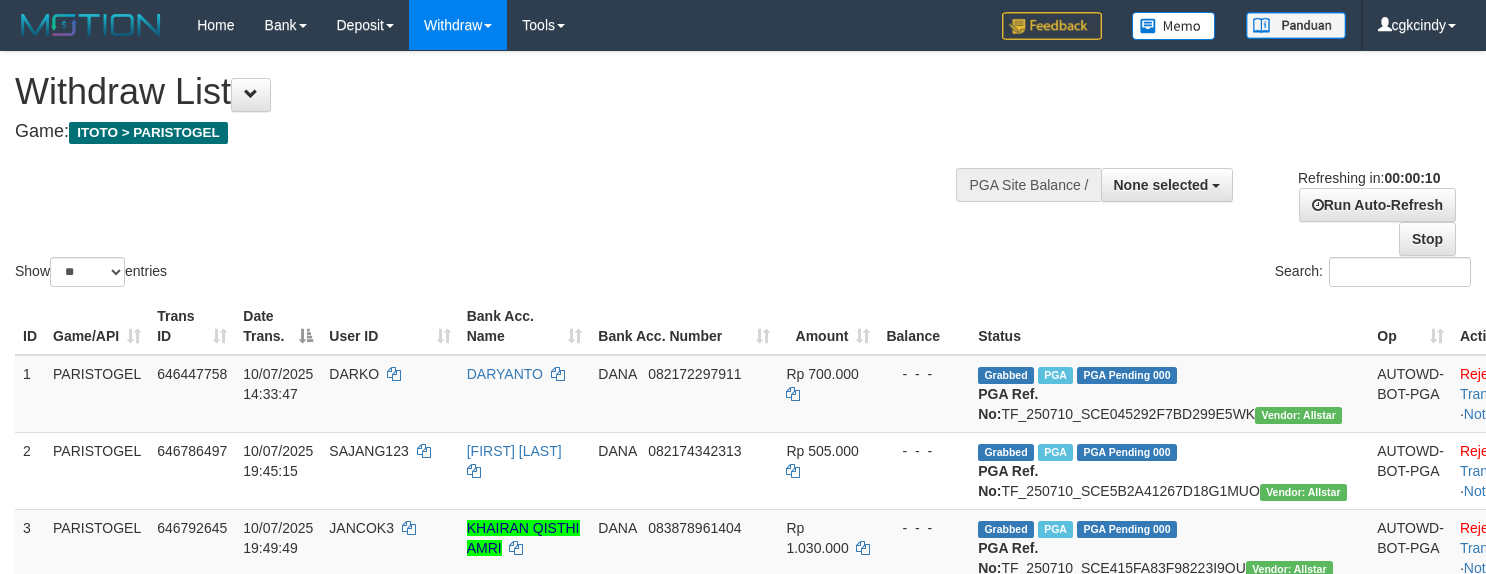 select 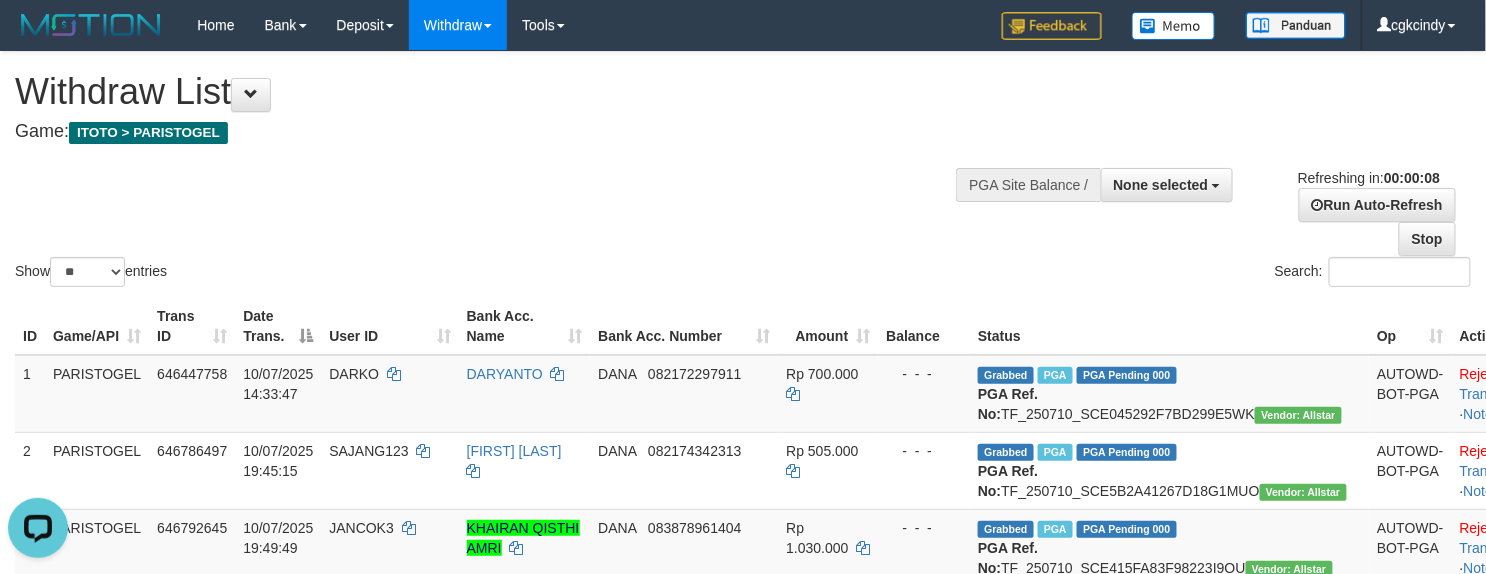 scroll, scrollTop: 0, scrollLeft: 0, axis: both 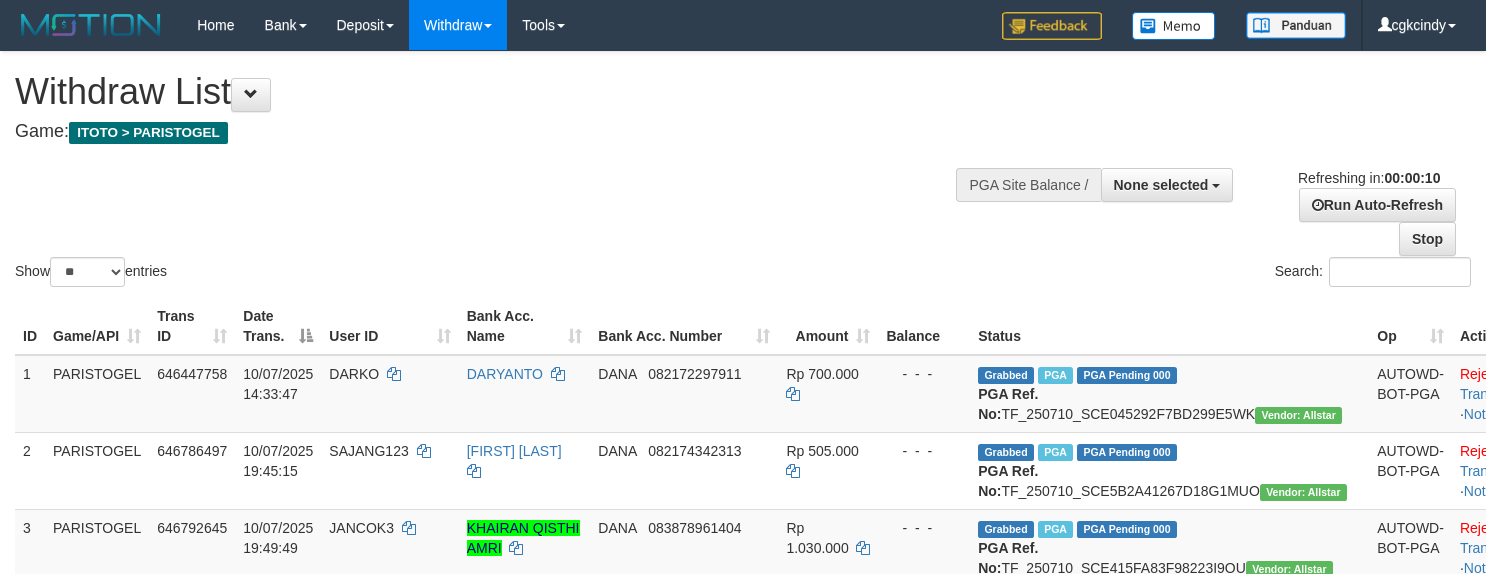 select 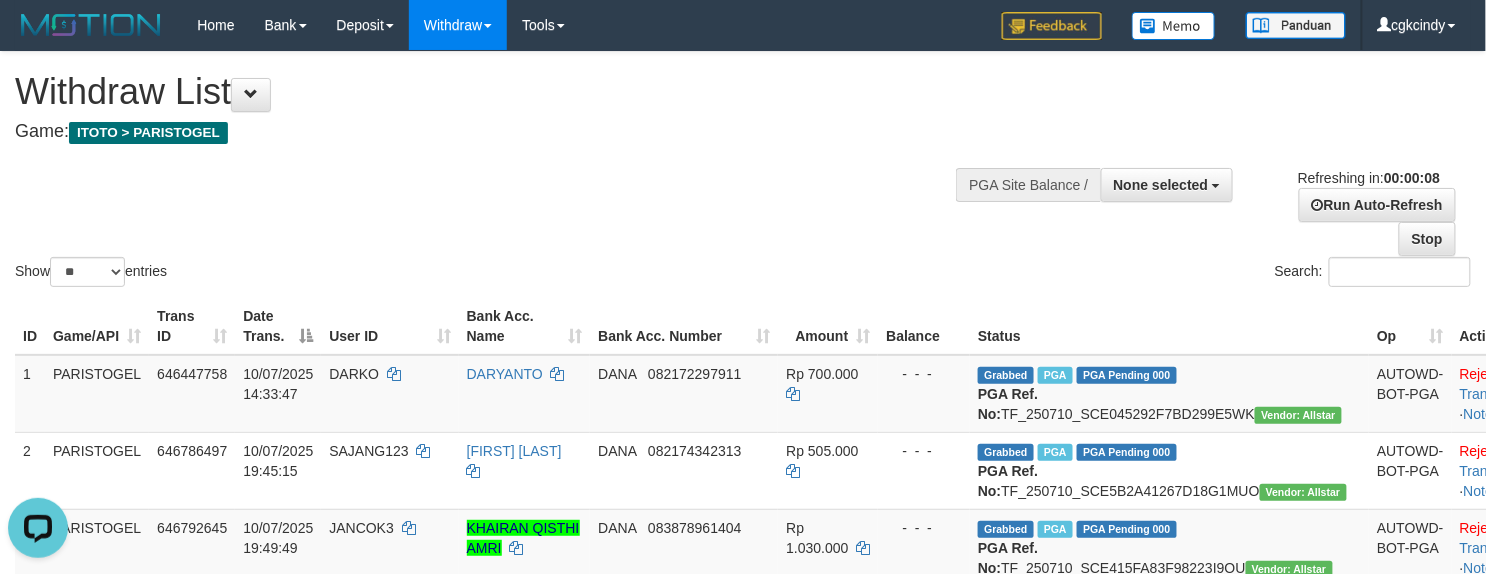 scroll, scrollTop: 0, scrollLeft: 0, axis: both 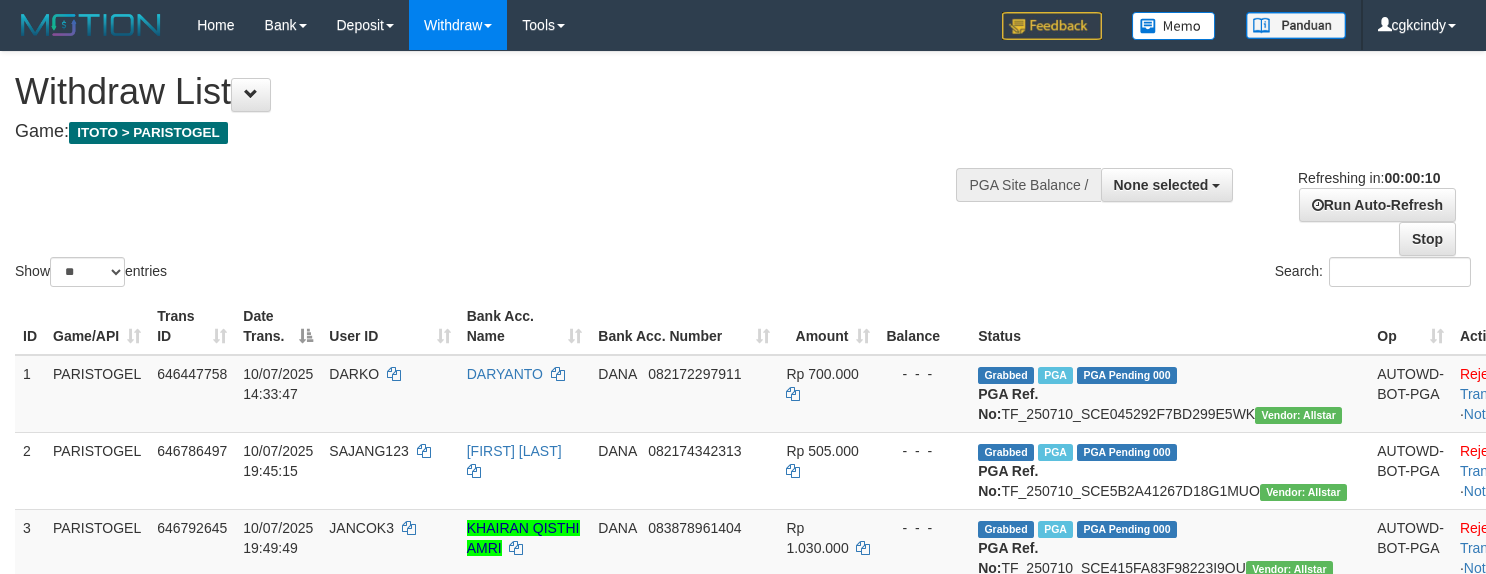 select 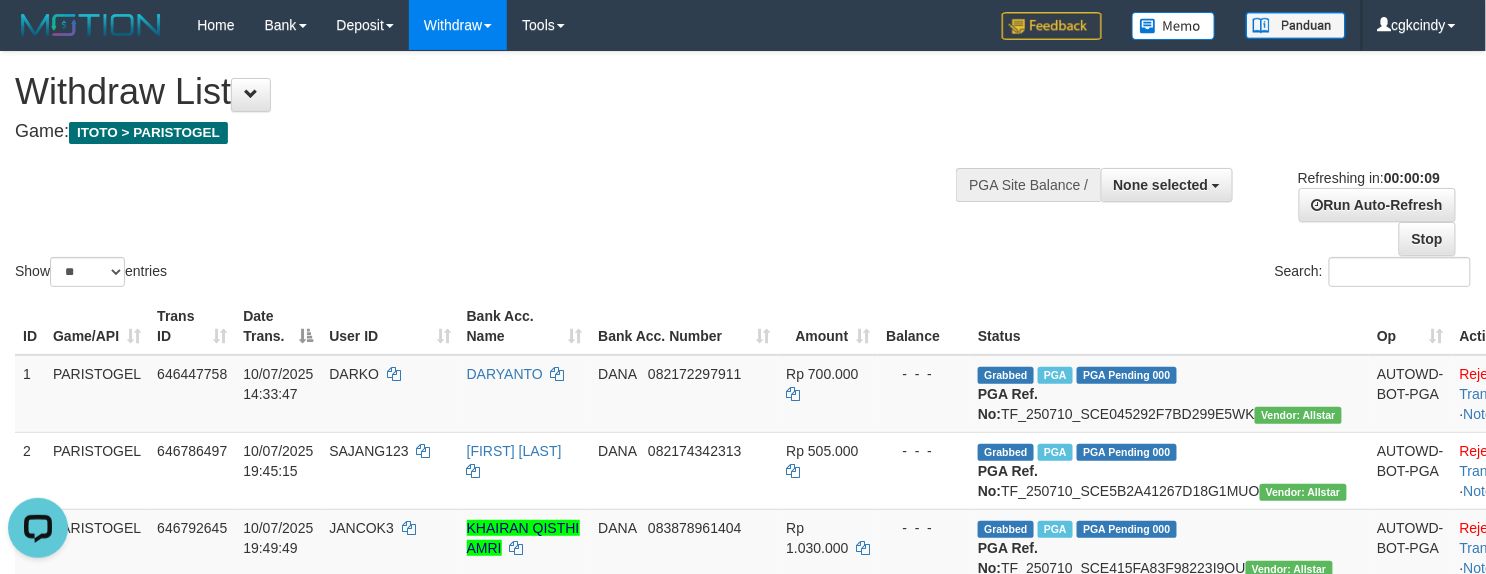 scroll, scrollTop: 0, scrollLeft: 0, axis: both 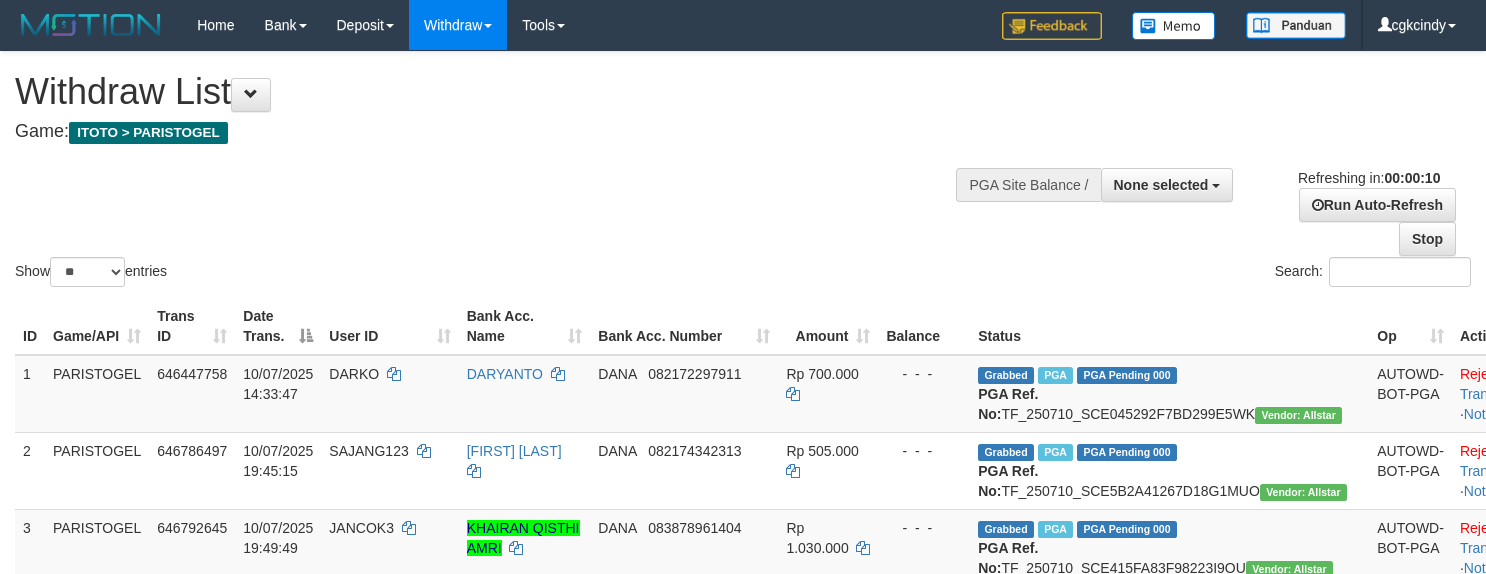 select 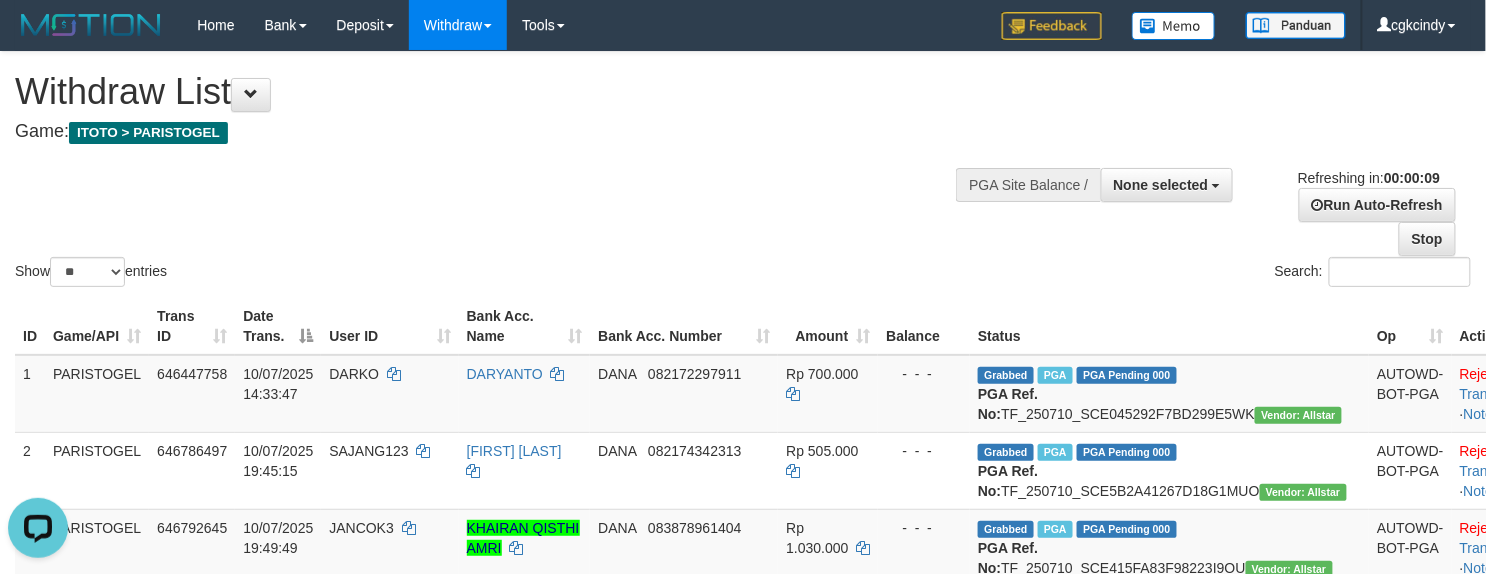 scroll, scrollTop: 0, scrollLeft: 0, axis: both 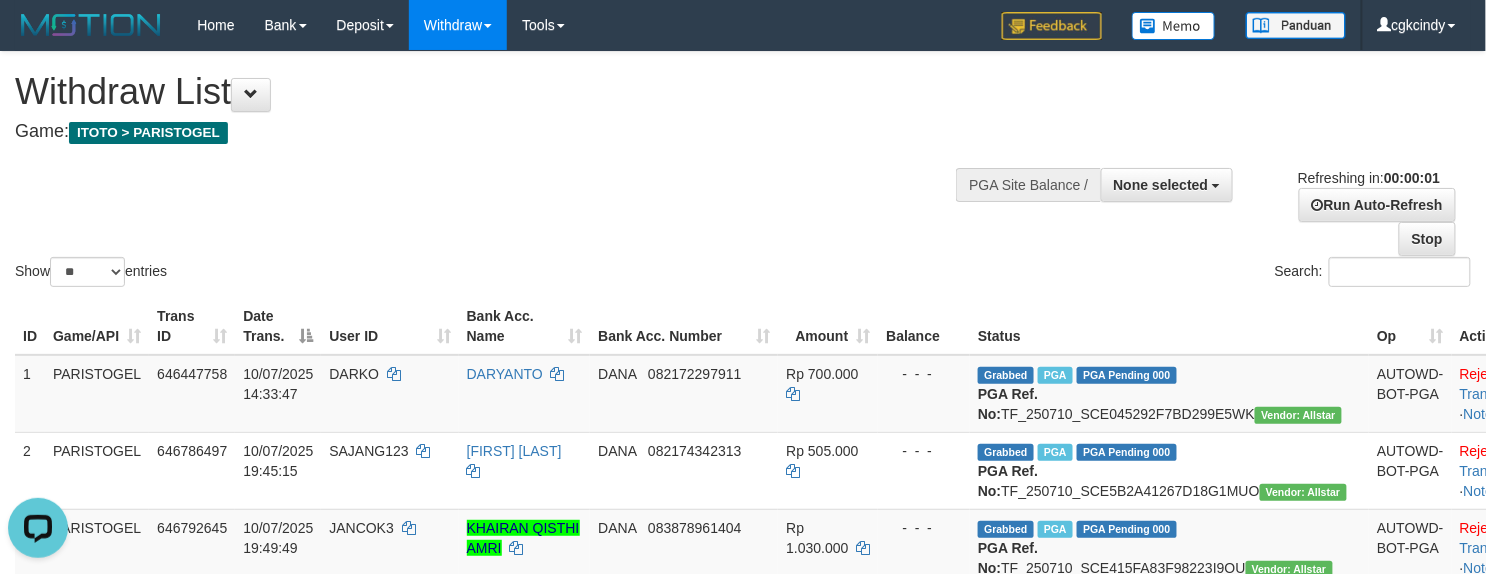click on "Search:" at bounding box center [1114, 274] 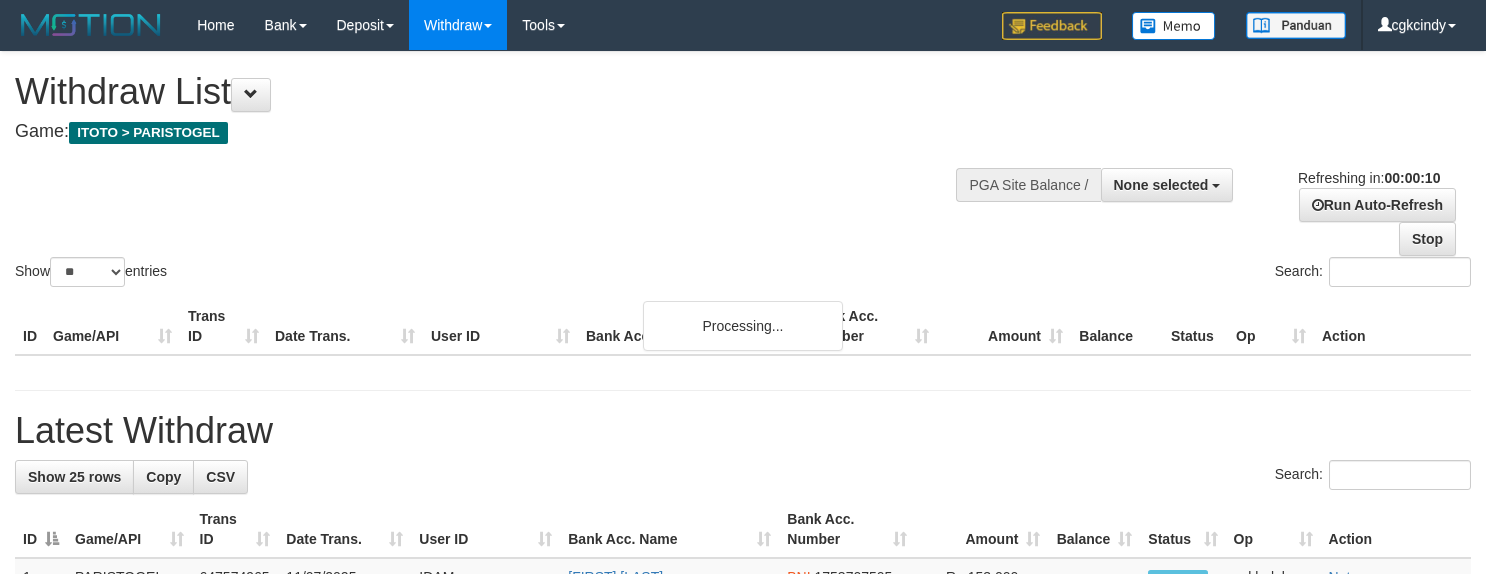 select 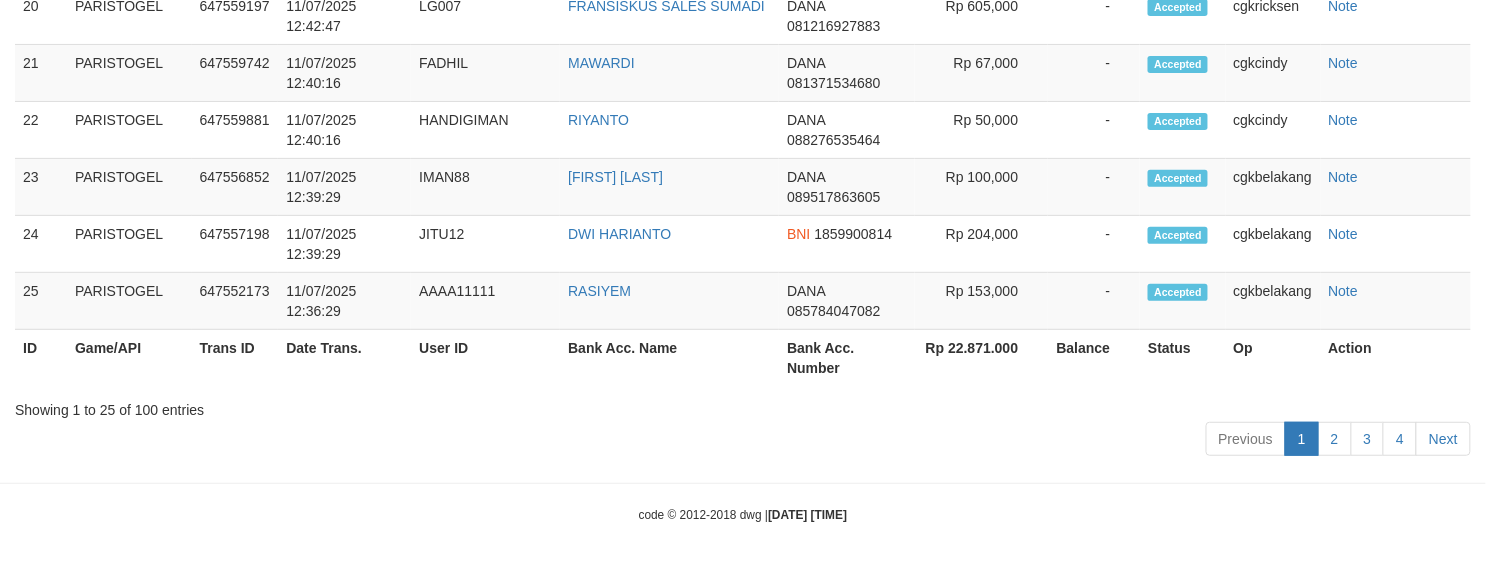 scroll, scrollTop: 2534, scrollLeft: 0, axis: vertical 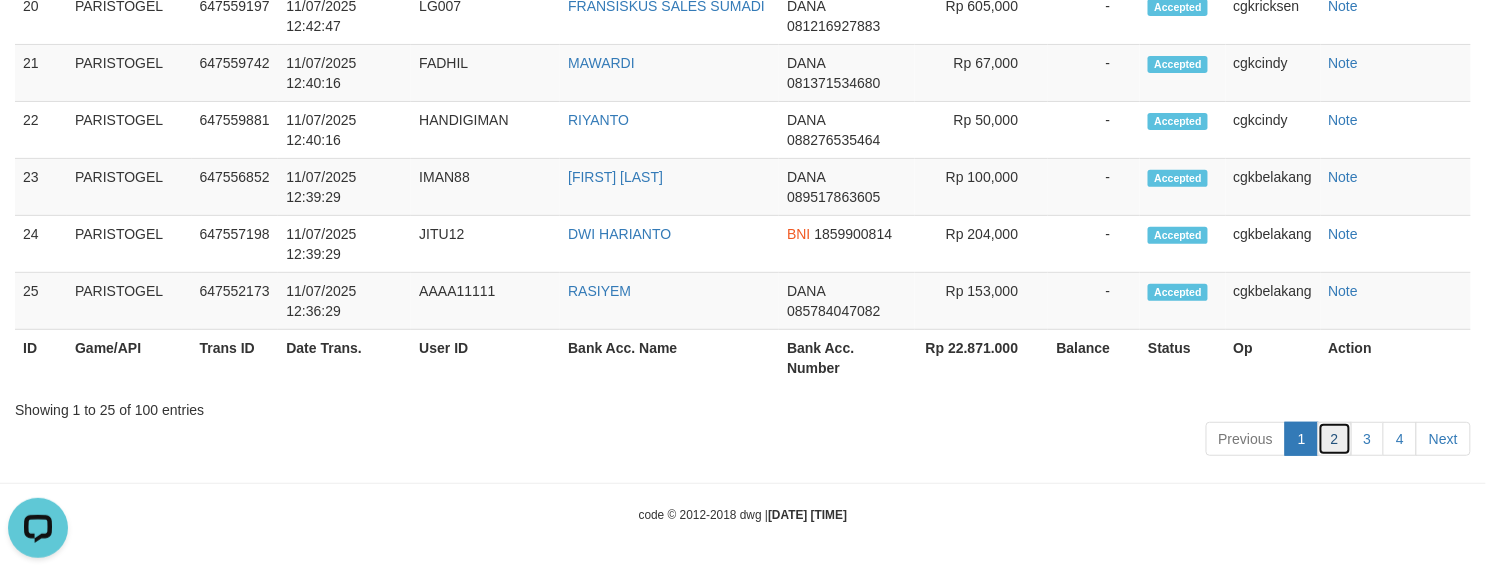 click on "2" at bounding box center [1335, 439] 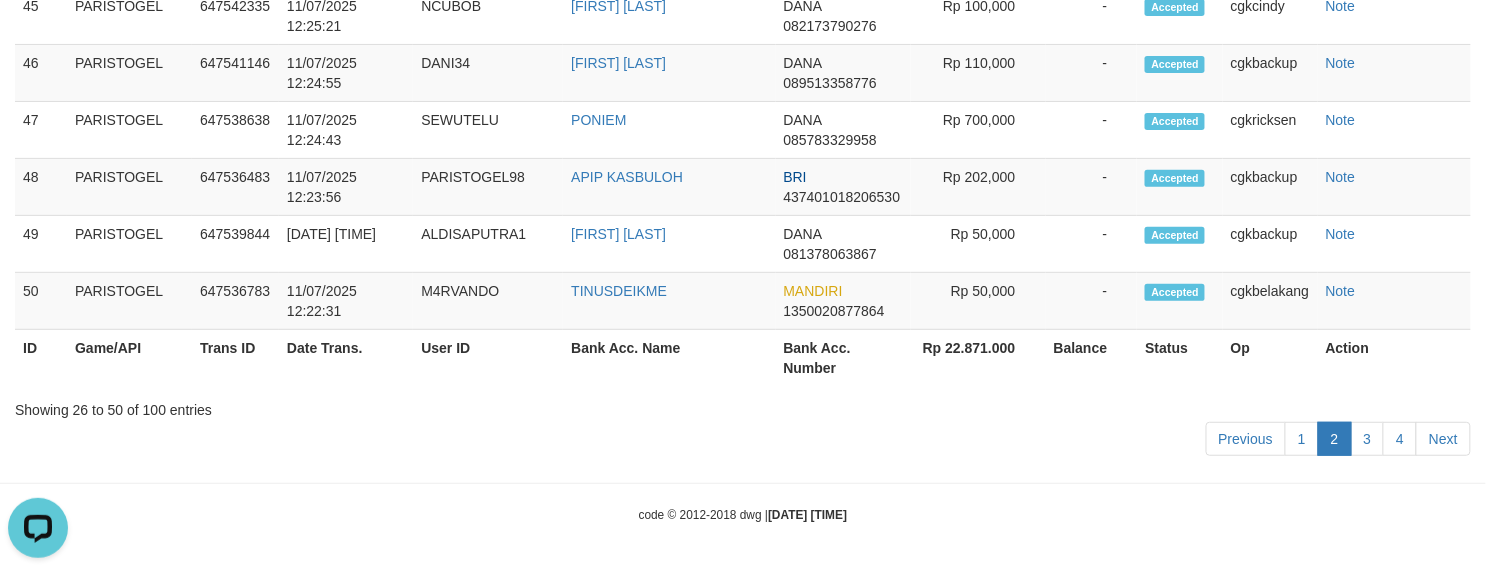 click on "Balance" at bounding box center (1092, 358) 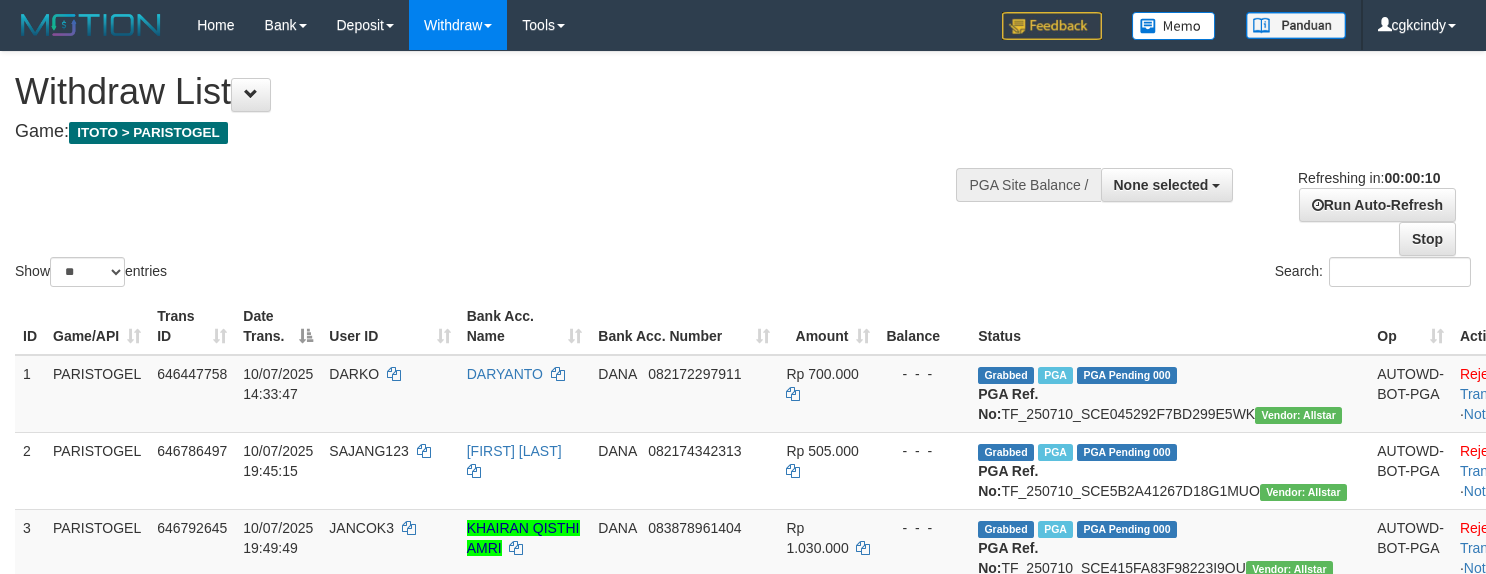 select 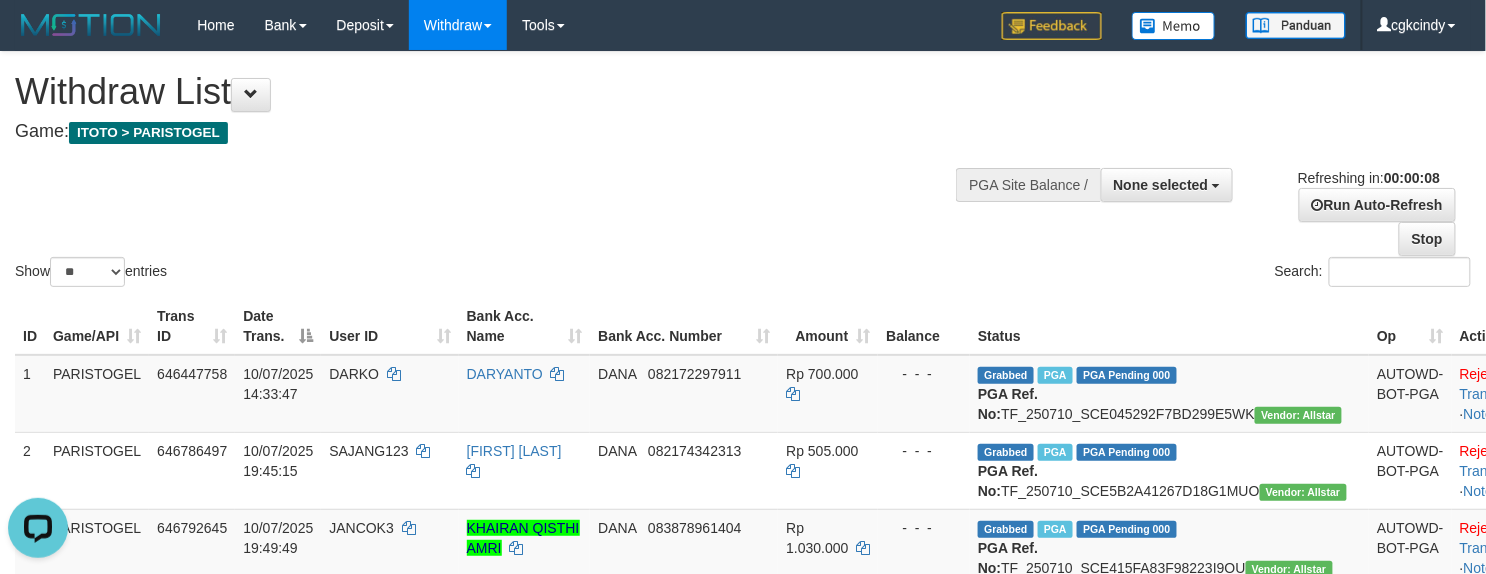 scroll, scrollTop: 0, scrollLeft: 0, axis: both 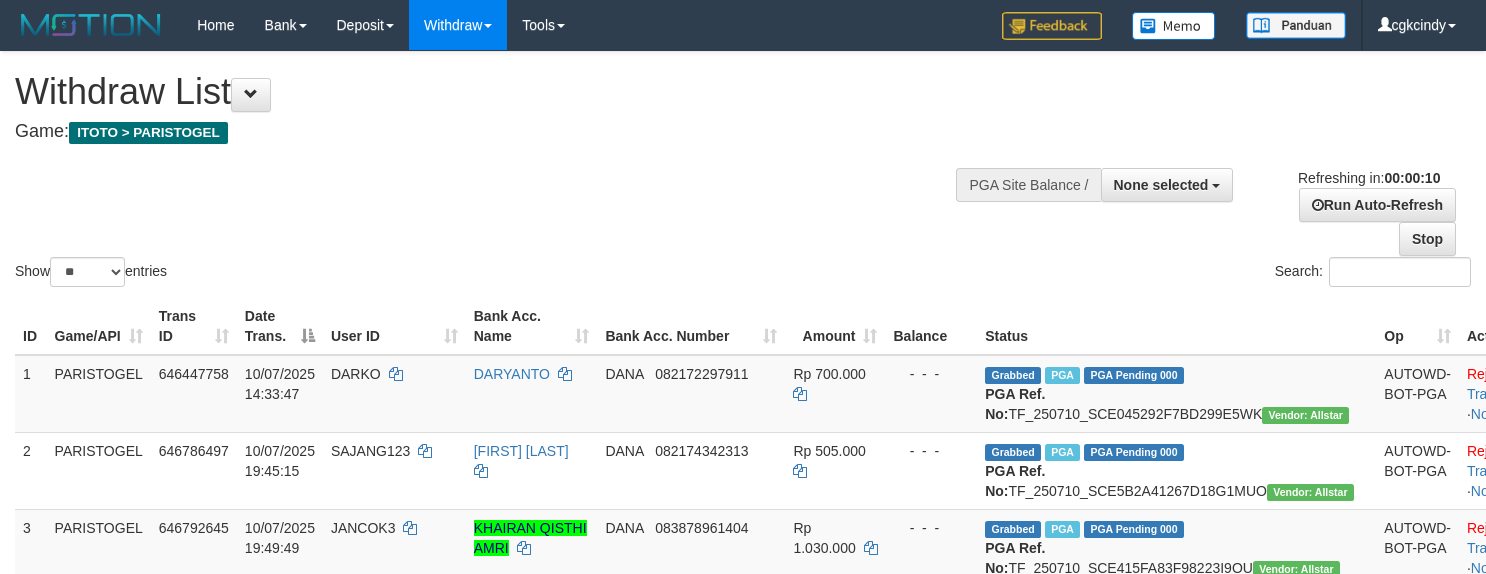 select 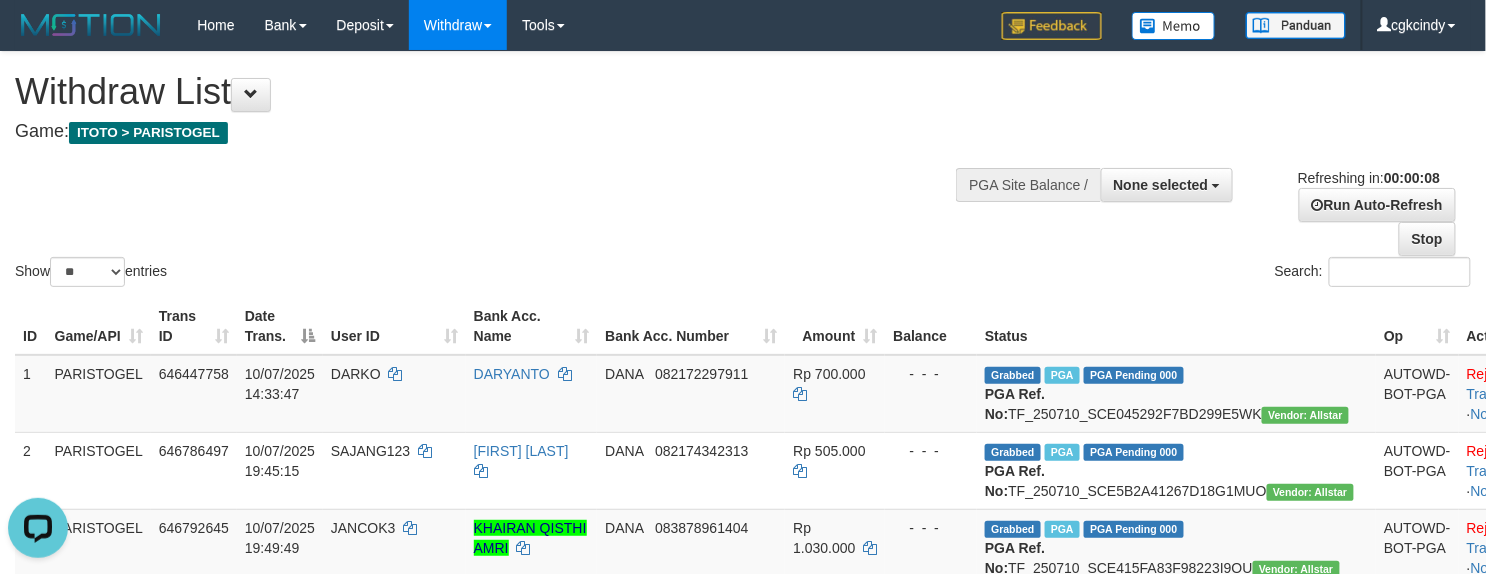 scroll, scrollTop: 0, scrollLeft: 0, axis: both 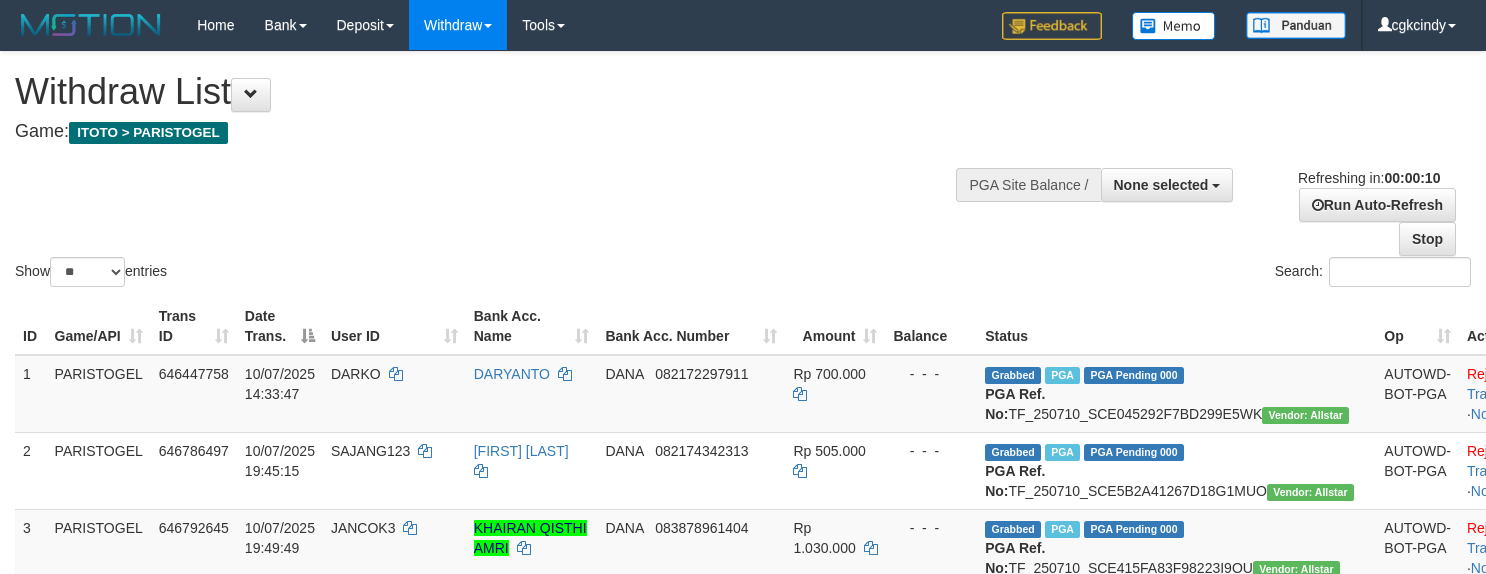 select 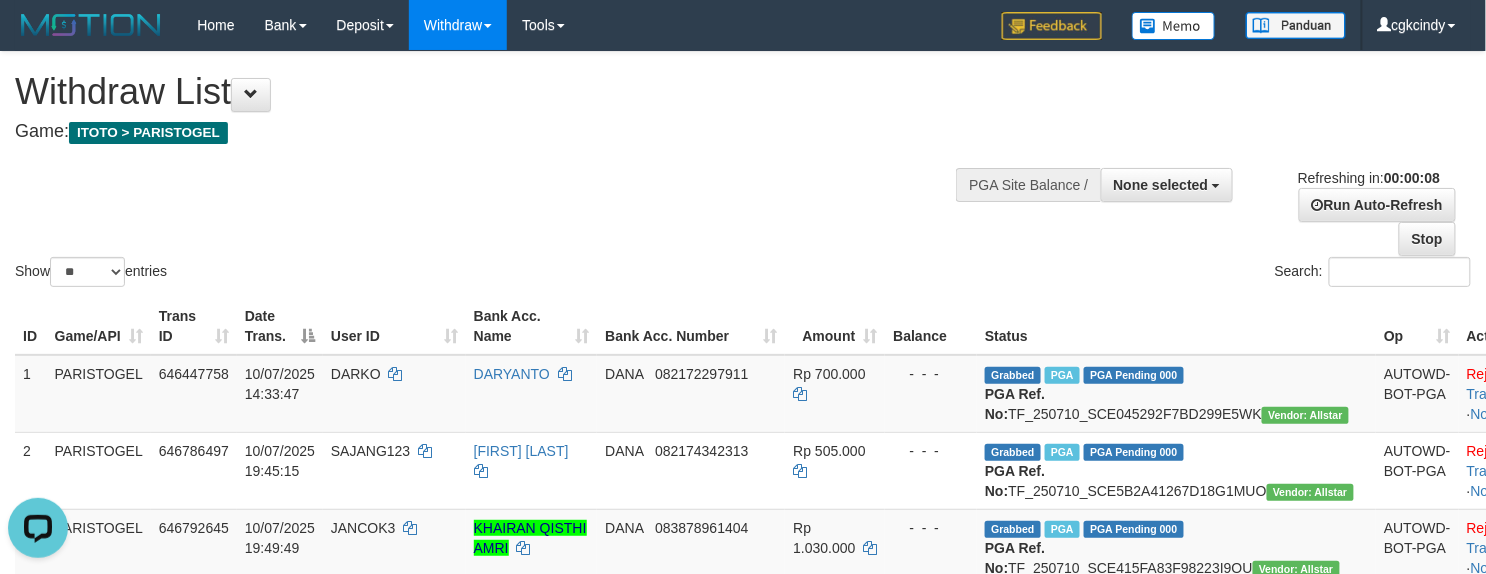 scroll, scrollTop: 0, scrollLeft: 0, axis: both 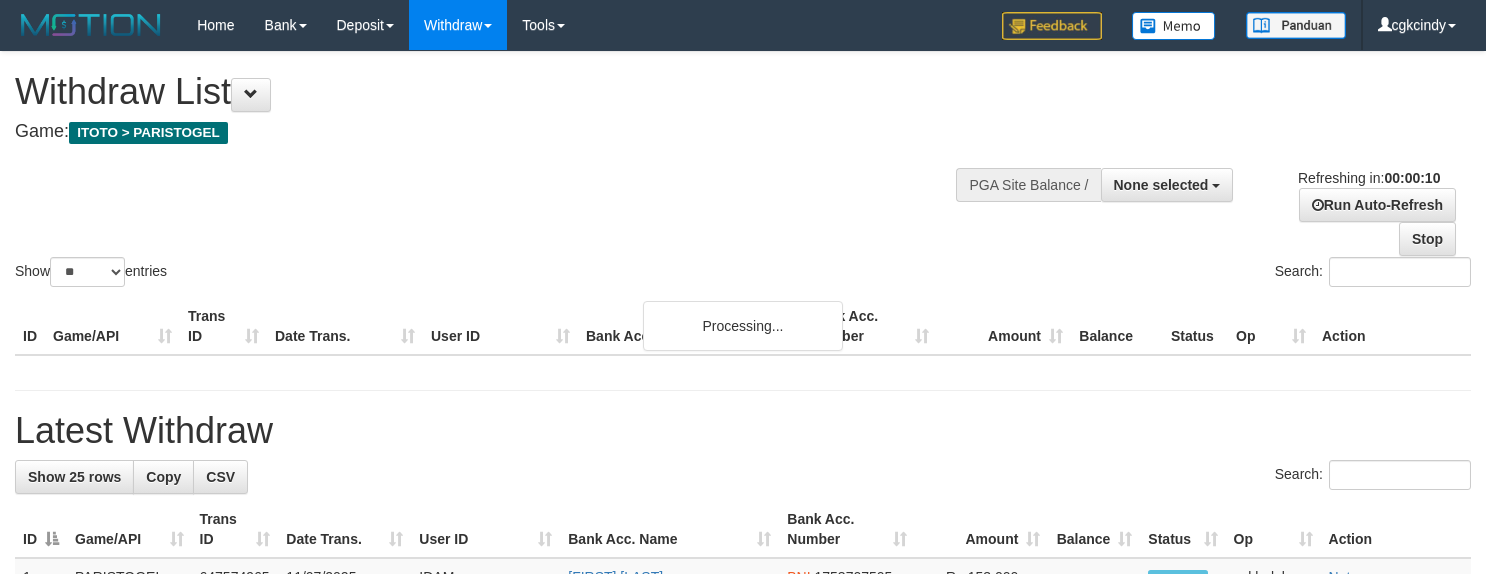 select 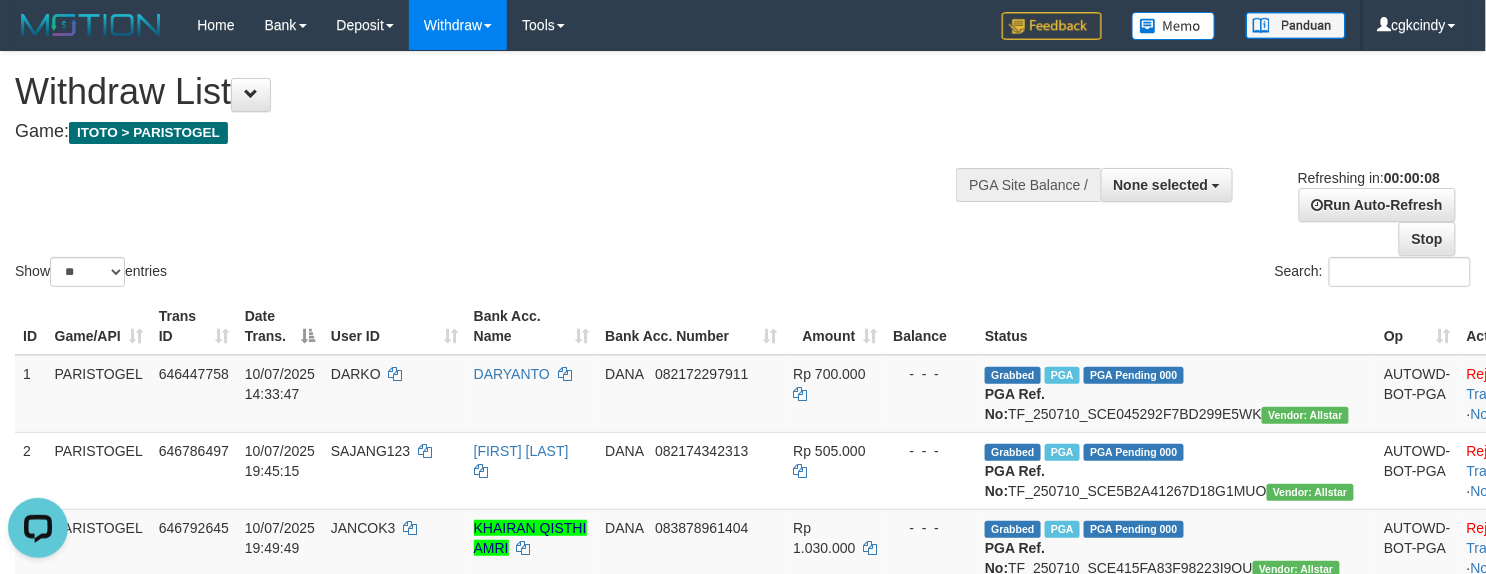 scroll, scrollTop: 0, scrollLeft: 0, axis: both 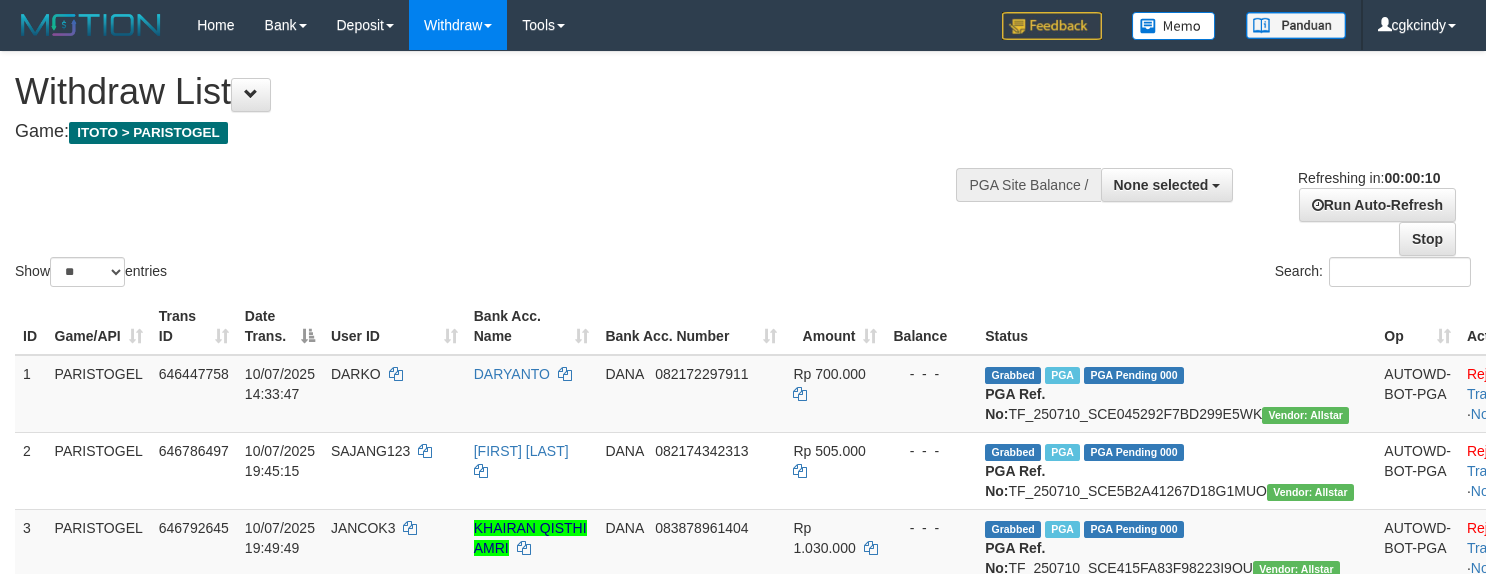select 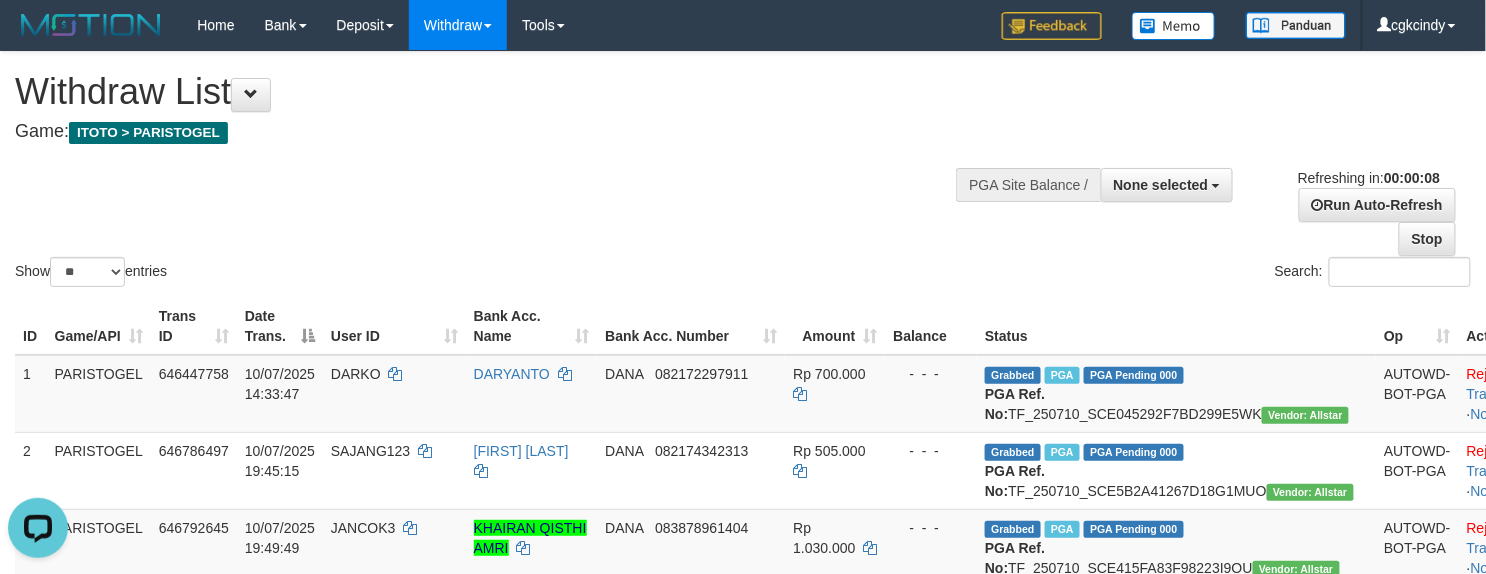 scroll, scrollTop: 0, scrollLeft: 0, axis: both 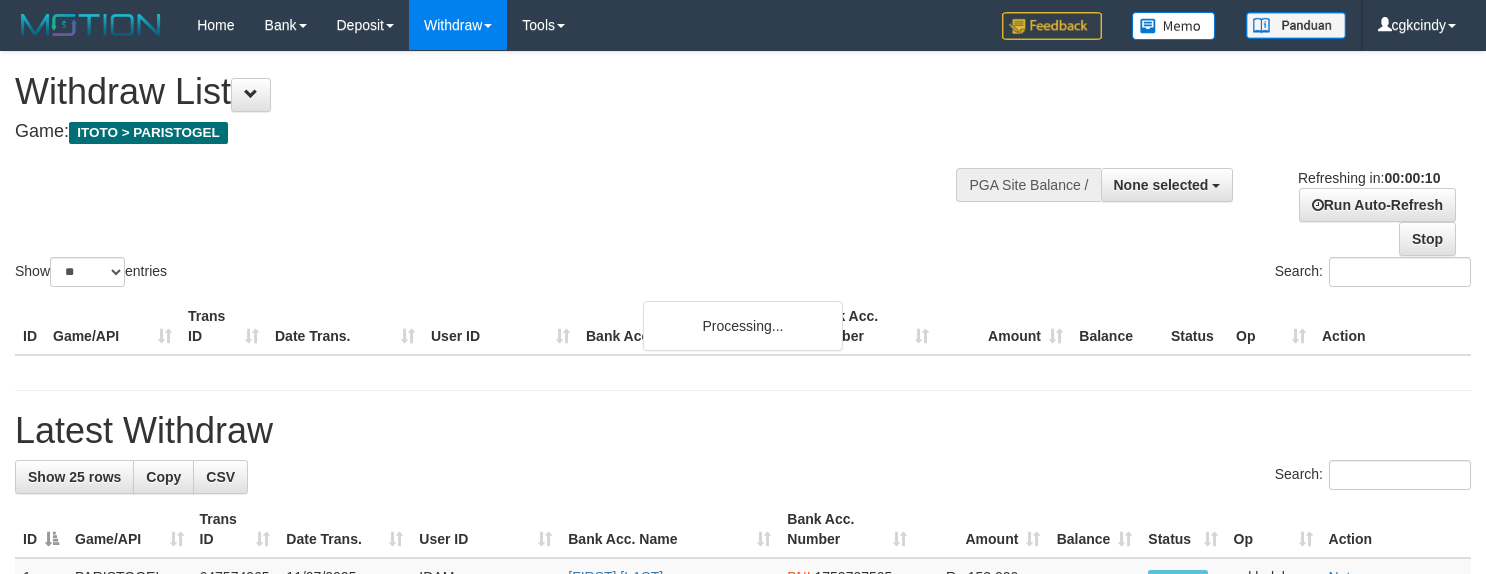 select 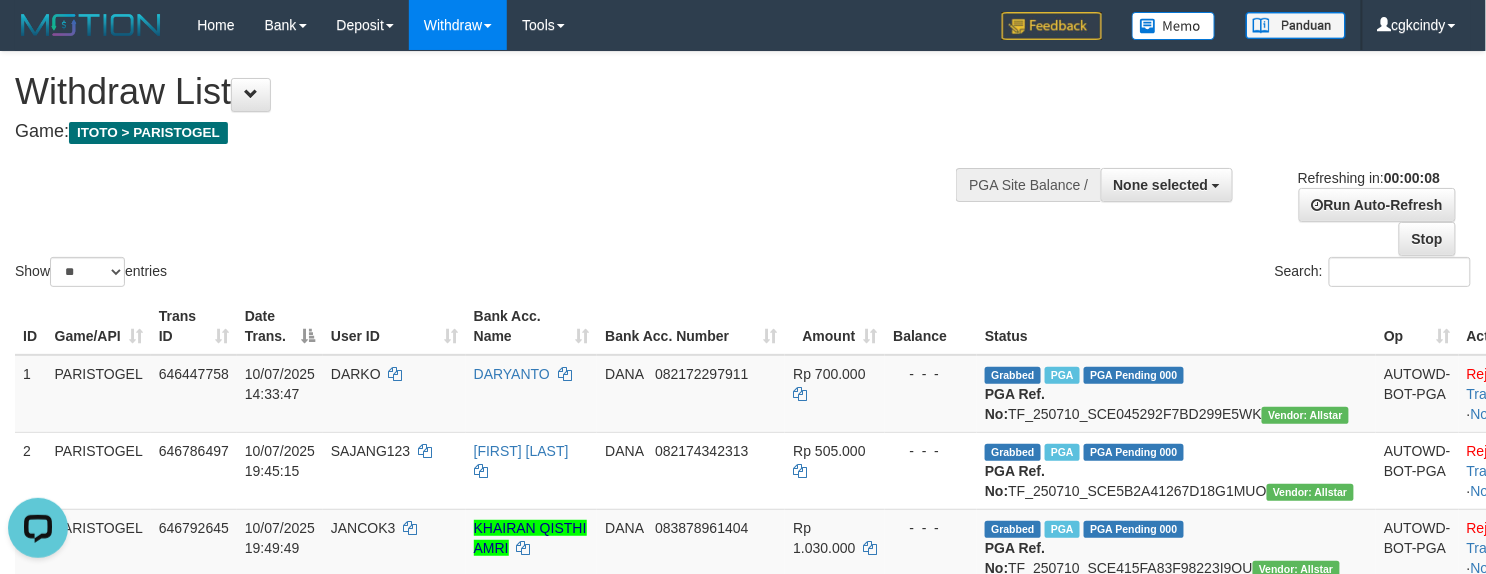 scroll, scrollTop: 0, scrollLeft: 0, axis: both 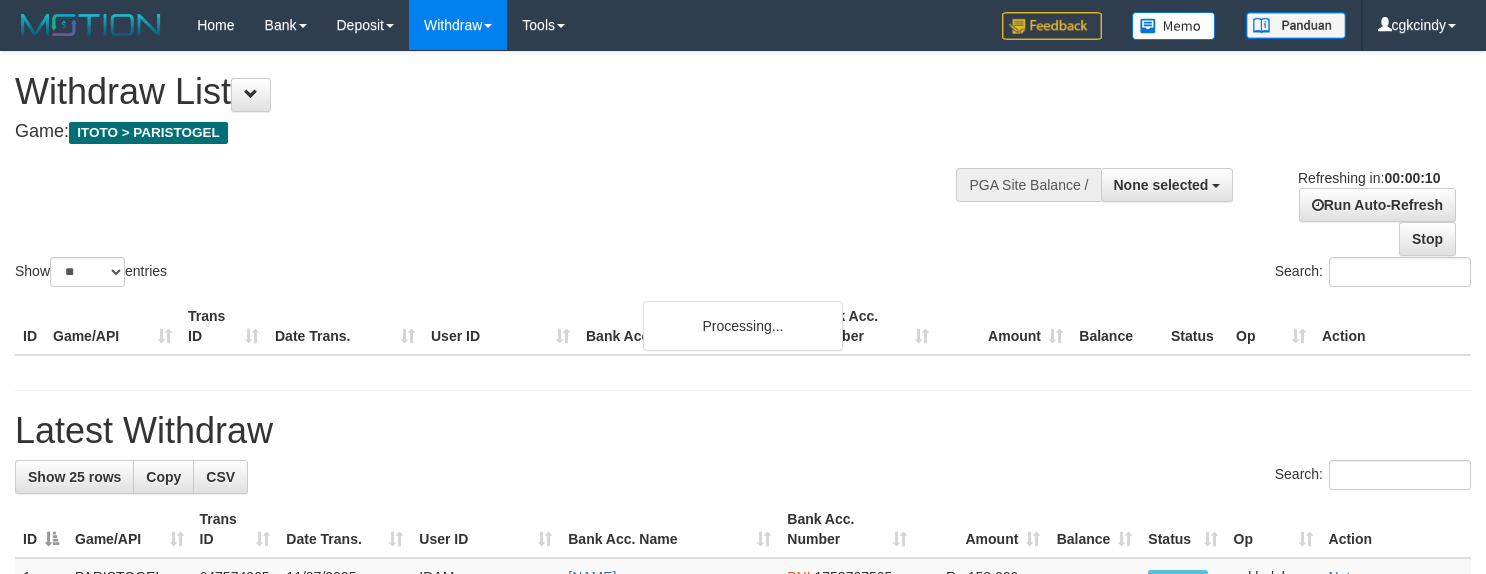 select 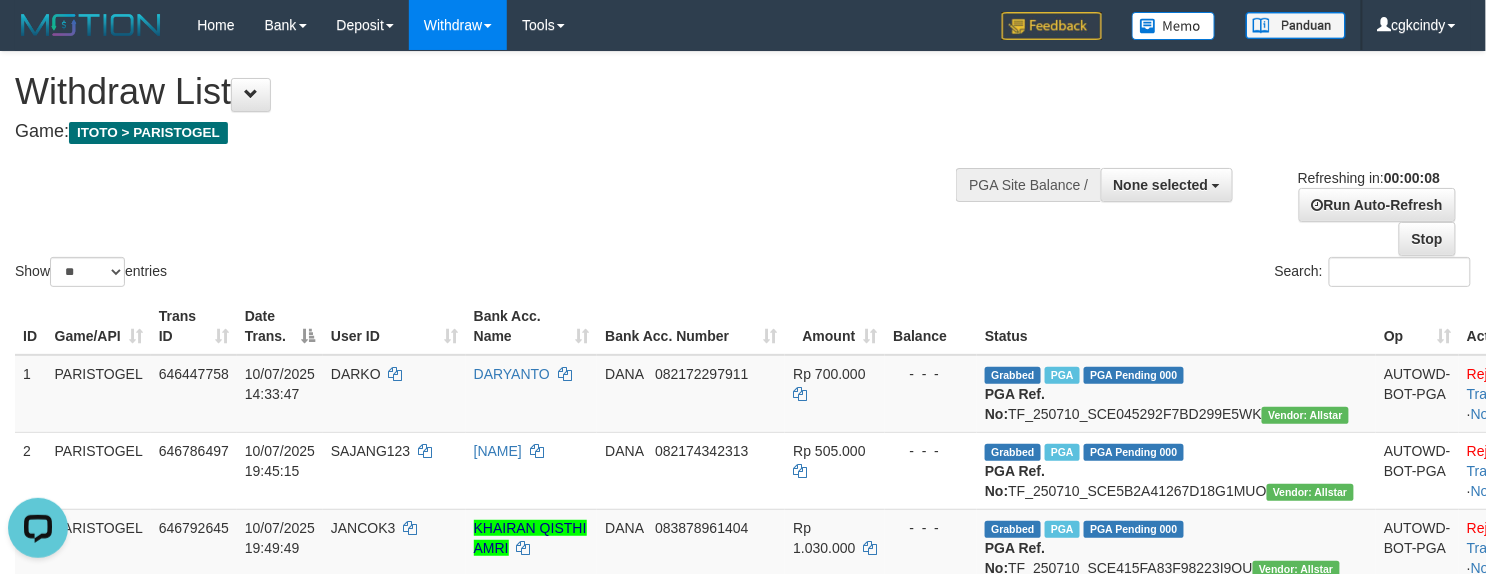 scroll, scrollTop: 0, scrollLeft: 0, axis: both 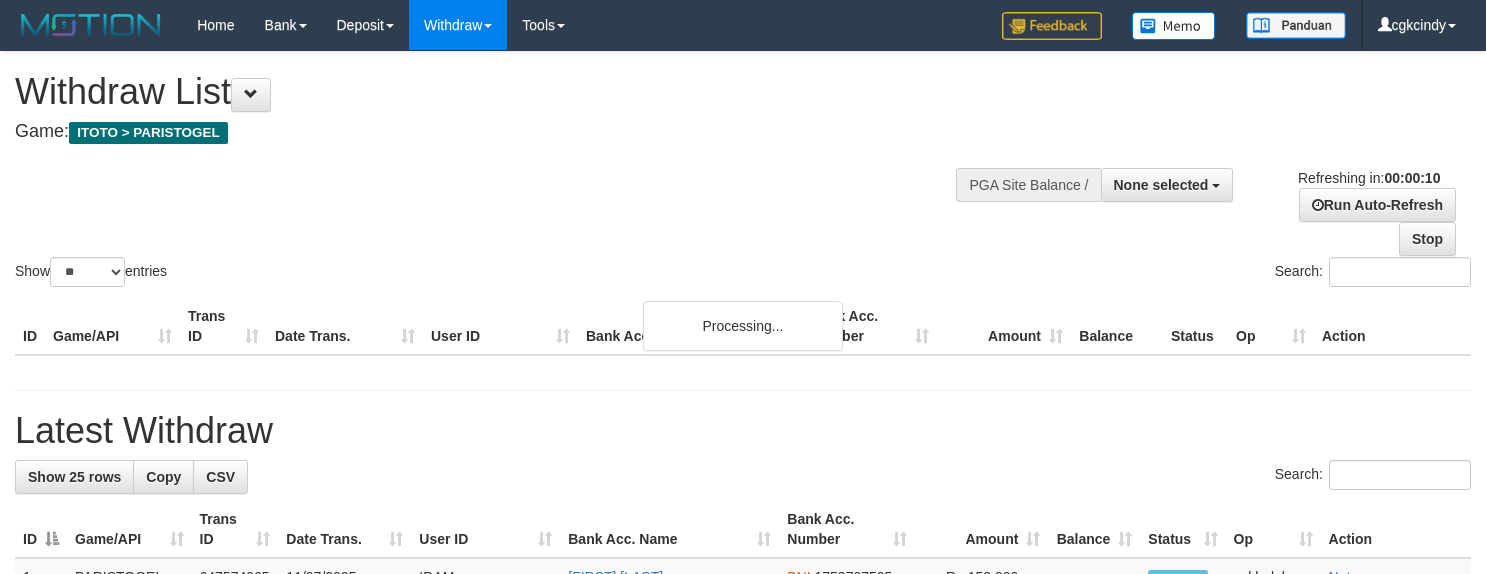 select 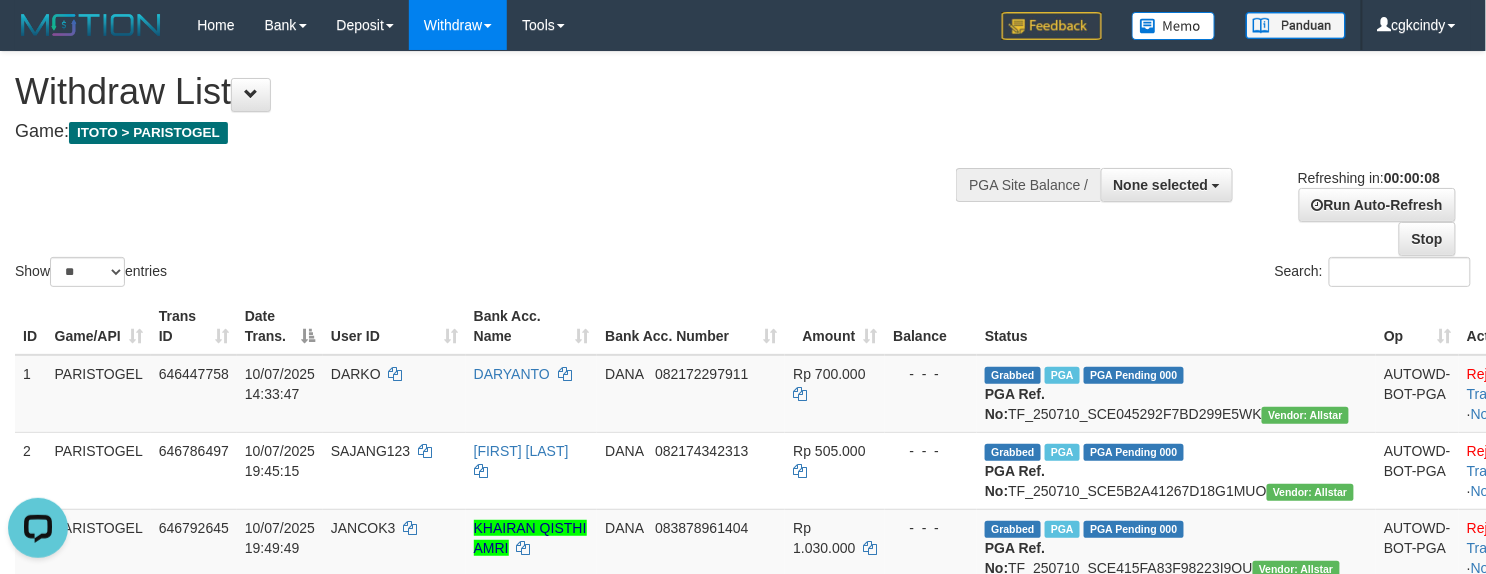 scroll, scrollTop: 0, scrollLeft: 0, axis: both 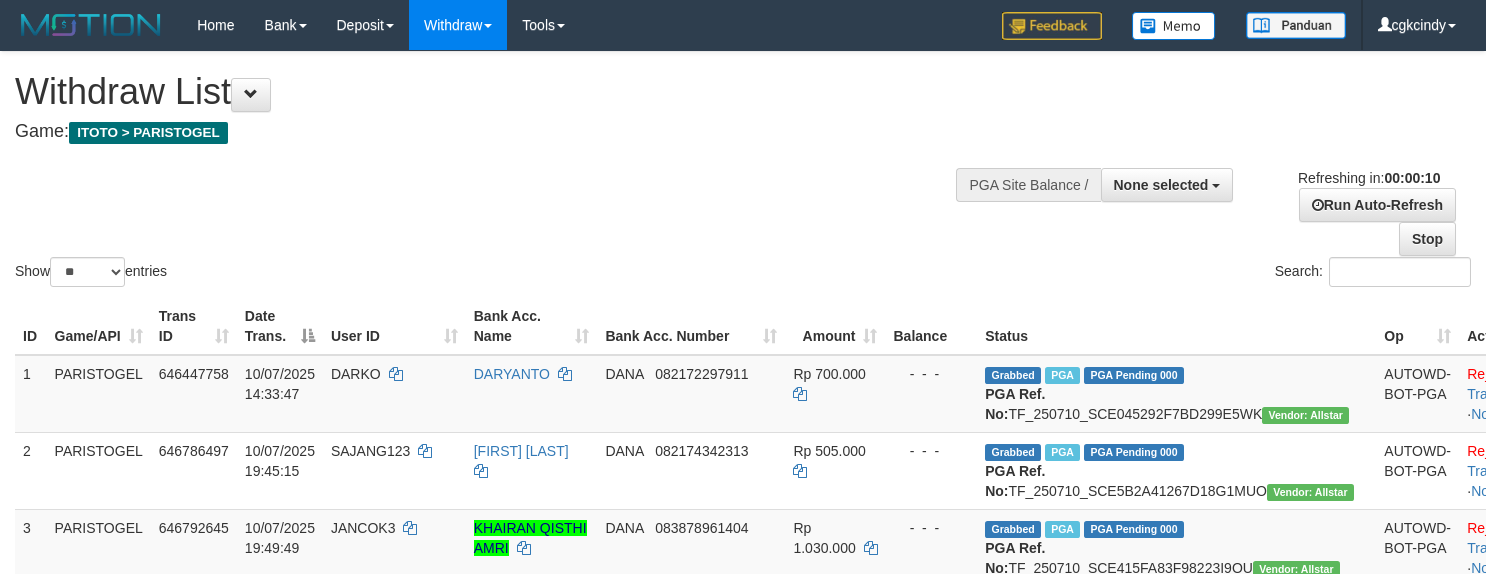 select 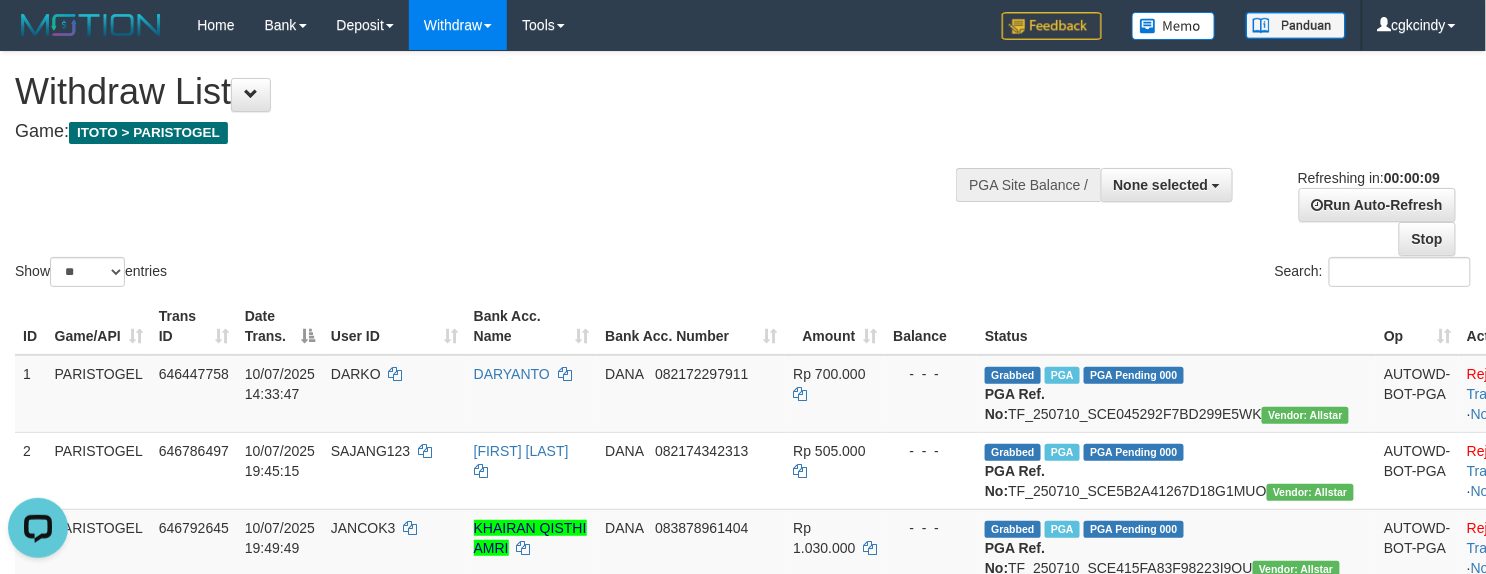 scroll, scrollTop: 0, scrollLeft: 0, axis: both 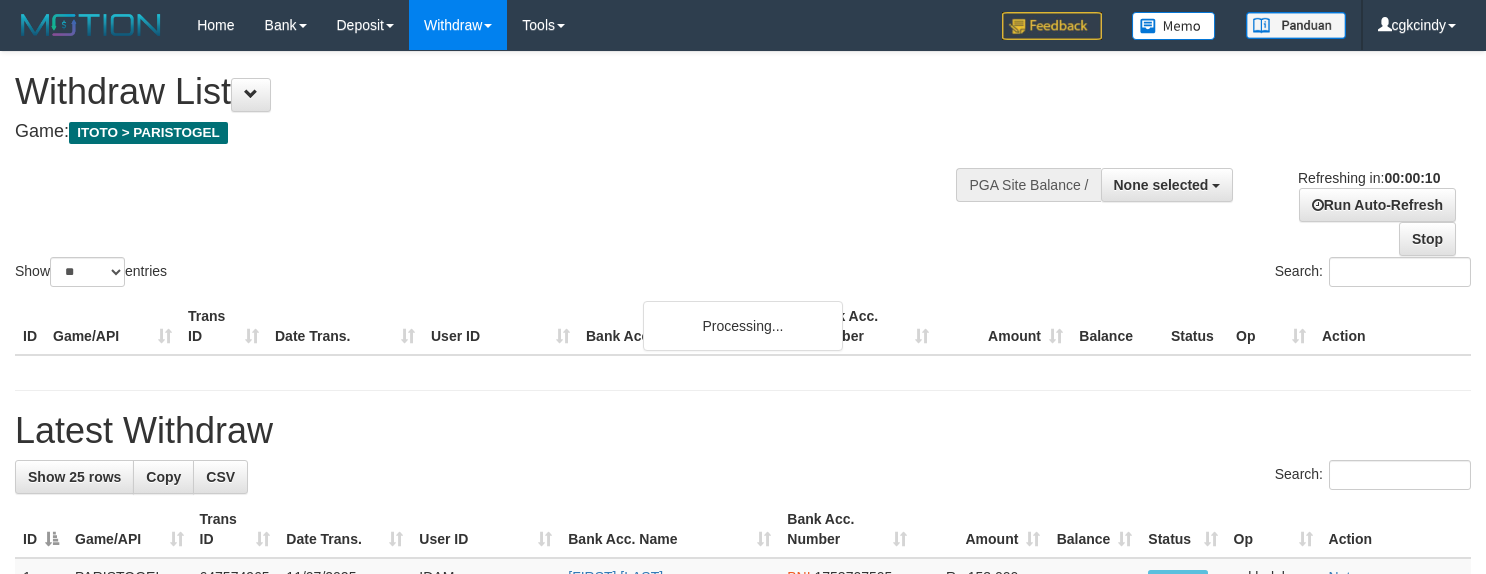 select 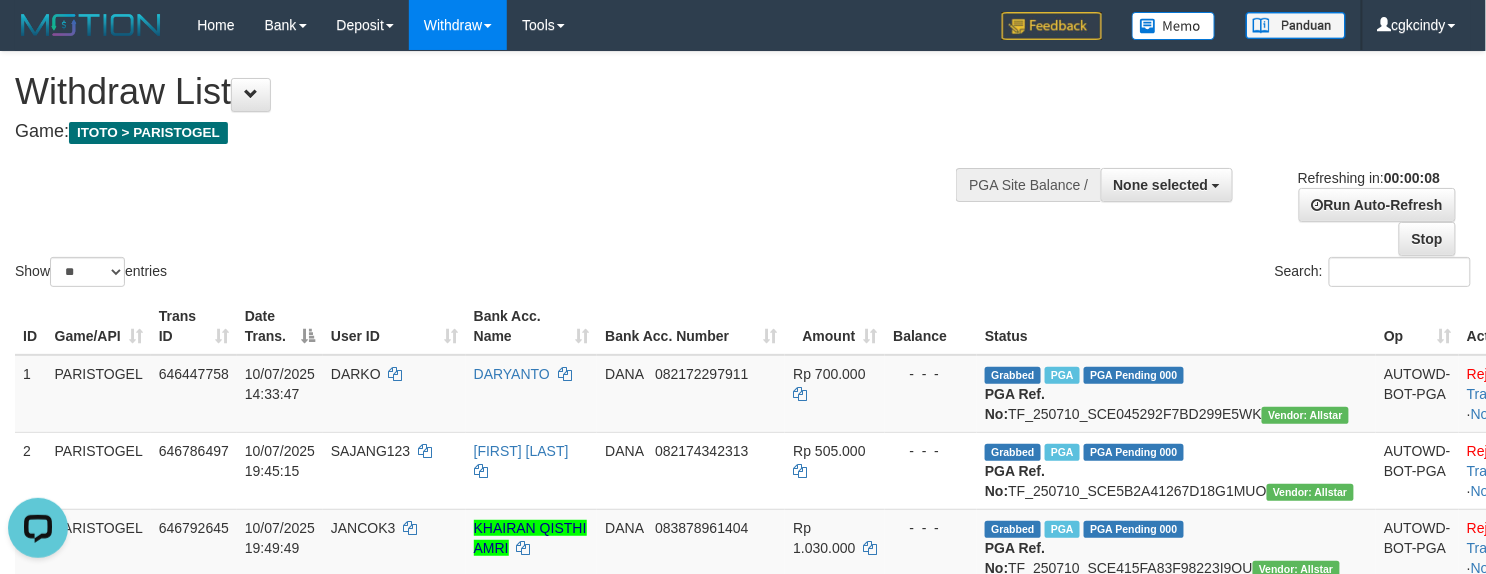 scroll, scrollTop: 0, scrollLeft: 0, axis: both 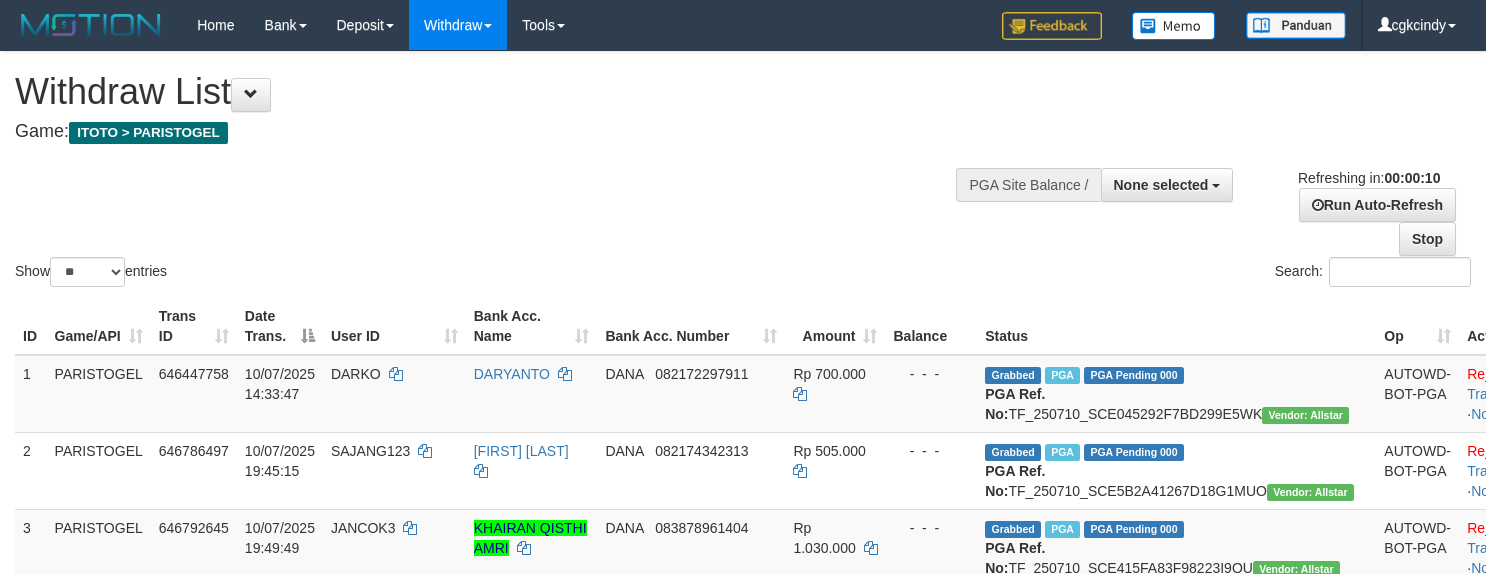 select 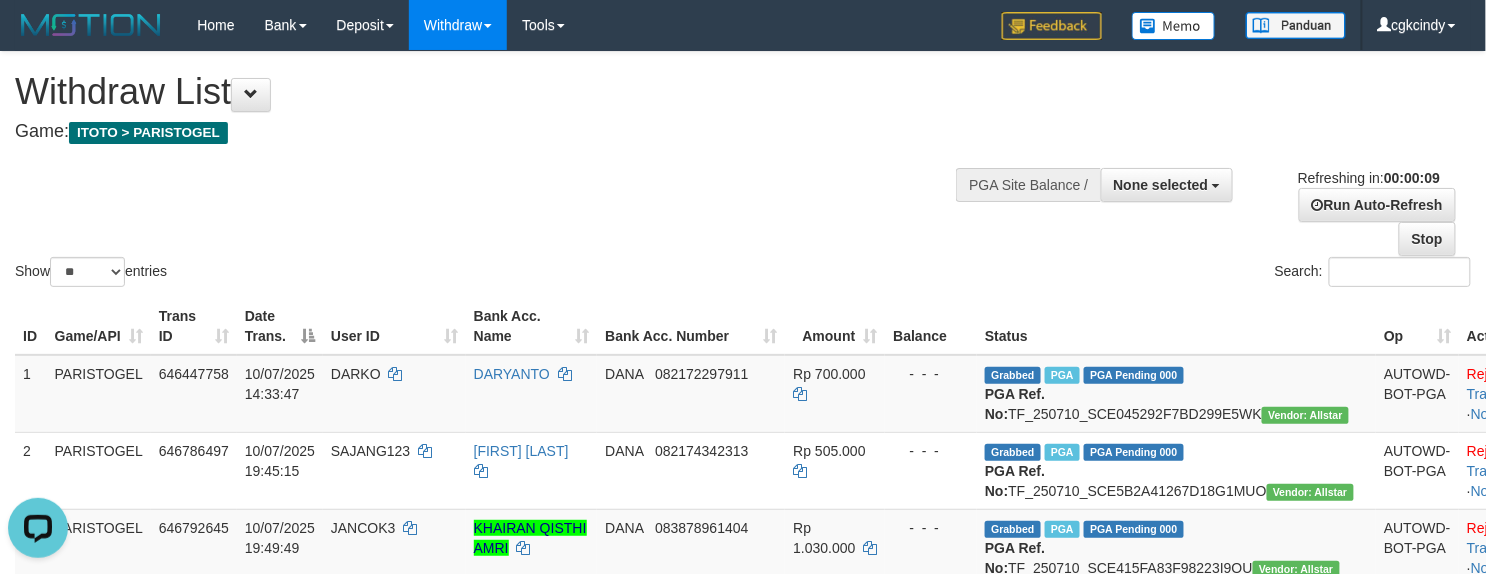 scroll, scrollTop: 0, scrollLeft: 0, axis: both 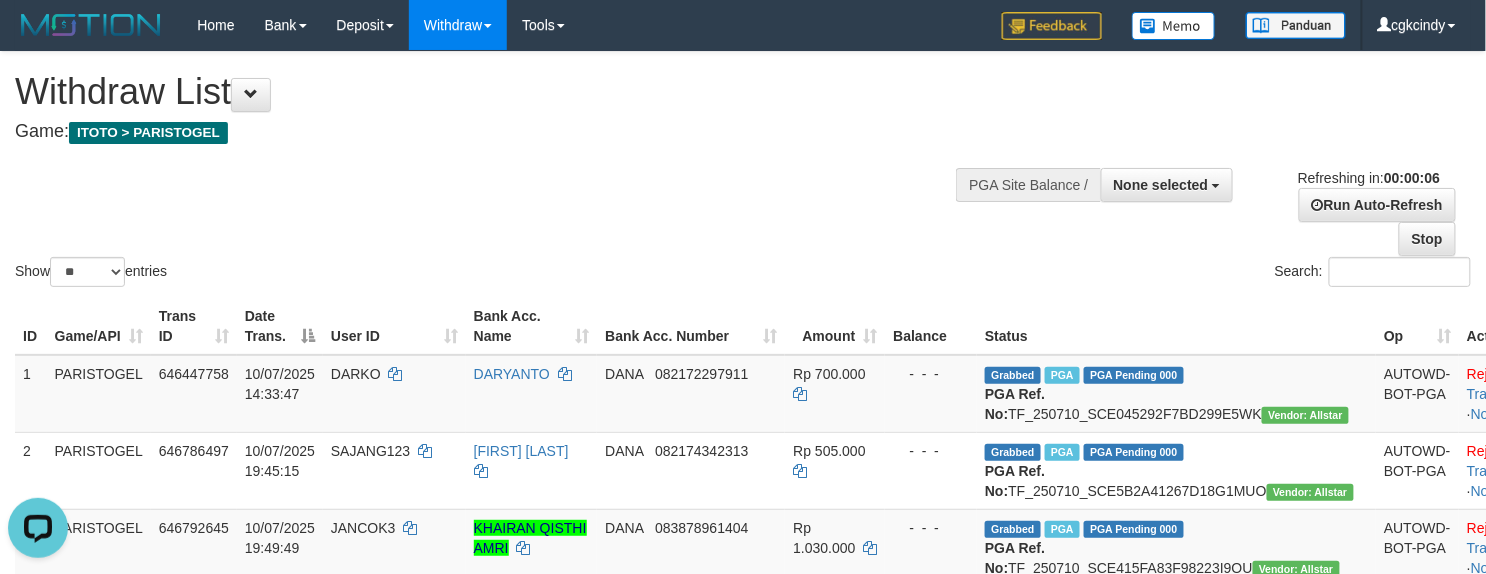 click on "Game:   ITOTO > PARISTOGEL" at bounding box center [493, 132] 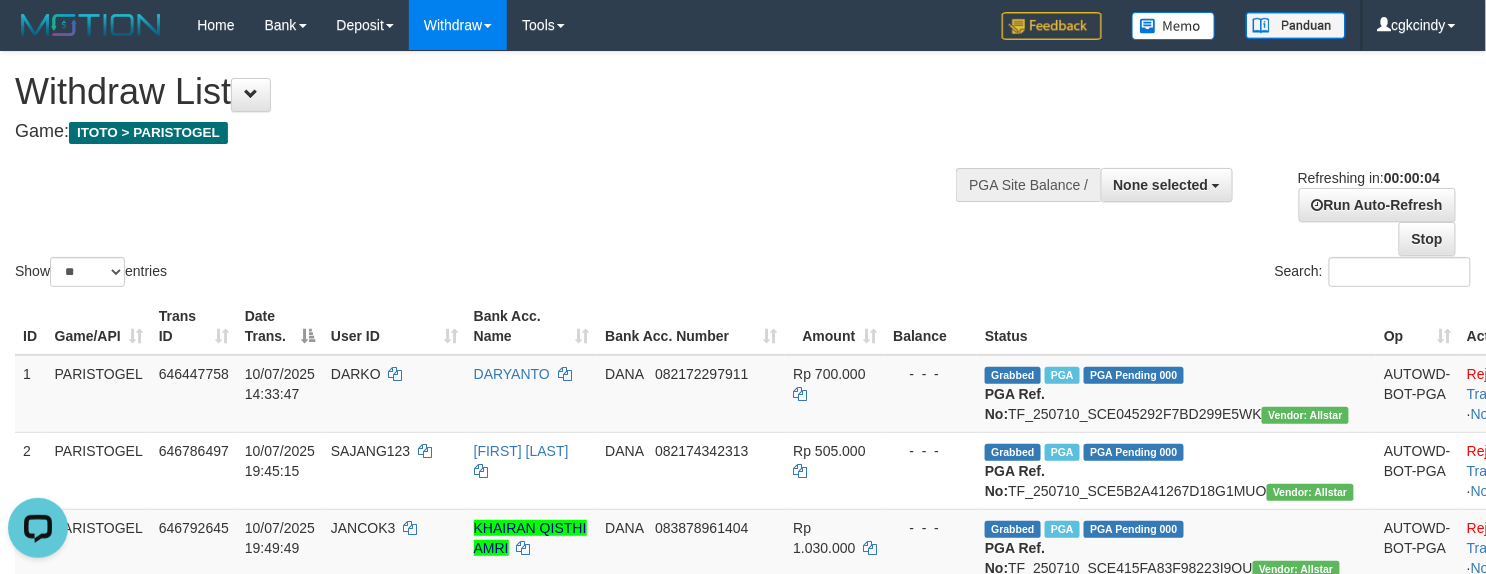 click on "Game:   ITOTO > PARISTOGEL" at bounding box center (493, 132) 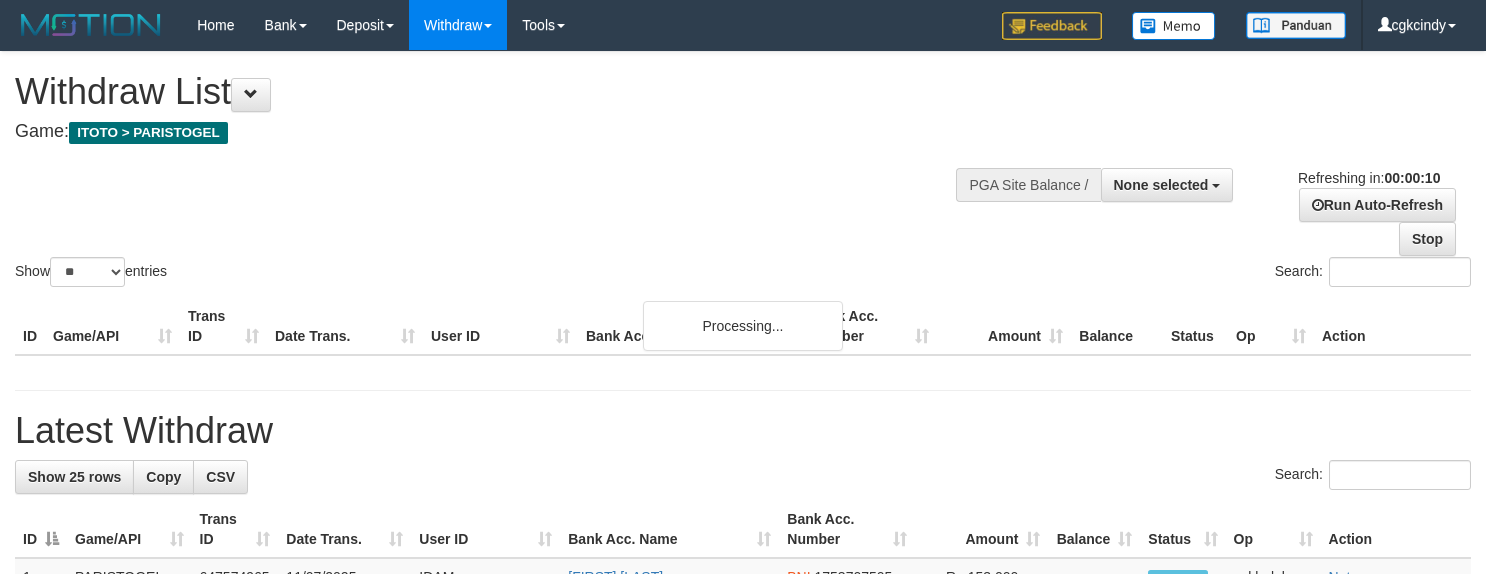 select 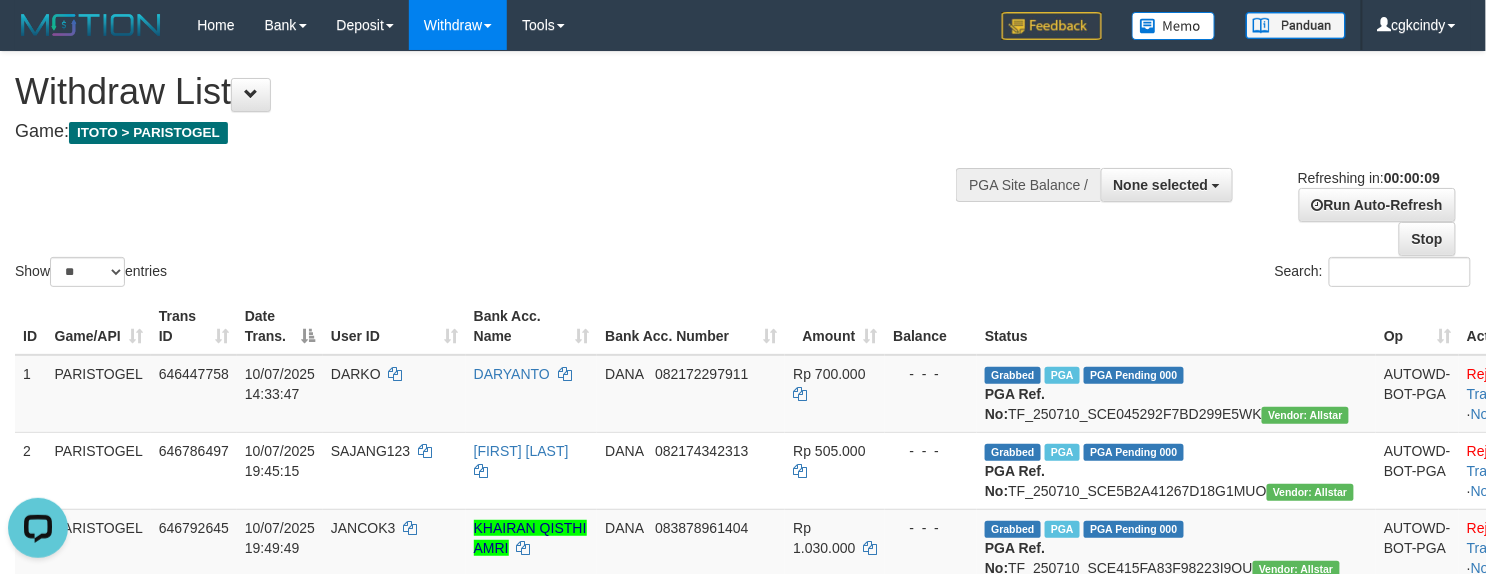 scroll, scrollTop: 0, scrollLeft: 0, axis: both 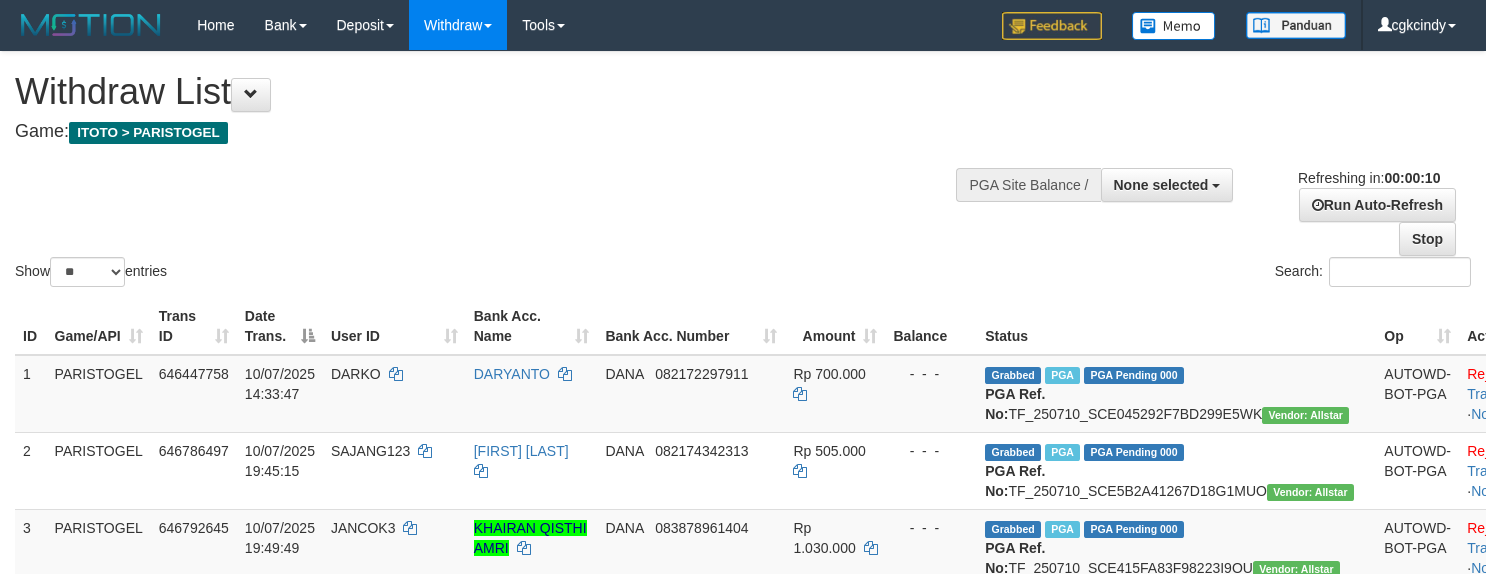 select 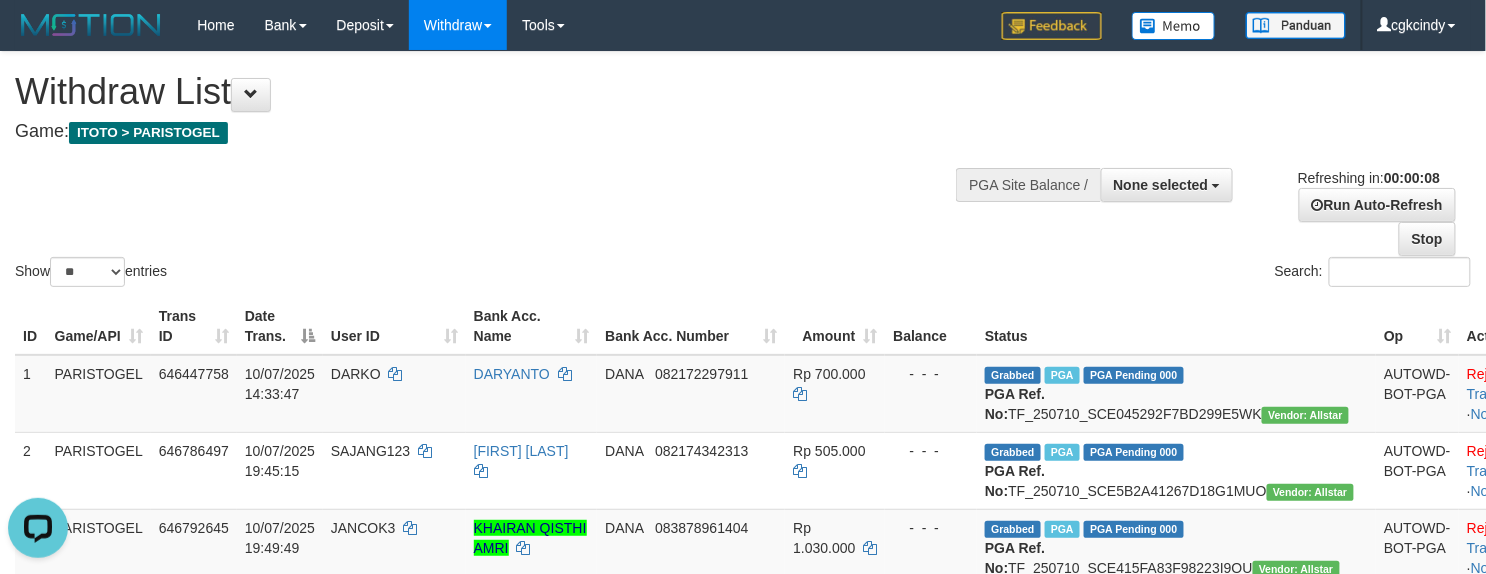 scroll, scrollTop: 0, scrollLeft: 0, axis: both 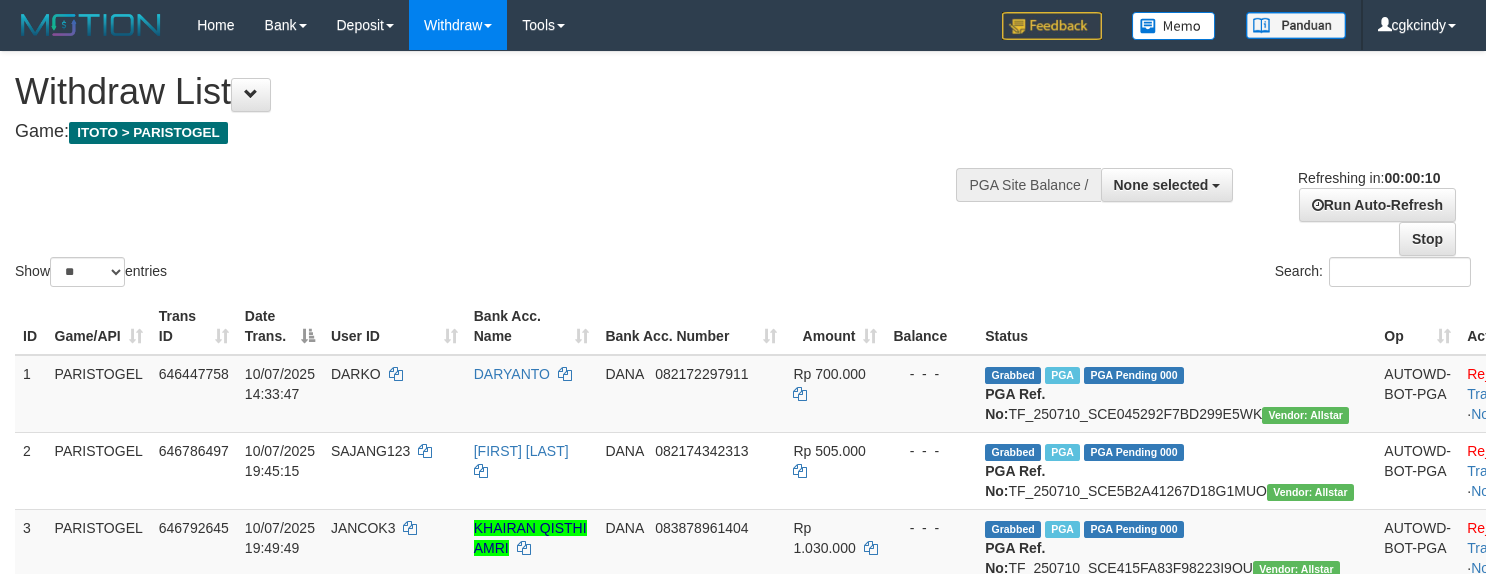 select 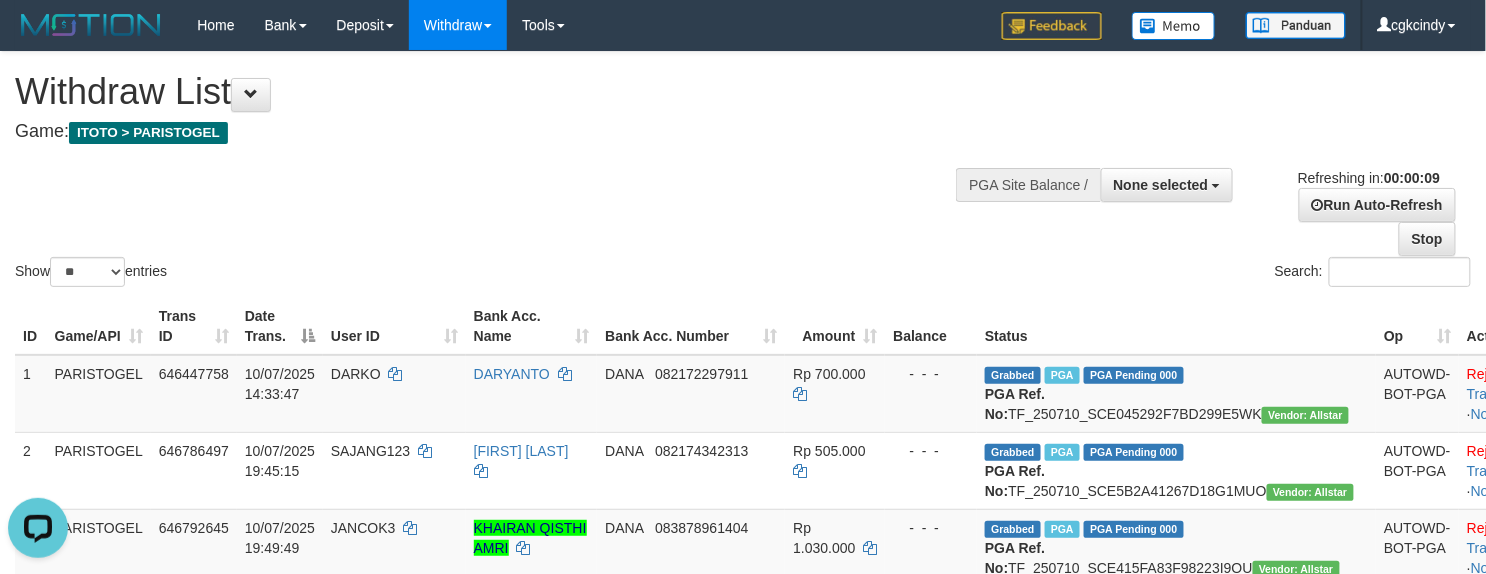 scroll, scrollTop: 0, scrollLeft: 0, axis: both 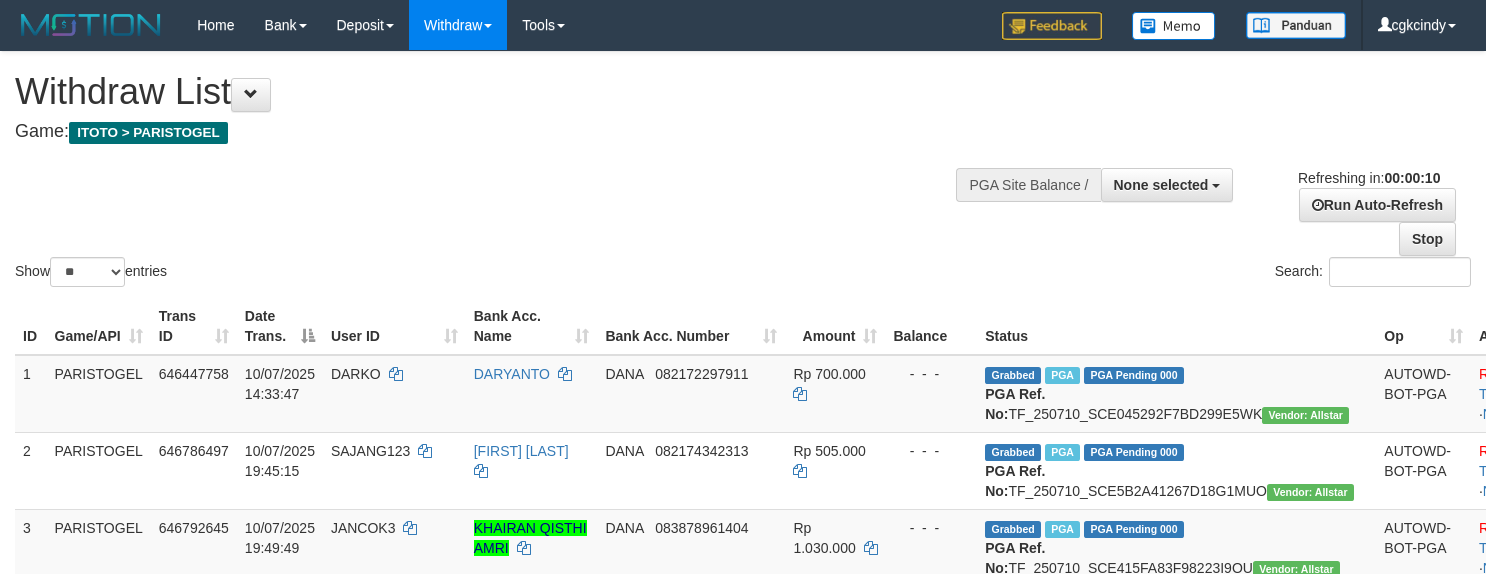 select 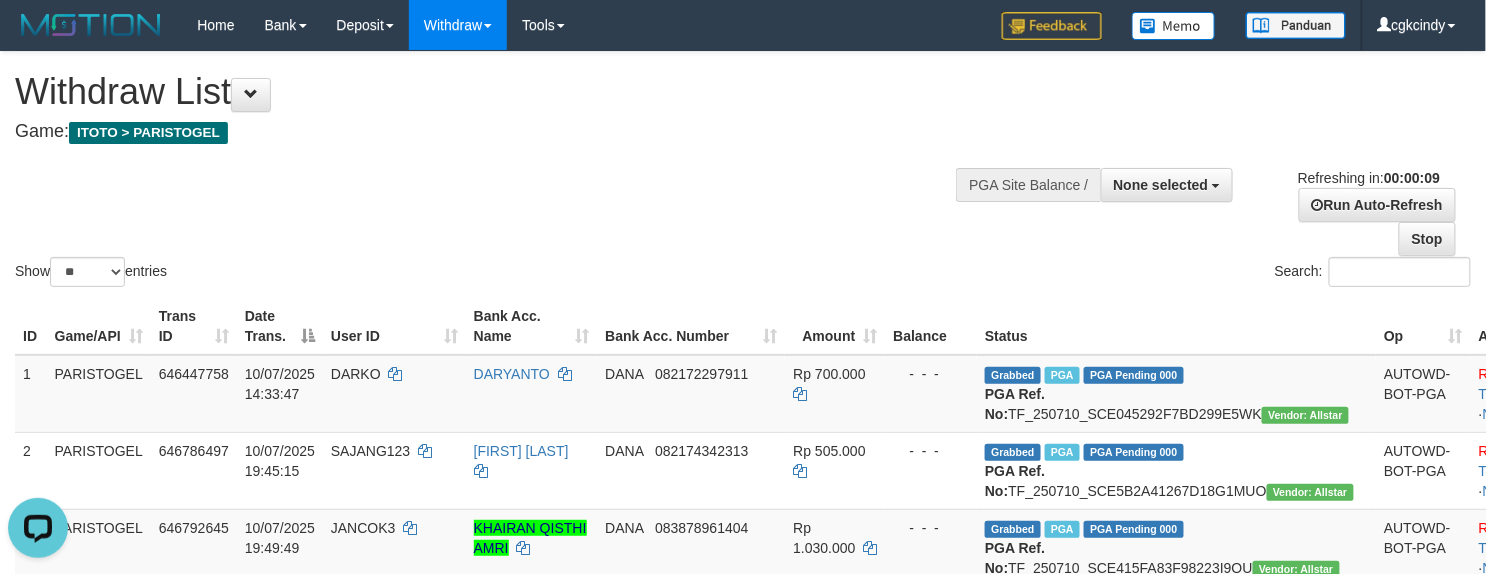scroll, scrollTop: 0, scrollLeft: 0, axis: both 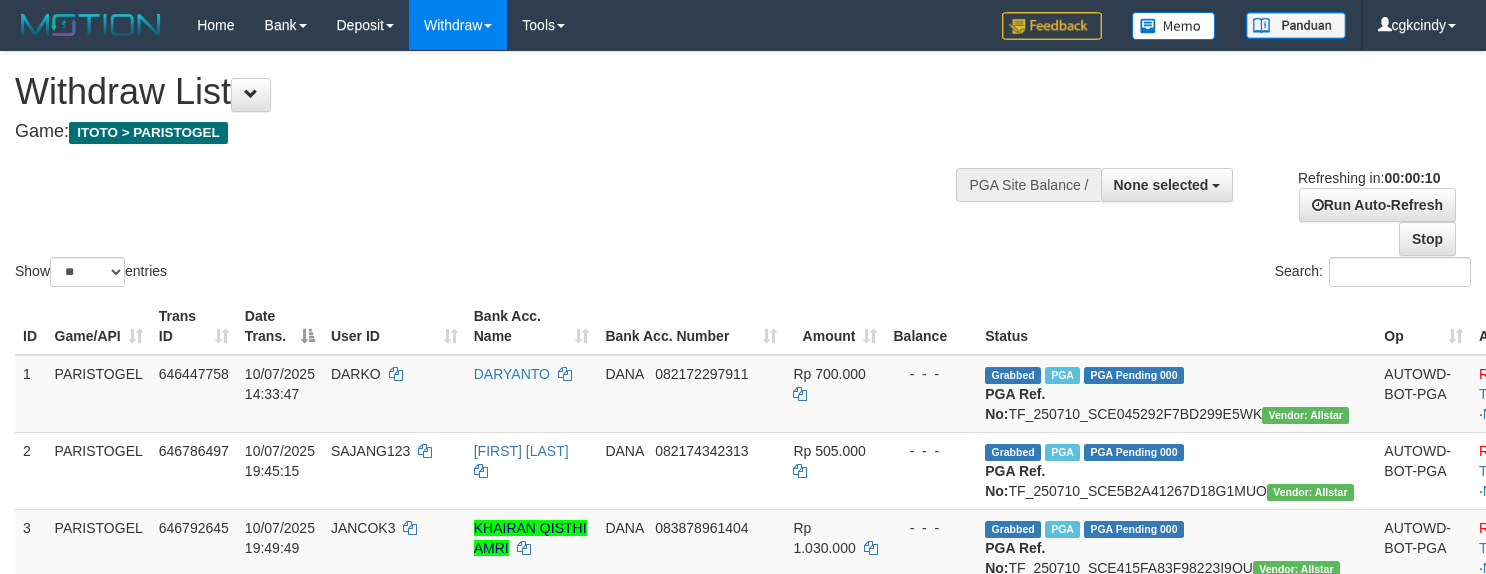 select 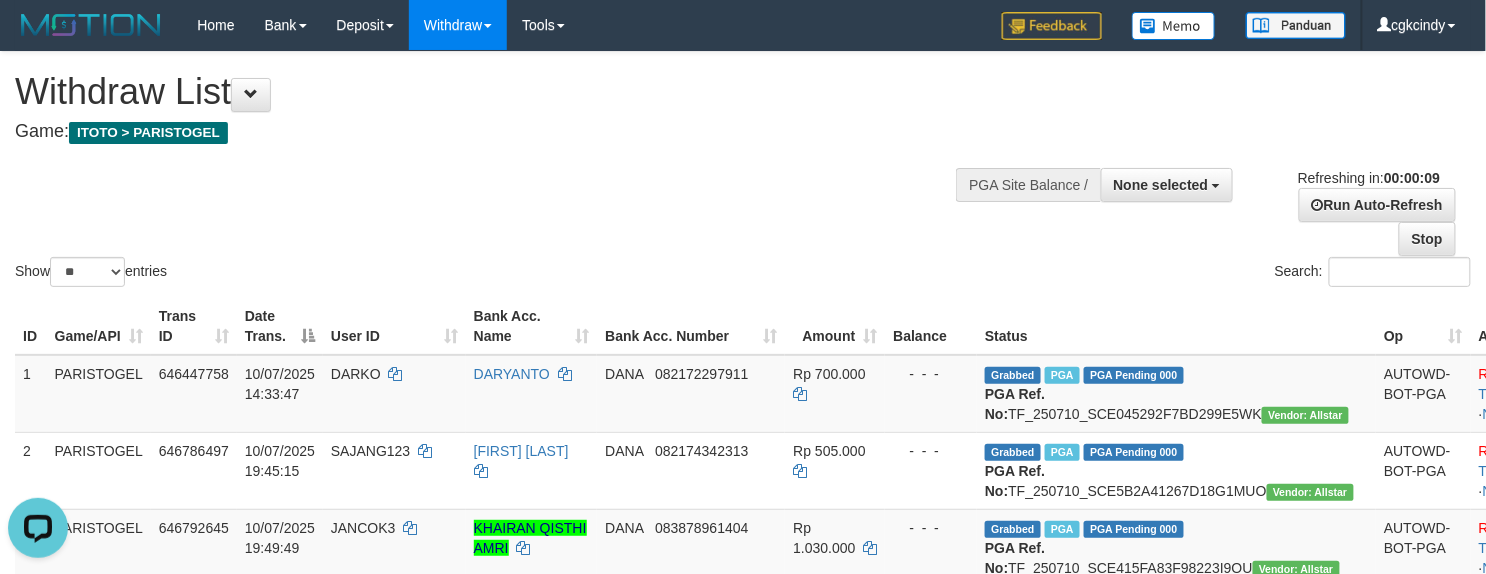 scroll, scrollTop: 0, scrollLeft: 0, axis: both 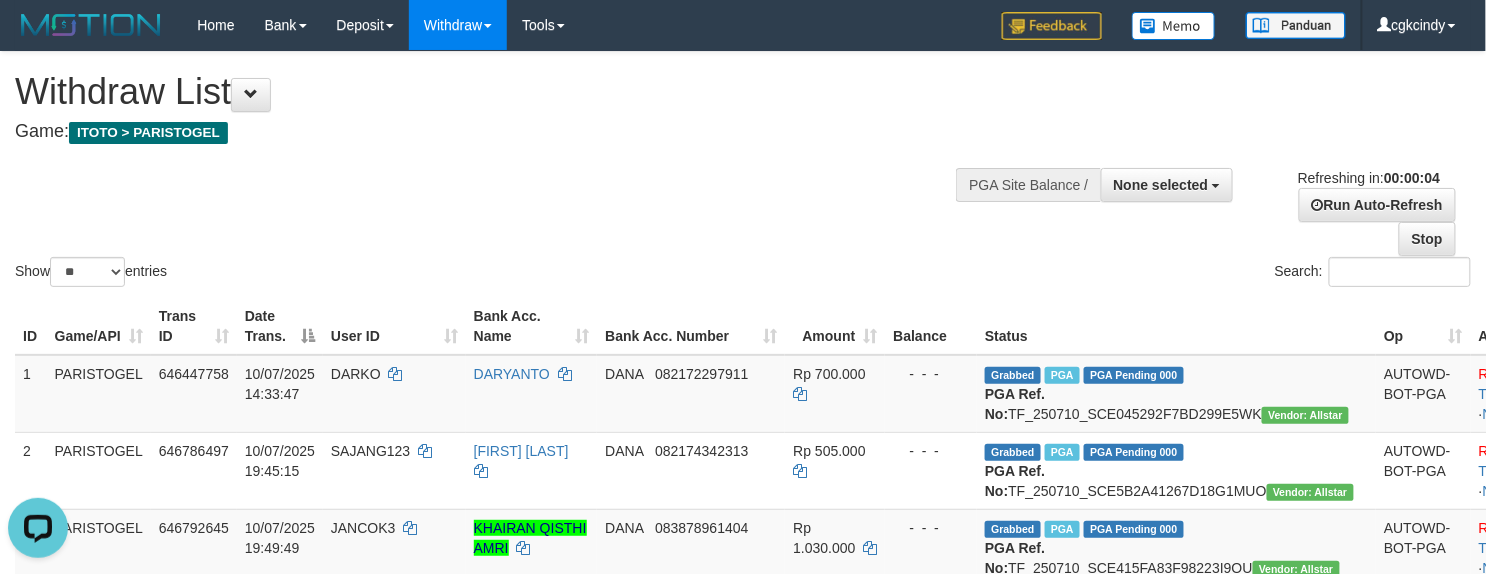 click on "**********" at bounding box center [1130, 183] 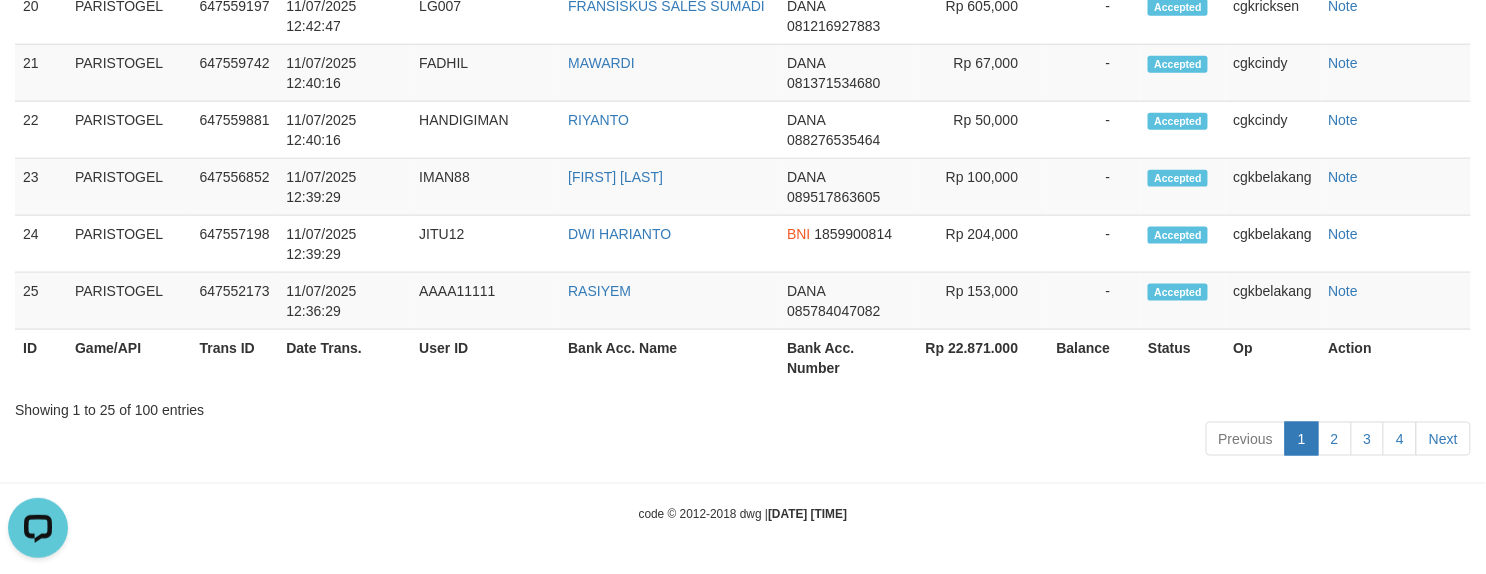 scroll, scrollTop: 3070, scrollLeft: 0, axis: vertical 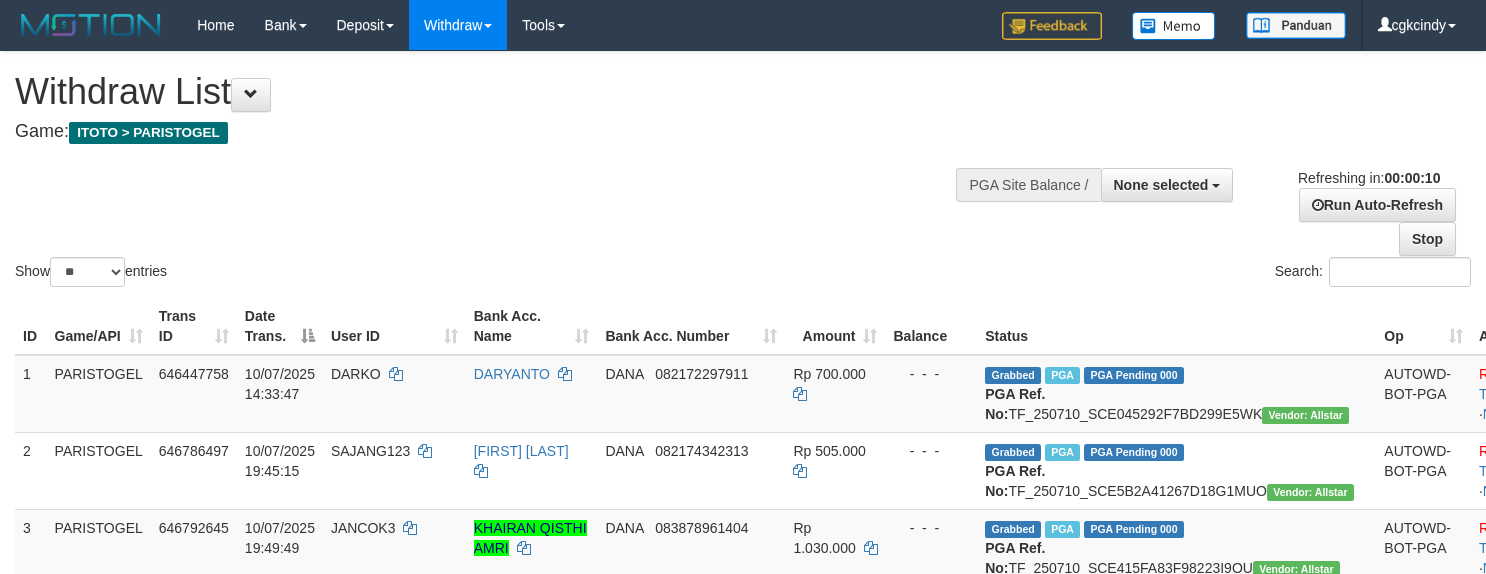 select 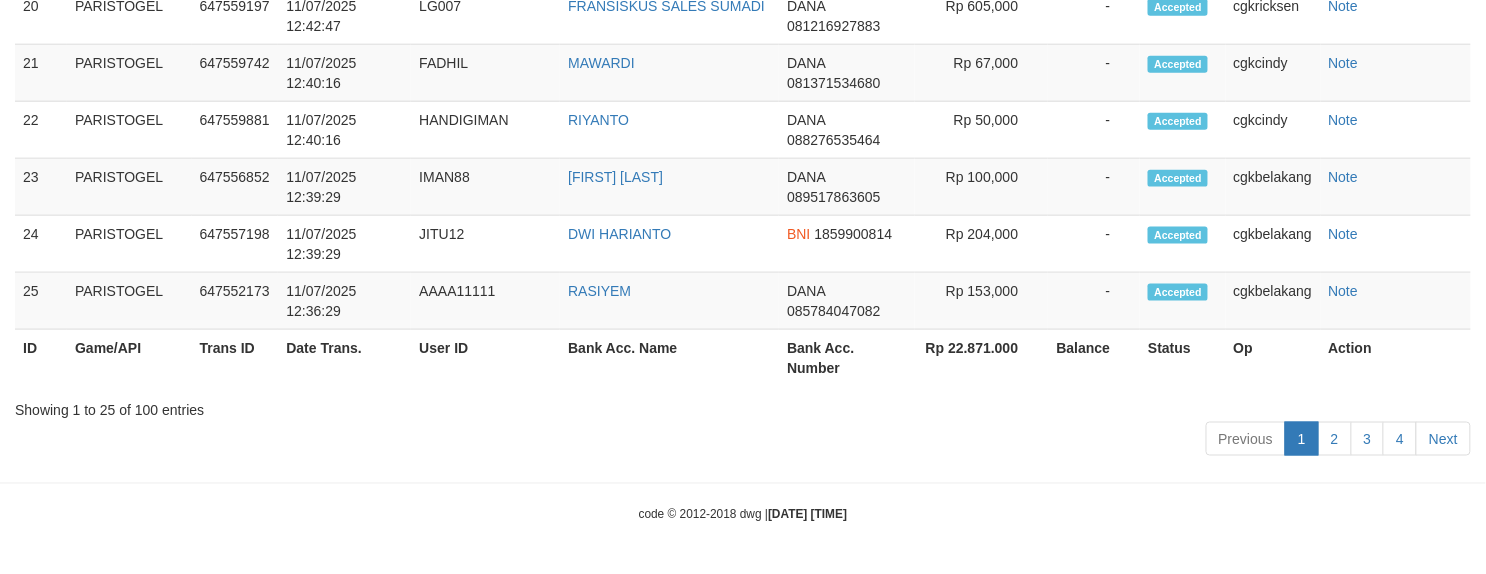 scroll, scrollTop: 3070, scrollLeft: 0, axis: vertical 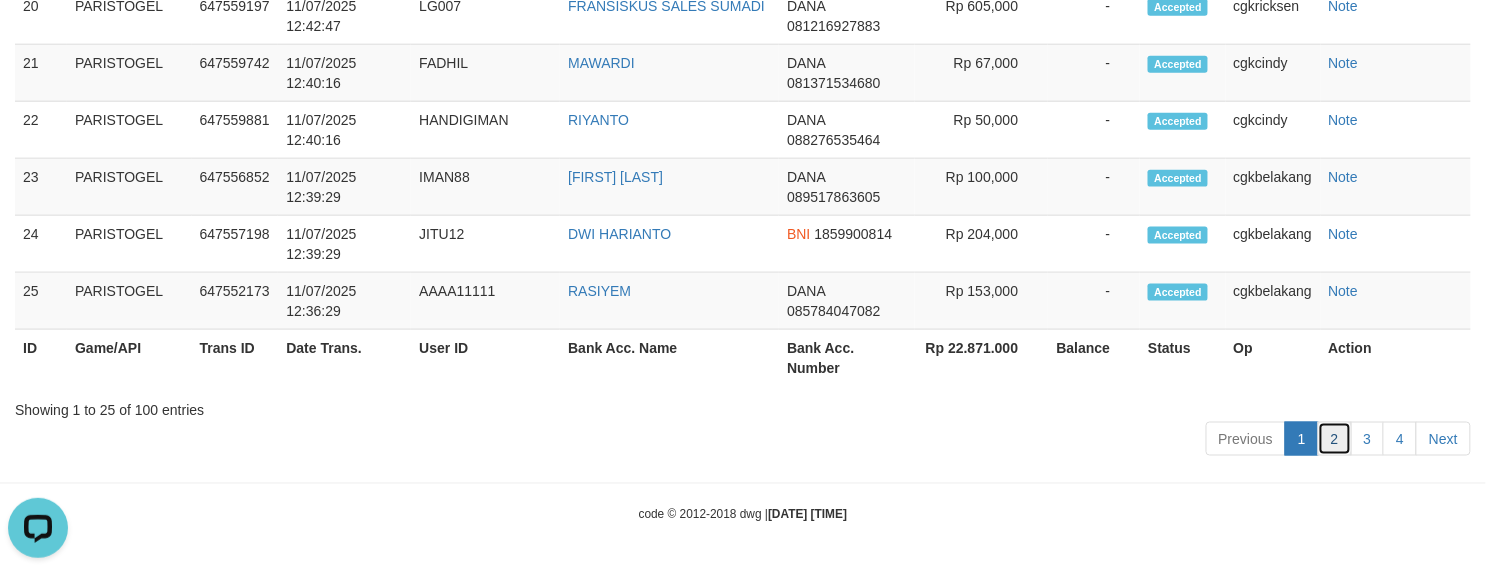 click on "2" at bounding box center [1335, 439] 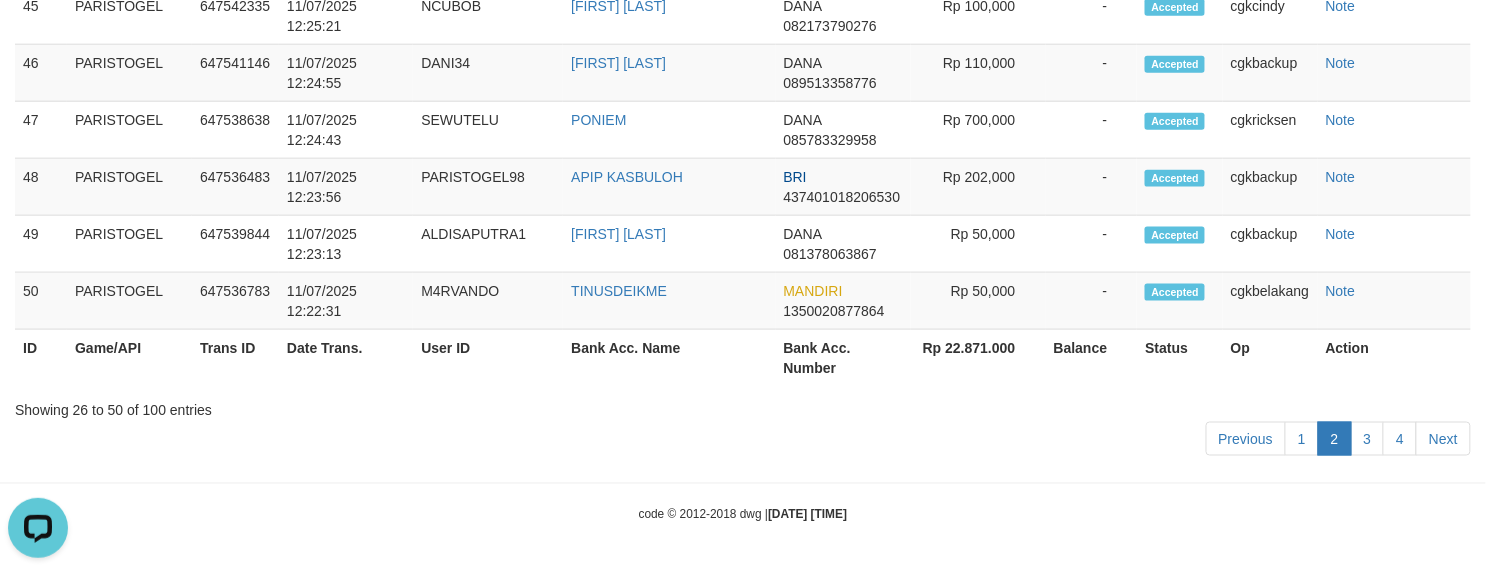 scroll, scrollTop: 2270, scrollLeft: 0, axis: vertical 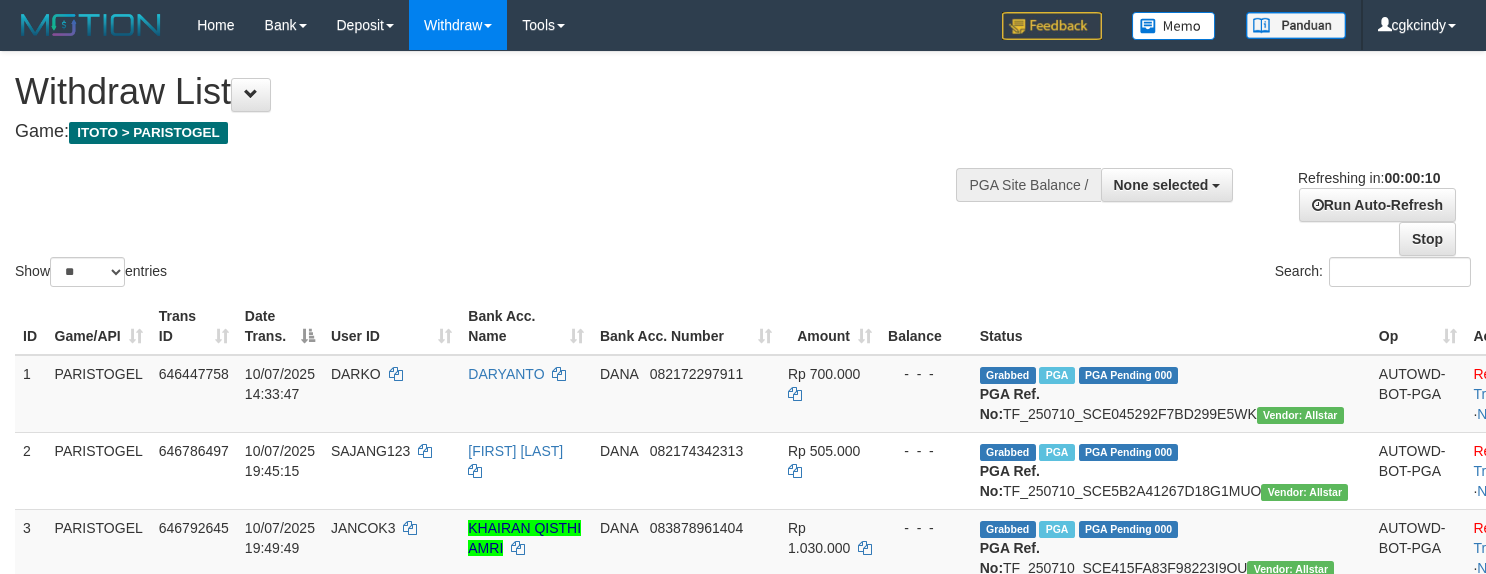 select 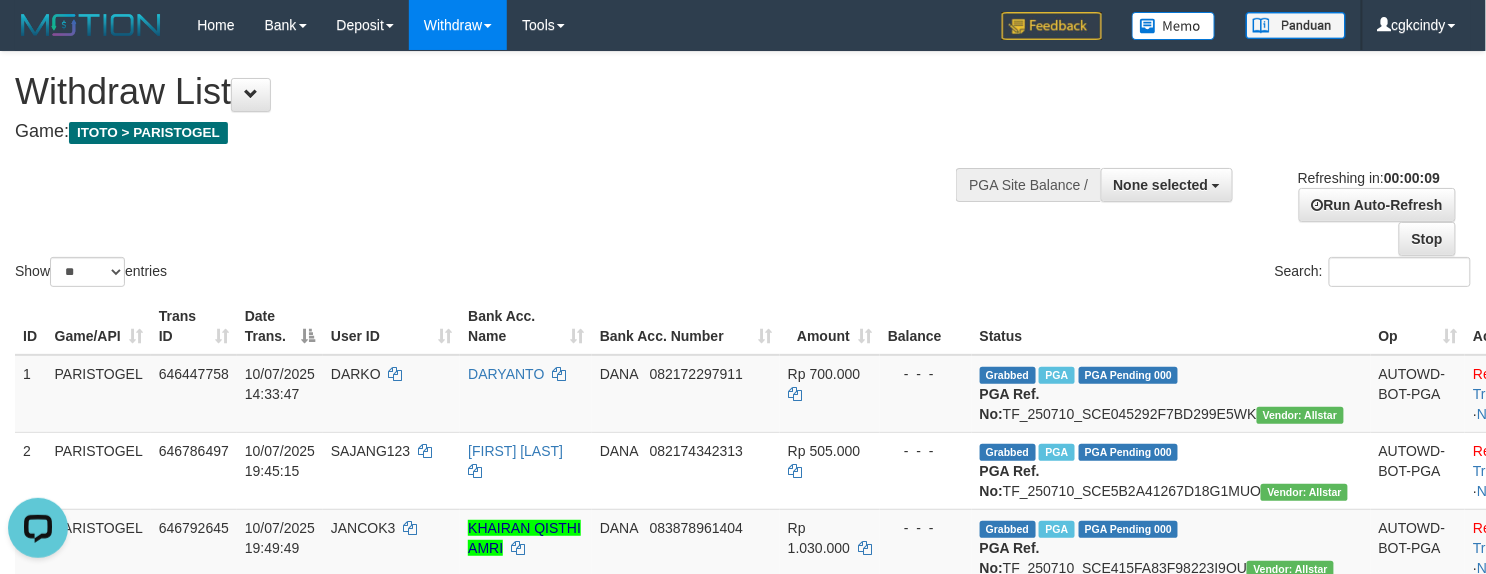scroll, scrollTop: 0, scrollLeft: 0, axis: both 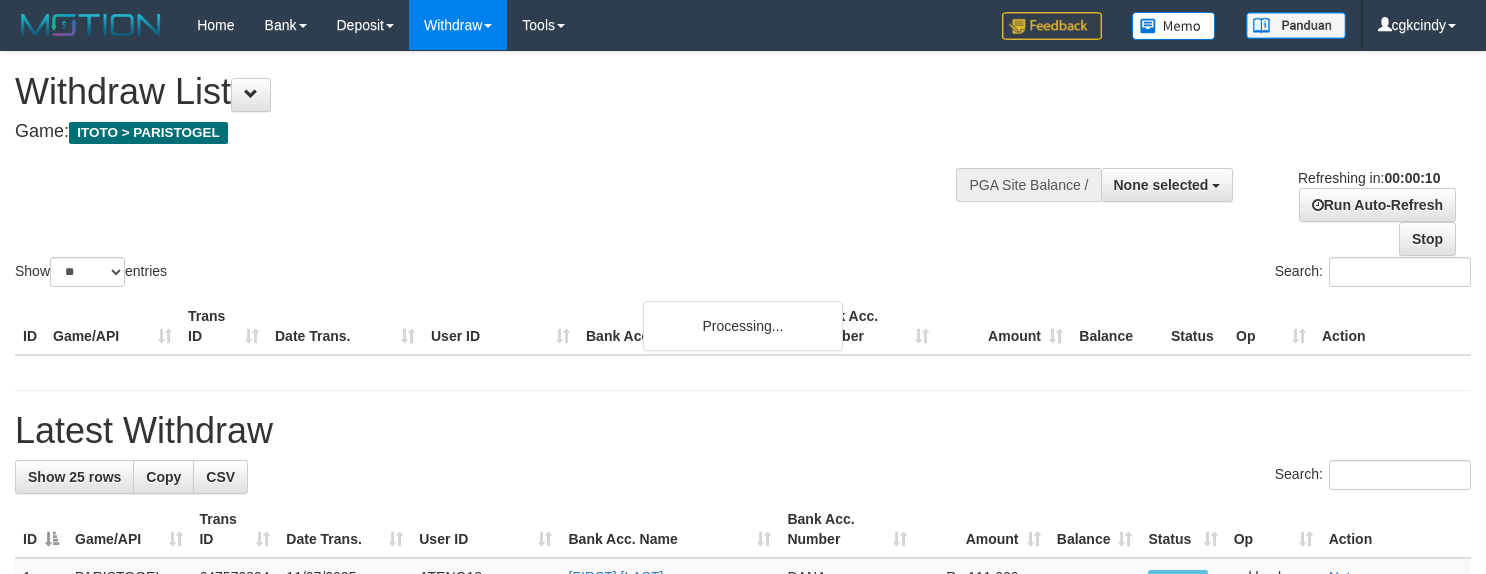 select 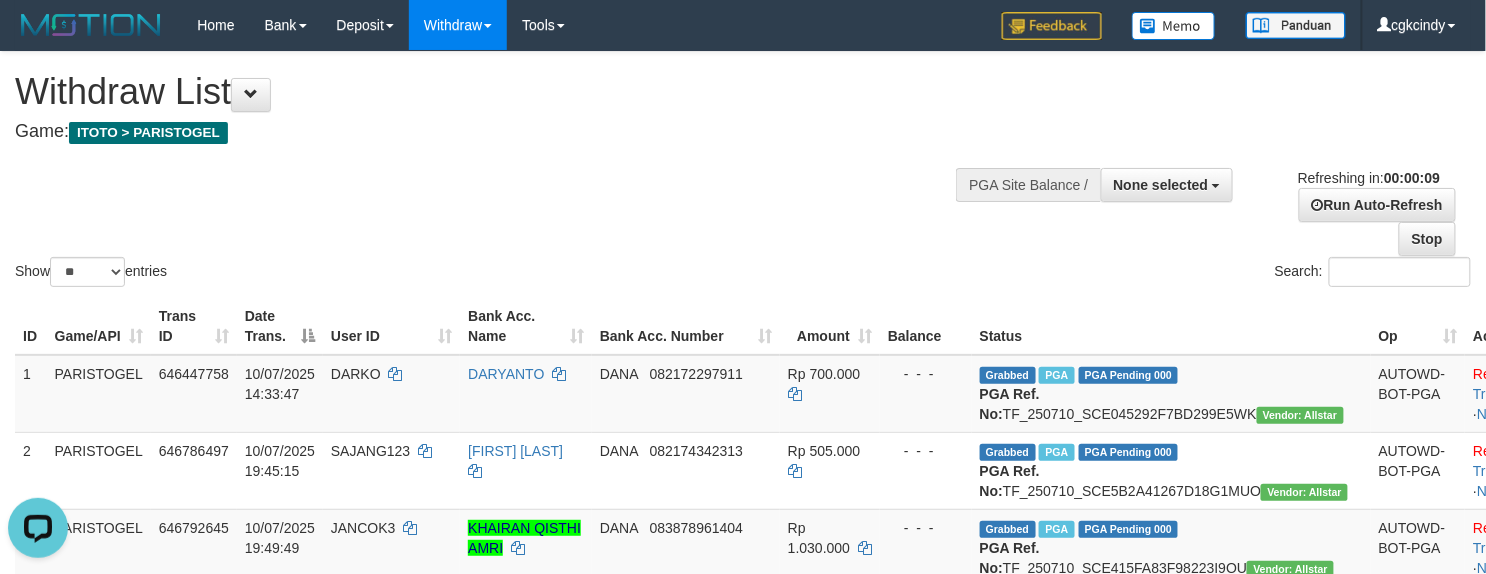 scroll, scrollTop: 0, scrollLeft: 0, axis: both 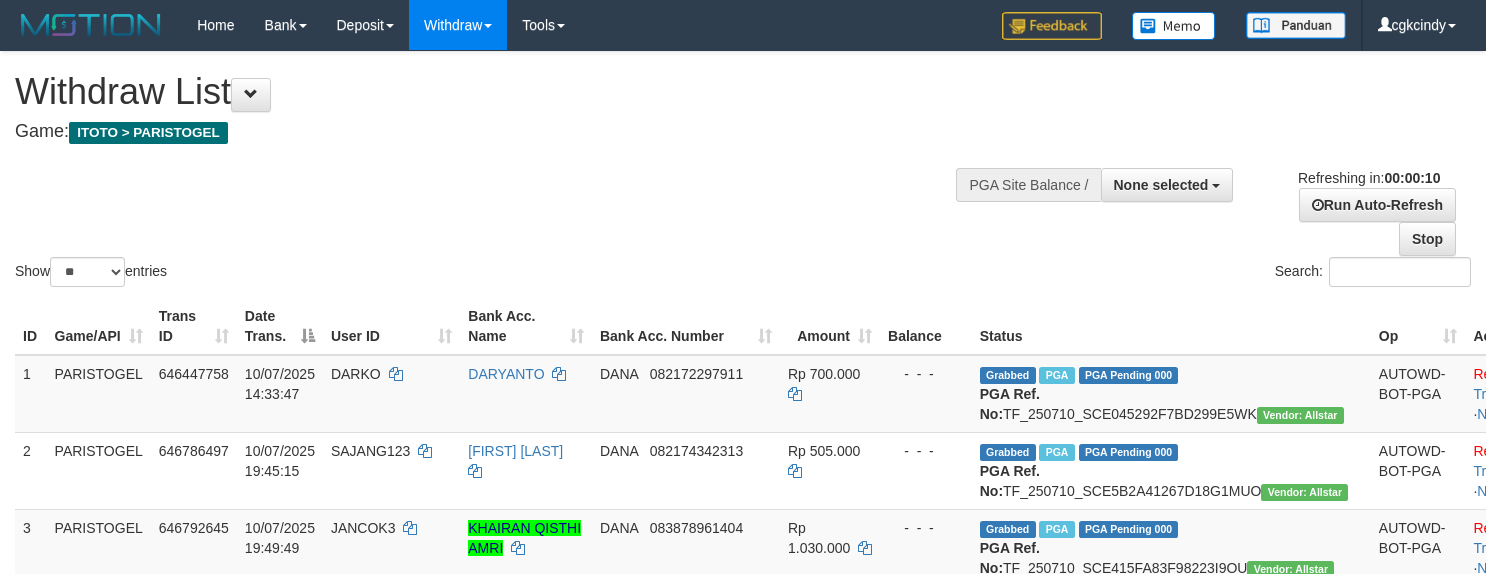 select 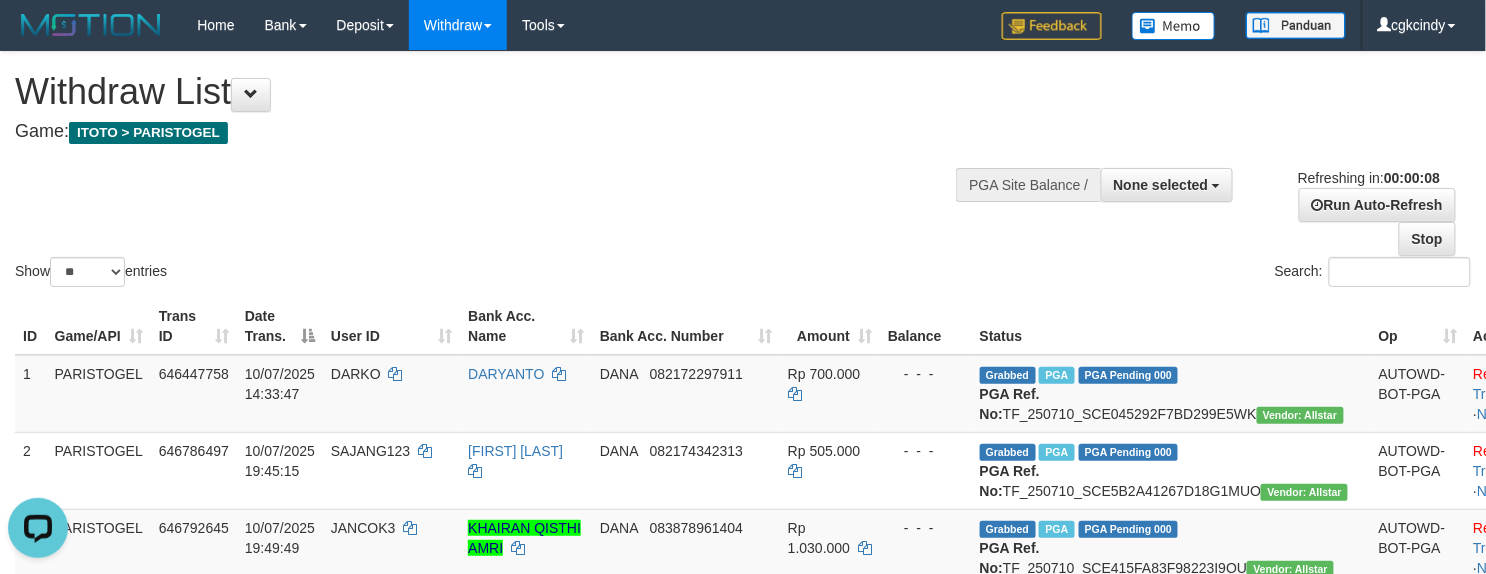scroll, scrollTop: 0, scrollLeft: 0, axis: both 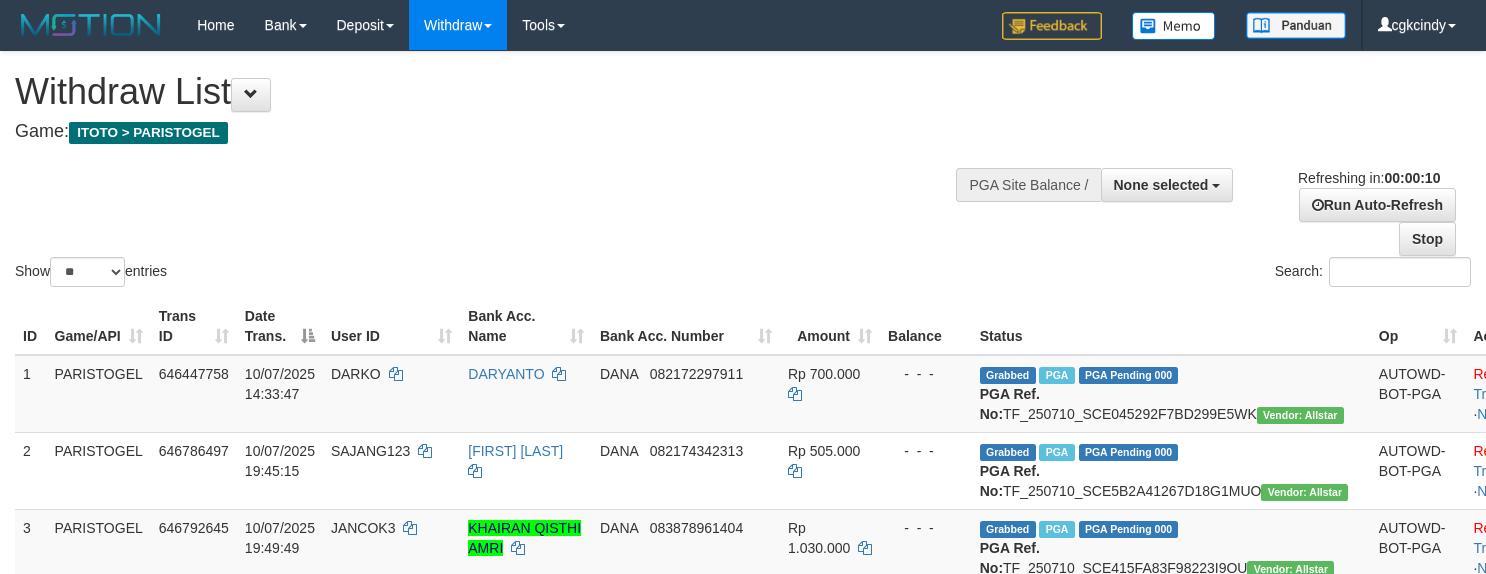 select 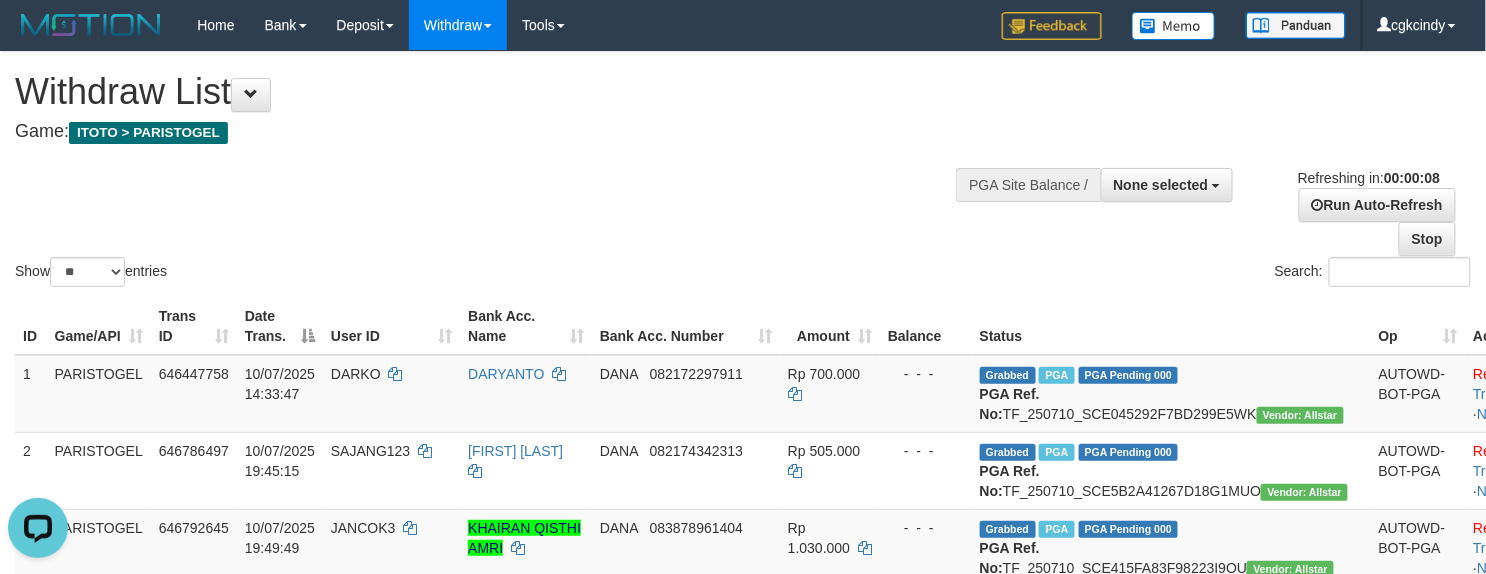 scroll, scrollTop: 0, scrollLeft: 0, axis: both 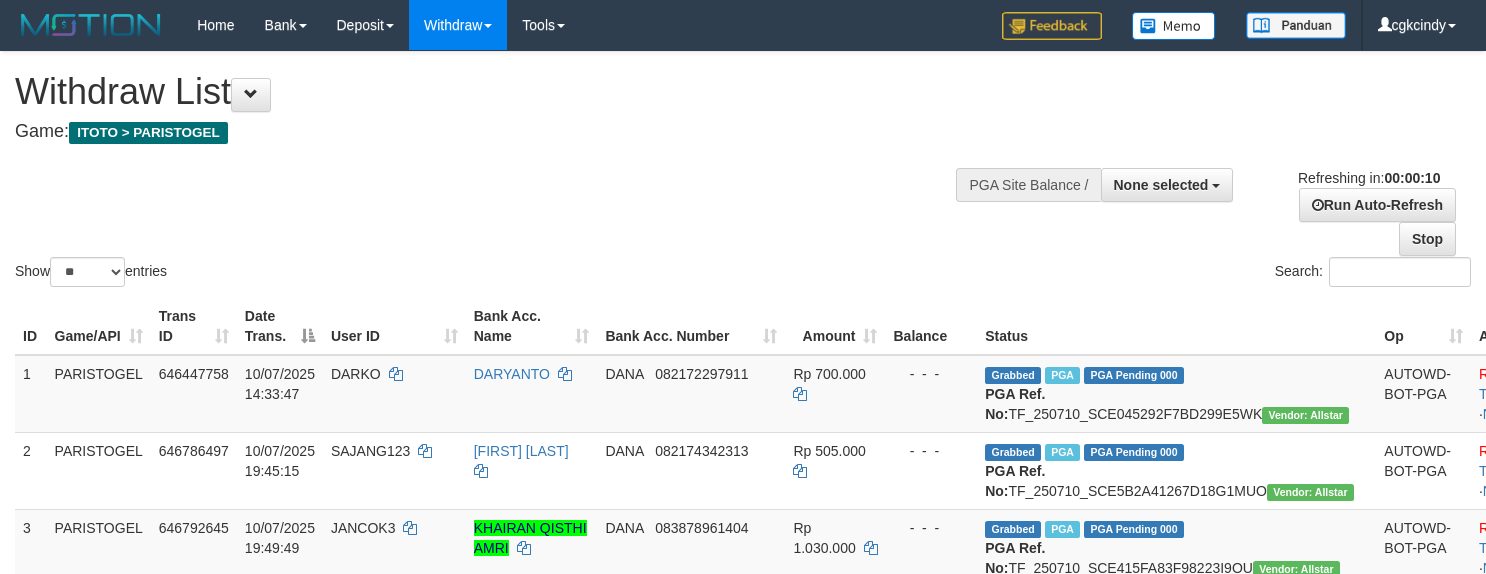 select 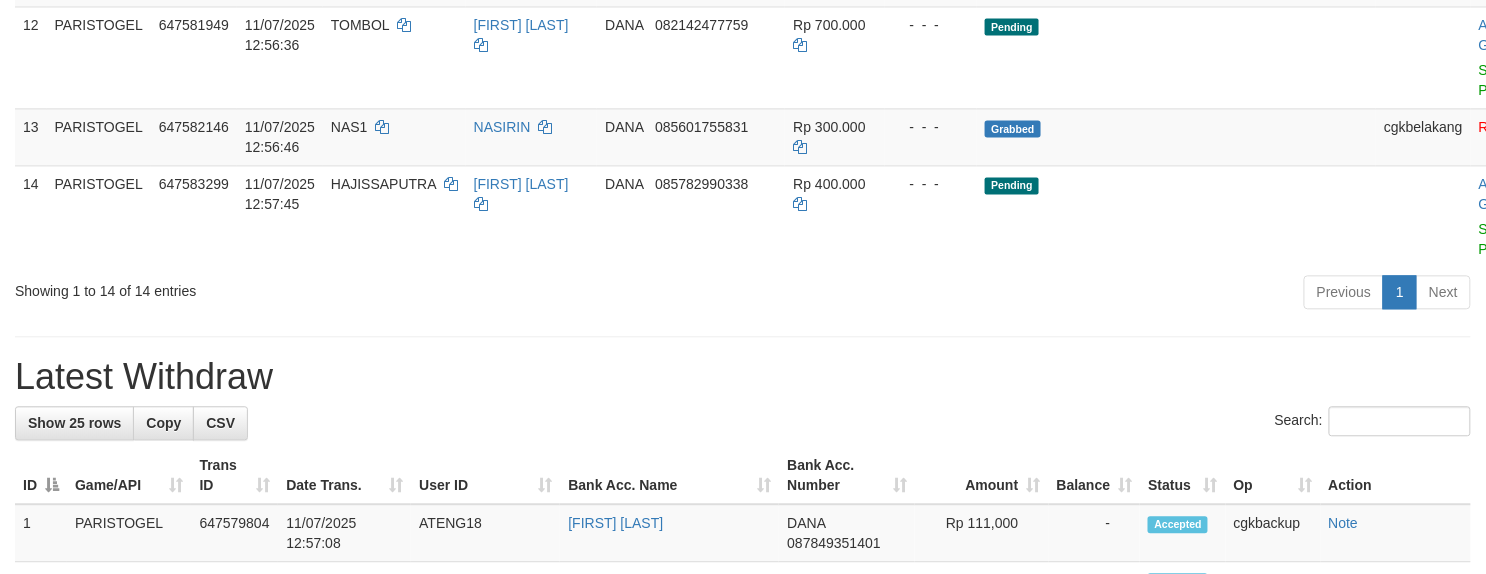 scroll, scrollTop: 1333, scrollLeft: 0, axis: vertical 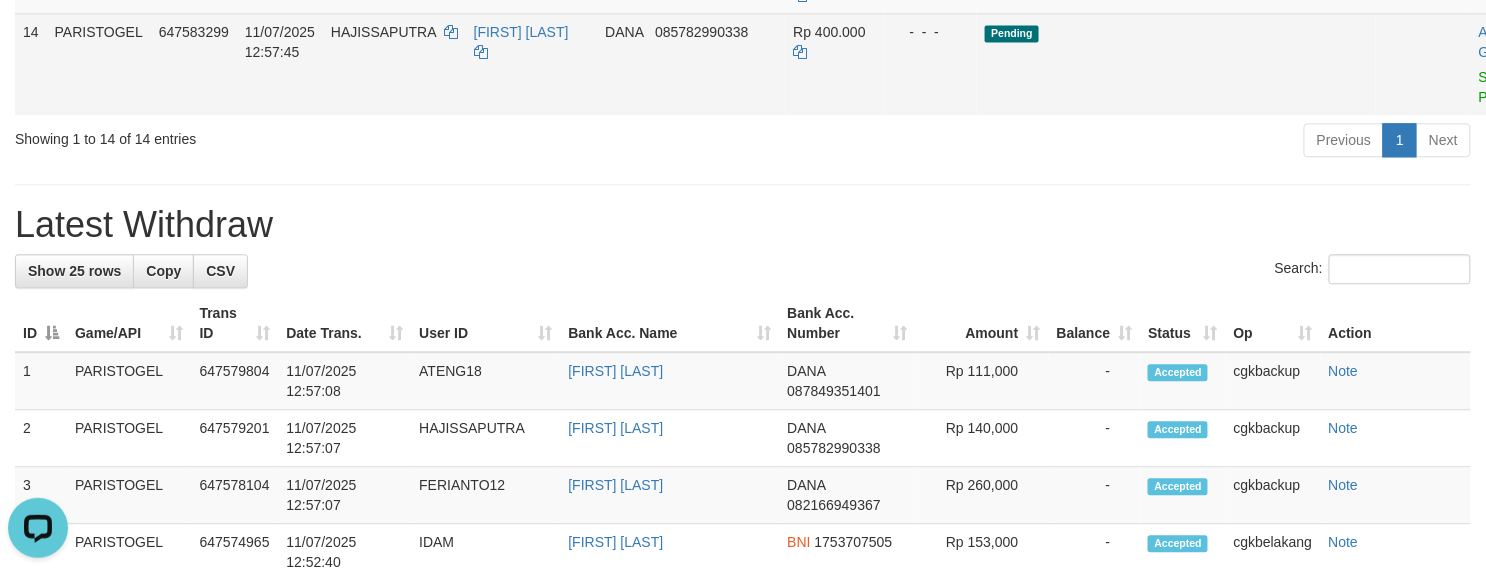 drag, startPoint x: 1354, startPoint y: 189, endPoint x: 1416, endPoint y: 189, distance: 62 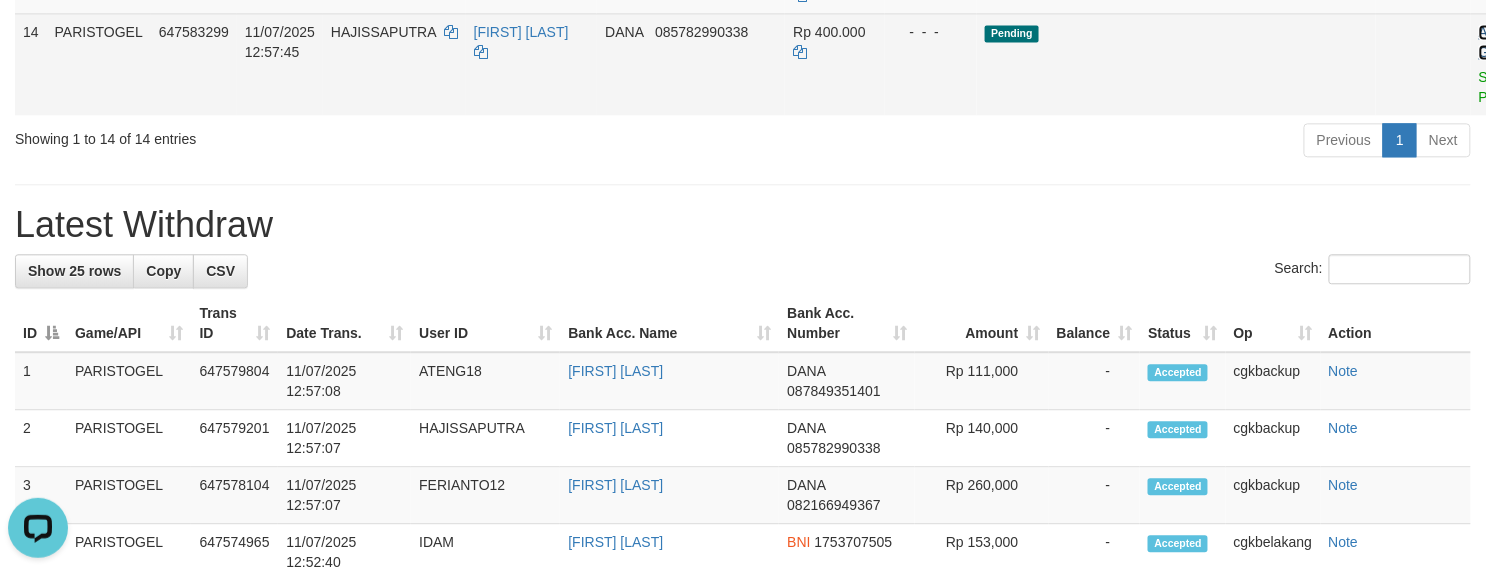 click on "Allow Grab" at bounding box center [1495, 42] 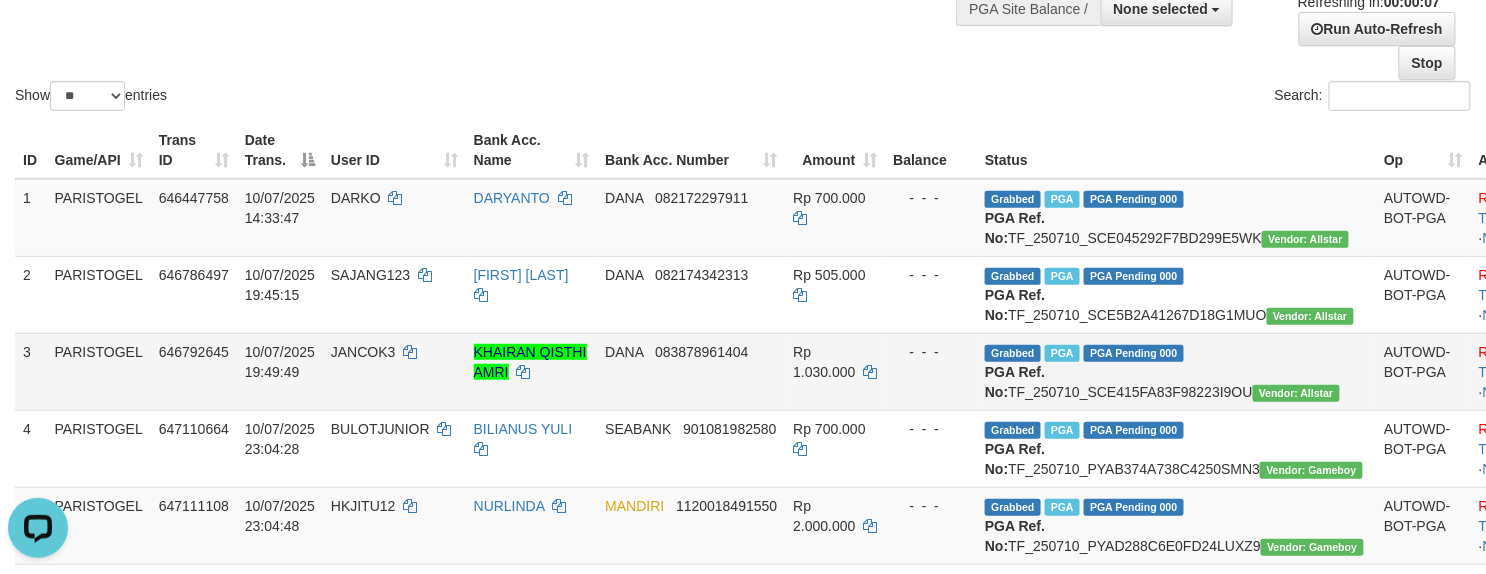 scroll, scrollTop: 0, scrollLeft: 0, axis: both 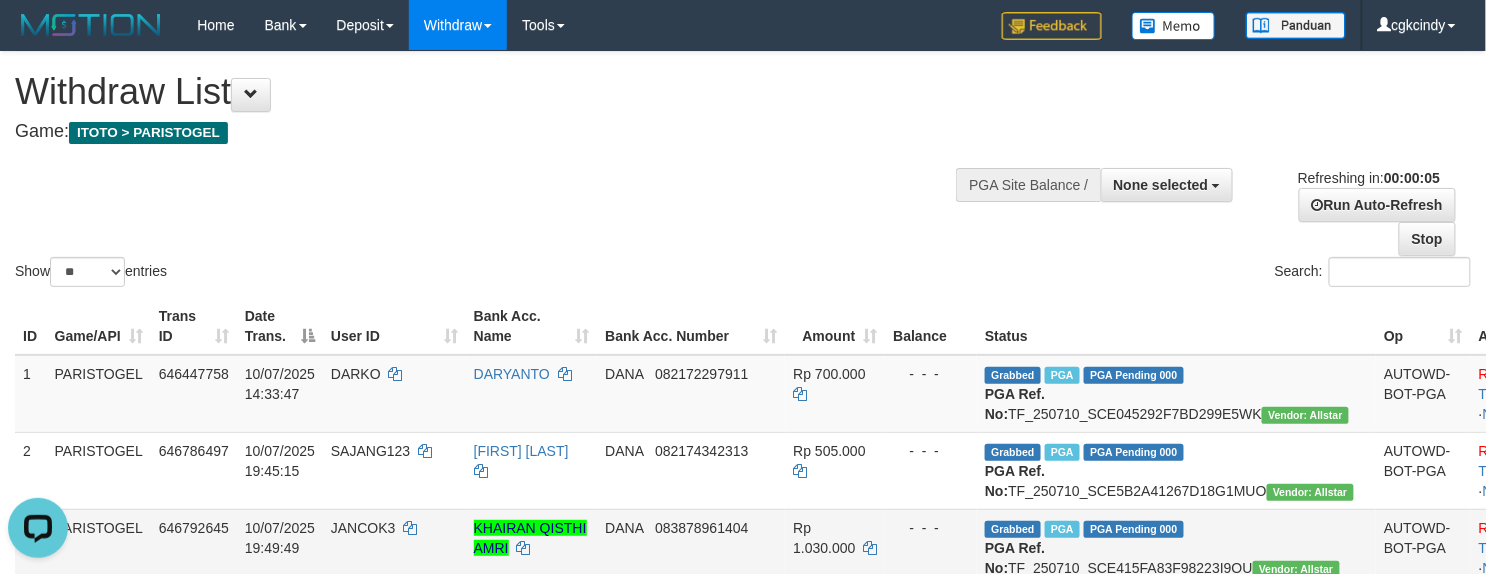 click on "Show  ** ** ** ***  entries Search:" at bounding box center [743, 171] 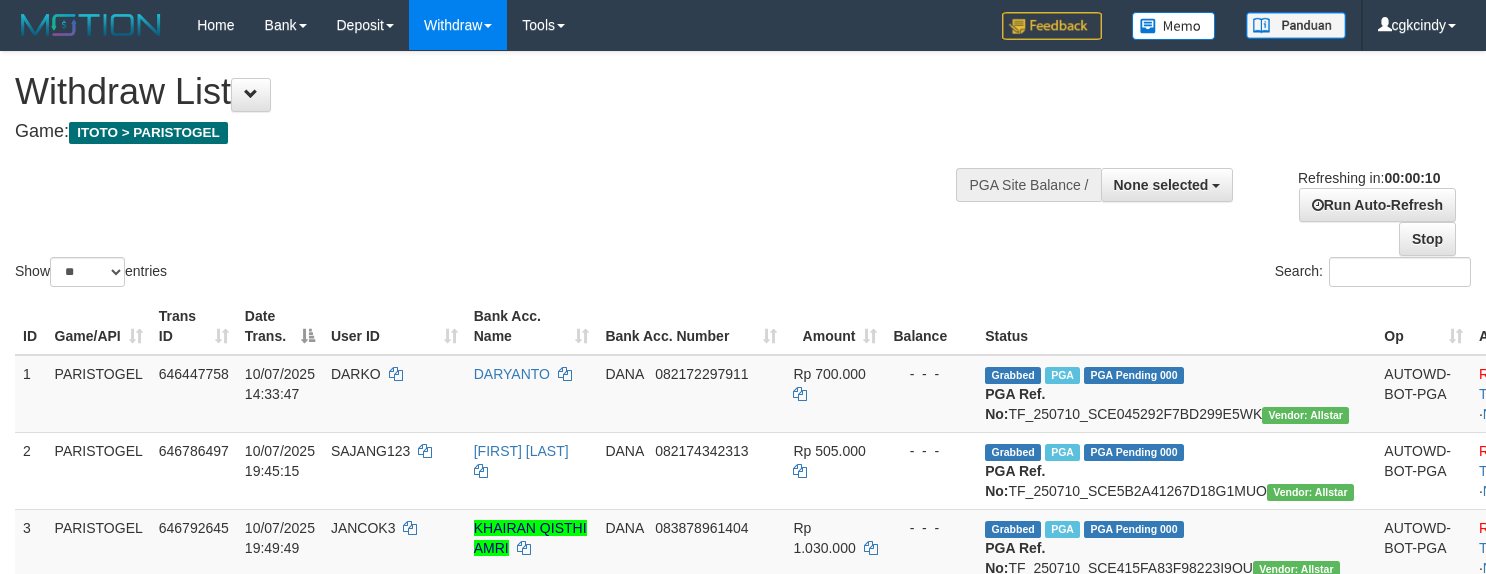 select 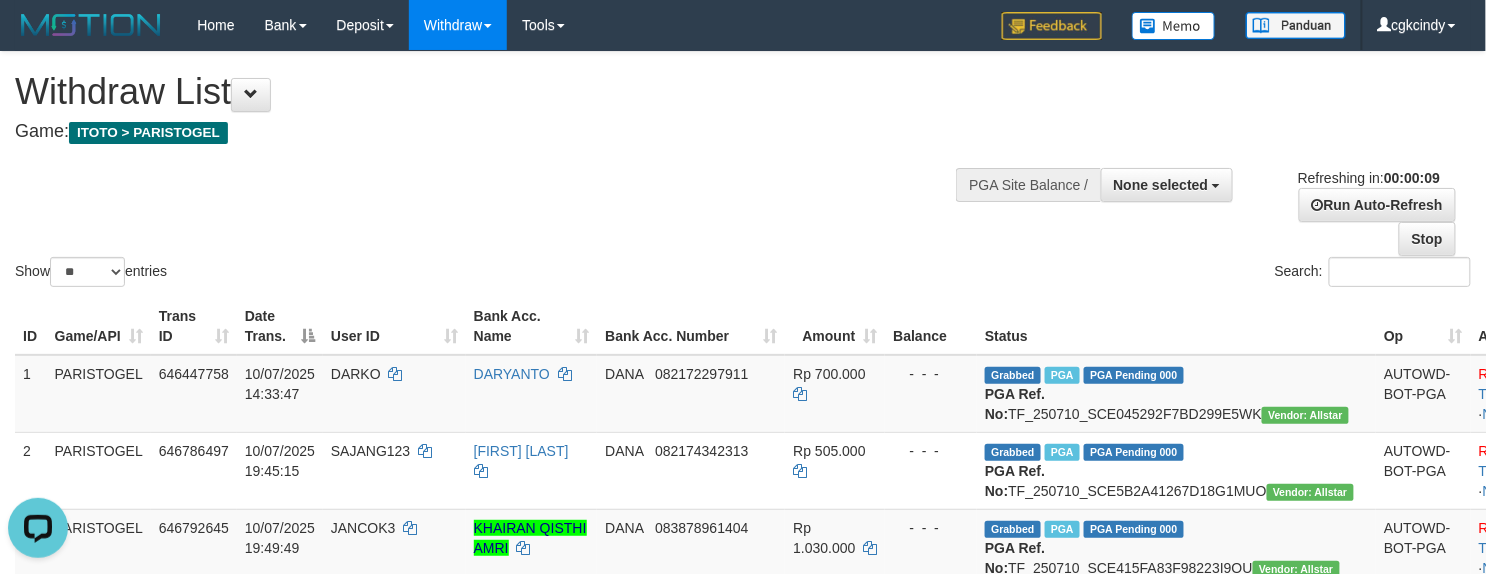 scroll, scrollTop: 0, scrollLeft: 0, axis: both 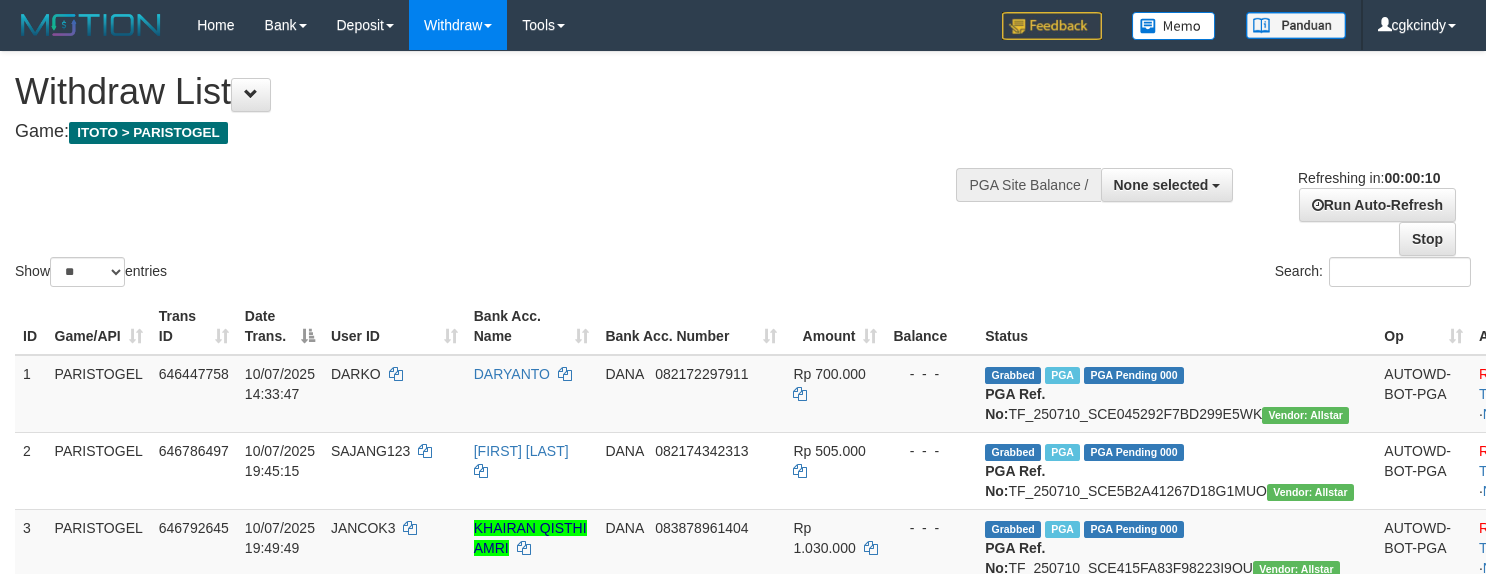 select 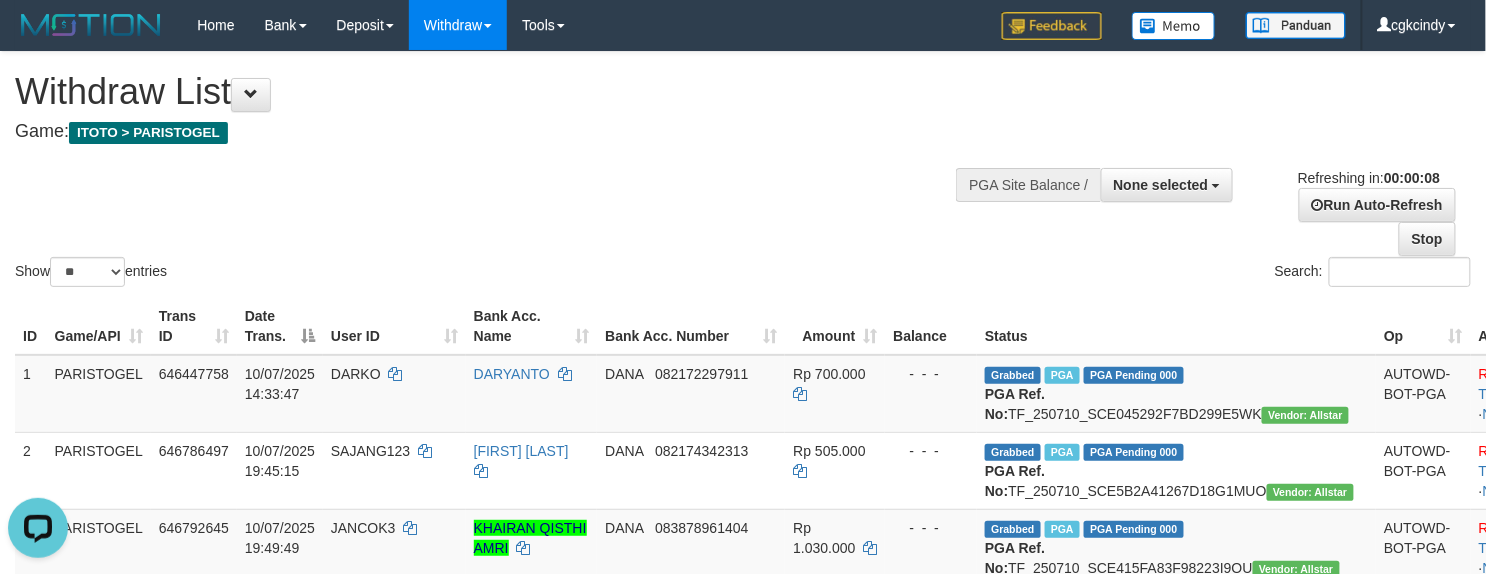 scroll, scrollTop: 0, scrollLeft: 0, axis: both 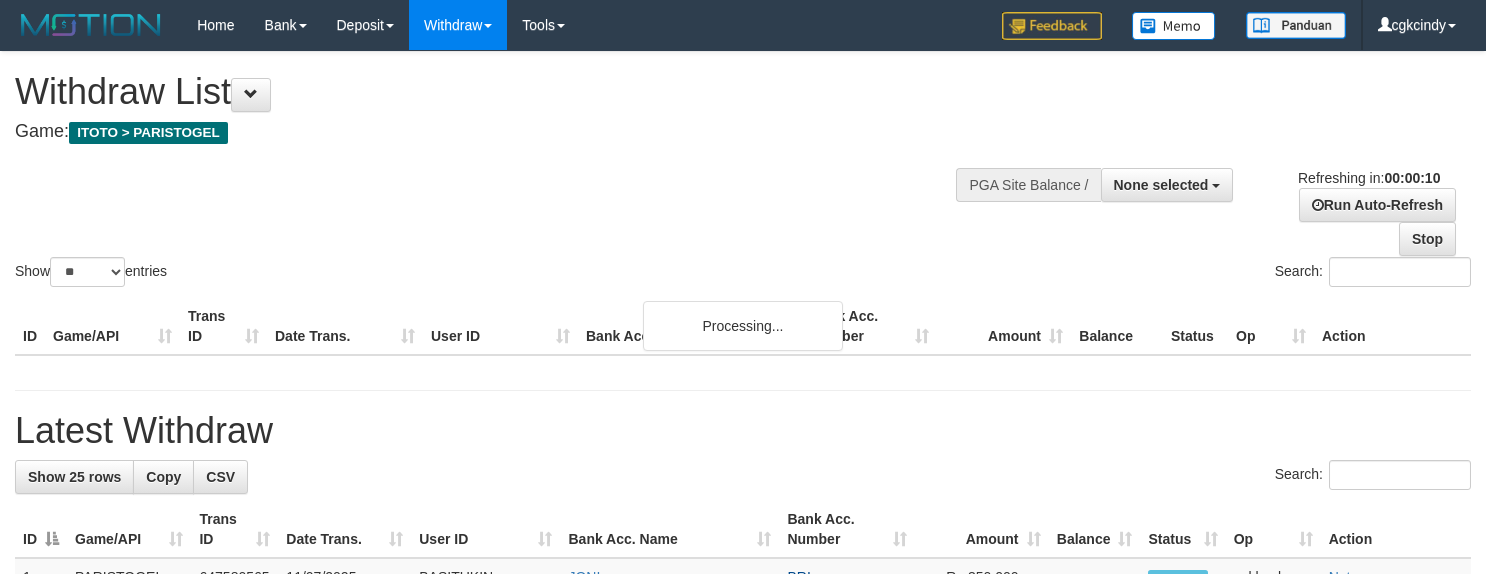 select 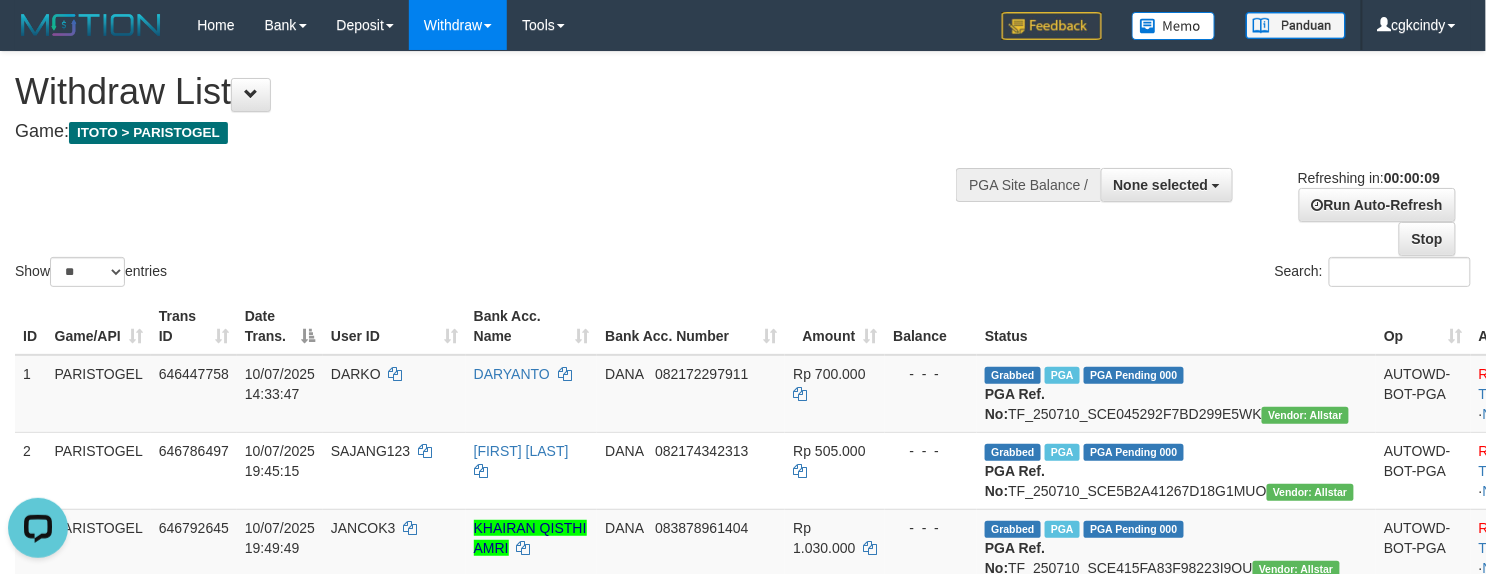scroll, scrollTop: 0, scrollLeft: 0, axis: both 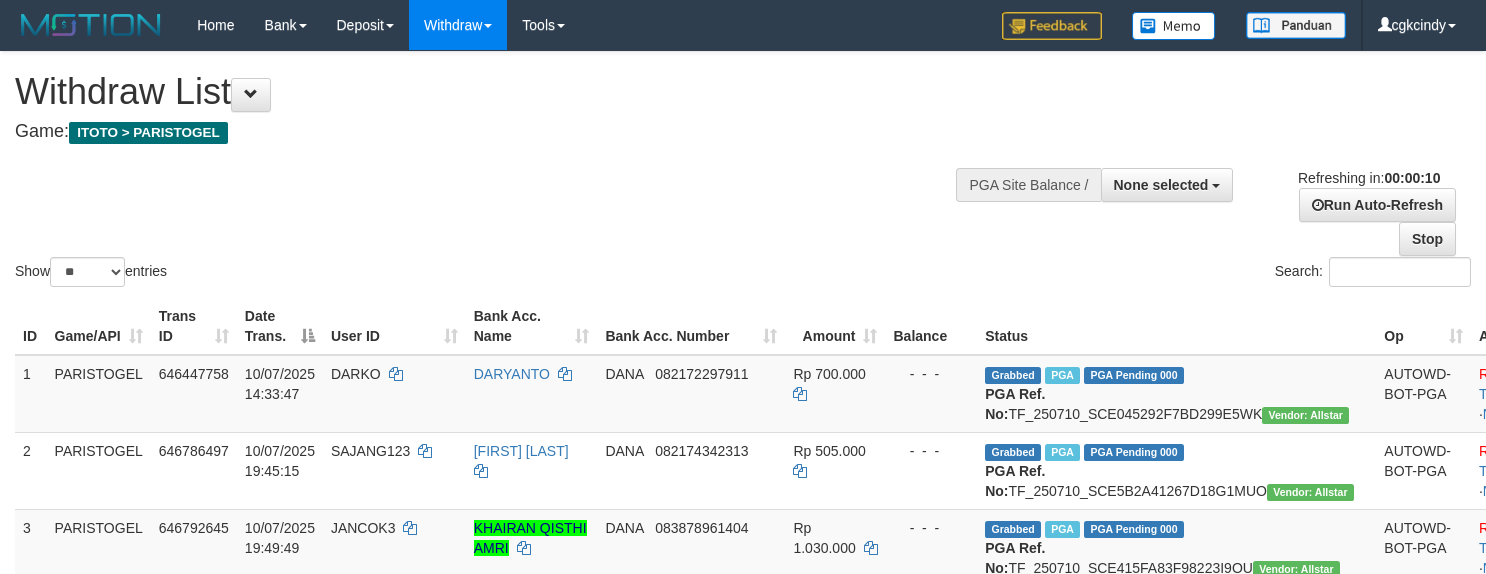 select 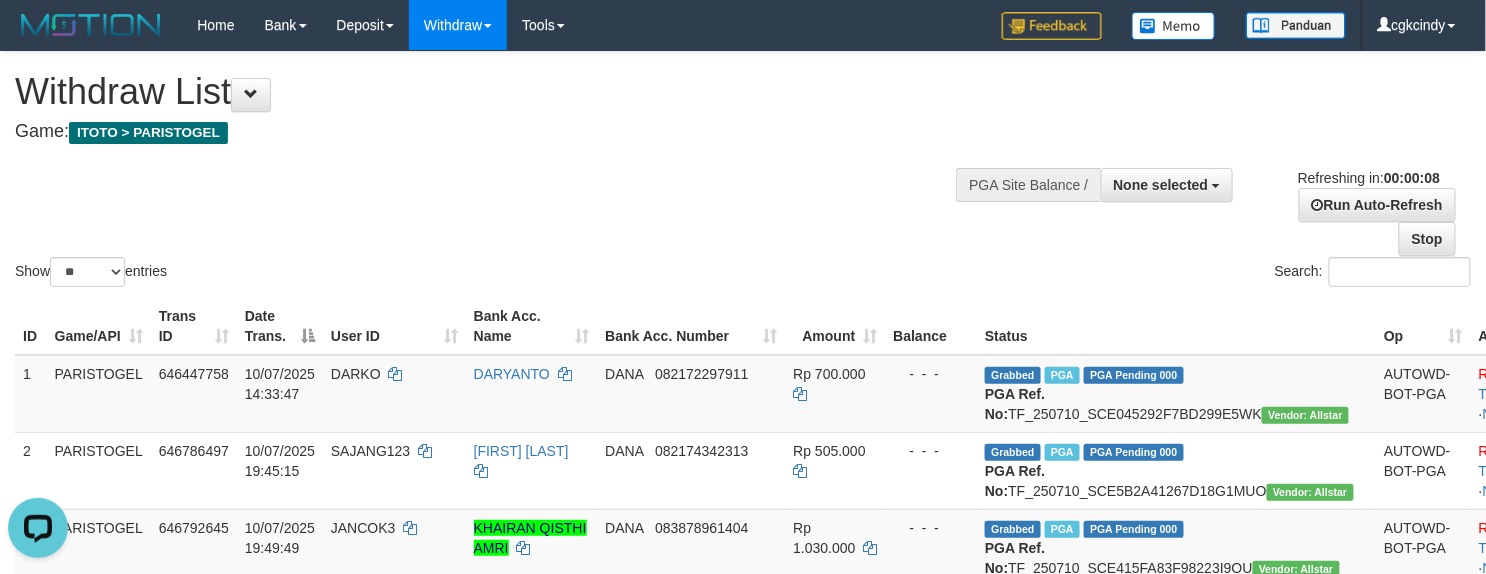 scroll, scrollTop: 0, scrollLeft: 0, axis: both 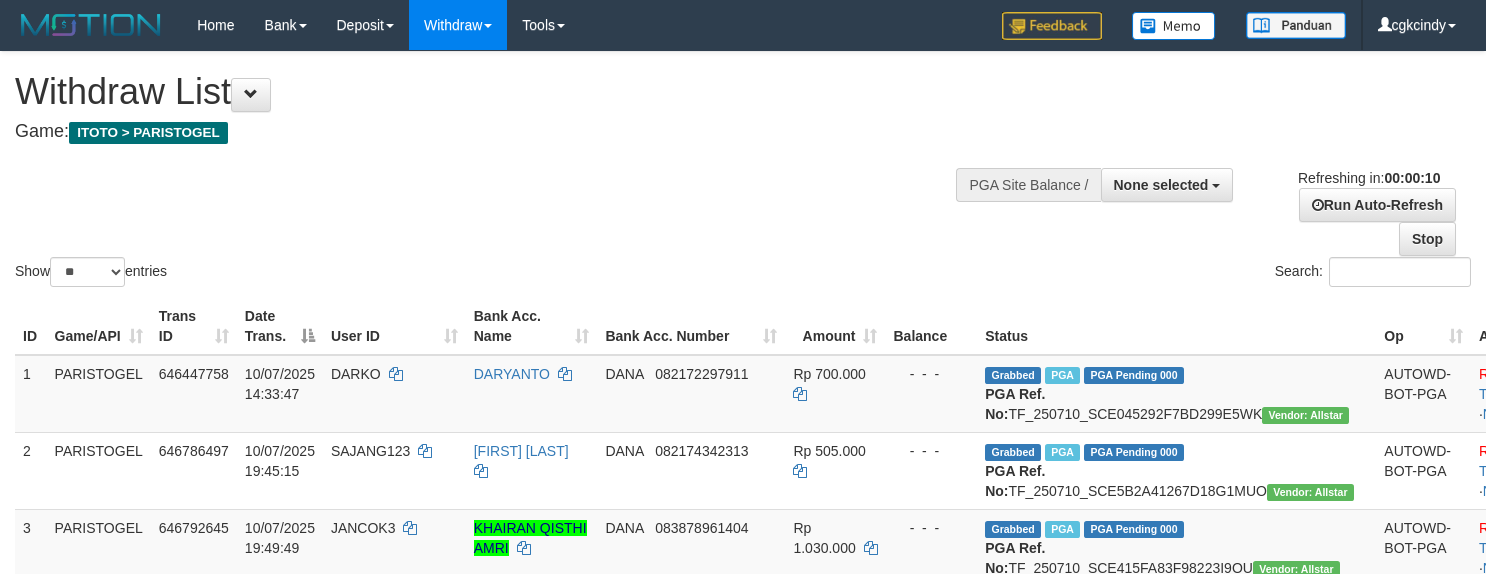 select 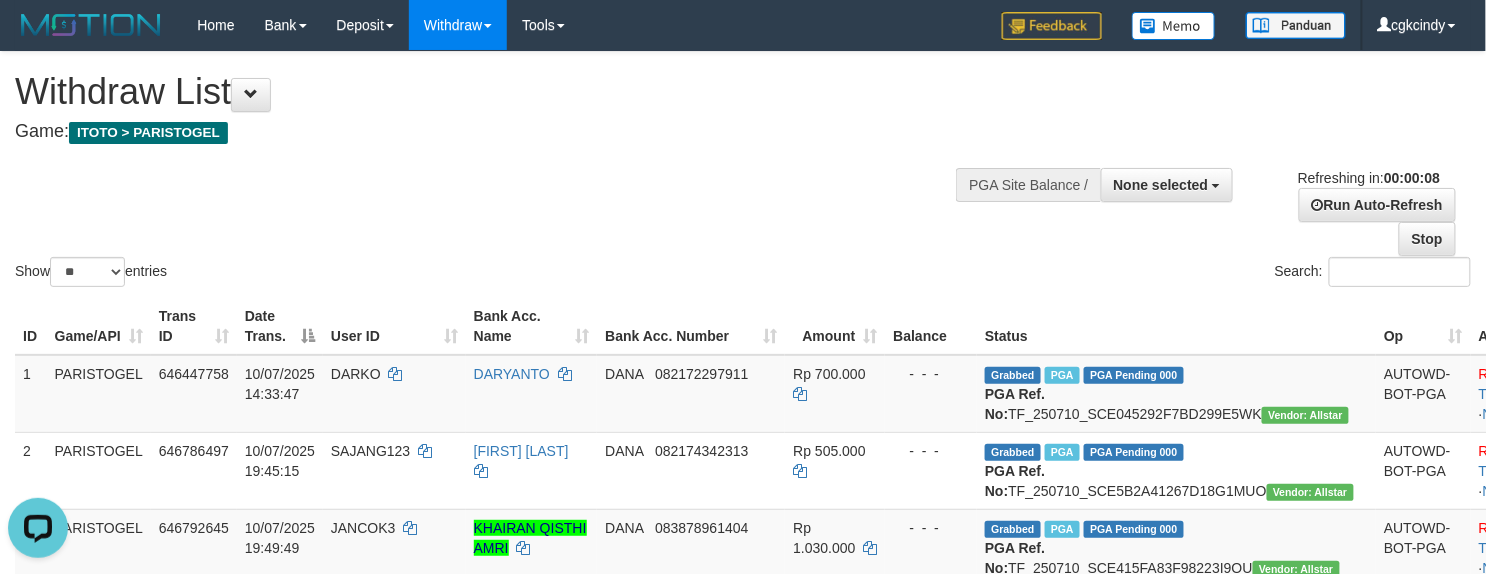 scroll, scrollTop: 0, scrollLeft: 0, axis: both 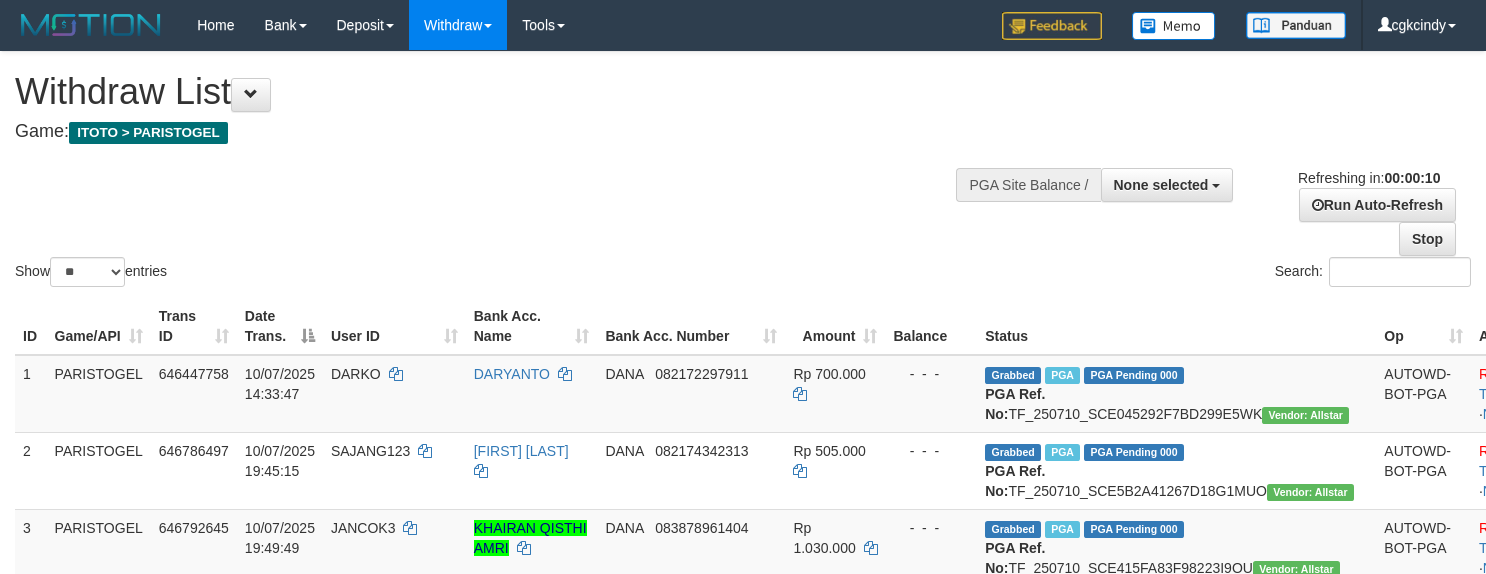 select 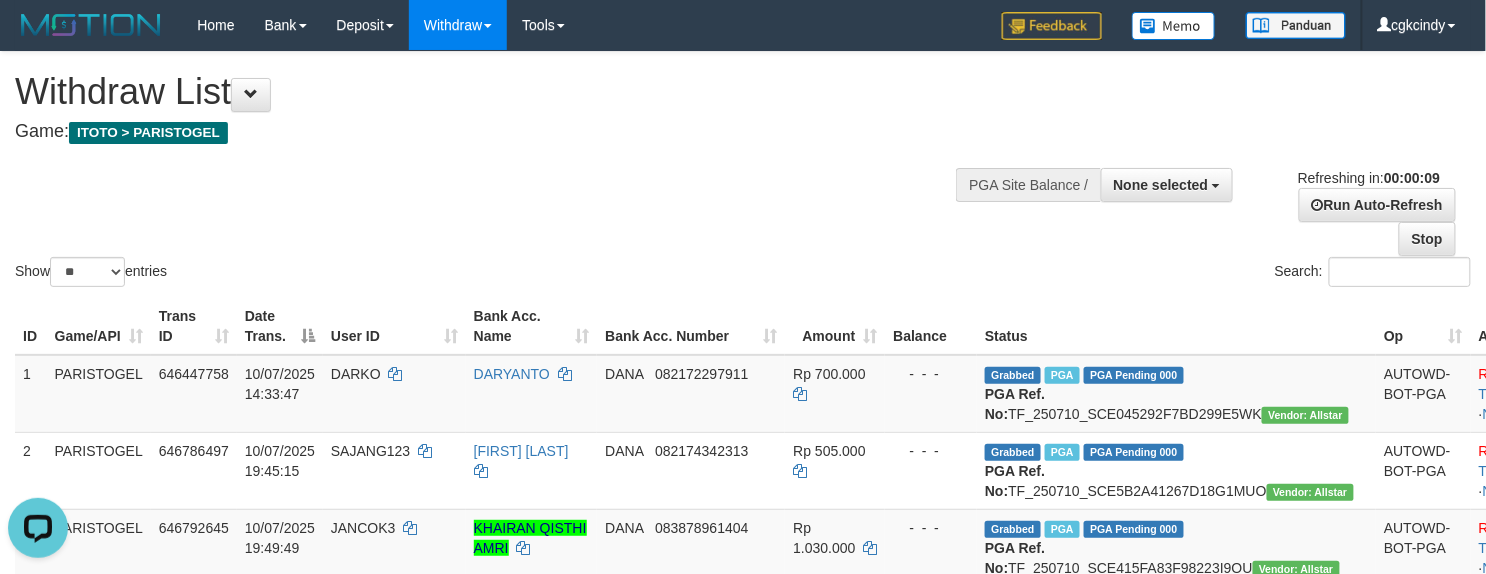 scroll, scrollTop: 0, scrollLeft: 0, axis: both 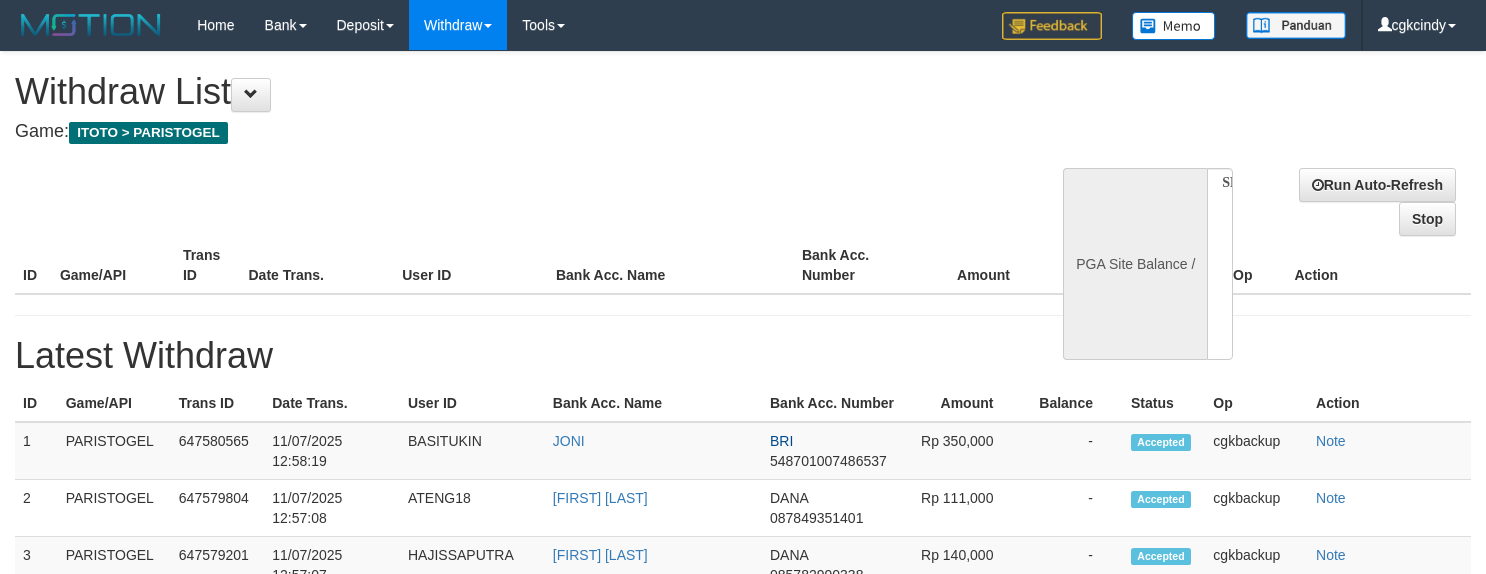 select 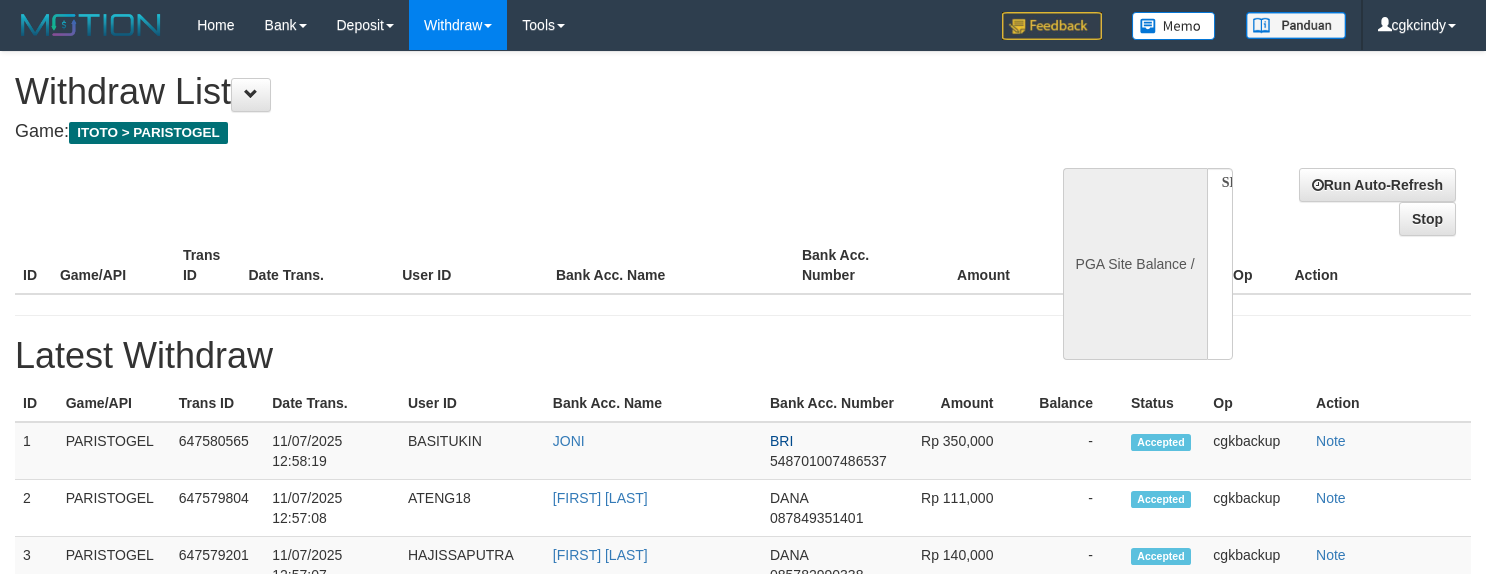 scroll, scrollTop: 0, scrollLeft: 0, axis: both 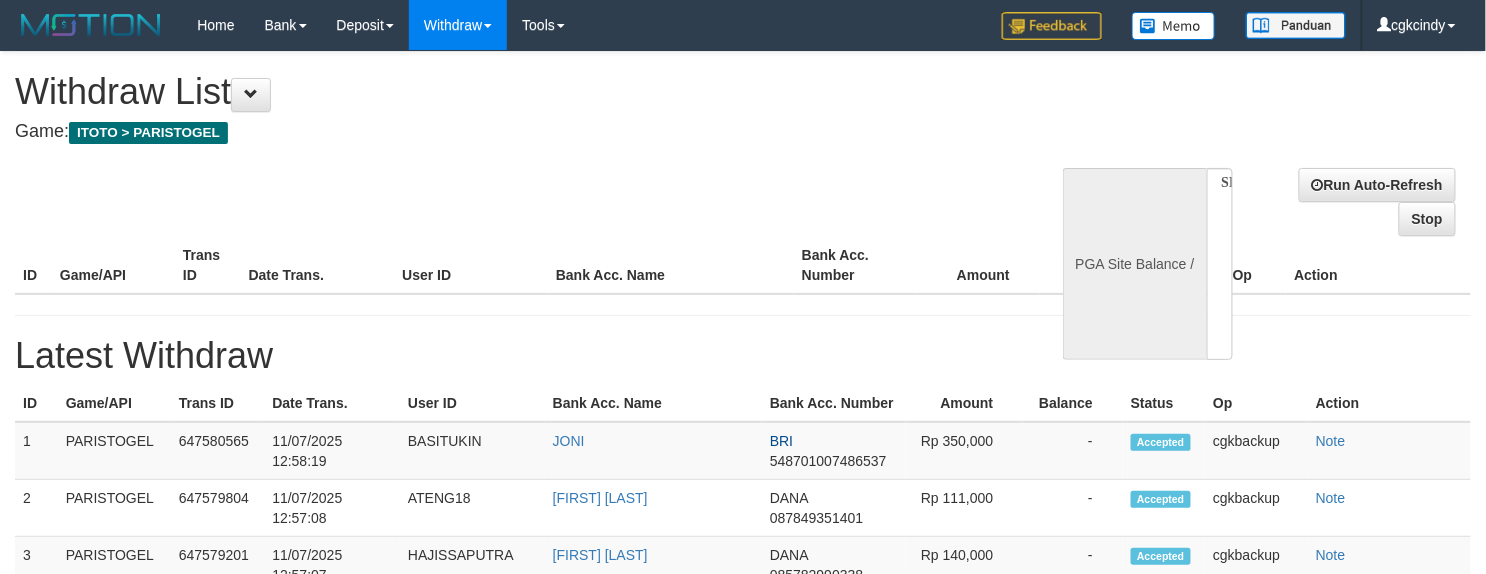select on "**" 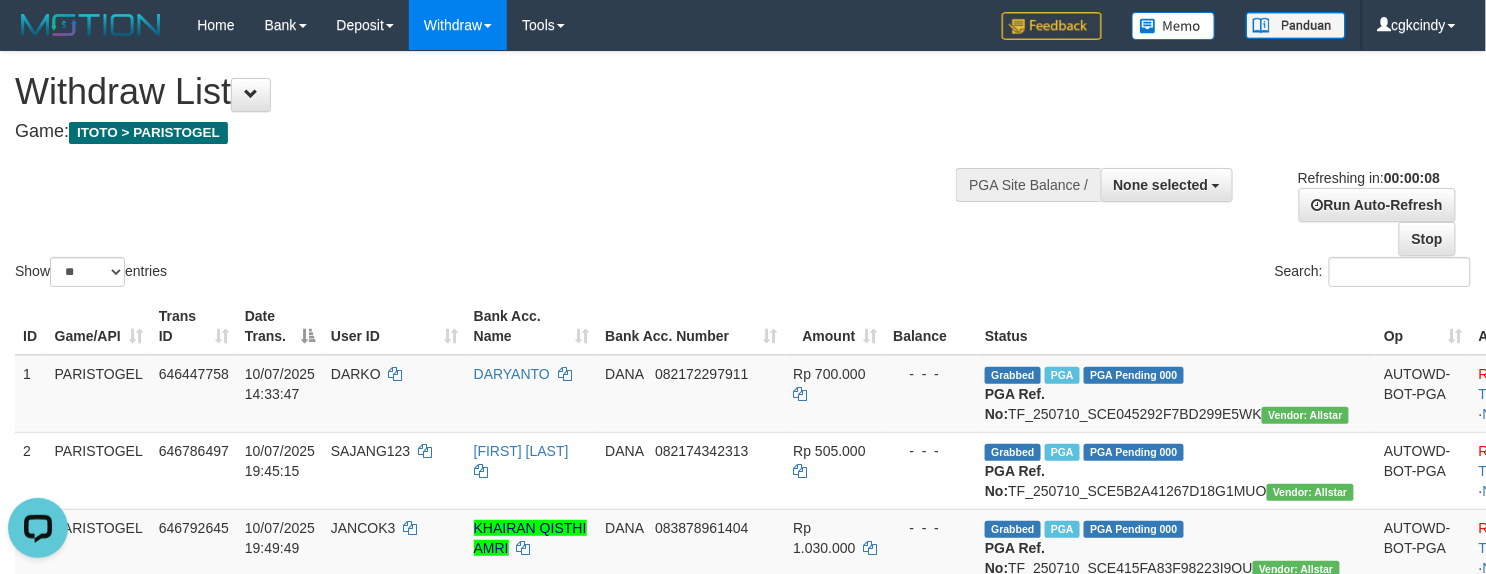 scroll, scrollTop: 0, scrollLeft: 0, axis: both 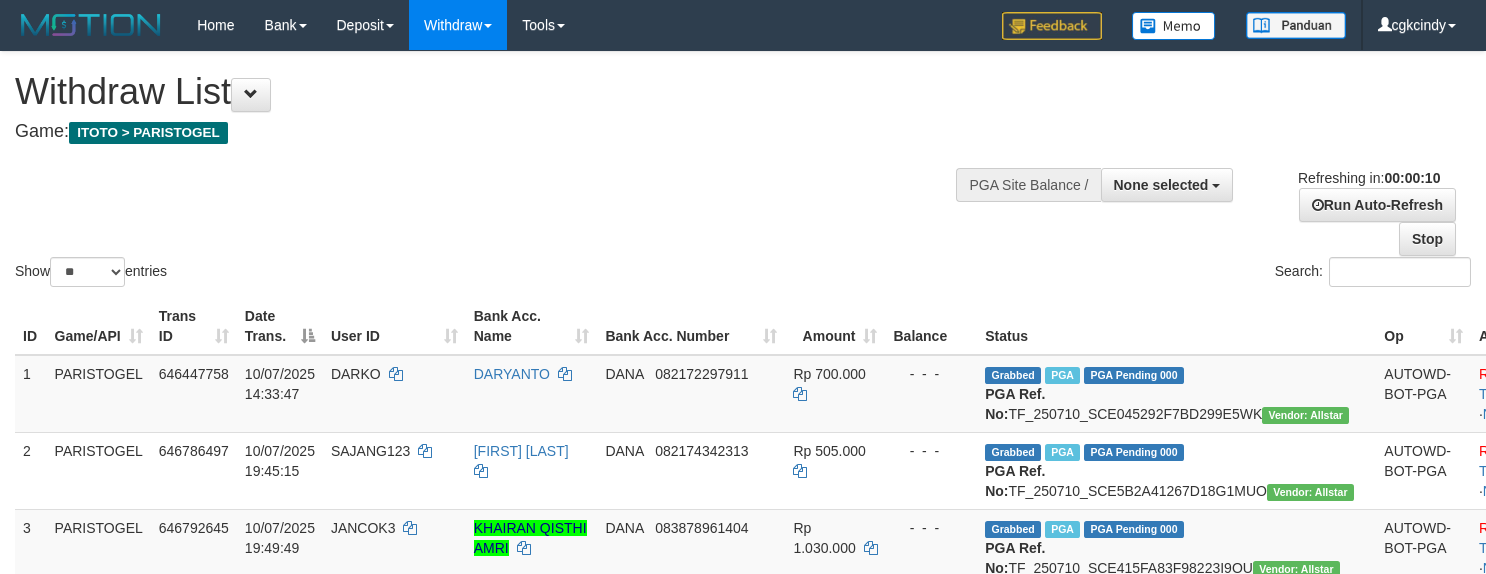 select 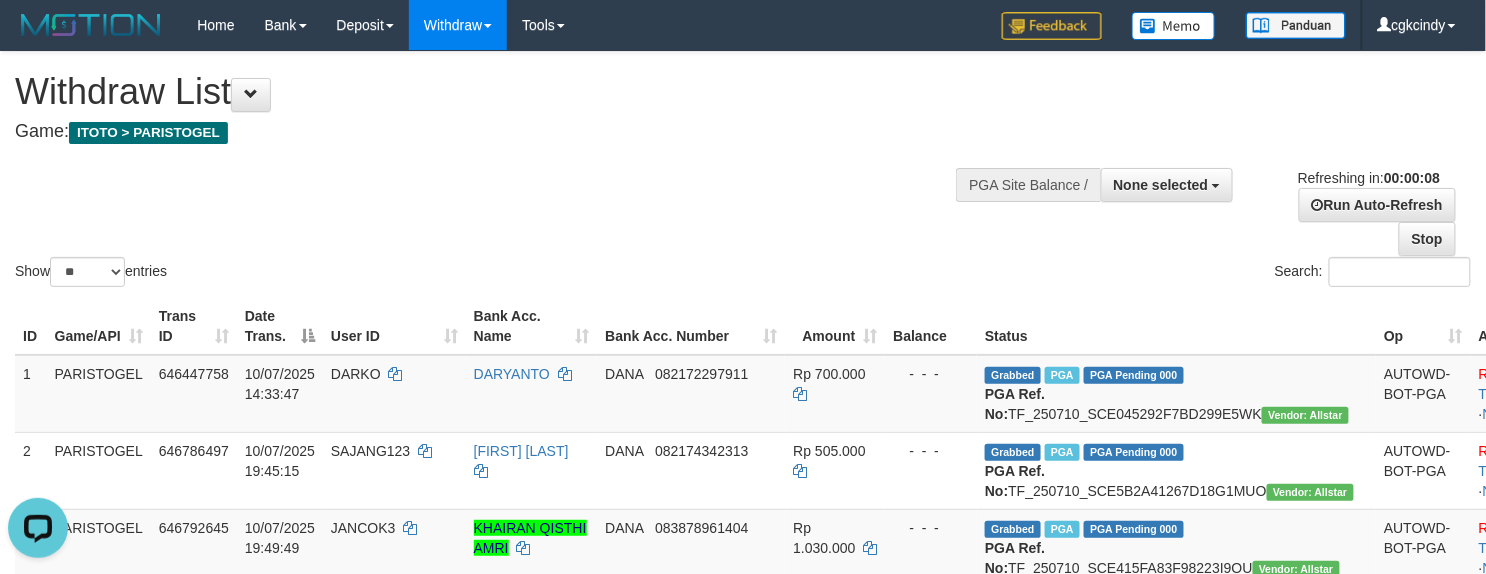 scroll, scrollTop: 0, scrollLeft: 0, axis: both 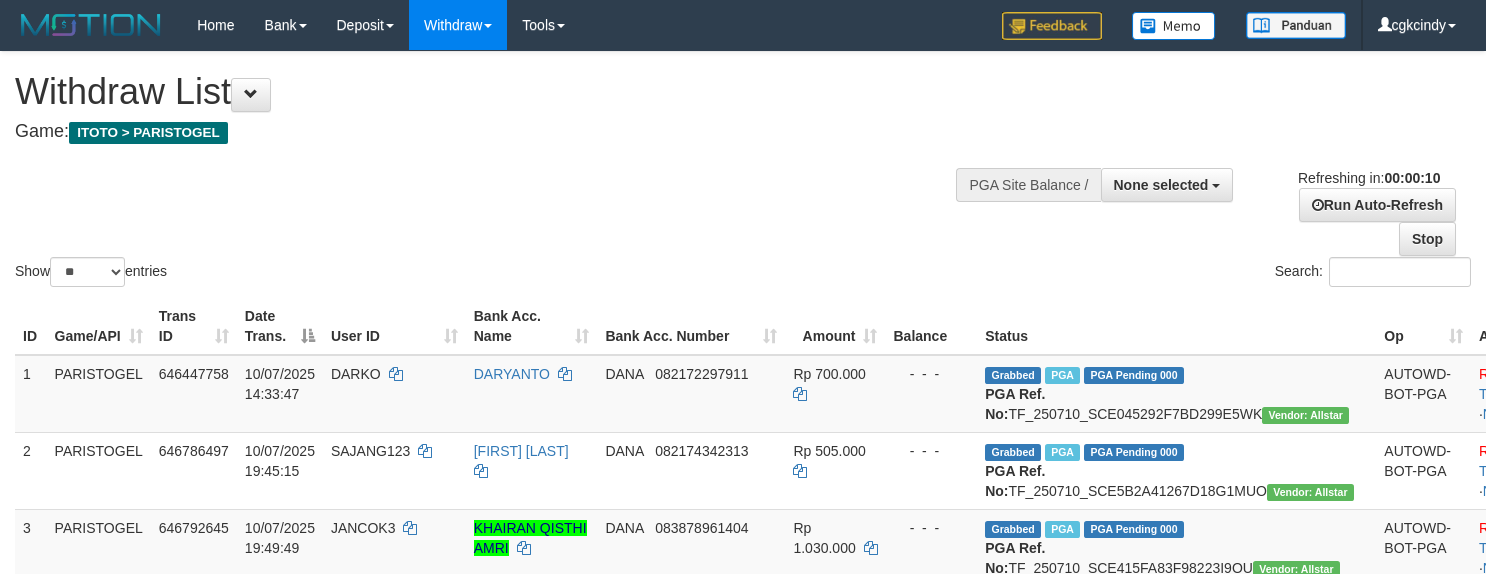 select 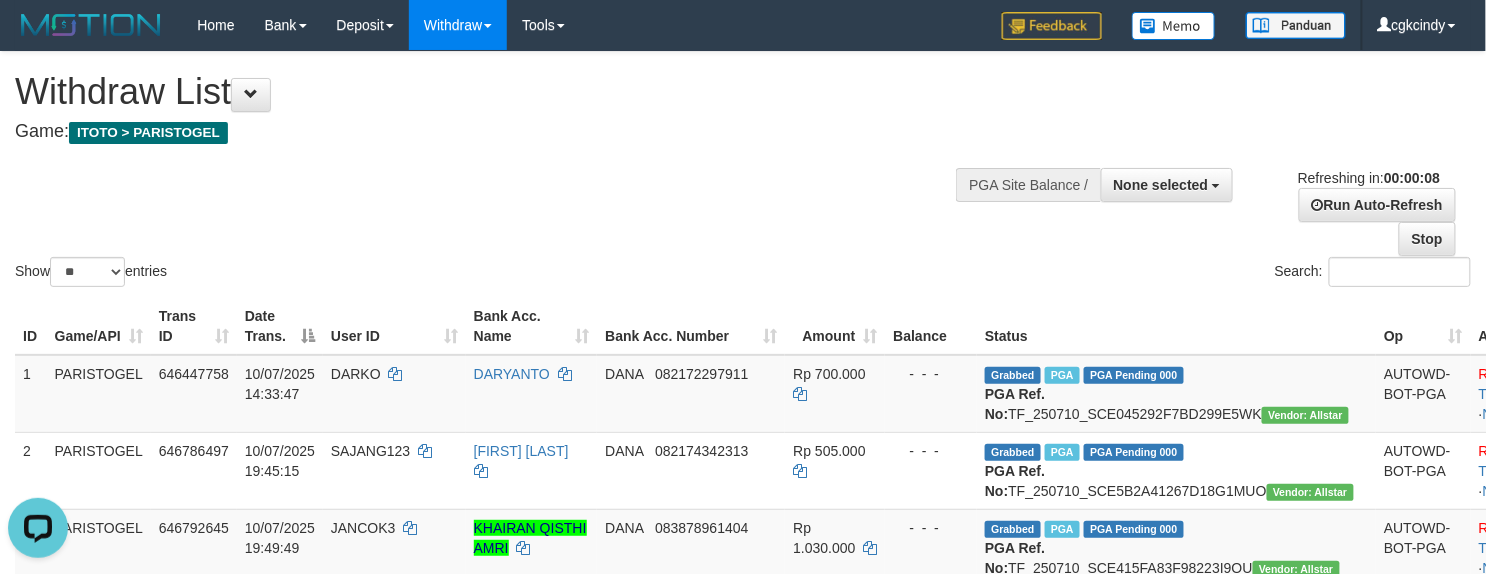 scroll, scrollTop: 0, scrollLeft: 0, axis: both 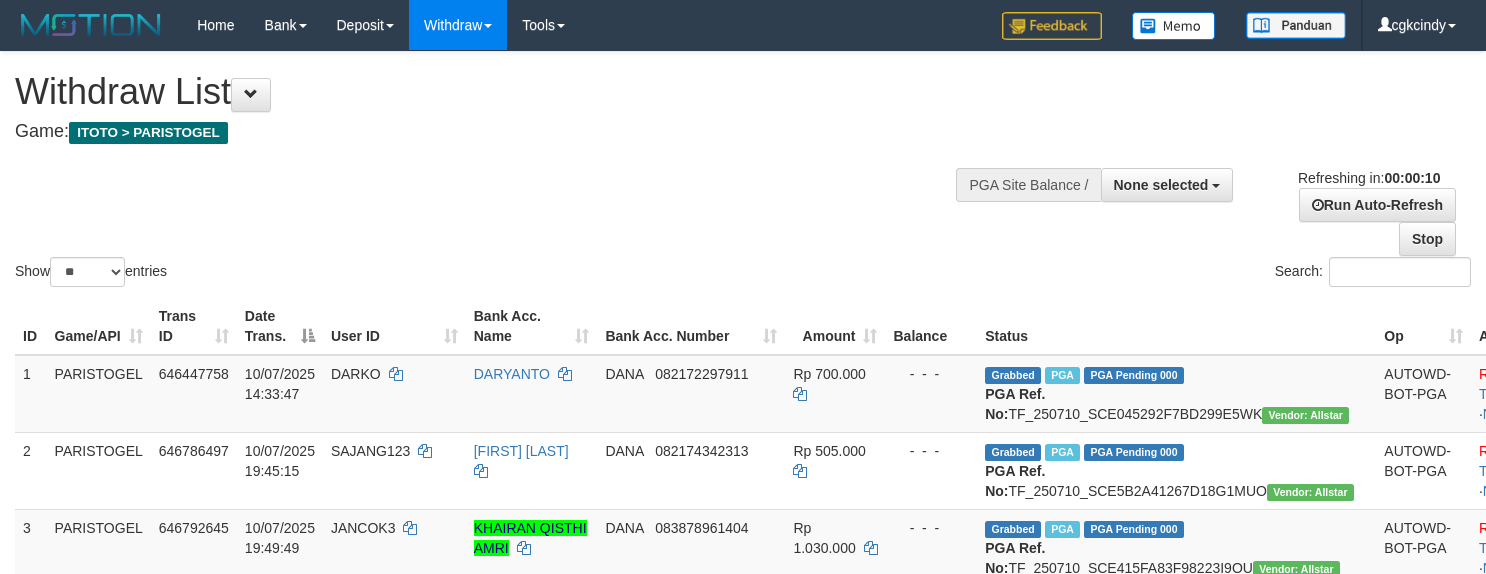 select 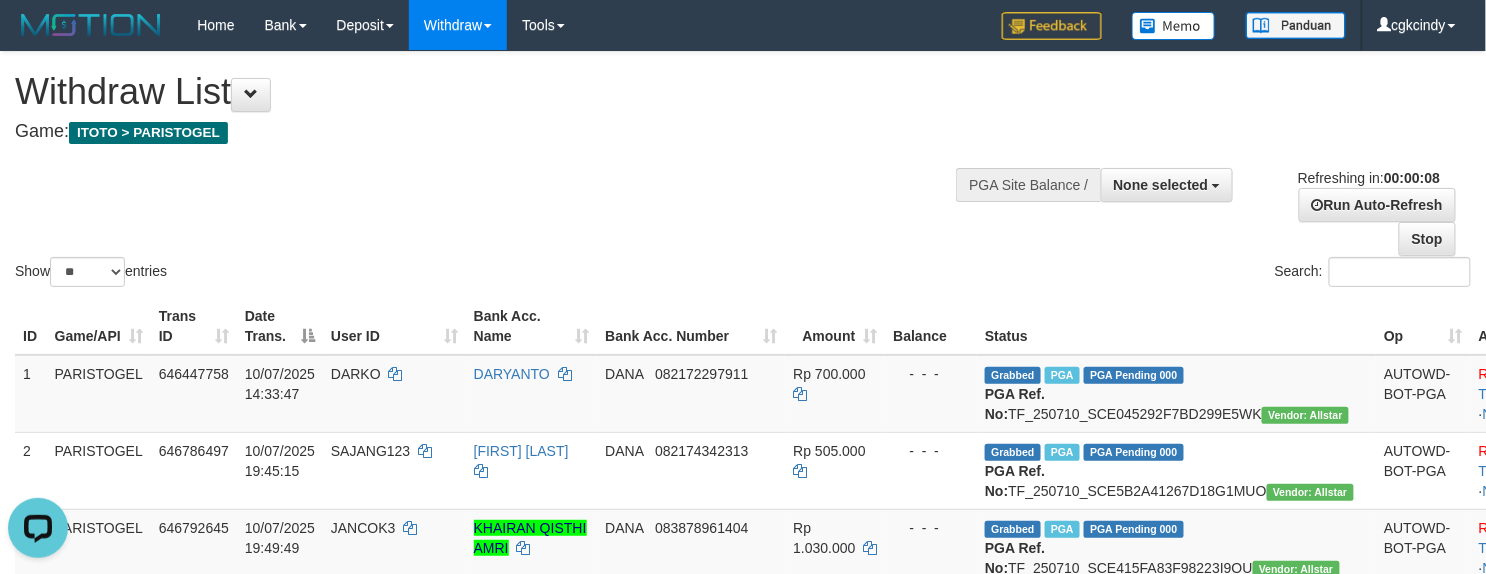 scroll, scrollTop: 0, scrollLeft: 0, axis: both 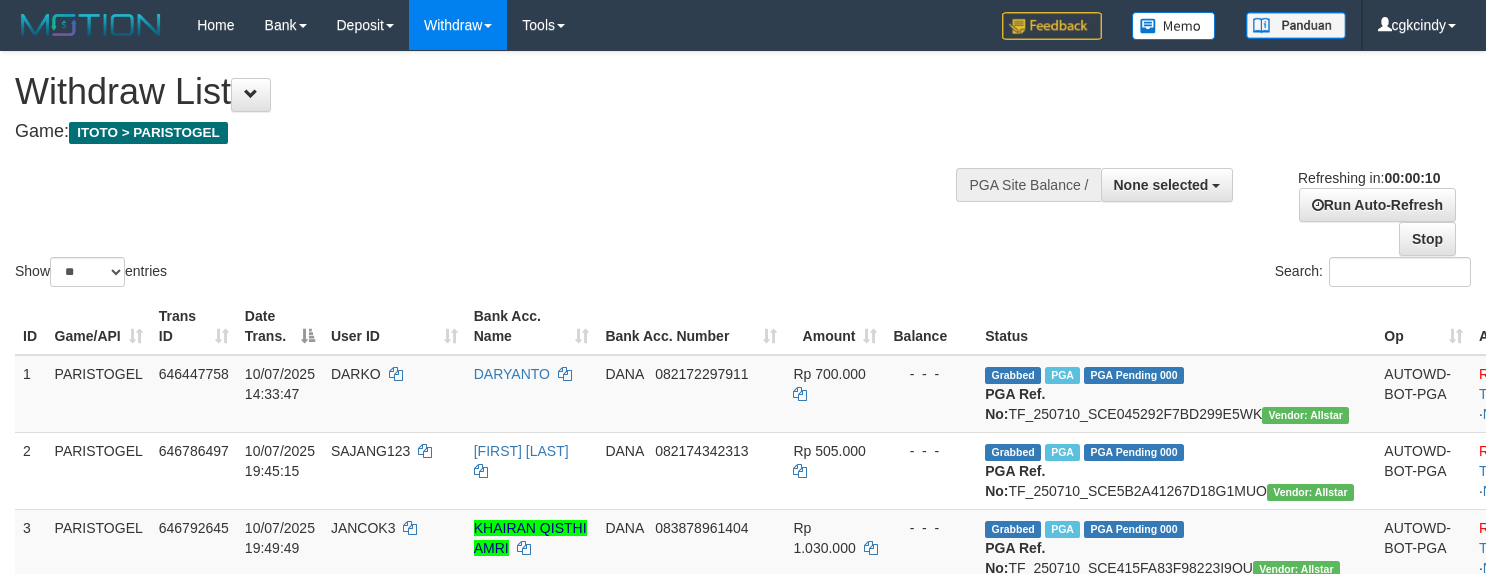 select 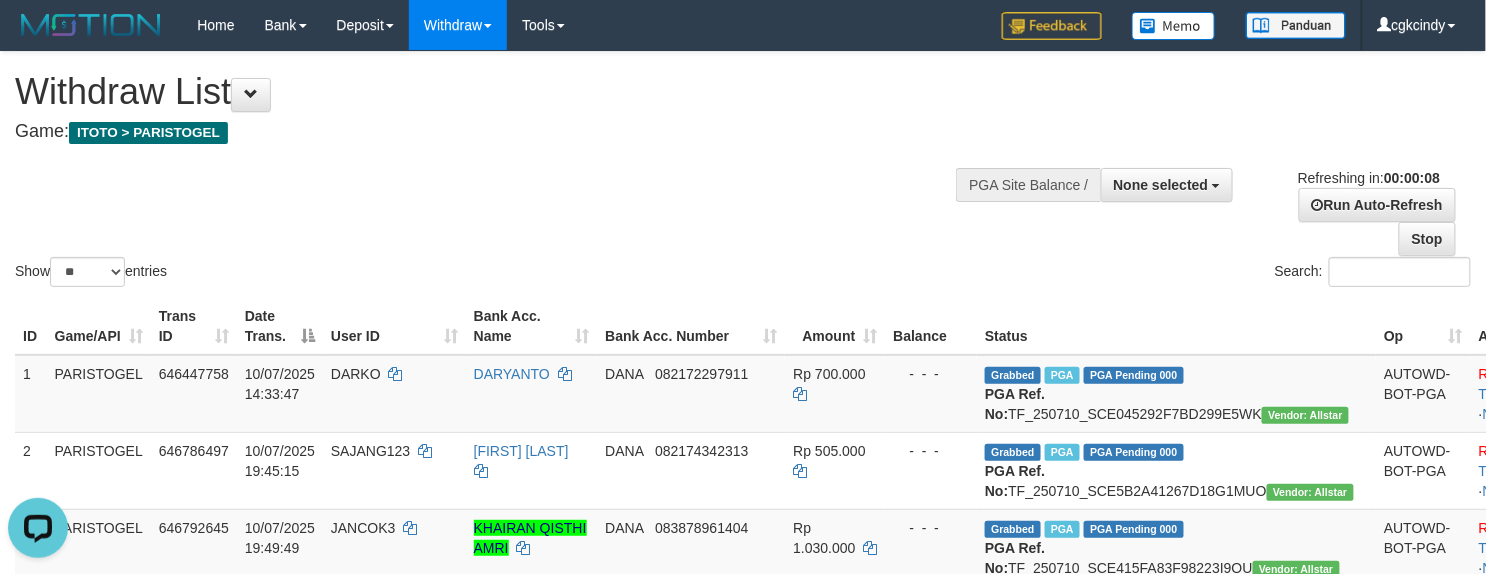 scroll, scrollTop: 0, scrollLeft: 0, axis: both 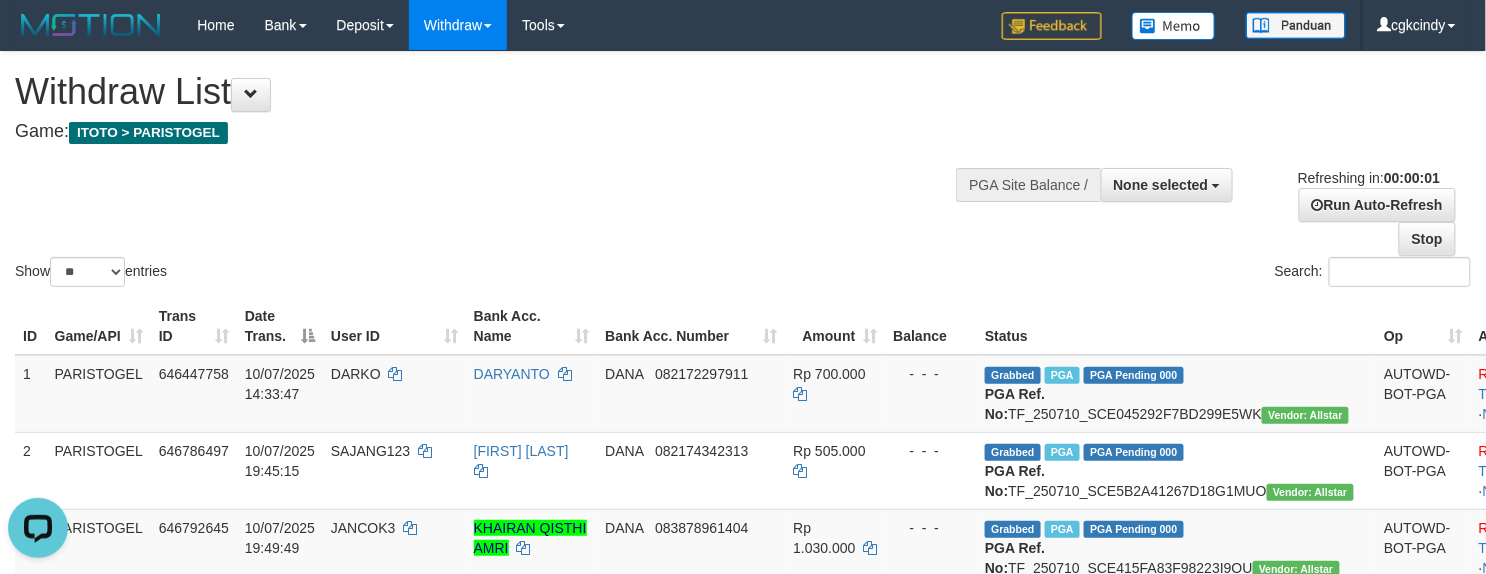 click on "Show  ** ** ** ***  entries Search:" at bounding box center (743, 171) 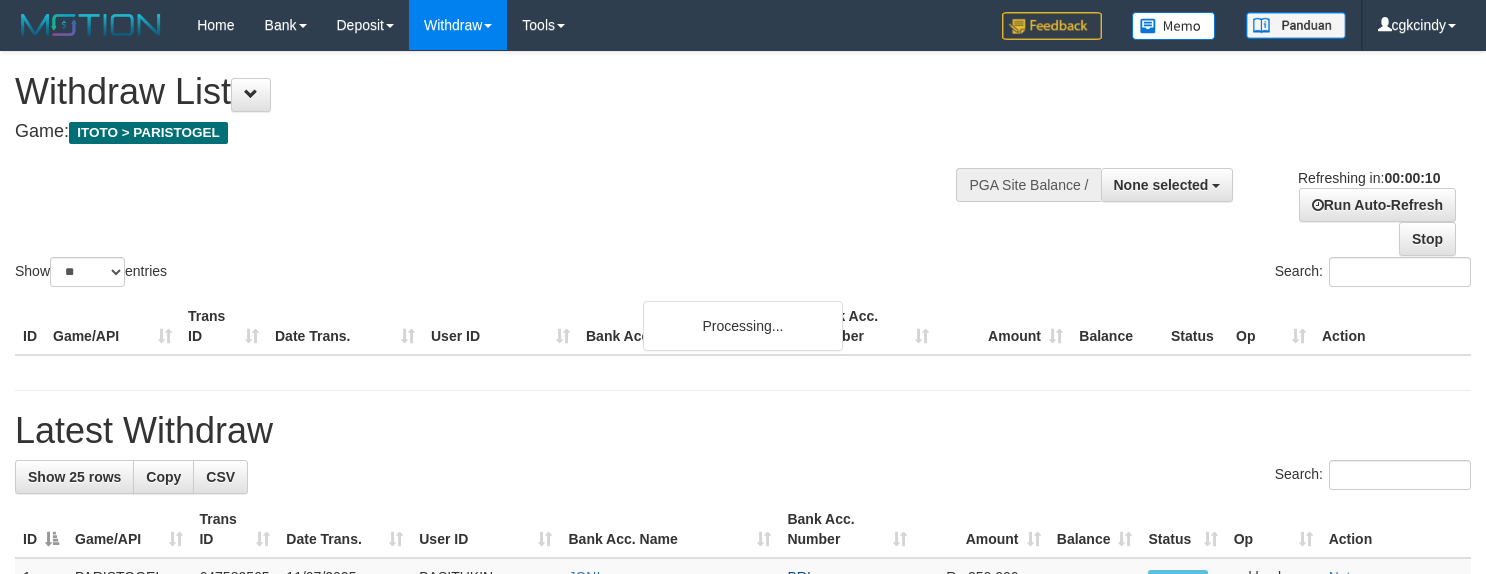select 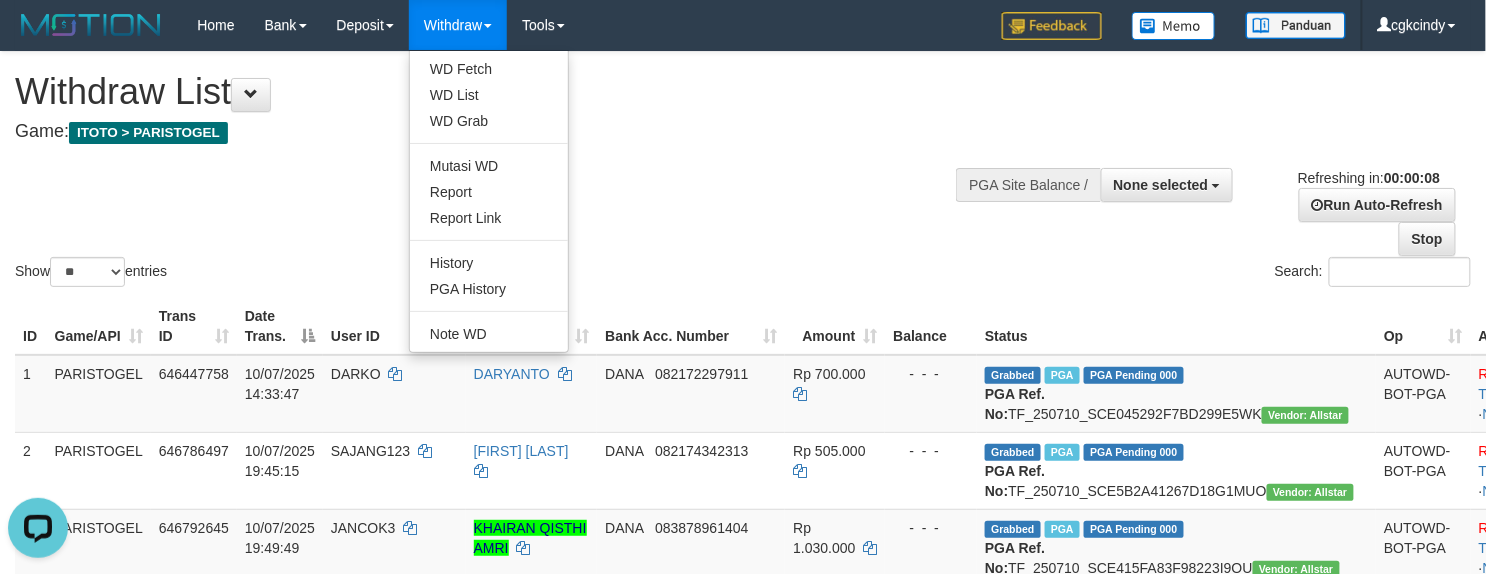 scroll, scrollTop: 0, scrollLeft: 0, axis: both 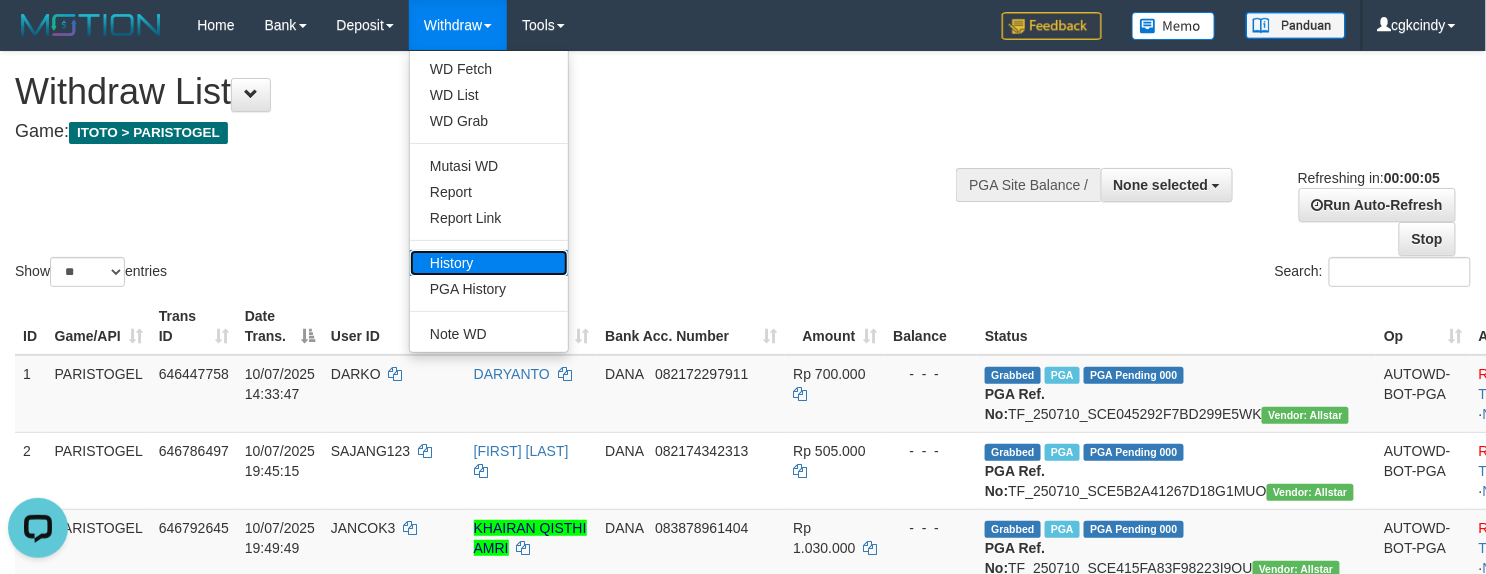 click on "History" at bounding box center [489, 263] 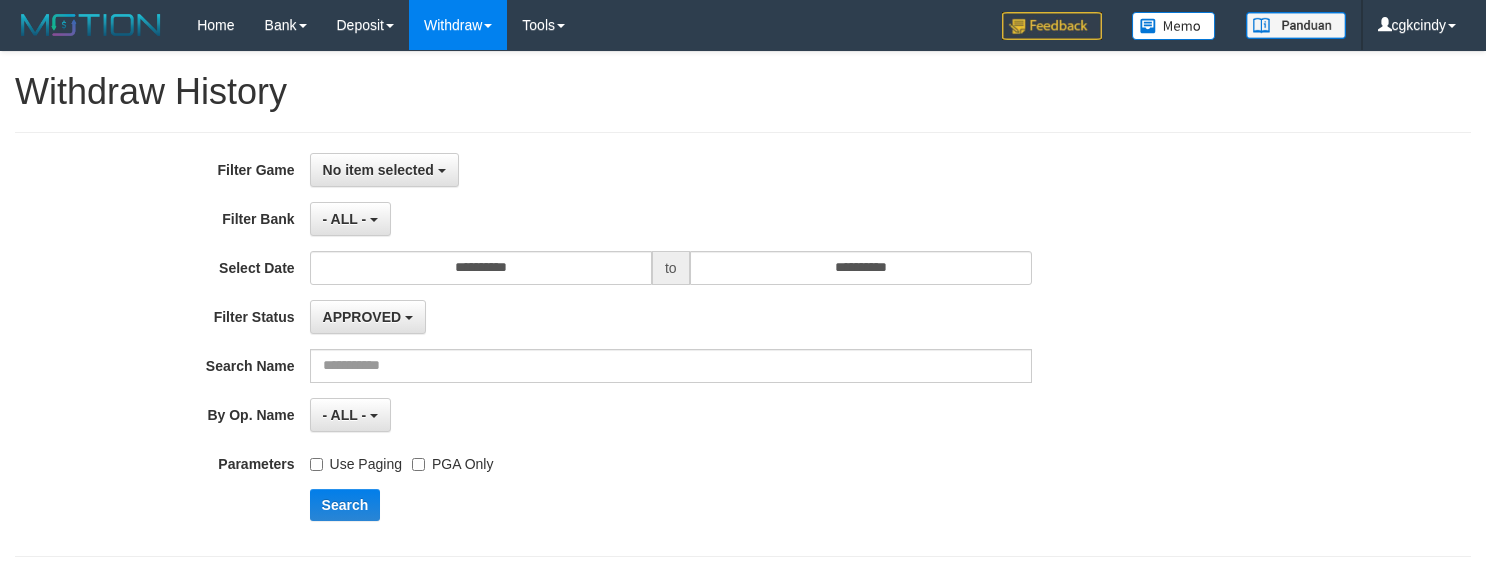 select 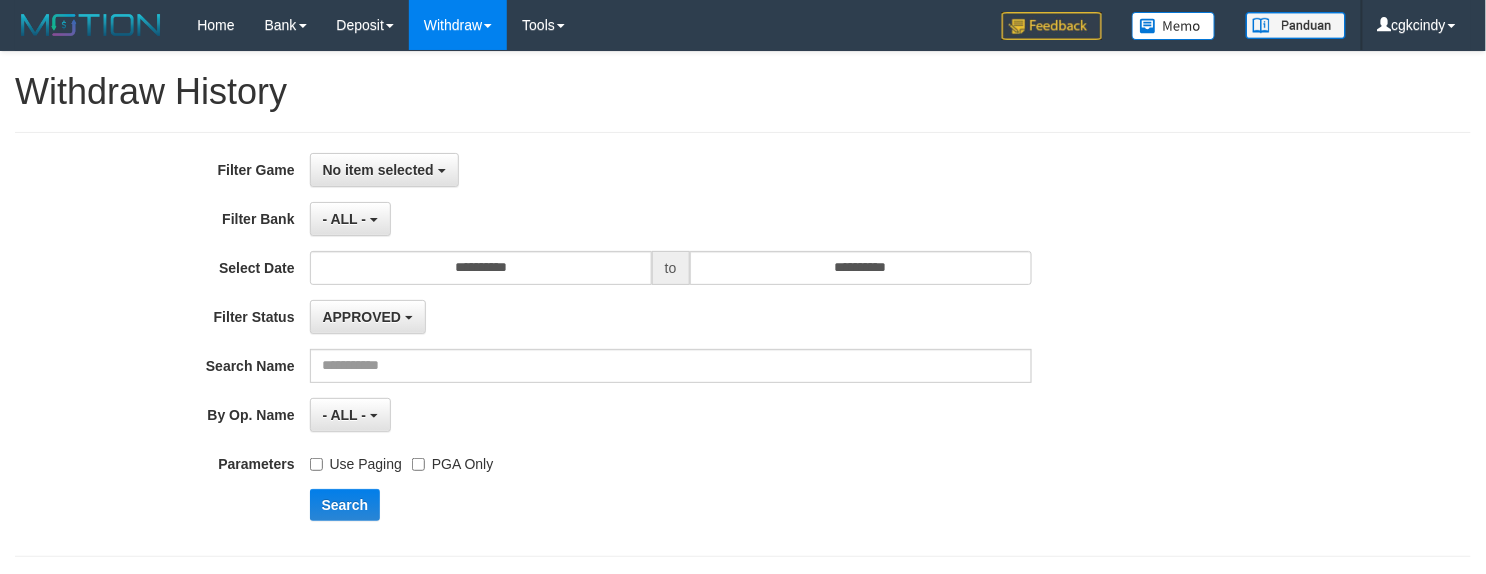 scroll, scrollTop: 117, scrollLeft: 0, axis: vertical 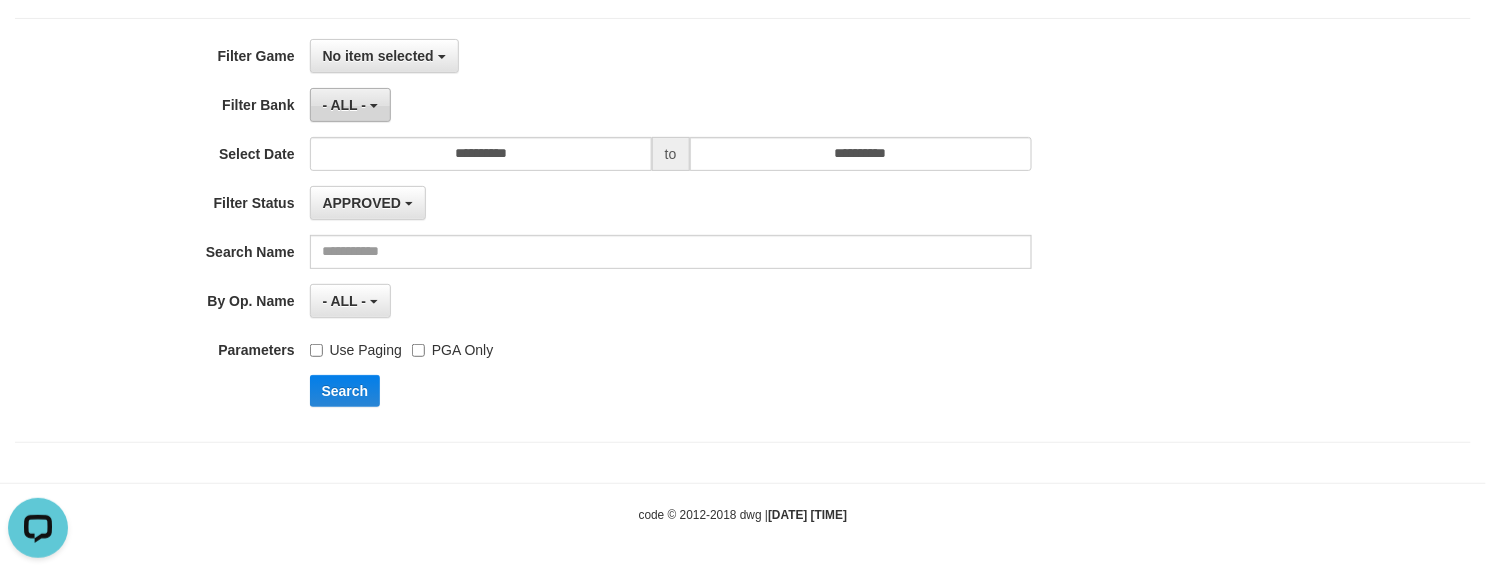 click on "- ALL -" at bounding box center [350, 105] 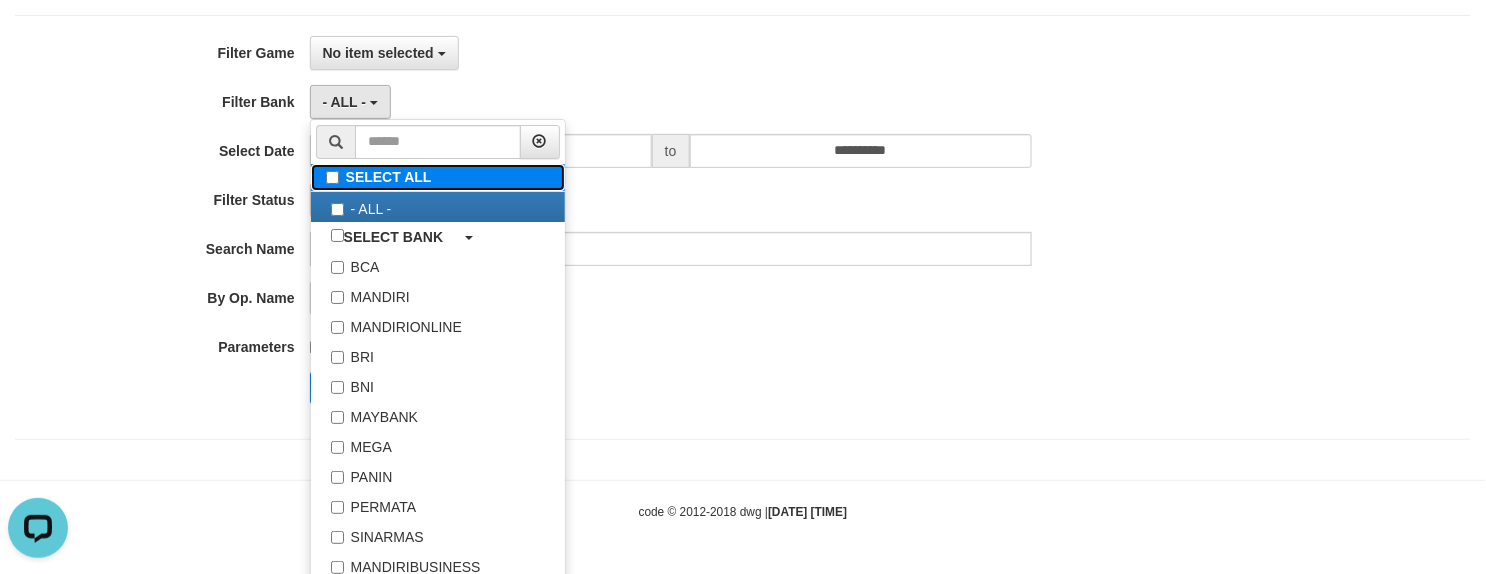 click on "SELECT ALL" at bounding box center (438, 177) 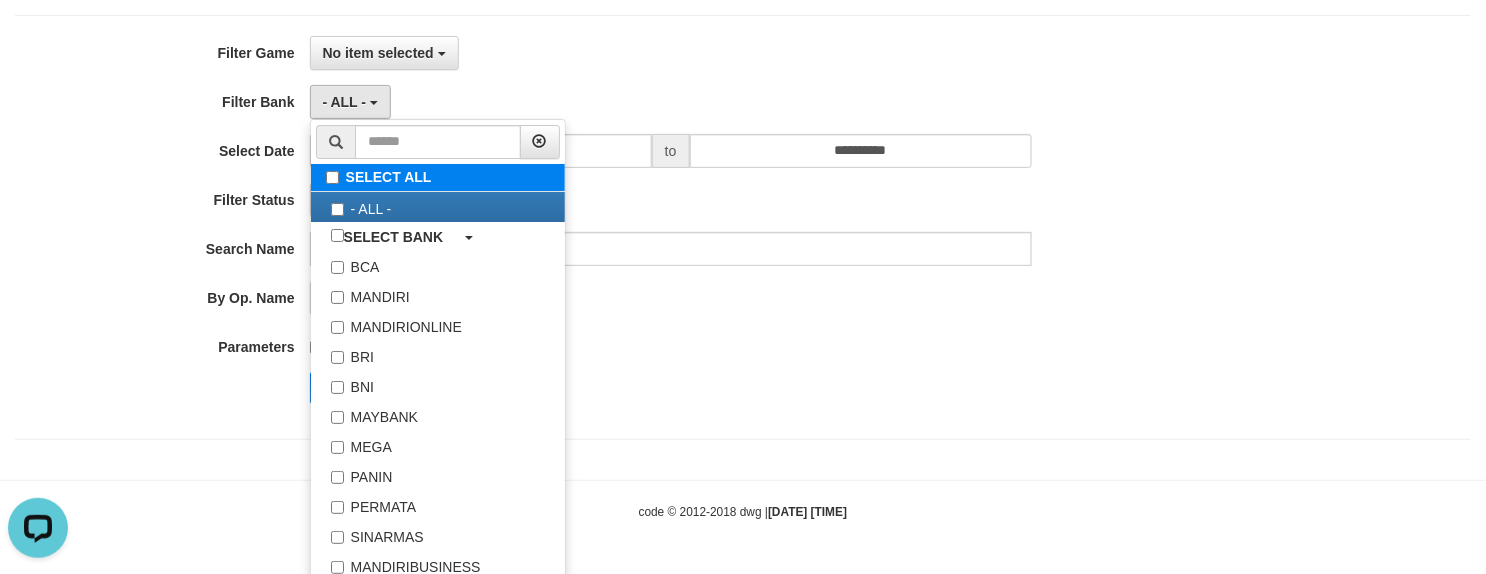 type 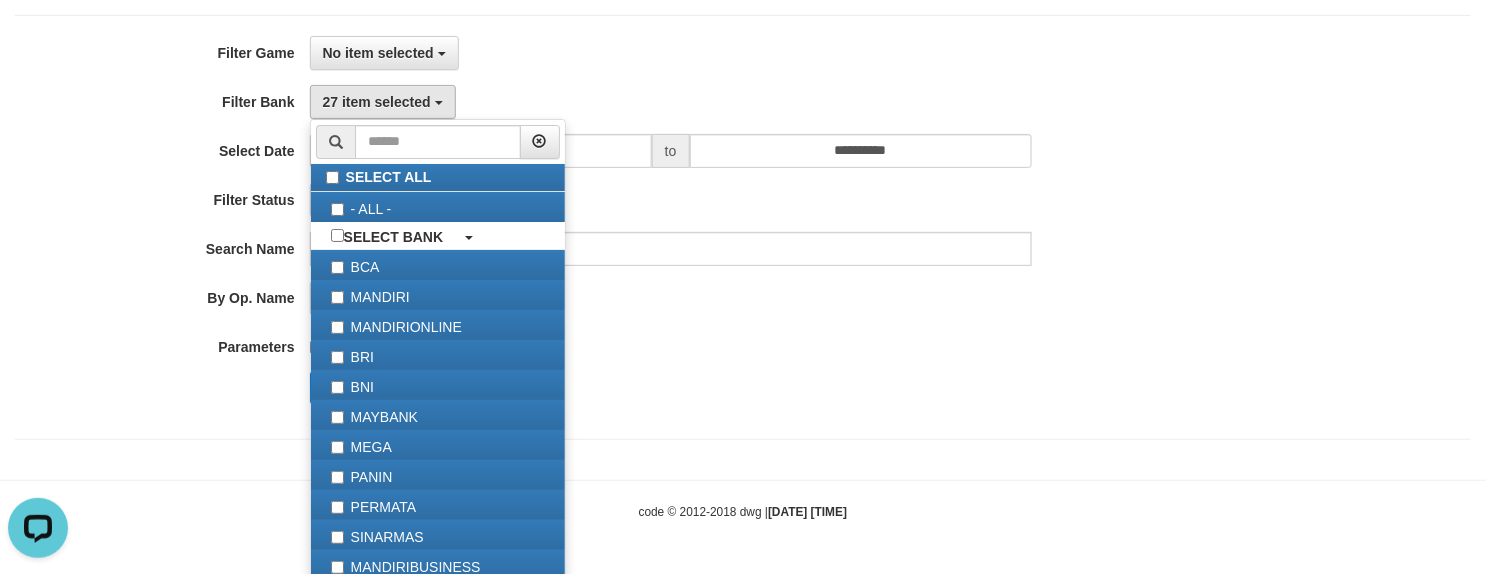click on "APPROVED
- select status -  - ALL -
APPROVED
REJECTED
LINKED
NOT LINKED
AUTO-LINKED
MANUAL LINKED/APPROVED" at bounding box center [671, 200] 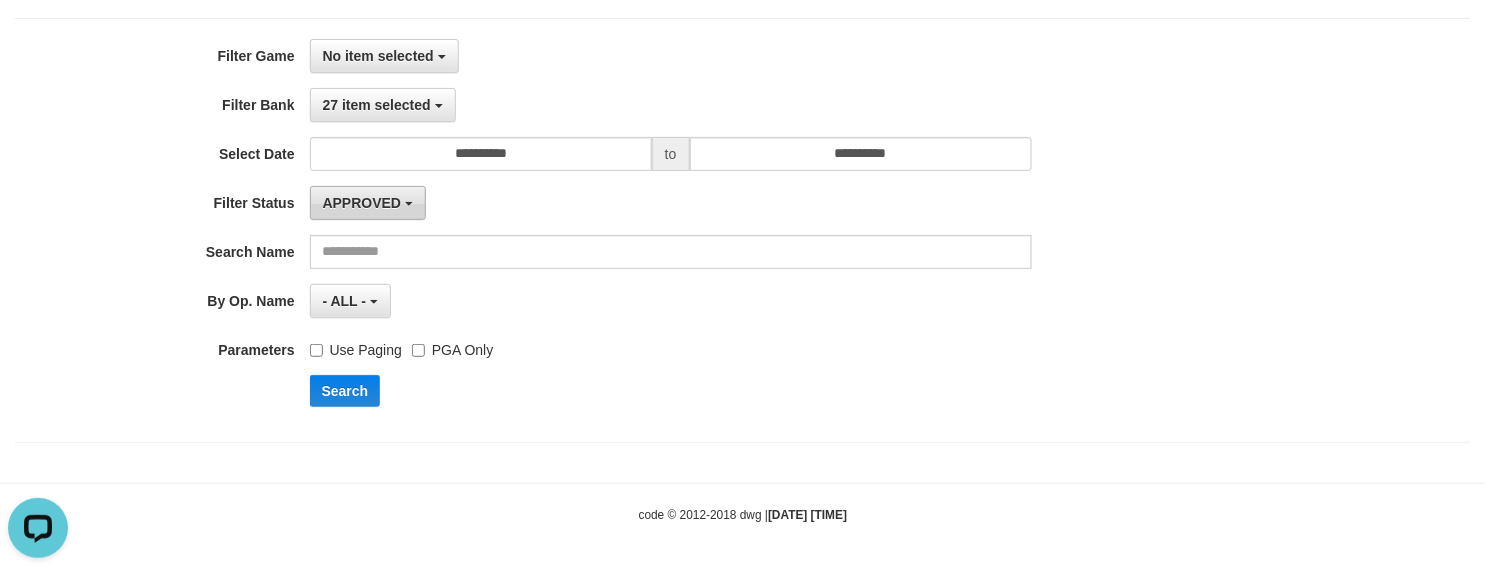 click on "APPROVED" at bounding box center [362, 203] 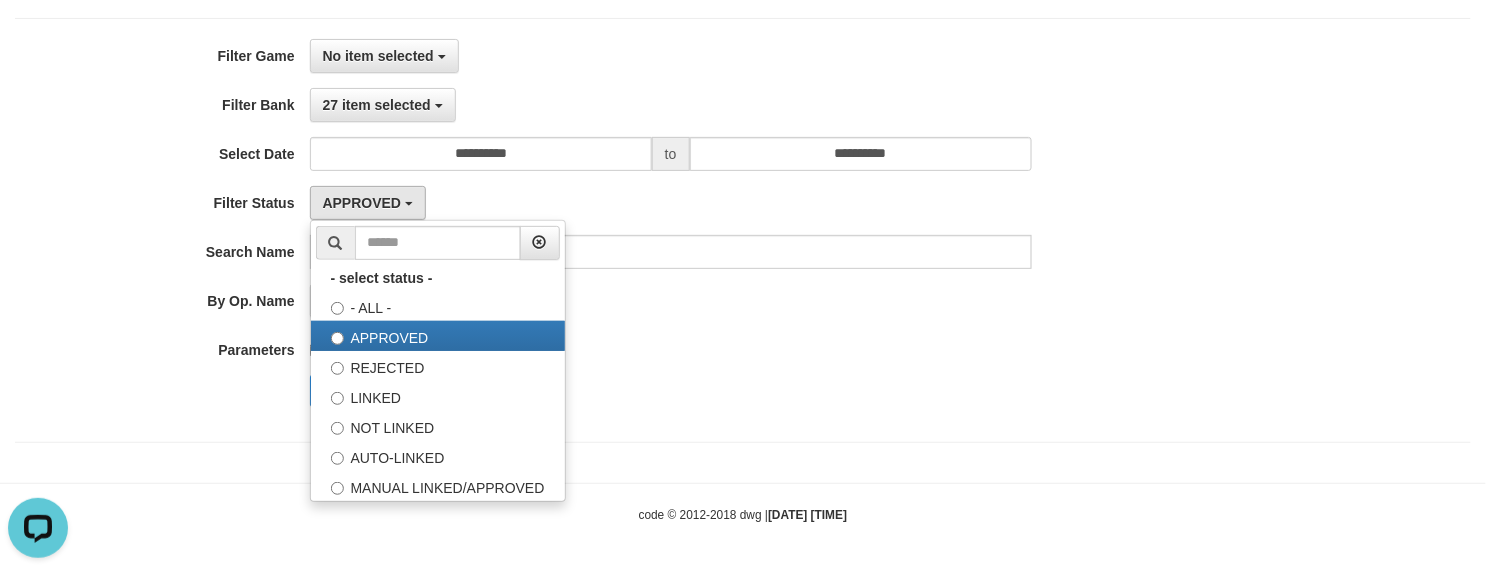 click on "Search" at bounding box center [774, 391] 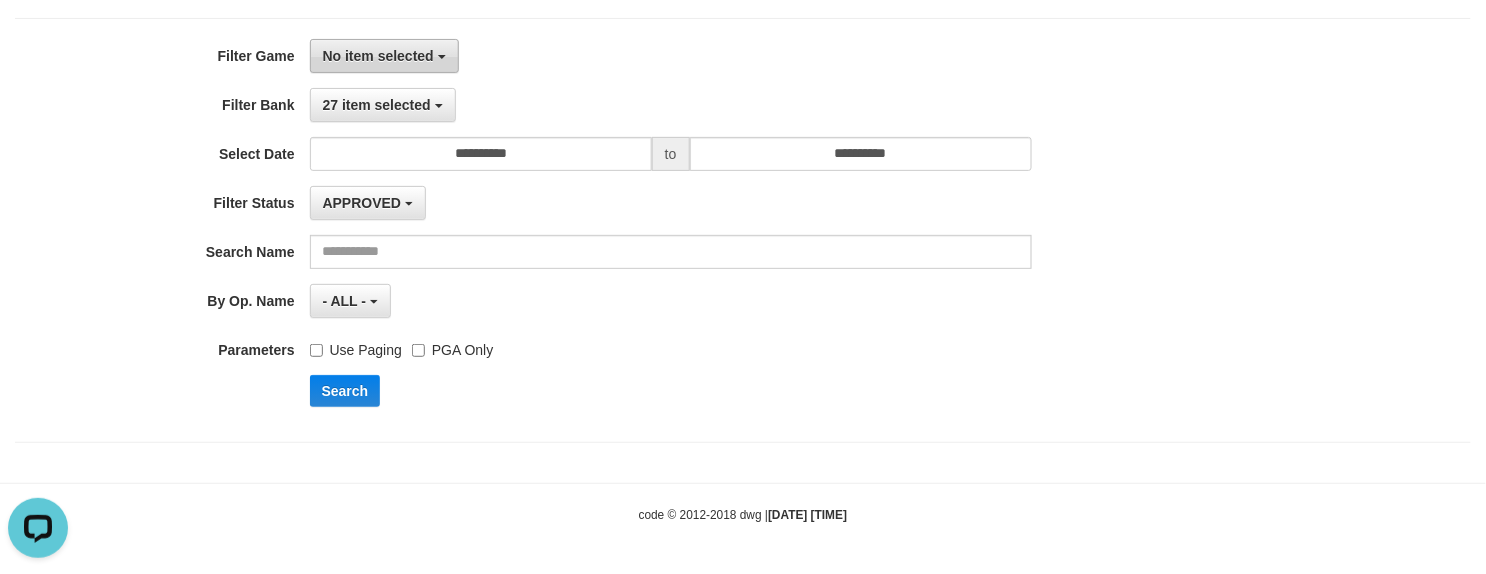 click on "No item selected" at bounding box center (384, 56) 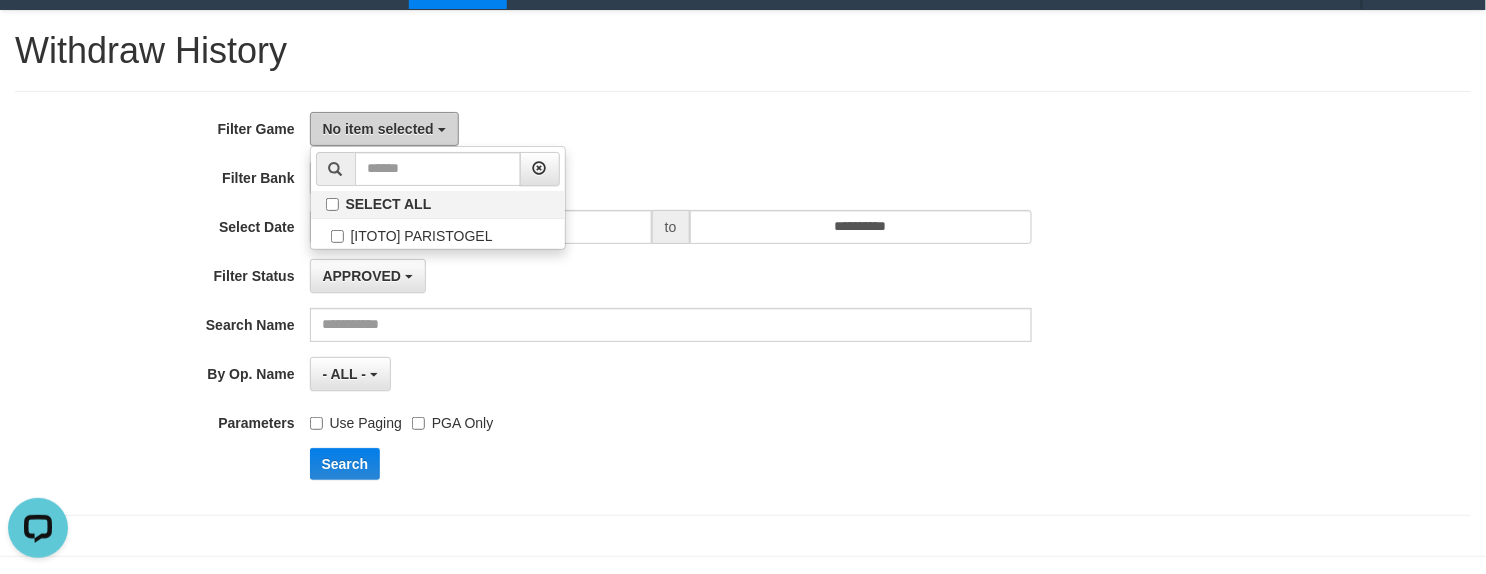 scroll, scrollTop: 0, scrollLeft: 0, axis: both 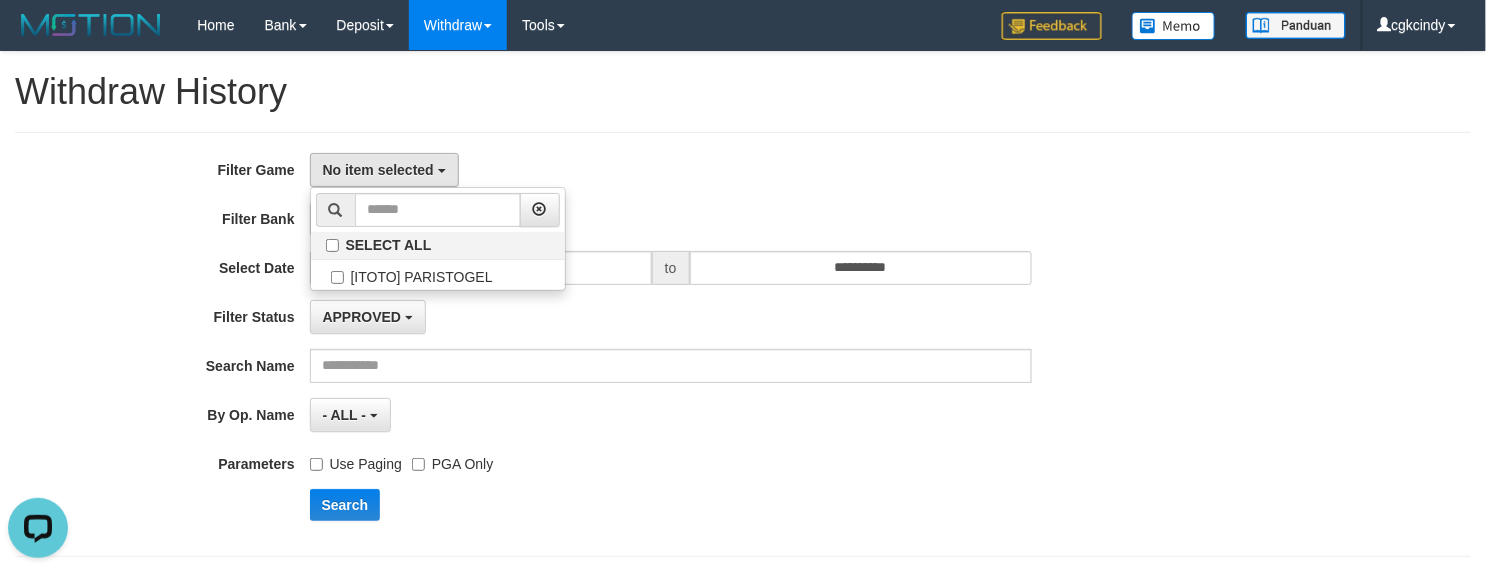 click on "Withdraw History" at bounding box center (743, 92) 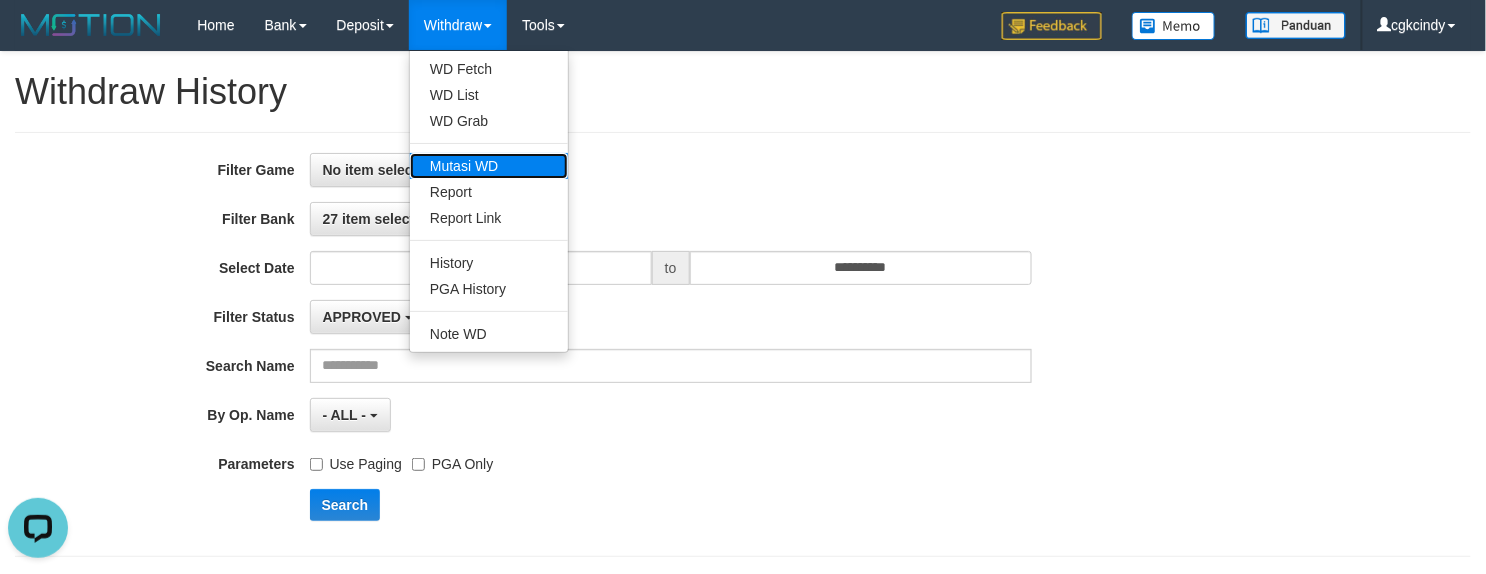 click on "Mutasi WD" at bounding box center (489, 166) 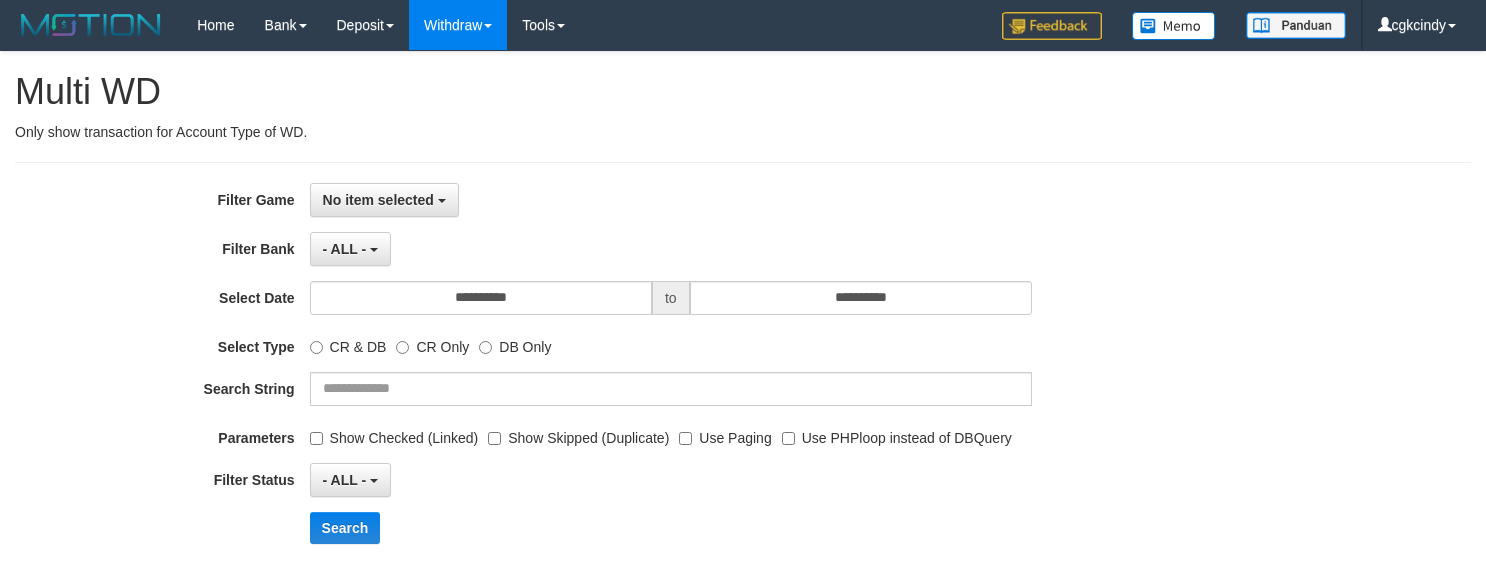 select 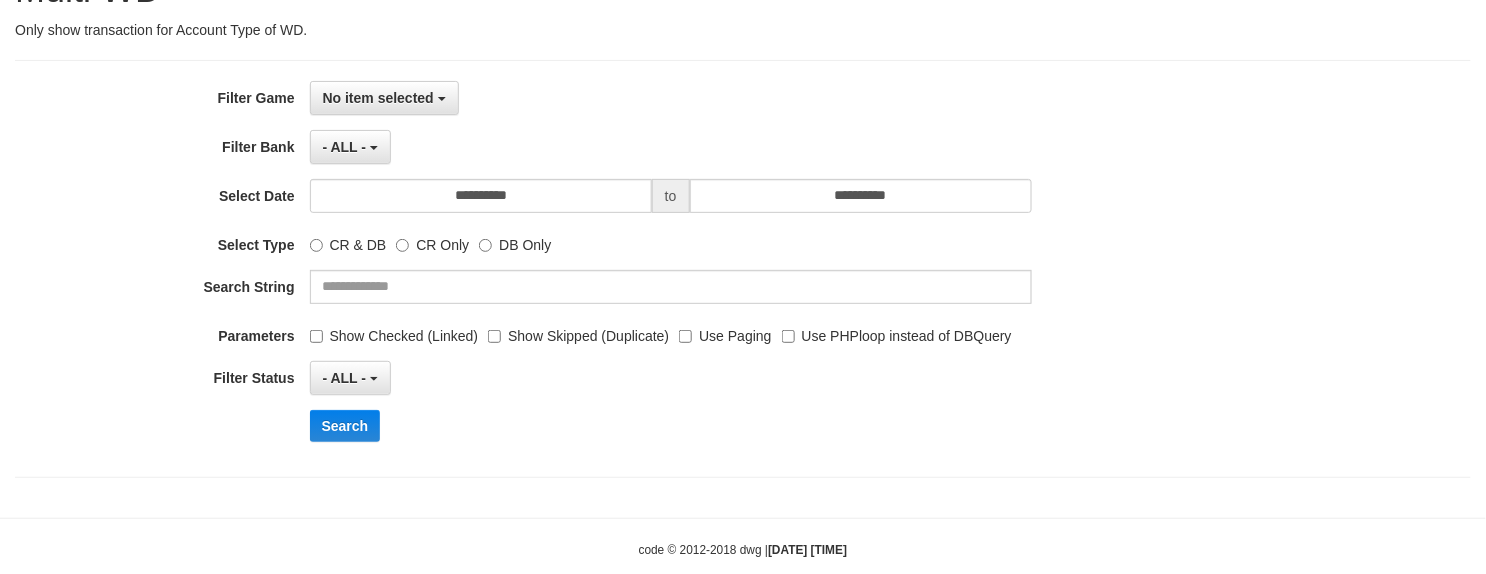 scroll, scrollTop: 133, scrollLeft: 0, axis: vertical 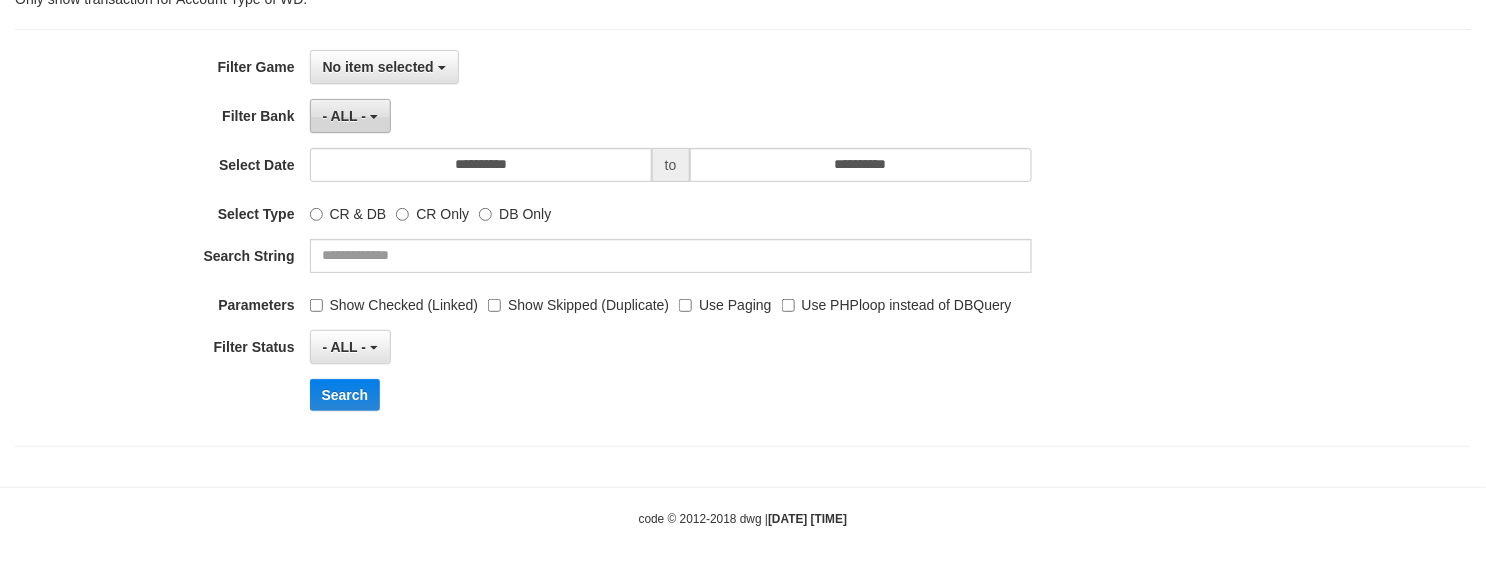 click on "- ALL -" at bounding box center [350, 116] 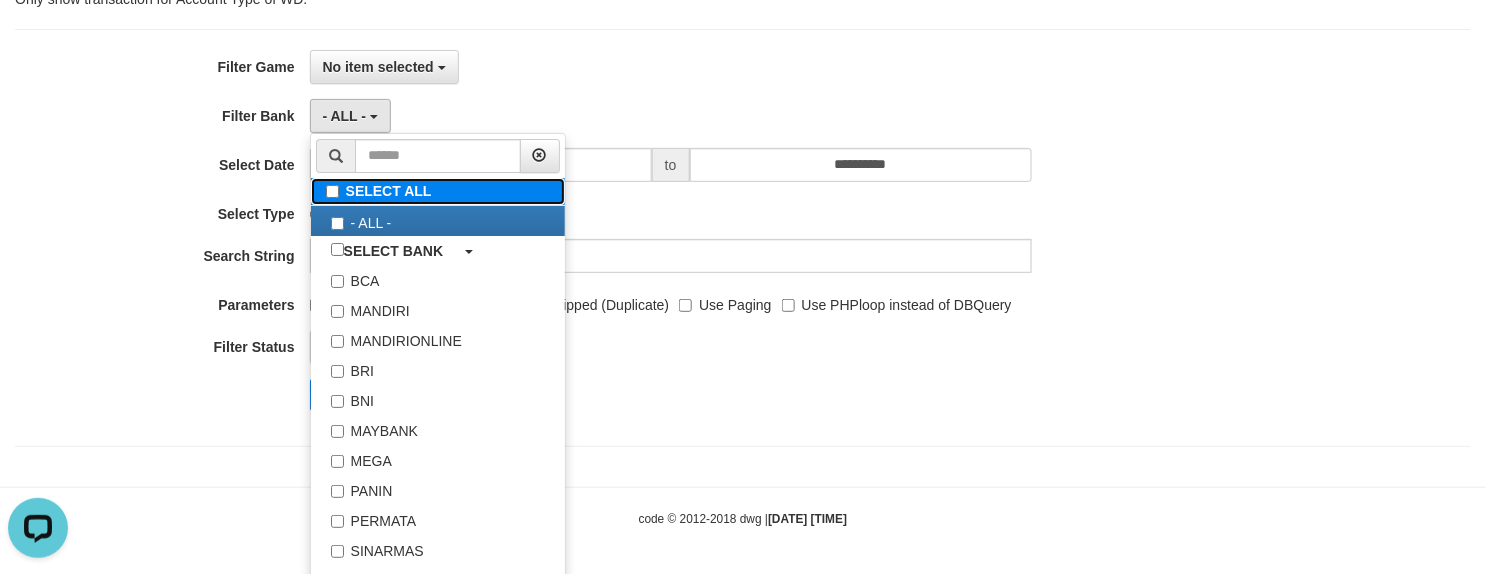 scroll, scrollTop: 0, scrollLeft: 0, axis: both 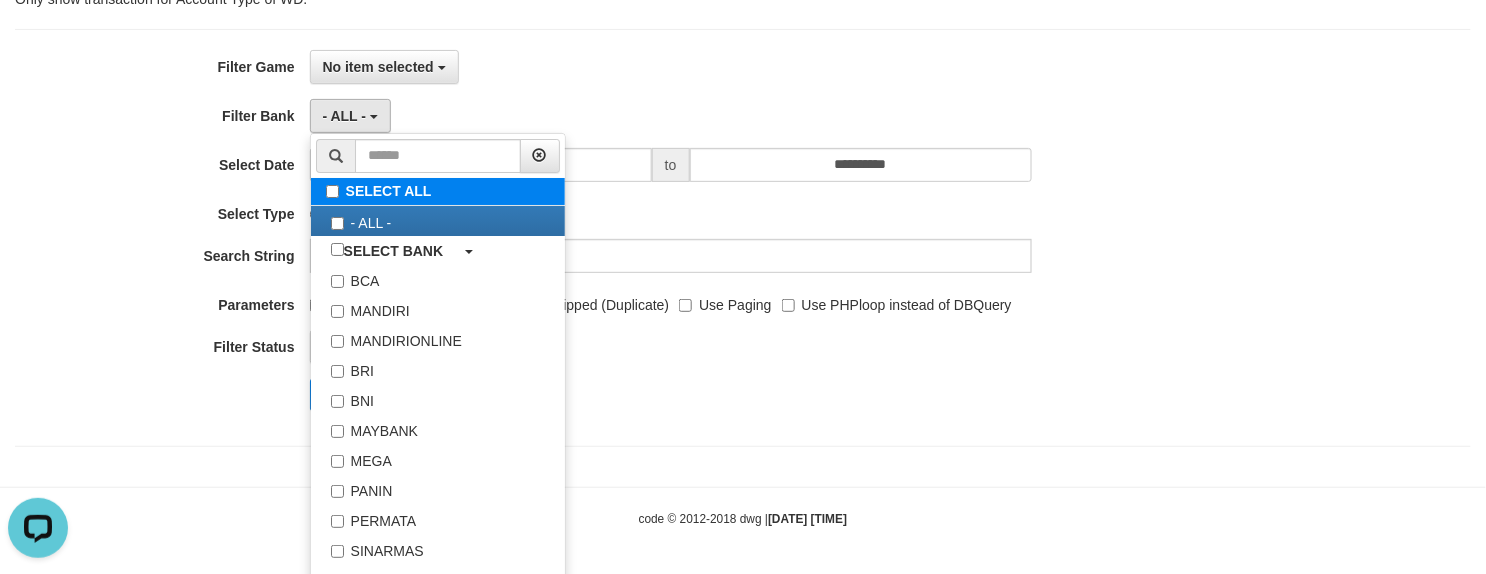 type 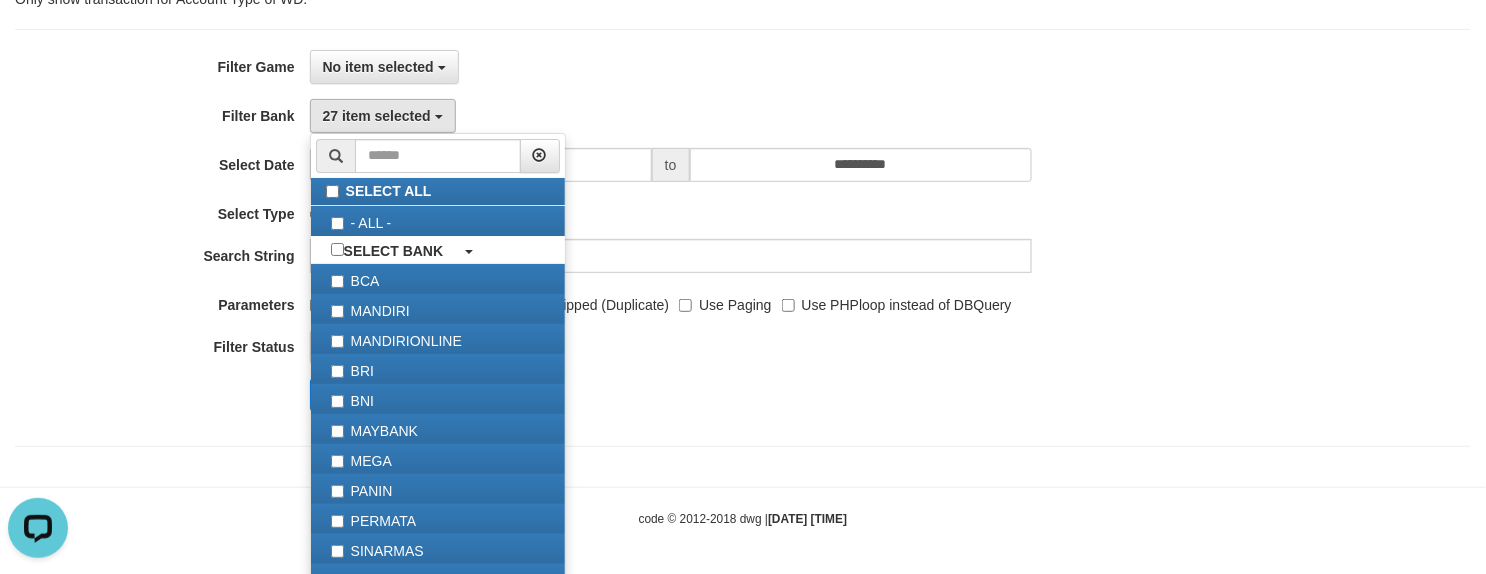 click on "Use PHPloop instead of DBQuery" at bounding box center [897, 301] 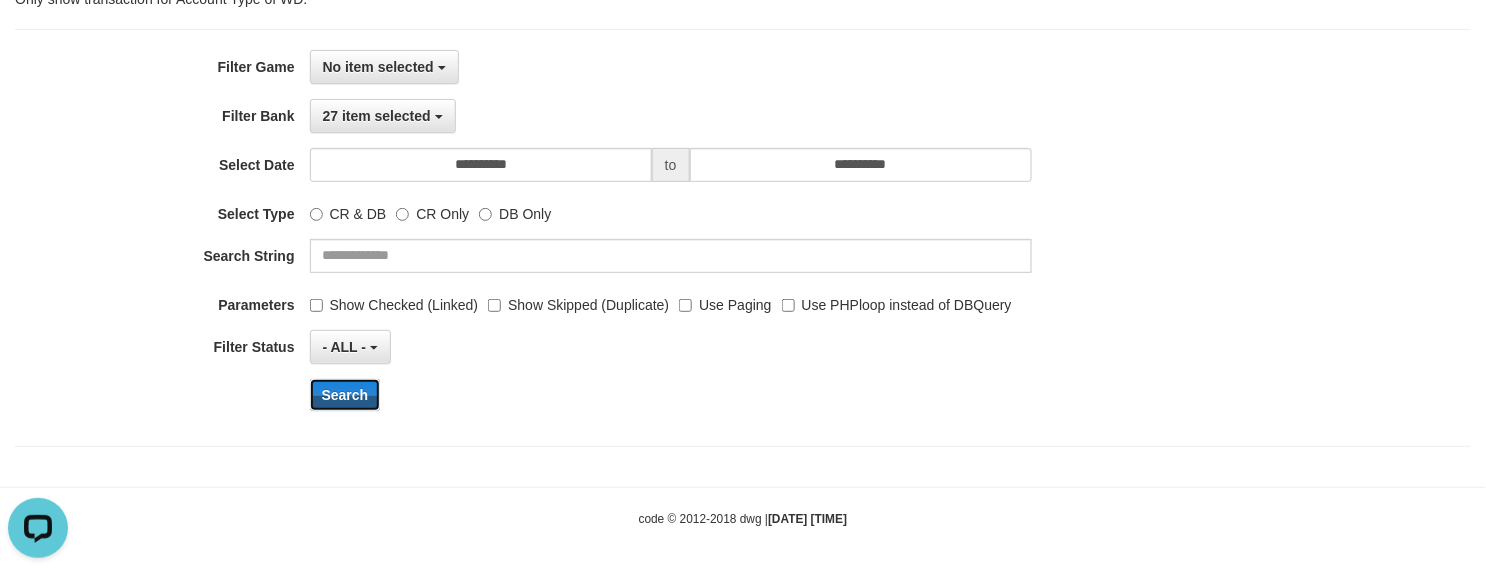 click on "Search" at bounding box center [345, 395] 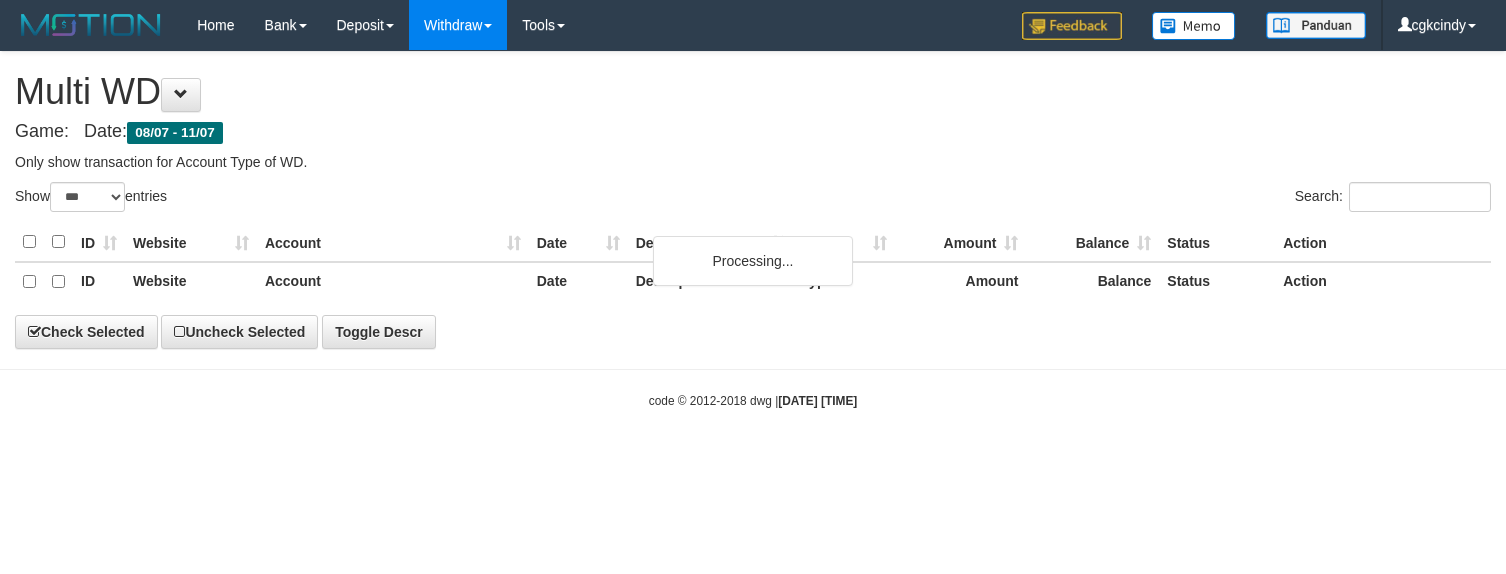 select on "***" 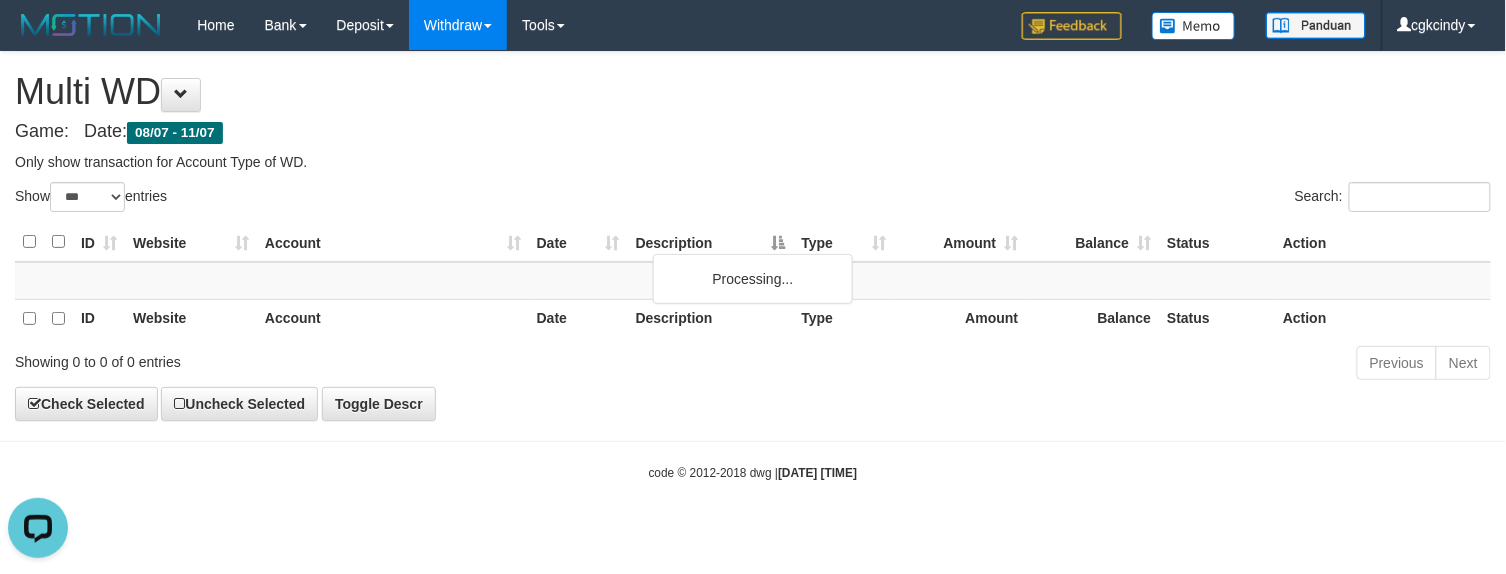 scroll, scrollTop: 0, scrollLeft: 0, axis: both 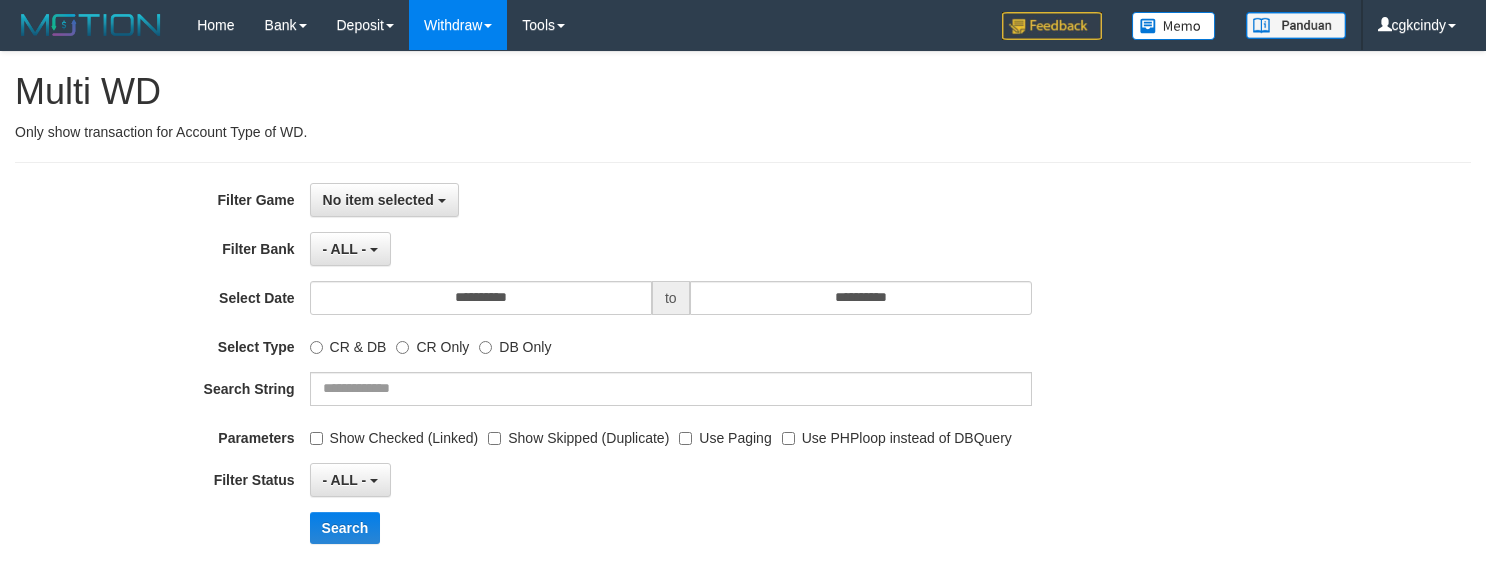 select 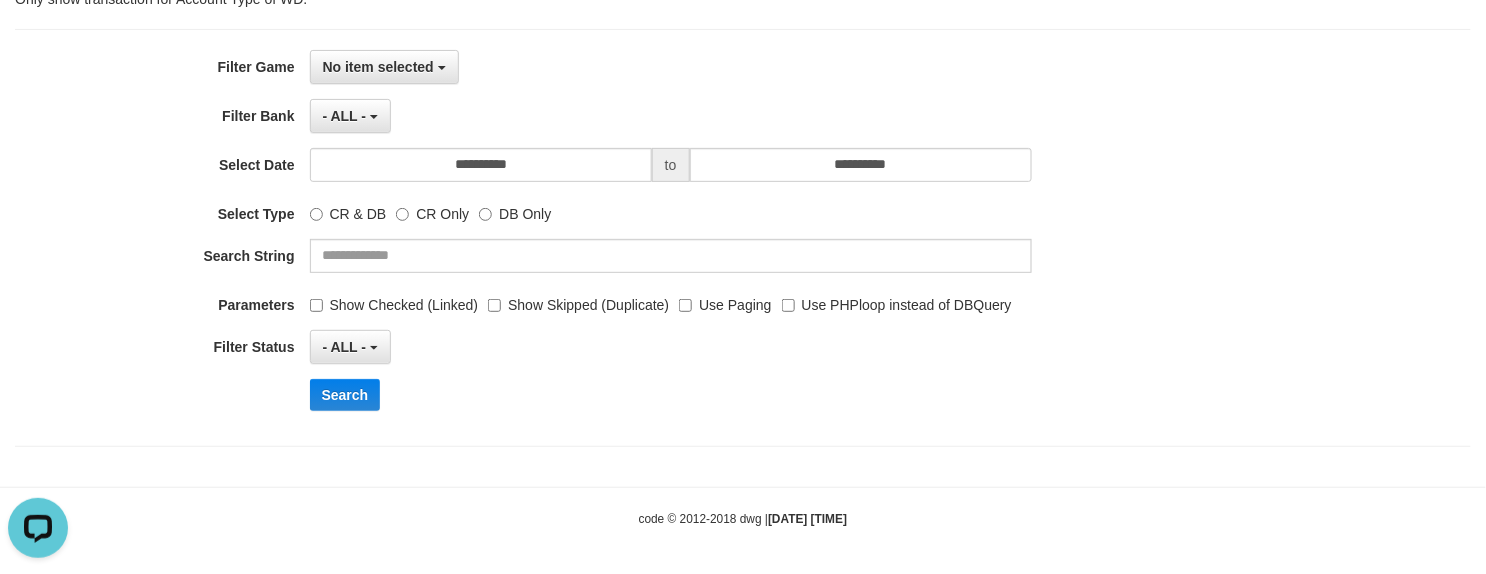 scroll, scrollTop: 0, scrollLeft: 0, axis: both 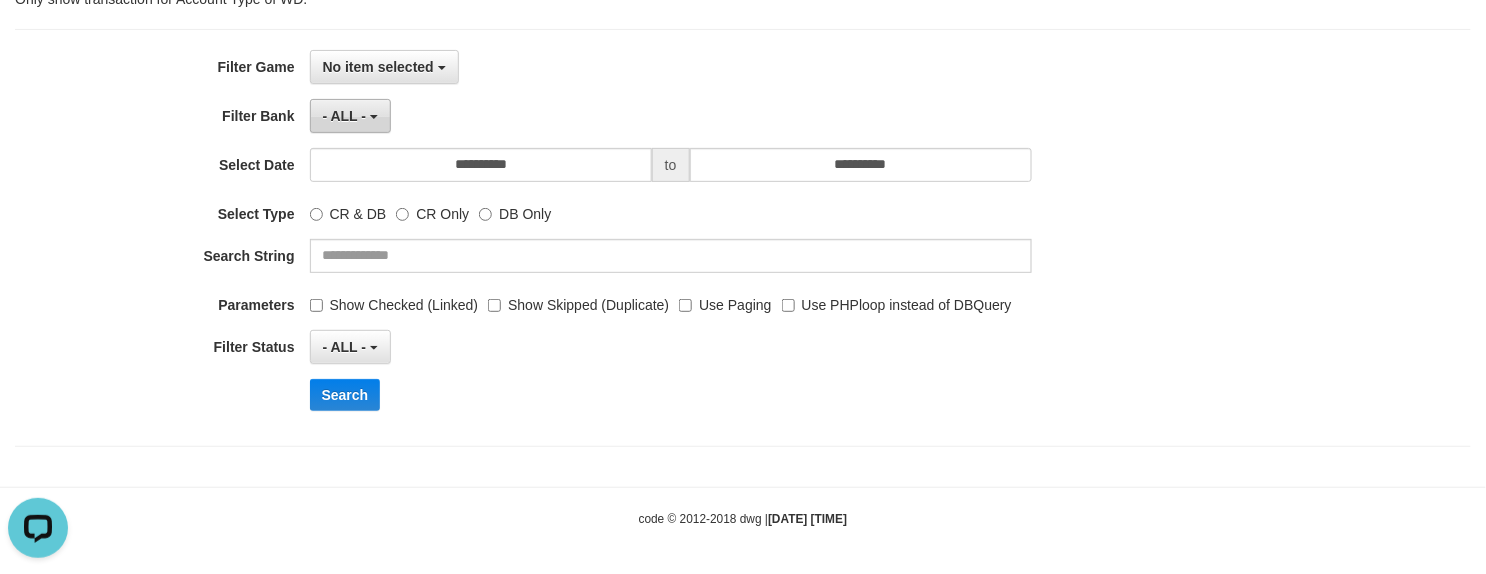 click on "- ALL -" at bounding box center (345, 116) 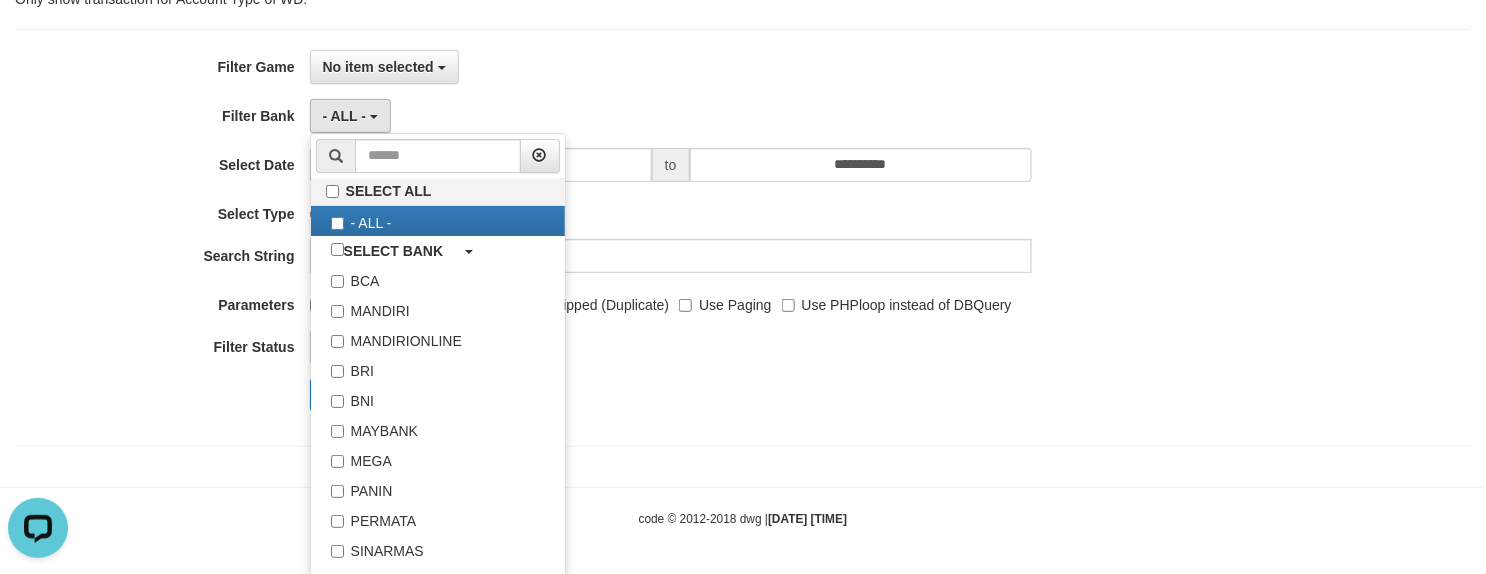 click on "- ALL -    - select status -  - ALL -
LINKED
NOT LINKED
MANUAL LINKED/APPROVED" at bounding box center [671, 347] 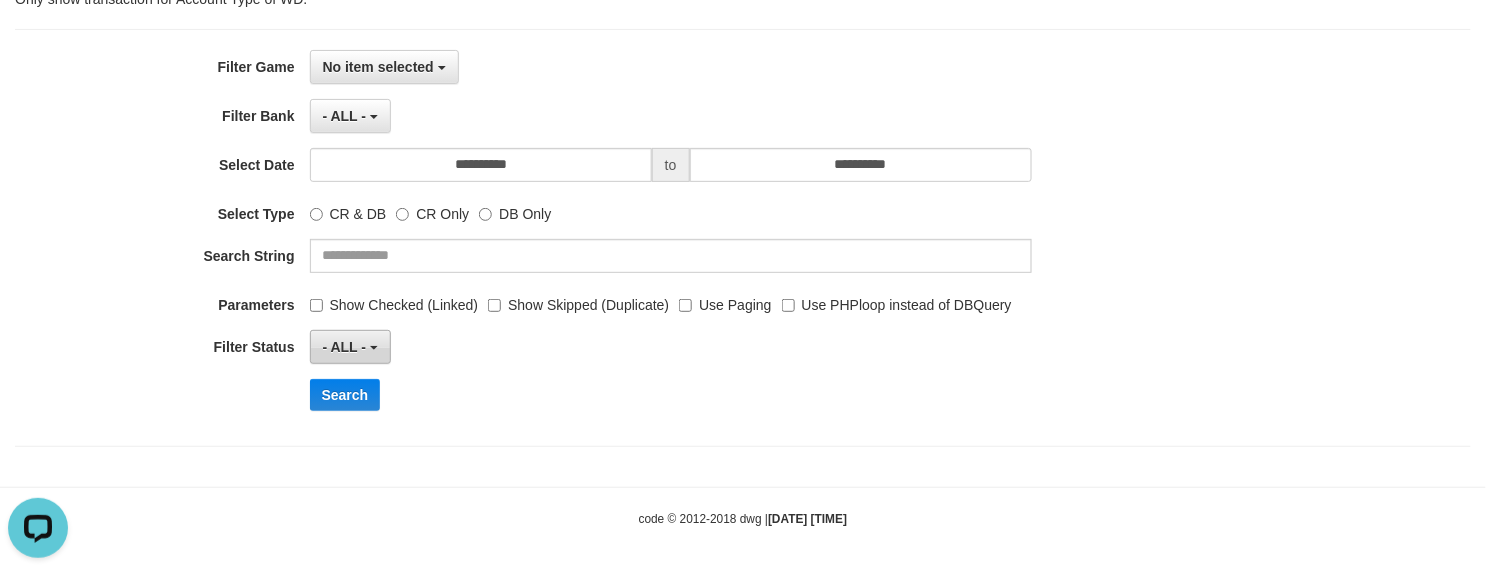 drag, startPoint x: 310, startPoint y: 345, endPoint x: 345, endPoint y: 345, distance: 35 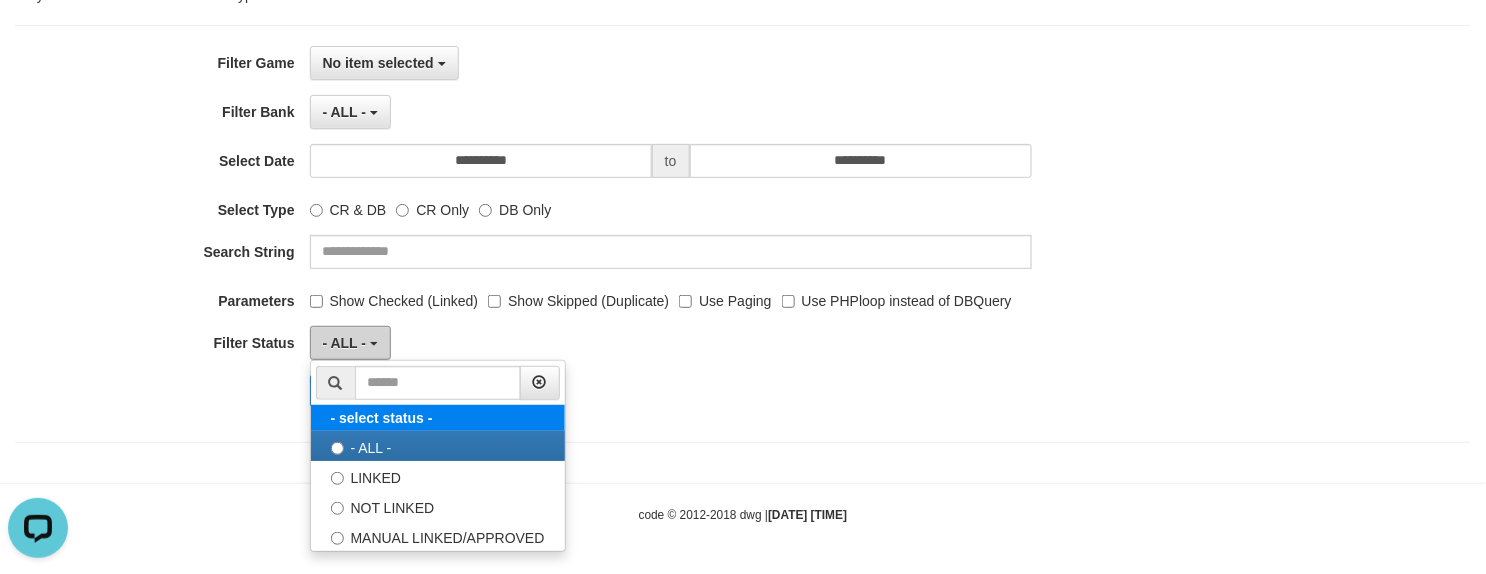 scroll, scrollTop: 140, scrollLeft: 0, axis: vertical 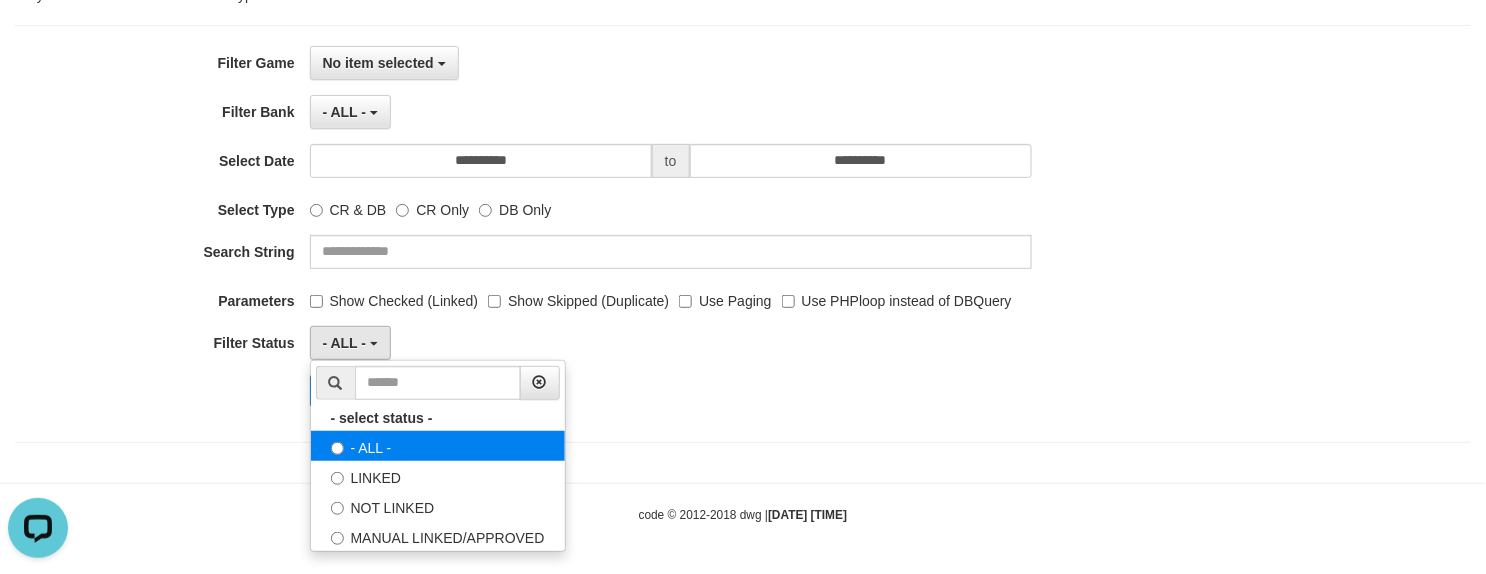 click on "- ALL -" at bounding box center (438, 446) 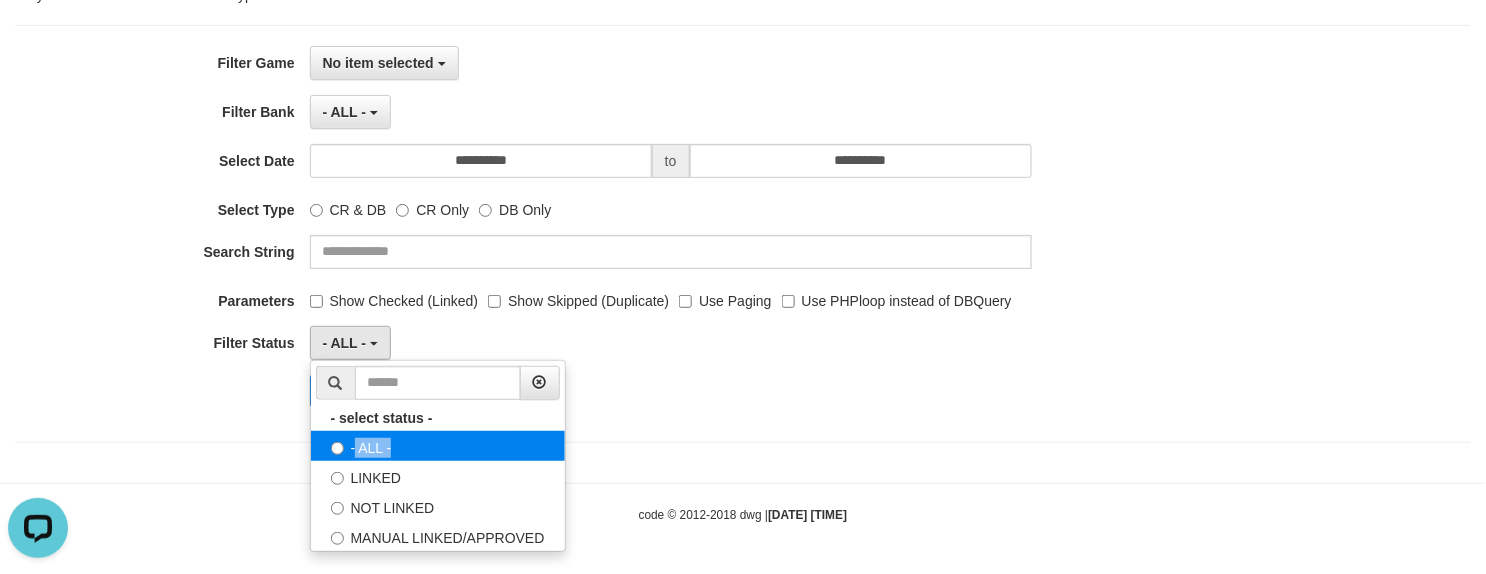 click on "- ALL -" at bounding box center (438, 446) 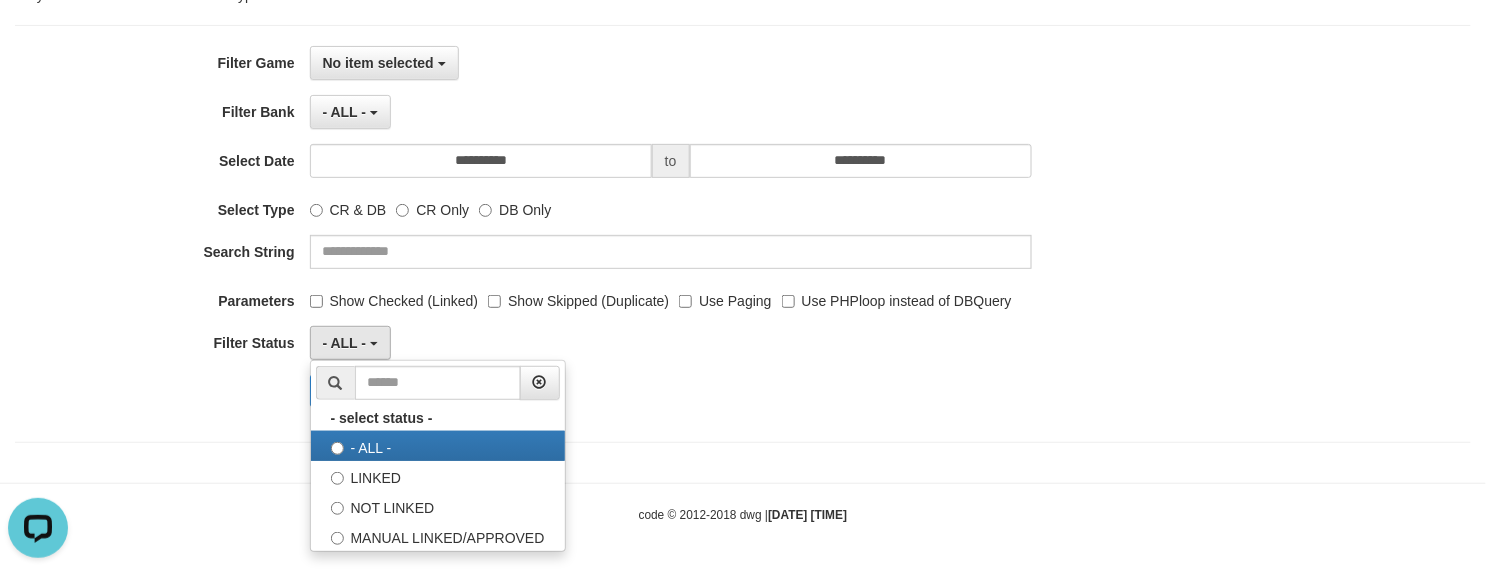 click on "**********" at bounding box center [743, 234] 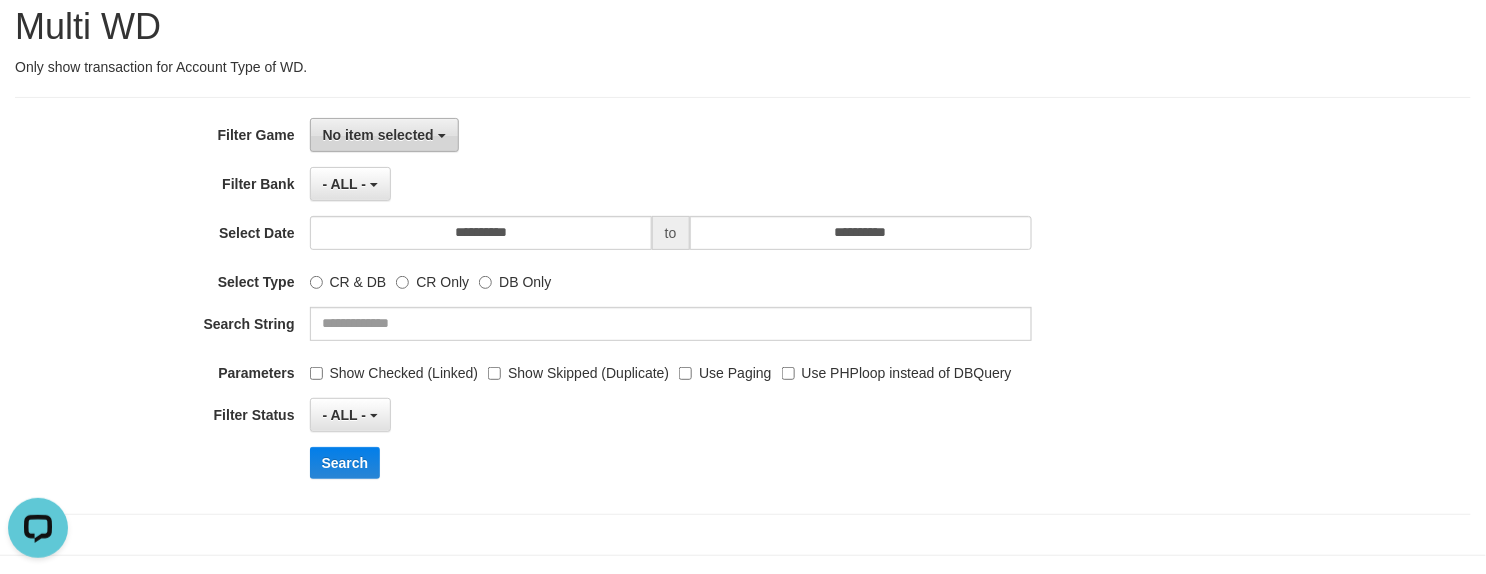 scroll, scrollTop: 0, scrollLeft: 0, axis: both 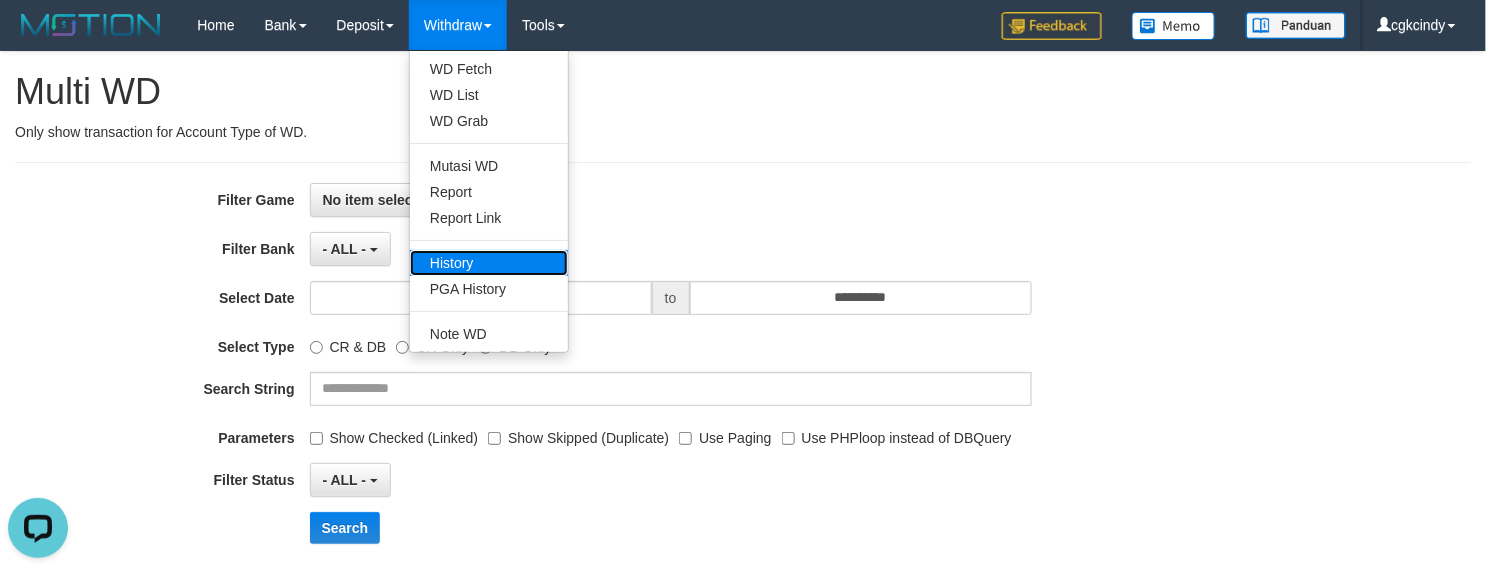 click on "History" at bounding box center (489, 263) 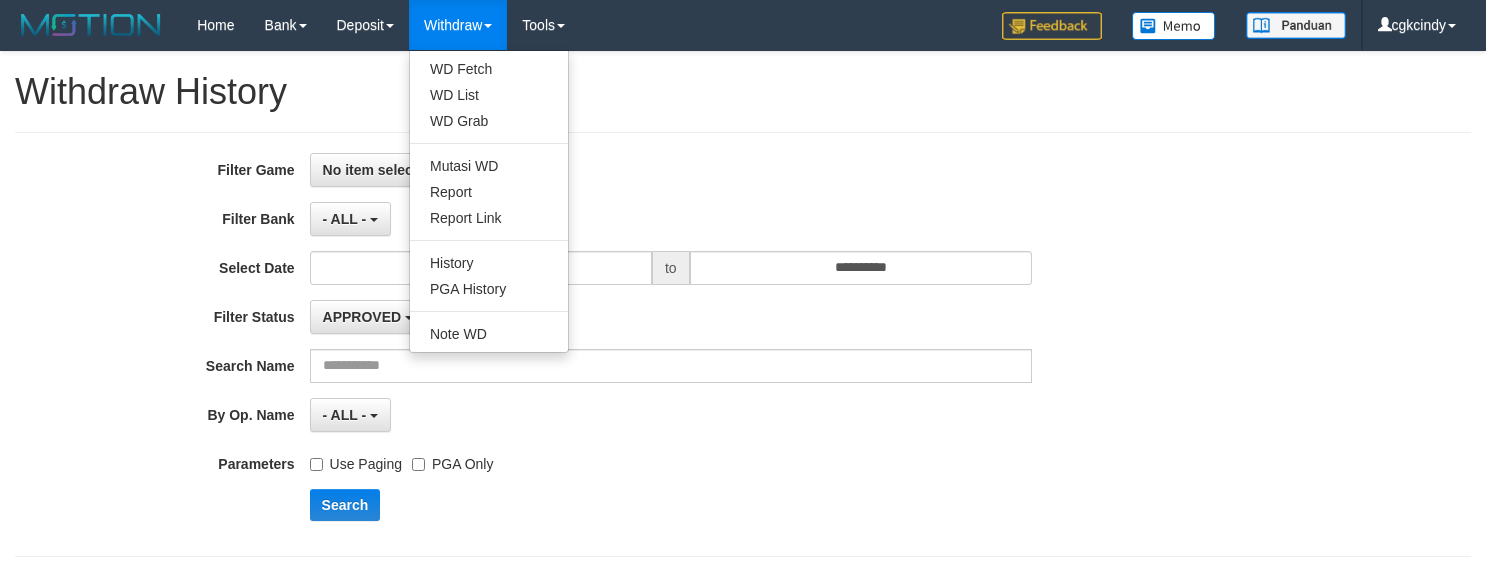 select 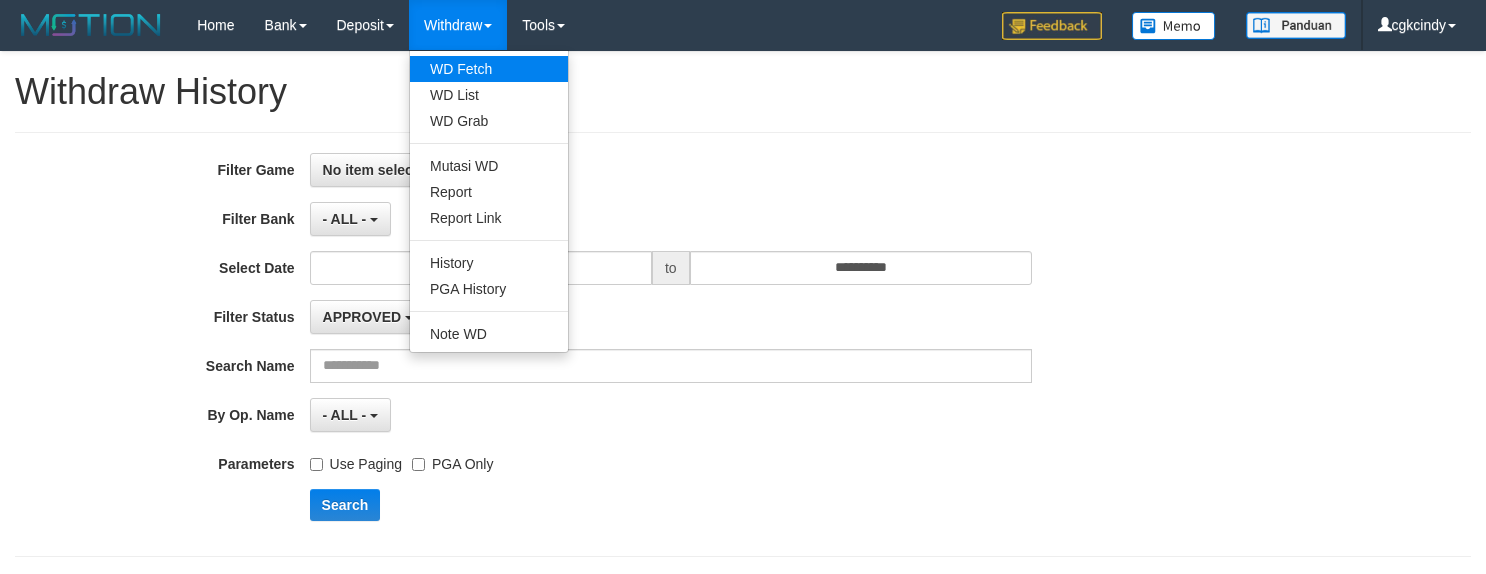 scroll, scrollTop: 0, scrollLeft: 0, axis: both 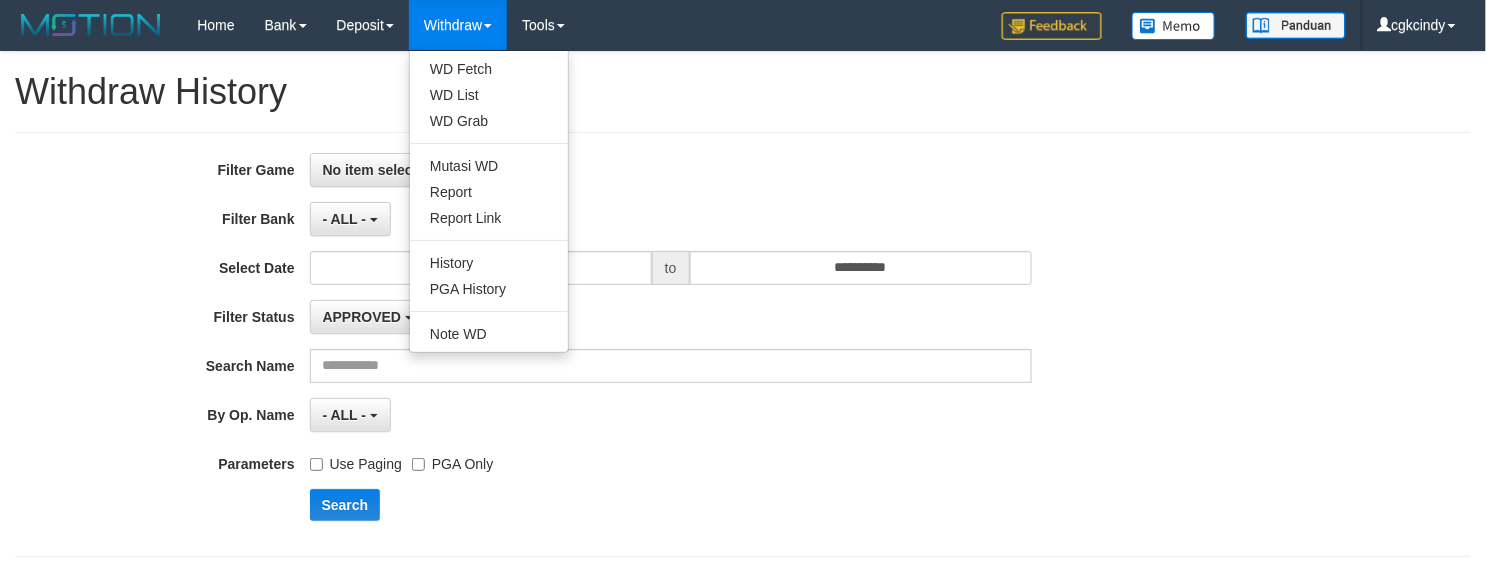 click on "Withdraw" at bounding box center [458, 25] 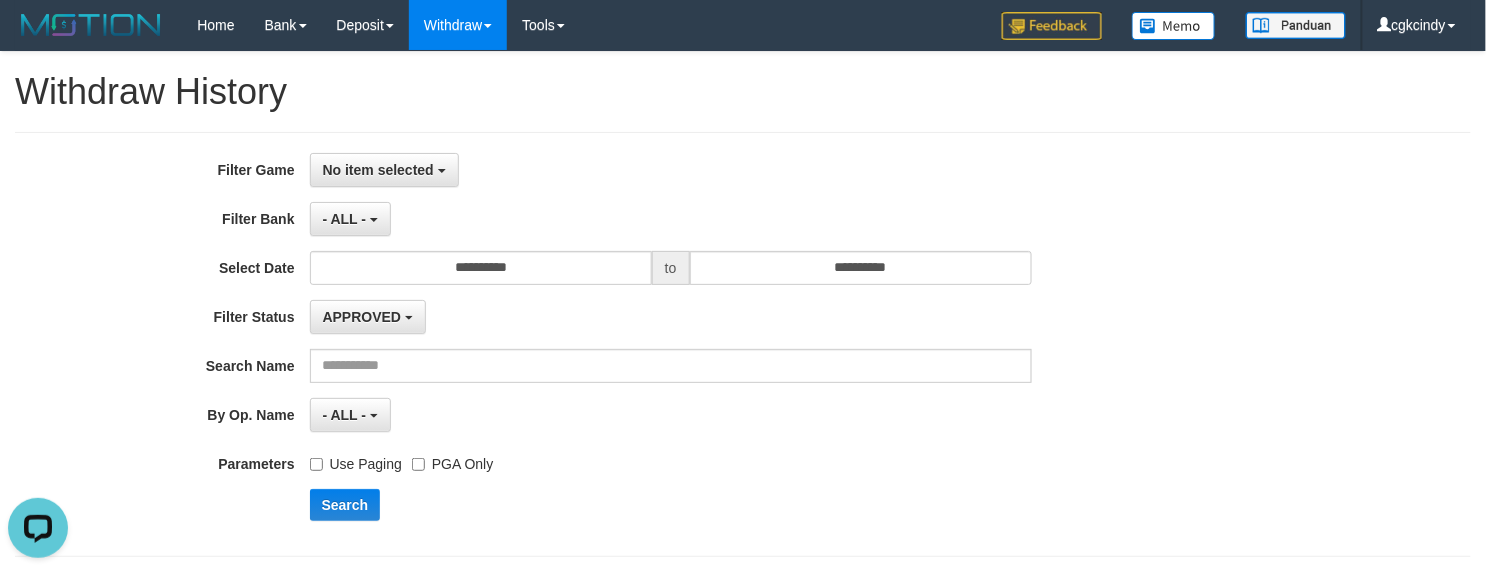 scroll, scrollTop: 0, scrollLeft: 0, axis: both 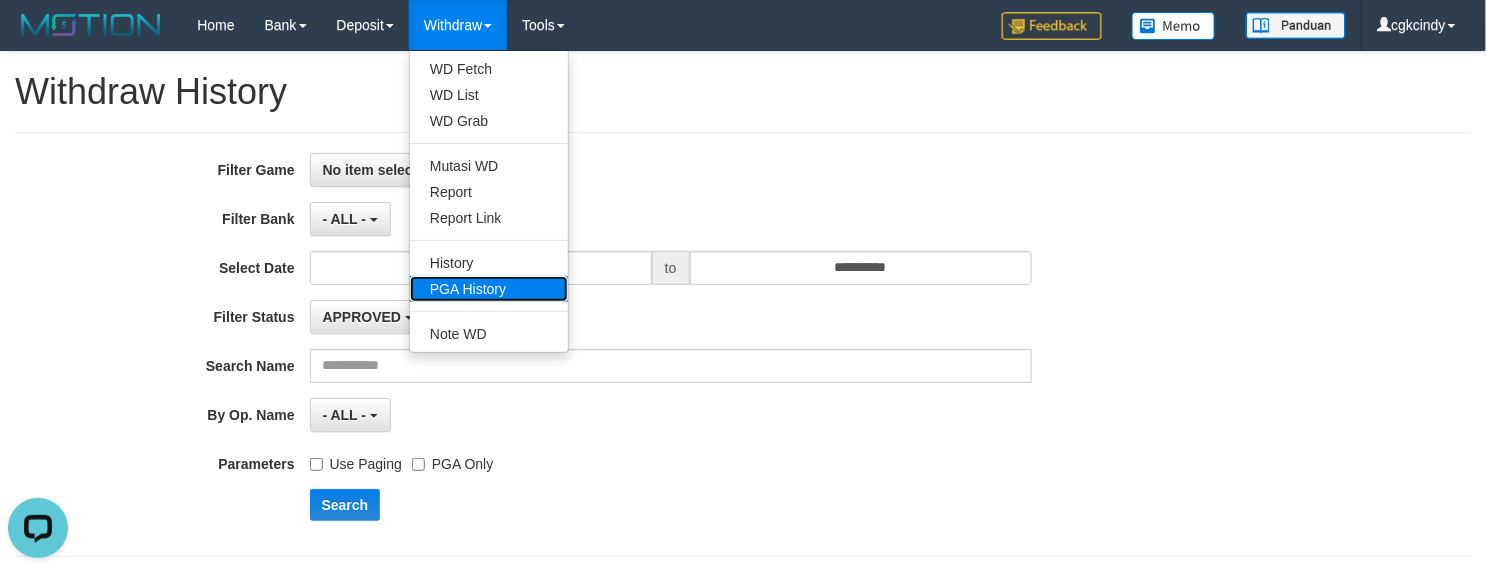 click on "PGA History" at bounding box center (489, 289) 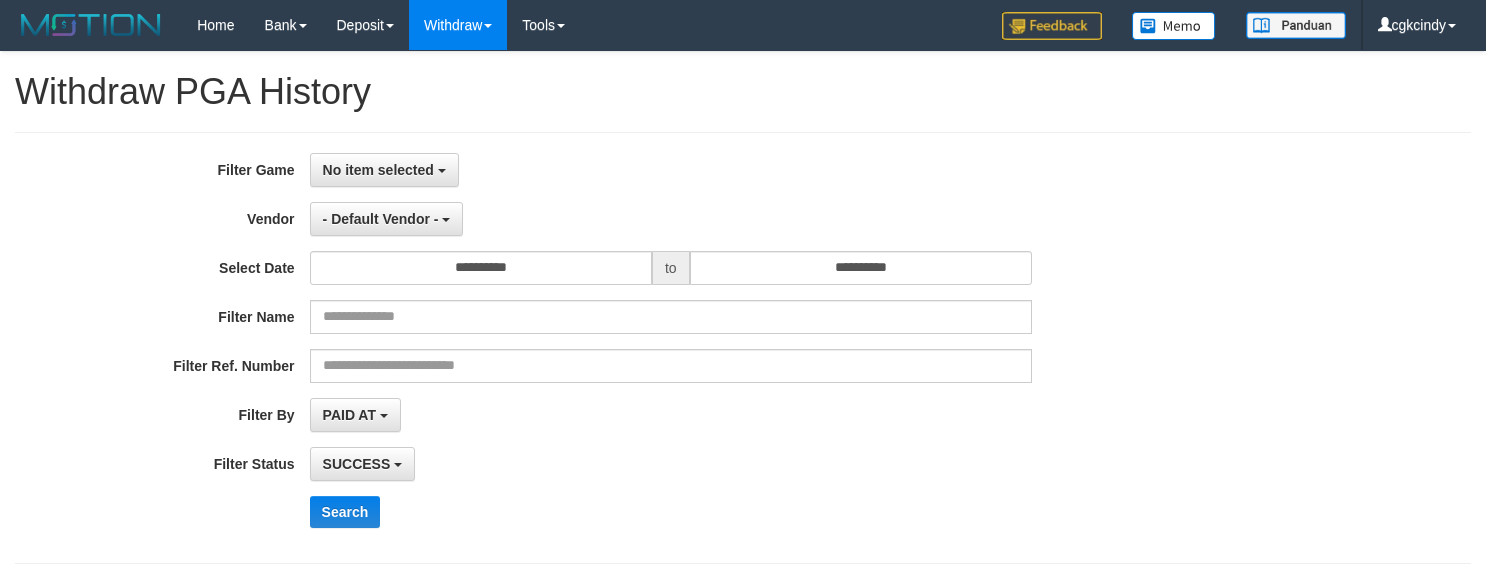 select 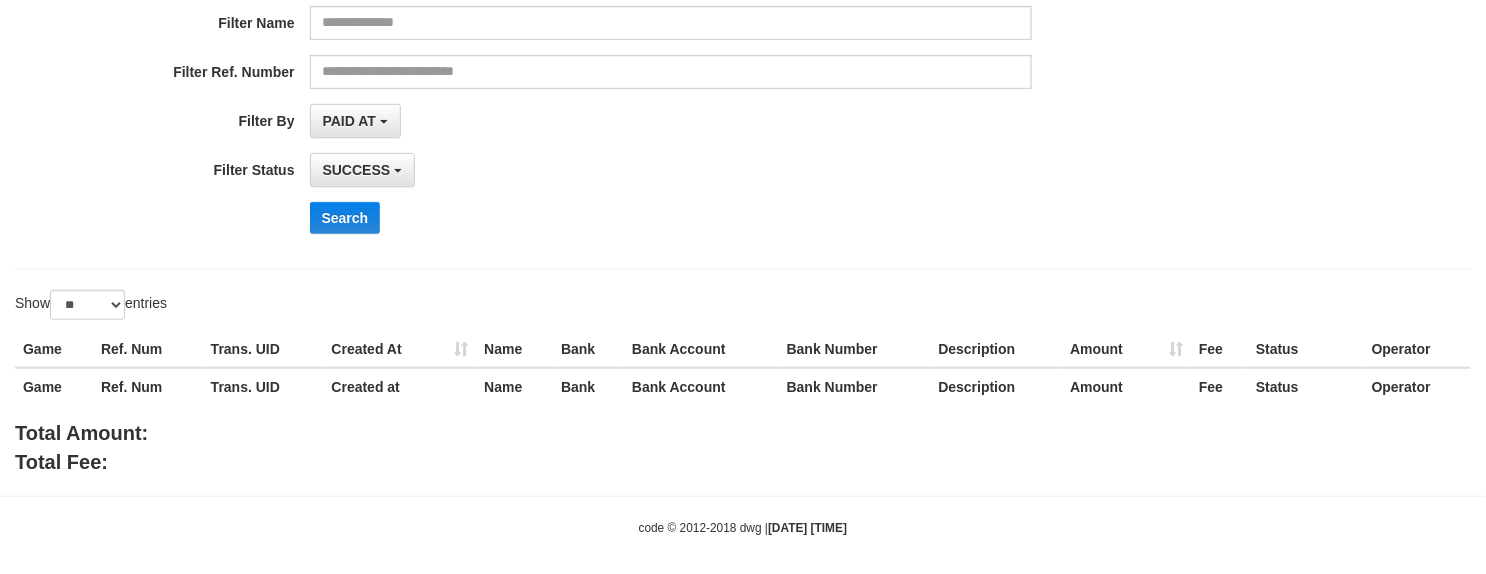 scroll, scrollTop: 309, scrollLeft: 0, axis: vertical 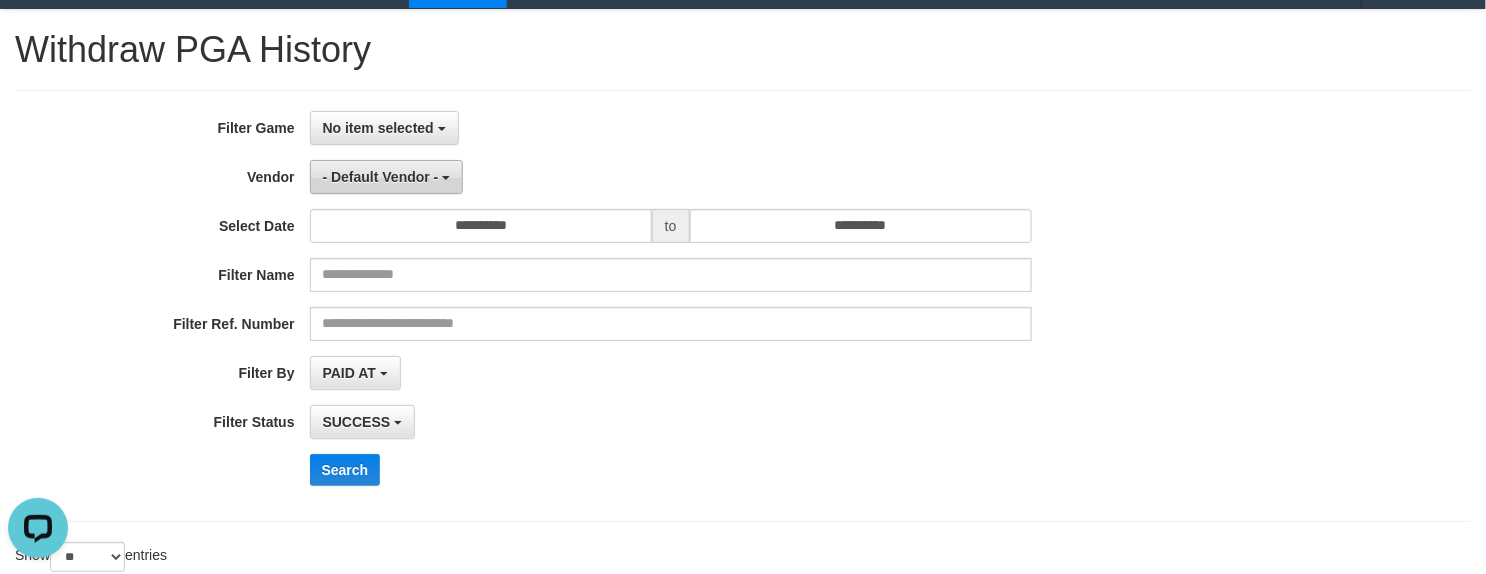click on "- Default Vendor -" at bounding box center [381, 177] 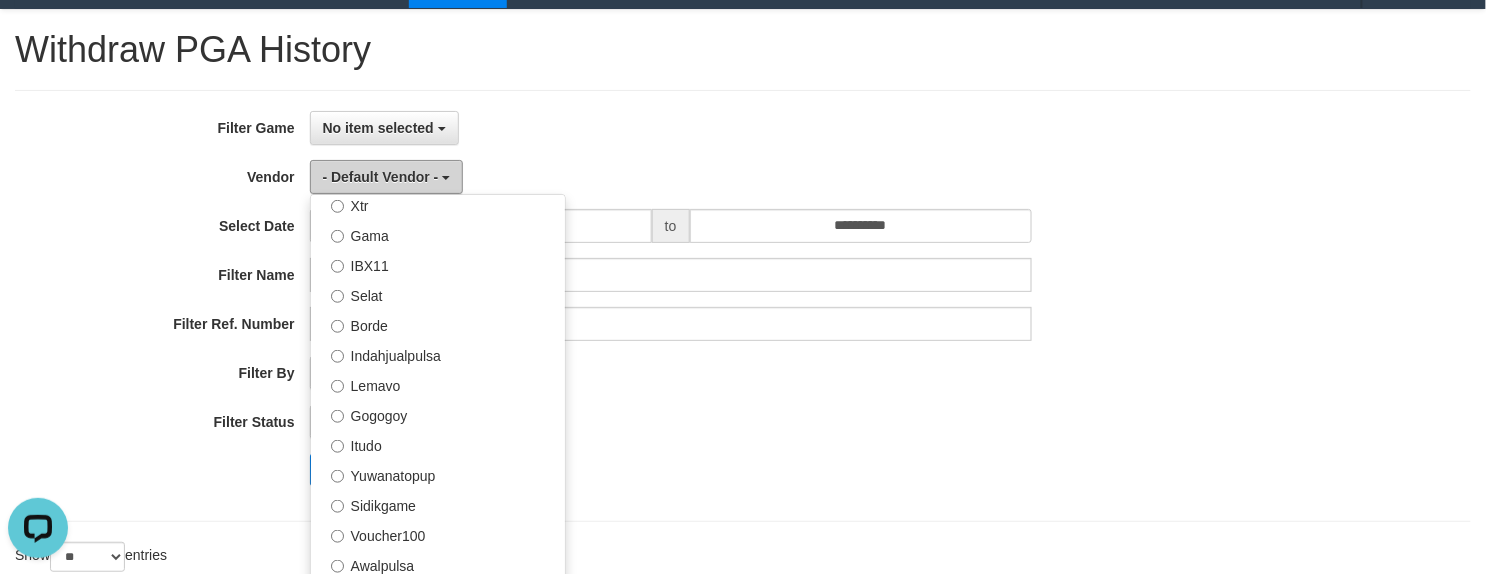 scroll, scrollTop: 688, scrollLeft: 0, axis: vertical 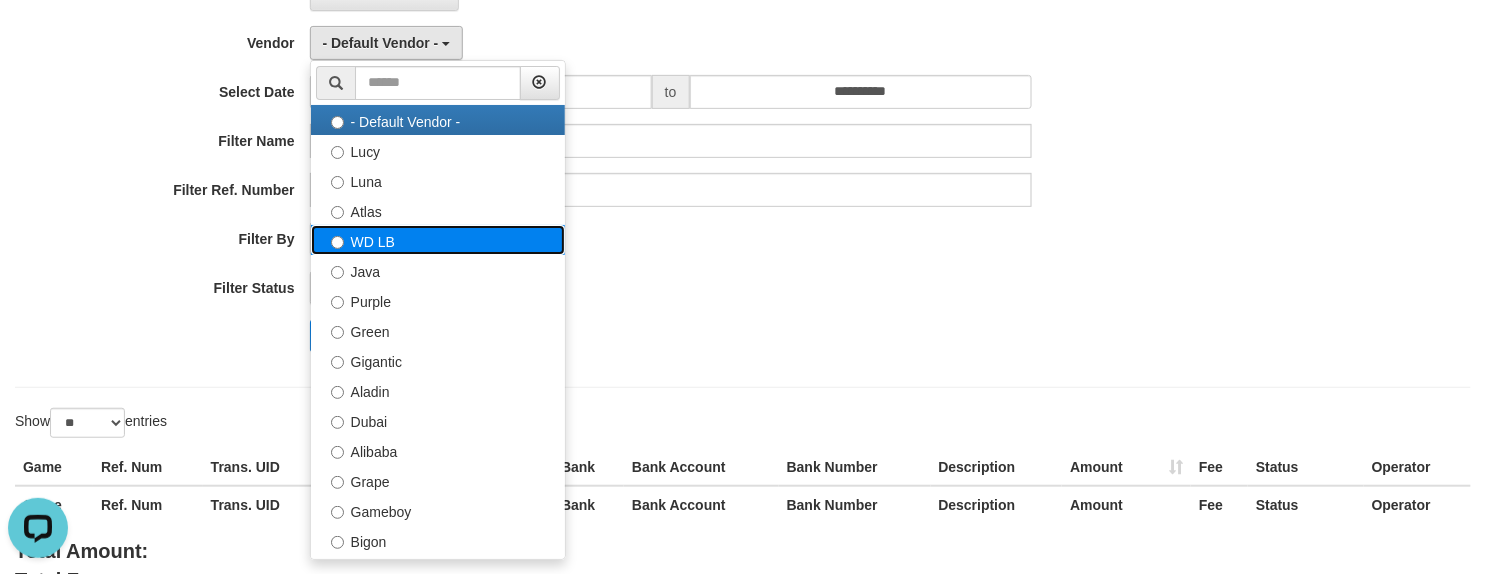 click on "WD LB" at bounding box center [438, 240] 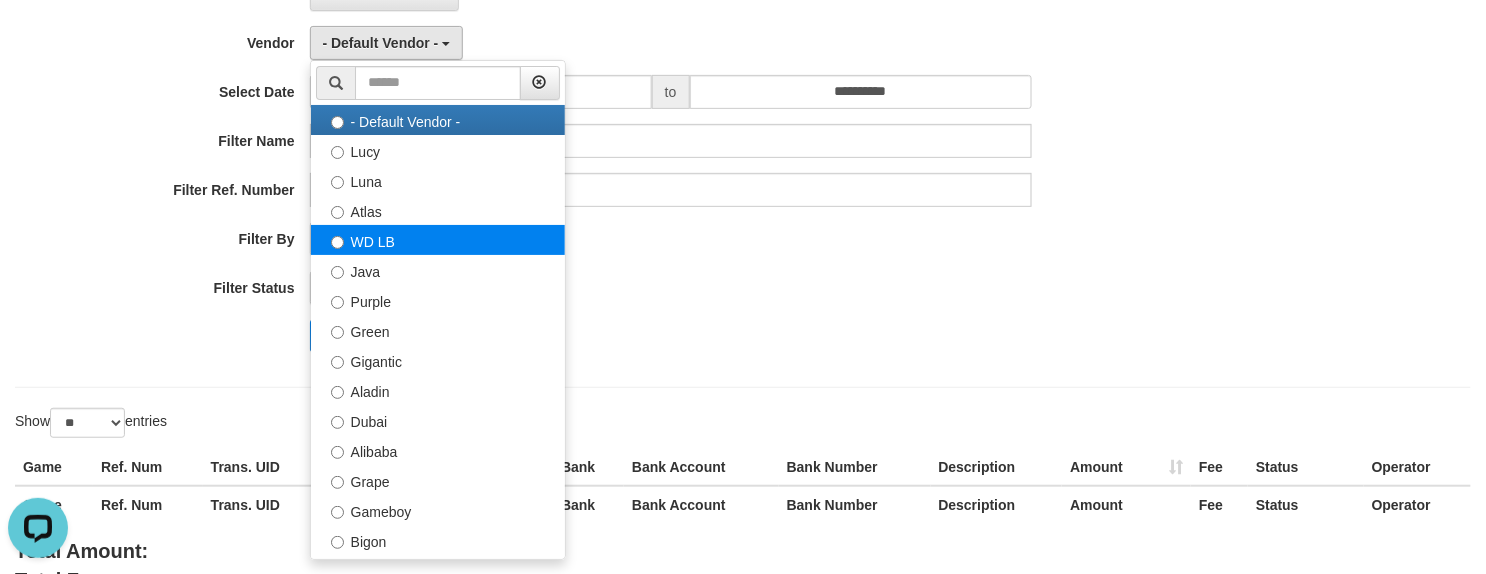 select on "**********" 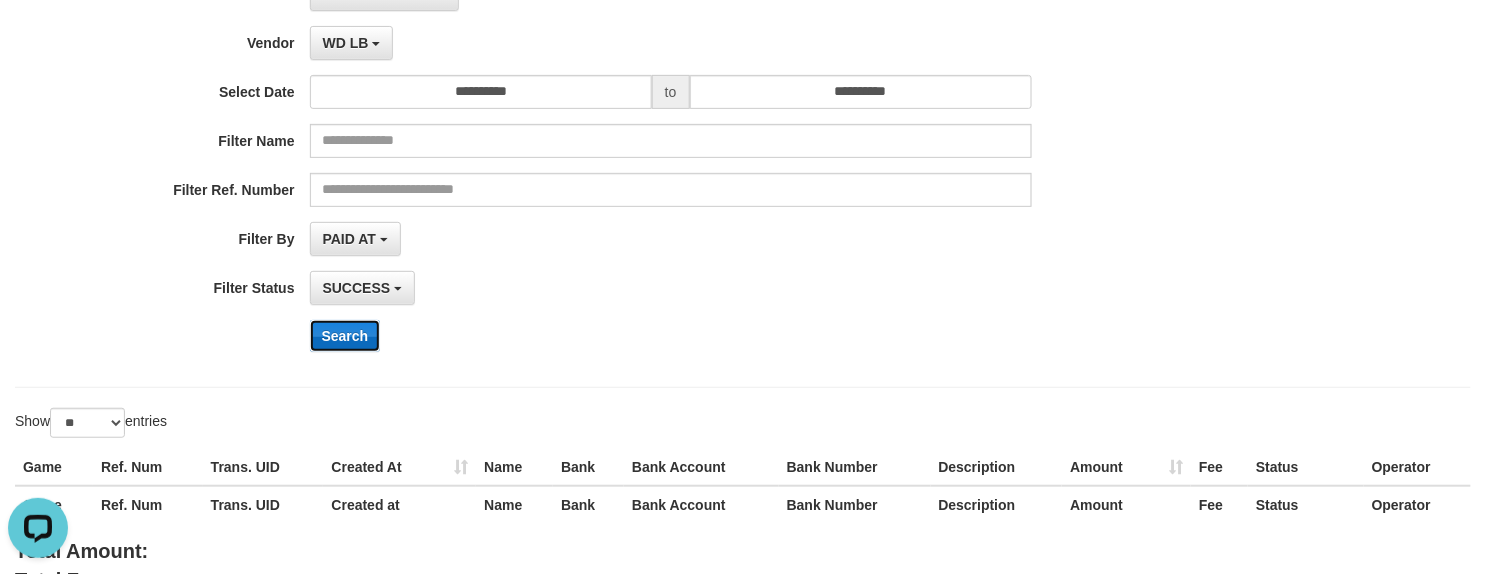 click on "Search" at bounding box center (345, 336) 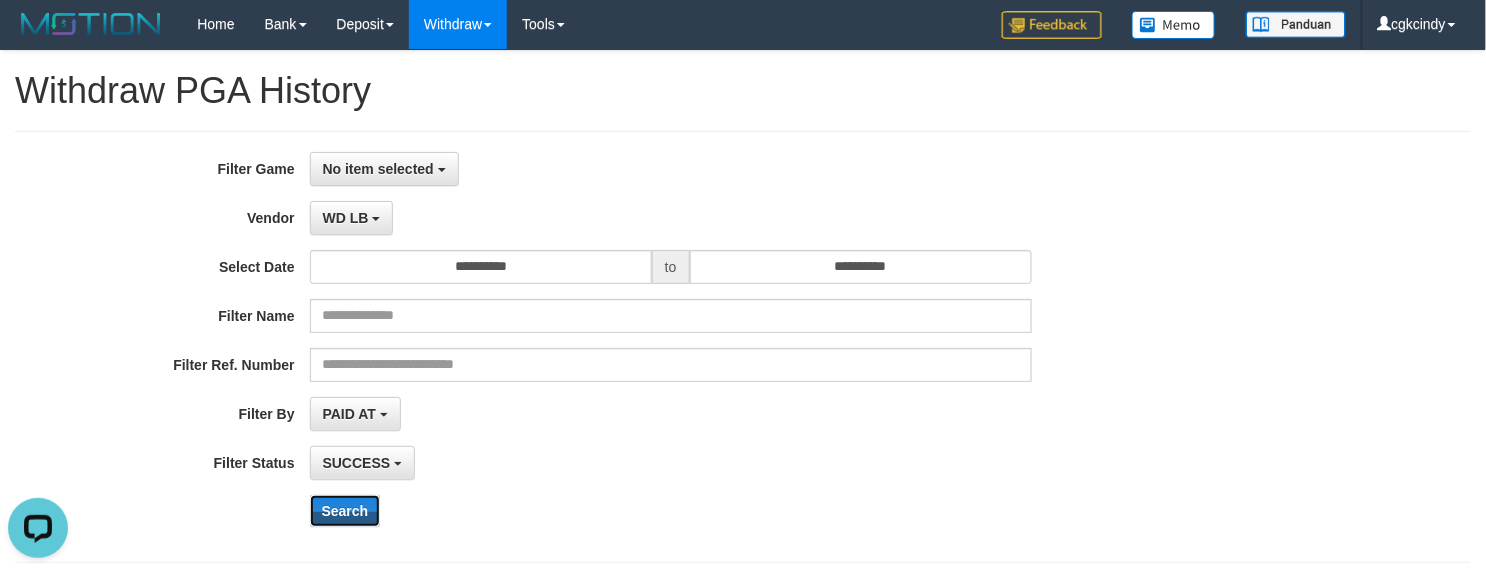 scroll, scrollTop: 0, scrollLeft: 0, axis: both 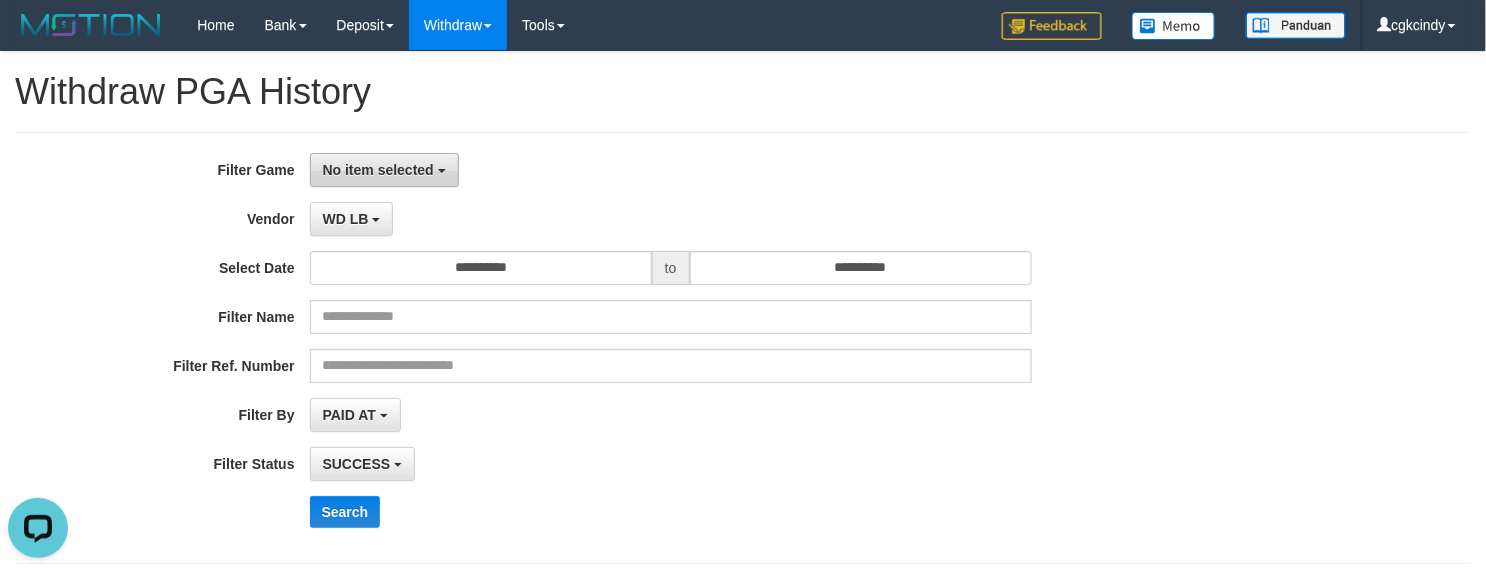 click on "No item selected" at bounding box center [384, 170] 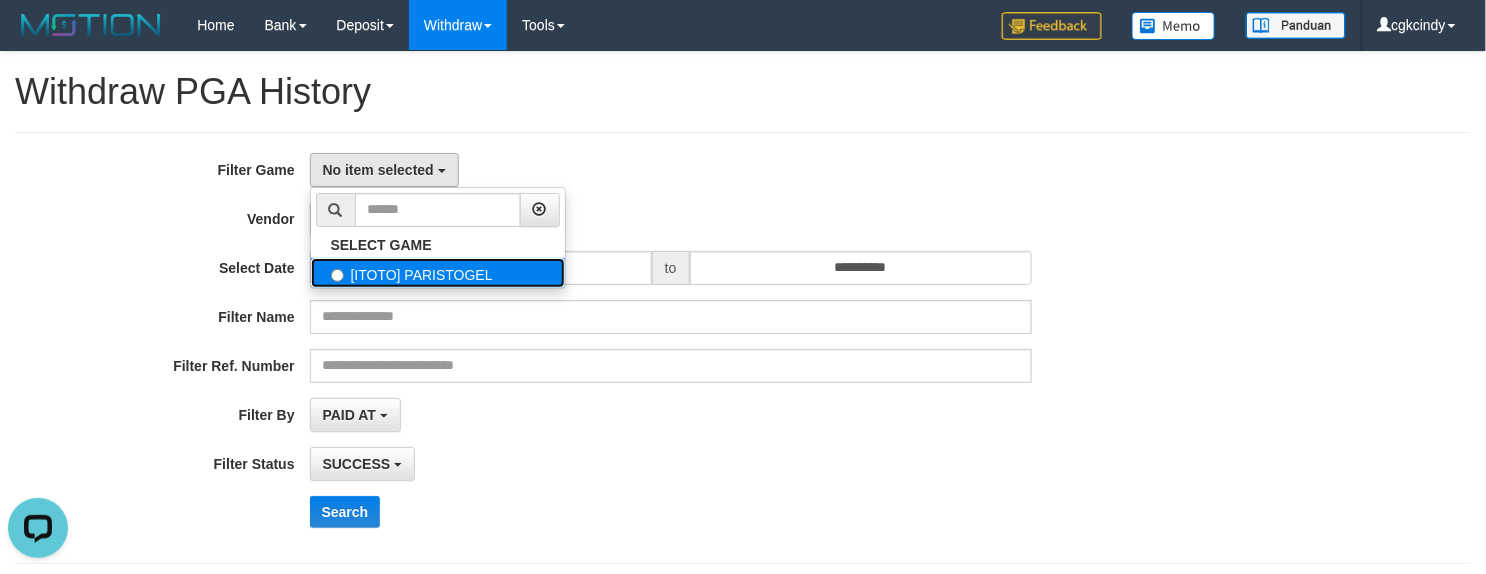 click on "[ITOTO] PARISTOGEL" at bounding box center (438, 273) 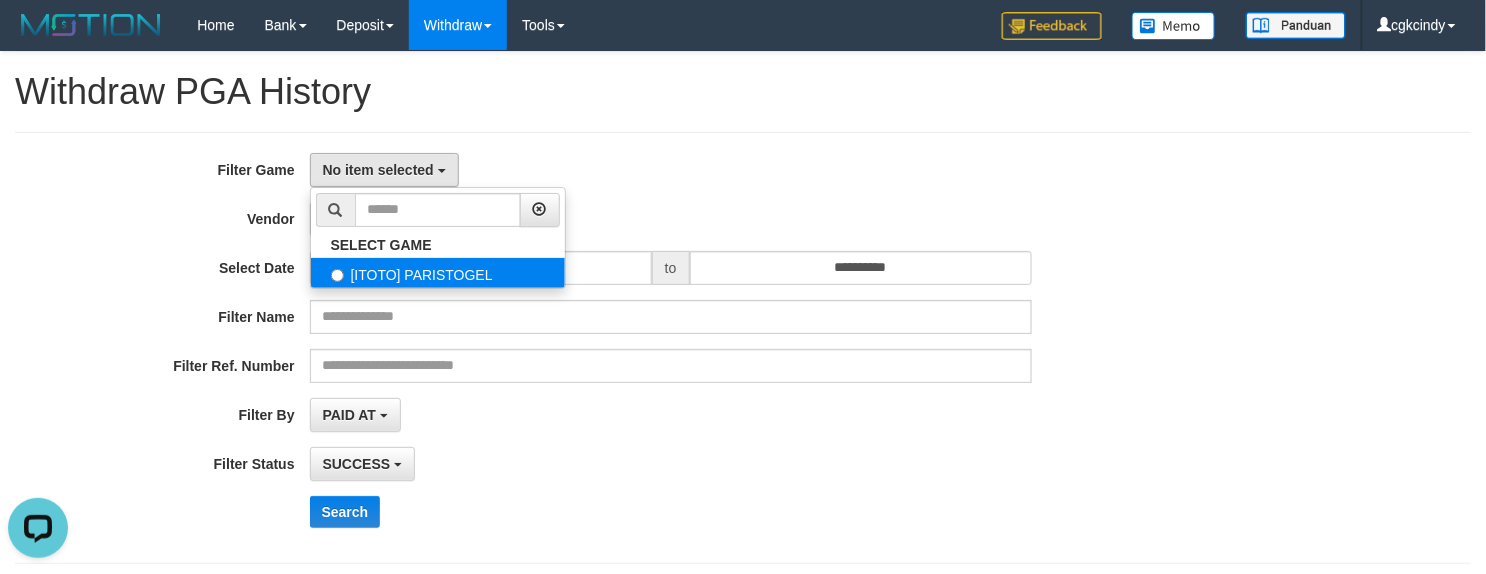 select on "****" 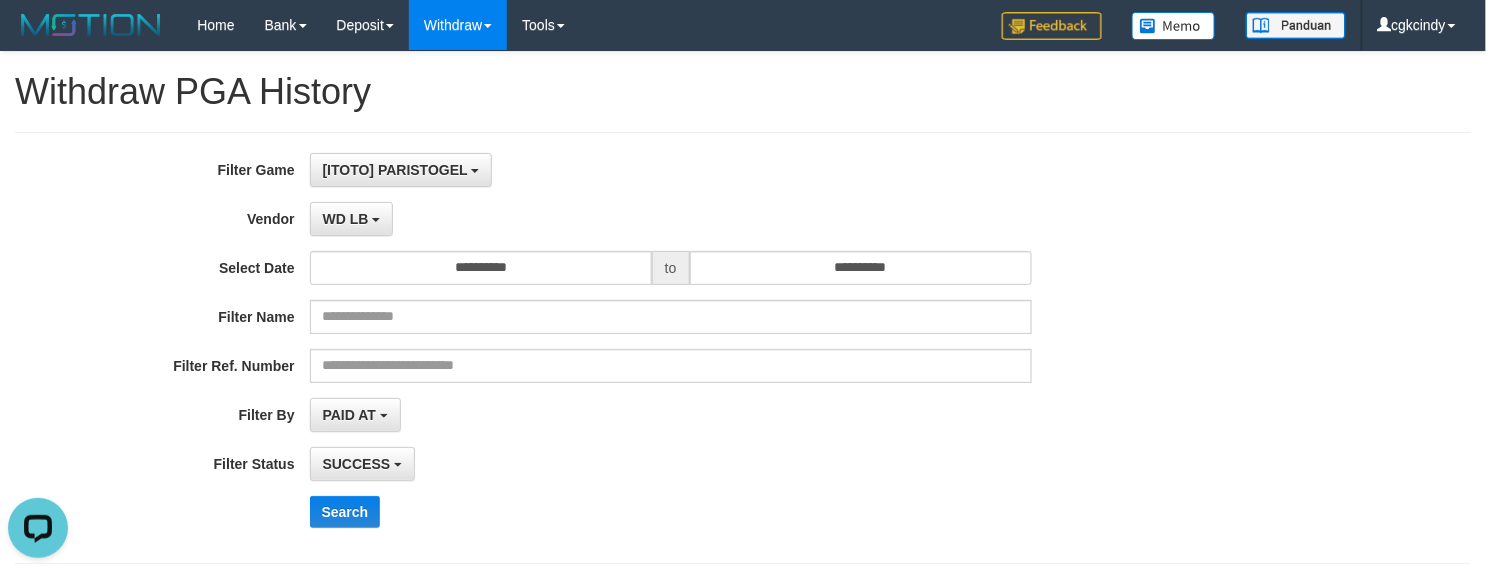 scroll, scrollTop: 17, scrollLeft: 0, axis: vertical 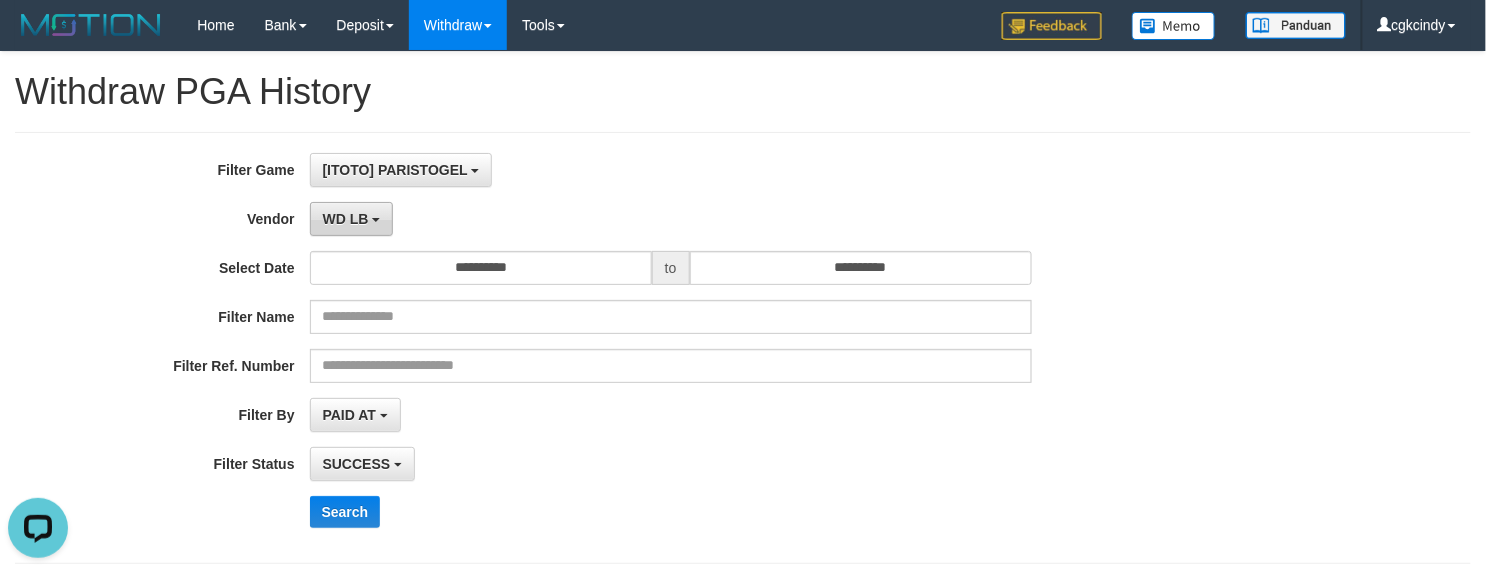 click on "WD LB" at bounding box center (352, 219) 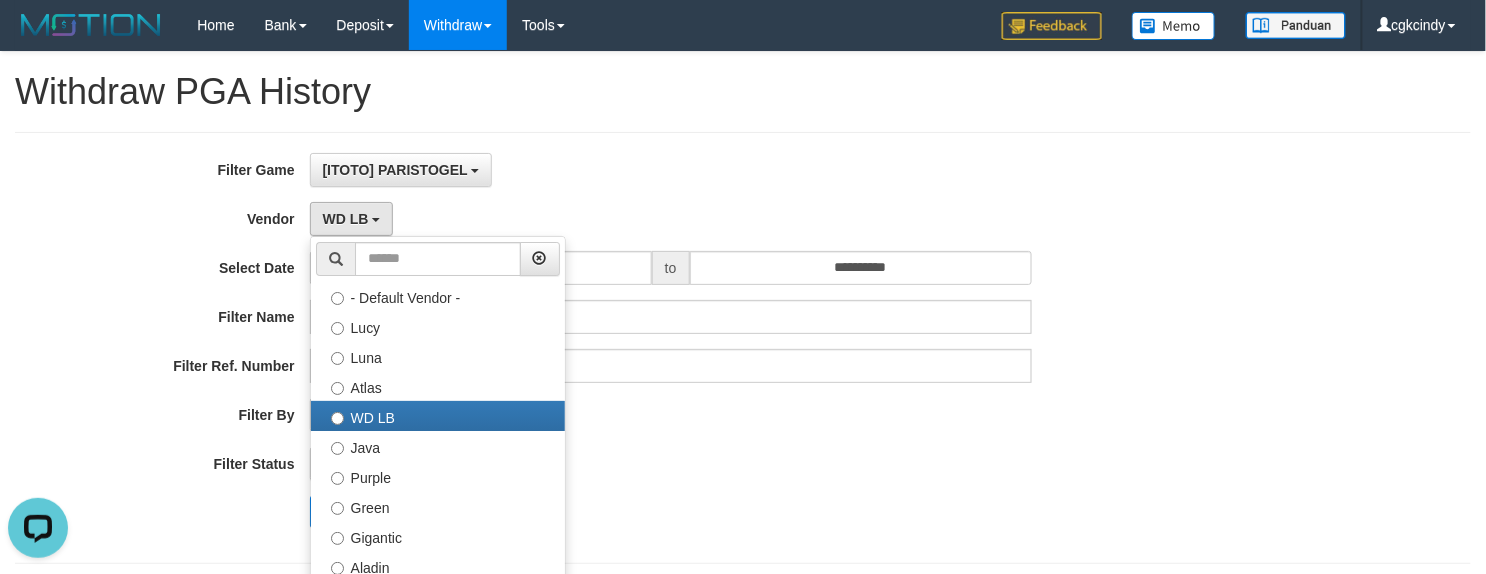 click on "**********" at bounding box center (619, 348) 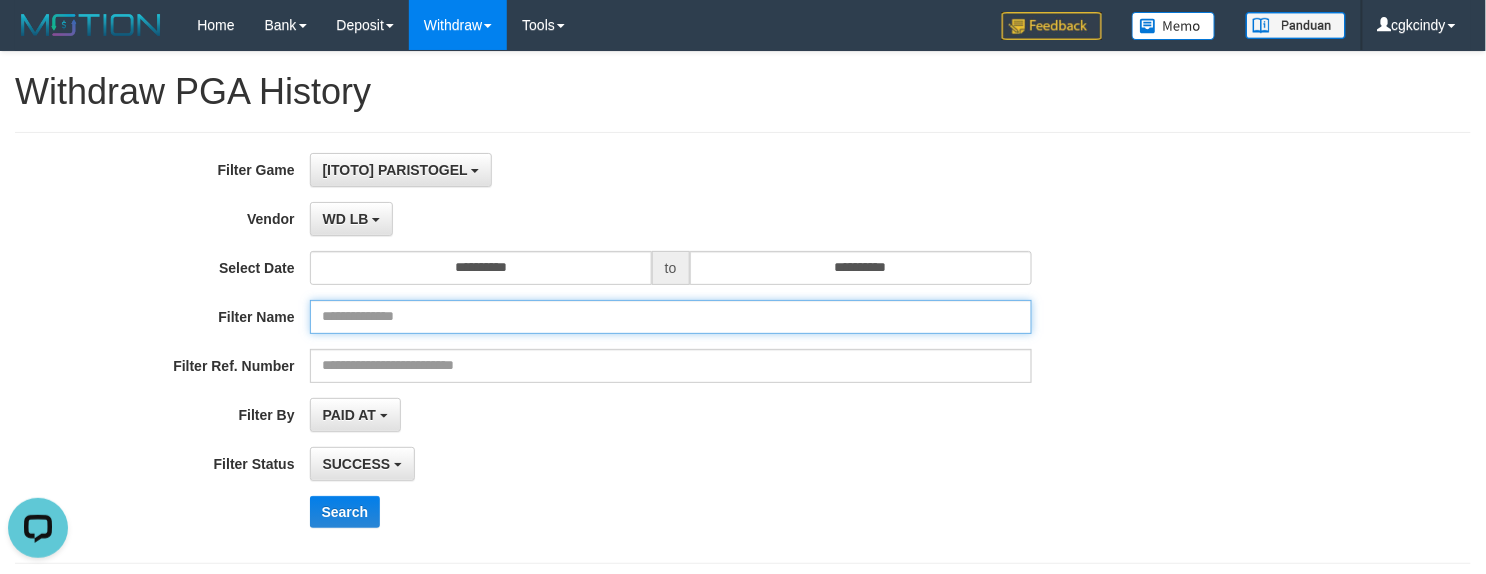 click at bounding box center [671, 317] 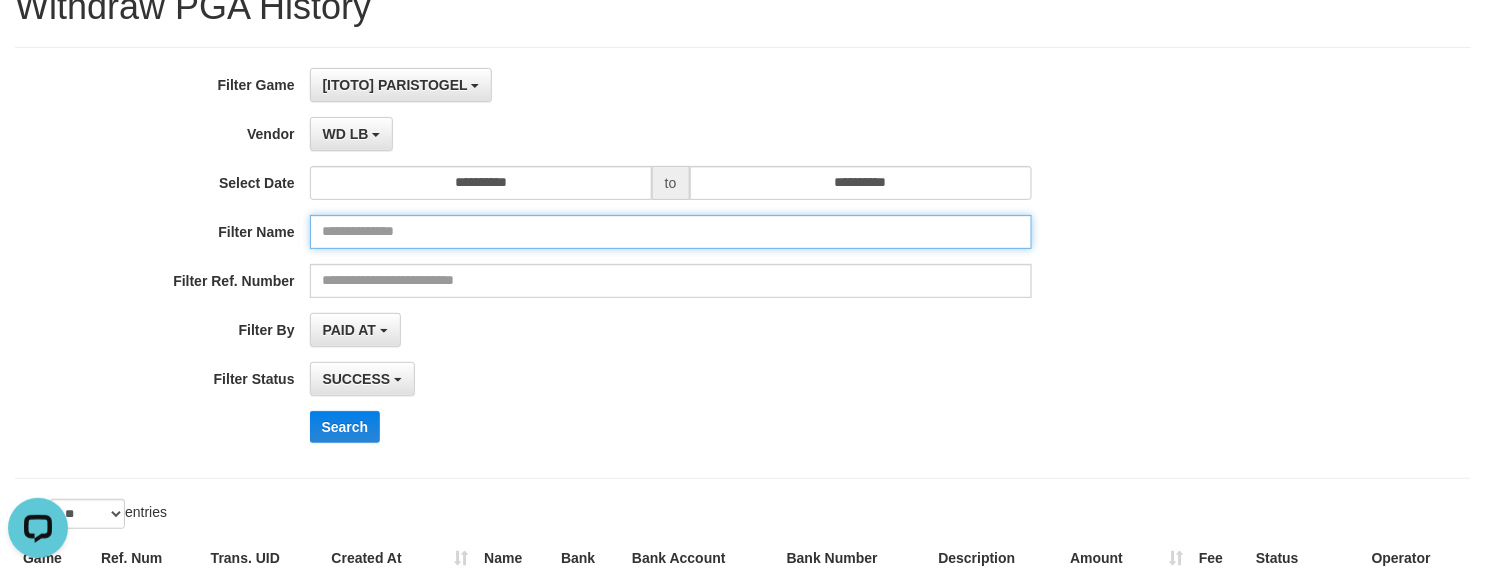 scroll, scrollTop: 133, scrollLeft: 0, axis: vertical 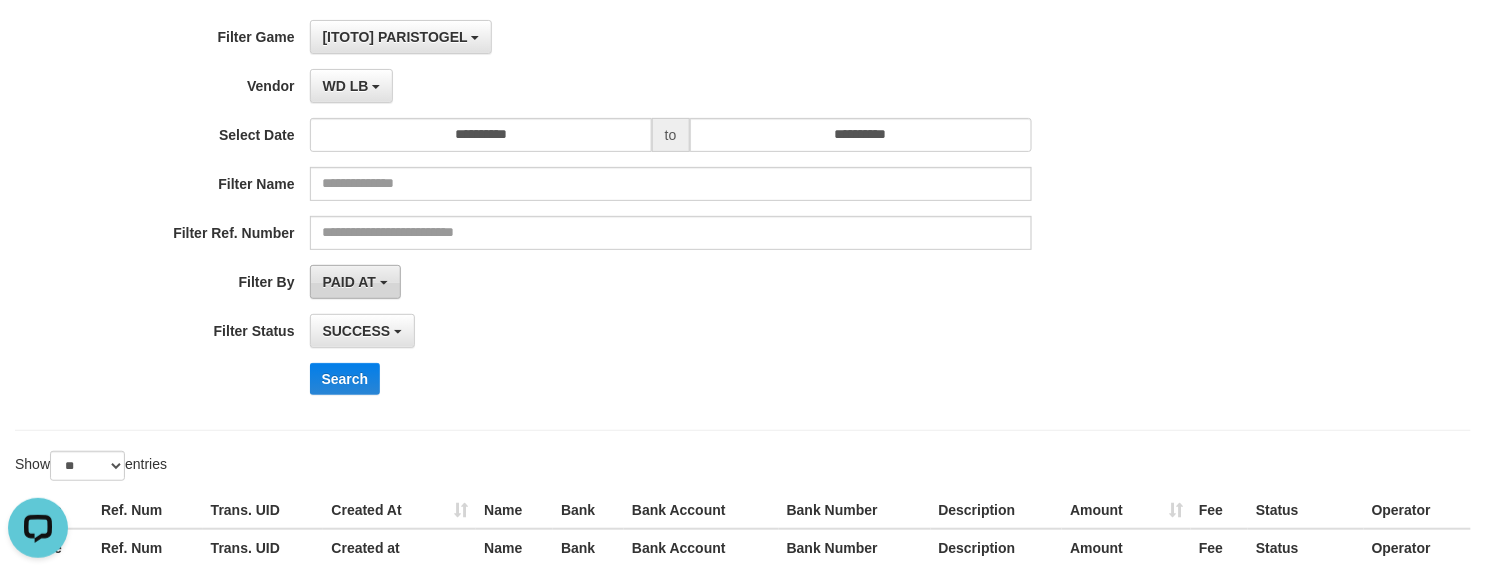 click on "PAID AT" at bounding box center (355, 282) 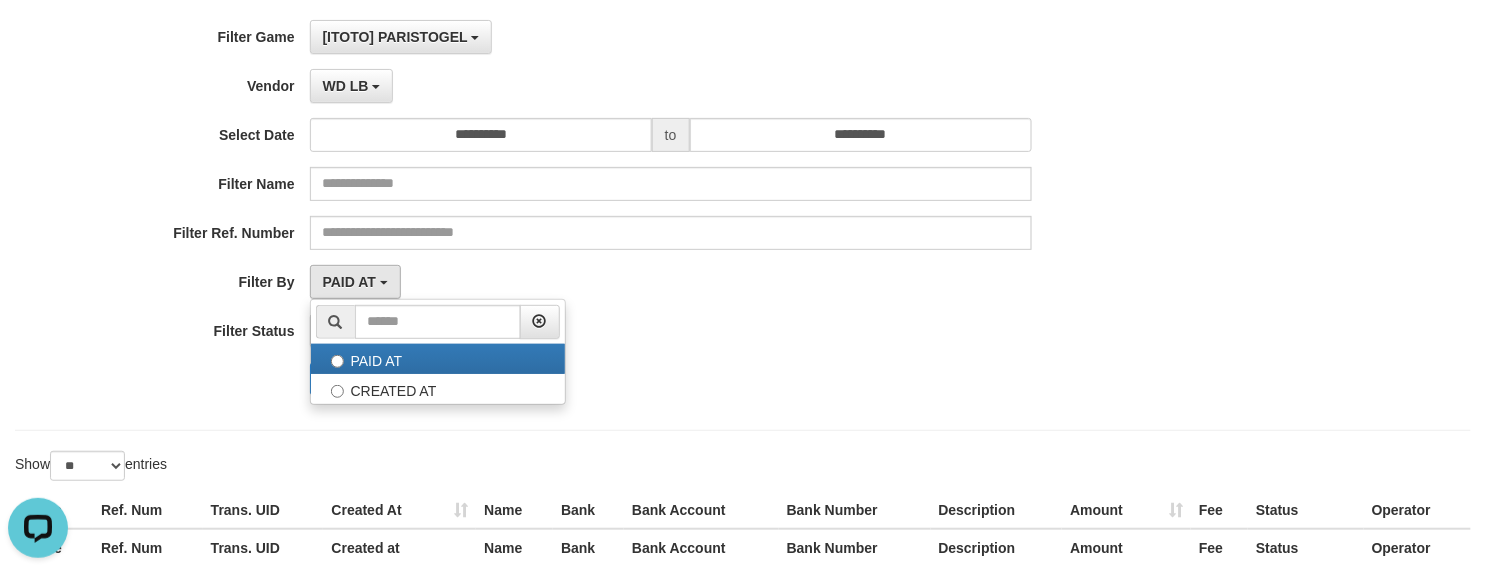 drag, startPoint x: 750, startPoint y: 342, endPoint x: 284, endPoint y: 349, distance: 466.05258 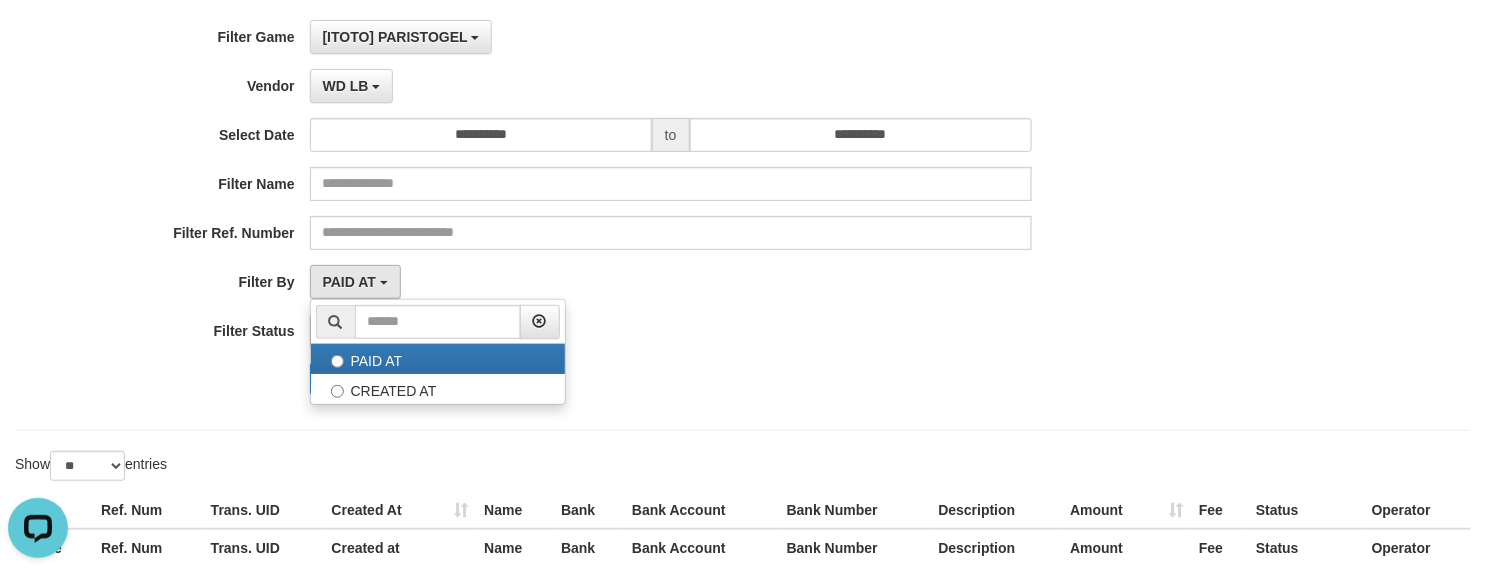 click on "SUCCESS
SUCCESS
ON PROCESS
FAILED" at bounding box center [671, 331] 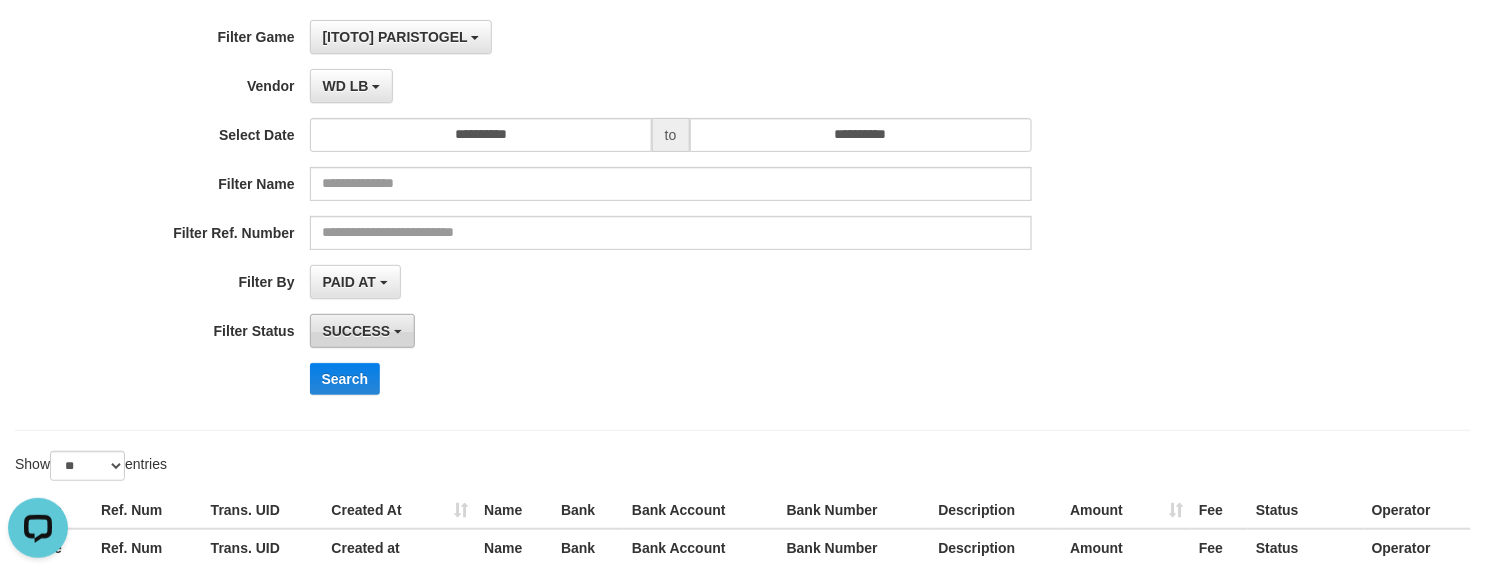 click on "SUCCESS" at bounding box center (363, 331) 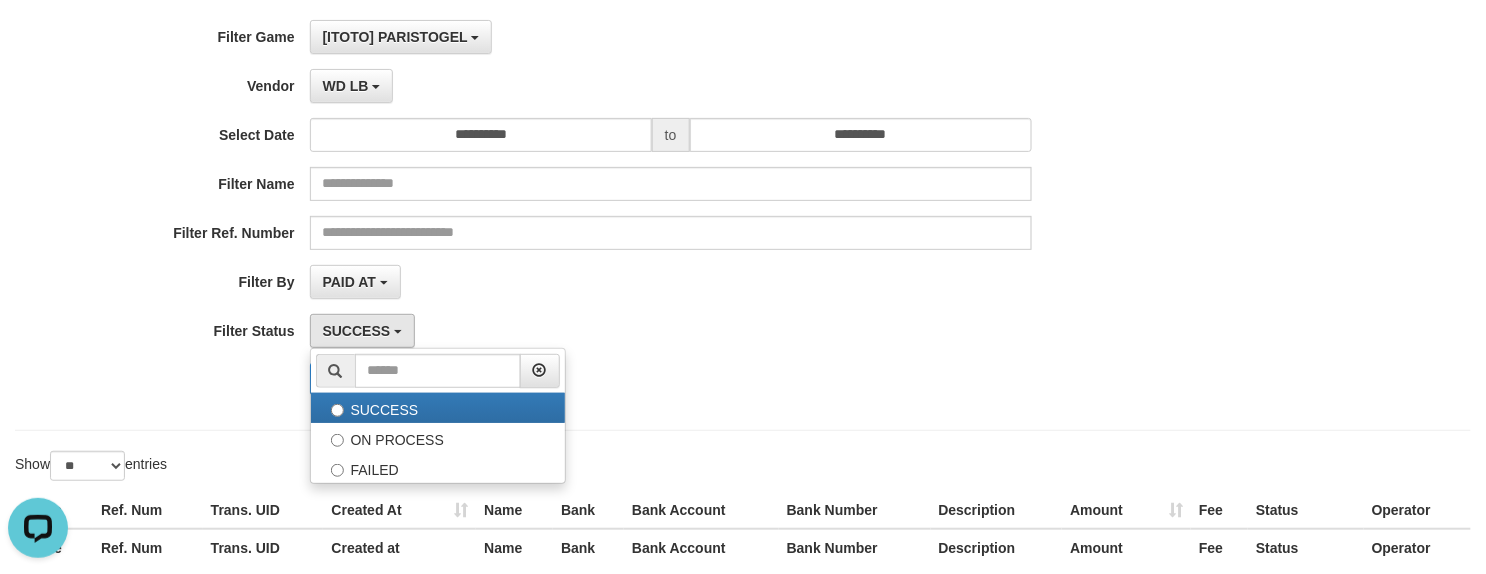 click on "PAID AT
PAID AT
CREATED AT" at bounding box center [671, 282] 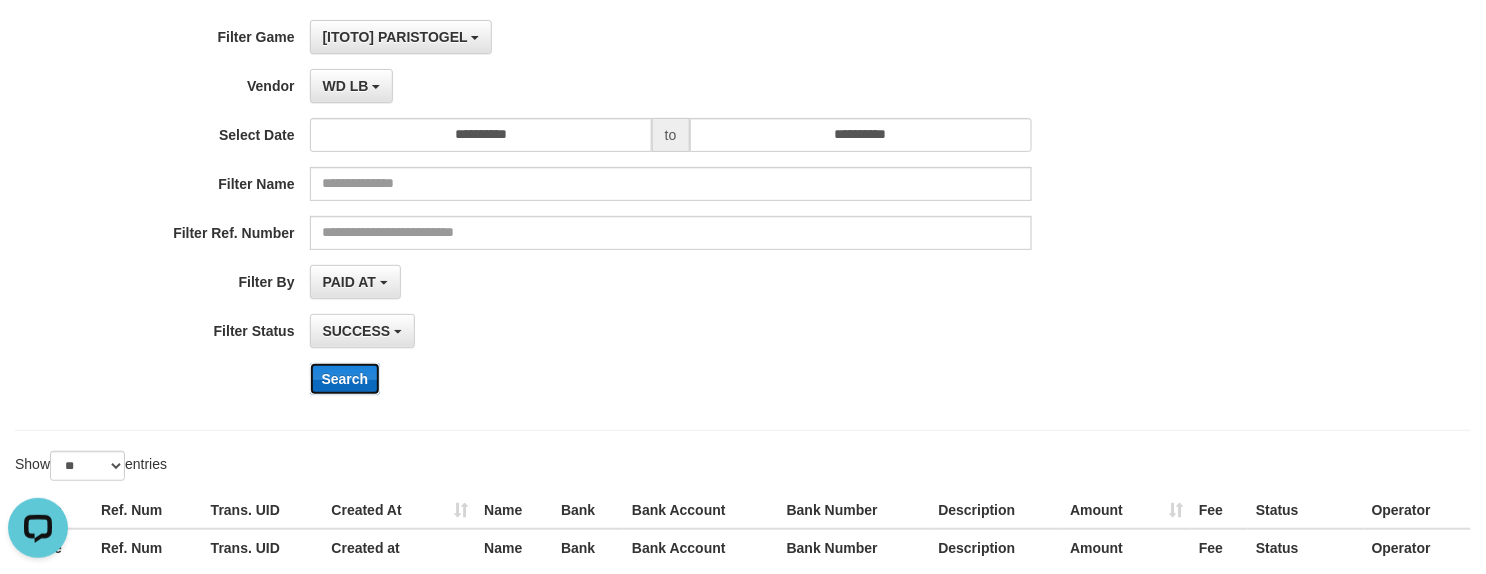 click on "Search" at bounding box center [345, 379] 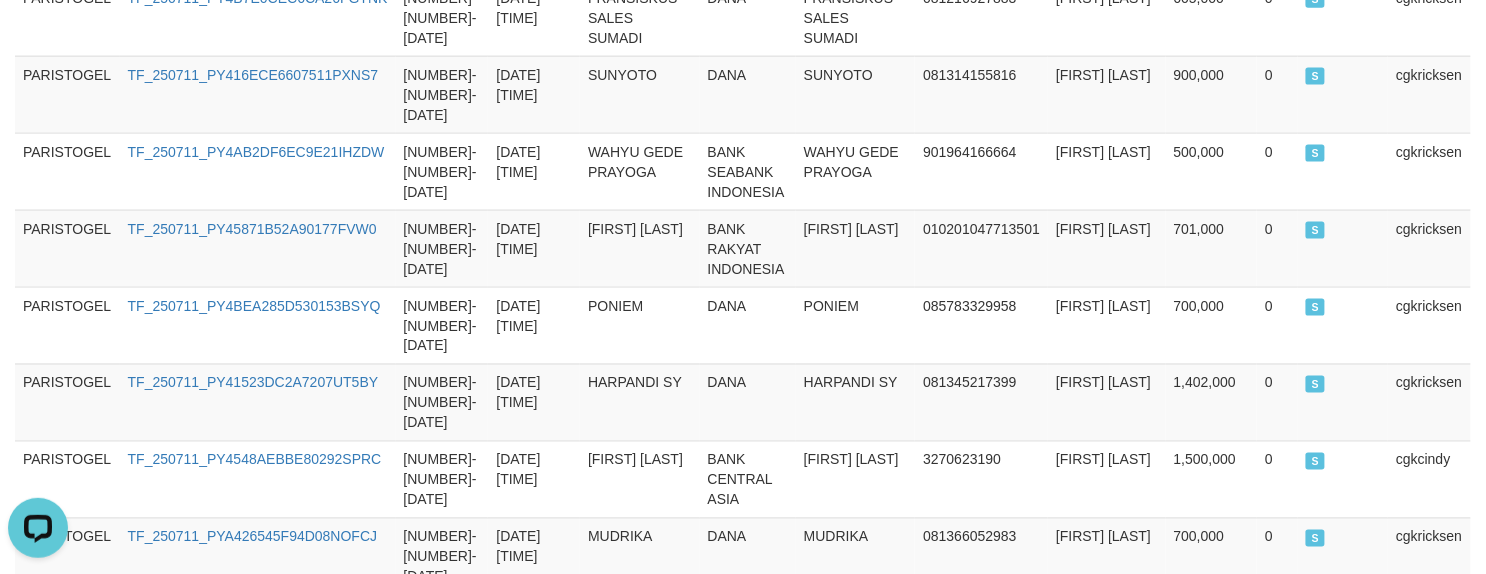 scroll, scrollTop: 842, scrollLeft: 0, axis: vertical 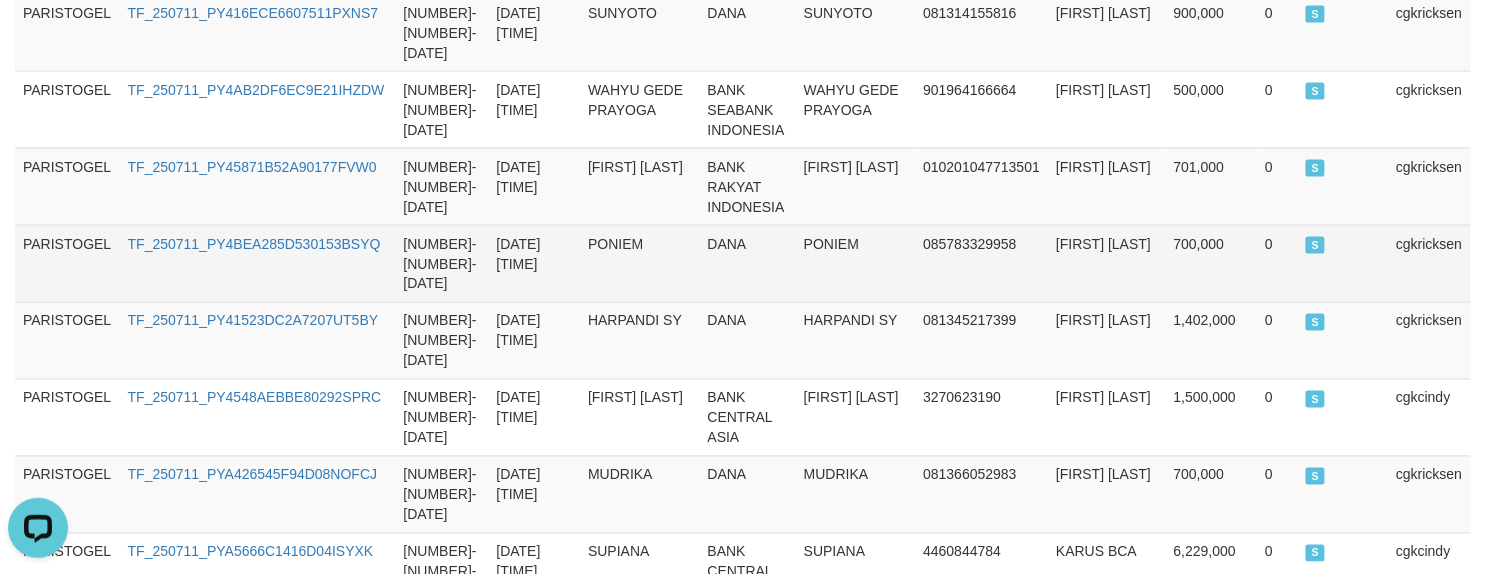 click on "DANA" at bounding box center (748, 263) 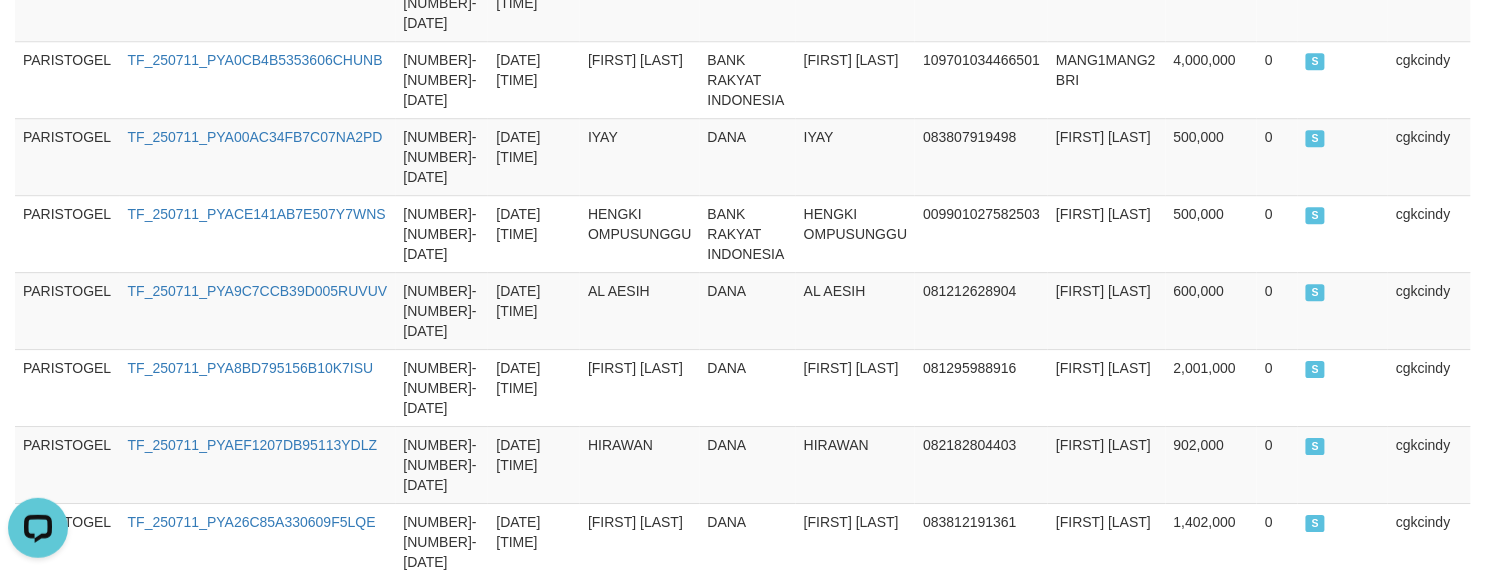 scroll, scrollTop: 2309, scrollLeft: 0, axis: vertical 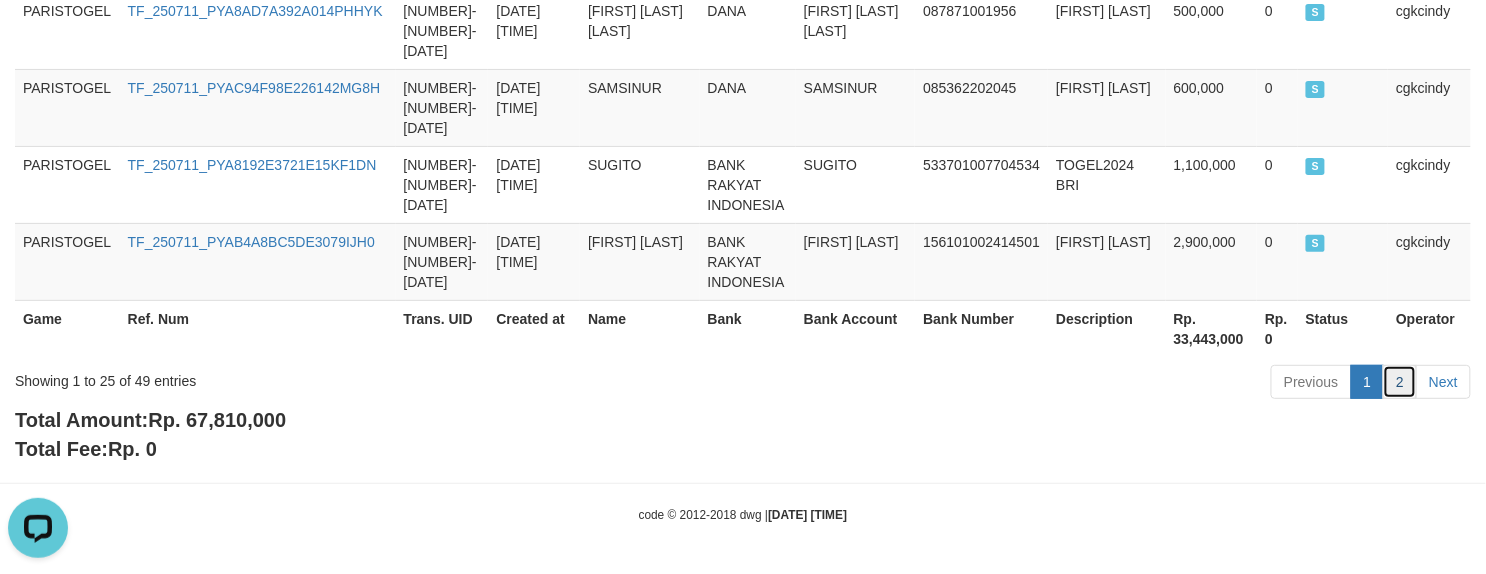 click on "2" at bounding box center [1400, 382] 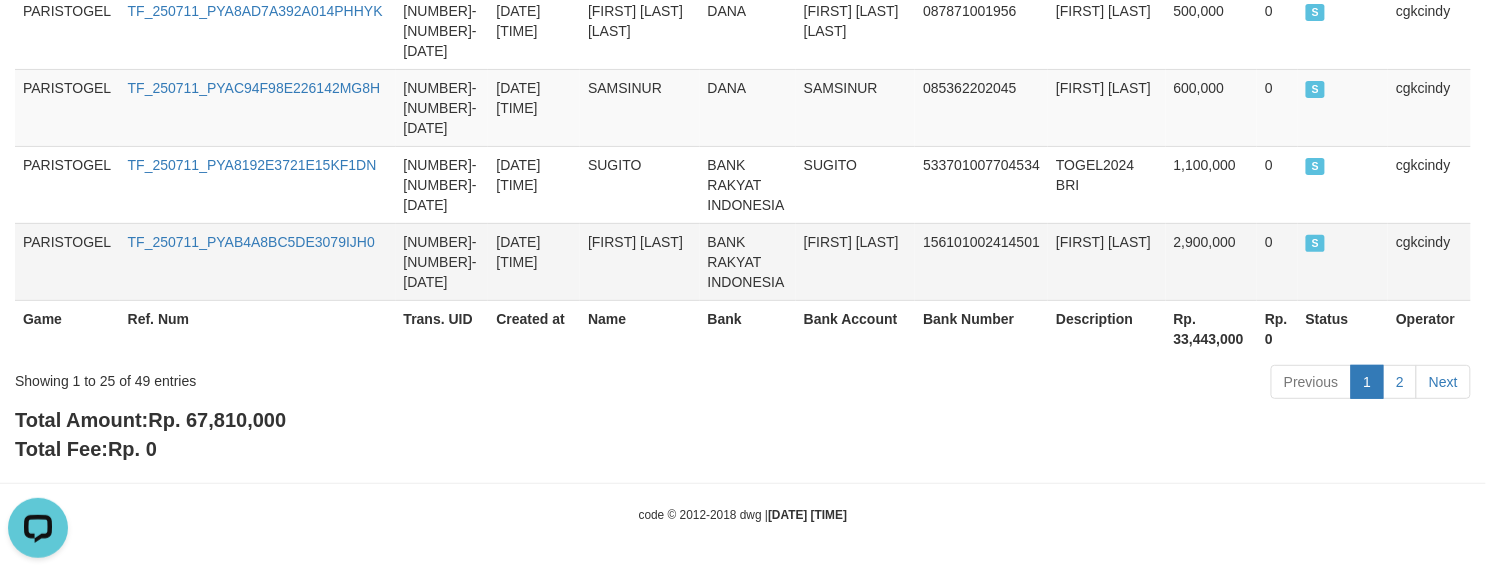 click on "156101002414501" at bounding box center (981, 261) 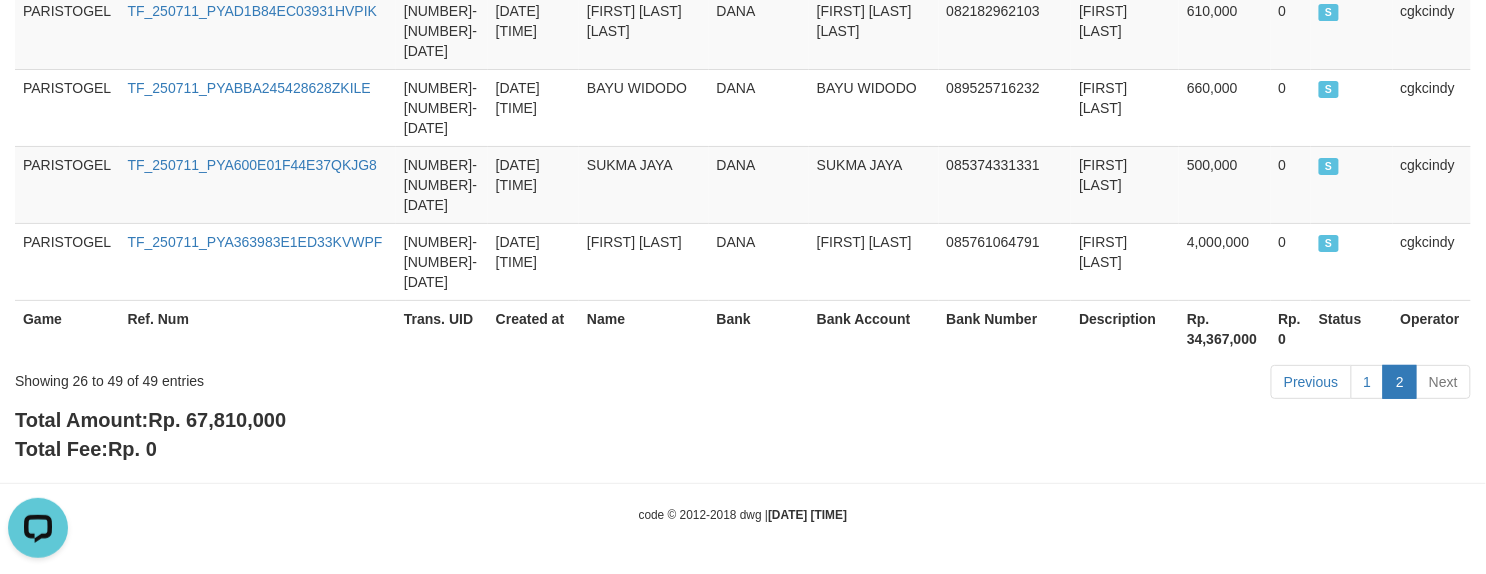 scroll, scrollTop: 2232, scrollLeft: 0, axis: vertical 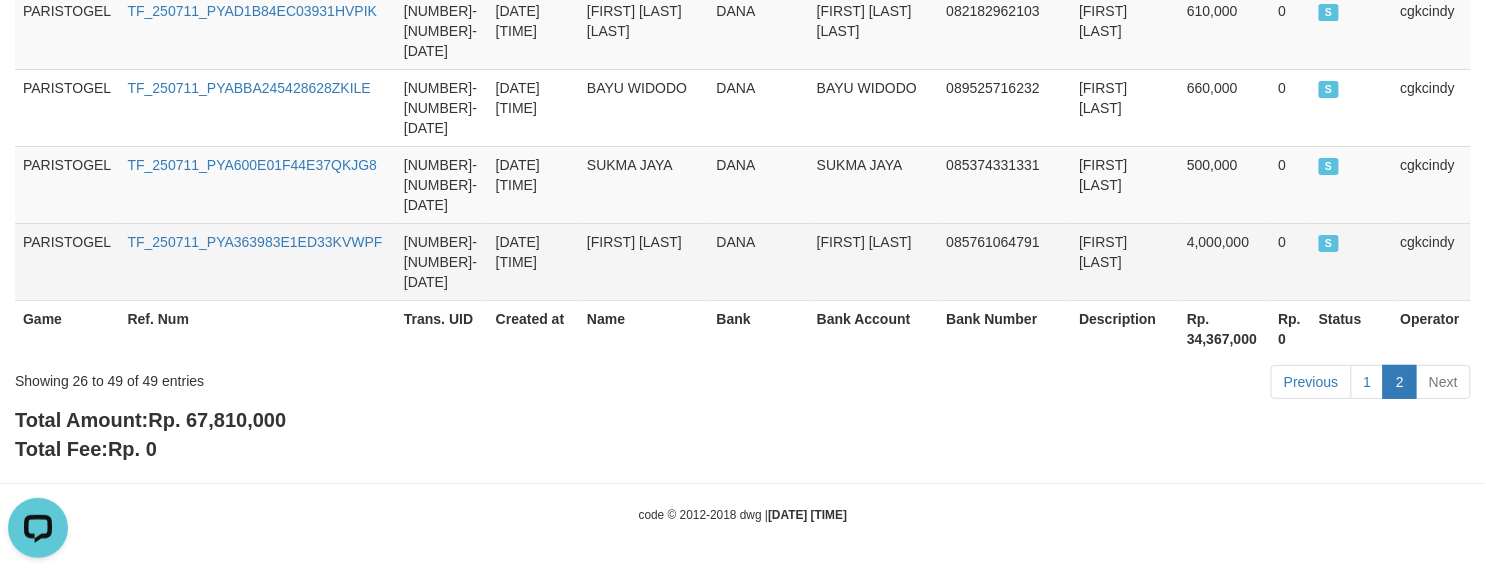 click on "FAHARUDDIN POHAN" at bounding box center (874, 261) 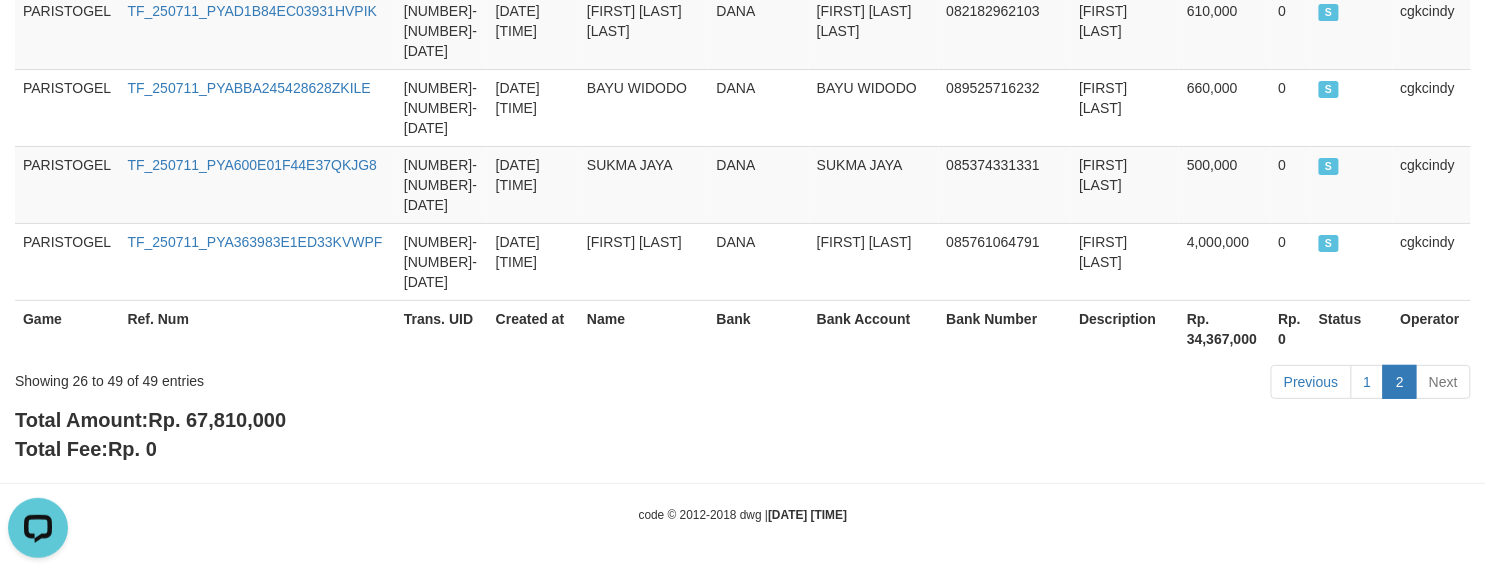 scroll, scrollTop: 2241, scrollLeft: 0, axis: vertical 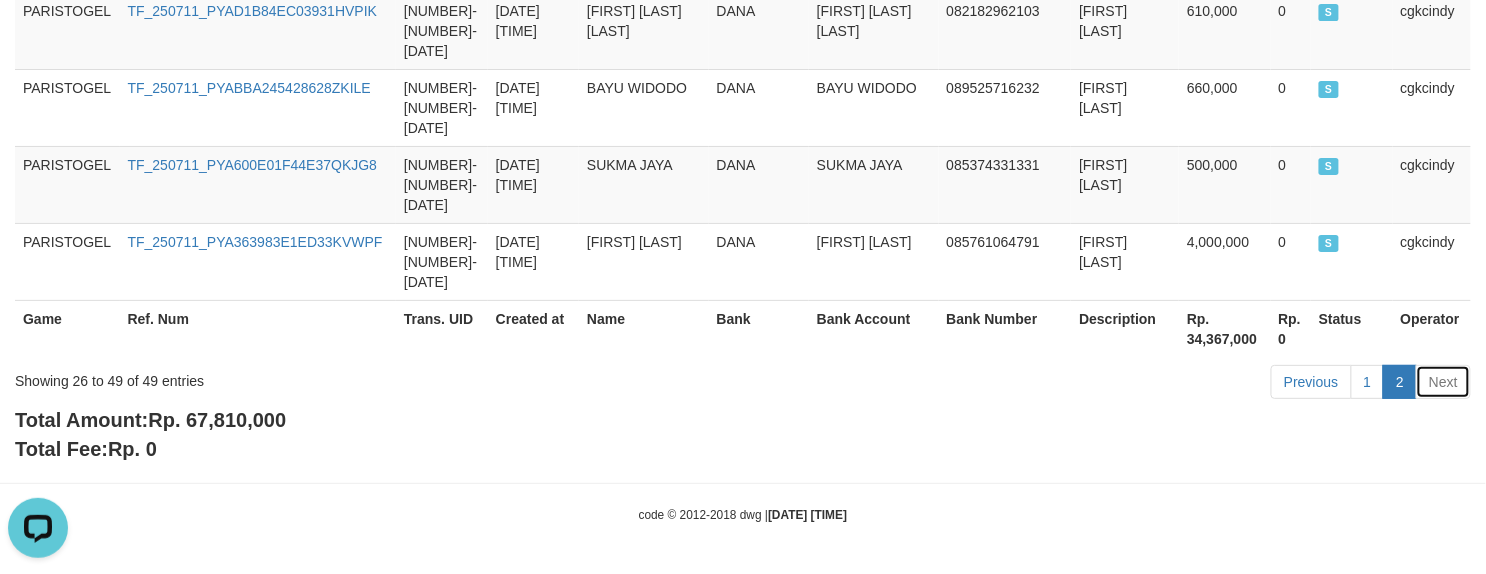 click on "Next" at bounding box center (1443, 382) 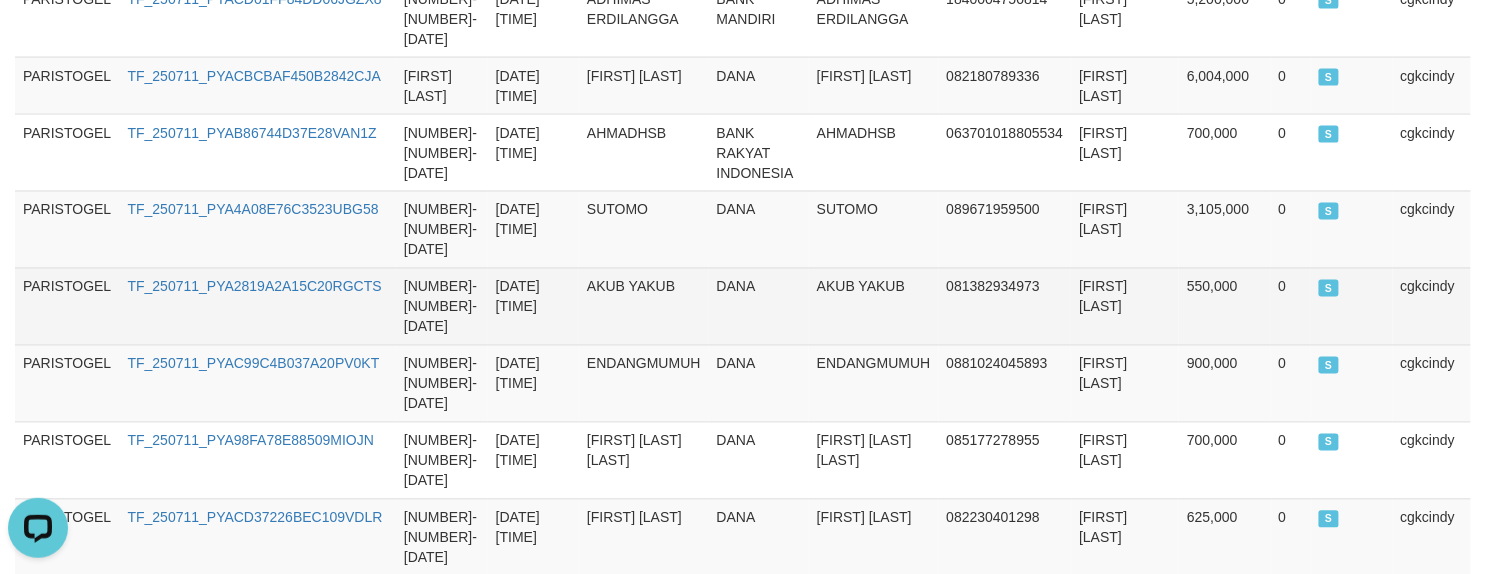 scroll, scrollTop: 0, scrollLeft: 0, axis: both 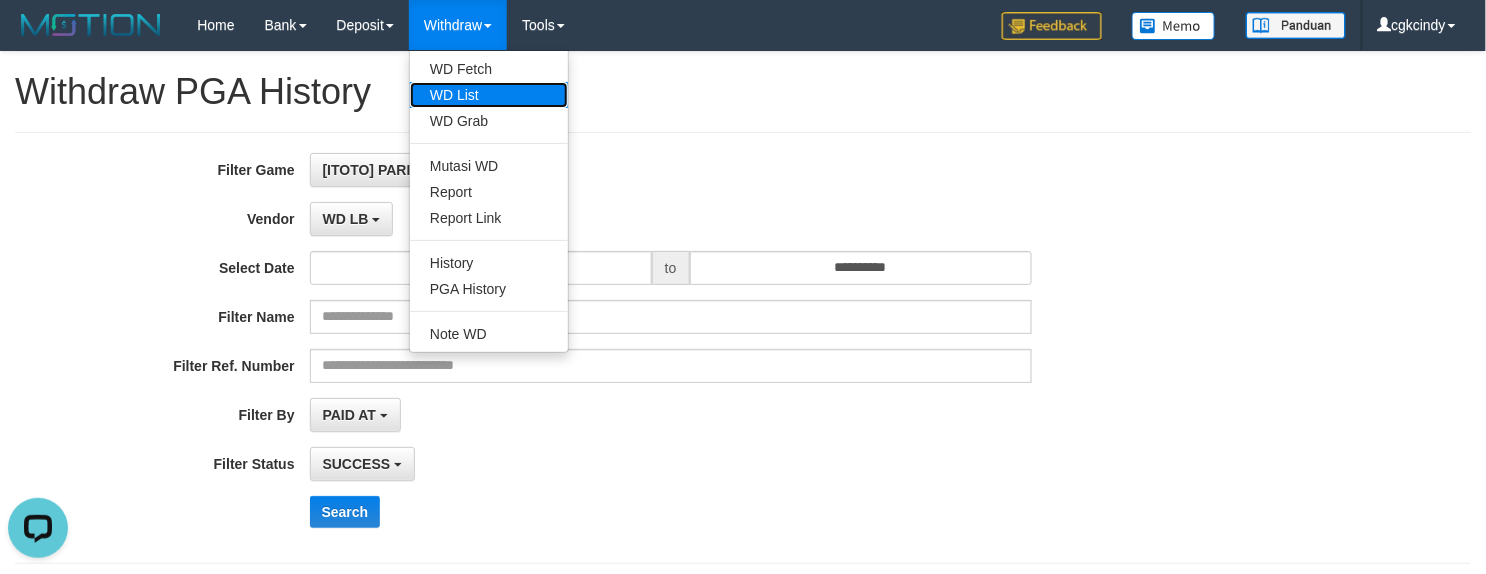 click on "WD List" at bounding box center [489, 95] 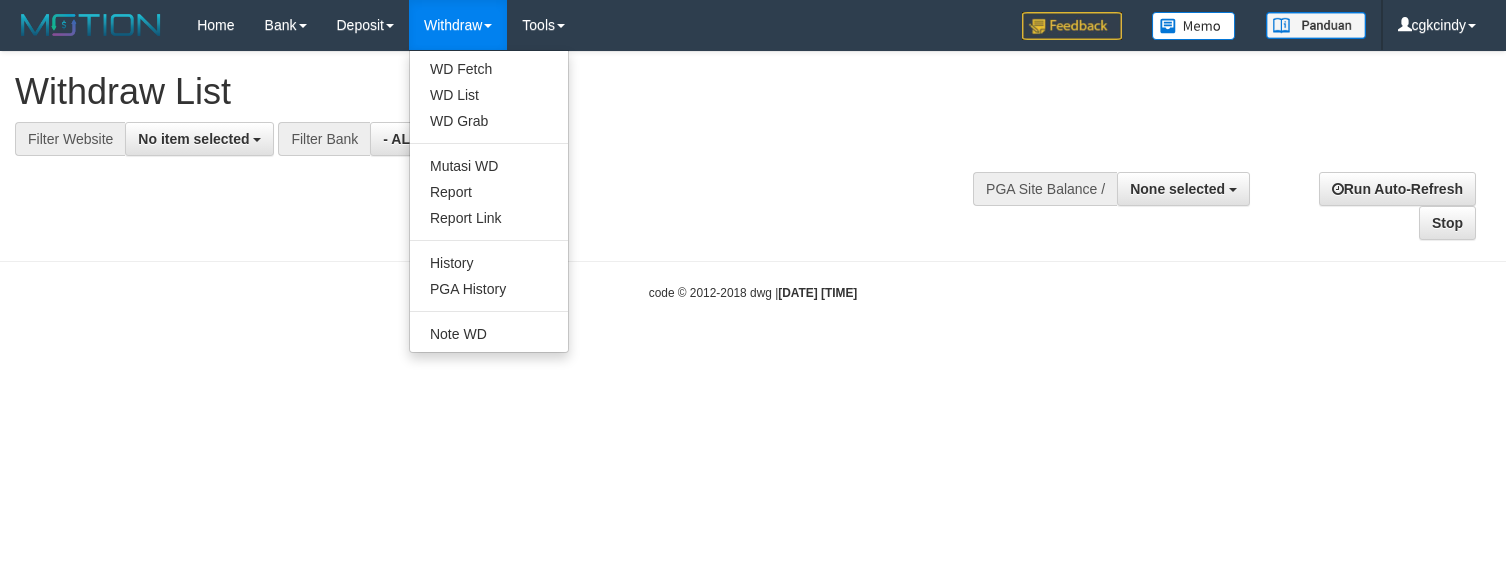 select 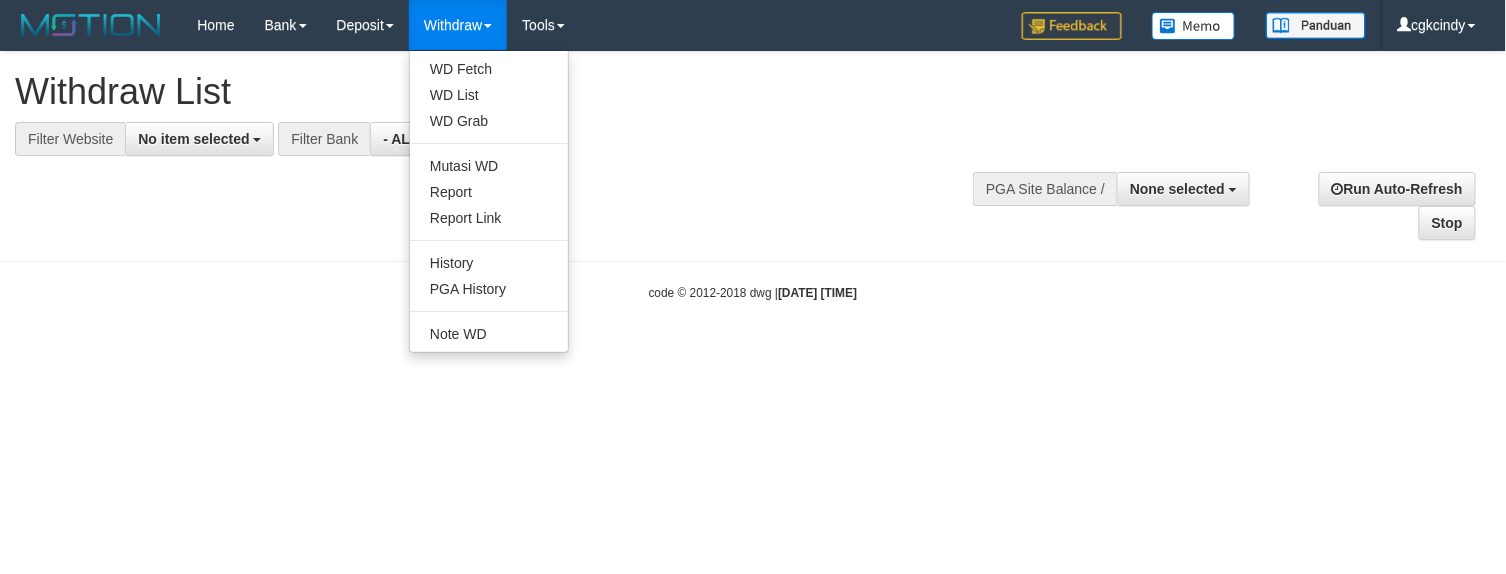 click on "Withdraw" at bounding box center [458, 25] 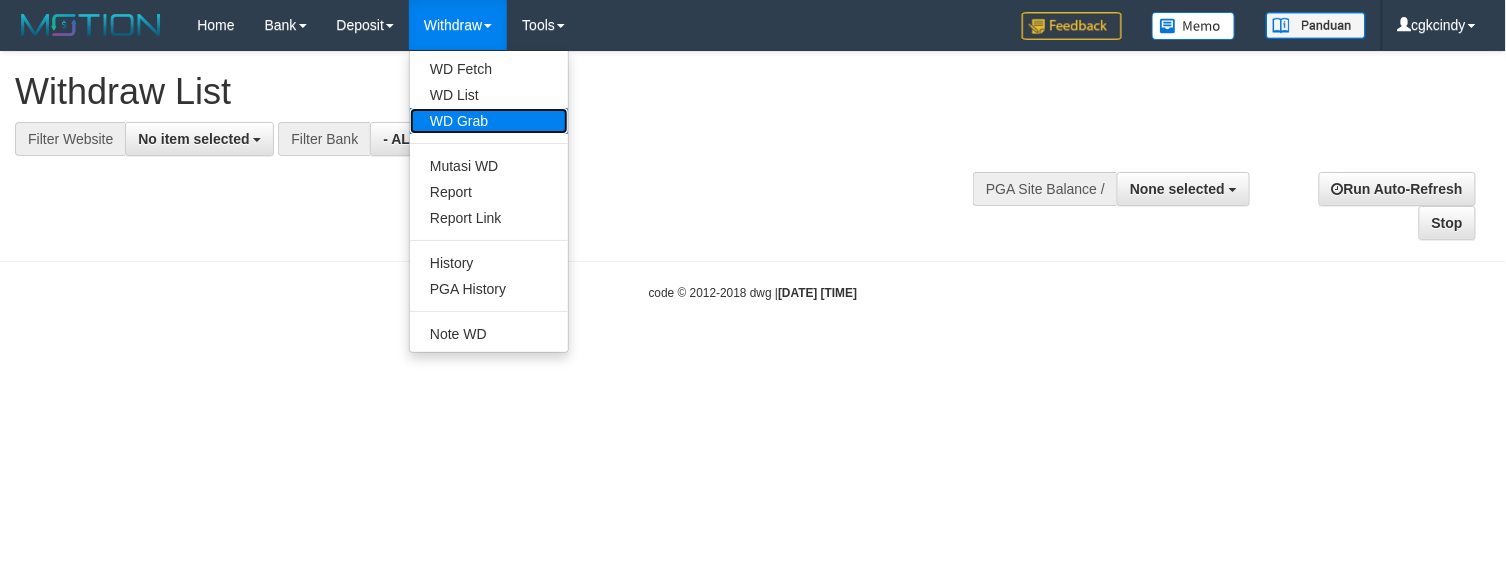 click on "WD Grab" at bounding box center [489, 121] 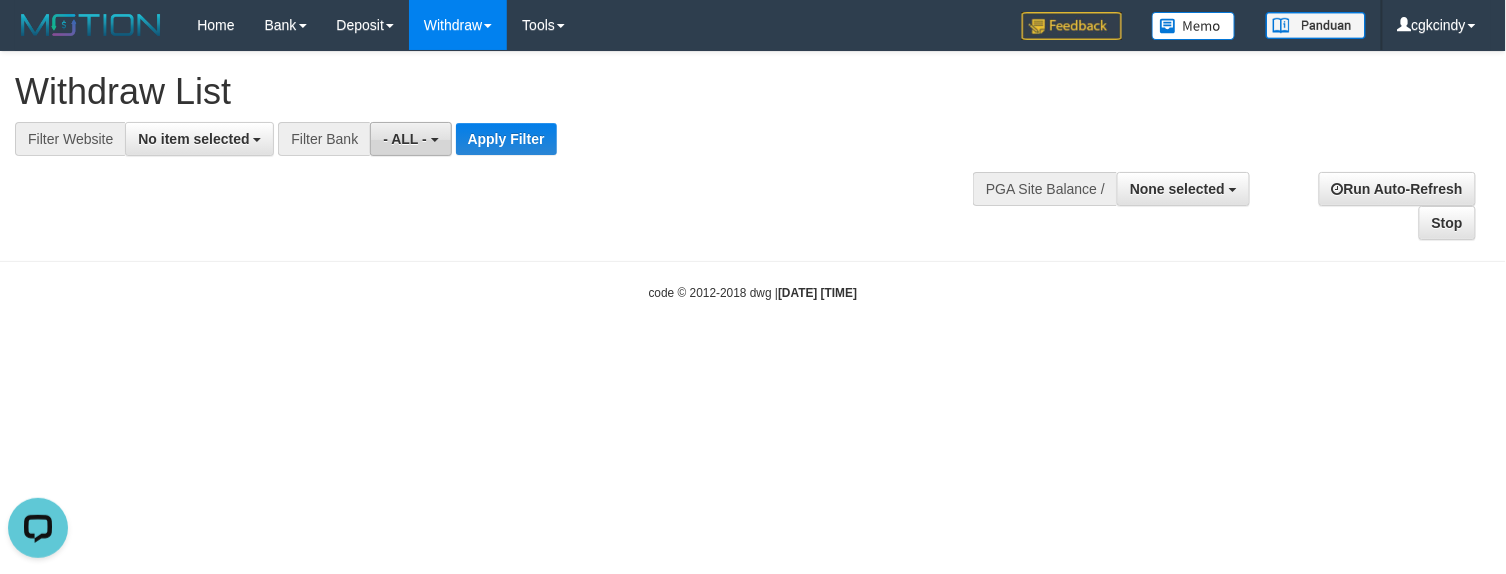 scroll, scrollTop: 0, scrollLeft: 0, axis: both 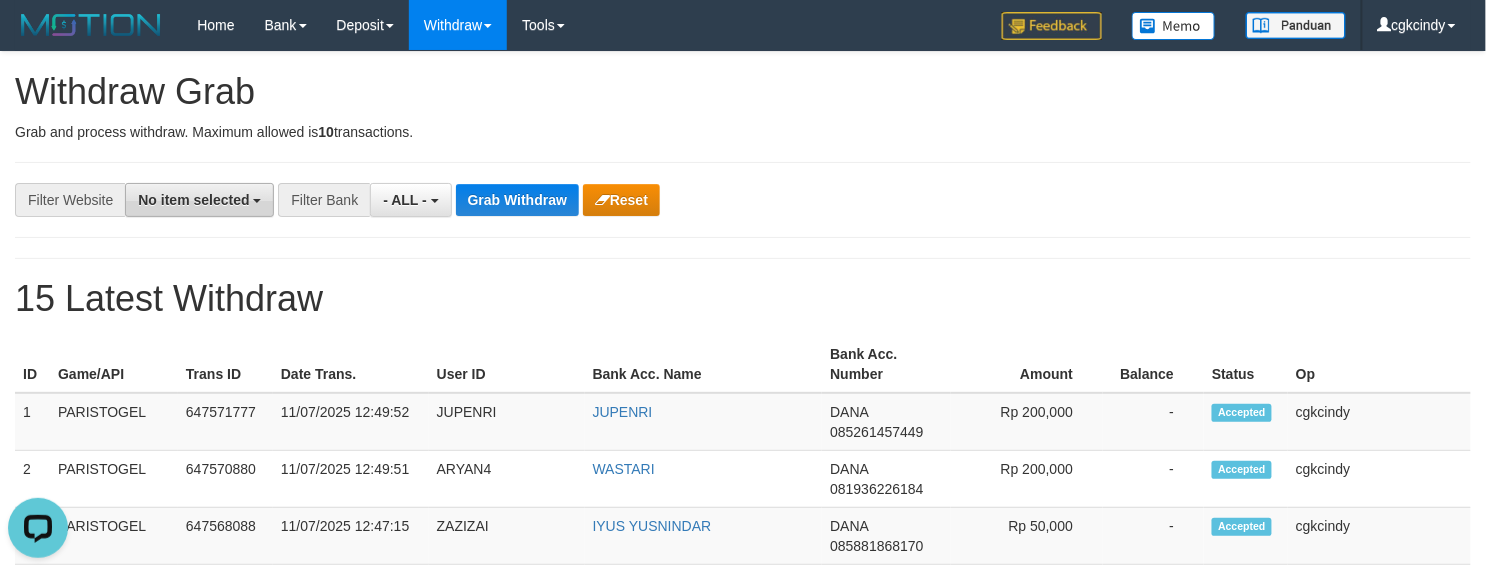 click on "No item selected" at bounding box center (199, 200) 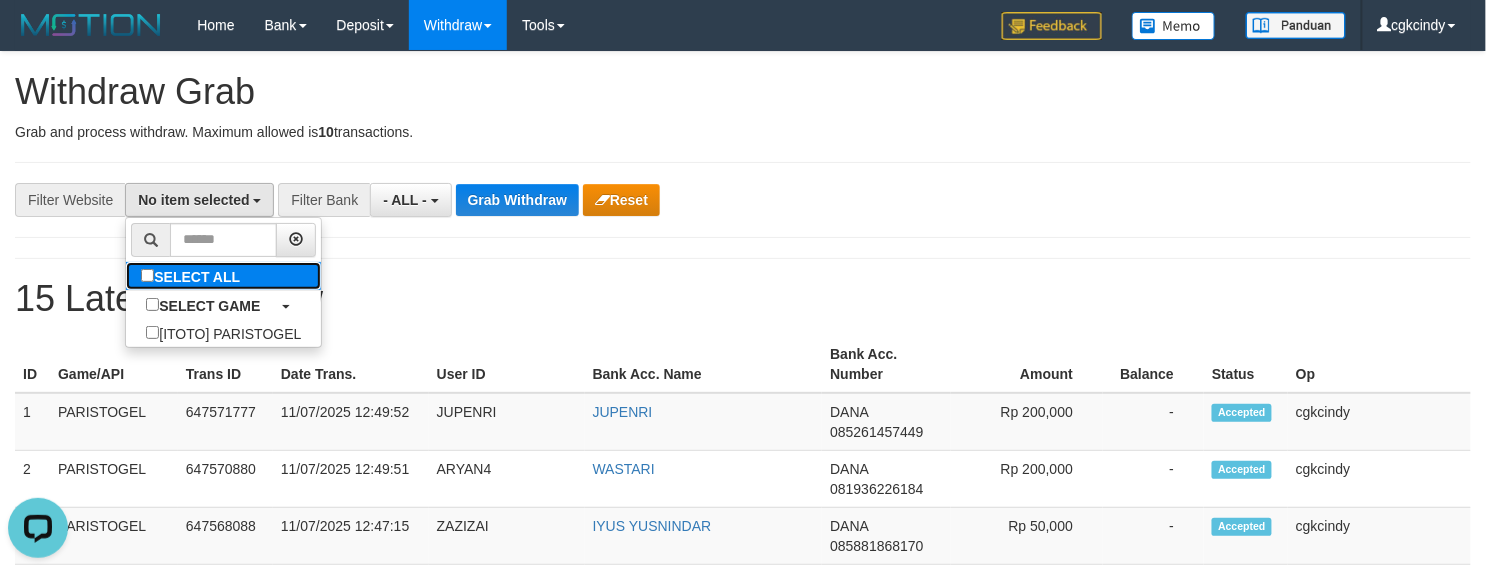 click on "SELECT ALL" at bounding box center [193, 276] 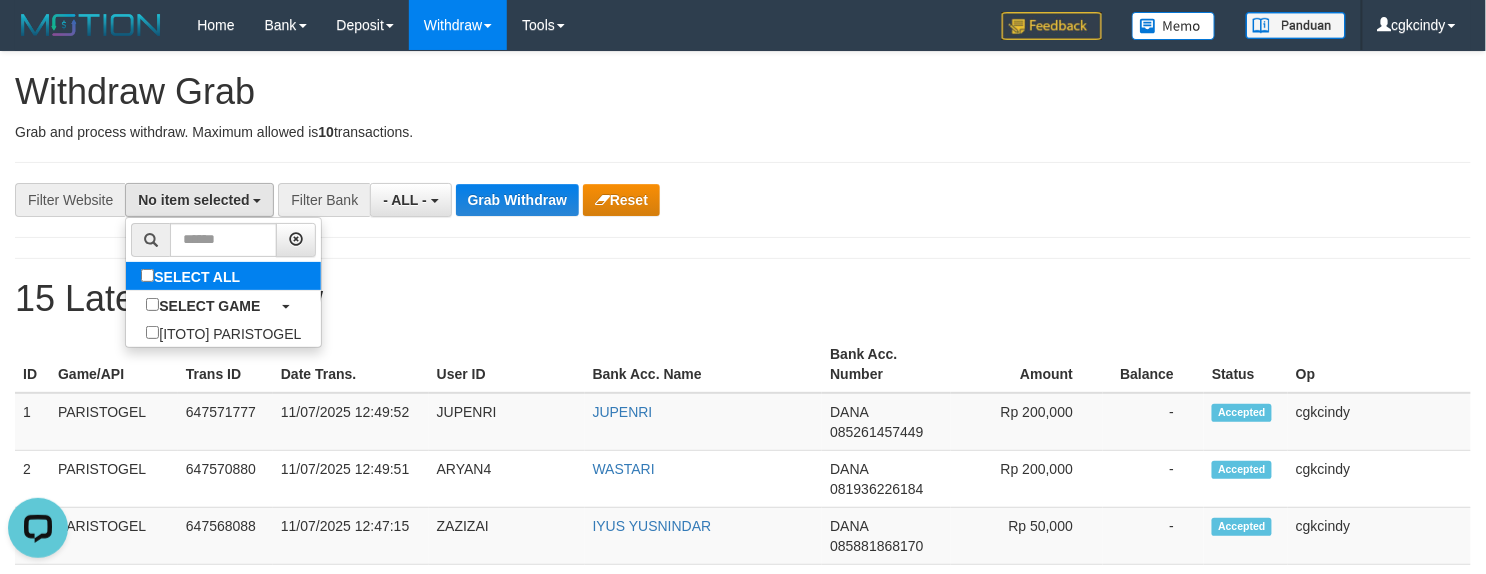 select on "****" 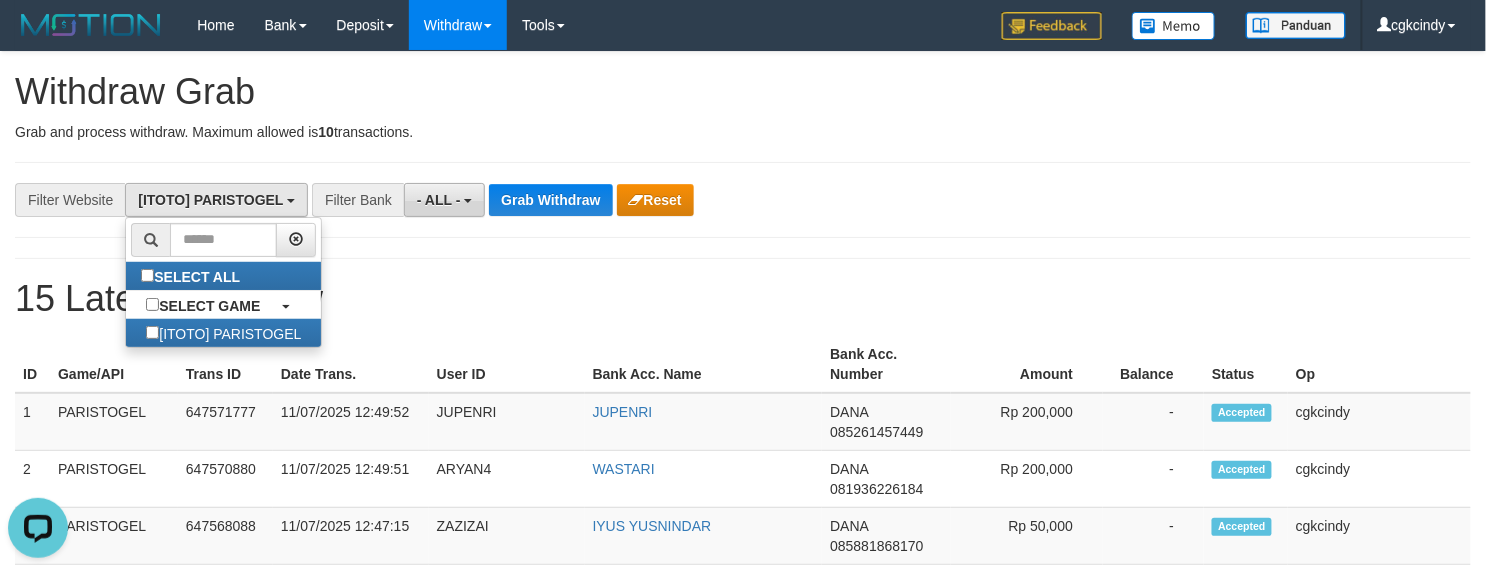 click on "- ALL -" at bounding box center (444, 200) 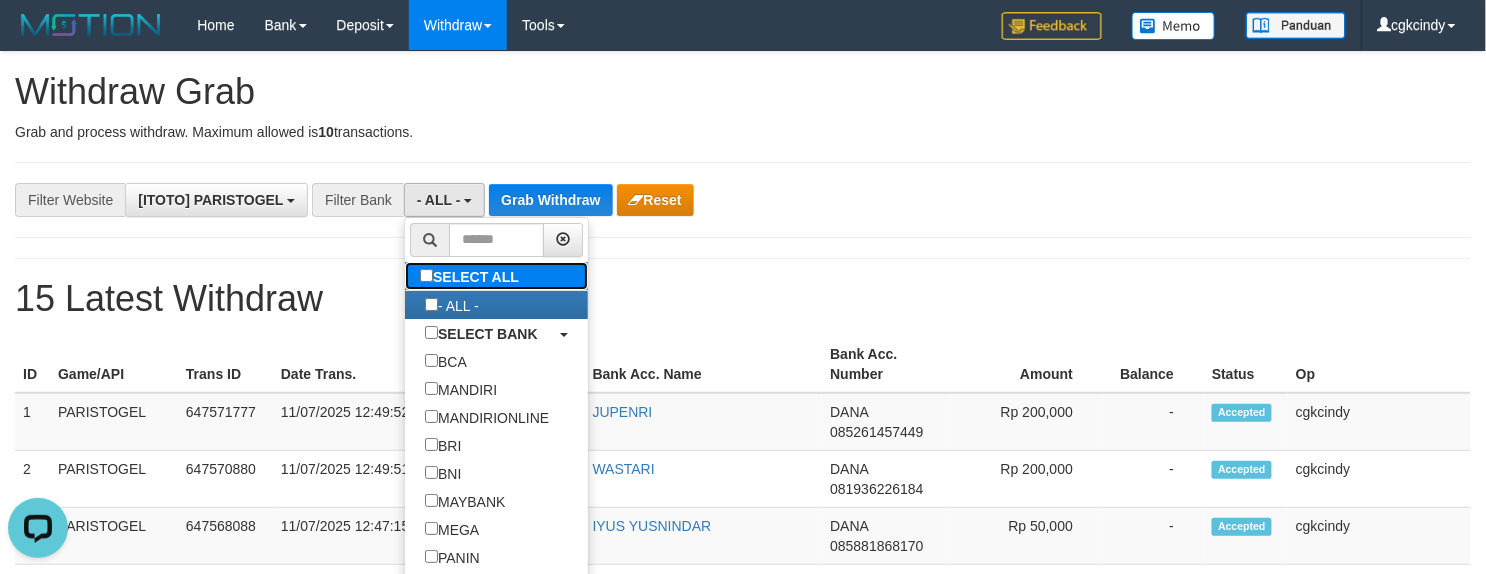 click on "SELECT ALL" at bounding box center [472, 276] 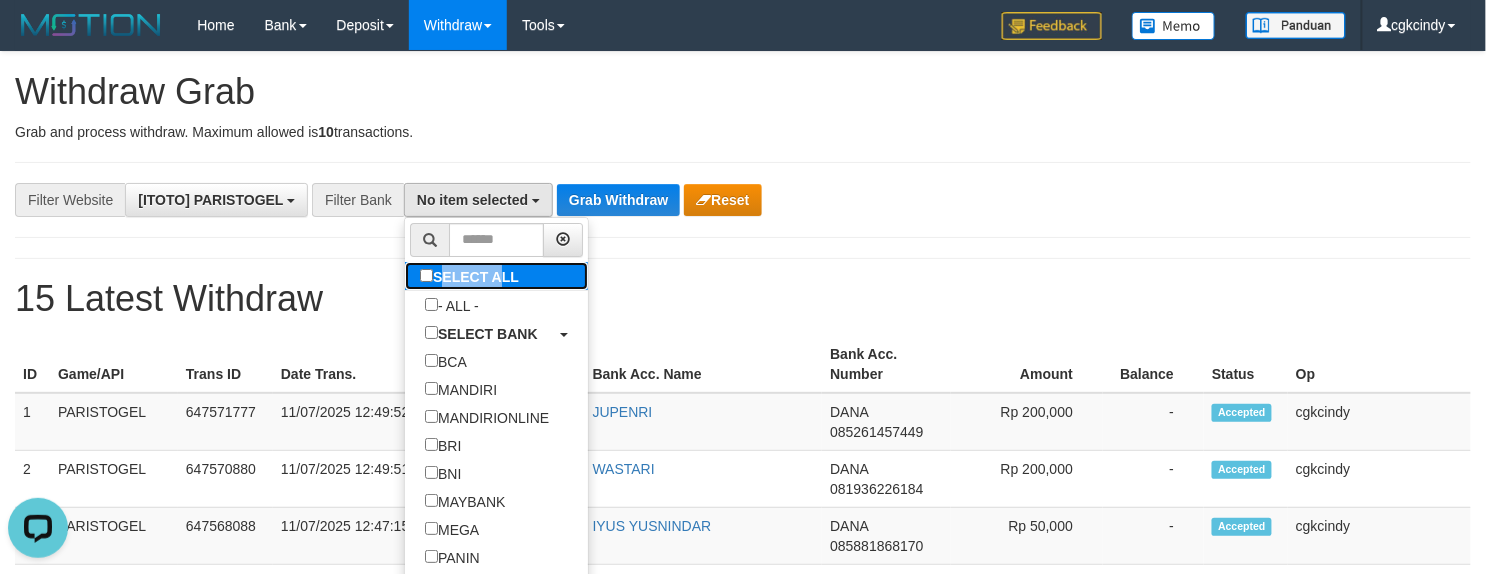 click on "SELECT ALL" at bounding box center (472, 276) 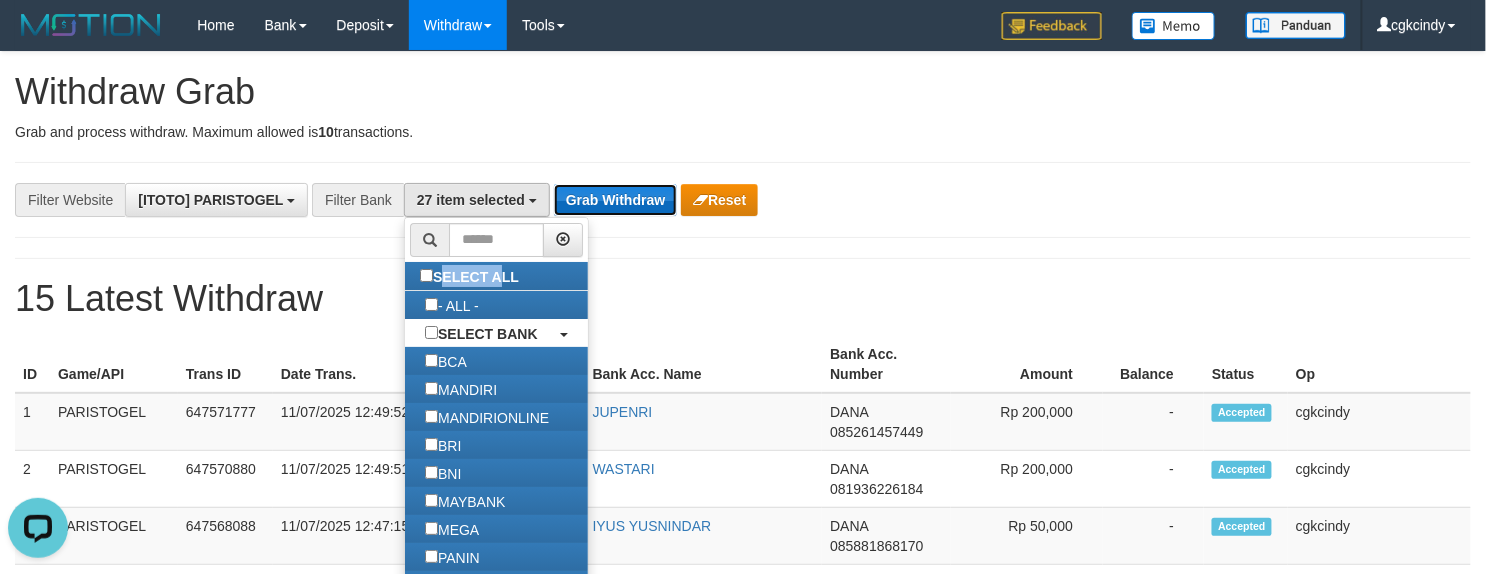 click on "Grab Withdraw" at bounding box center [615, 200] 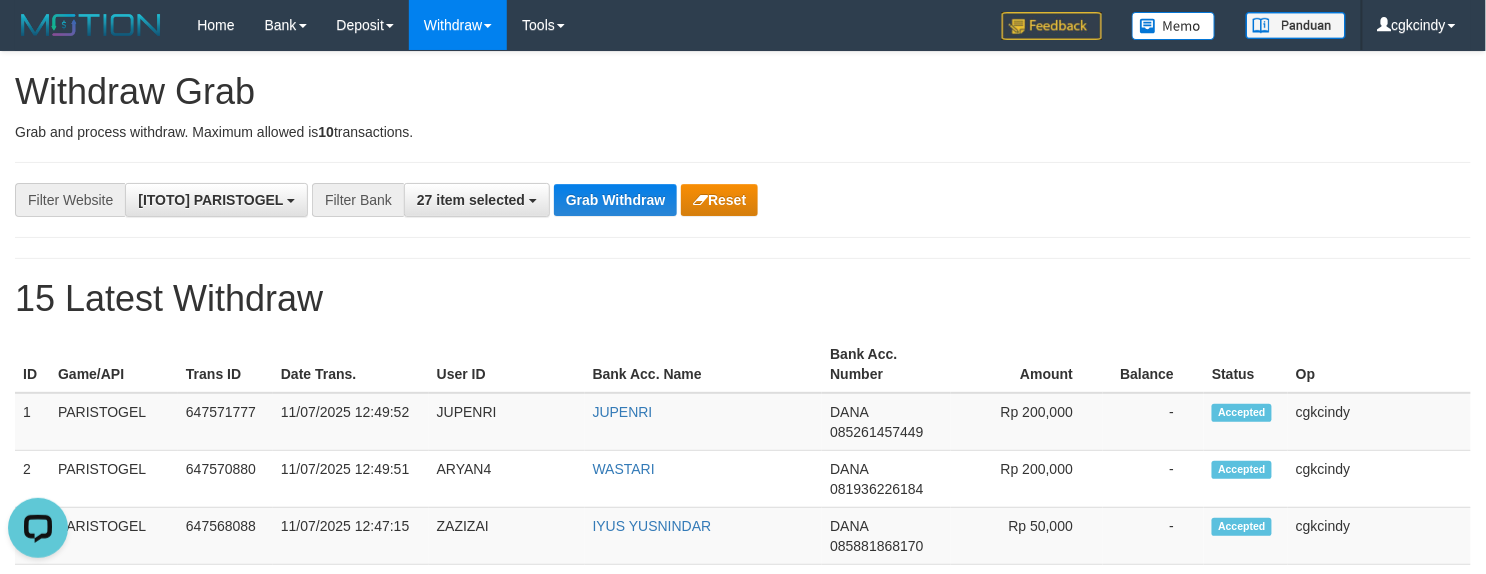 click on "**********" at bounding box center (619, 200) 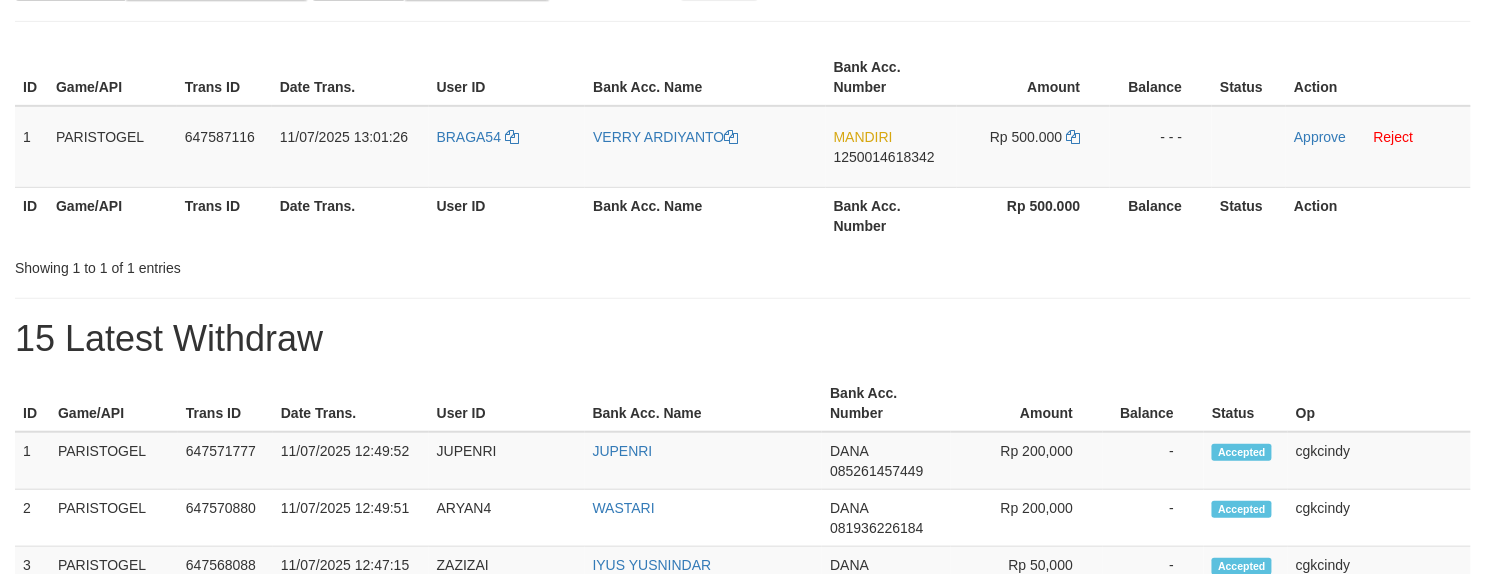 scroll, scrollTop: 0, scrollLeft: 0, axis: both 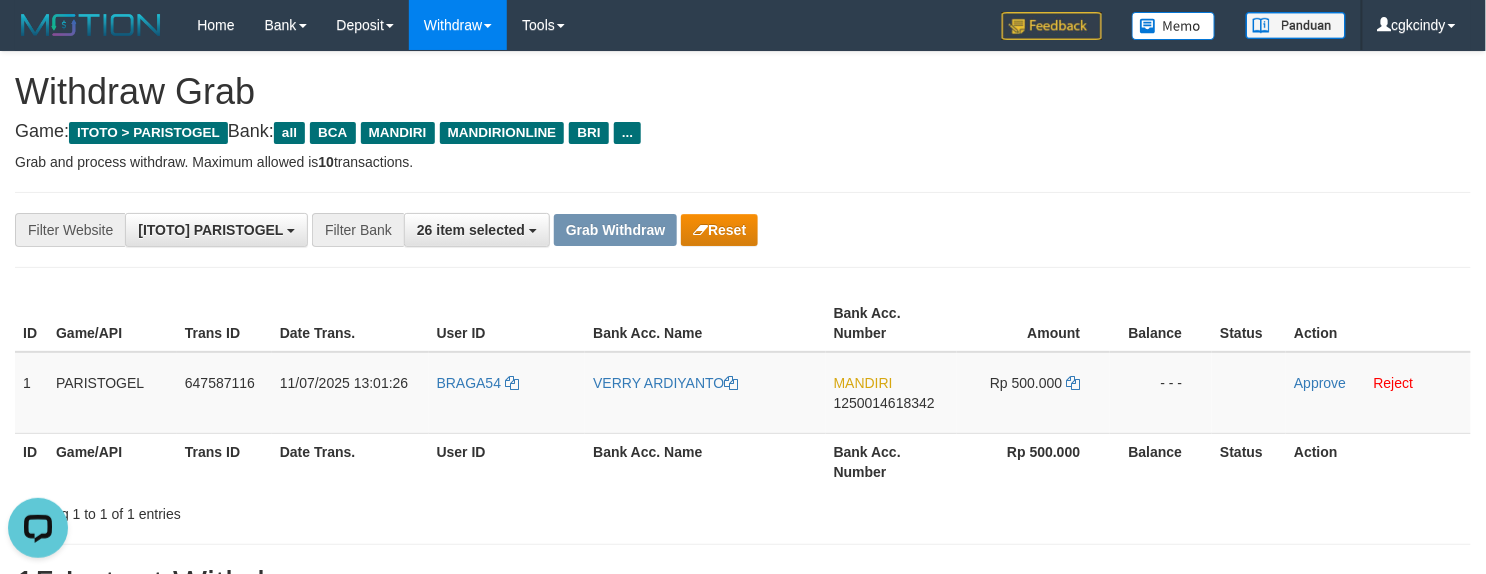 click on "**********" at bounding box center [743, 230] 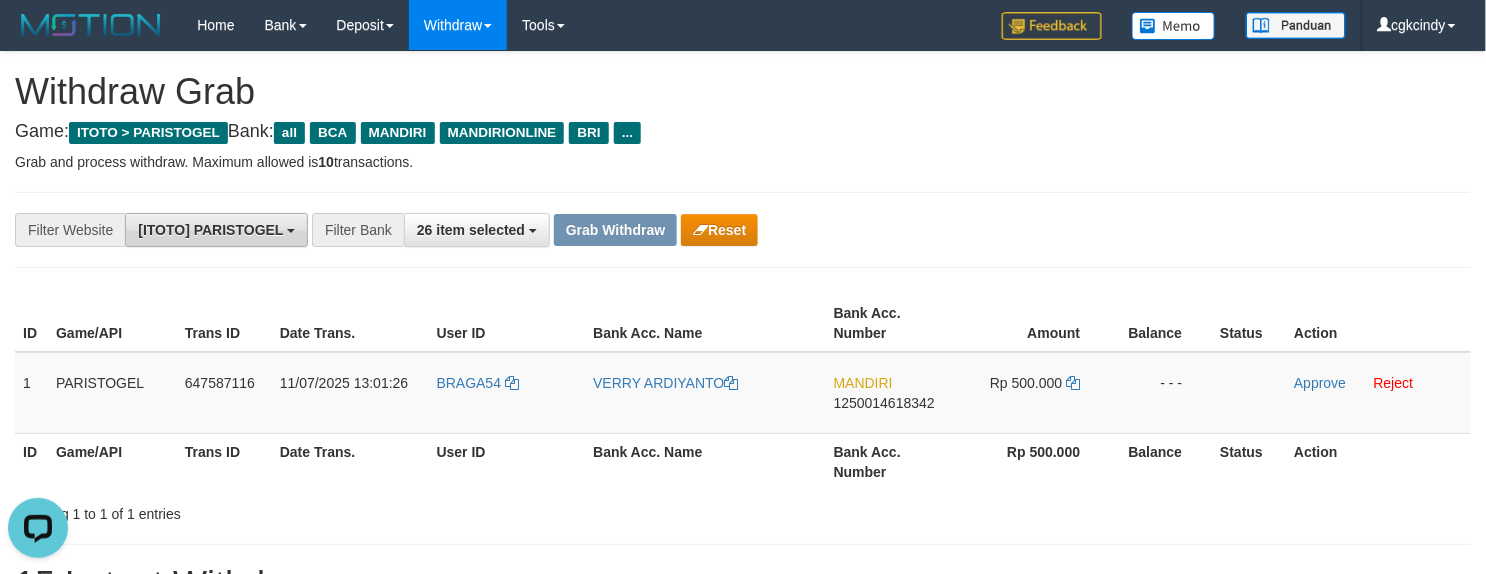 click on "[ITOTO] PARISTOGEL" at bounding box center [216, 230] 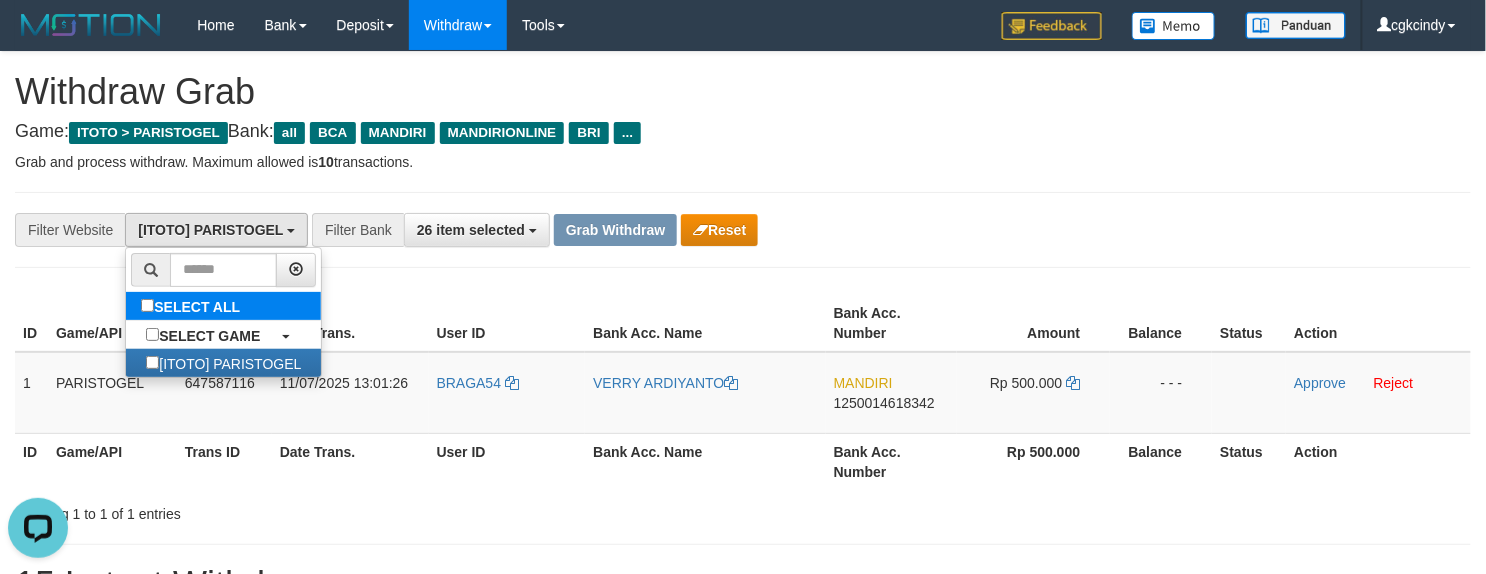 click on "SELECT ALL" at bounding box center (193, 306) 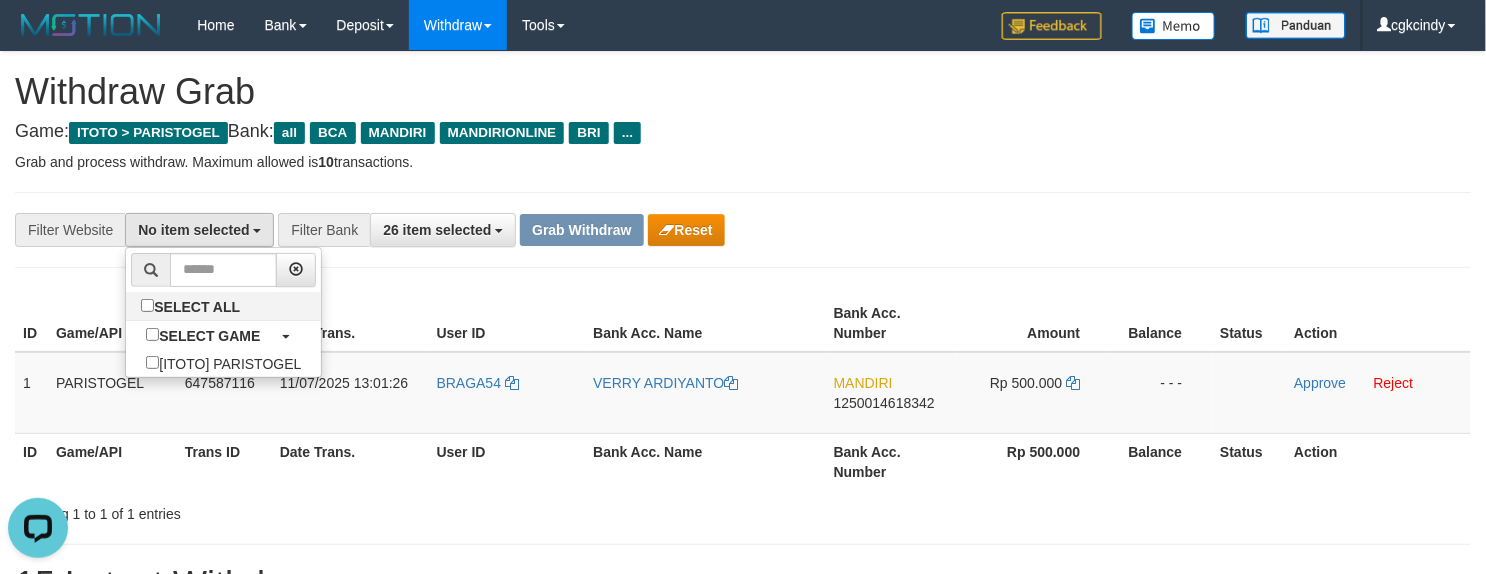 click on "**********" at bounding box center (743, 230) 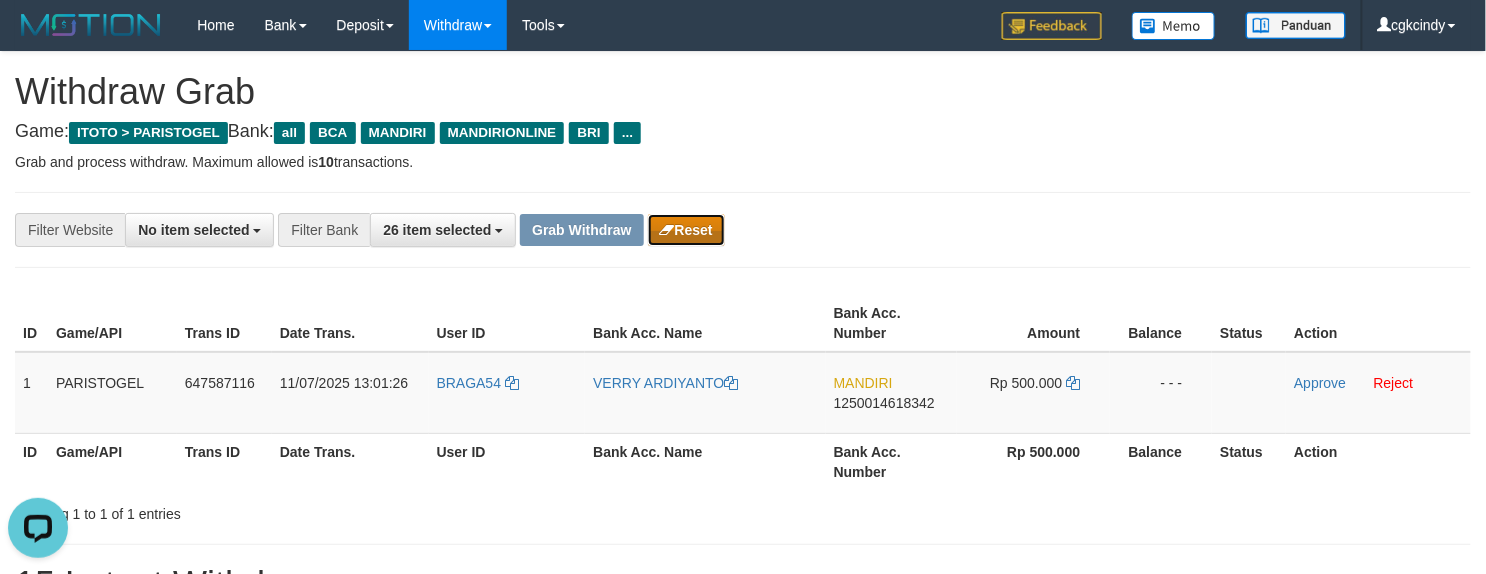 click on "Reset" at bounding box center (686, 230) 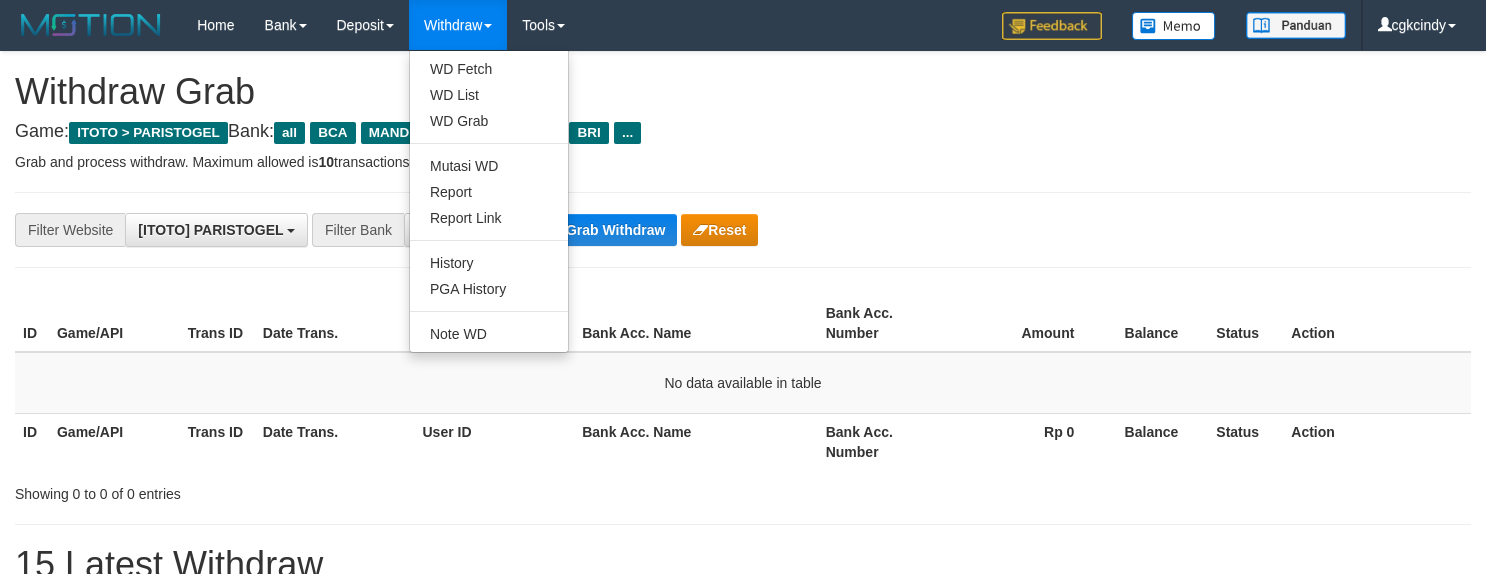 scroll, scrollTop: 0, scrollLeft: 0, axis: both 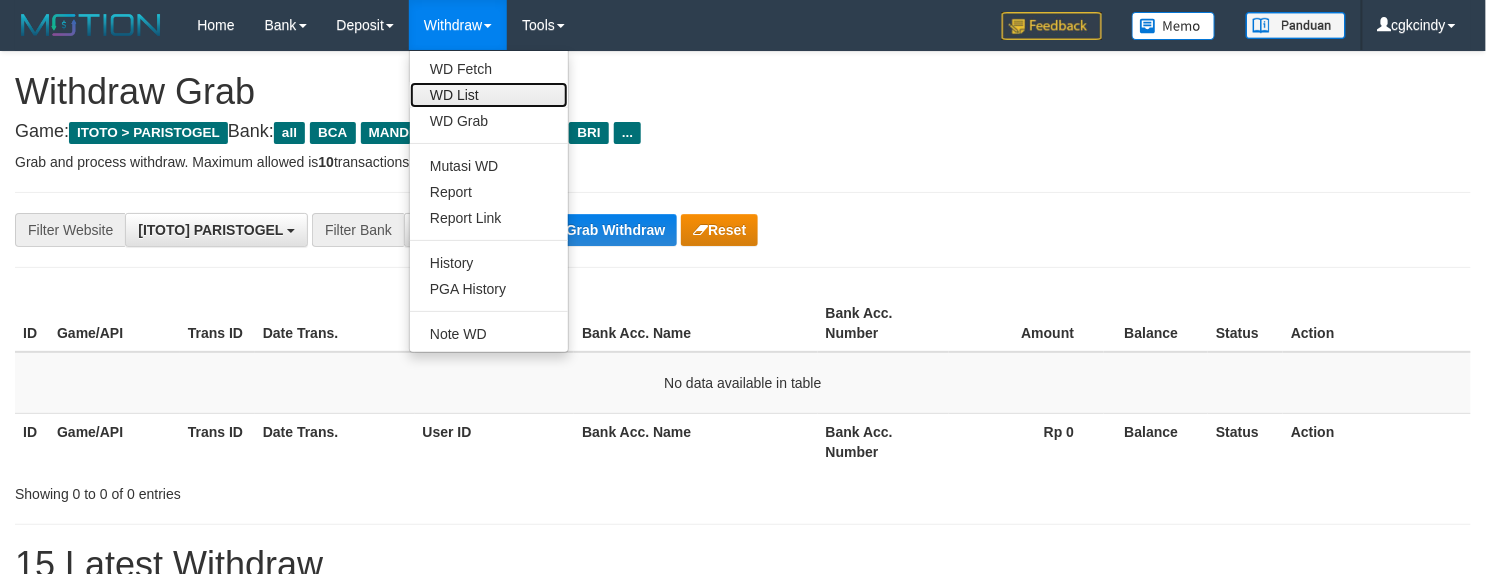 click on "WD List" at bounding box center [489, 95] 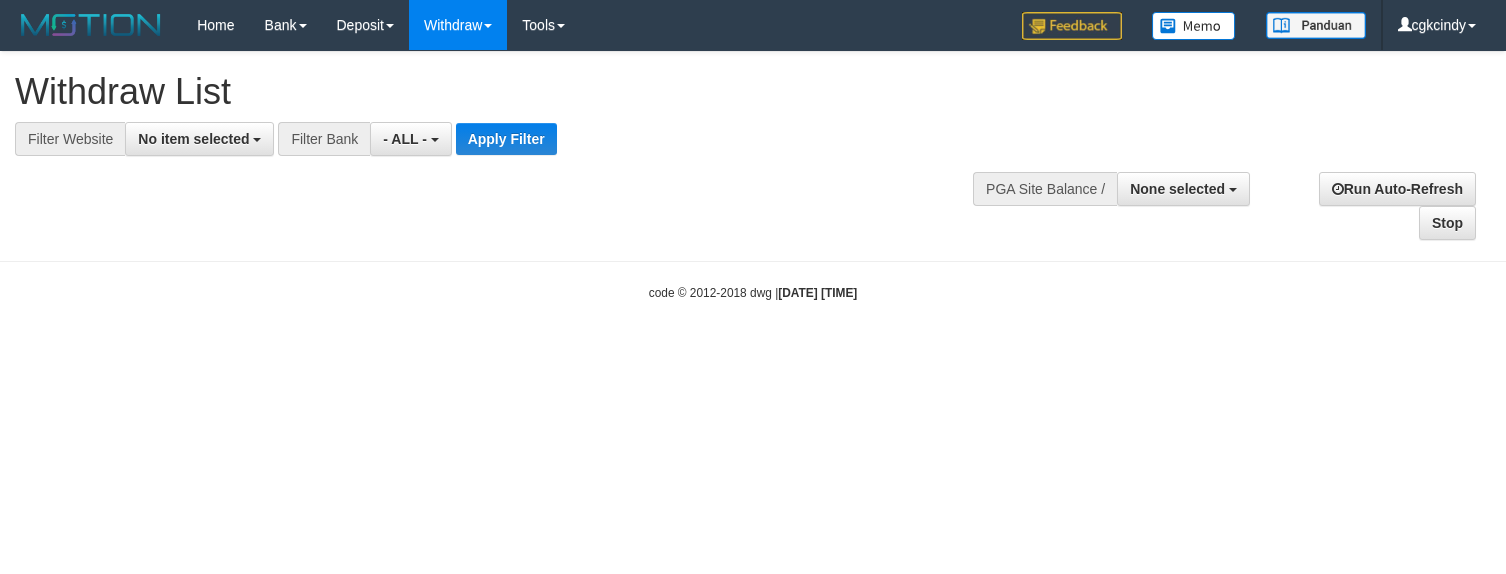 select 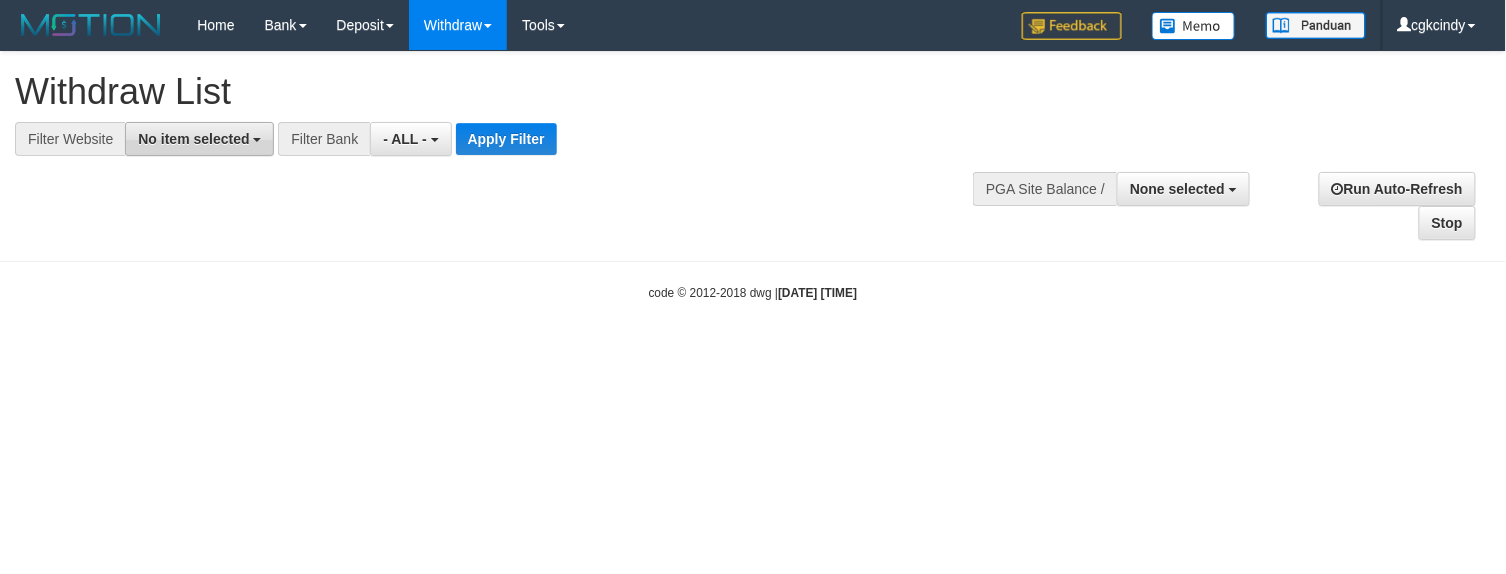 click on "No item selected" at bounding box center [199, 139] 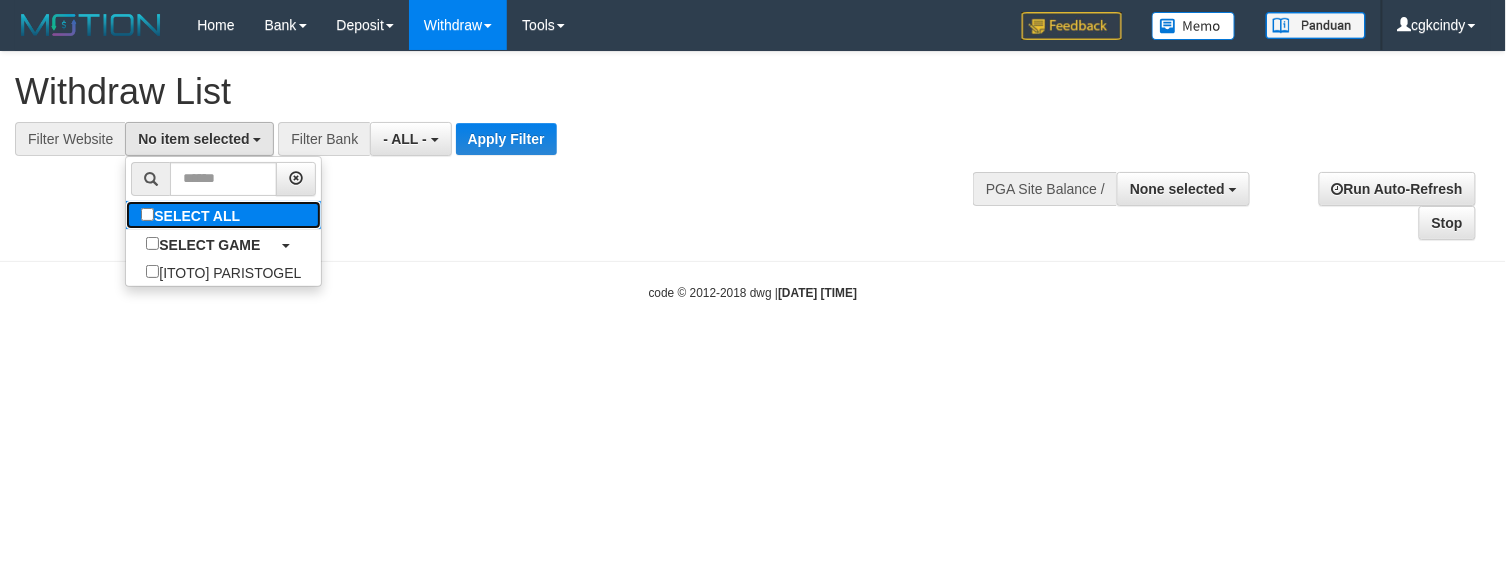 click on "SELECT ALL" at bounding box center (193, 215) 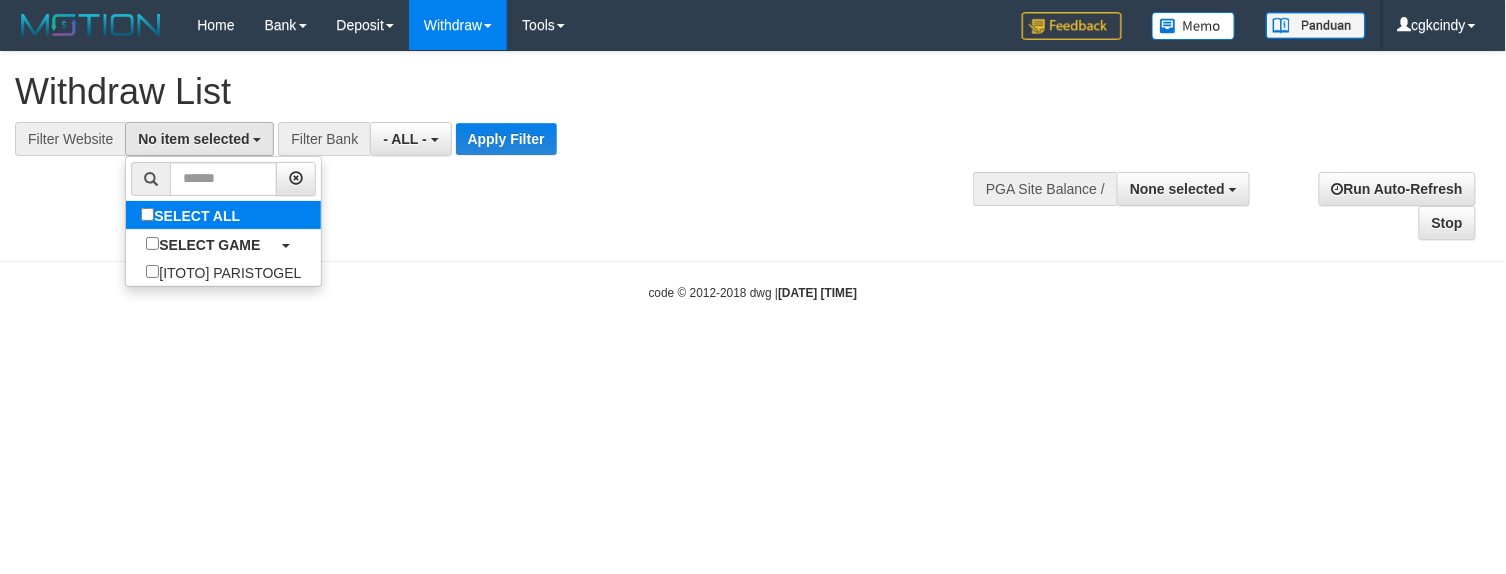 select on "****" 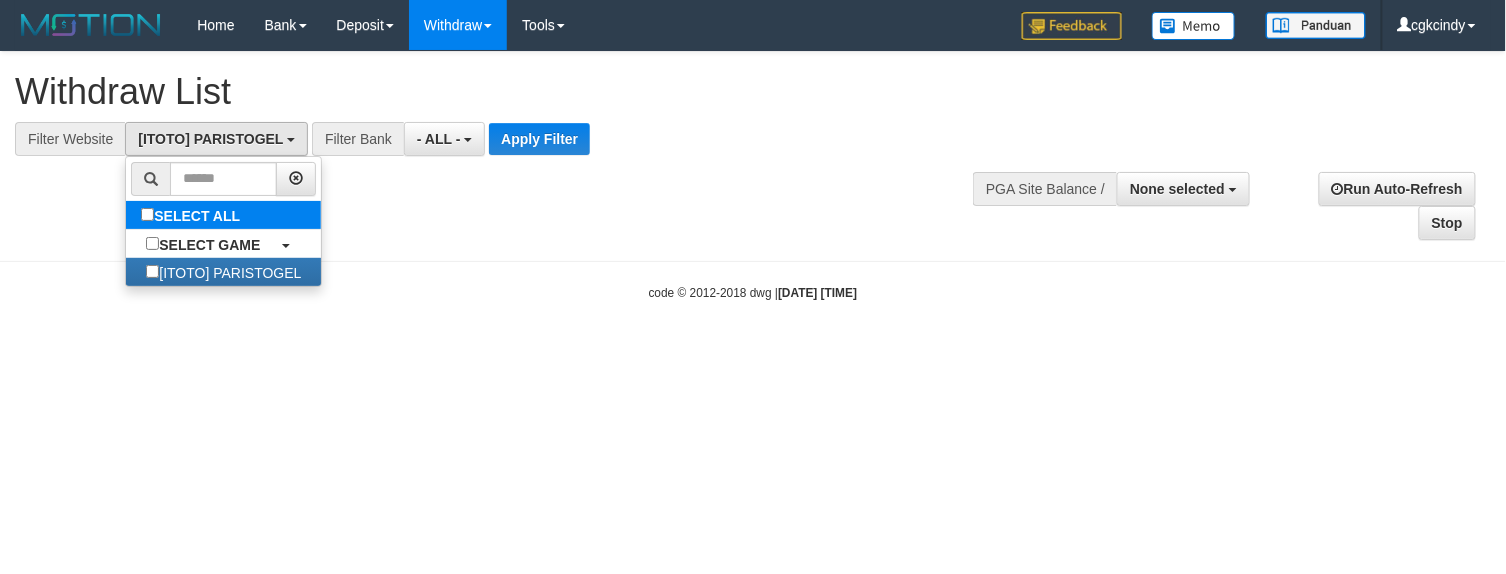 scroll, scrollTop: 17, scrollLeft: 0, axis: vertical 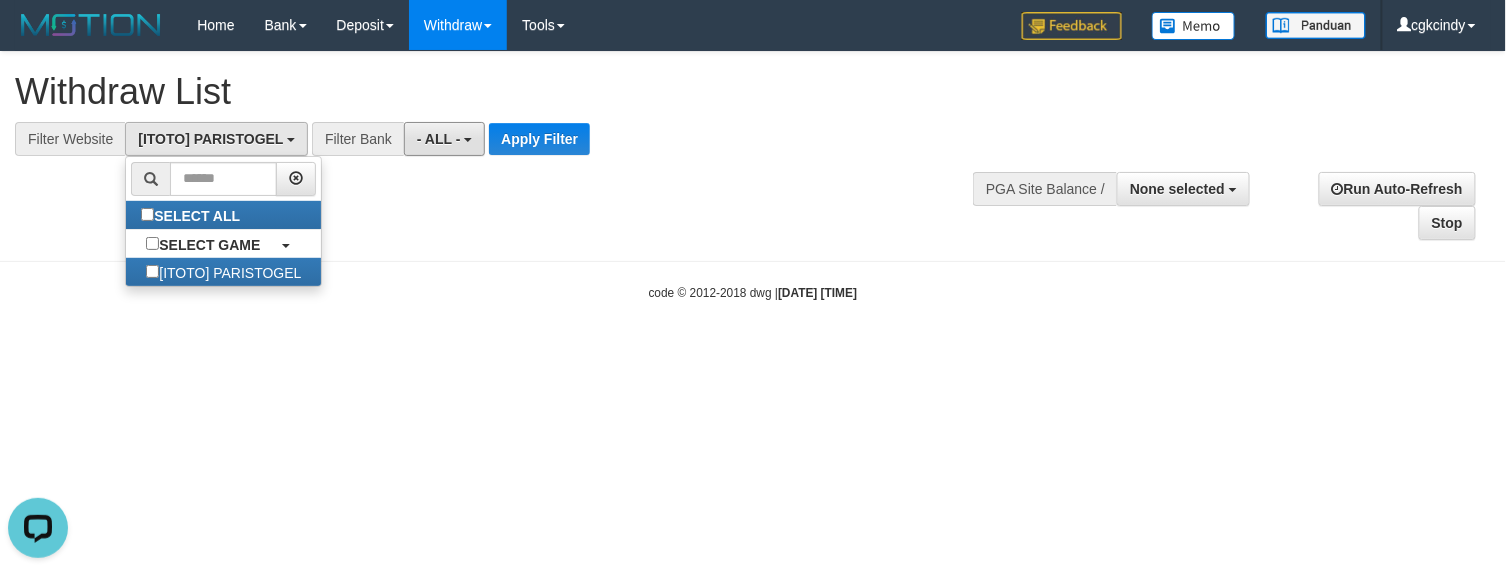 click on "- ALL -" at bounding box center (439, 139) 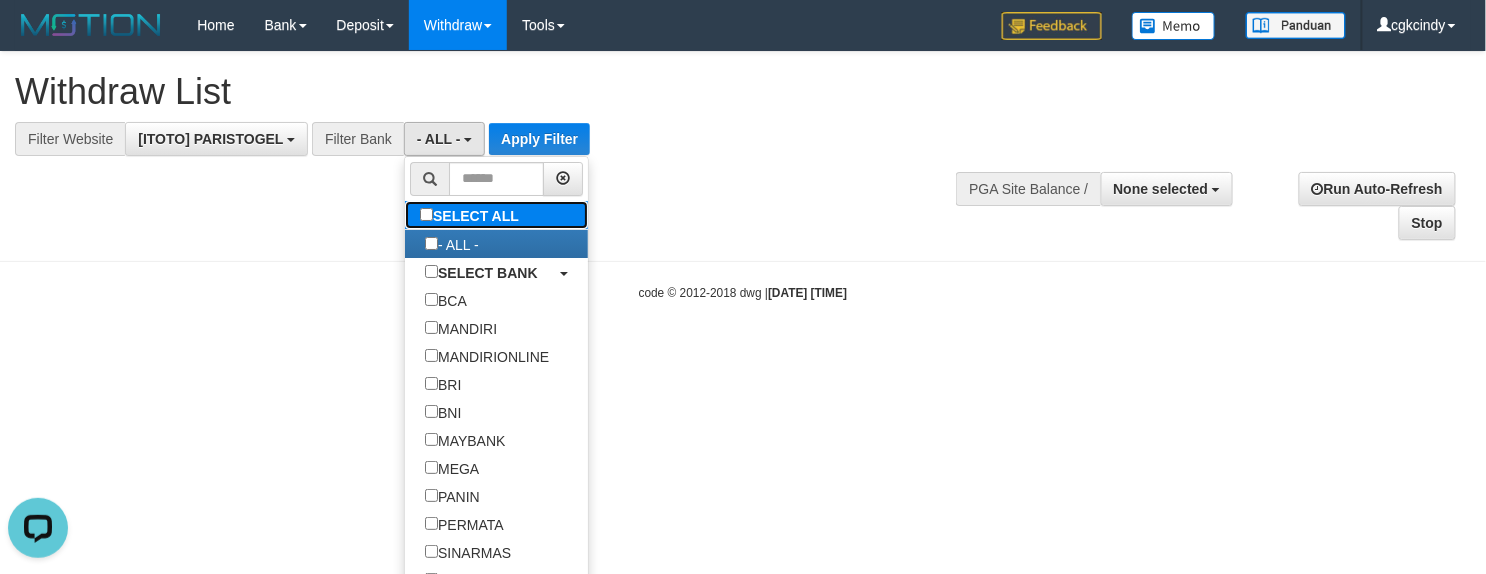 click on "SELECT ALL" at bounding box center [472, 215] 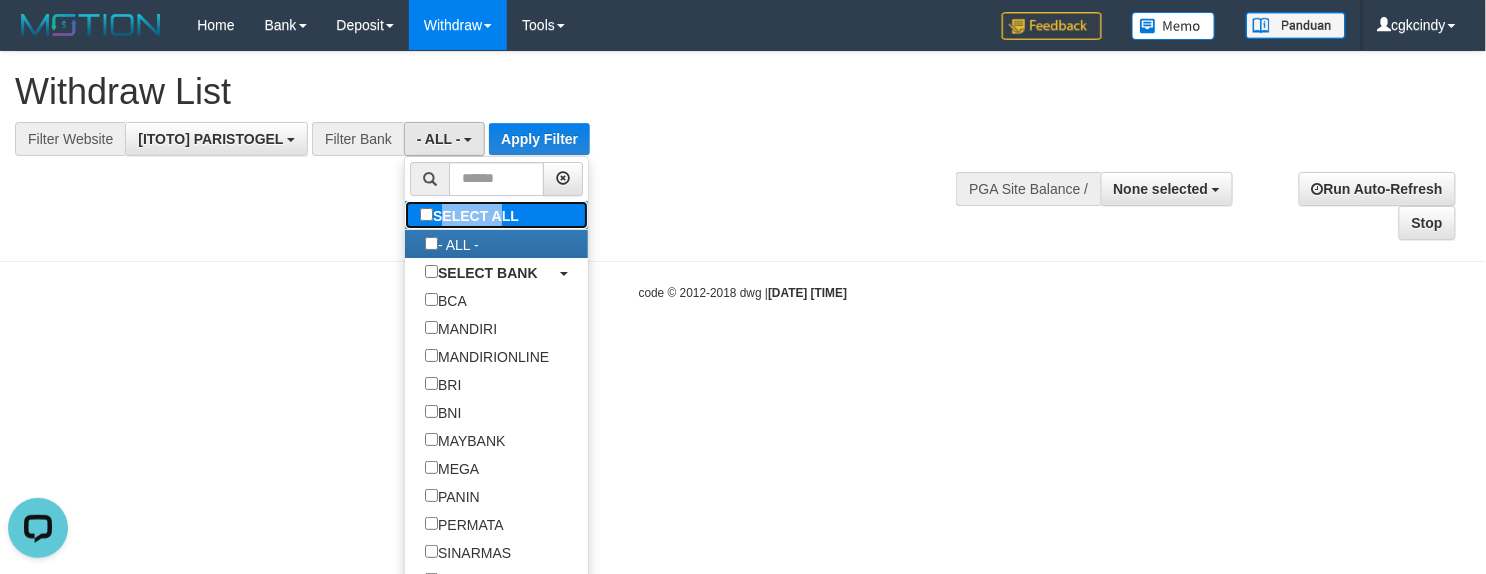 click on "SELECT ALL" at bounding box center (472, 215) 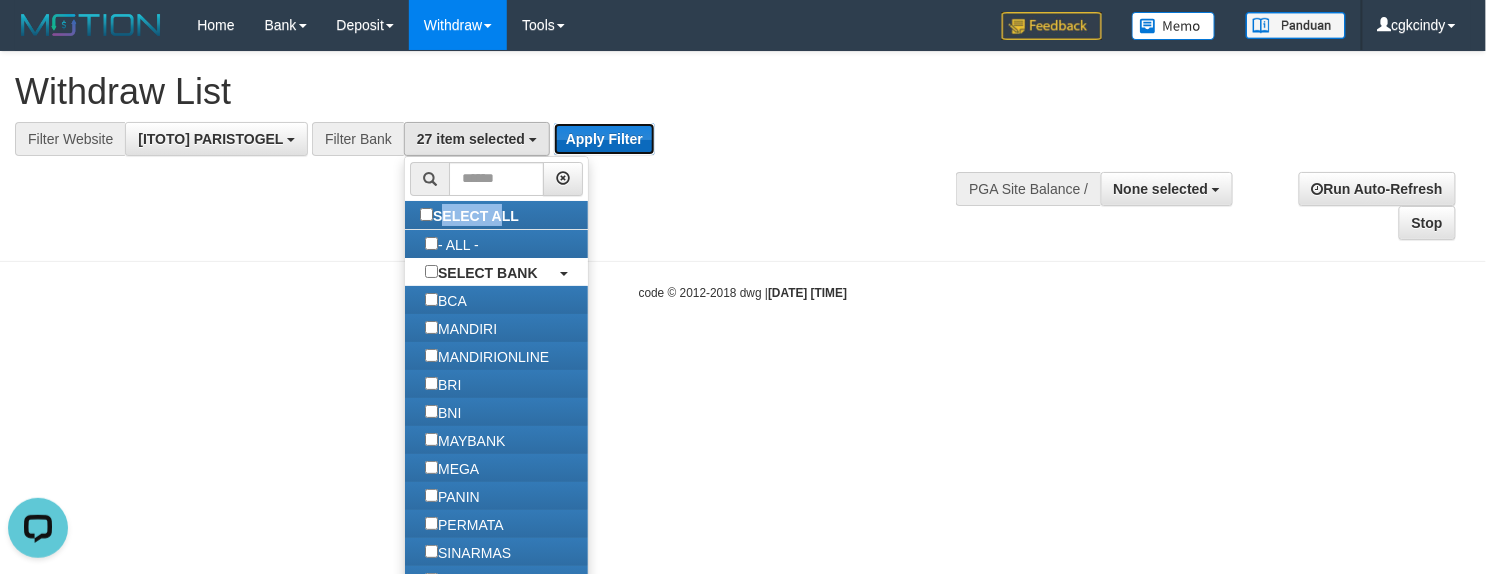 click on "Apply Filter" at bounding box center (604, 139) 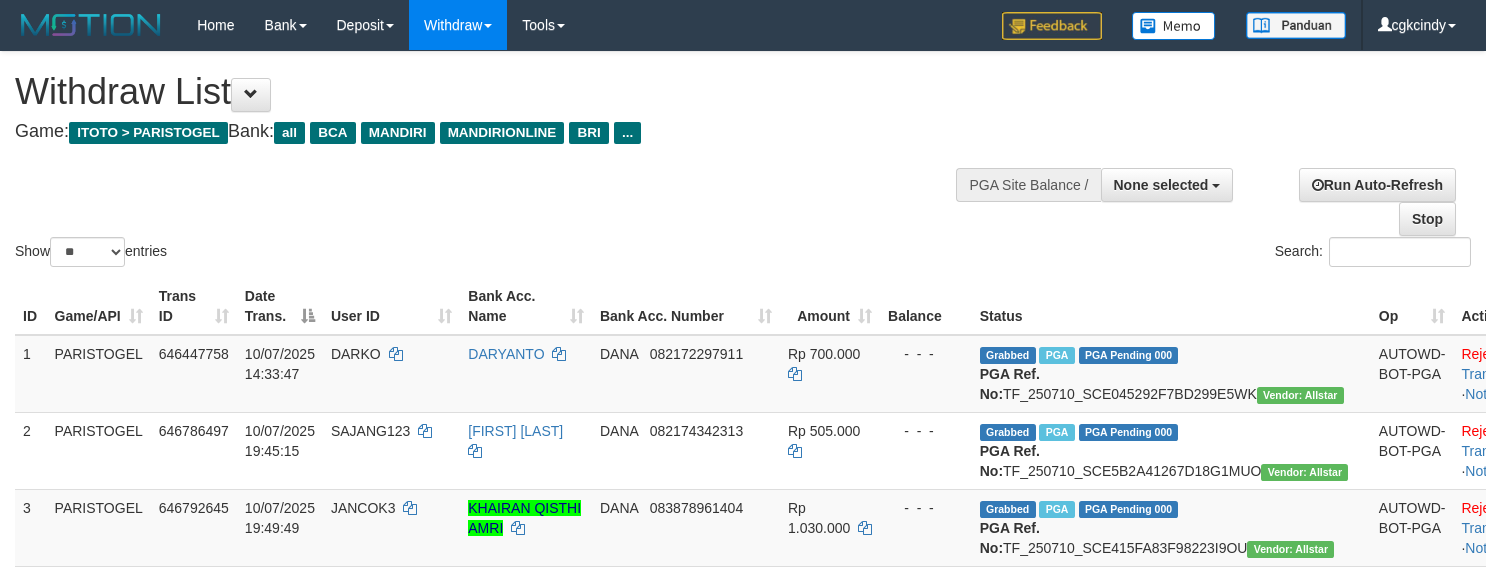 select 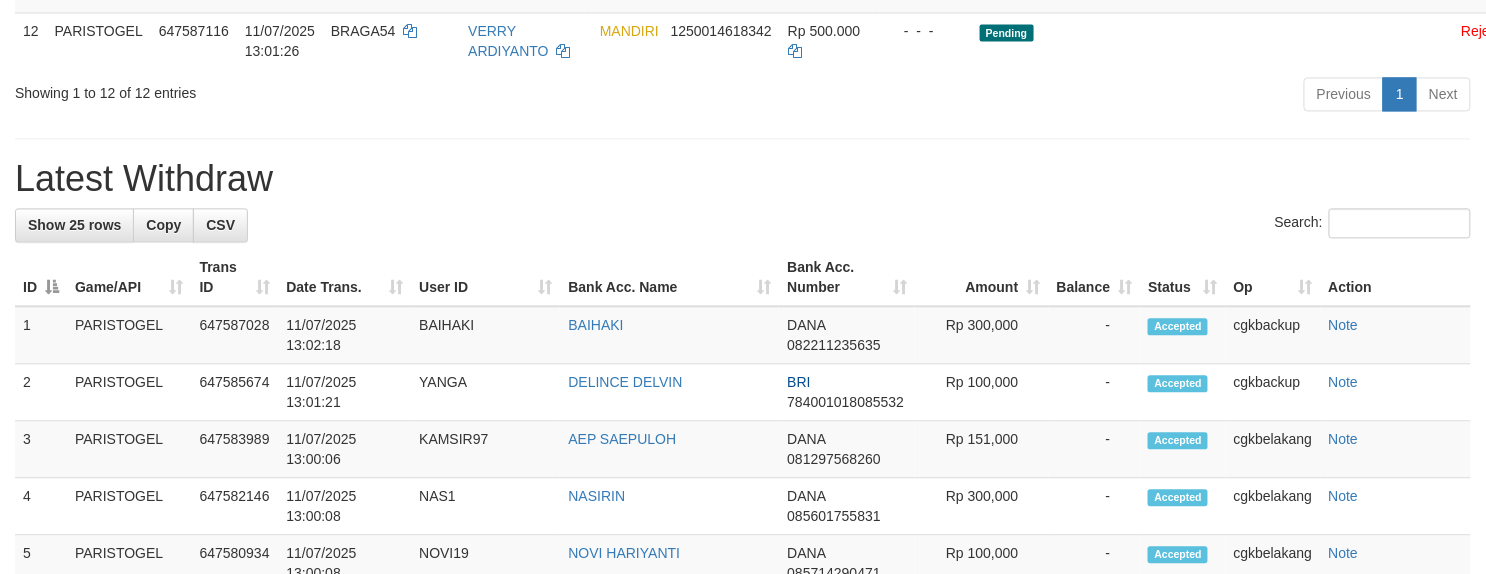 scroll, scrollTop: 1066, scrollLeft: 0, axis: vertical 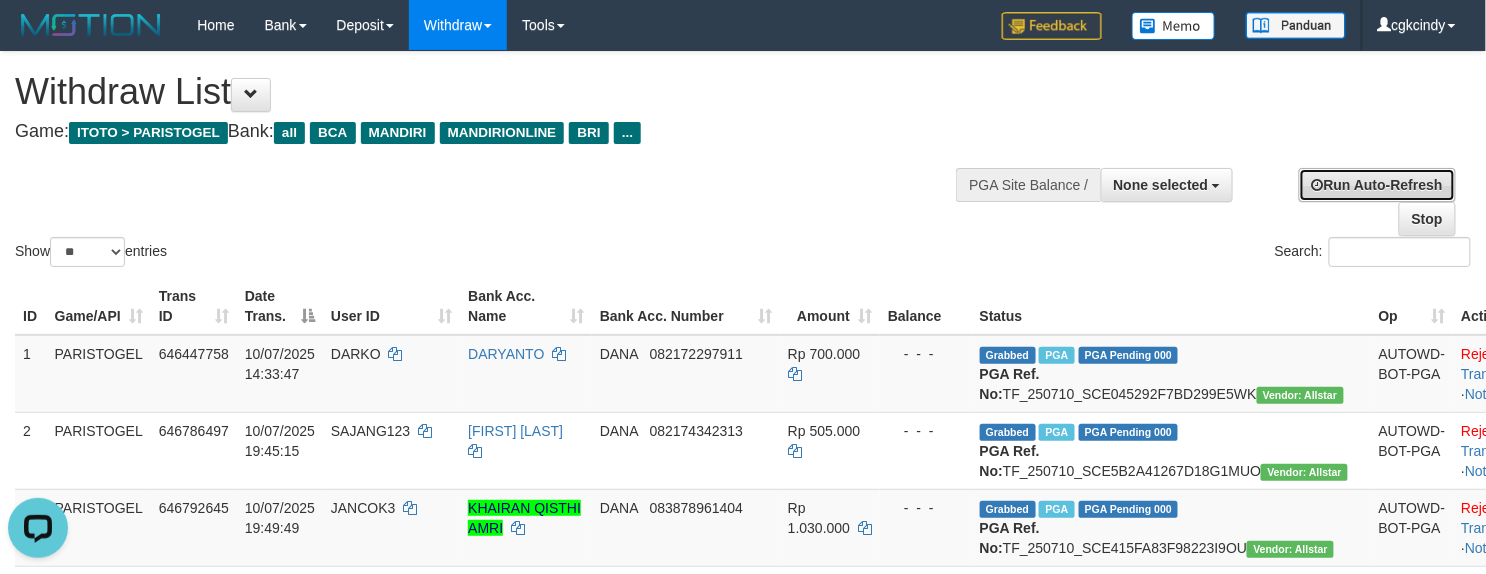 click on "Run Auto-Refresh" at bounding box center [1377, 185] 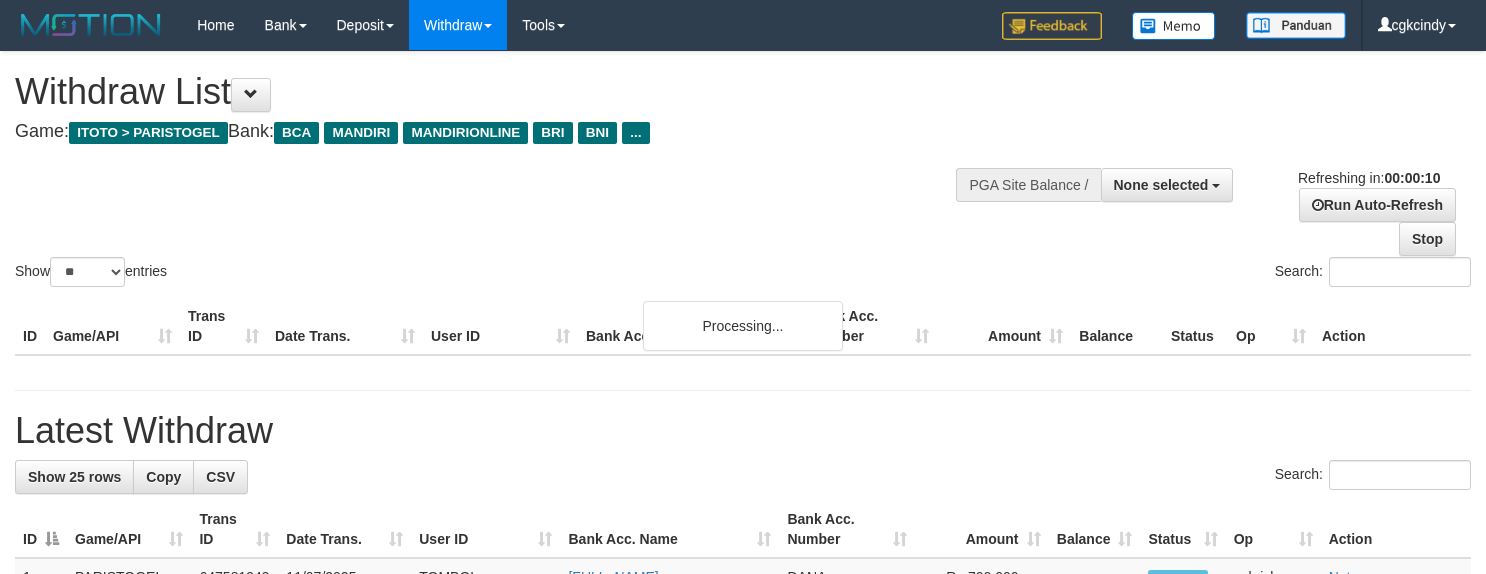 select 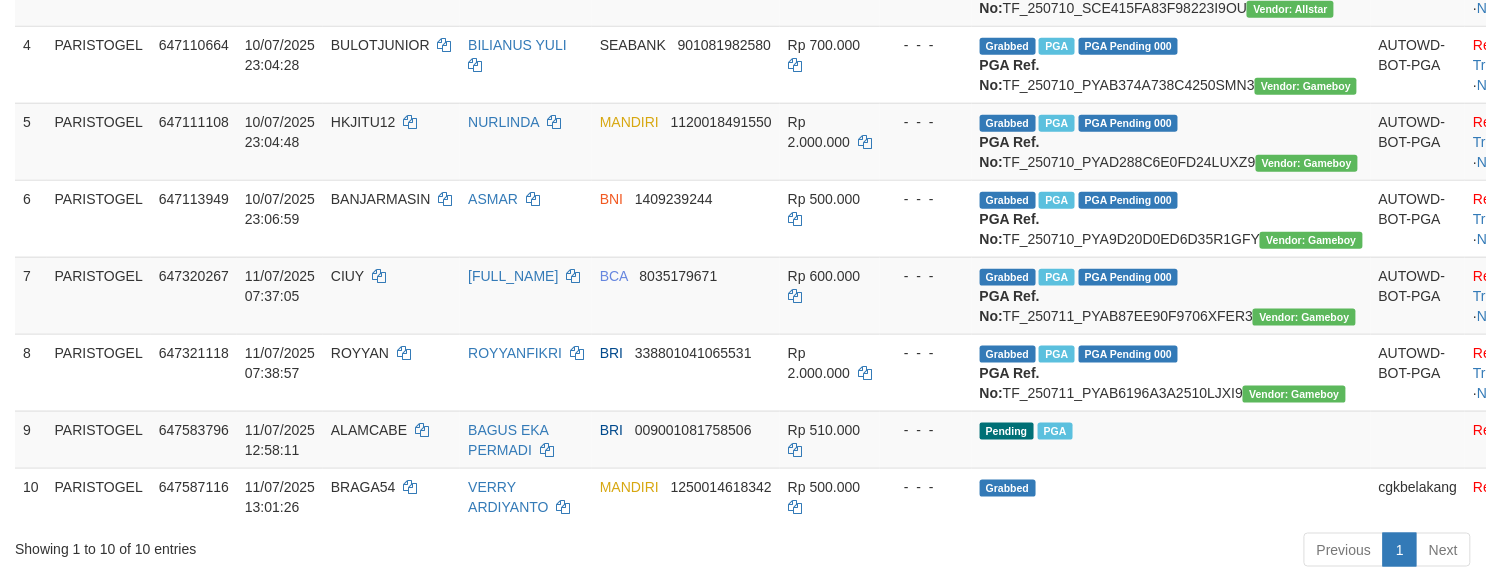 scroll, scrollTop: 266, scrollLeft: 0, axis: vertical 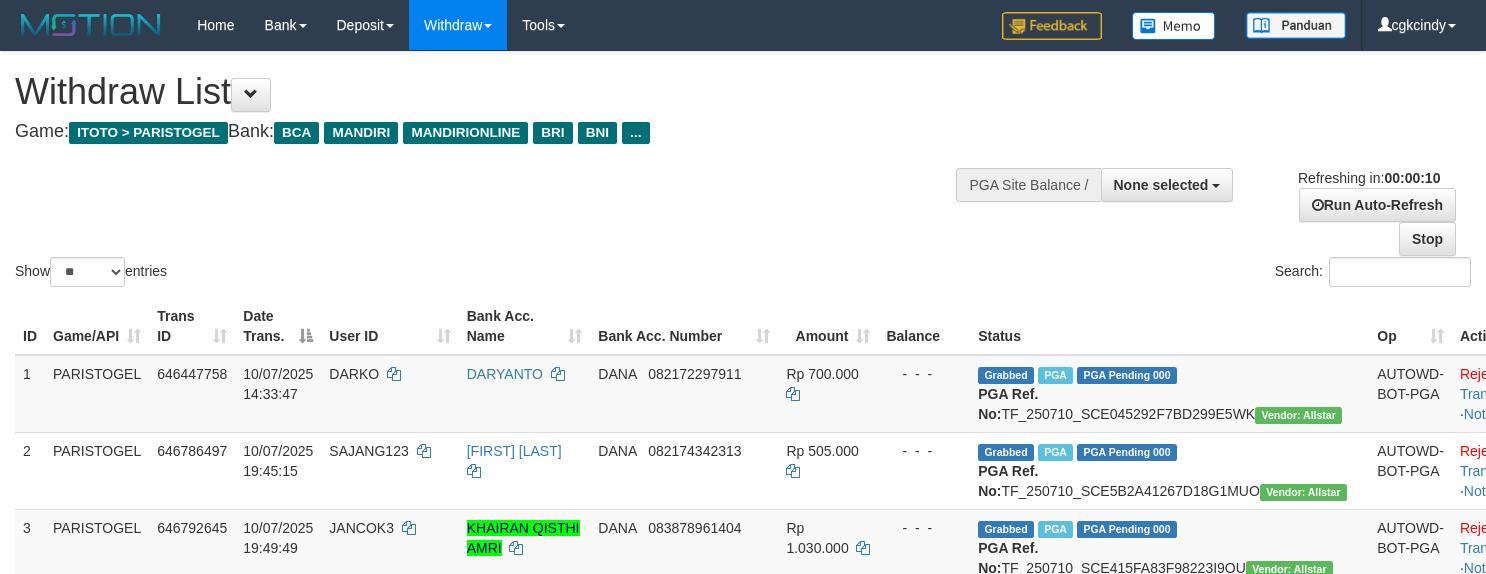 select 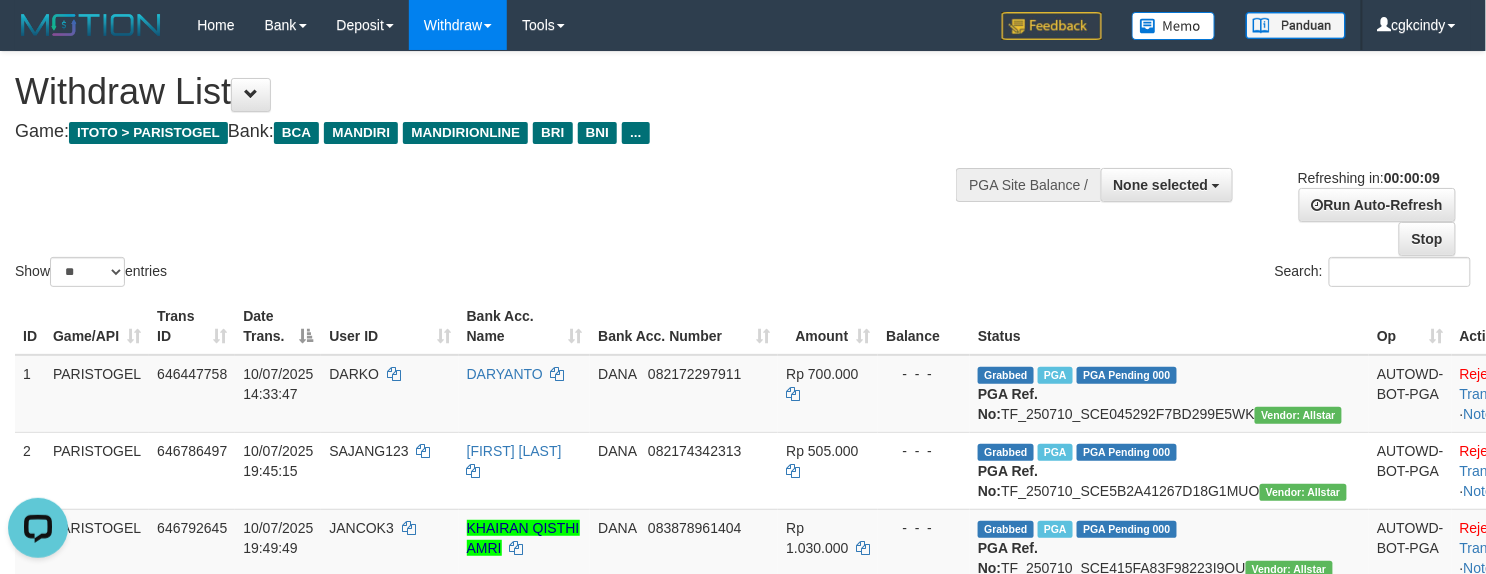 scroll, scrollTop: 0, scrollLeft: 0, axis: both 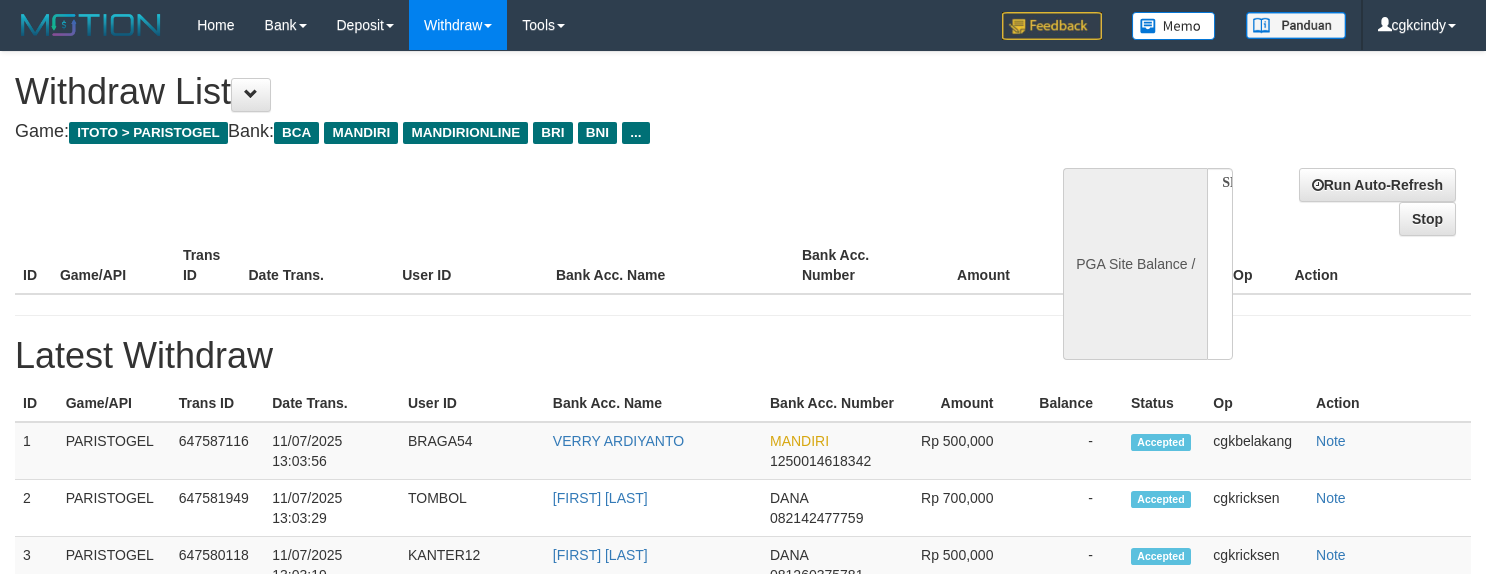 select 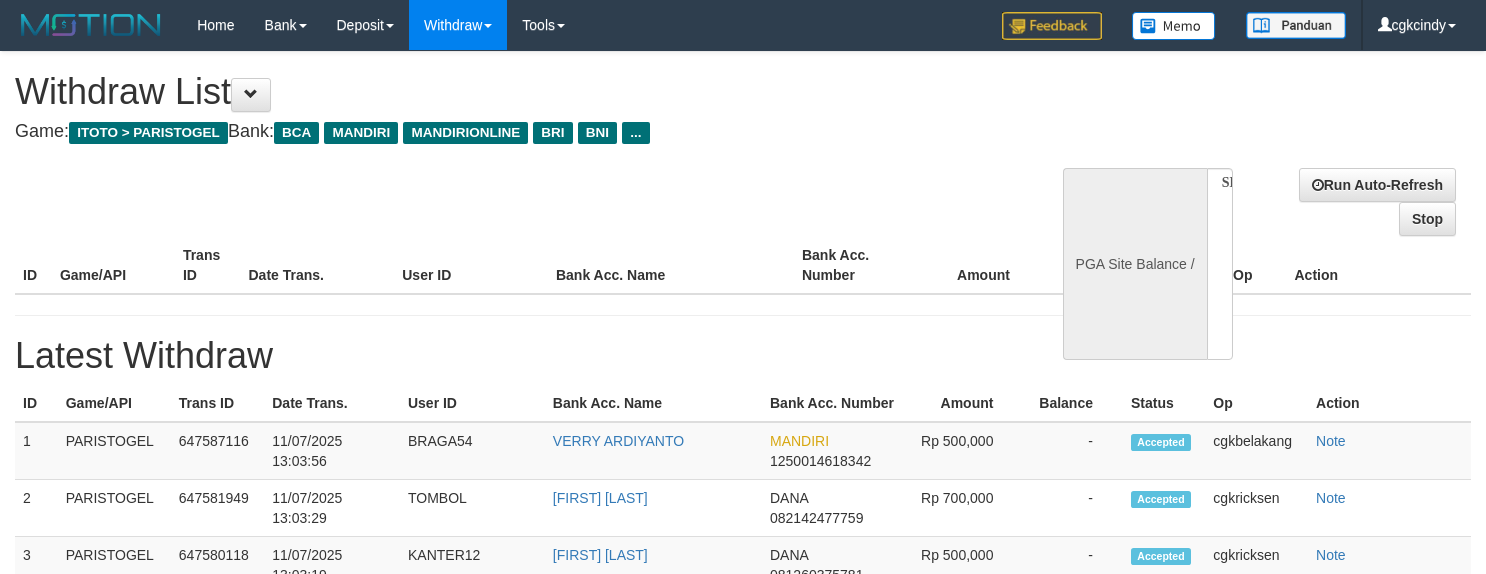 scroll, scrollTop: 0, scrollLeft: 0, axis: both 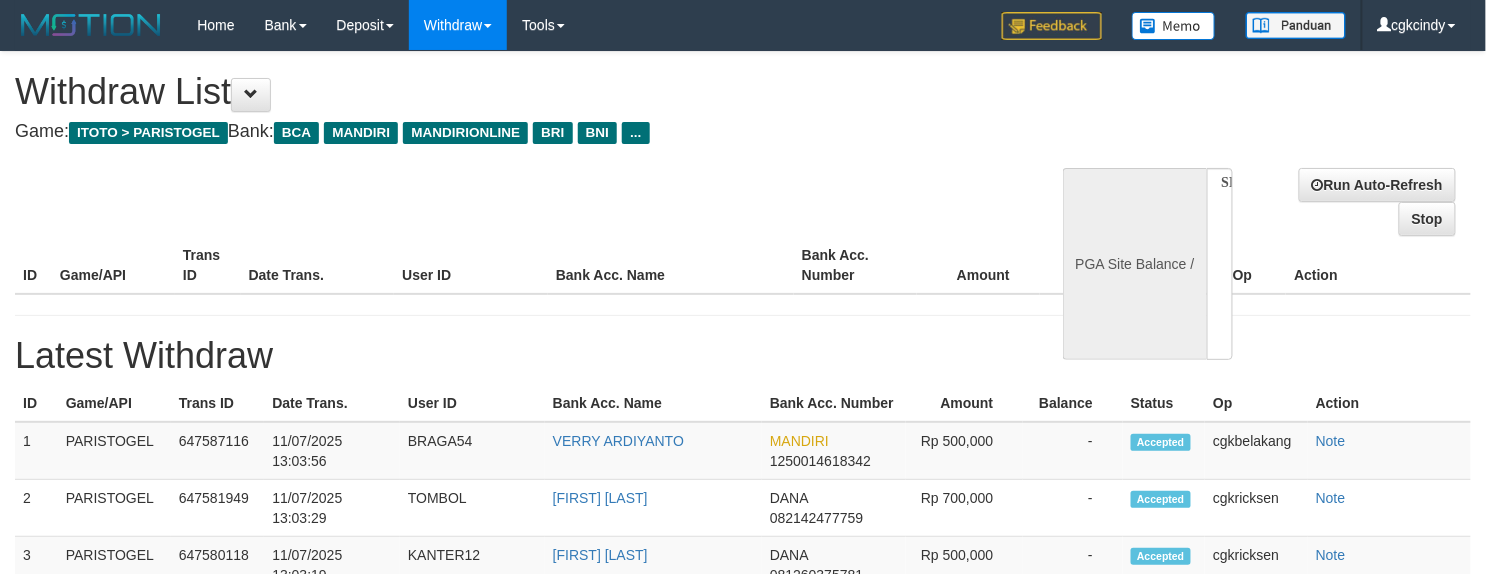 select on "**" 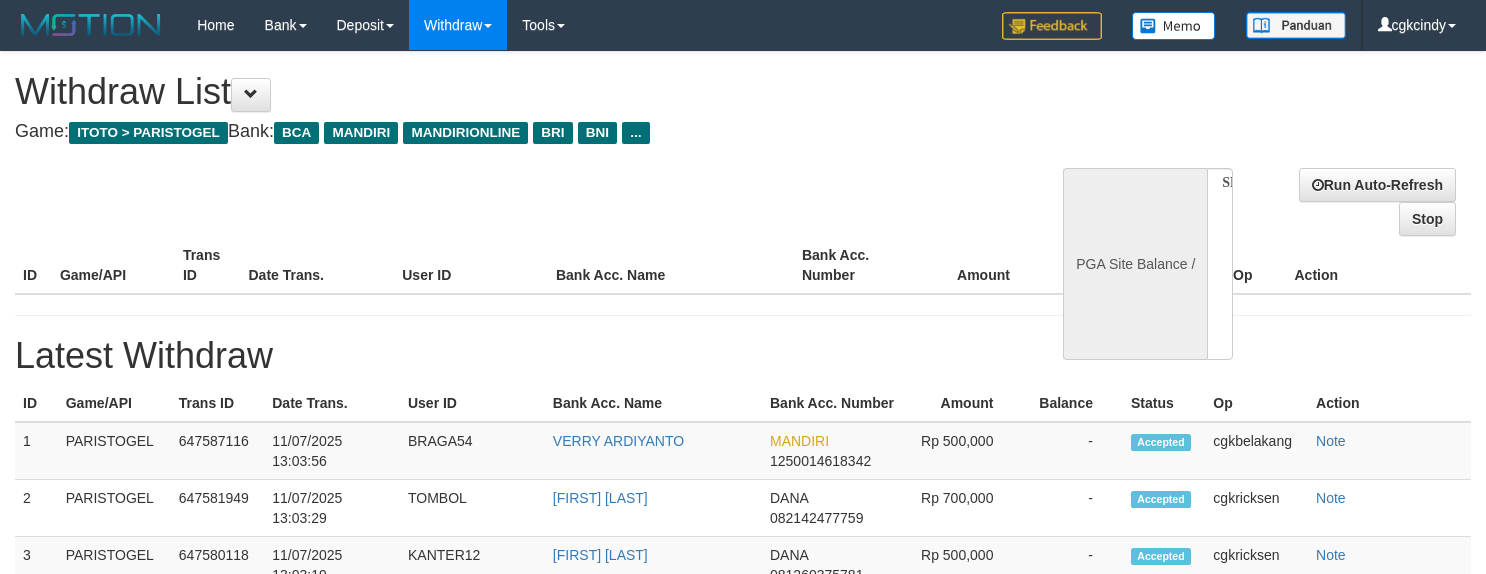 select 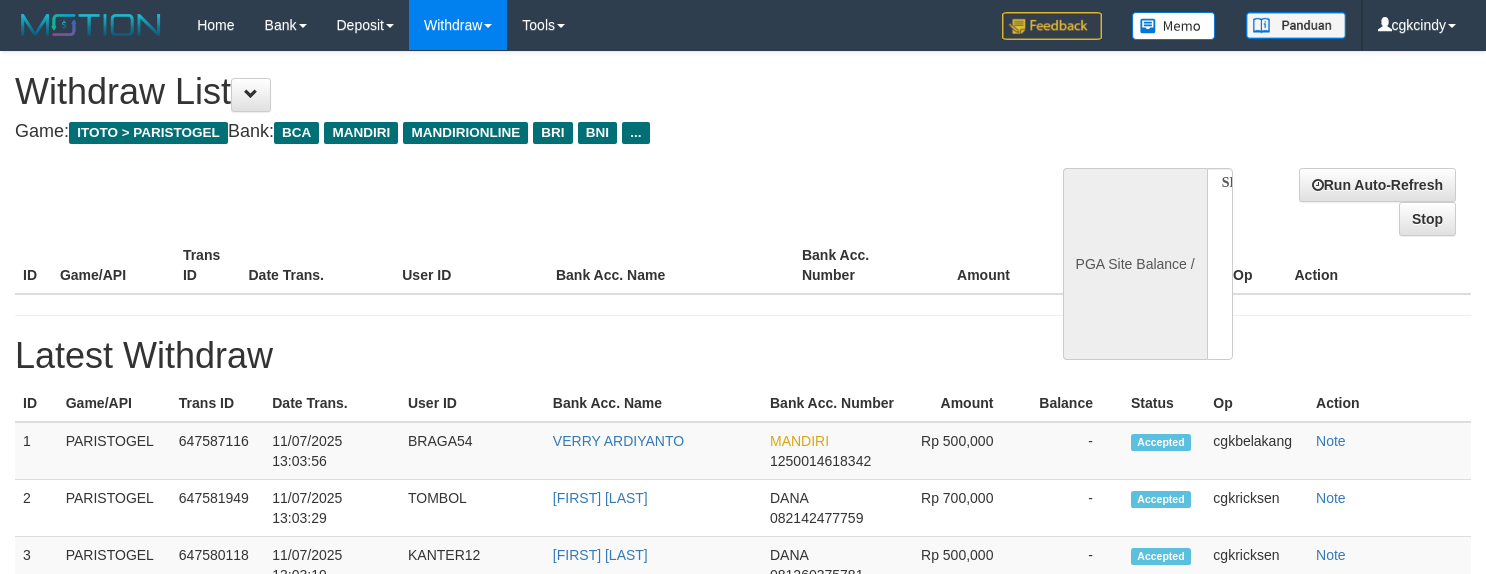 scroll, scrollTop: 0, scrollLeft: 0, axis: both 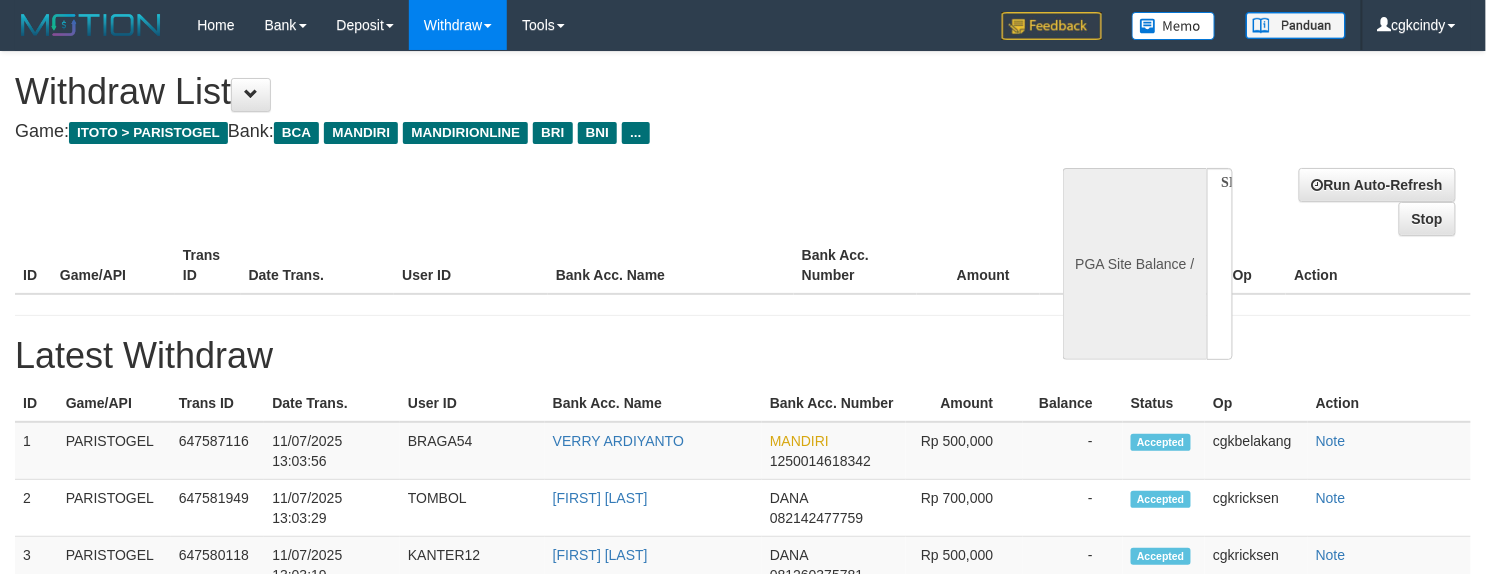 select on "**" 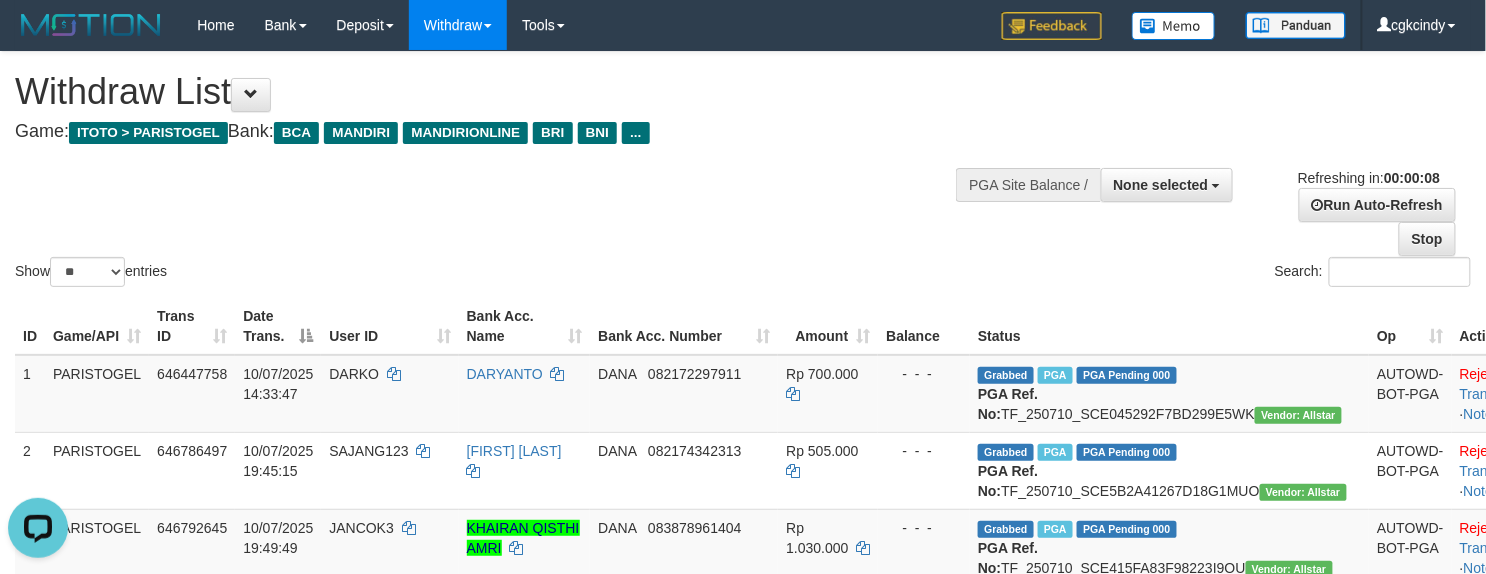 scroll, scrollTop: 0, scrollLeft: 0, axis: both 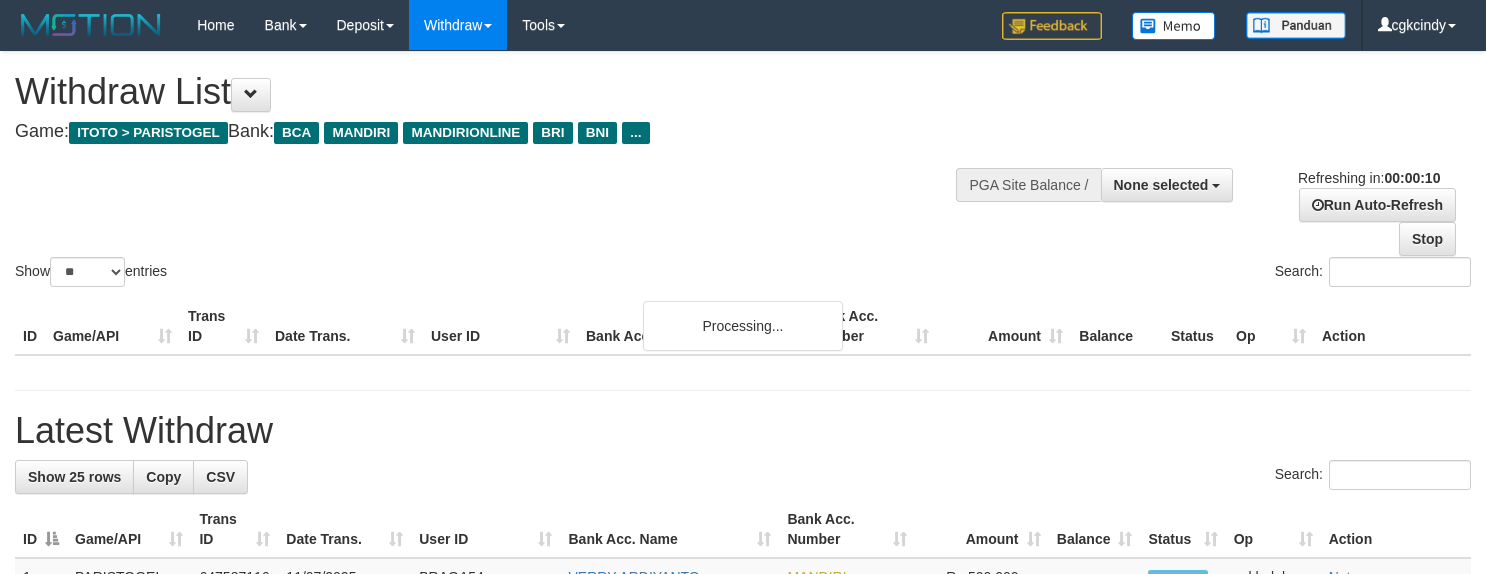 select 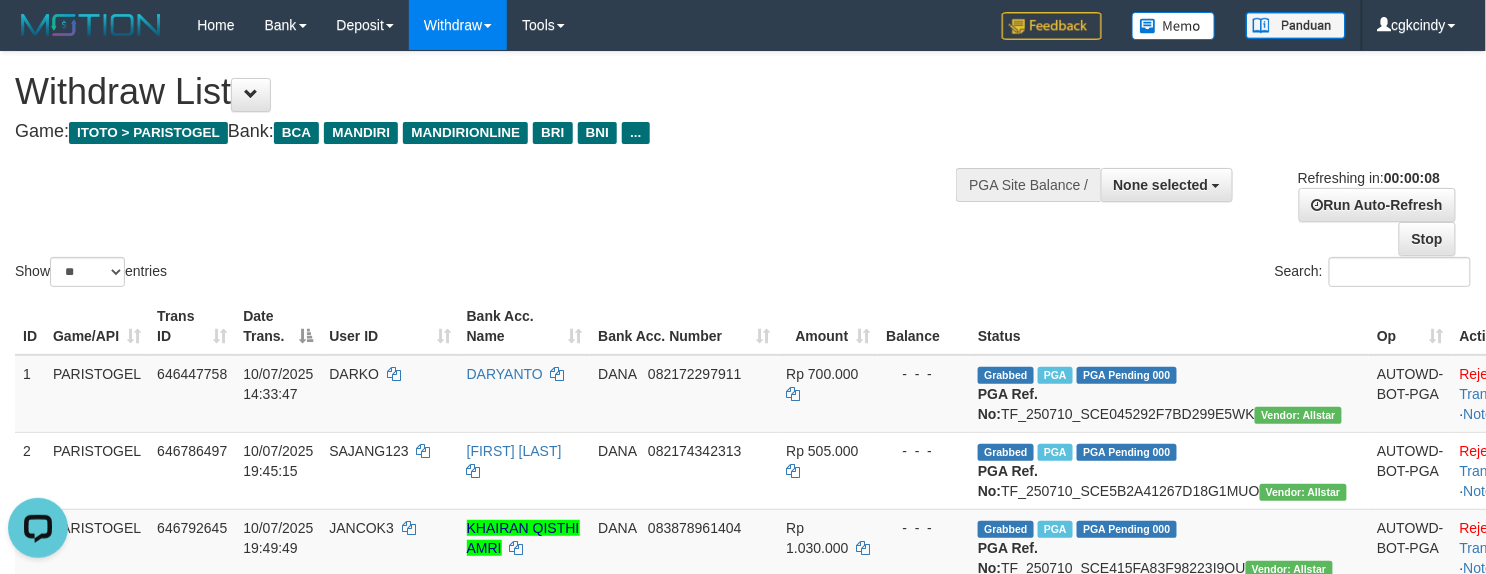scroll, scrollTop: 0, scrollLeft: 0, axis: both 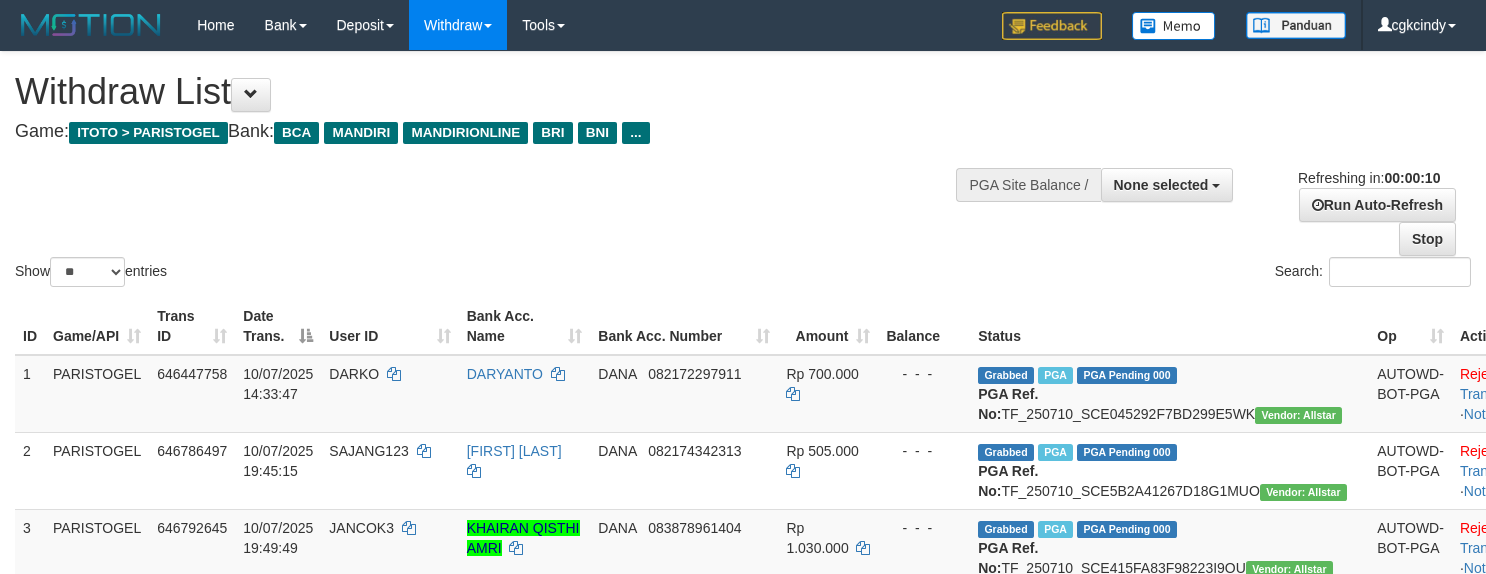 select 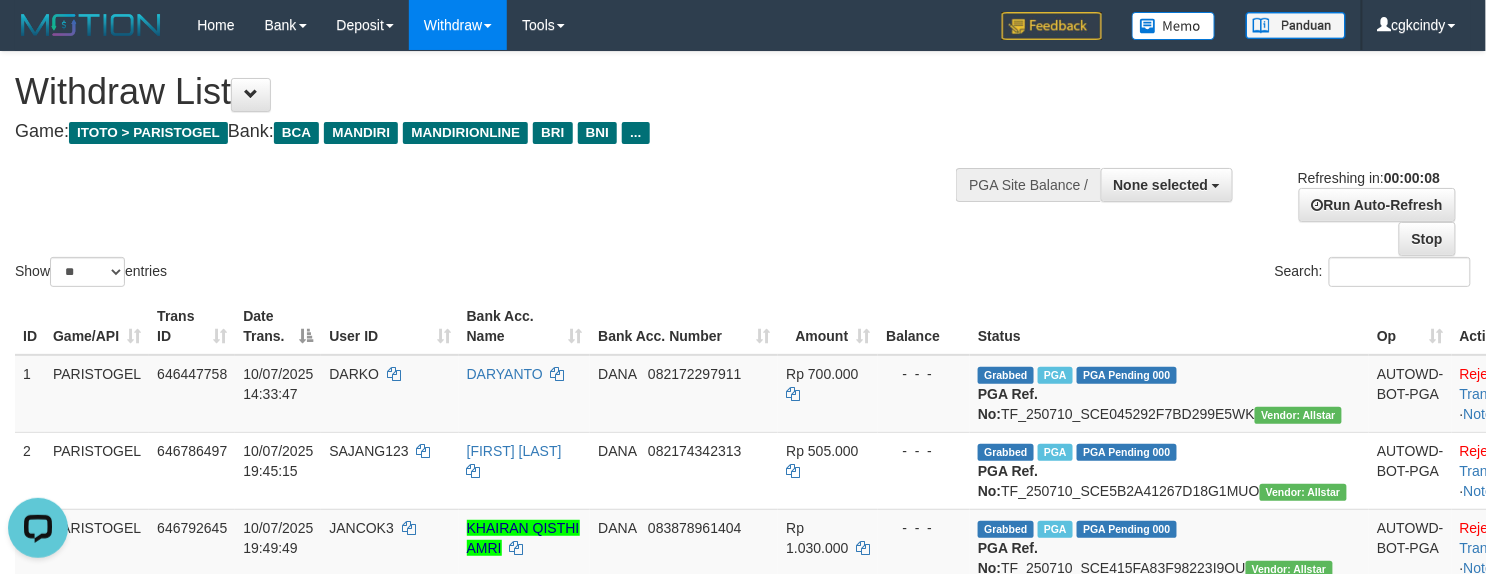 scroll, scrollTop: 0, scrollLeft: 0, axis: both 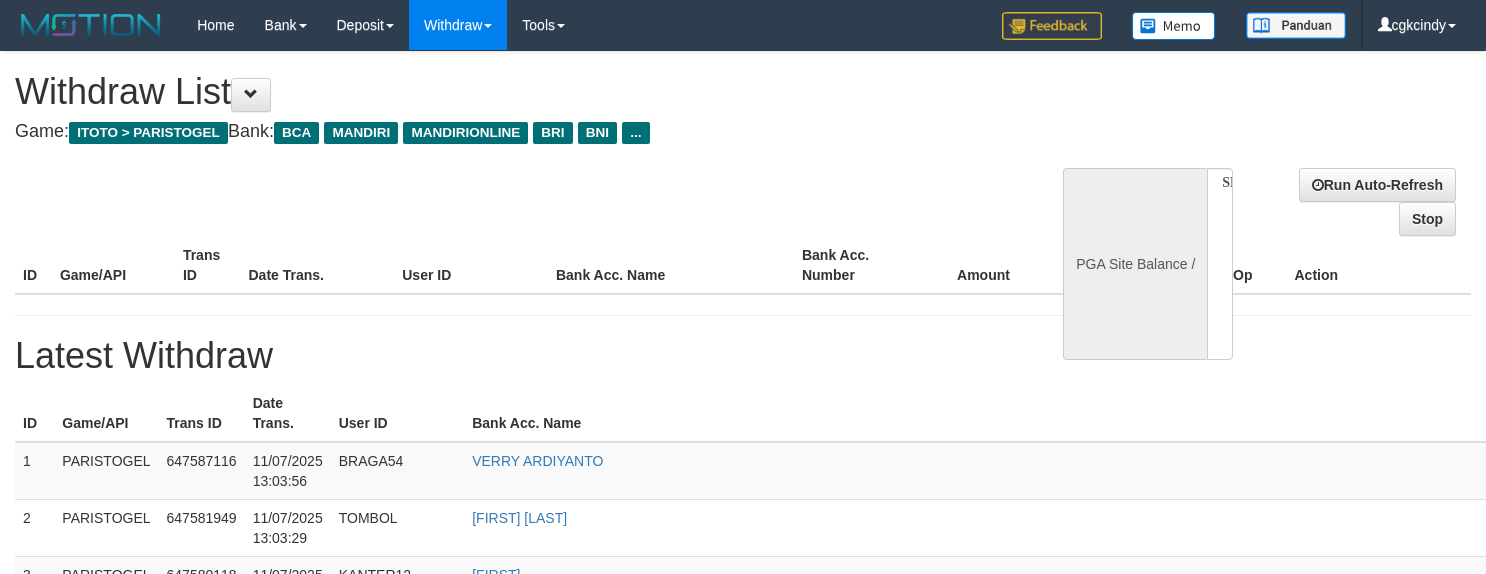 select 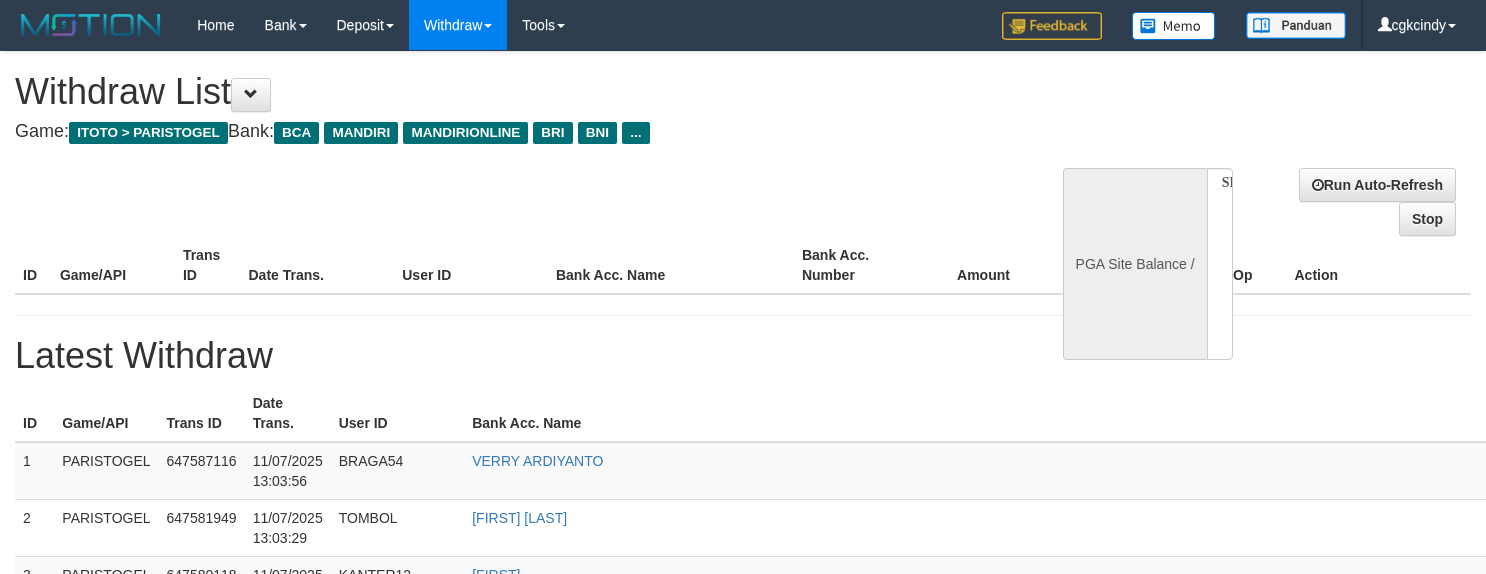 scroll, scrollTop: 0, scrollLeft: 0, axis: both 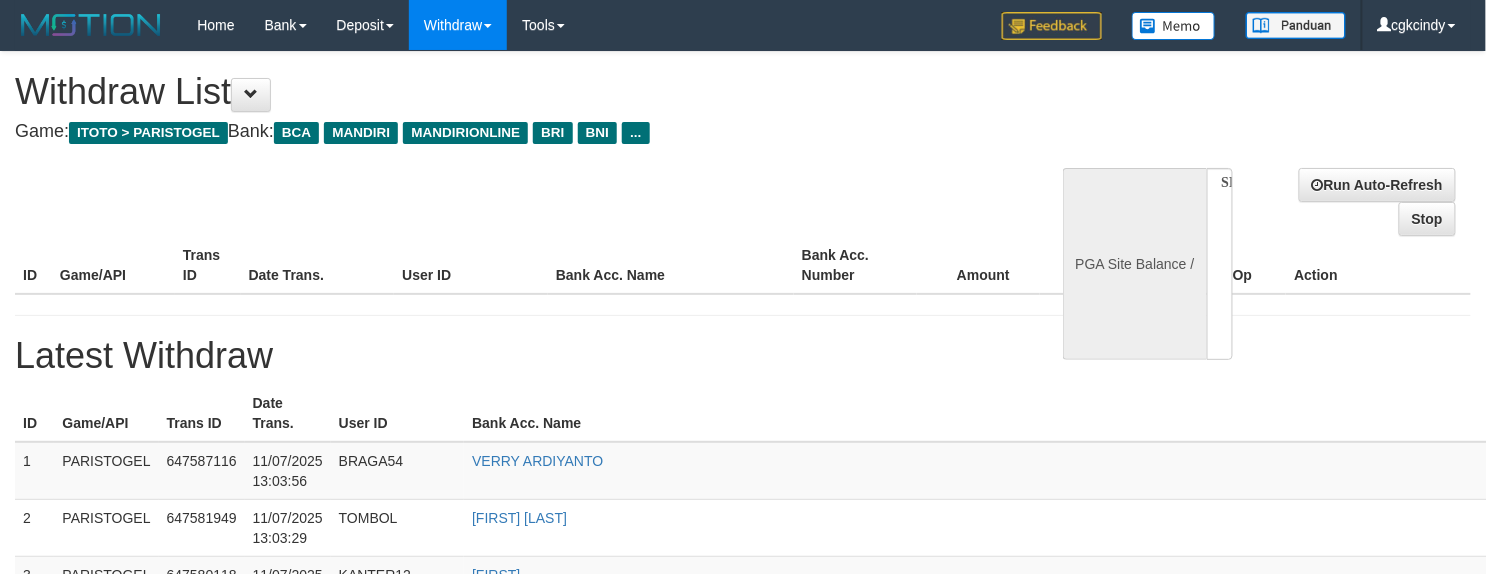 select on "**" 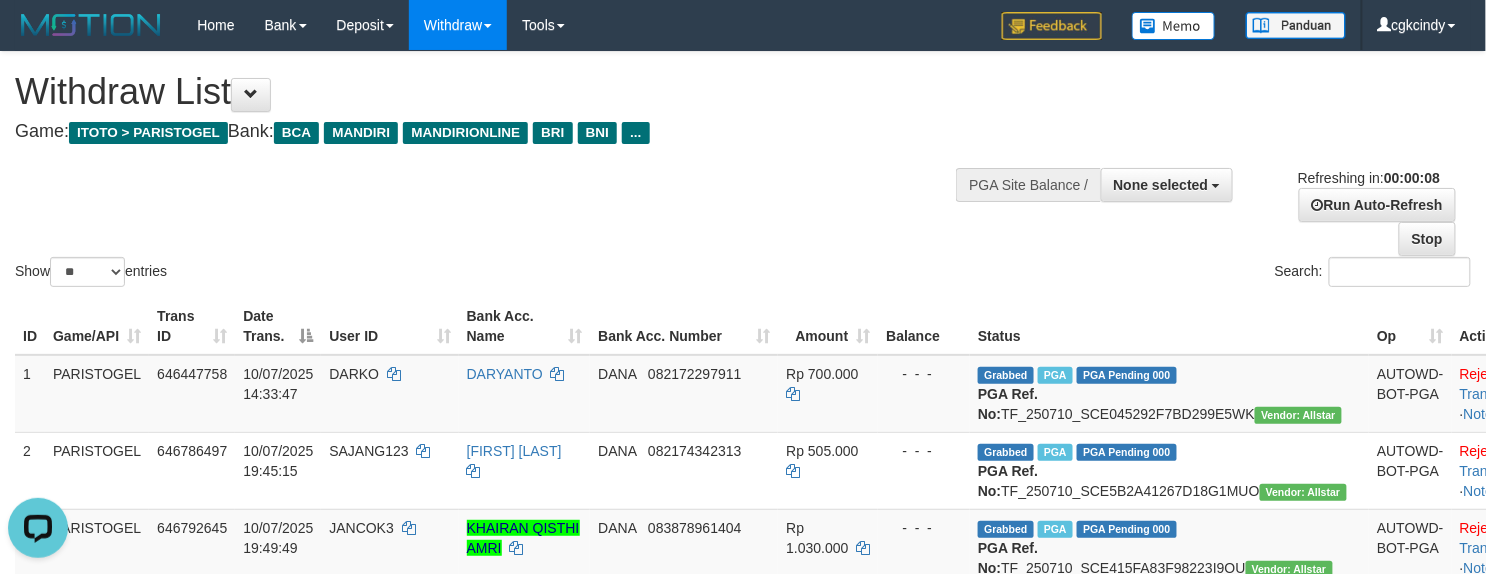 scroll, scrollTop: 0, scrollLeft: 0, axis: both 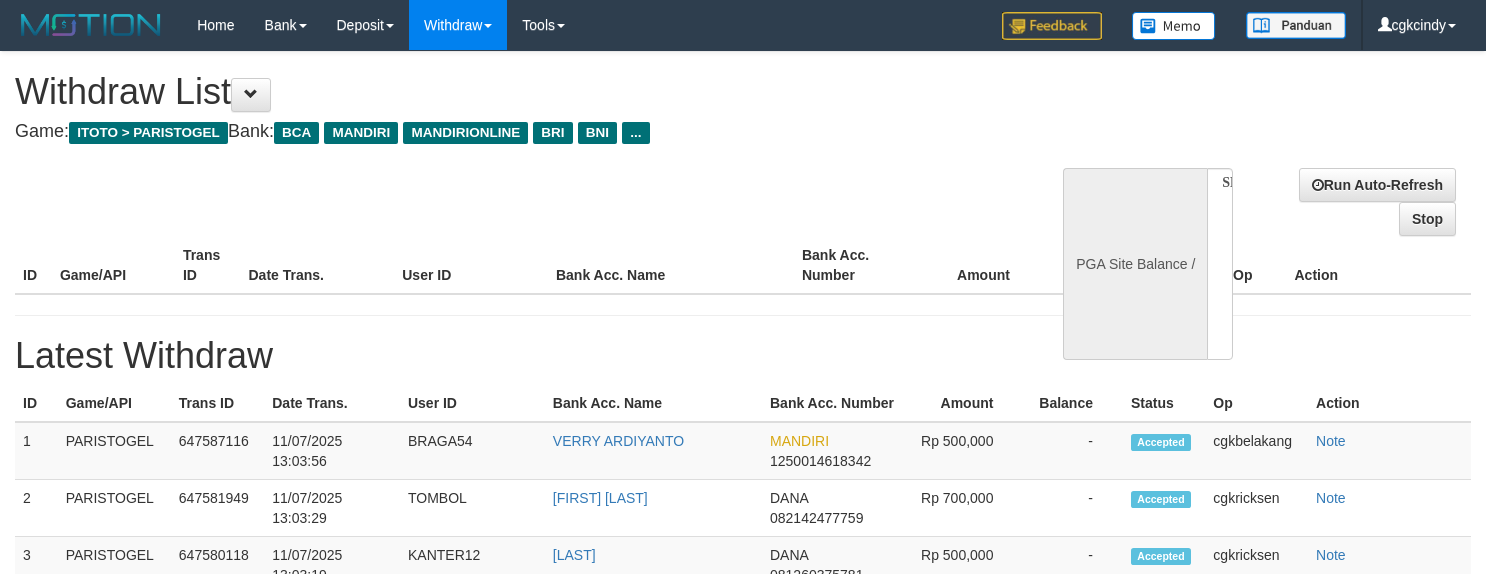 select 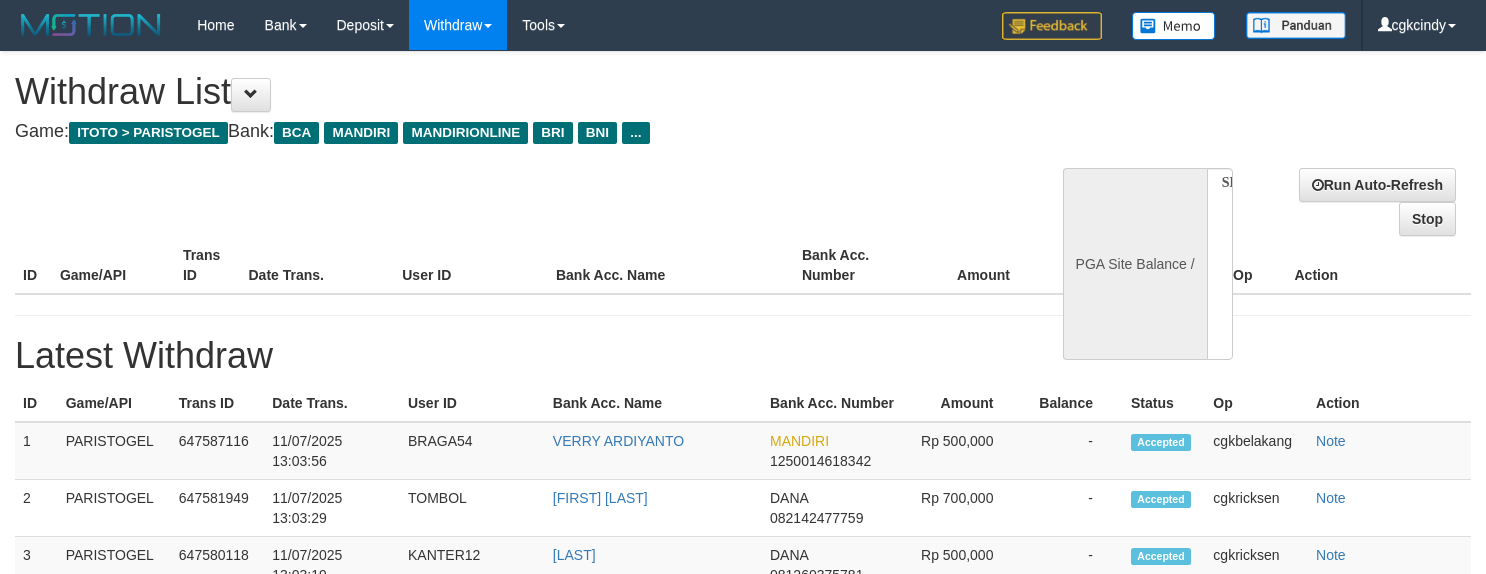 scroll, scrollTop: 0, scrollLeft: 0, axis: both 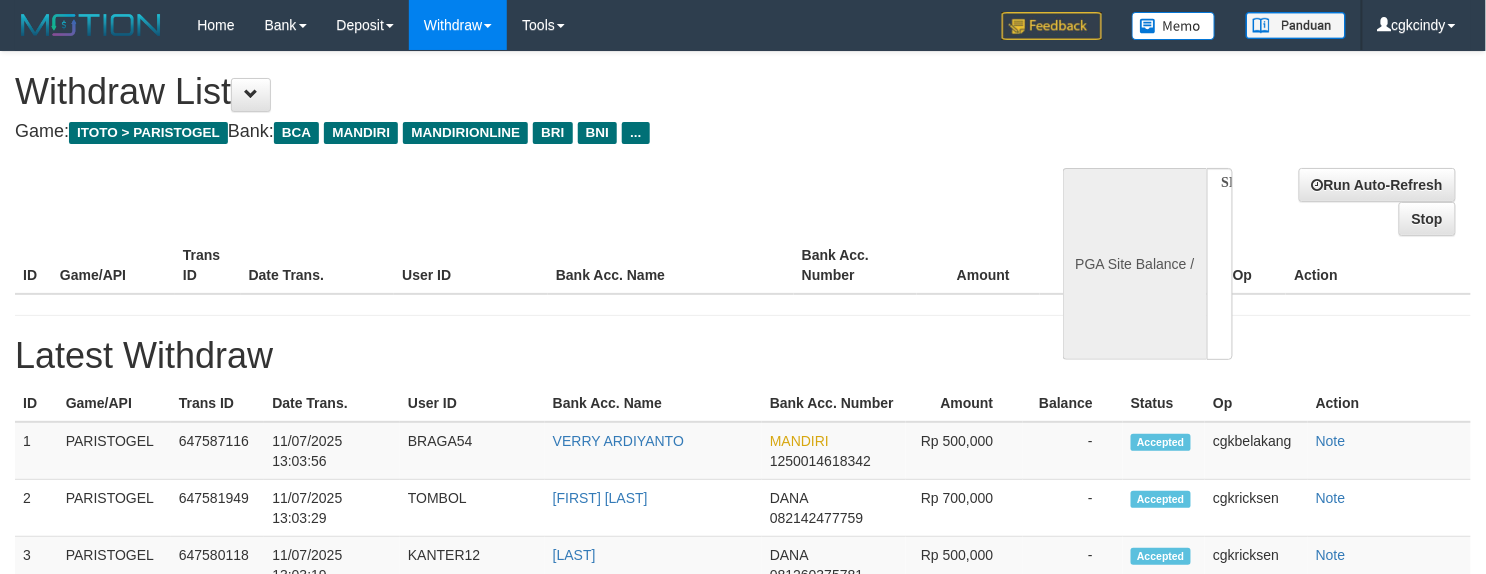 select on "**" 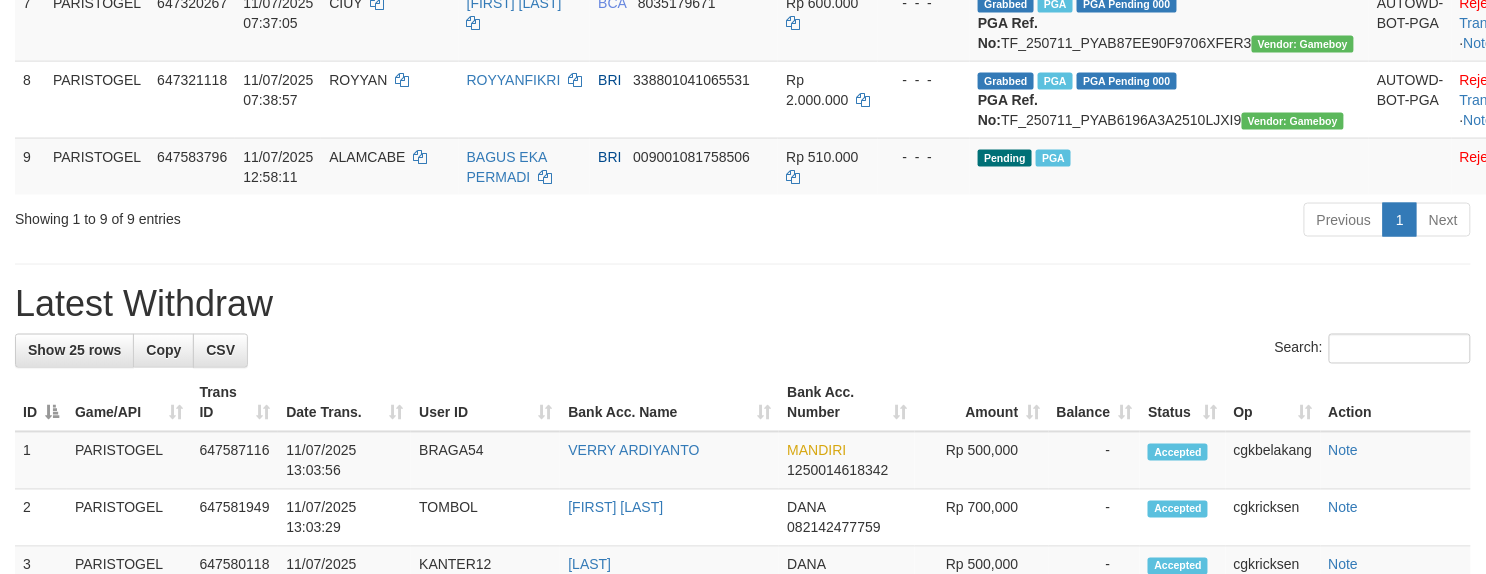 scroll, scrollTop: 1066, scrollLeft: 0, axis: vertical 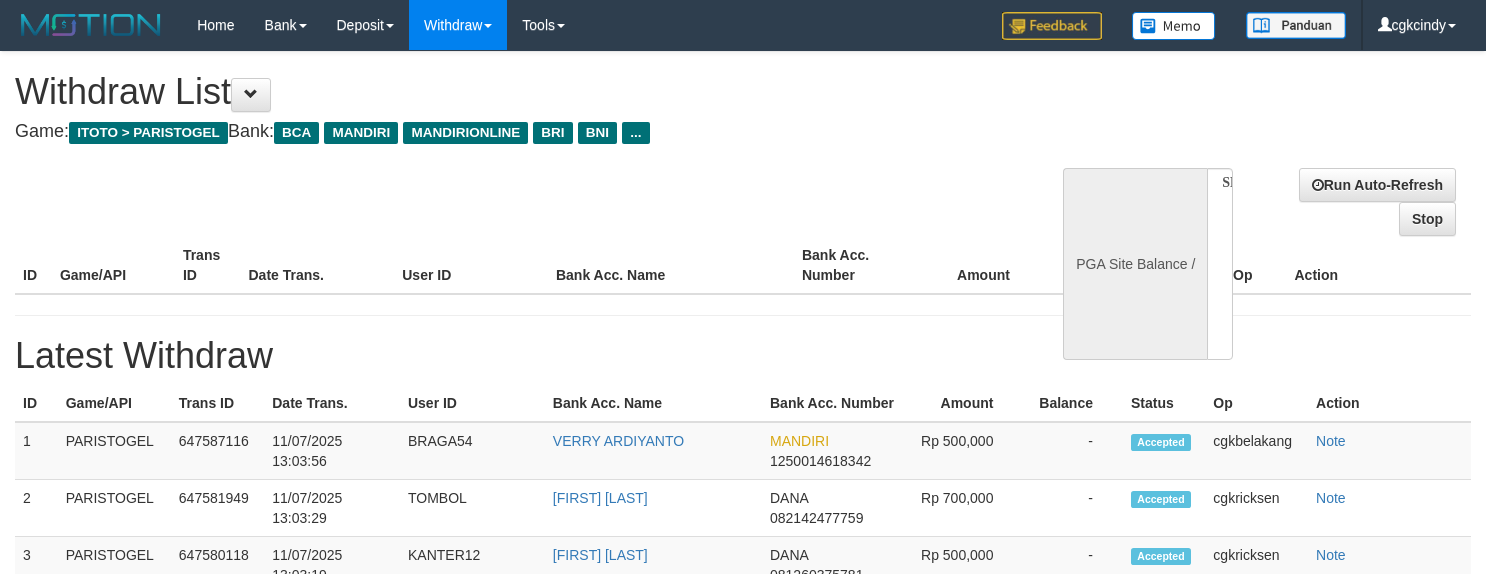 select 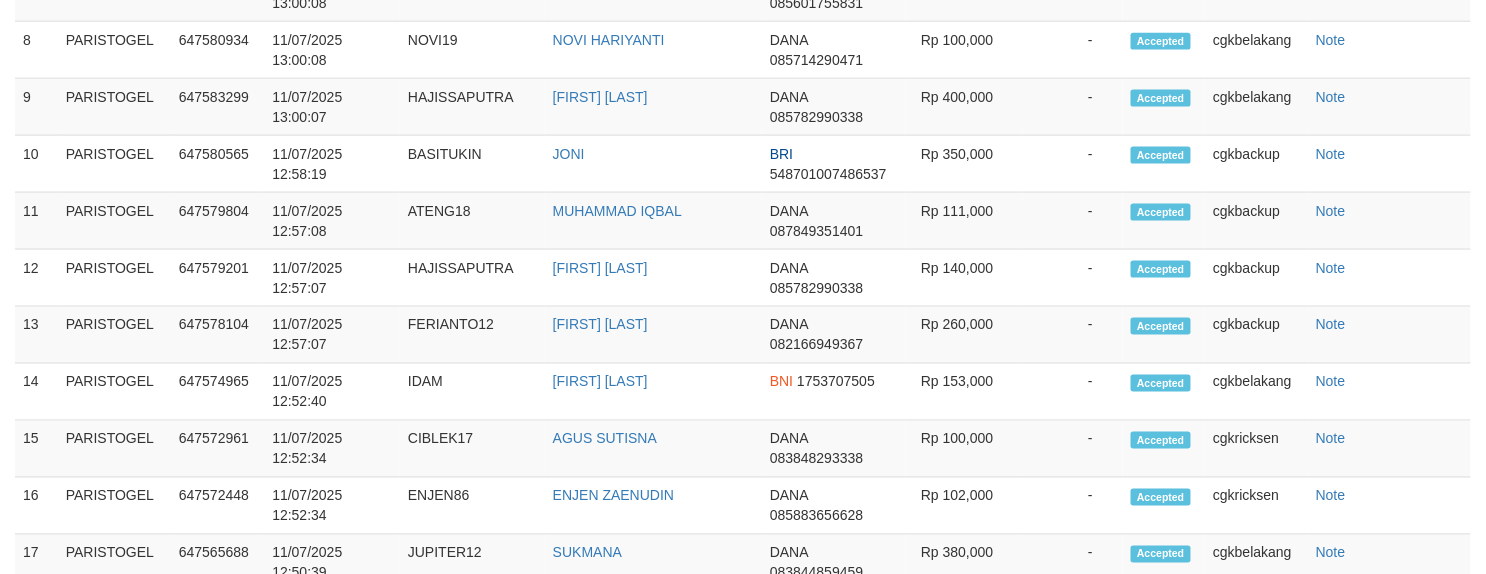 scroll, scrollTop: 876, scrollLeft: 0, axis: vertical 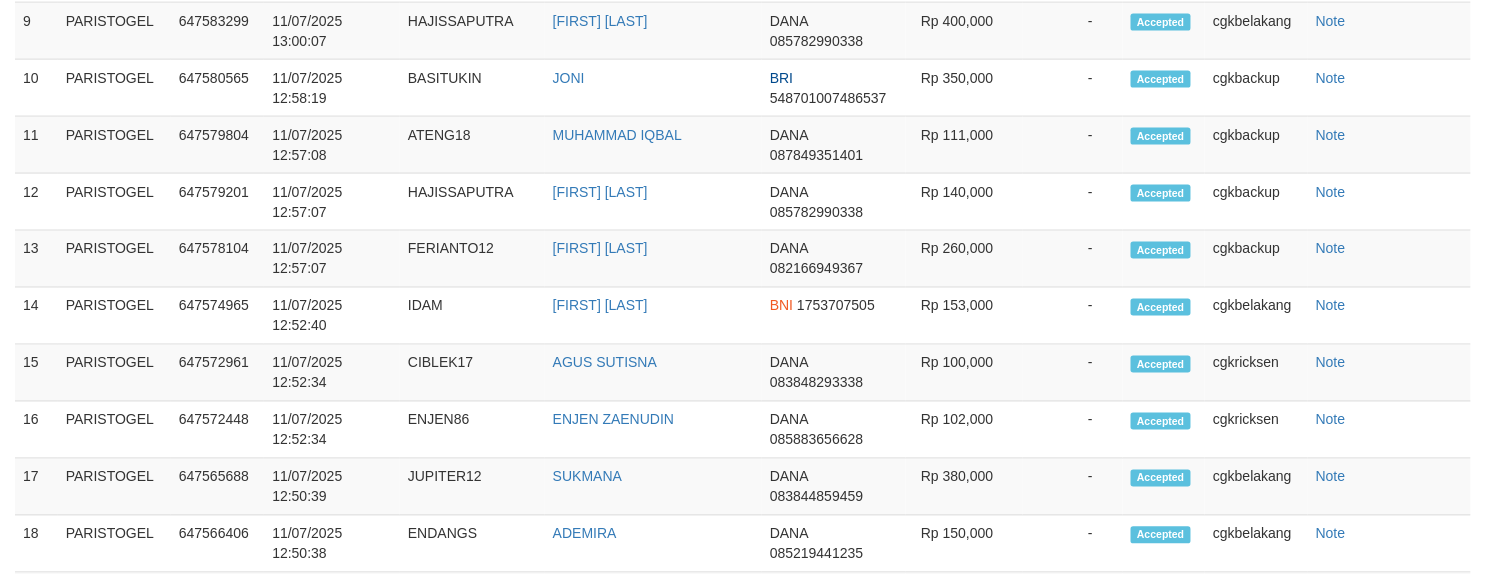 select on "**" 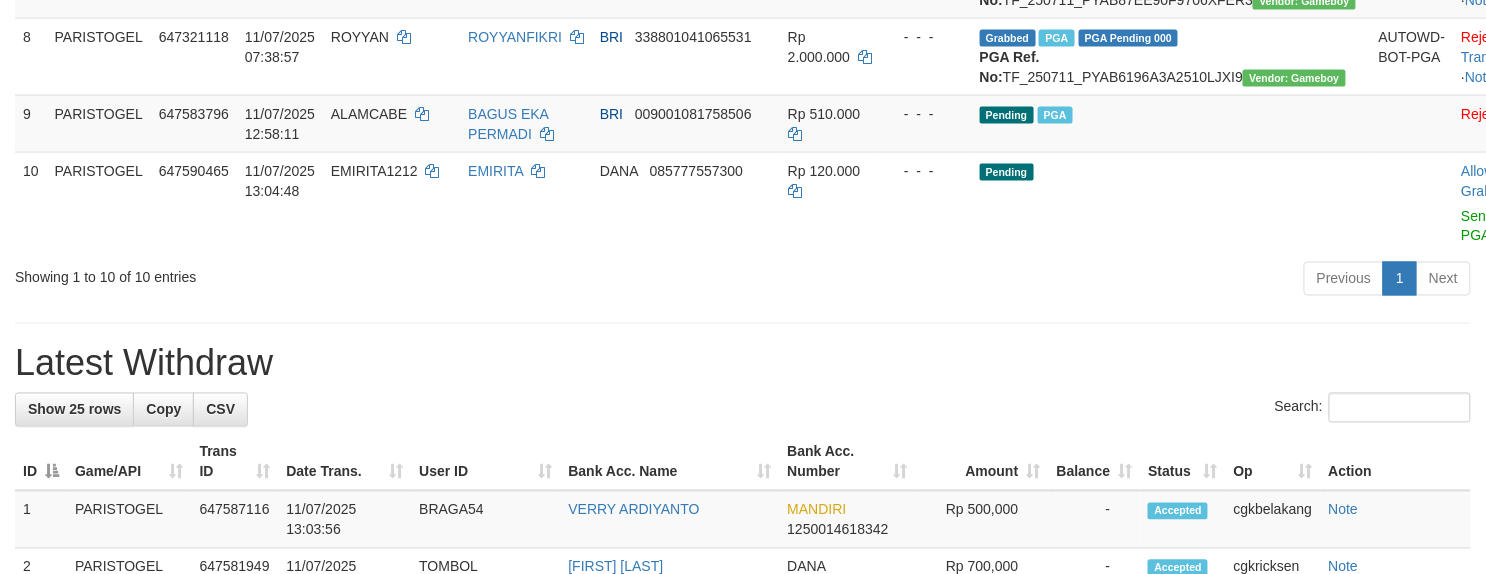 scroll, scrollTop: 800, scrollLeft: 0, axis: vertical 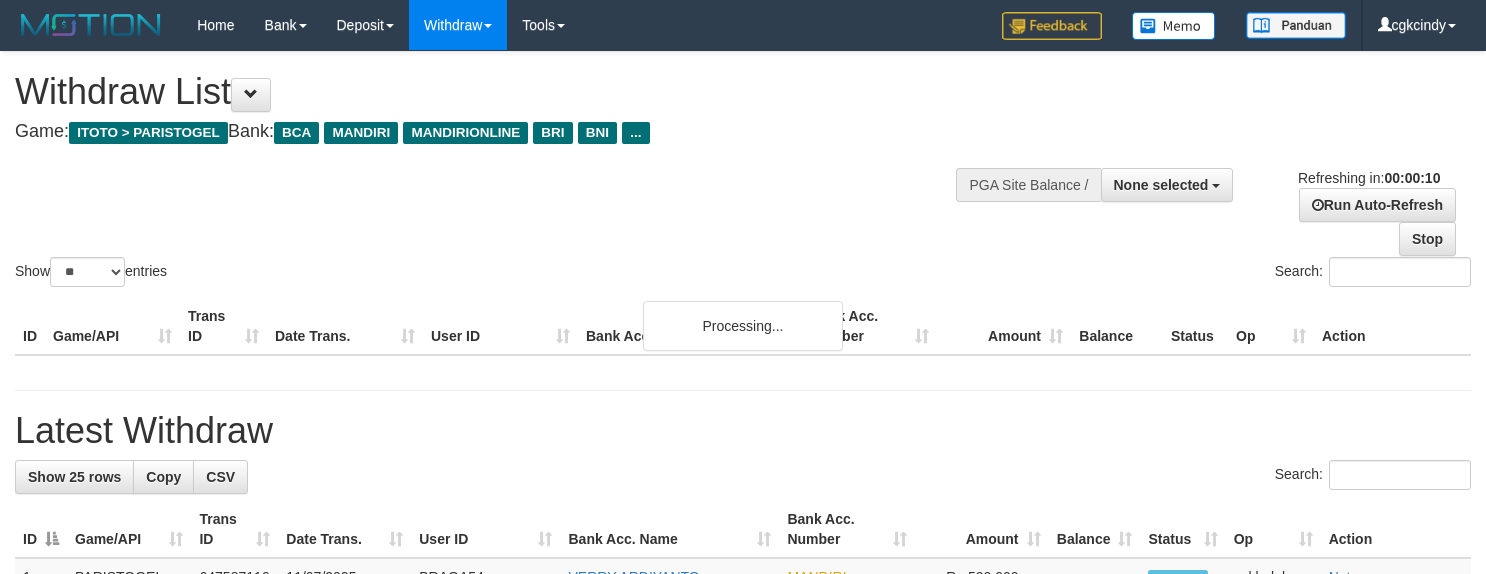 select 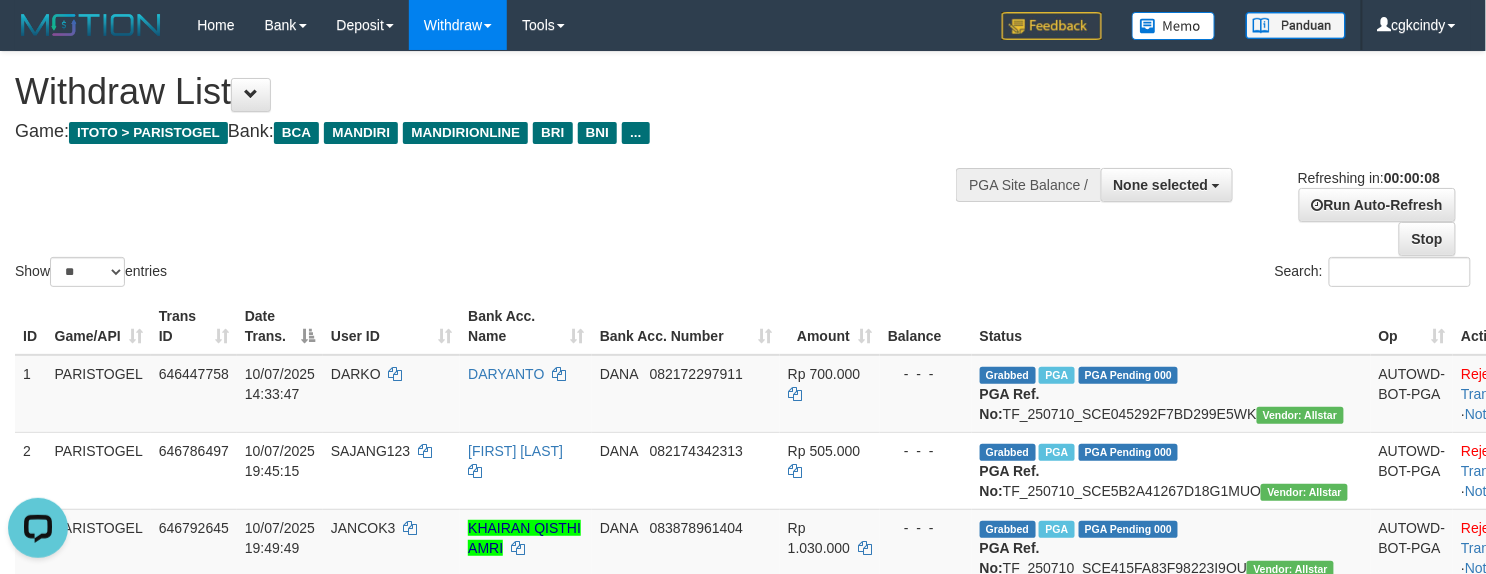 scroll, scrollTop: 0, scrollLeft: 0, axis: both 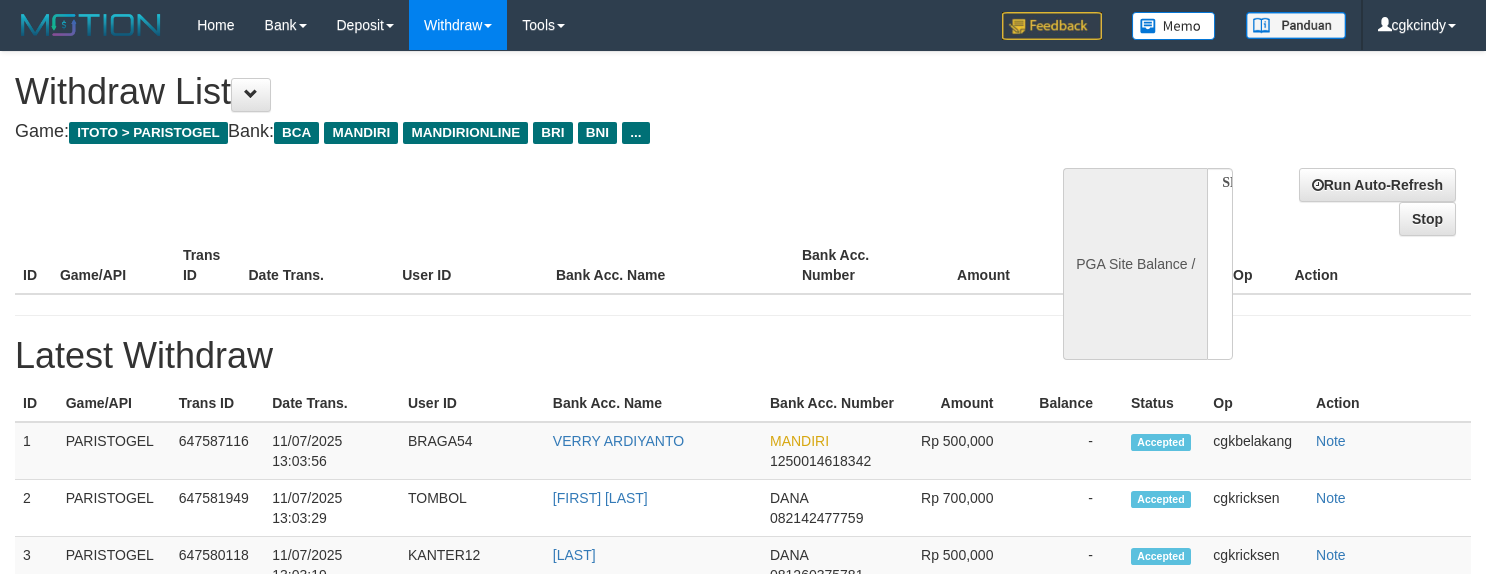 select 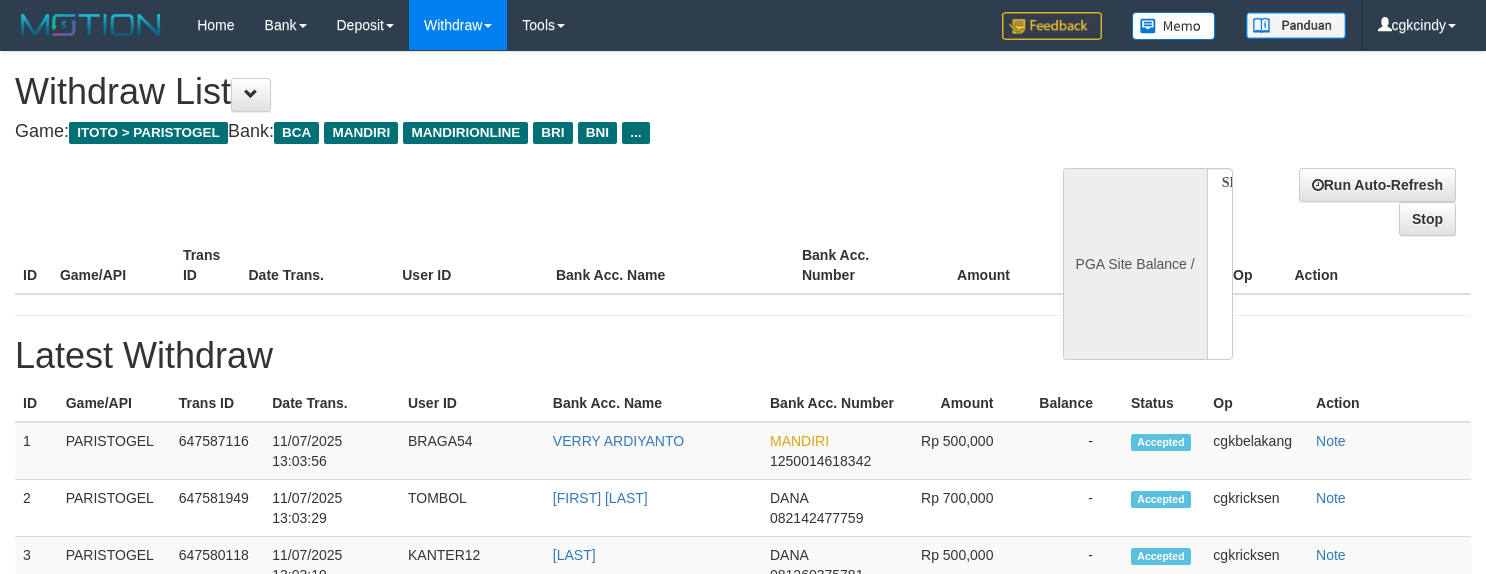 scroll, scrollTop: 0, scrollLeft: 0, axis: both 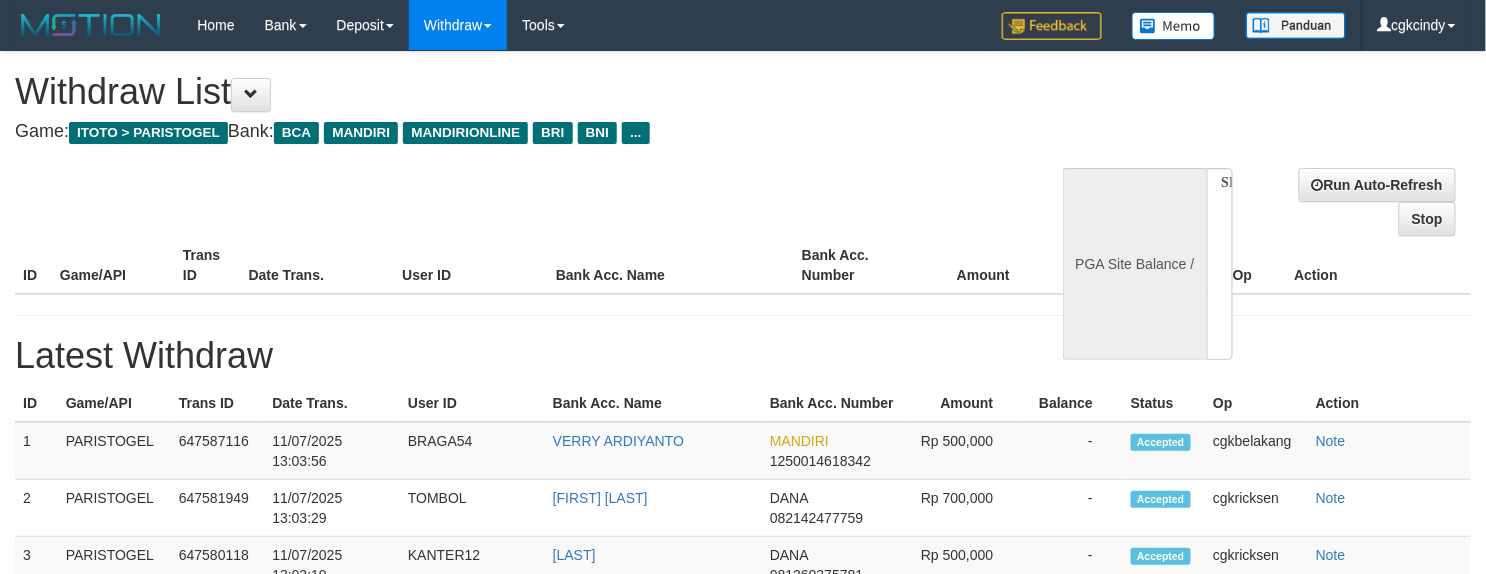 select on "**" 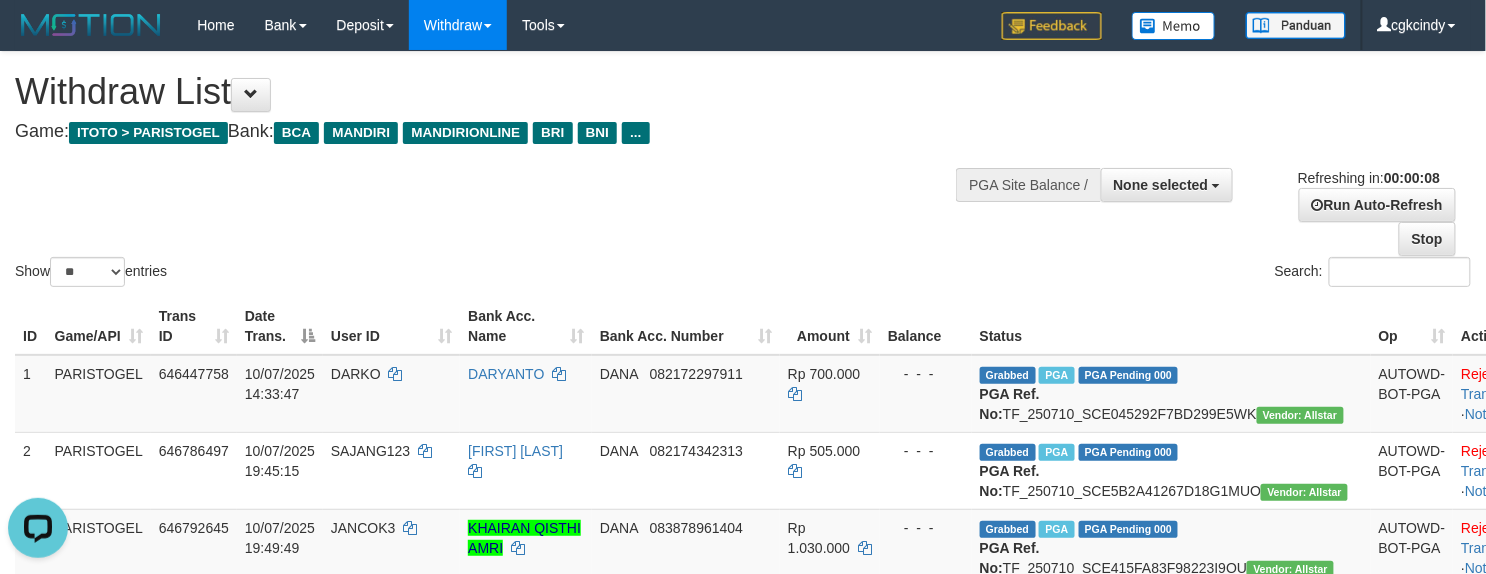 scroll, scrollTop: 0, scrollLeft: 0, axis: both 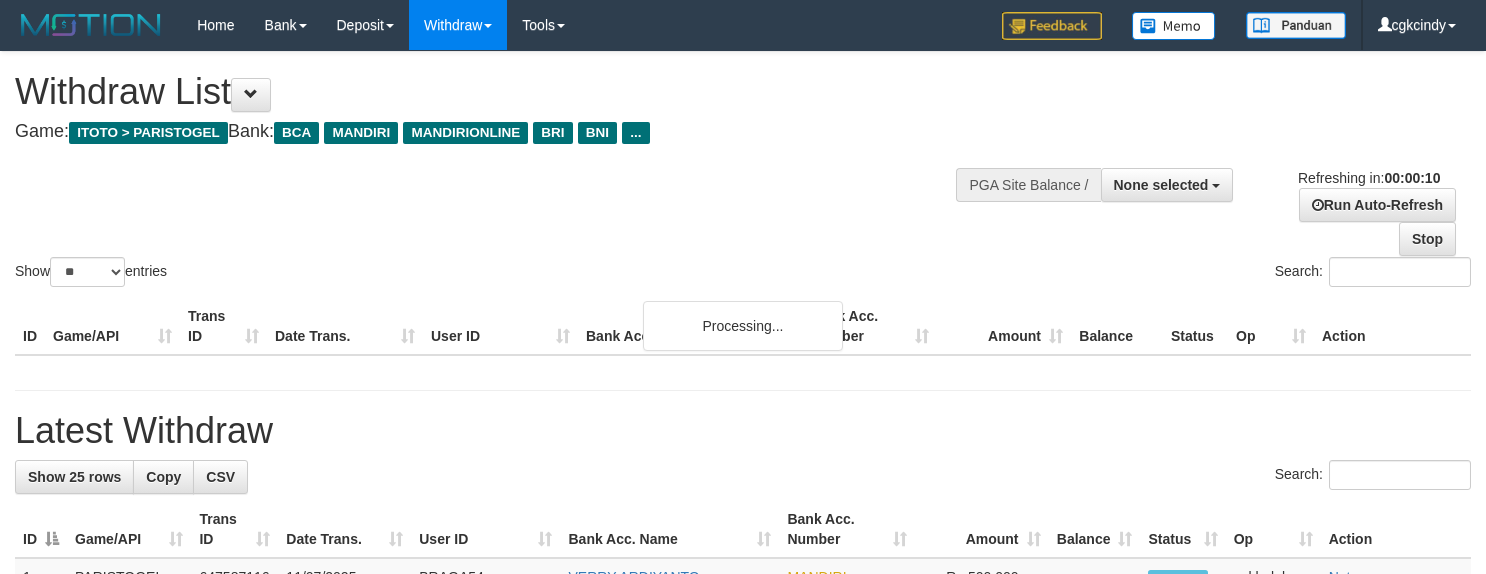 select 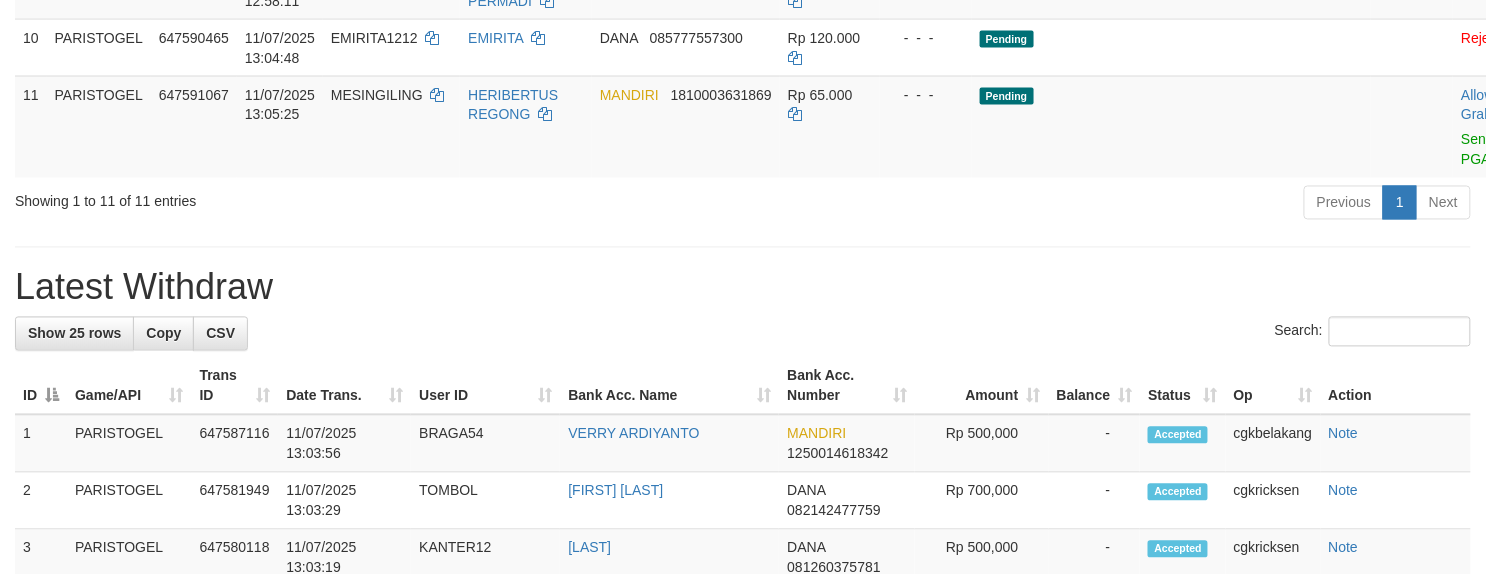 scroll, scrollTop: 933, scrollLeft: 0, axis: vertical 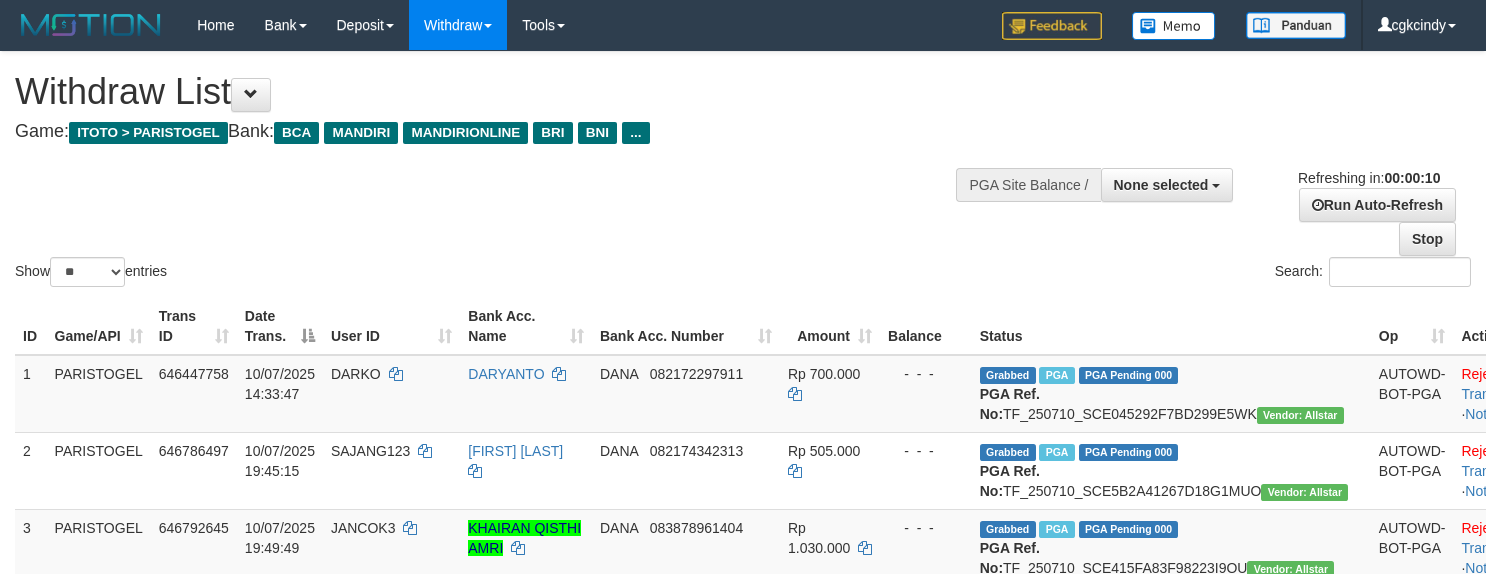 select 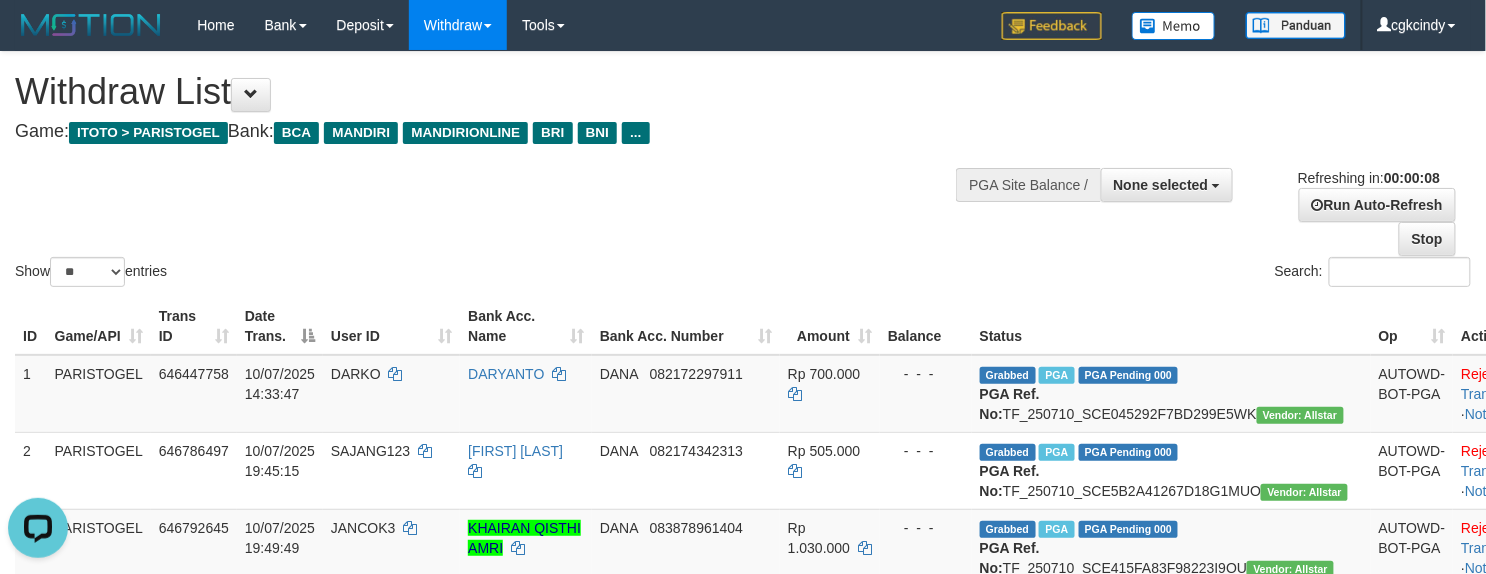 scroll, scrollTop: 0, scrollLeft: 0, axis: both 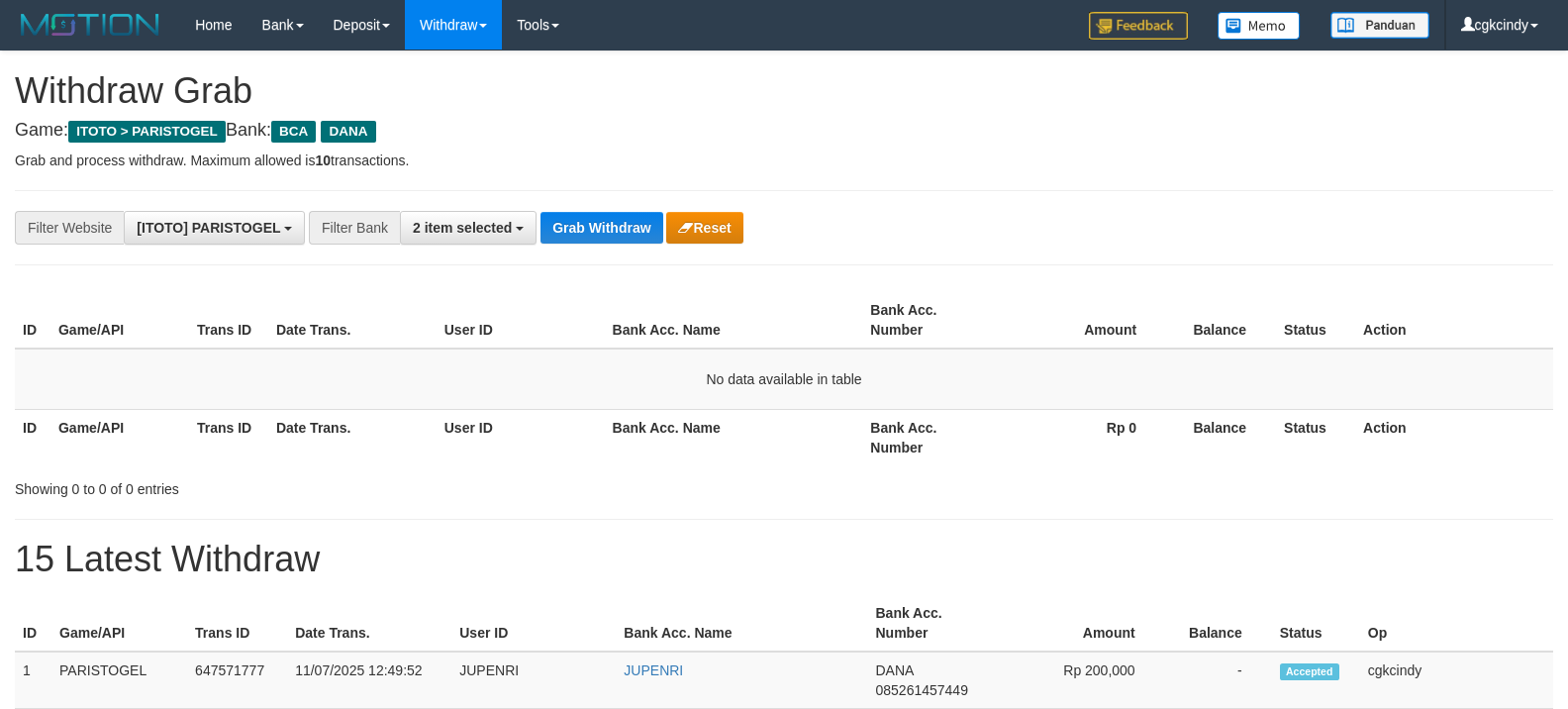 click on "**********" at bounding box center [784, 1043] 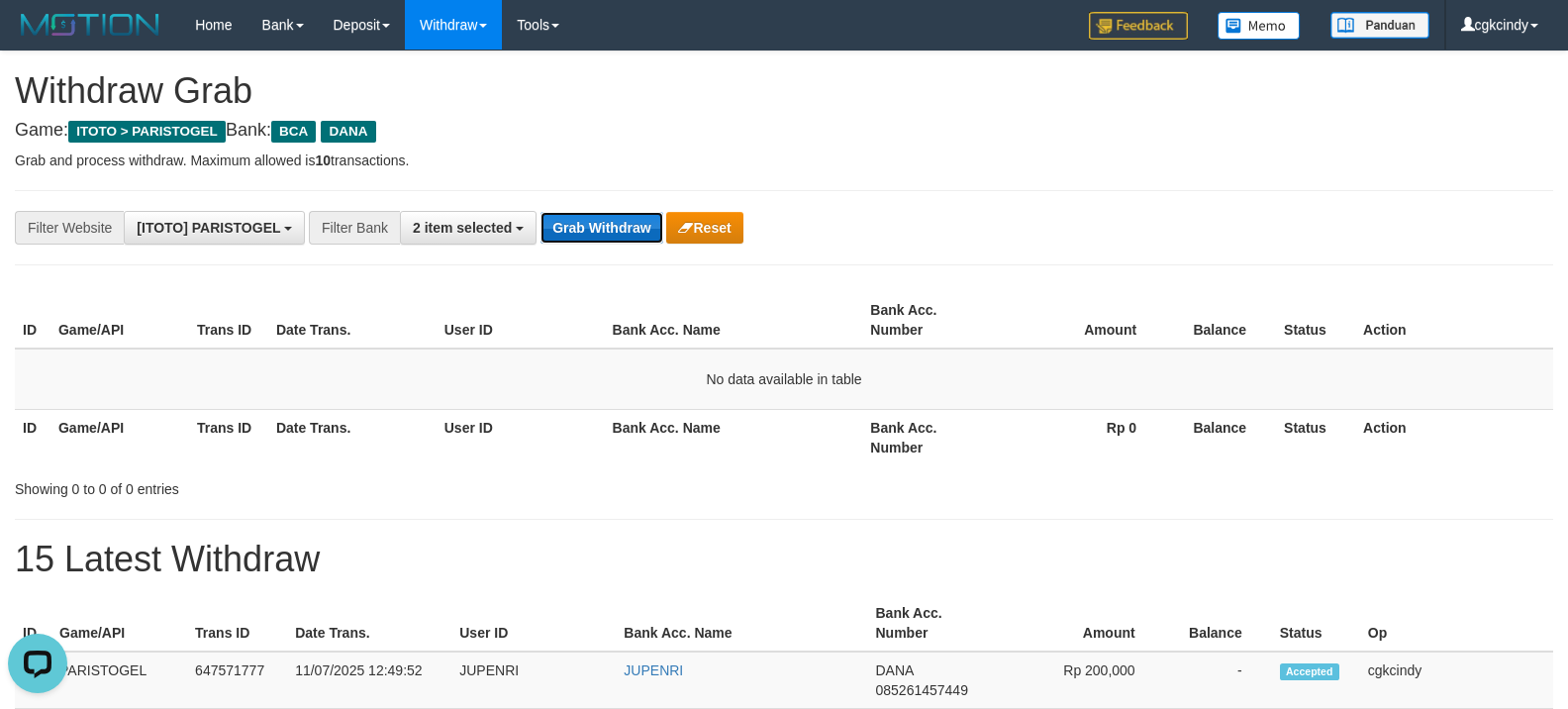 scroll, scrollTop: 0, scrollLeft: 0, axis: both 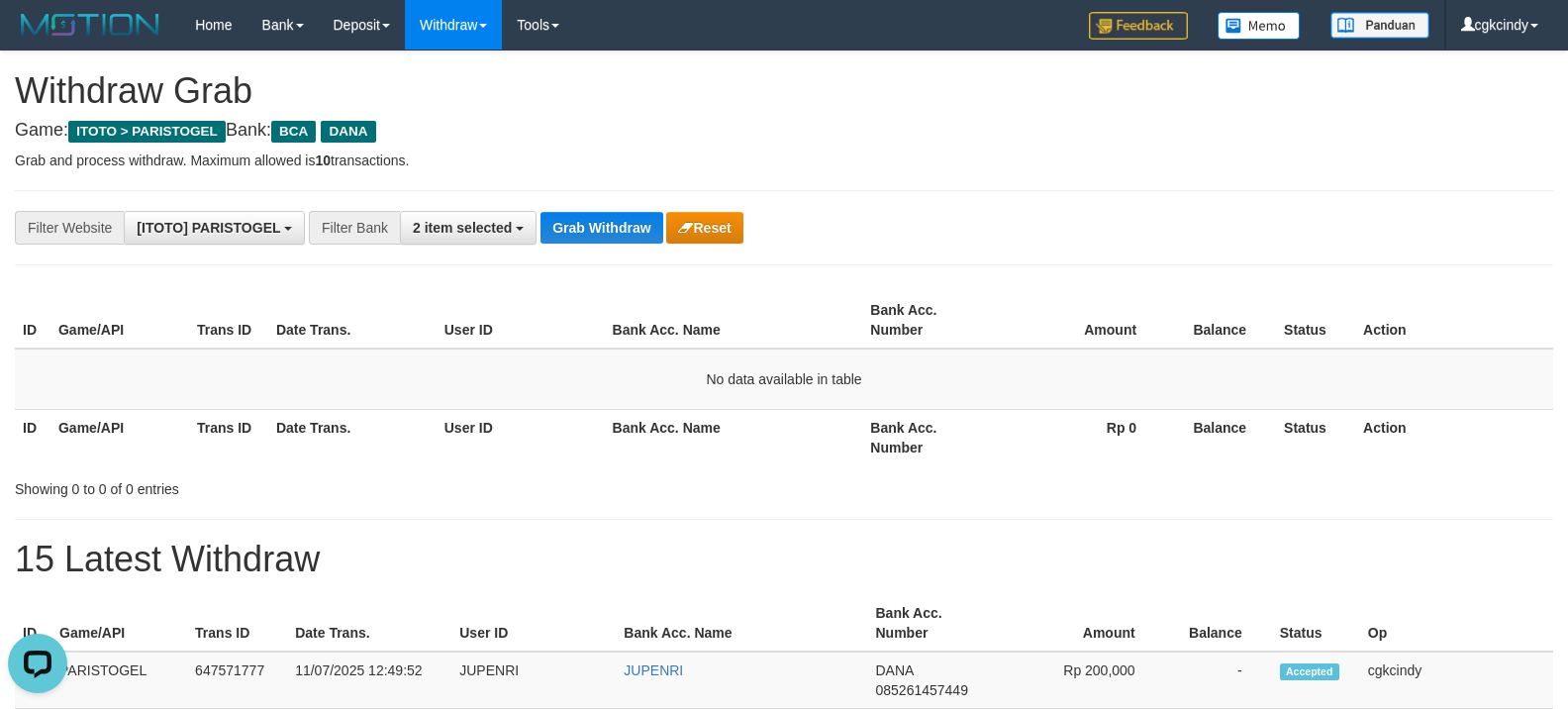 click on "ID Game/API Trans ID Date Trans. User ID Bank Acc. Name Bank Acc. Number Amount Balance Status Action
No data available in table
ID Game/API Trans ID Date Trans. User ID Bank Acc. Name Bank Acc. Number Rp 0 Balance Status Action" at bounding box center [784, 378] 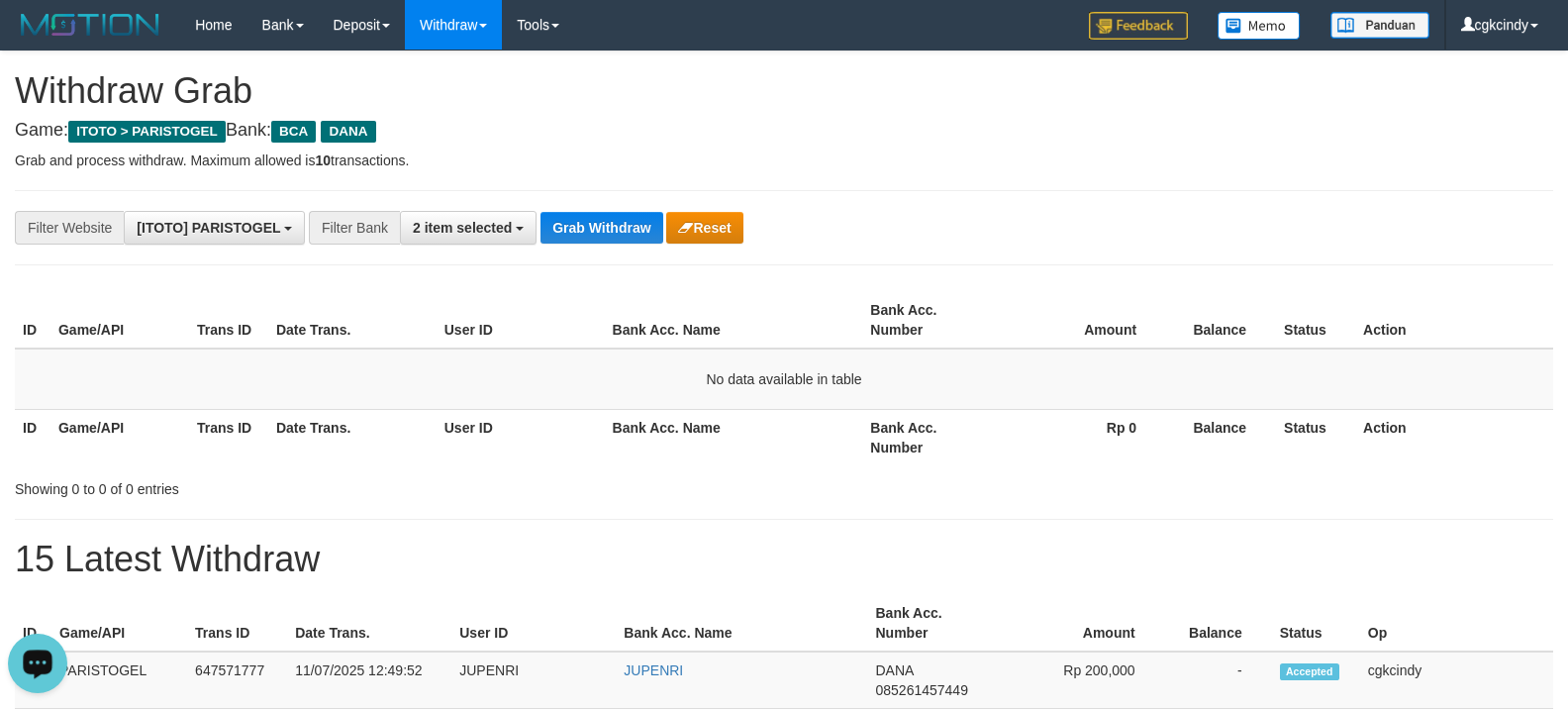 click 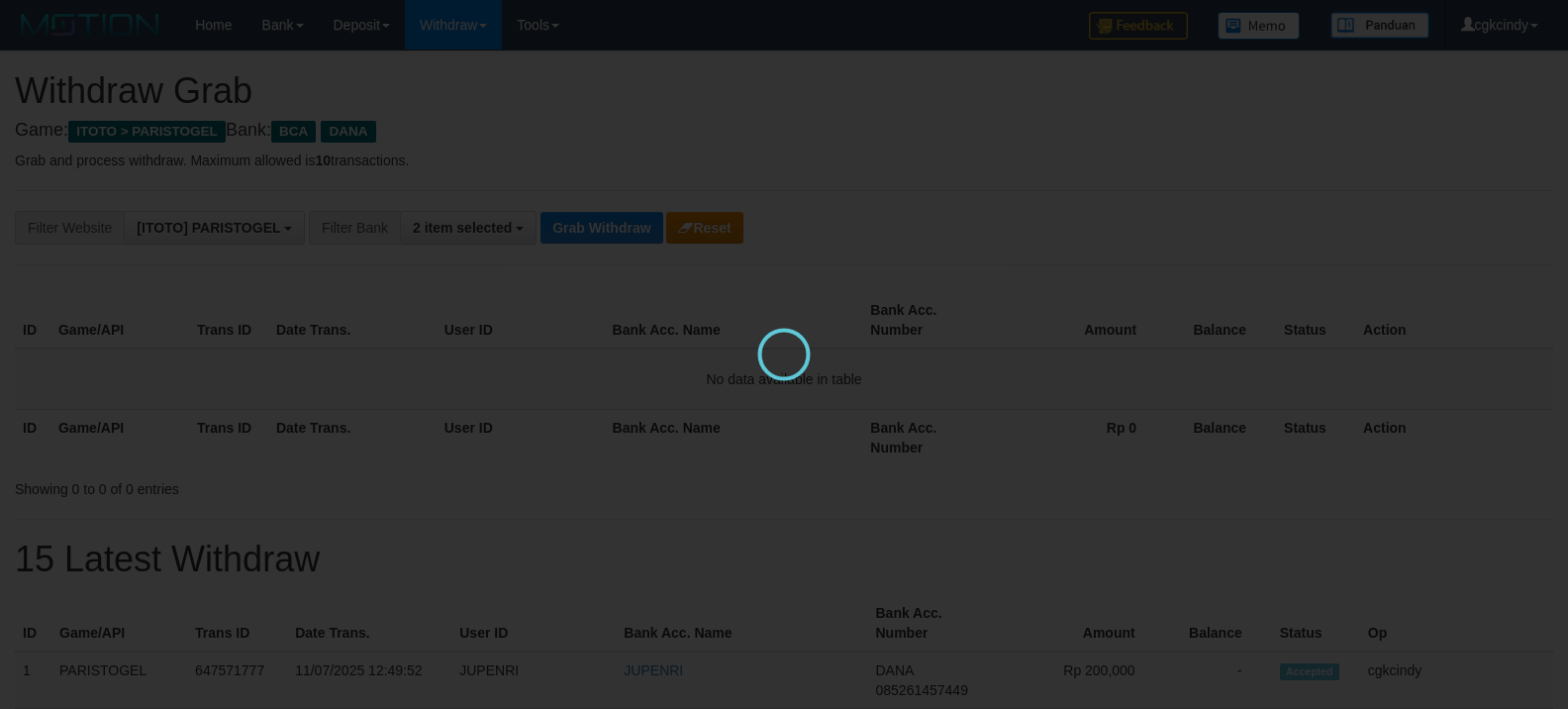 scroll, scrollTop: 0, scrollLeft: 0, axis: both 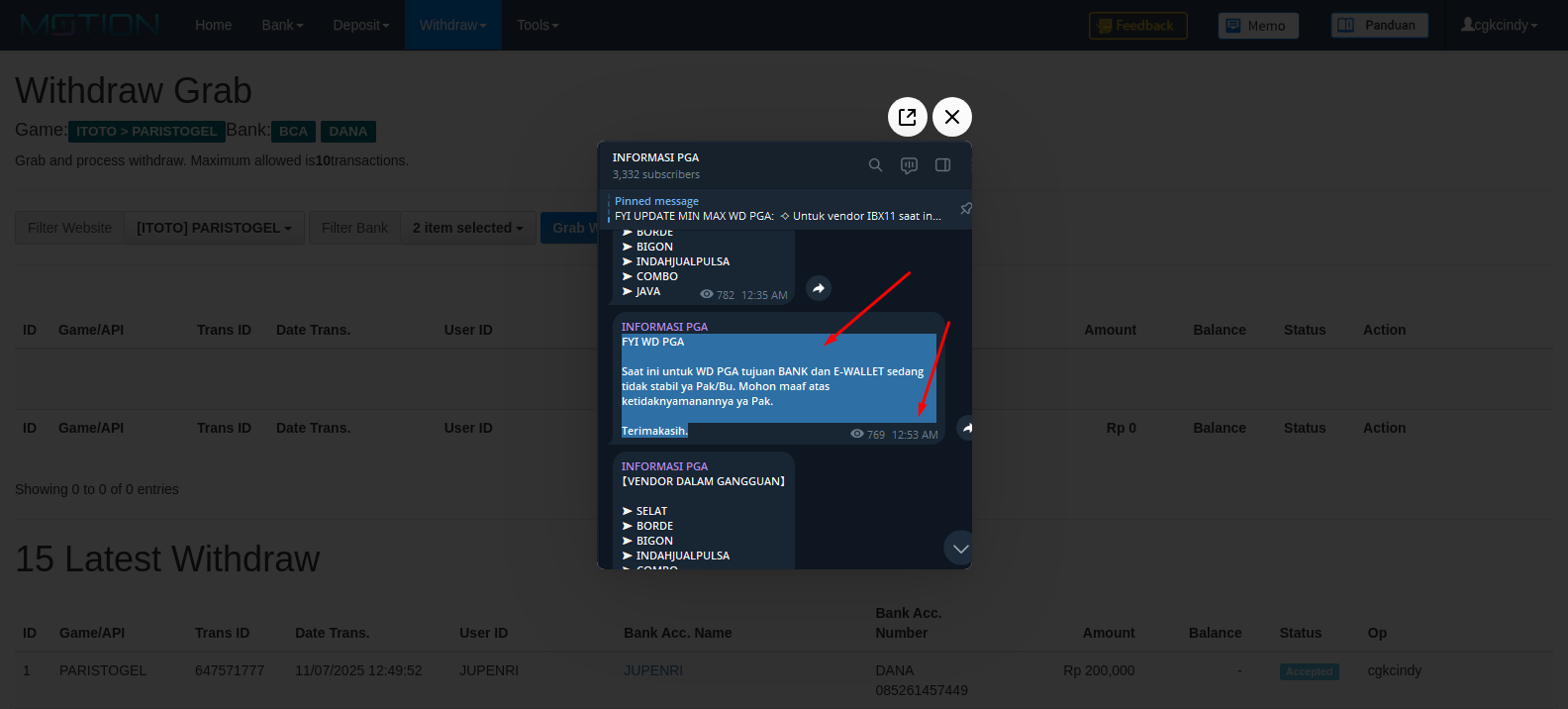 click at bounding box center [784, 354] 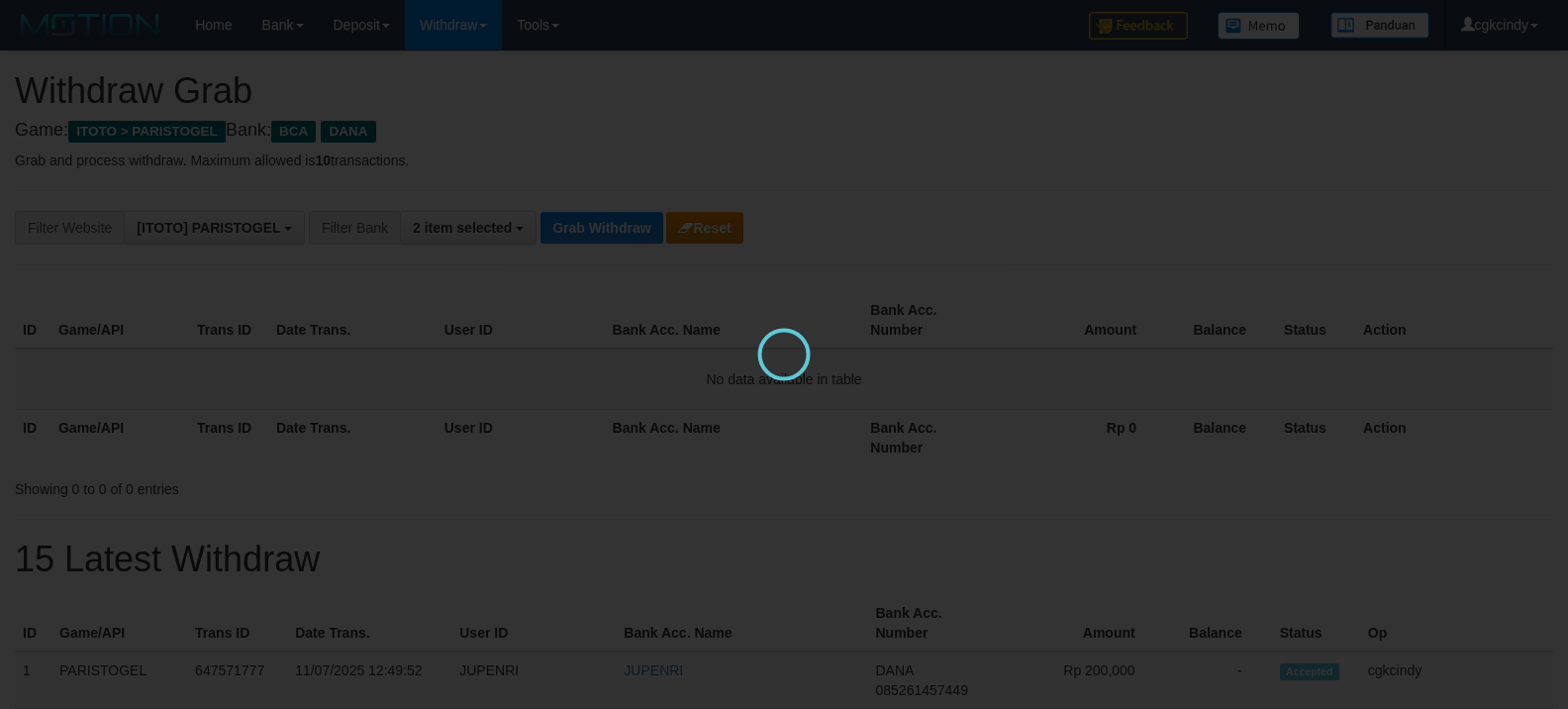 scroll, scrollTop: 0, scrollLeft: 0, axis: both 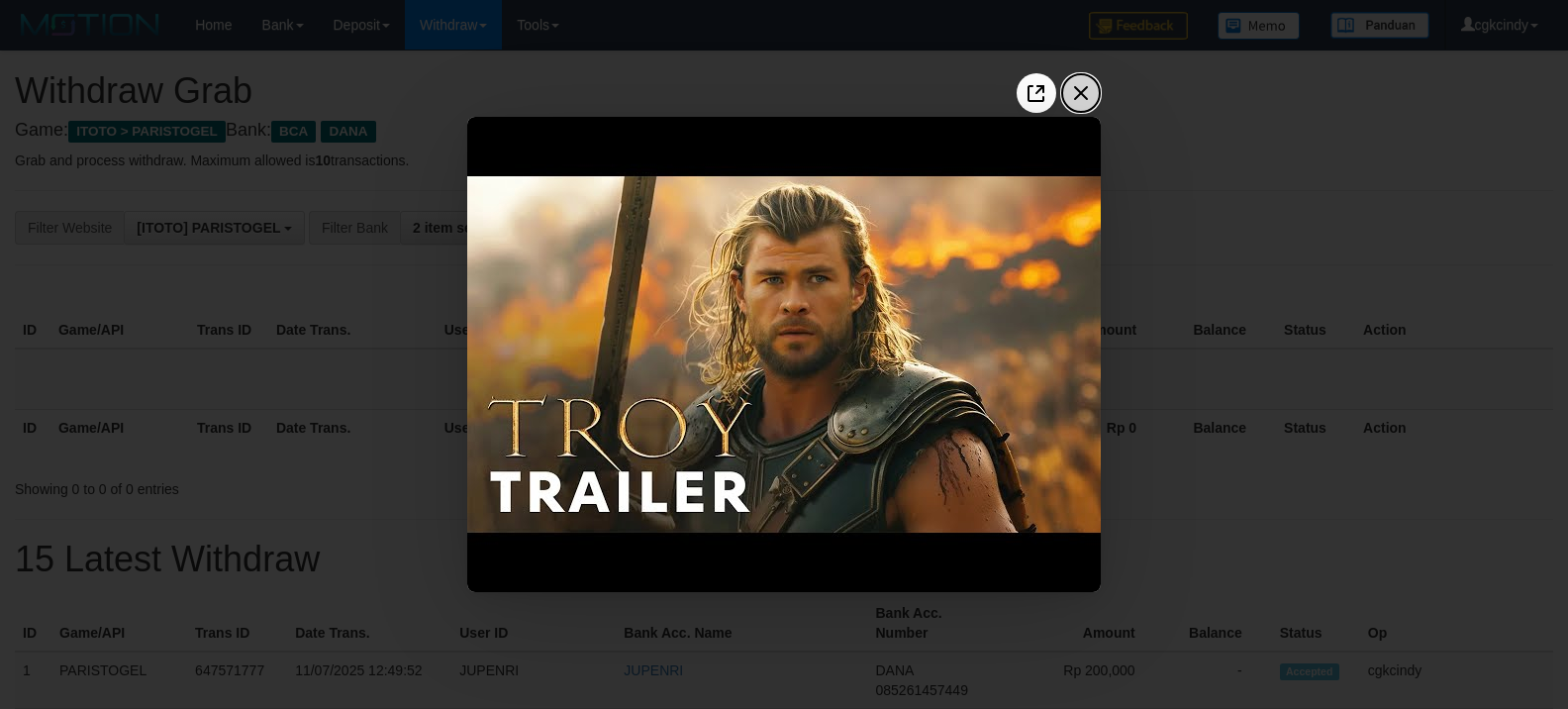 click 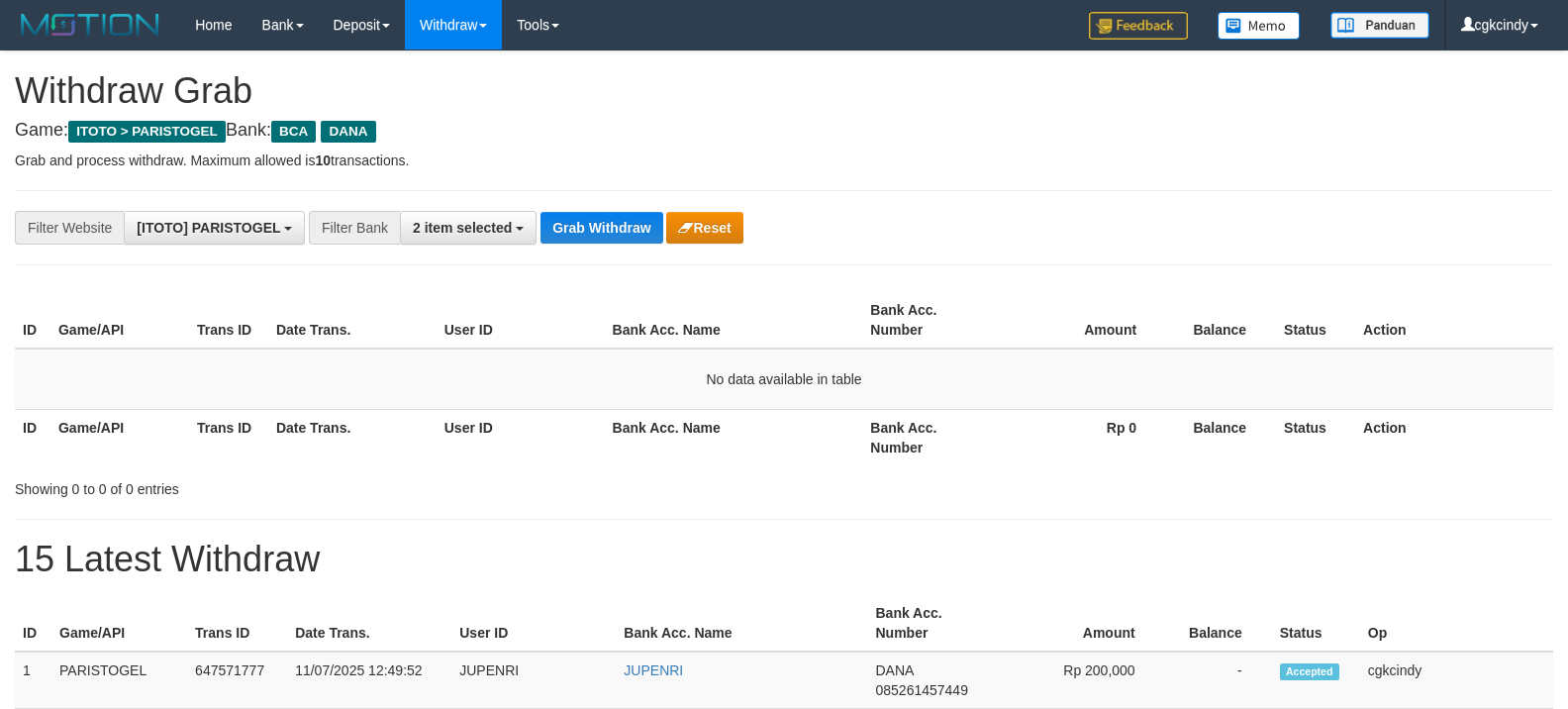 click on "**********" at bounding box center [784, 228] 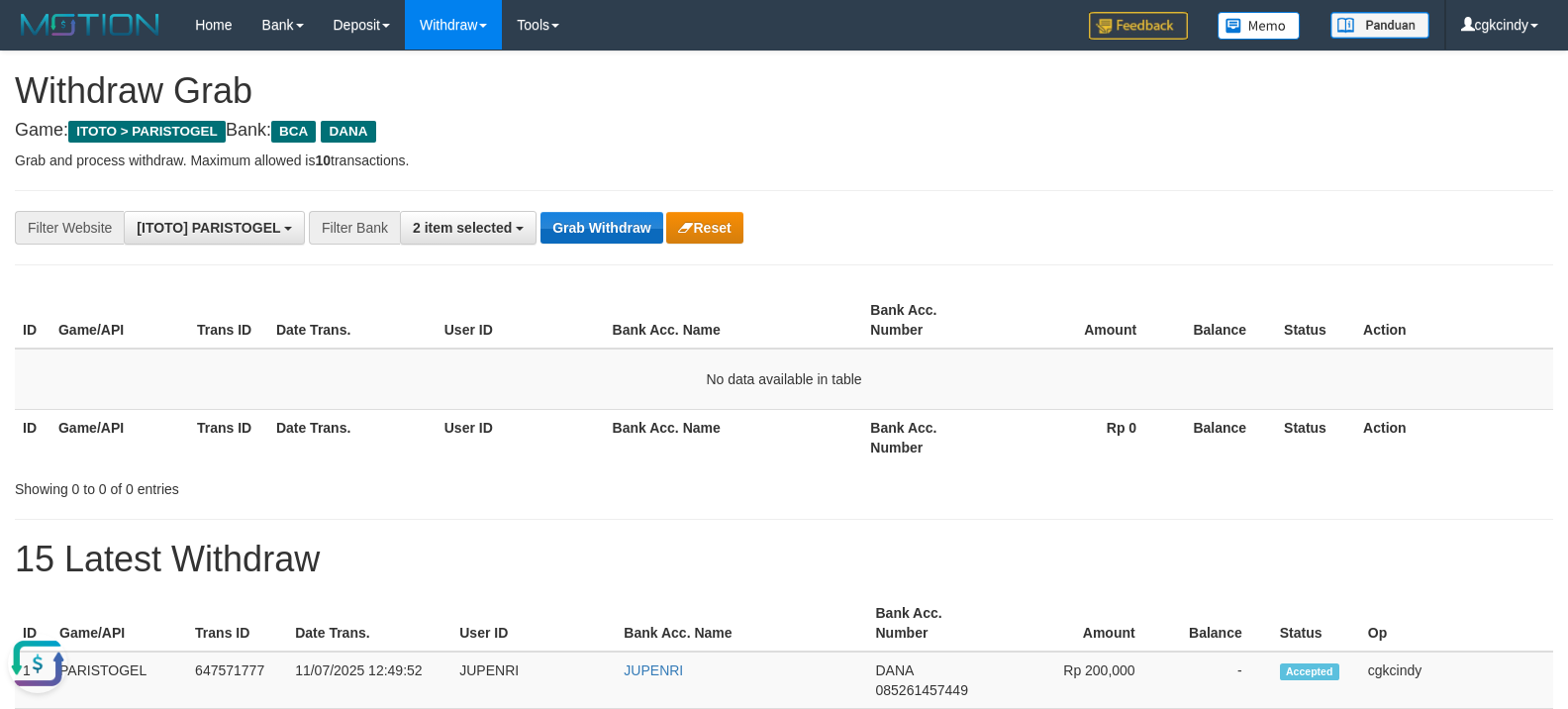 drag, startPoint x: 551, startPoint y: 257, endPoint x: 566, endPoint y: 244, distance: 19.849433 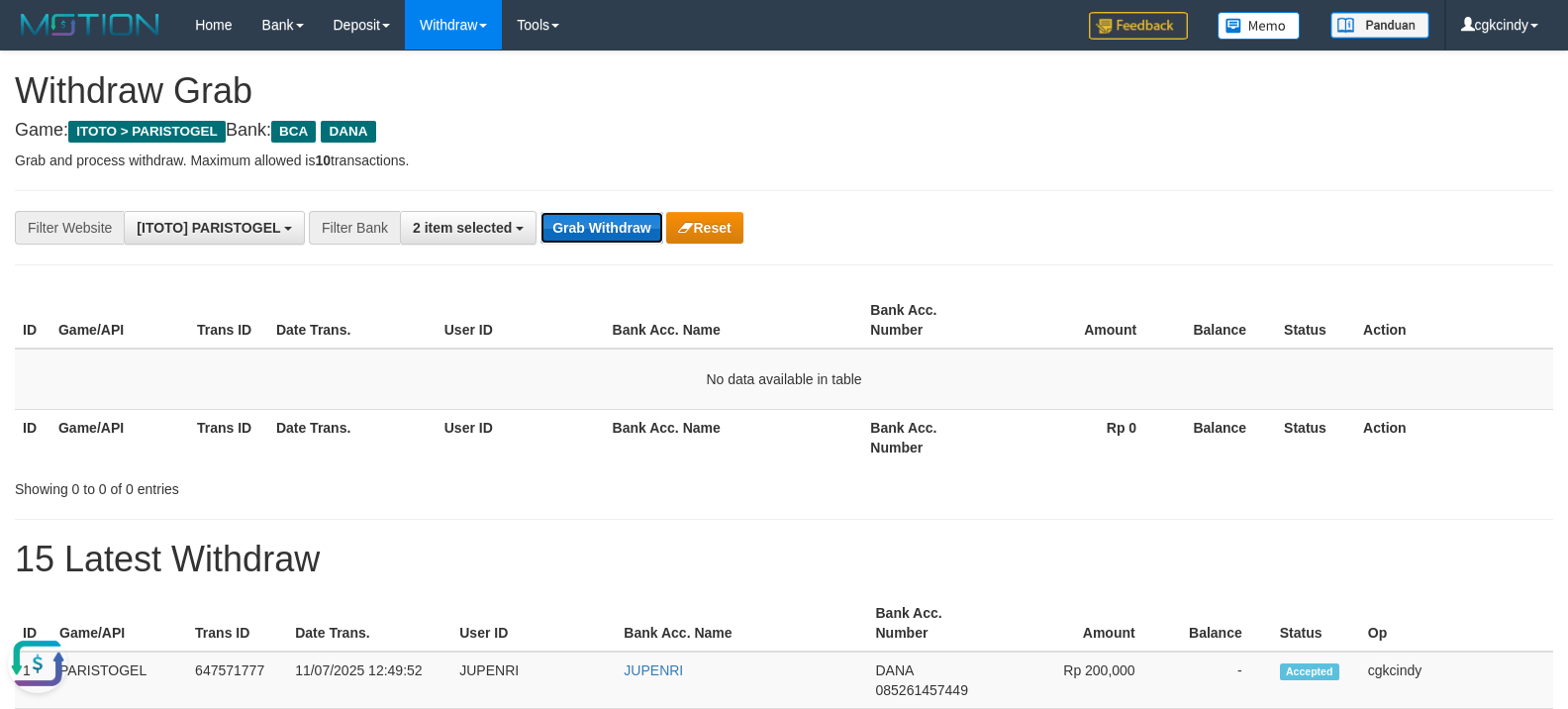 click on "Grab Withdraw" at bounding box center (601, 228) 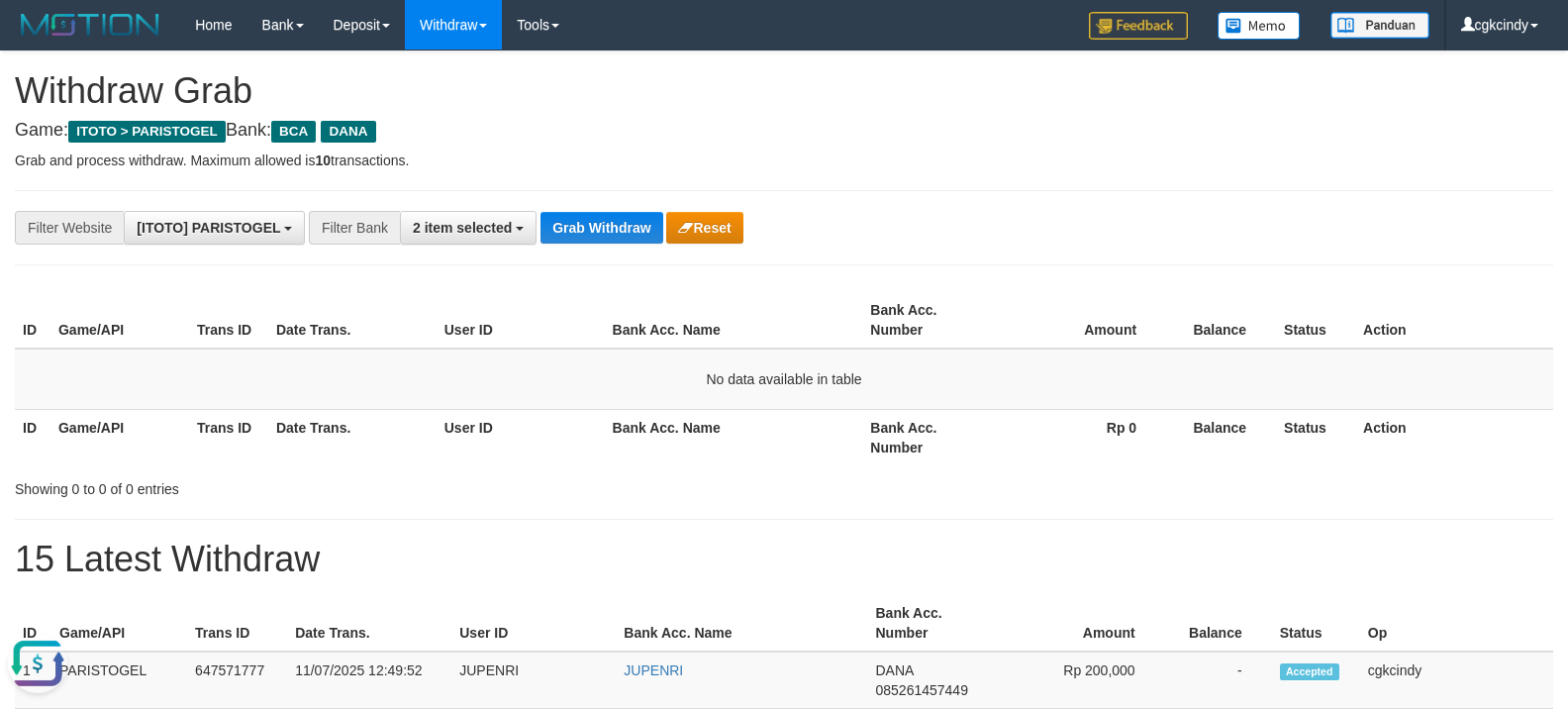 click on "**********" at bounding box center (784, 228) 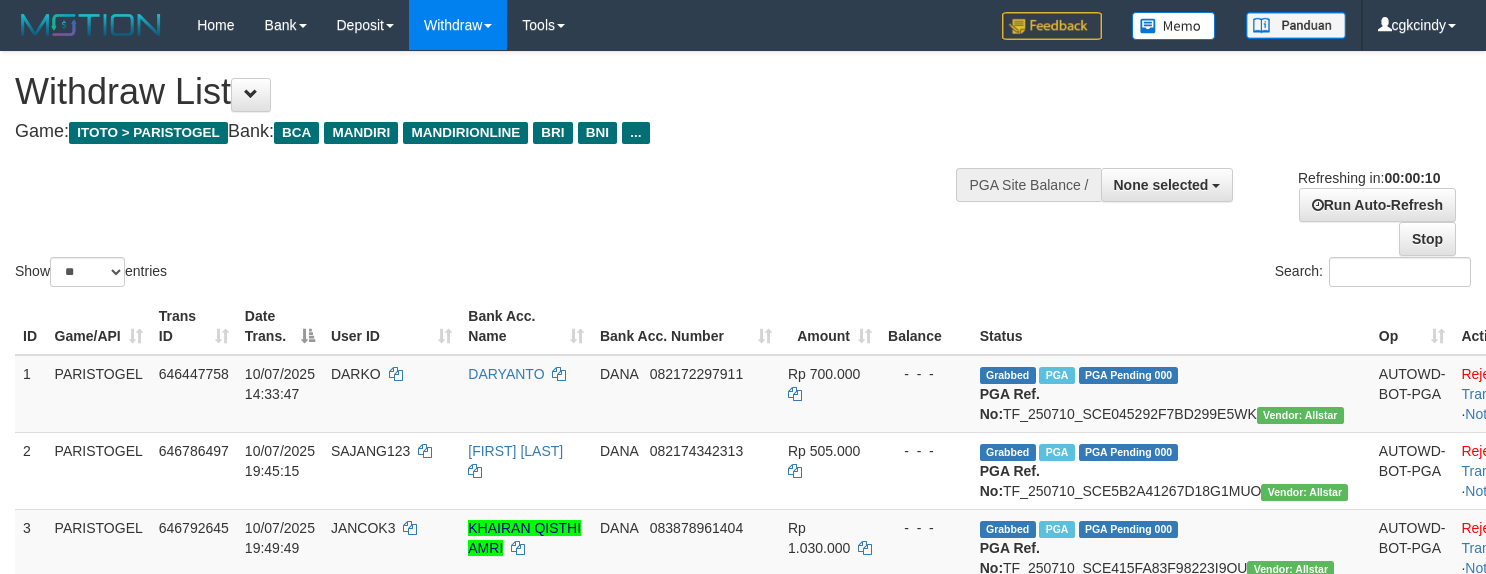 select 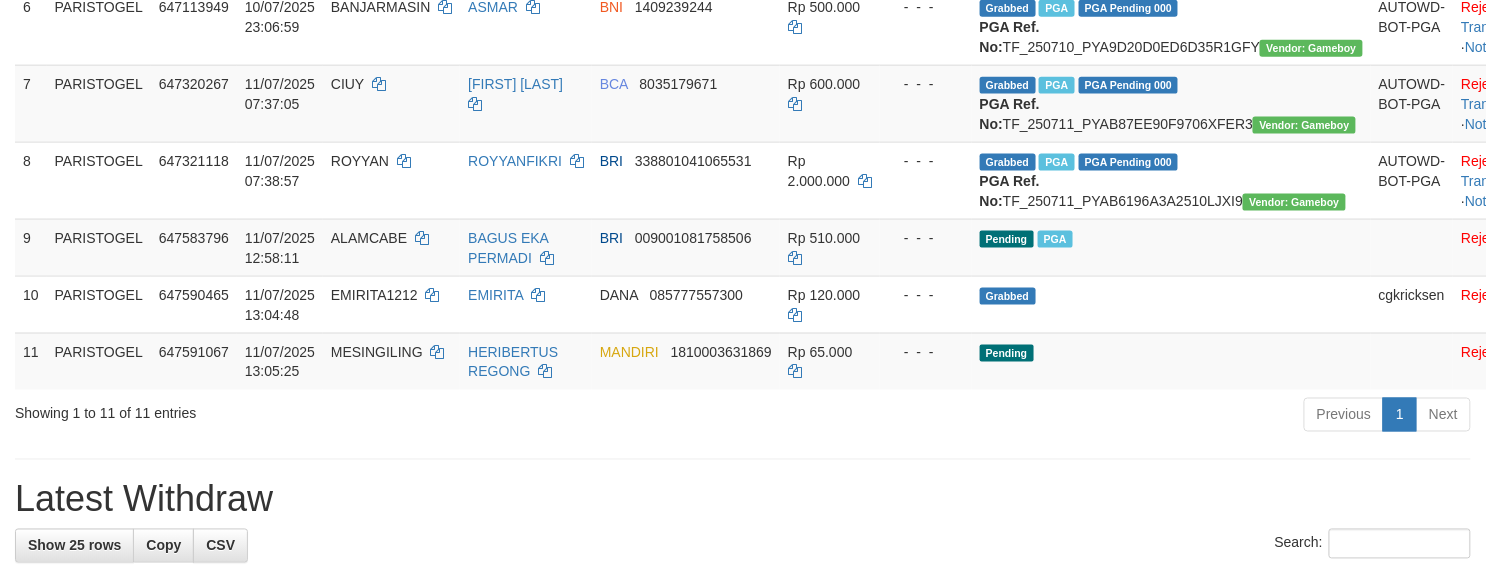 scroll, scrollTop: 800, scrollLeft: 0, axis: vertical 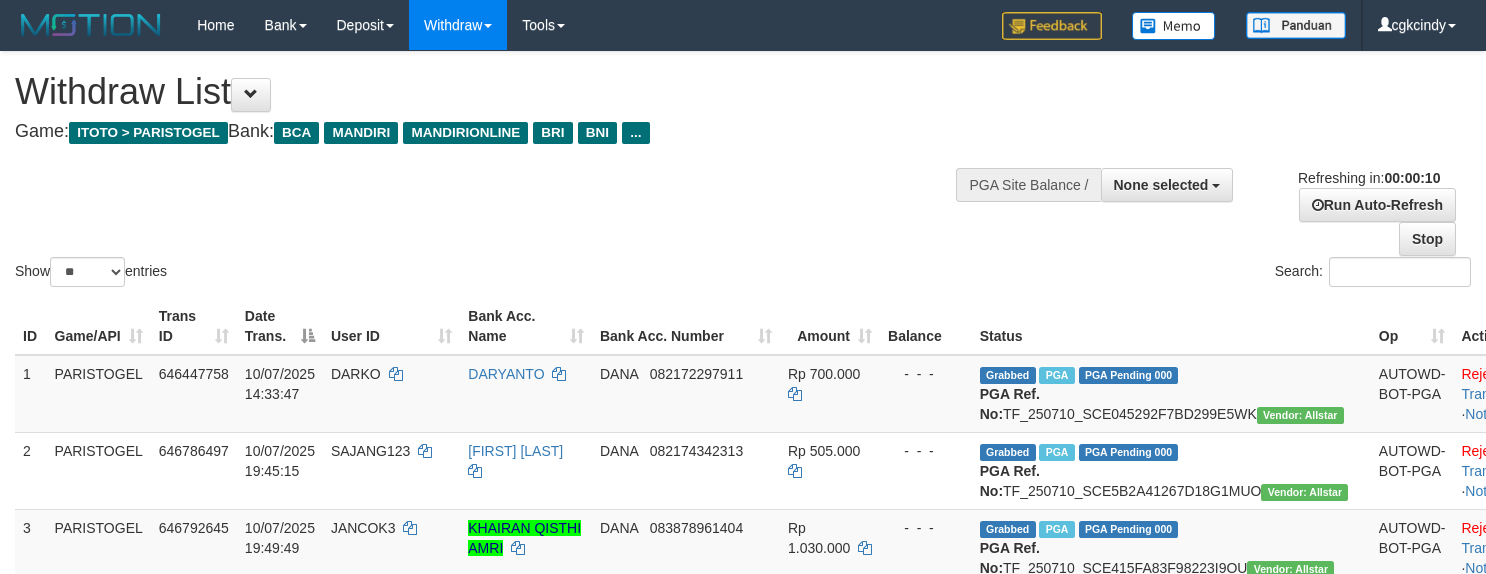 select 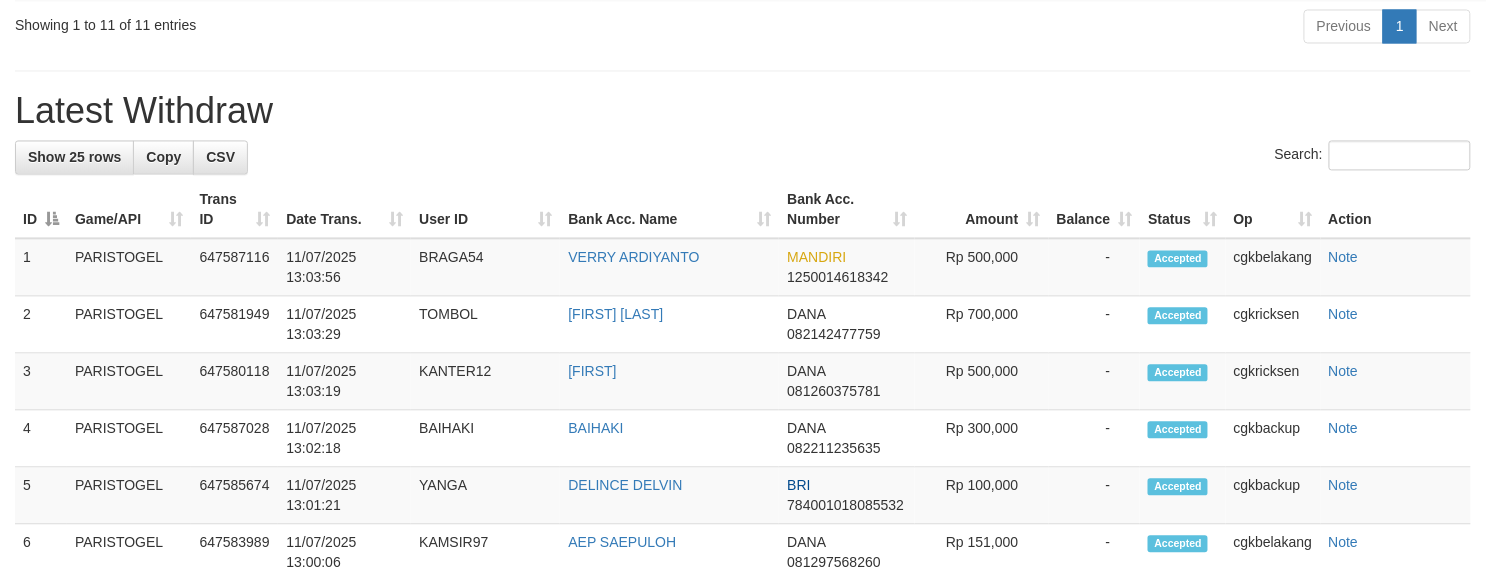 scroll, scrollTop: 1066, scrollLeft: 0, axis: vertical 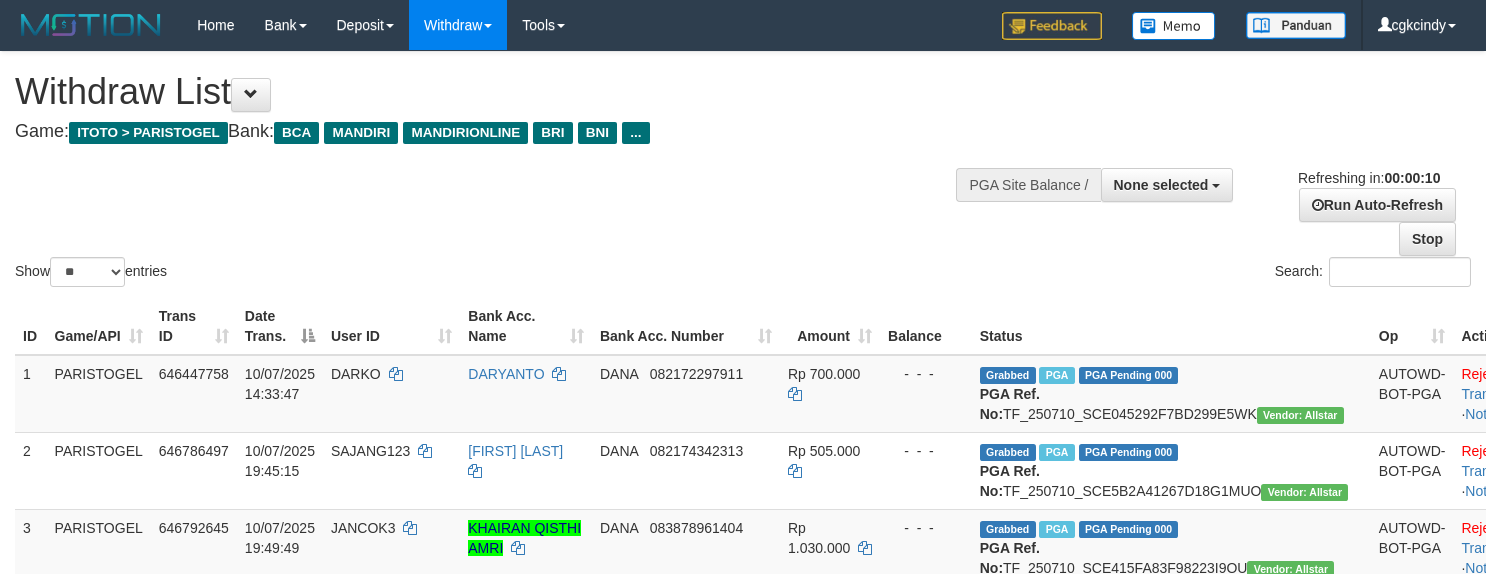 select 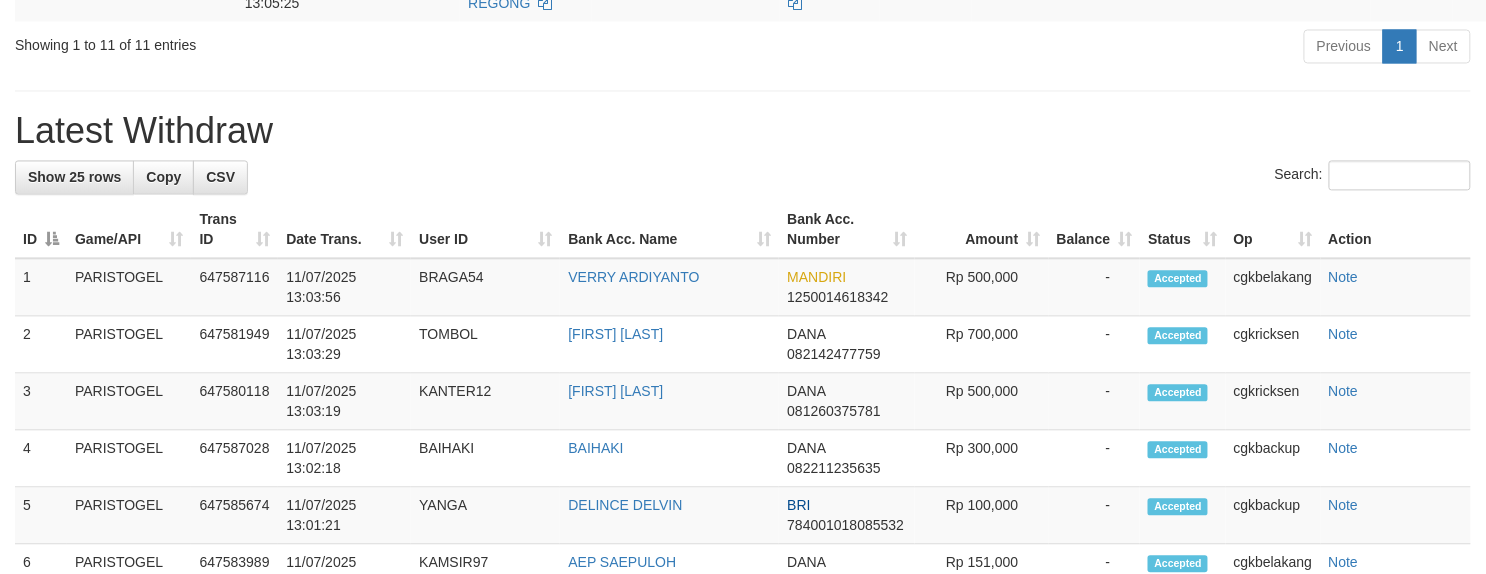 scroll, scrollTop: 1066, scrollLeft: 0, axis: vertical 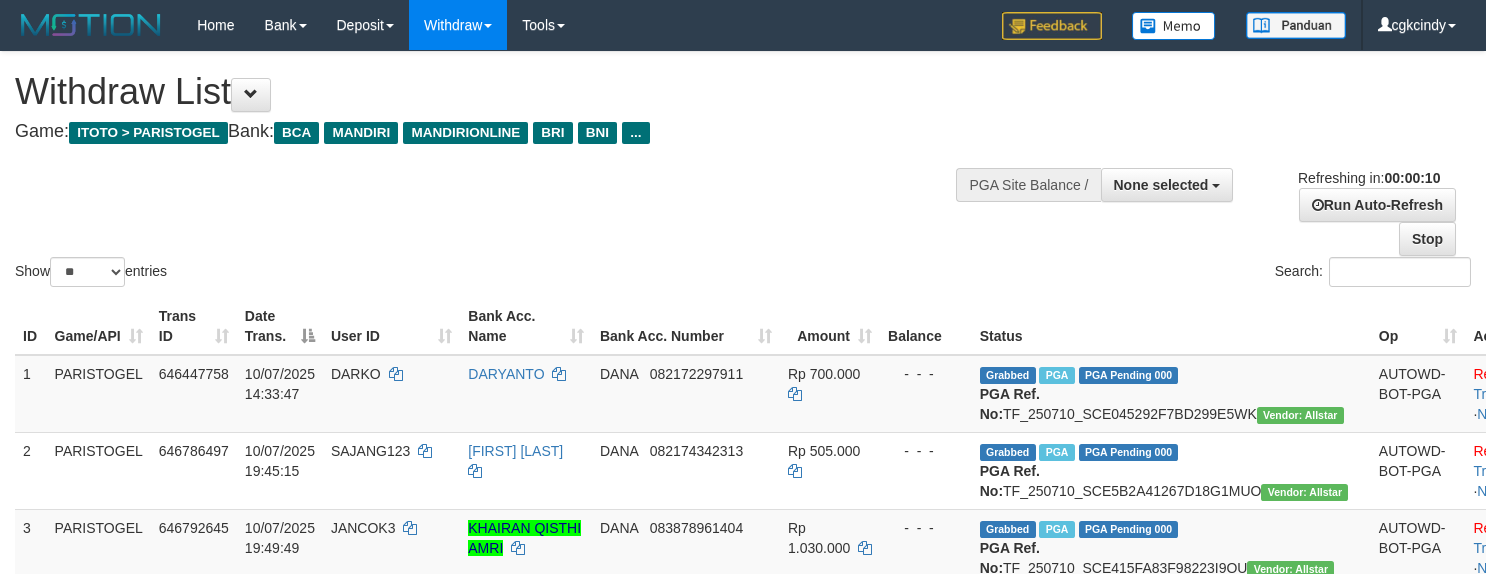 select 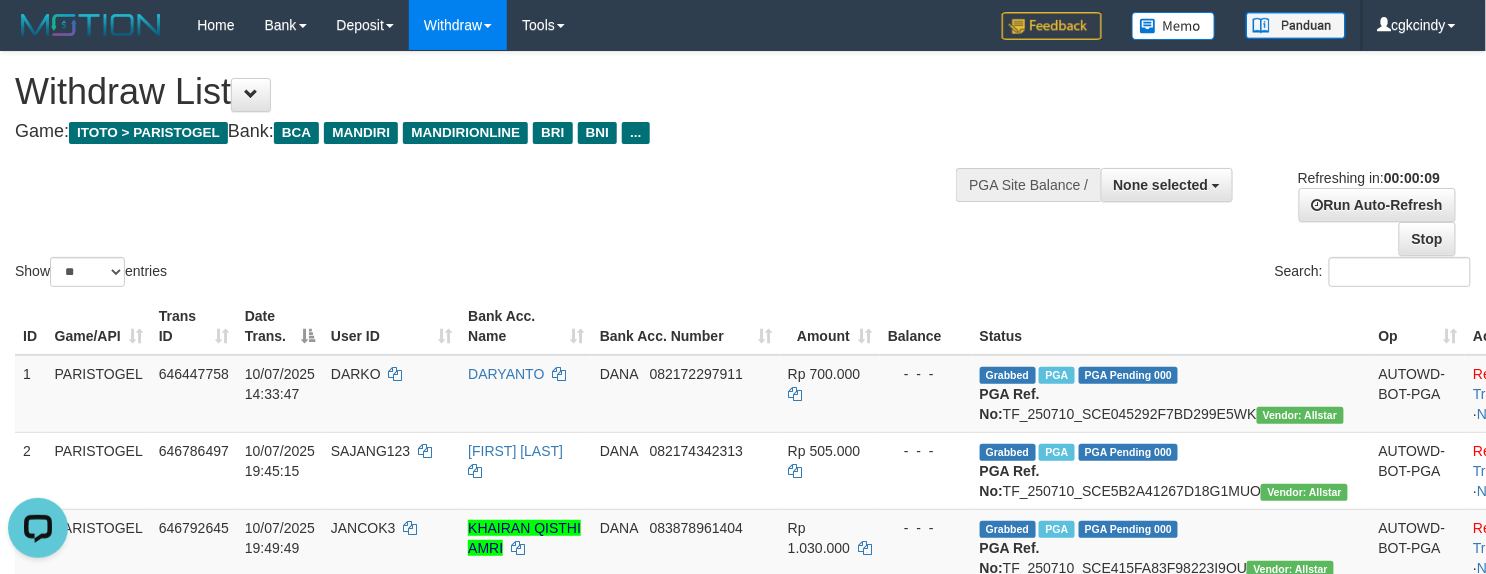 scroll, scrollTop: 0, scrollLeft: 0, axis: both 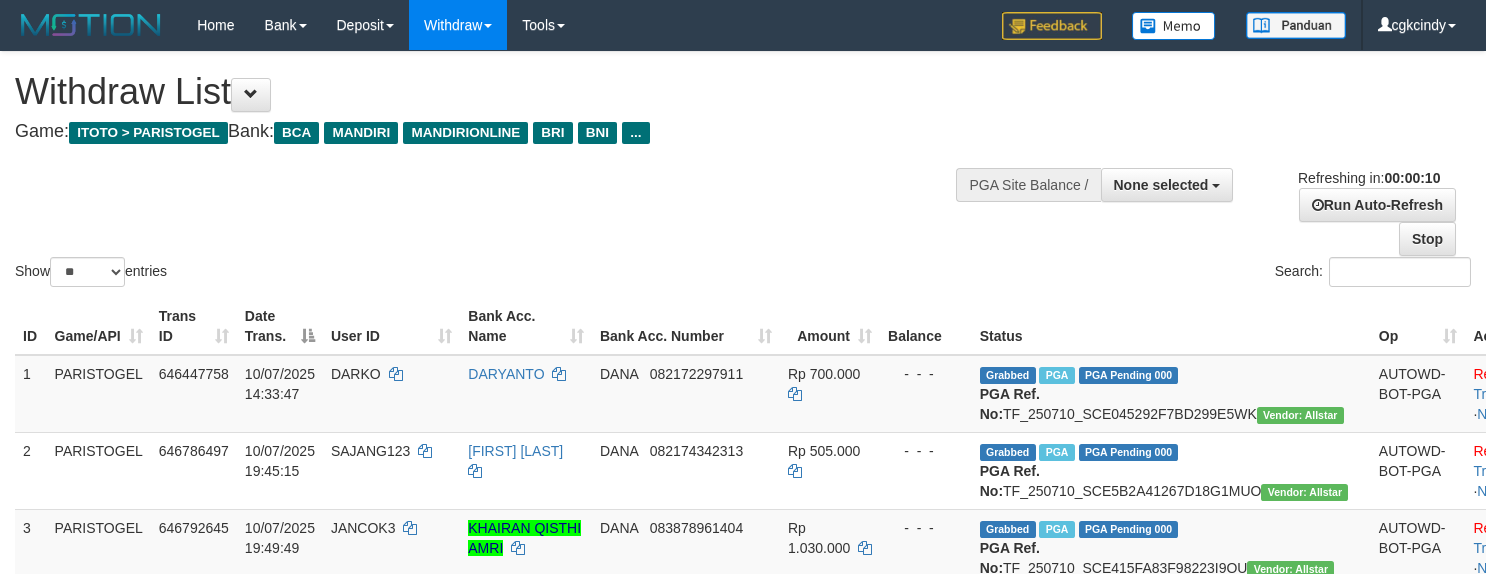 select 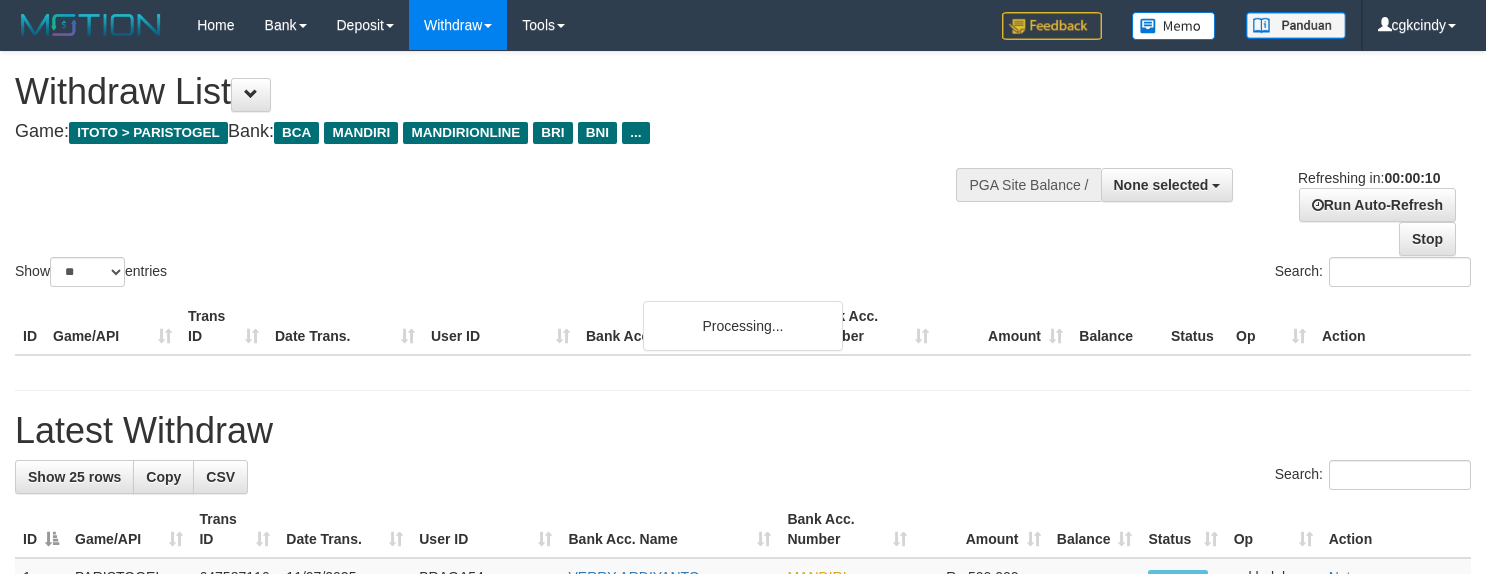 select 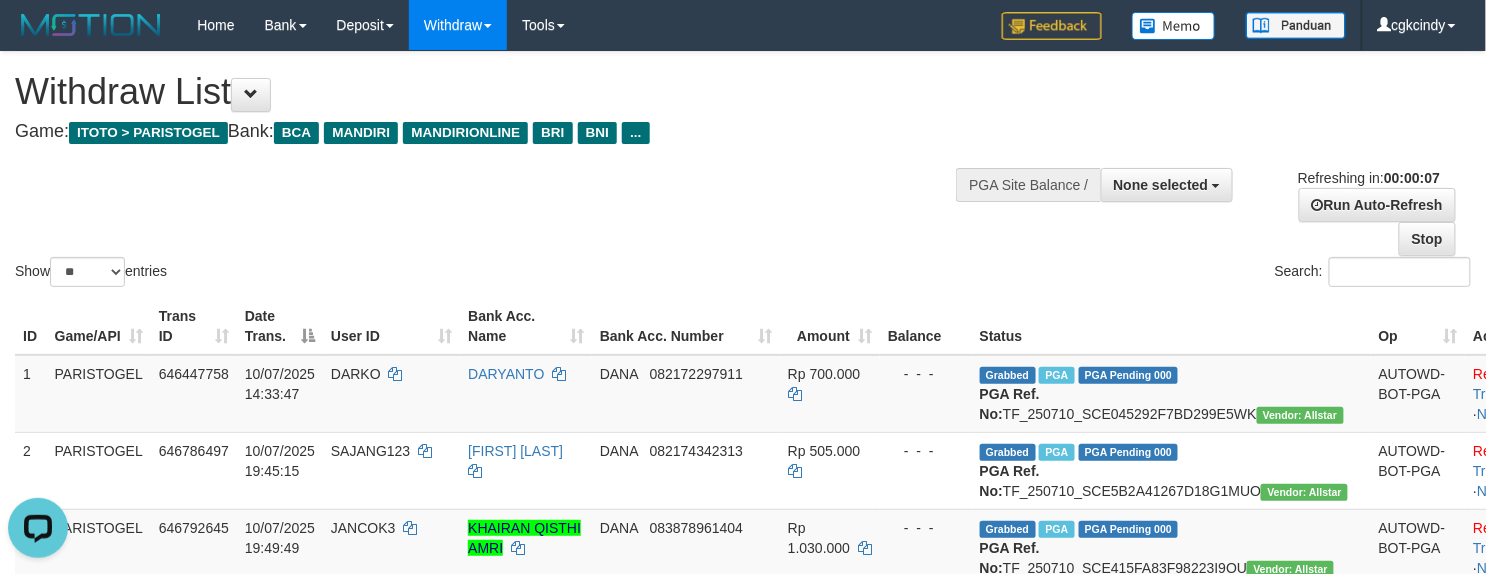 scroll, scrollTop: 0, scrollLeft: 0, axis: both 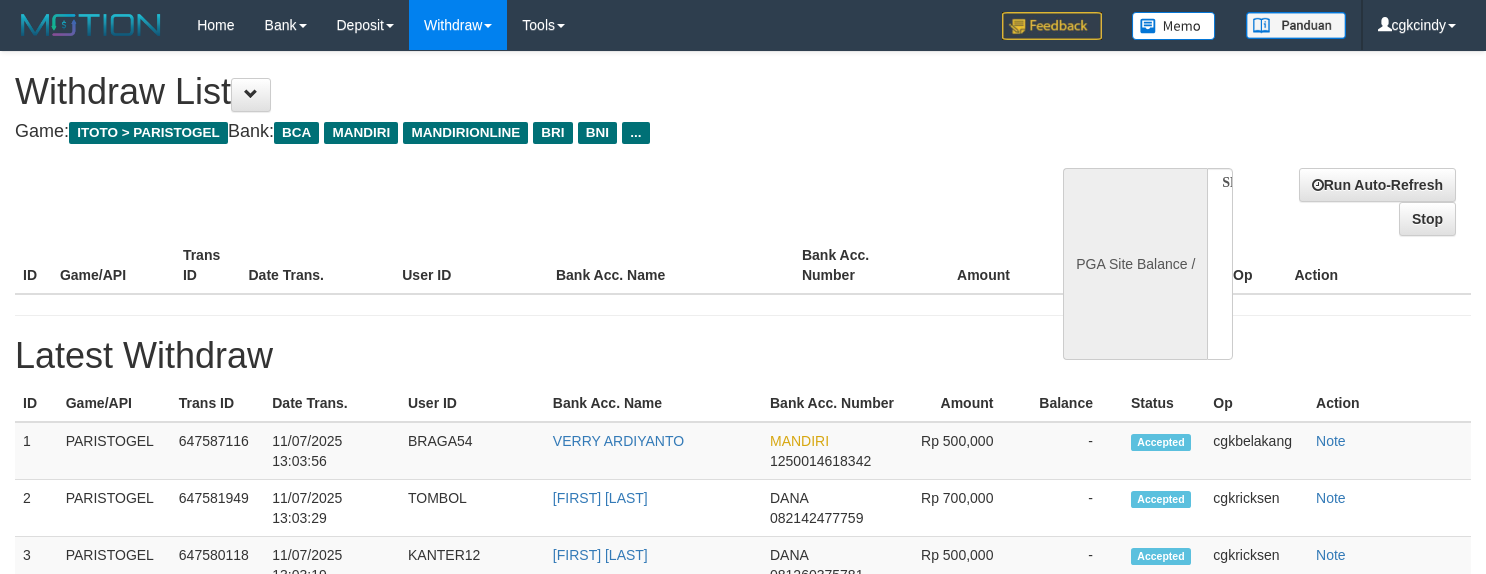 select 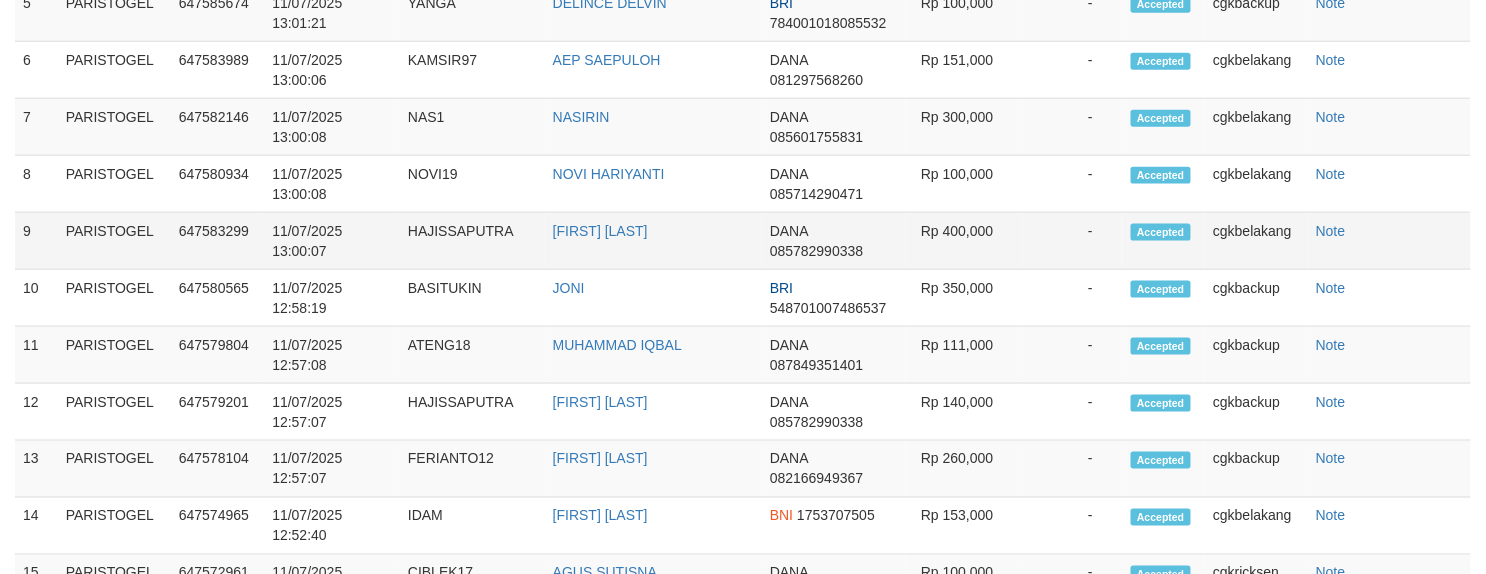 scroll, scrollTop: 741, scrollLeft: 0, axis: vertical 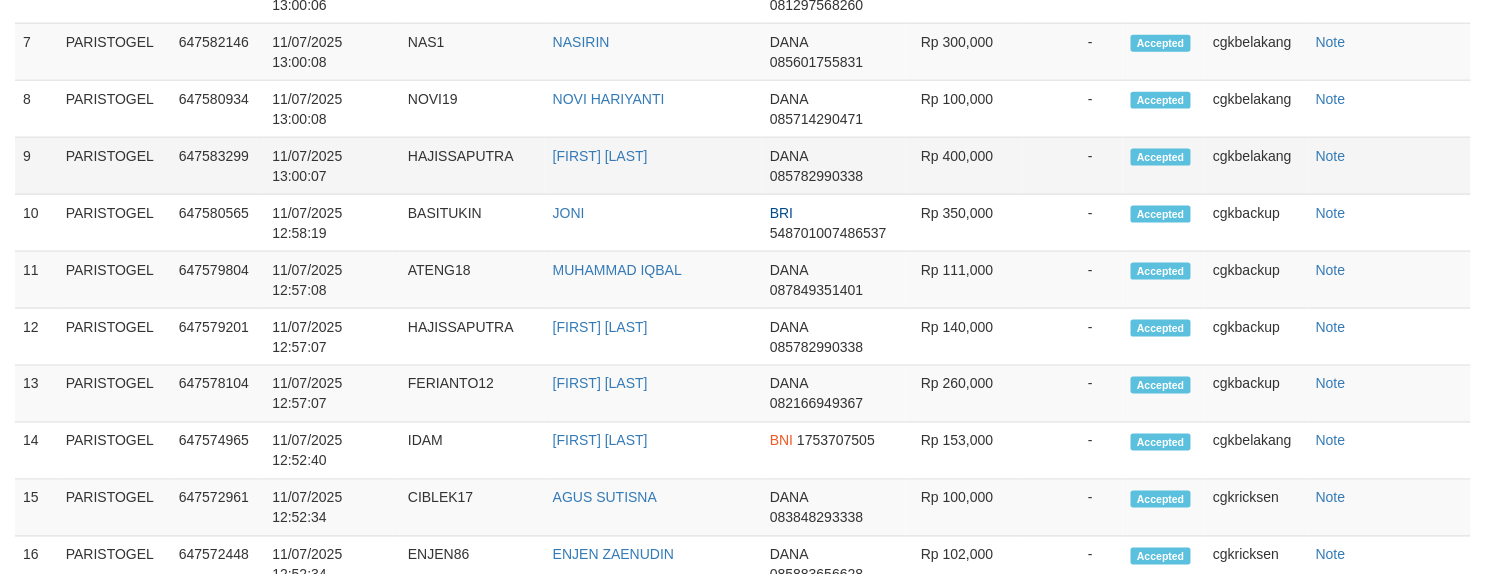 select on "**" 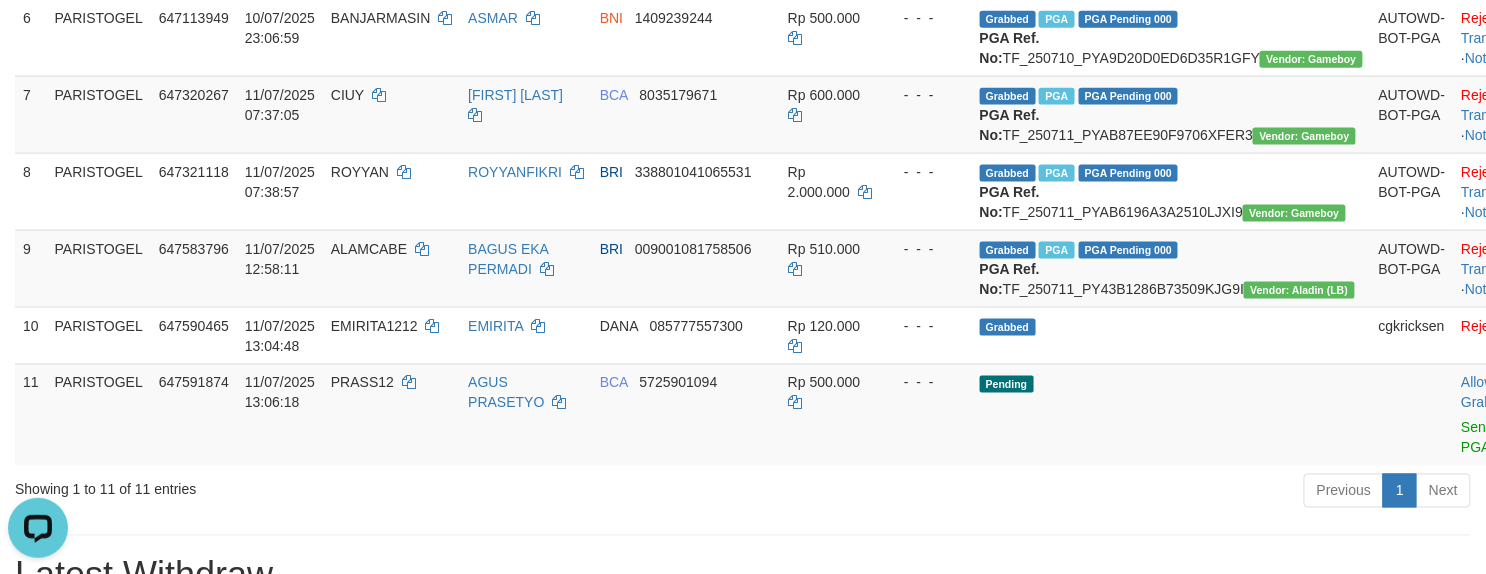 scroll, scrollTop: 0, scrollLeft: 0, axis: both 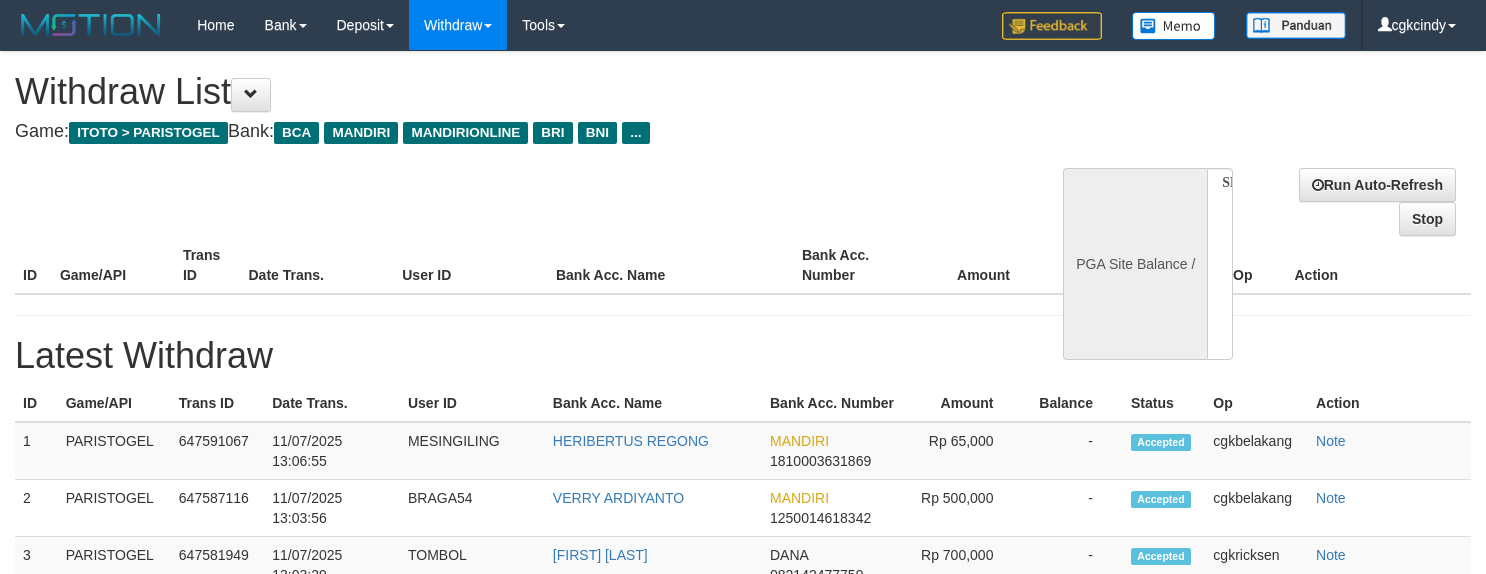 select 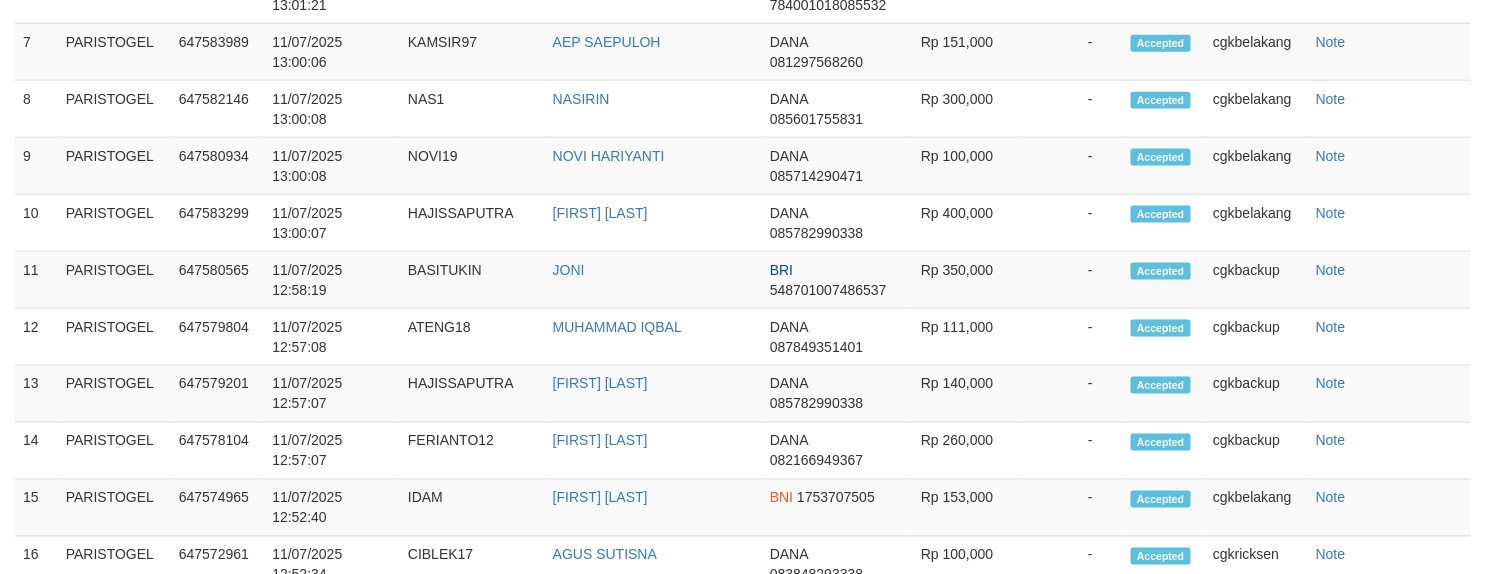 scroll, scrollTop: 817, scrollLeft: 0, axis: vertical 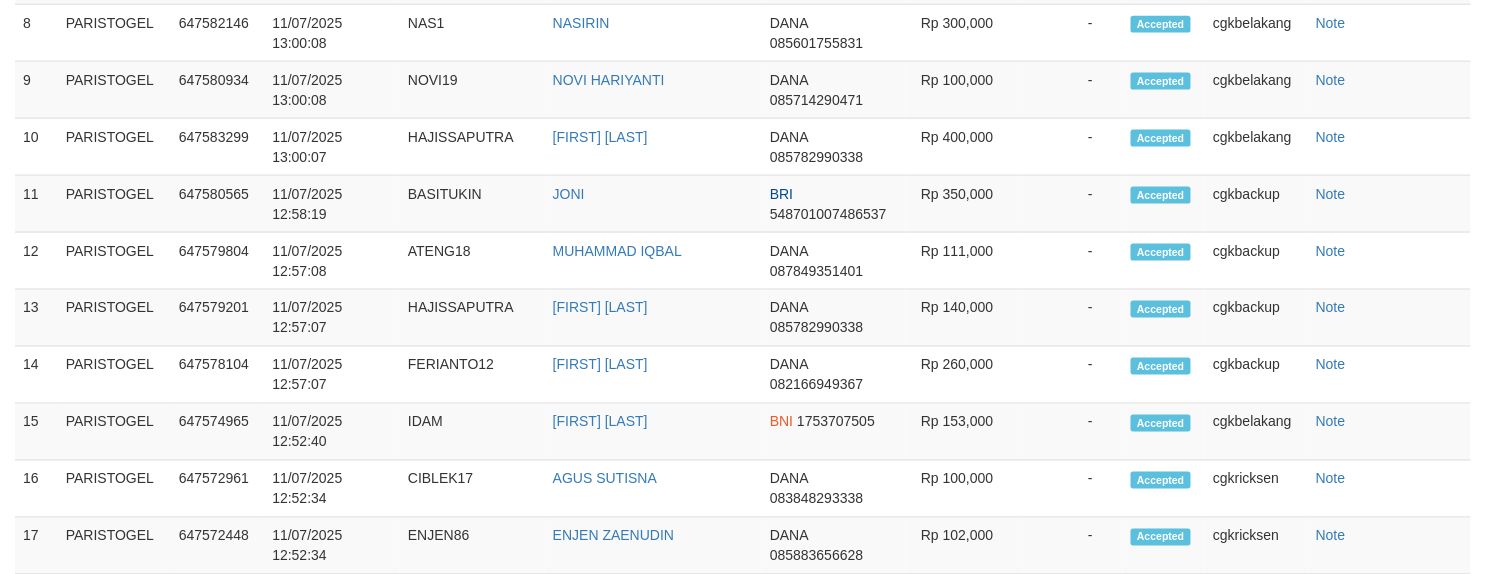 select on "**" 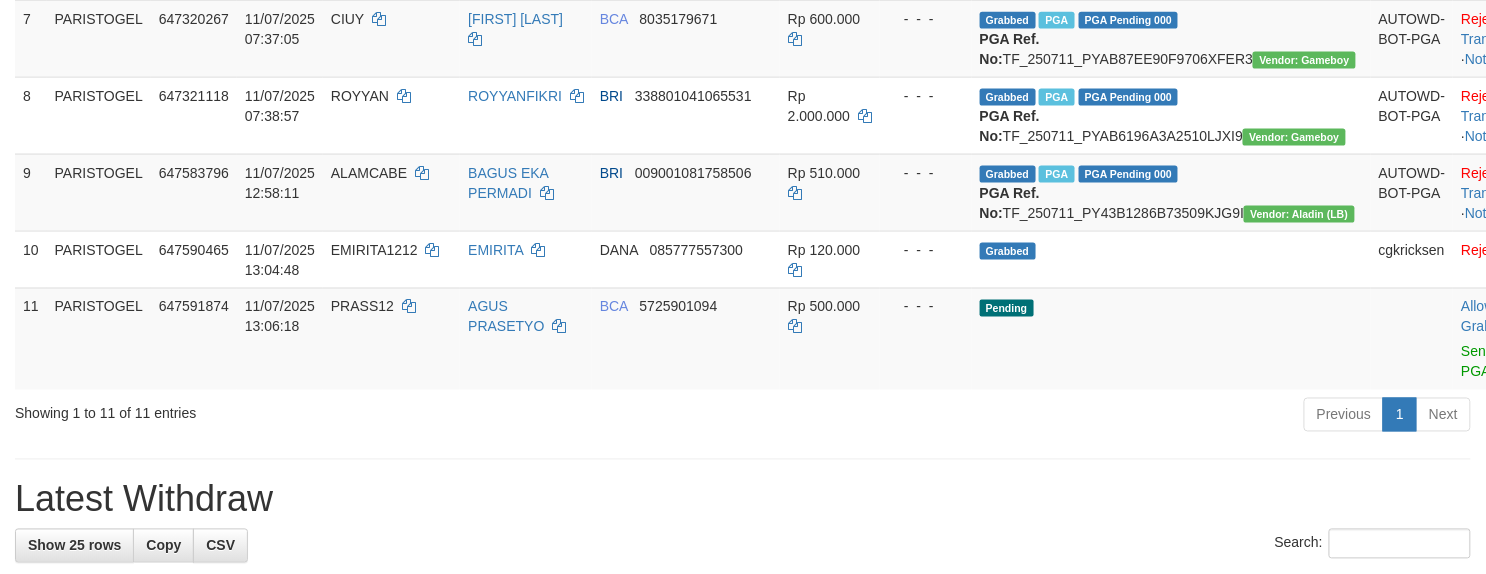 scroll, scrollTop: 741, scrollLeft: 0, axis: vertical 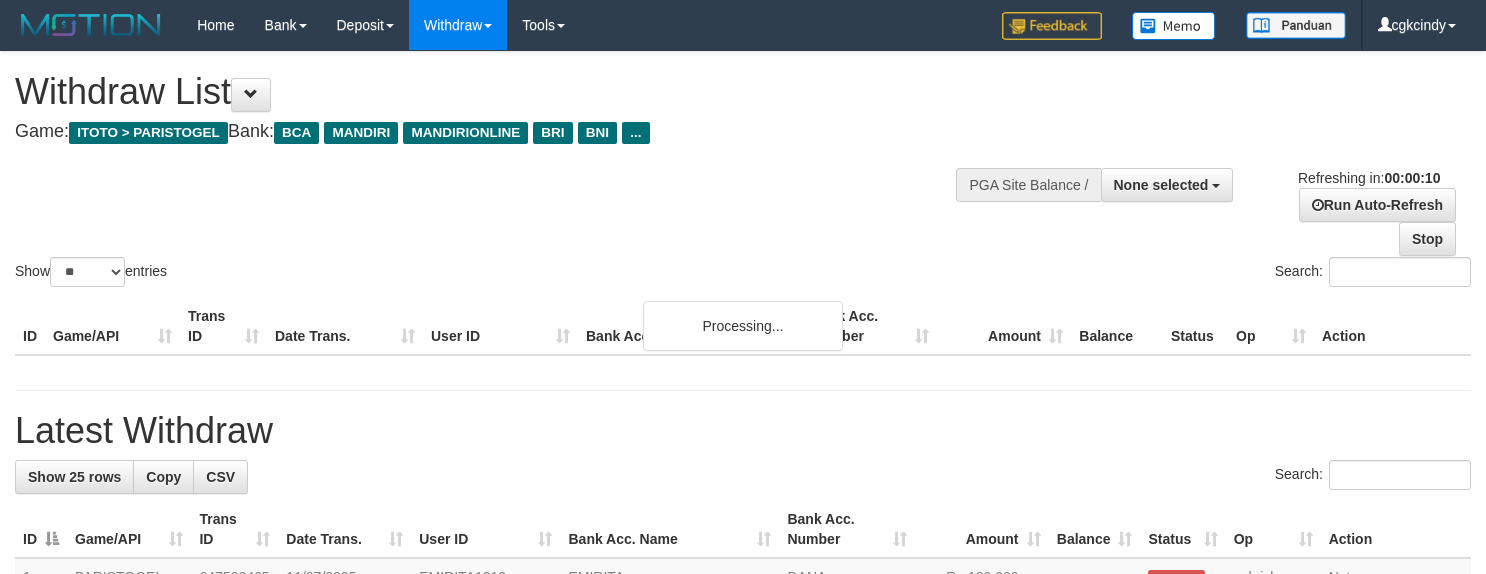 select 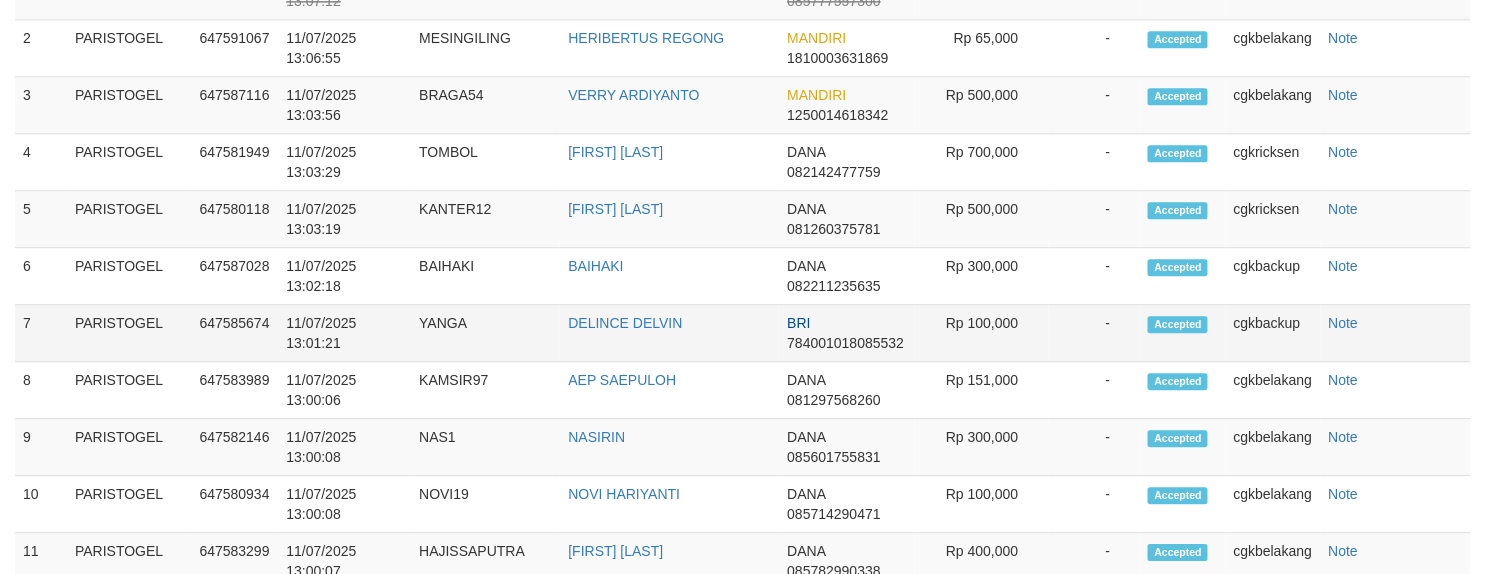 scroll, scrollTop: 897, scrollLeft: 0, axis: vertical 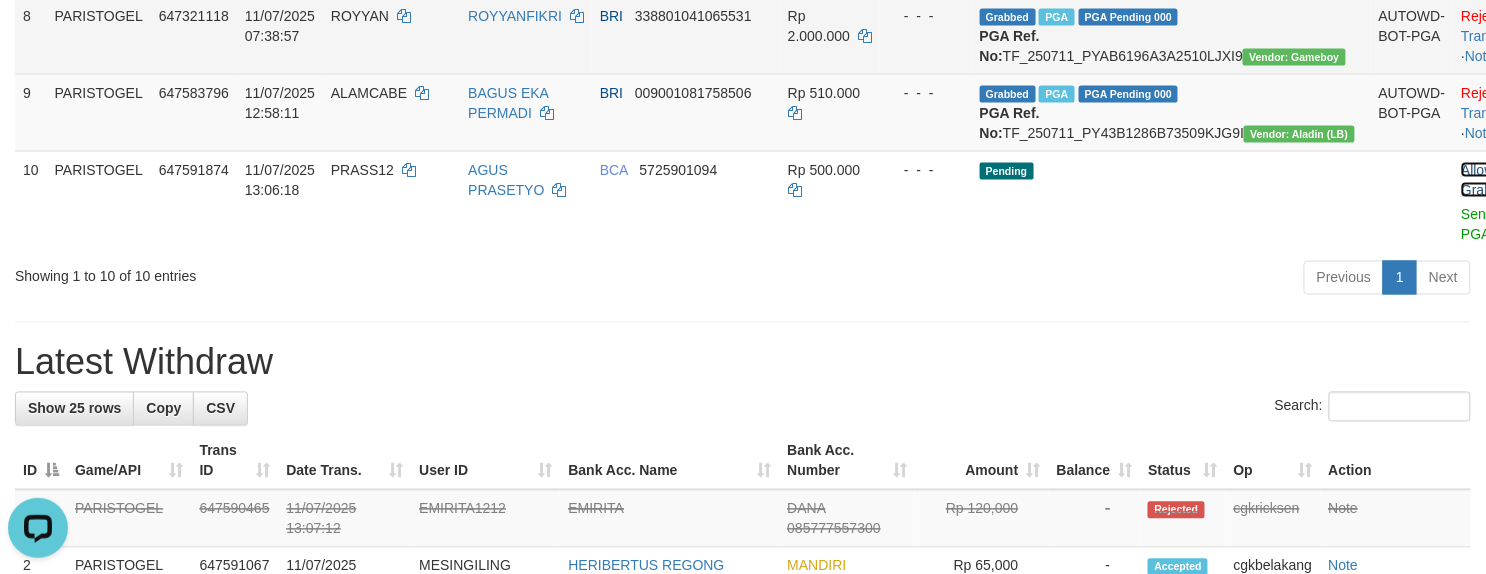 drag, startPoint x: 1392, startPoint y: 345, endPoint x: 953, endPoint y: 144, distance: 482.8271 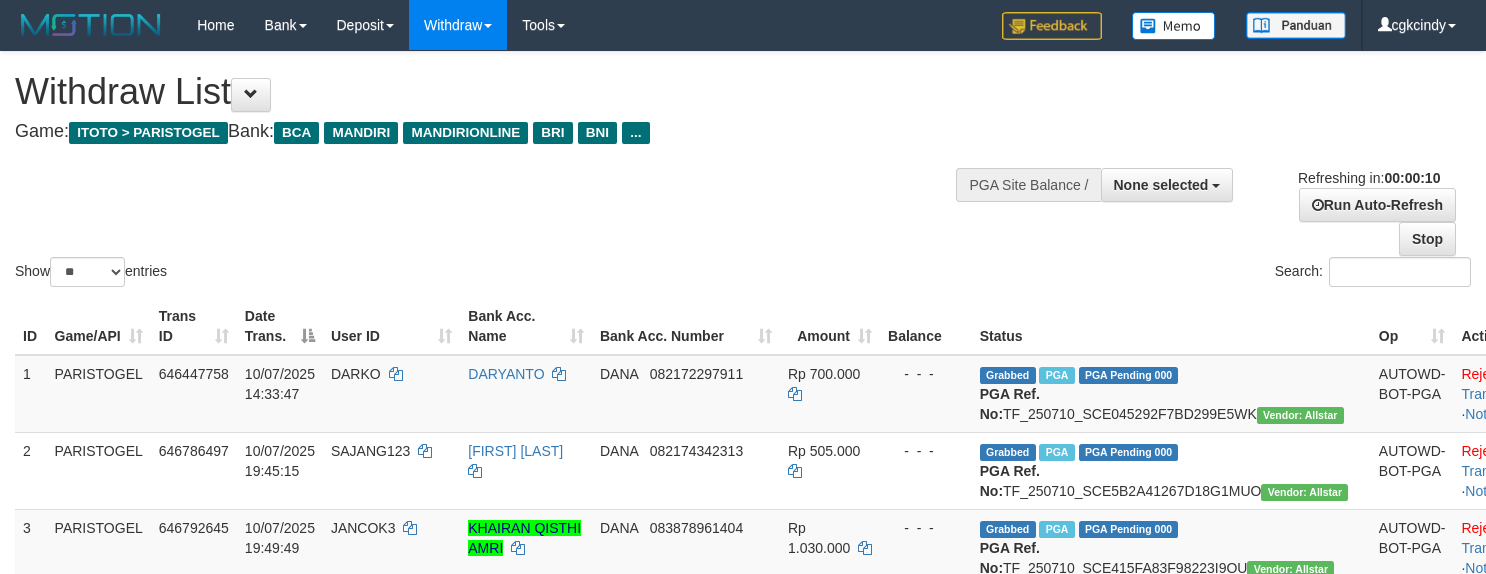 select 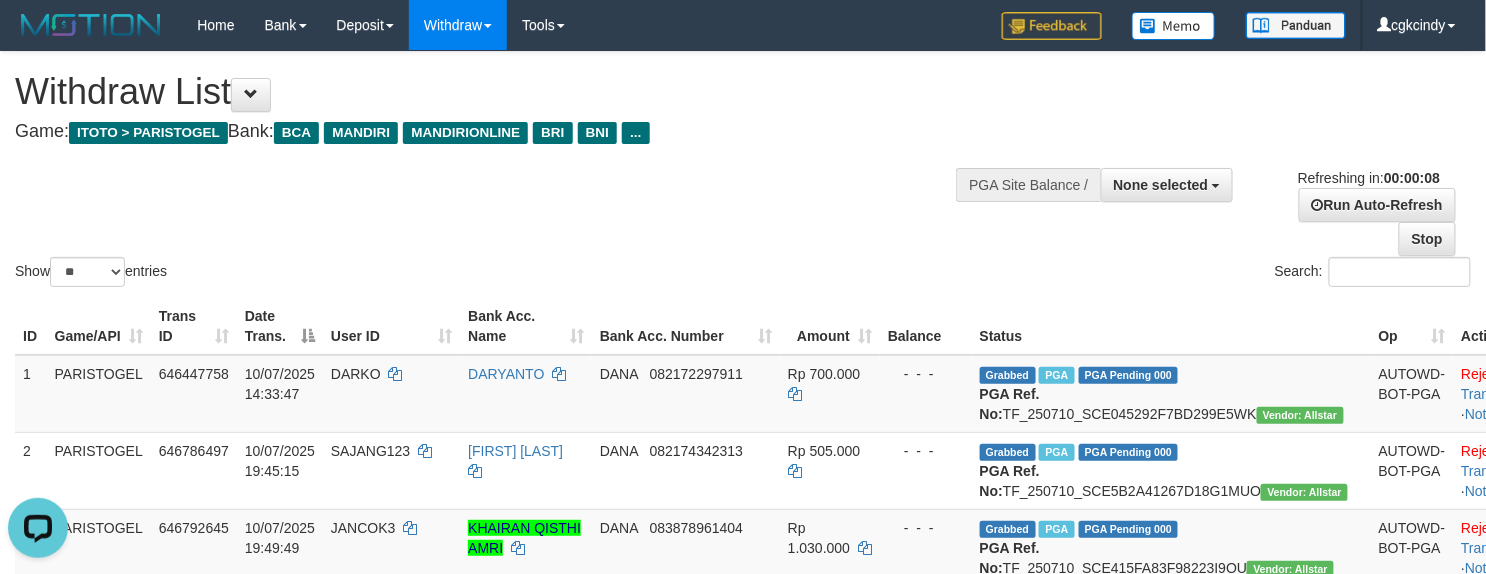 scroll, scrollTop: 0, scrollLeft: 0, axis: both 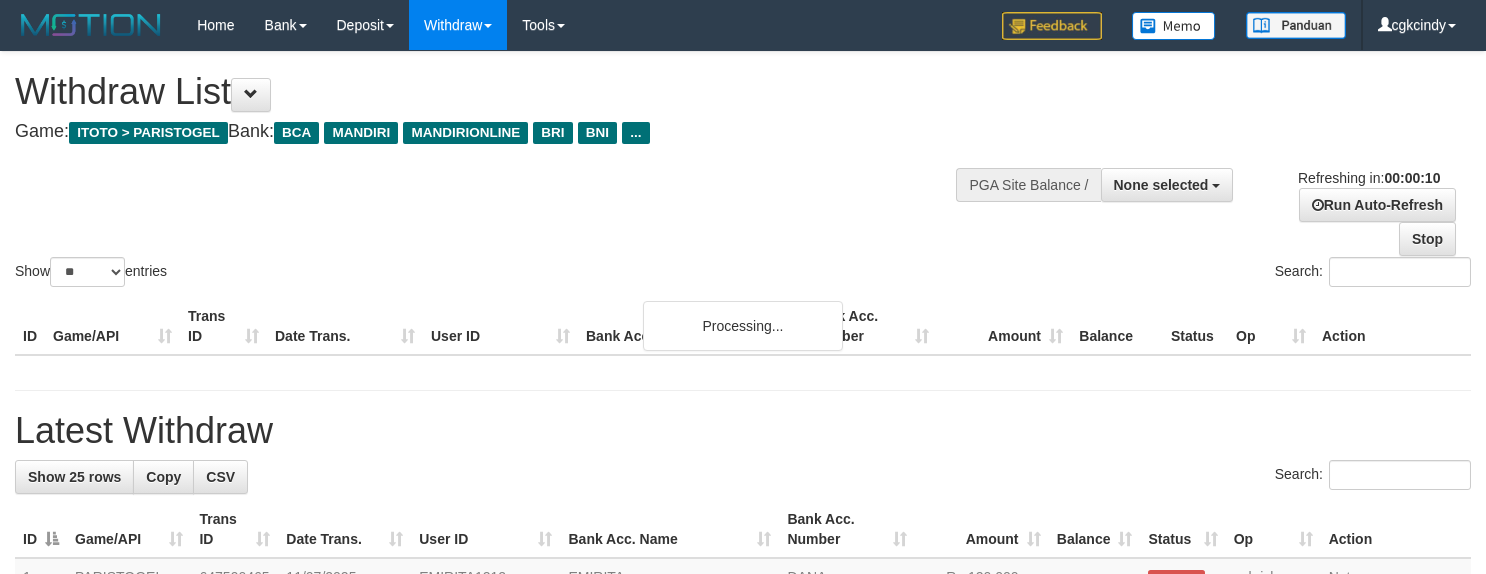 select 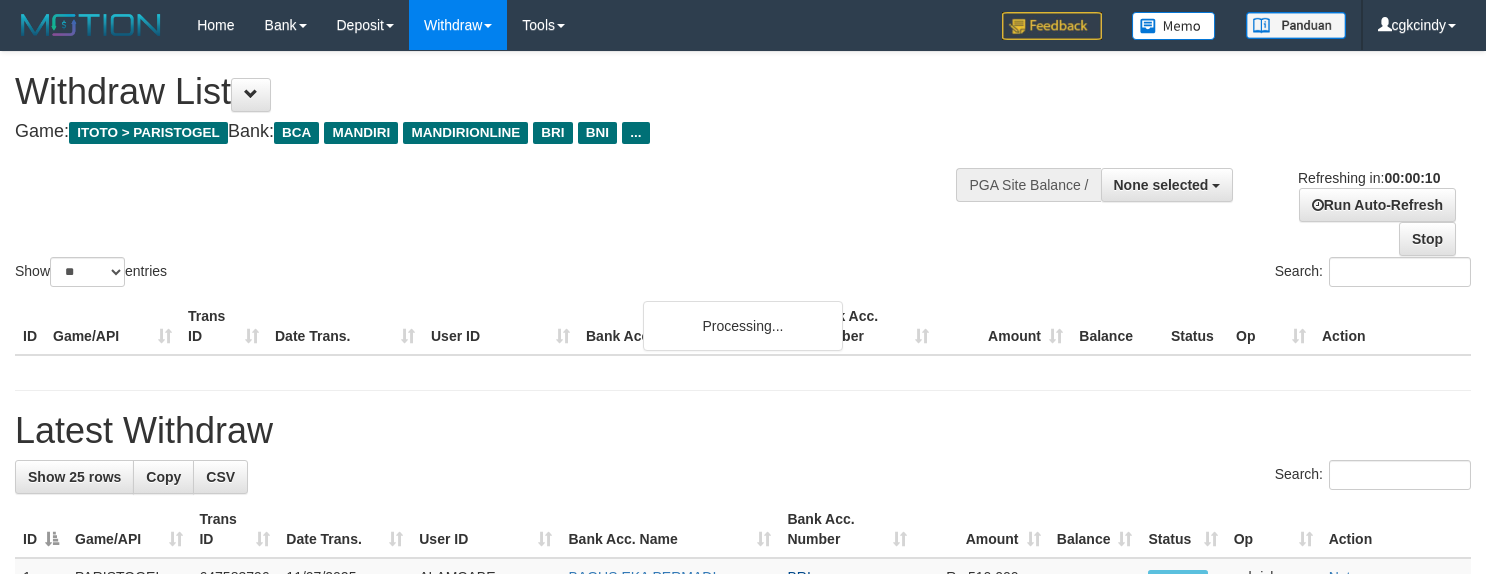 select 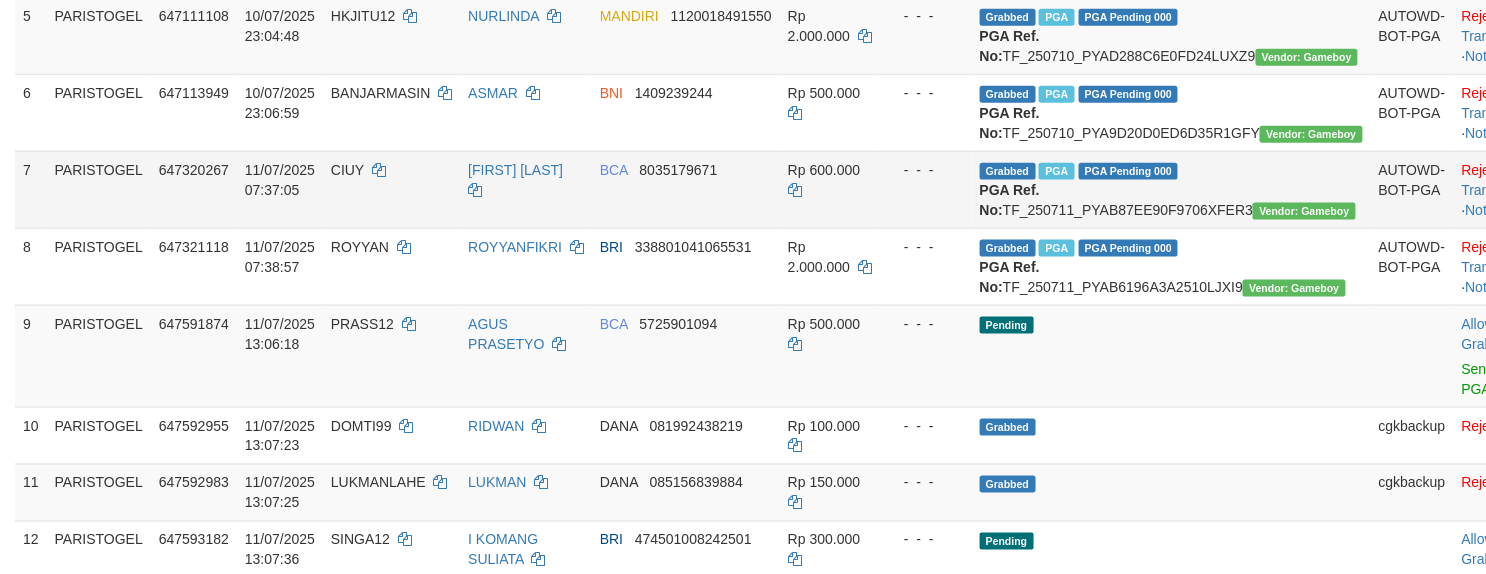 scroll, scrollTop: 701, scrollLeft: 0, axis: vertical 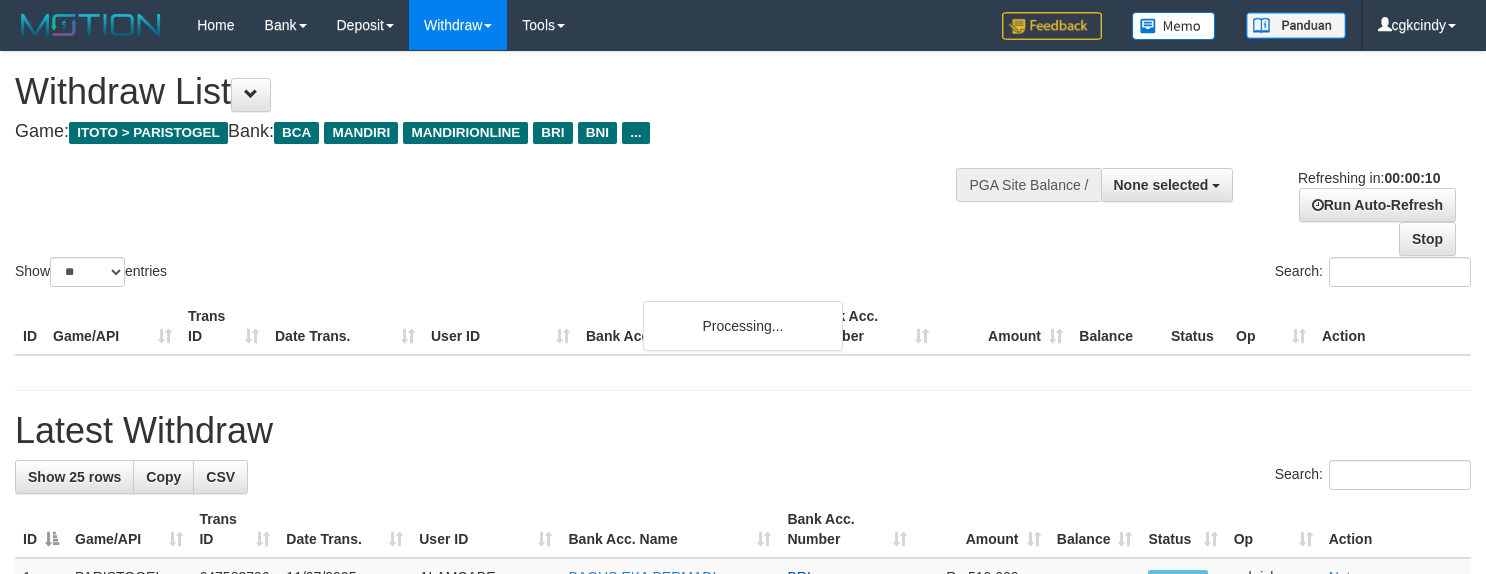 select 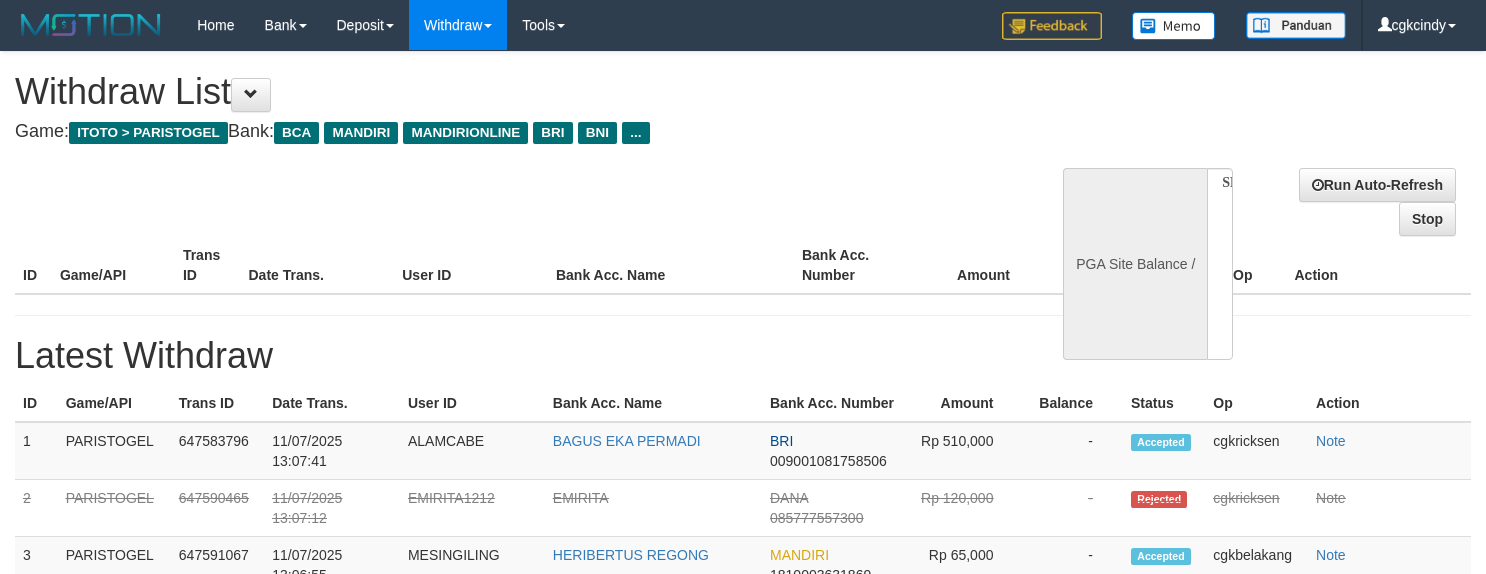 select 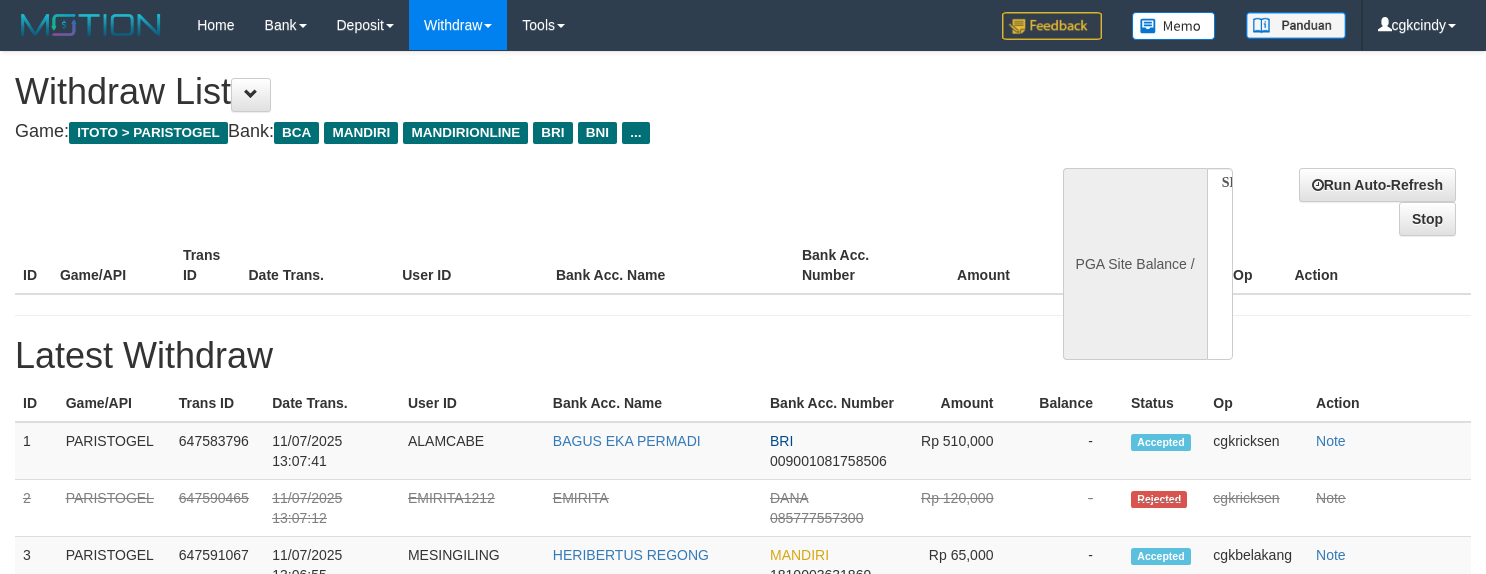 scroll, scrollTop: 0, scrollLeft: 0, axis: both 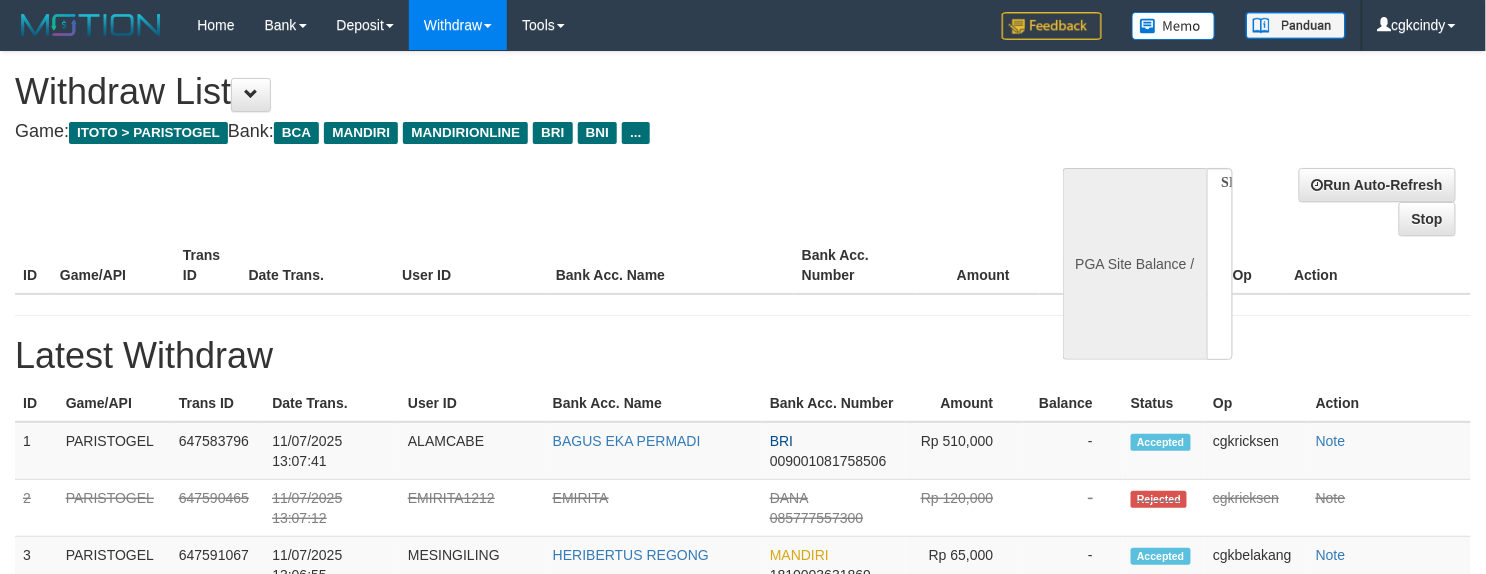 select on "**" 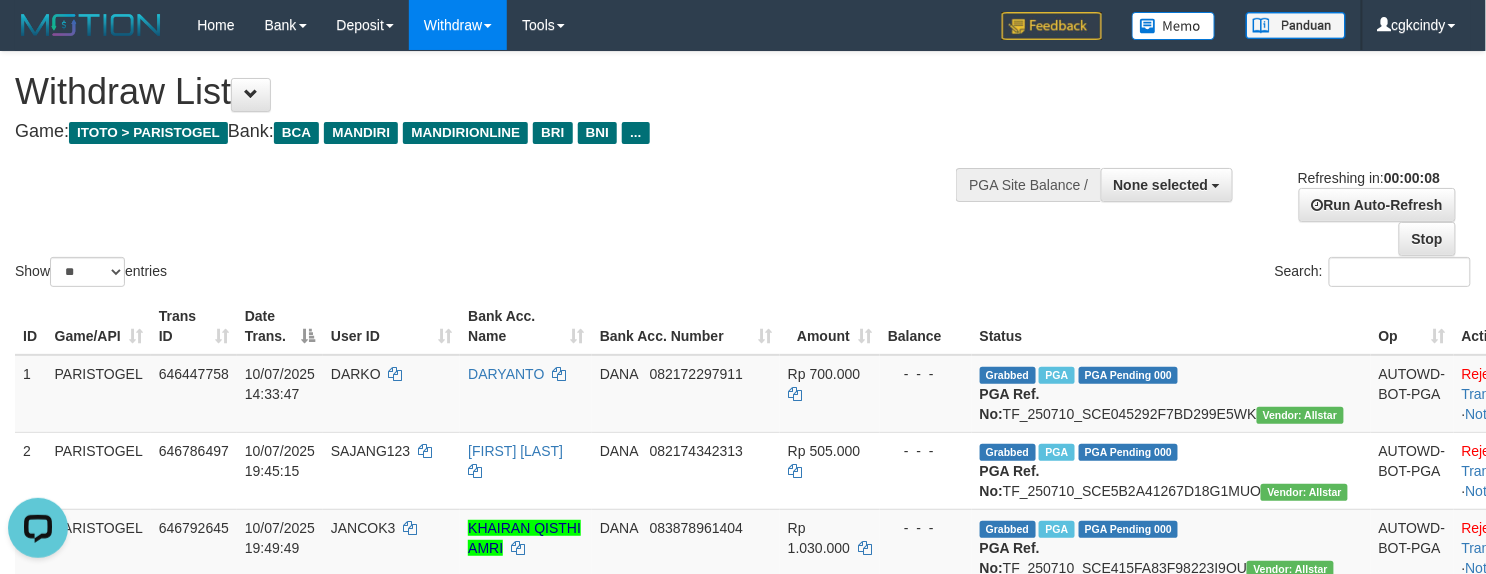 scroll, scrollTop: 0, scrollLeft: 0, axis: both 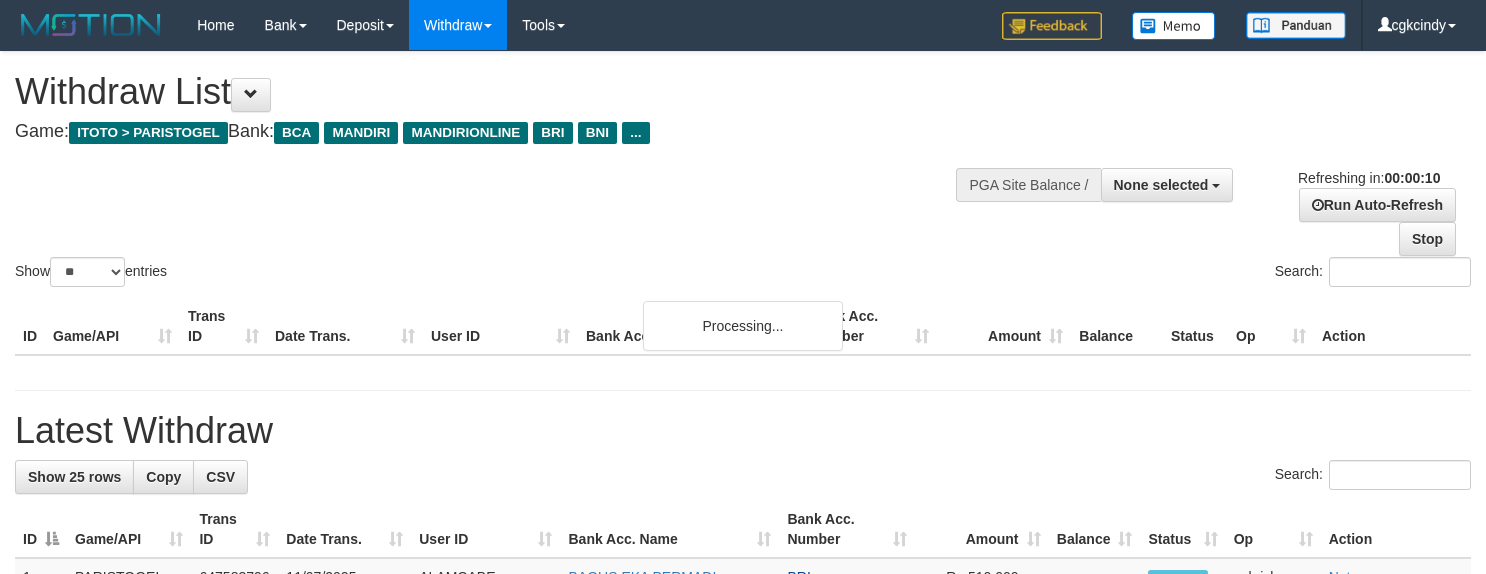 select 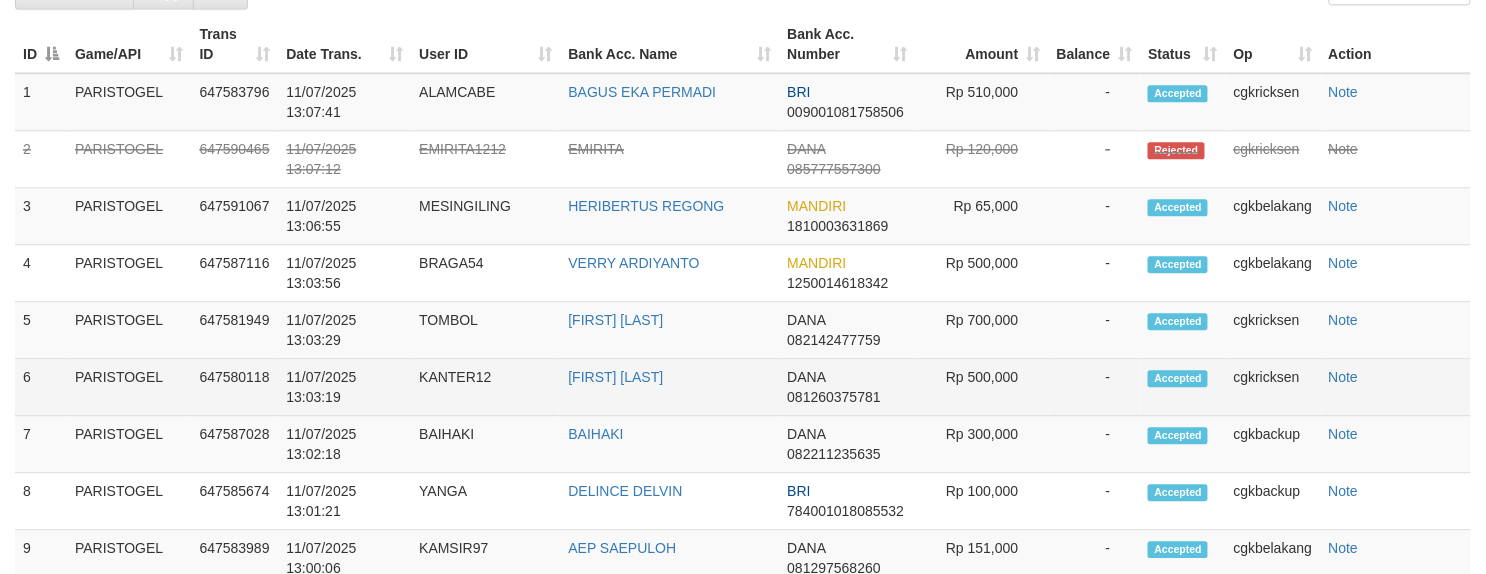 scroll, scrollTop: 1030, scrollLeft: 0, axis: vertical 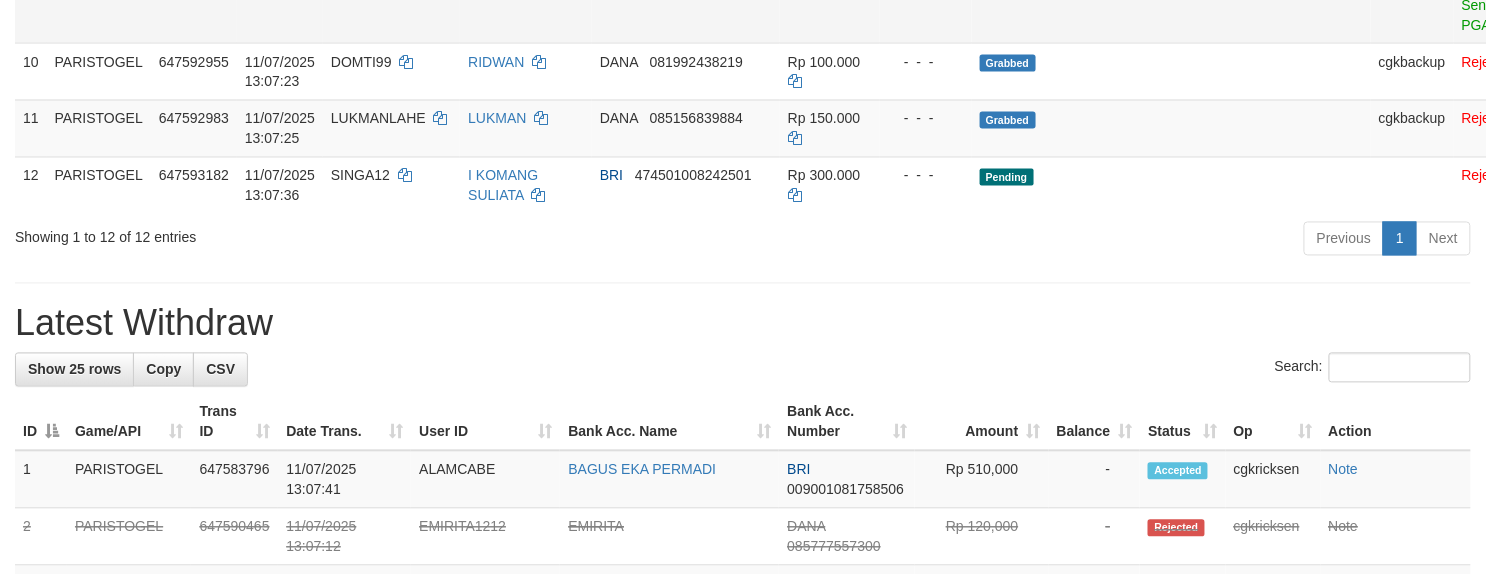 click on "PRASS12" at bounding box center (391, -8) 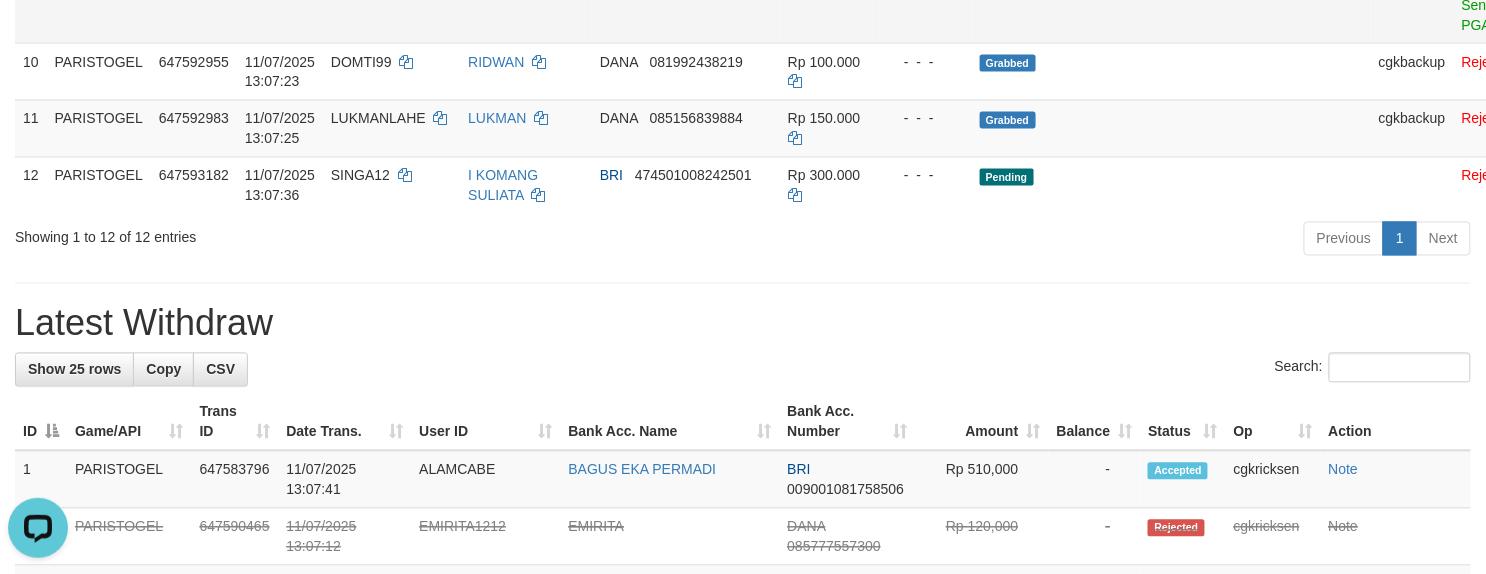 scroll, scrollTop: 0, scrollLeft: 0, axis: both 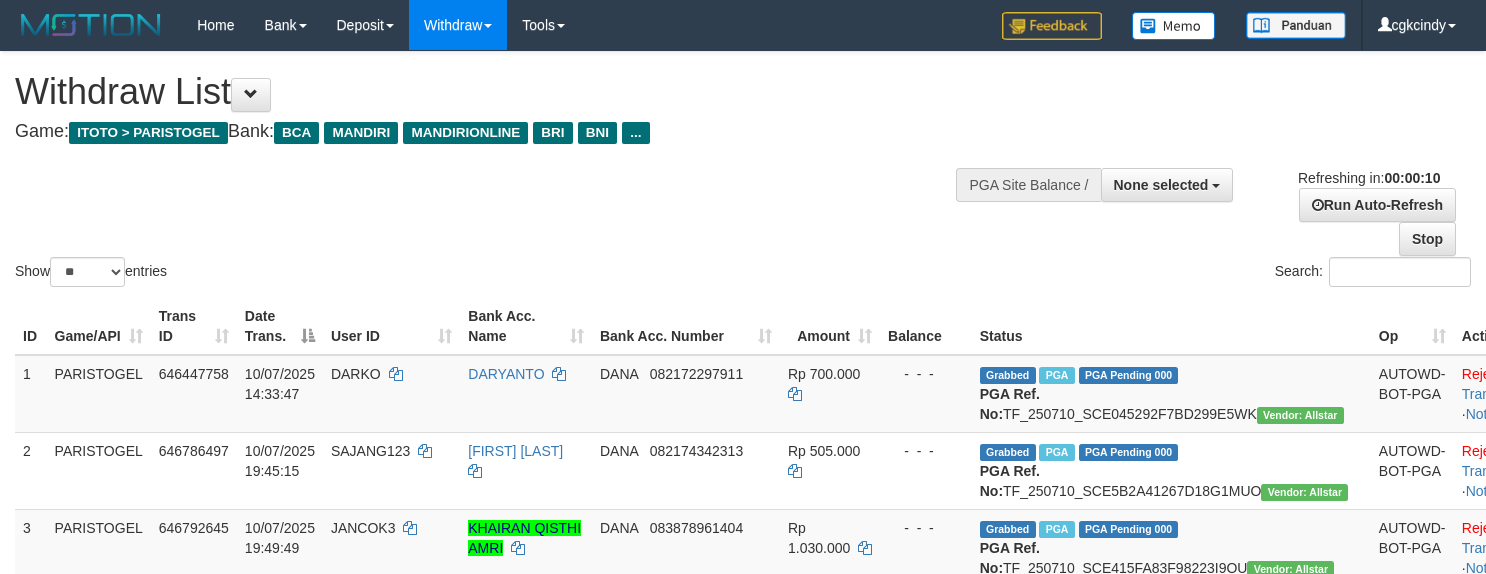 select 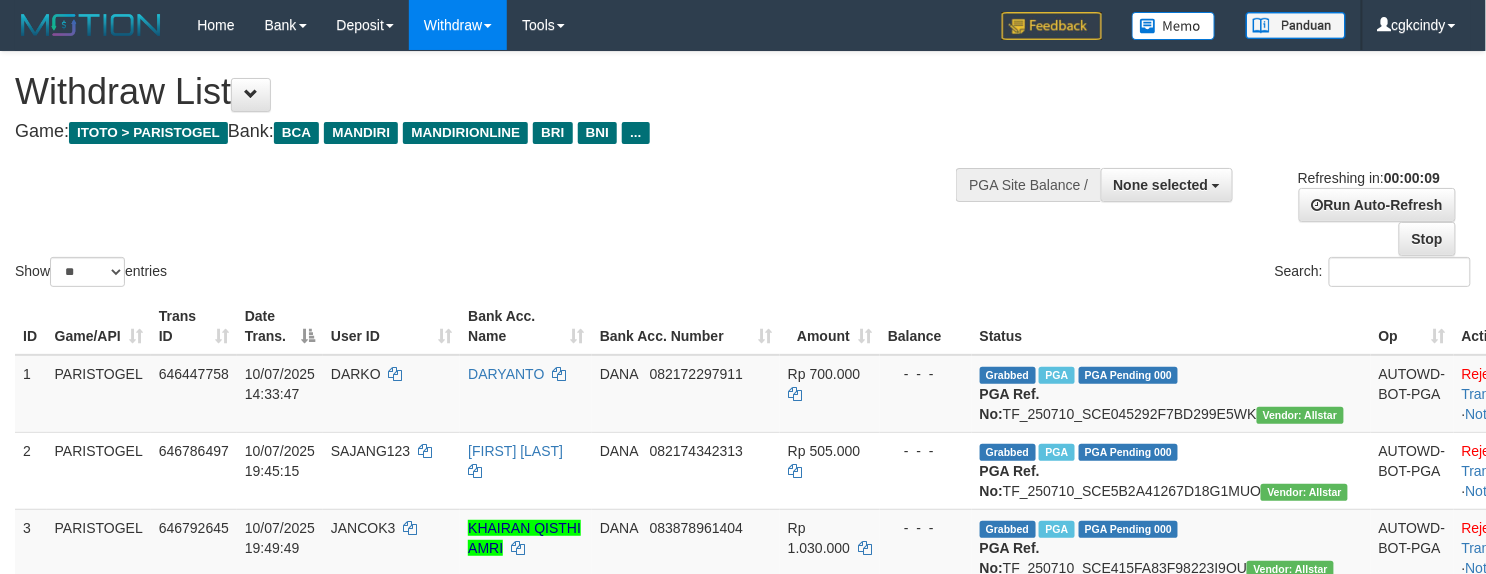 click on "Bank Acc. Number" at bounding box center [686, 326] 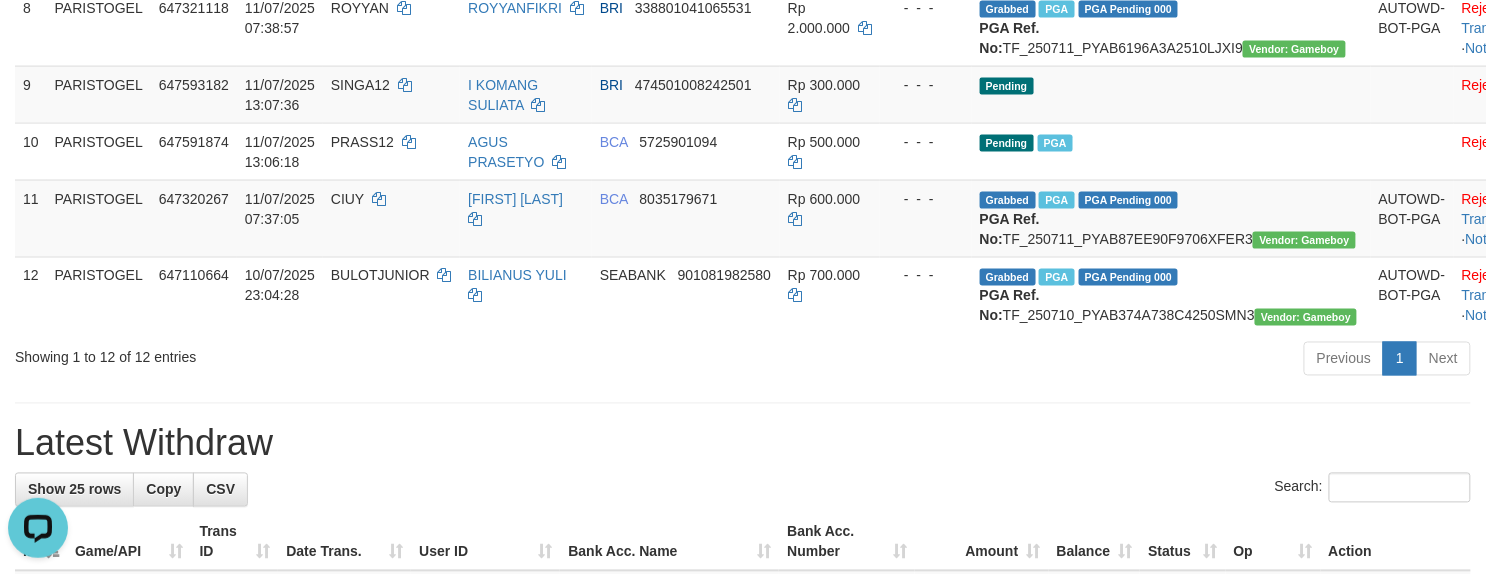 scroll, scrollTop: 0, scrollLeft: 0, axis: both 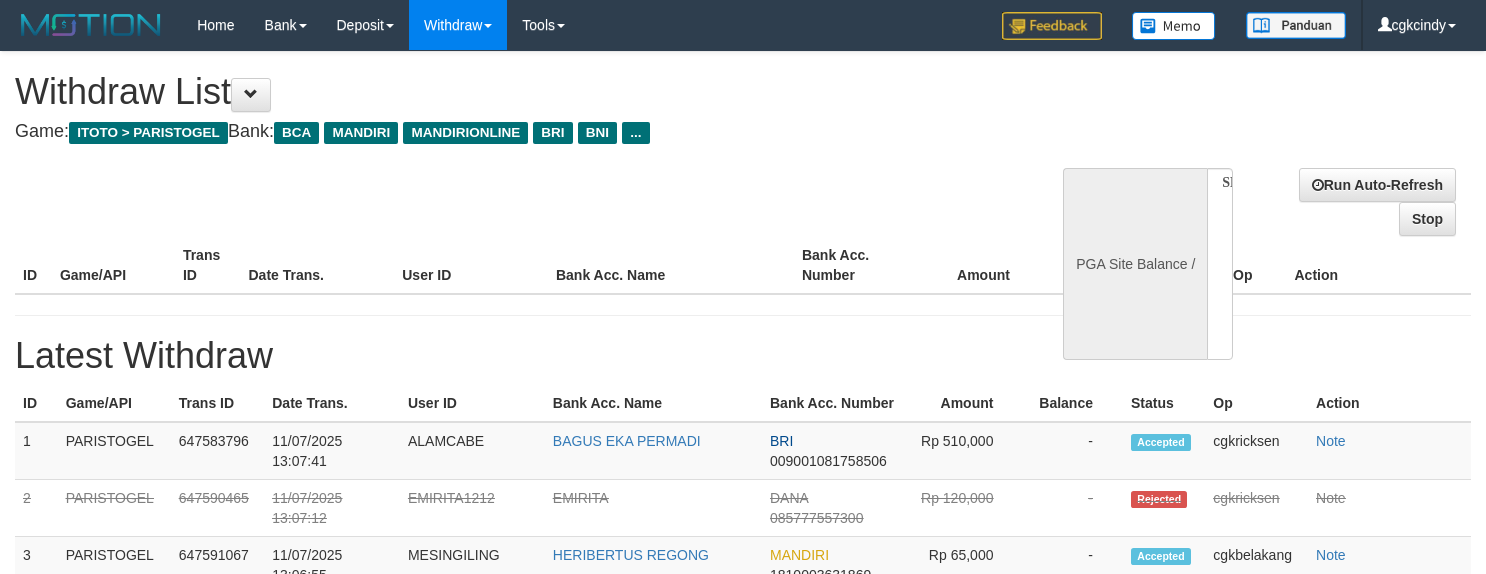 select 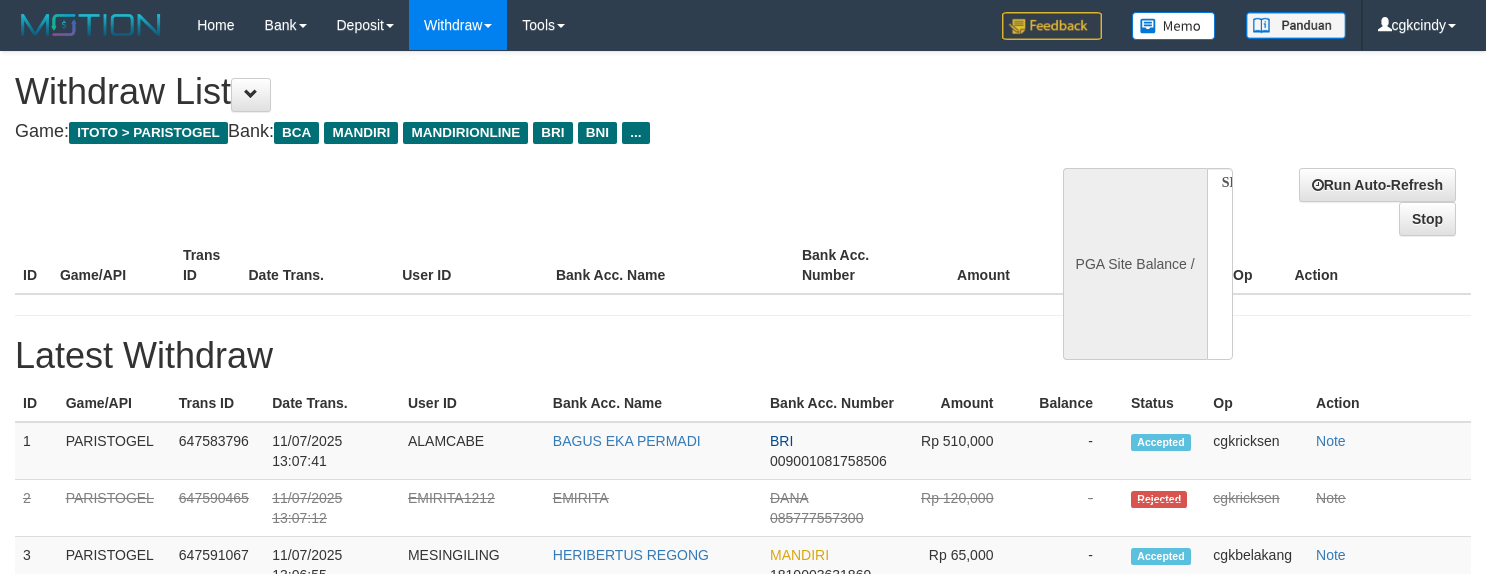 scroll, scrollTop: 0, scrollLeft: 0, axis: both 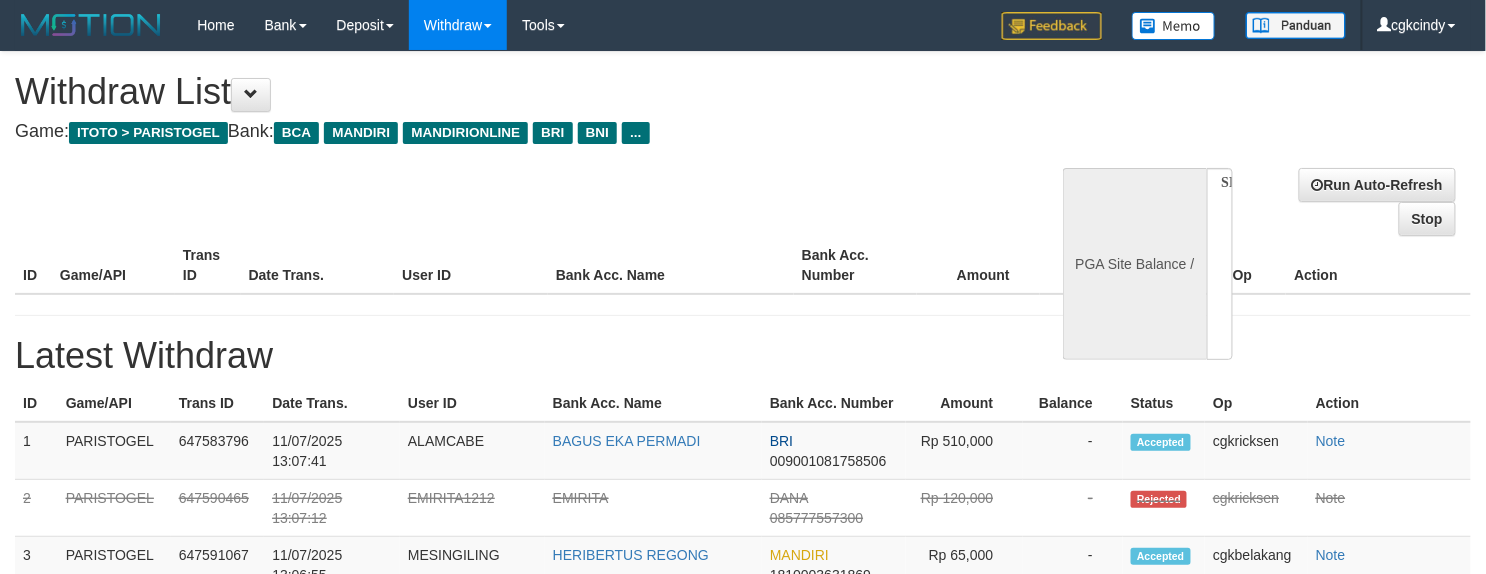 select on "**" 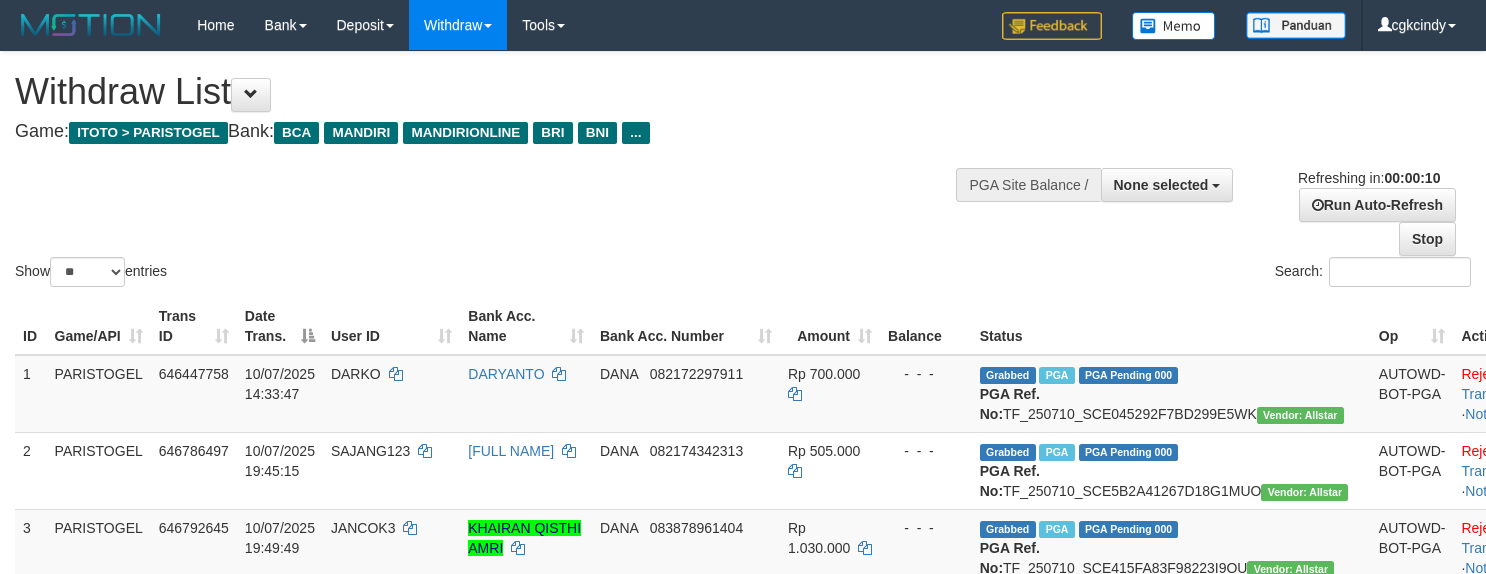 select 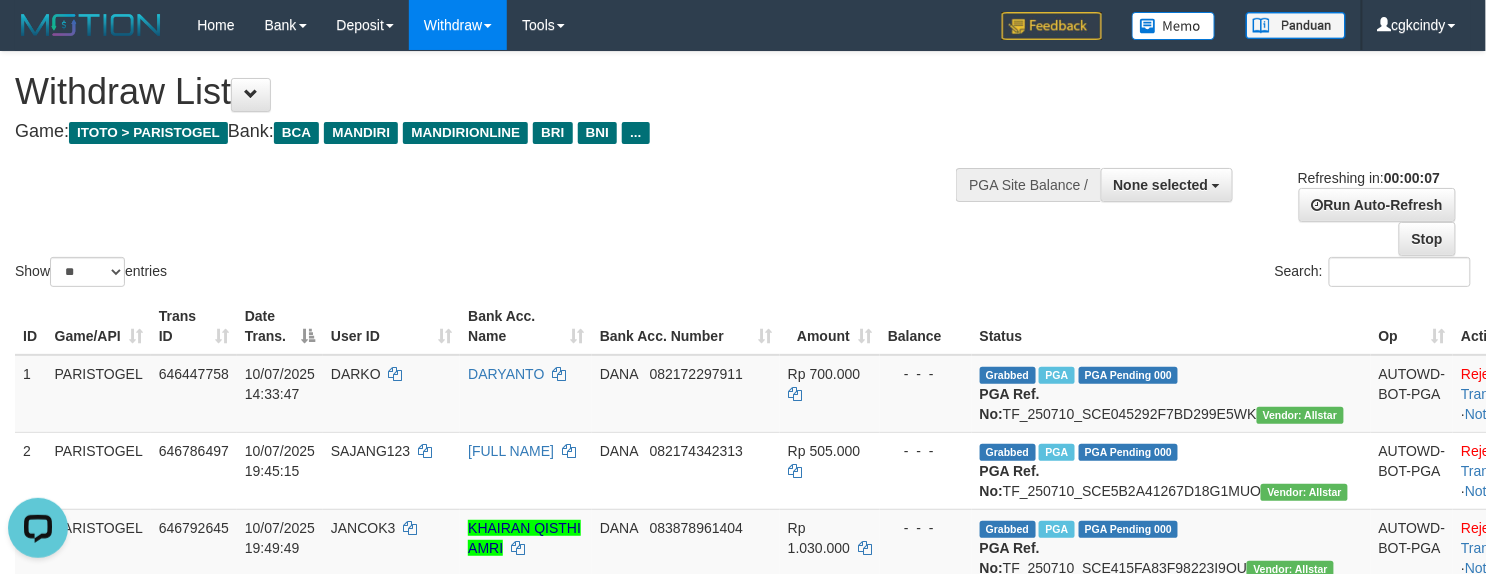scroll, scrollTop: 0, scrollLeft: 0, axis: both 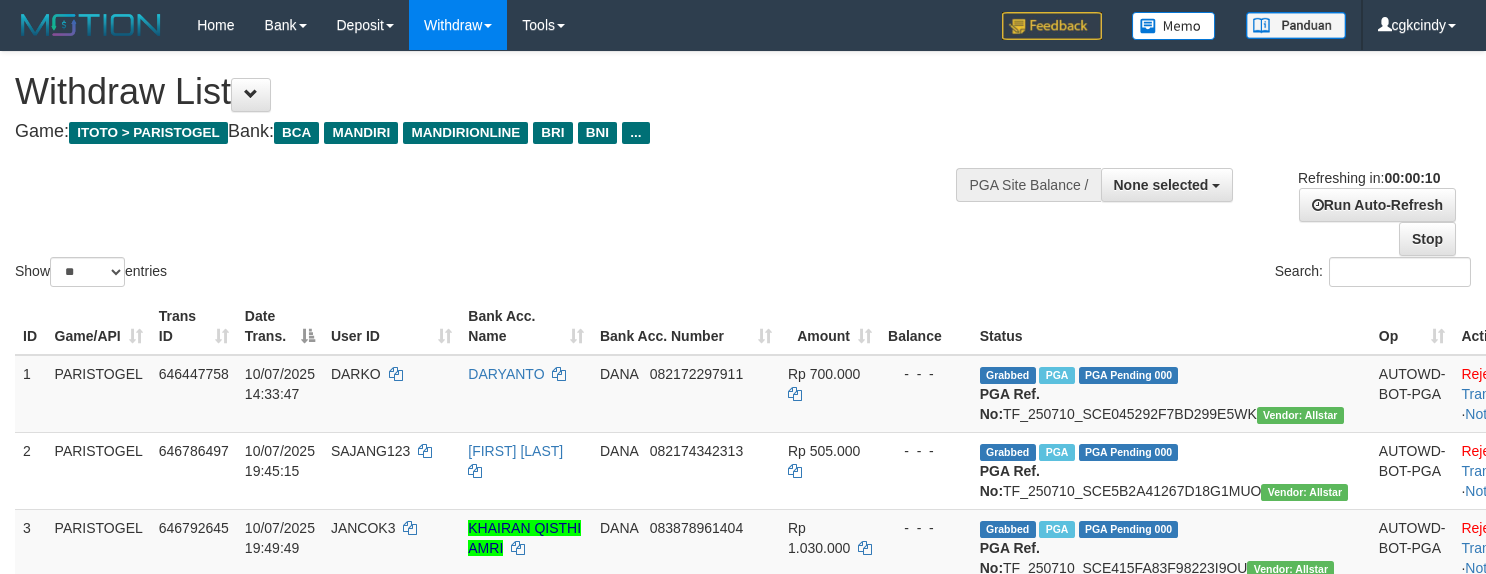 select 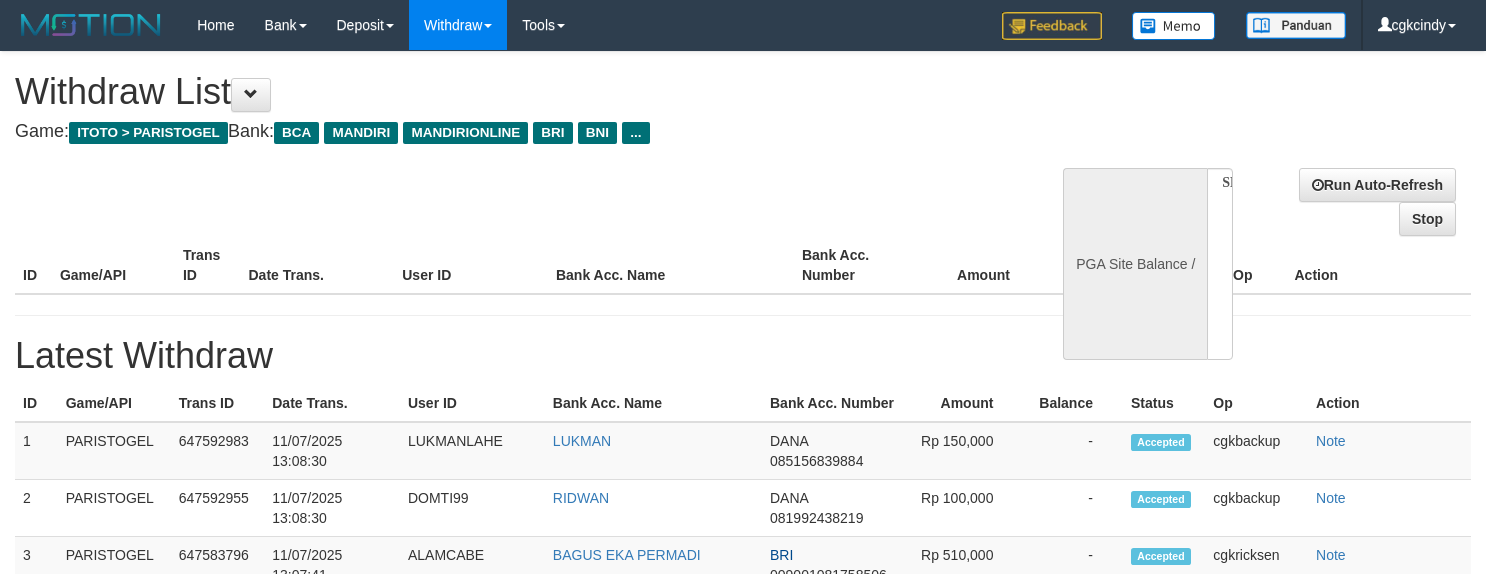 select 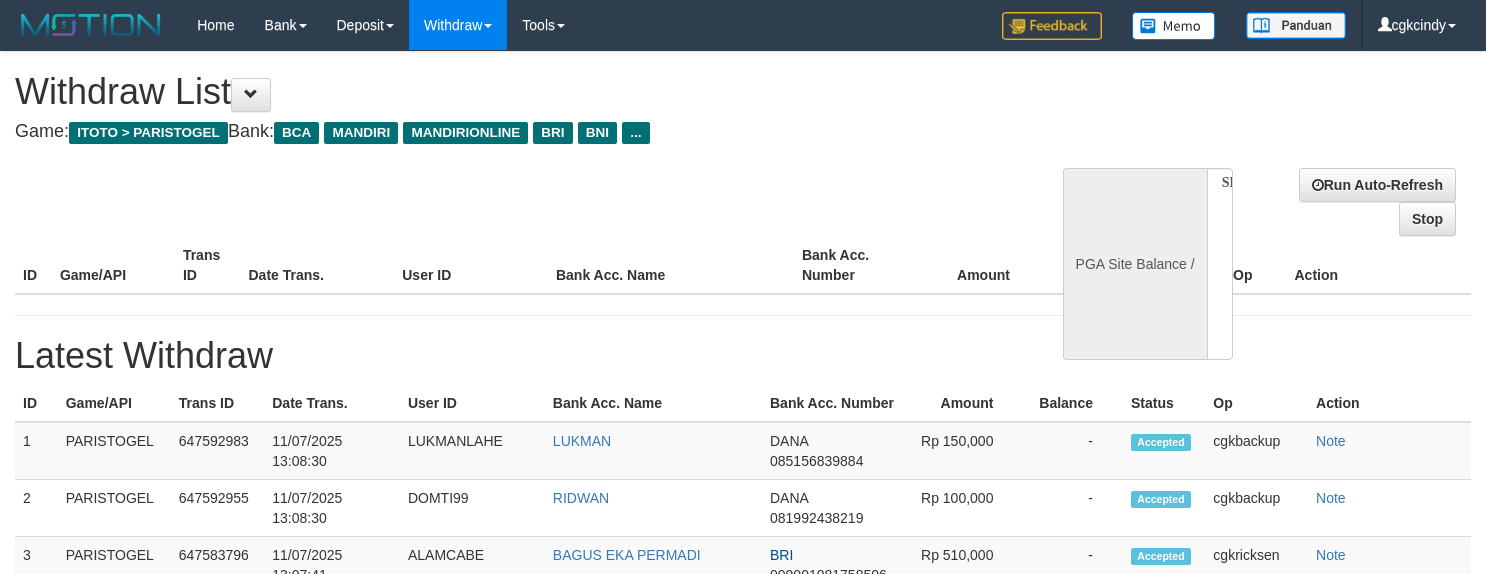 scroll, scrollTop: 0, scrollLeft: 0, axis: both 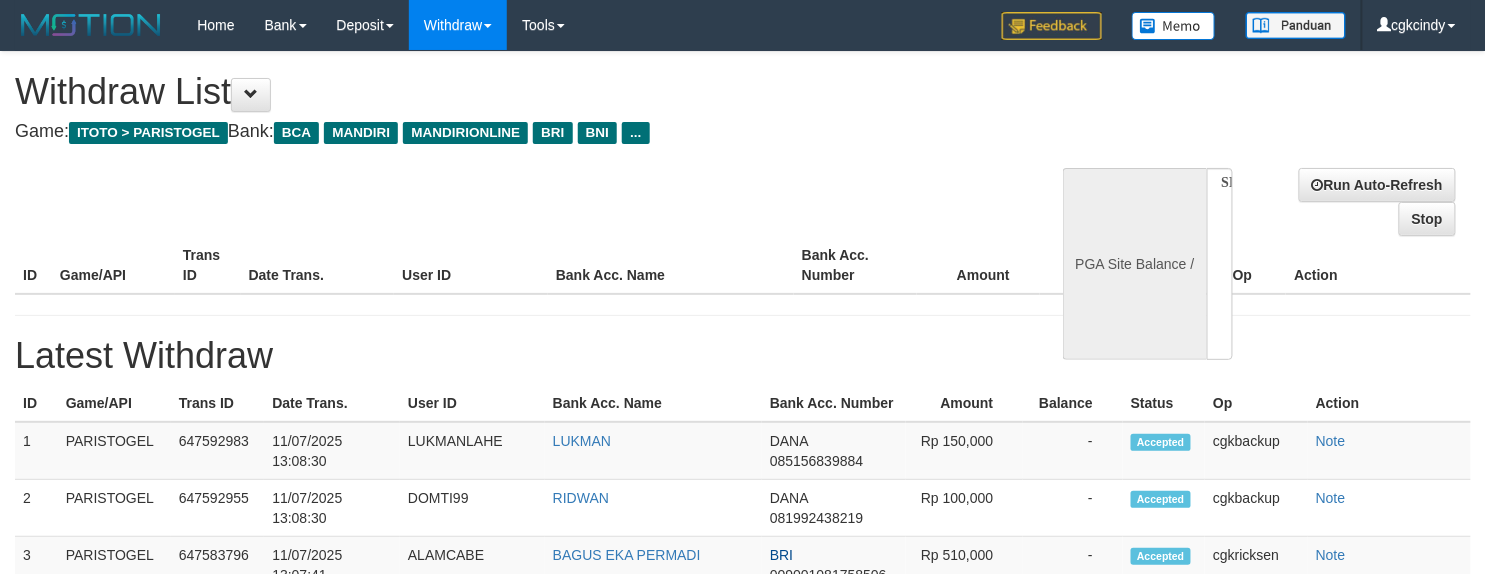 select on "**" 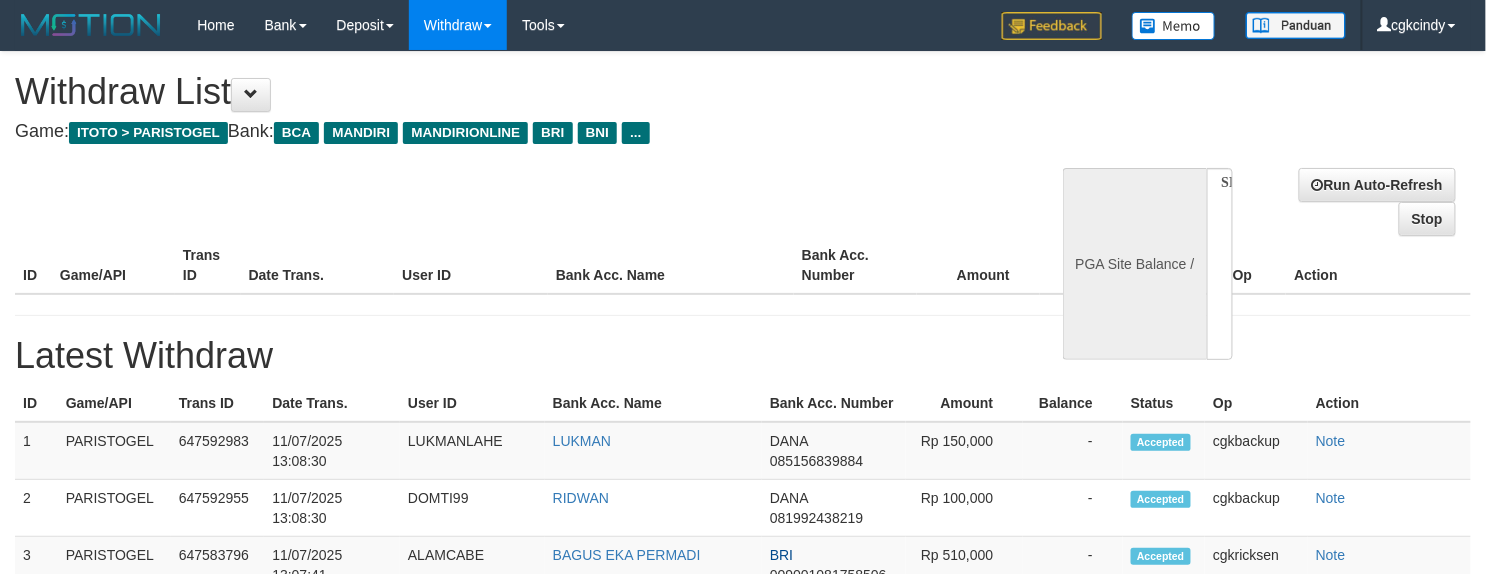 select 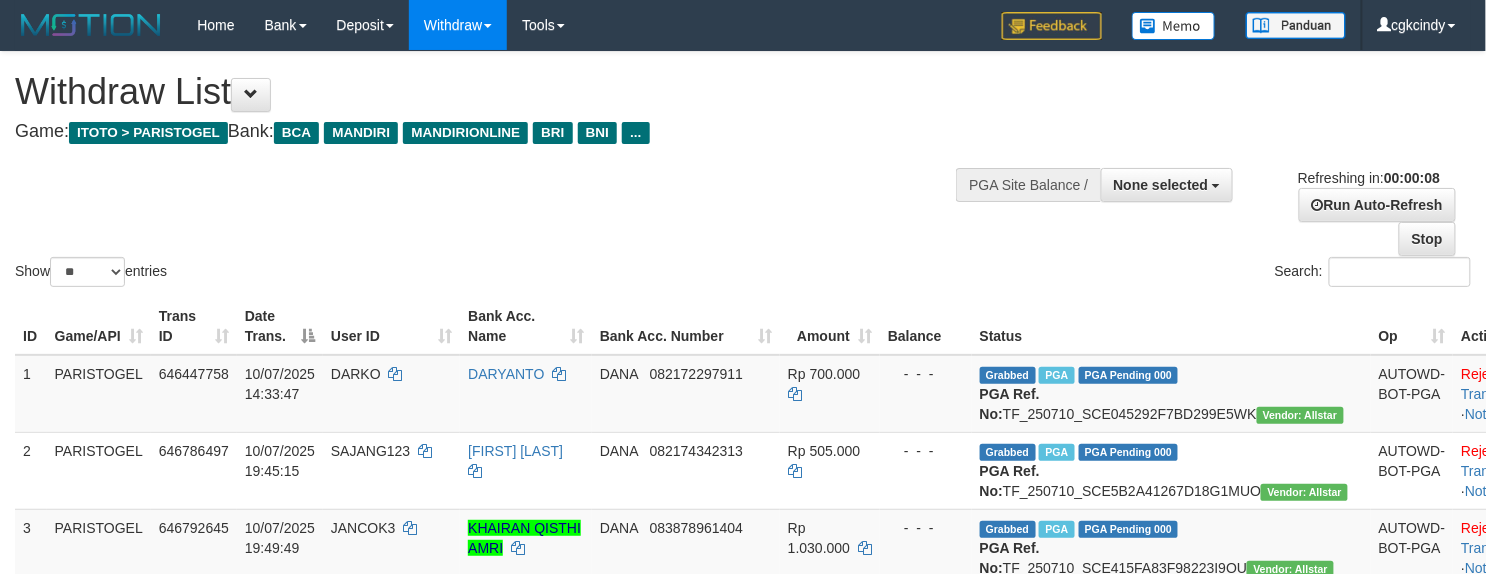scroll, scrollTop: 0, scrollLeft: 0, axis: both 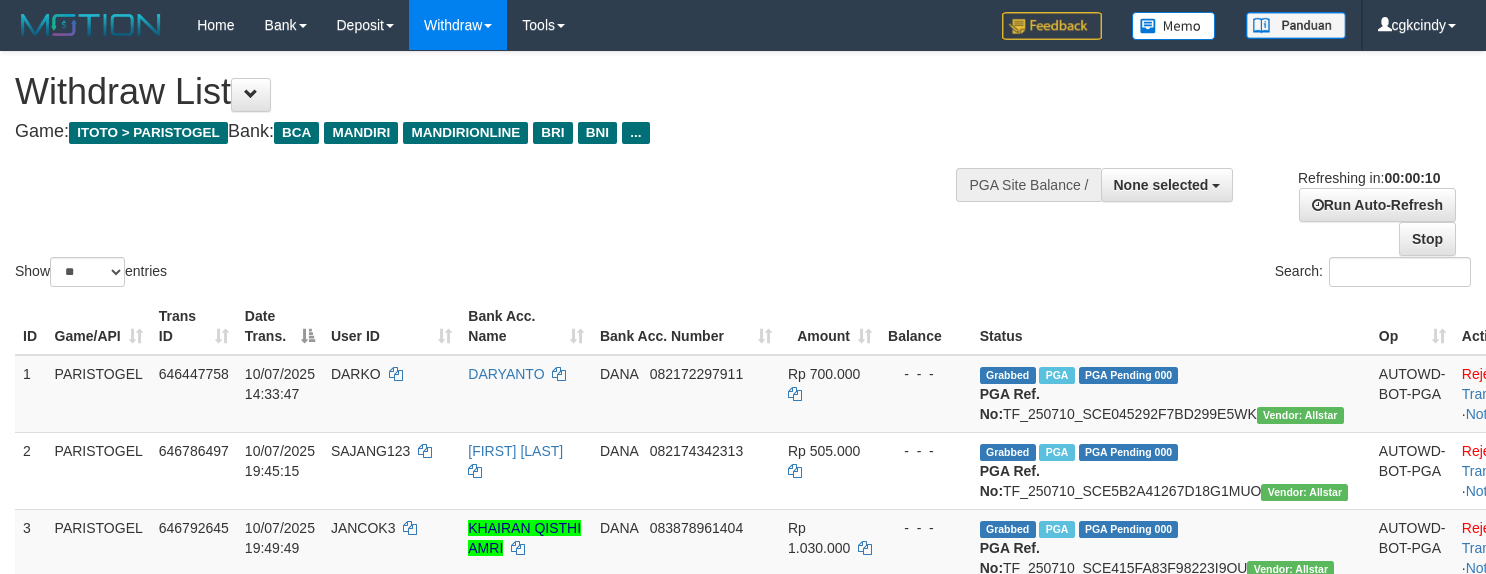 select 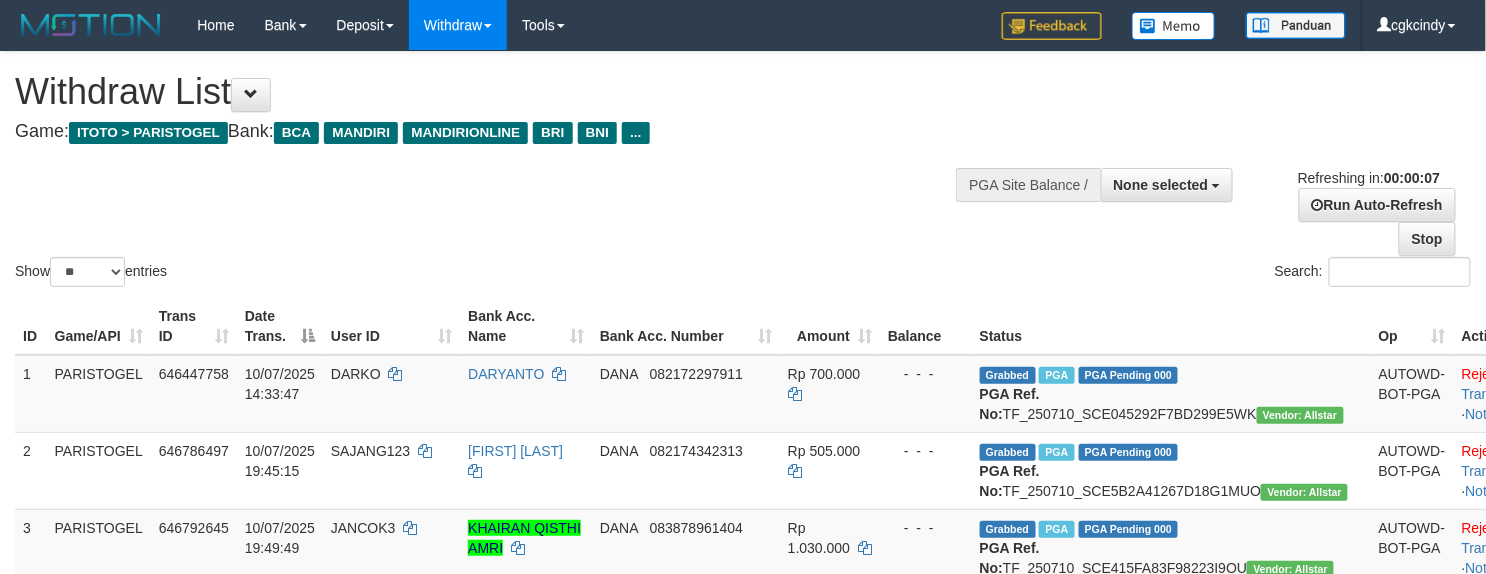 scroll, scrollTop: 0, scrollLeft: 0, axis: both 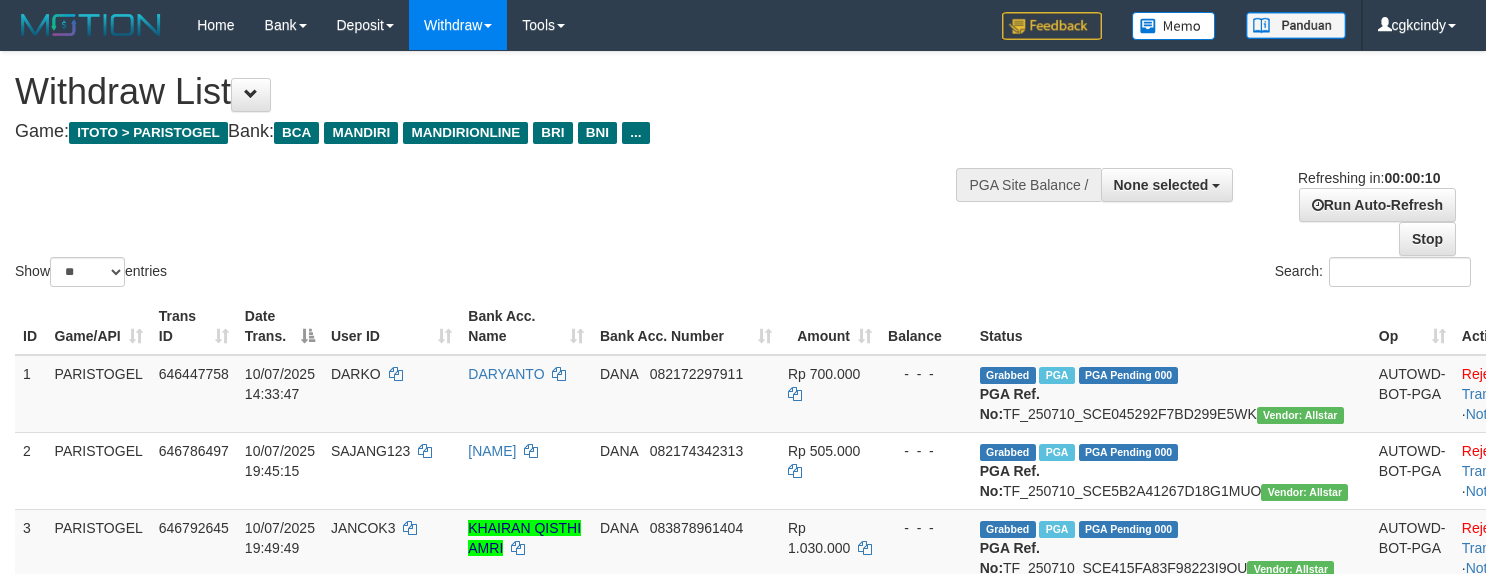 select 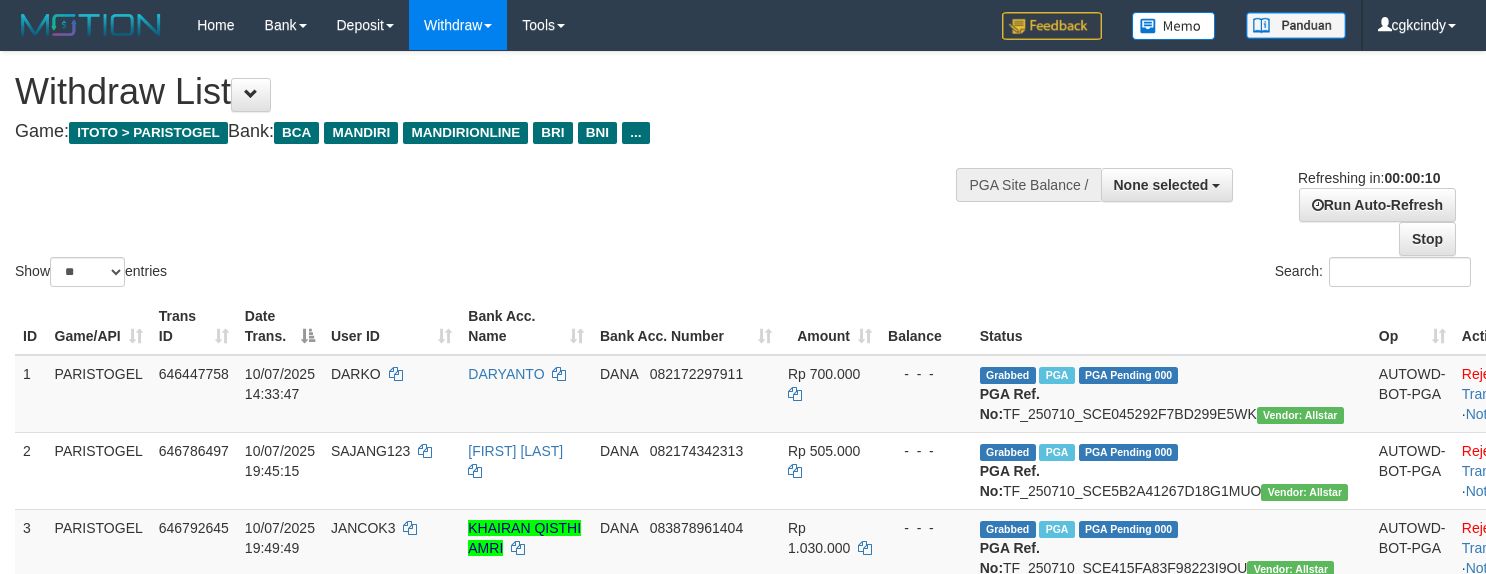 select 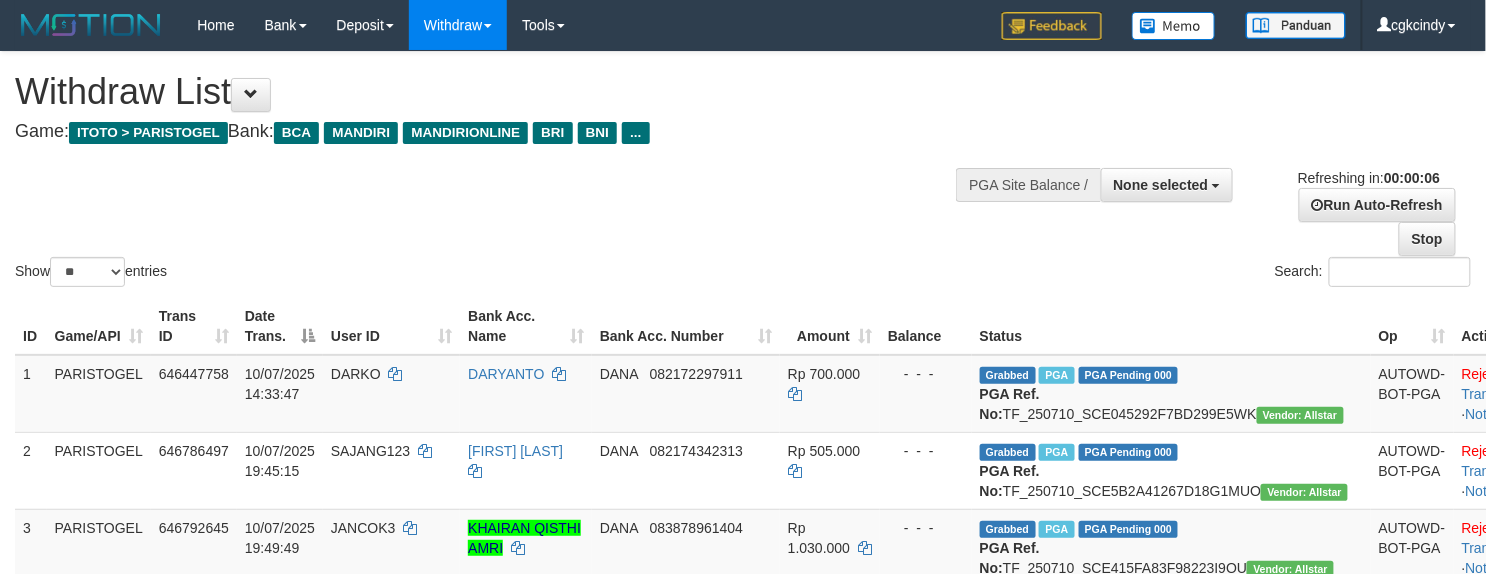 scroll, scrollTop: 0, scrollLeft: 0, axis: both 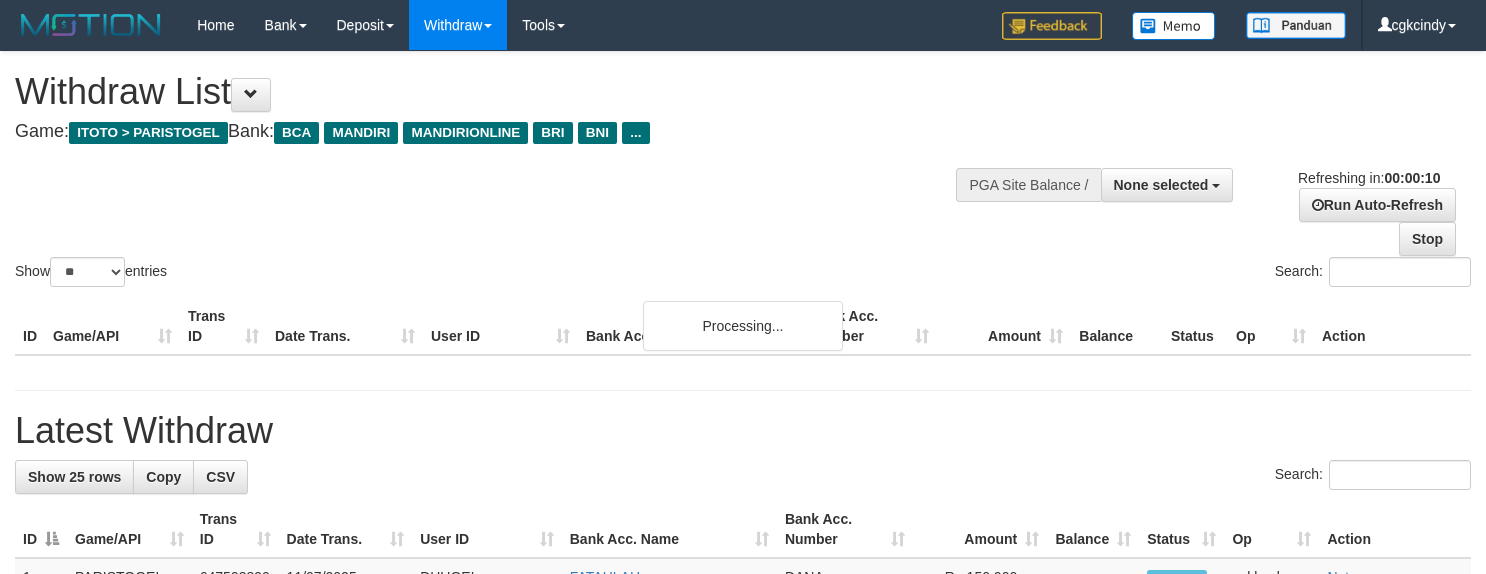 select 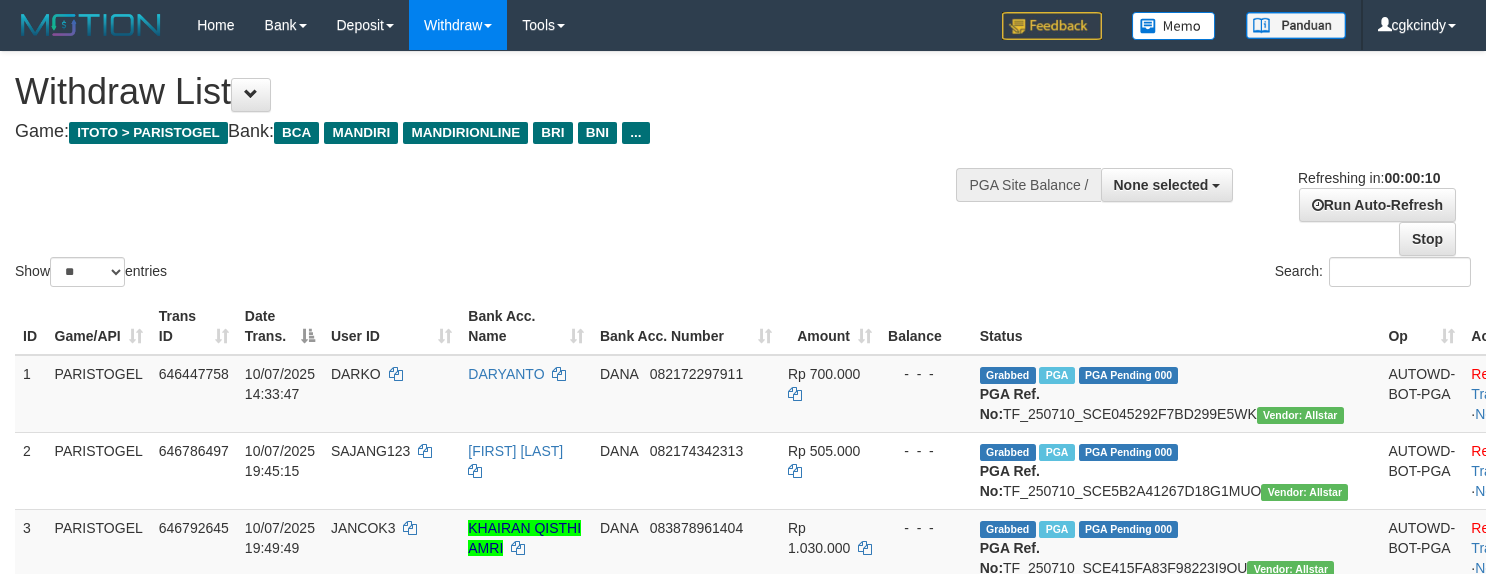 select 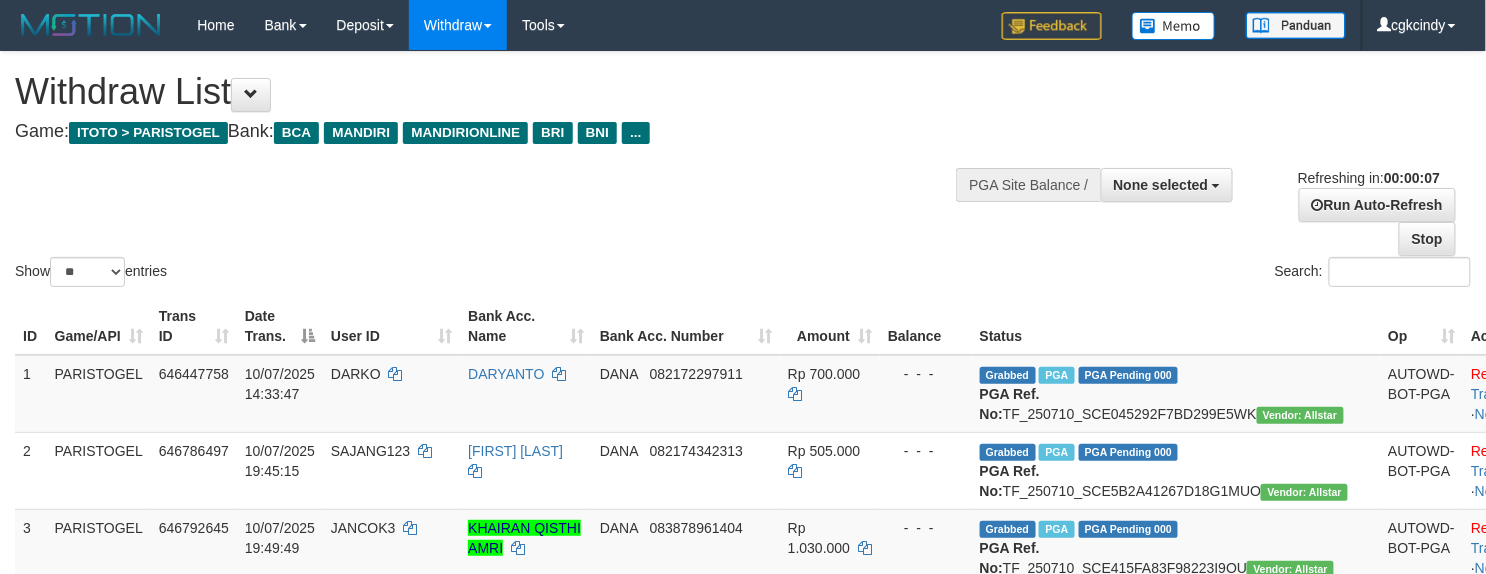 scroll, scrollTop: 0, scrollLeft: 0, axis: both 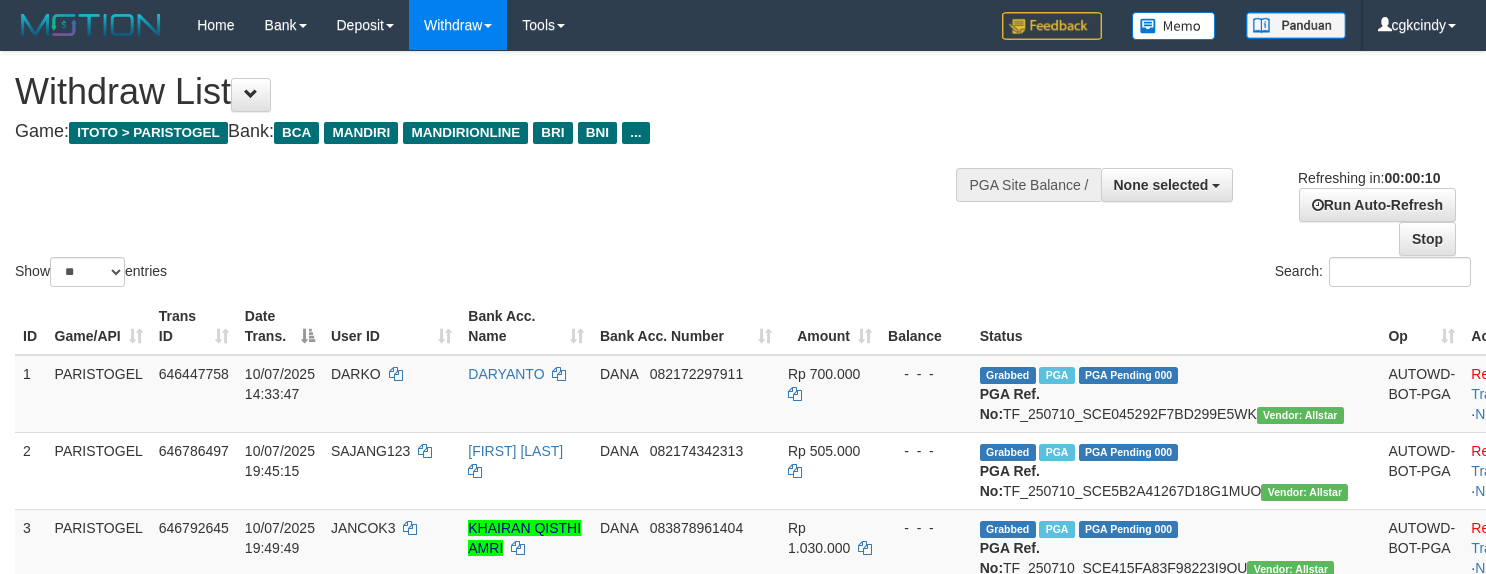 select 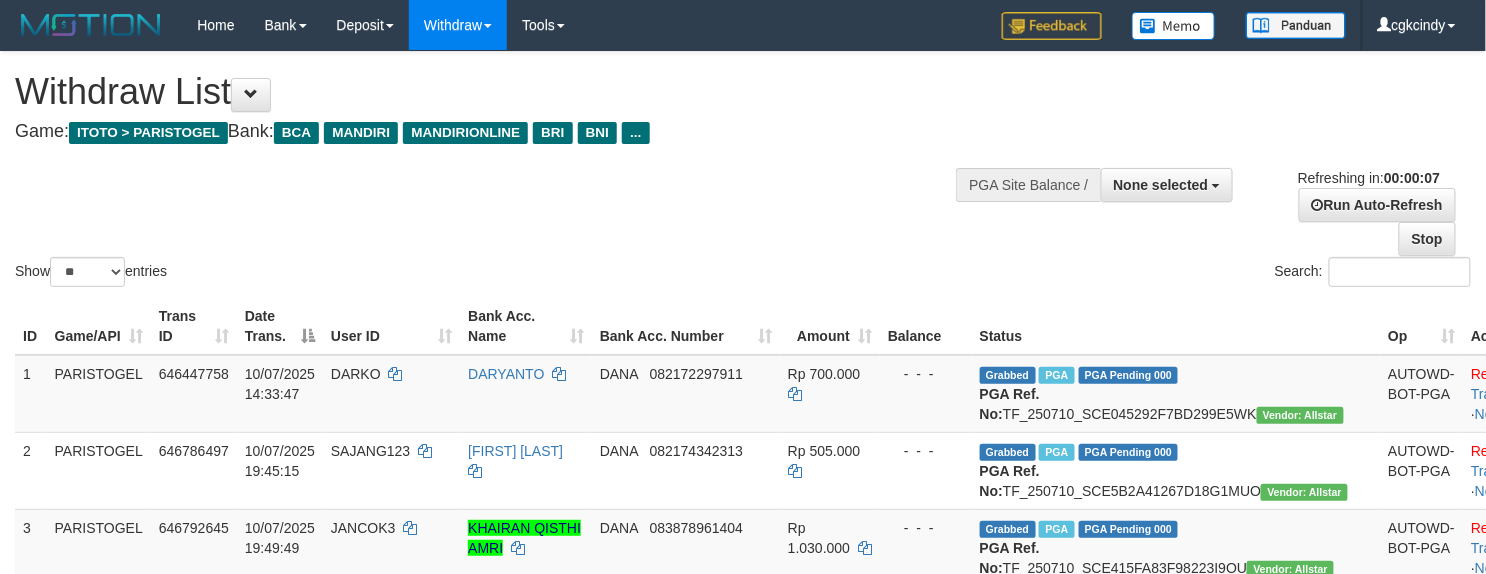 scroll, scrollTop: 0, scrollLeft: 0, axis: both 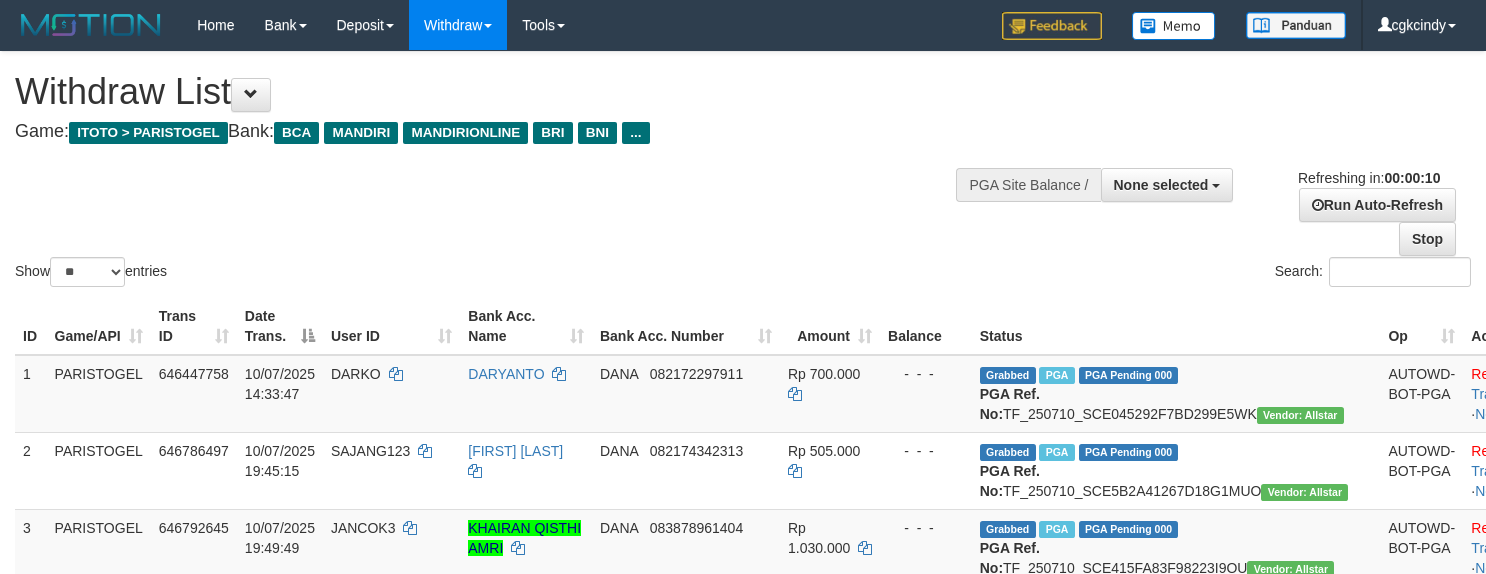 select 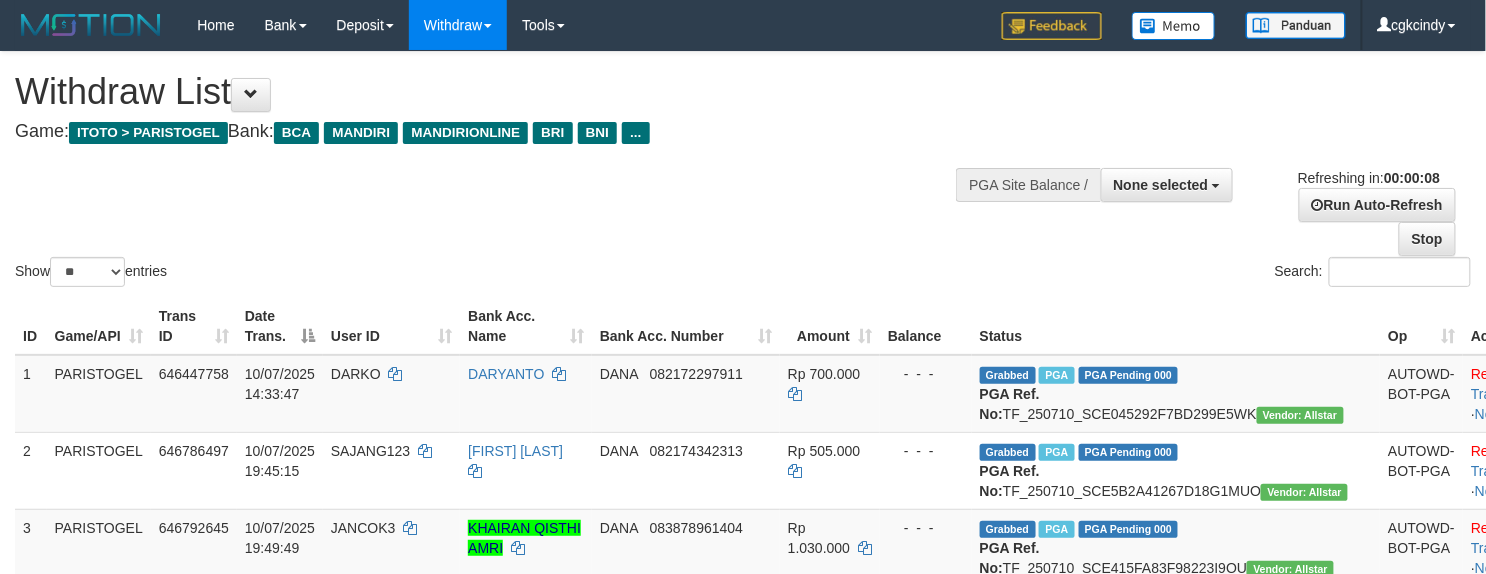 scroll, scrollTop: 0, scrollLeft: 0, axis: both 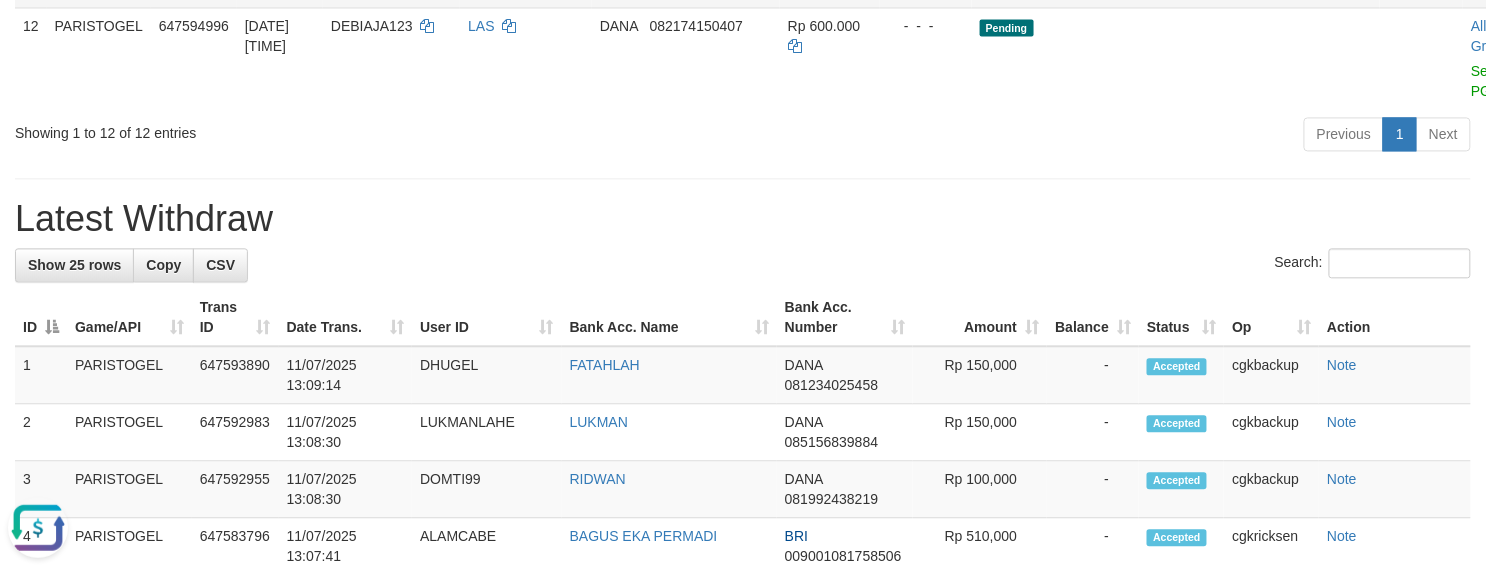 click on "Allow Grab   ·    Reject Send PGA     ·    Note" at bounding box center (1512, -44) 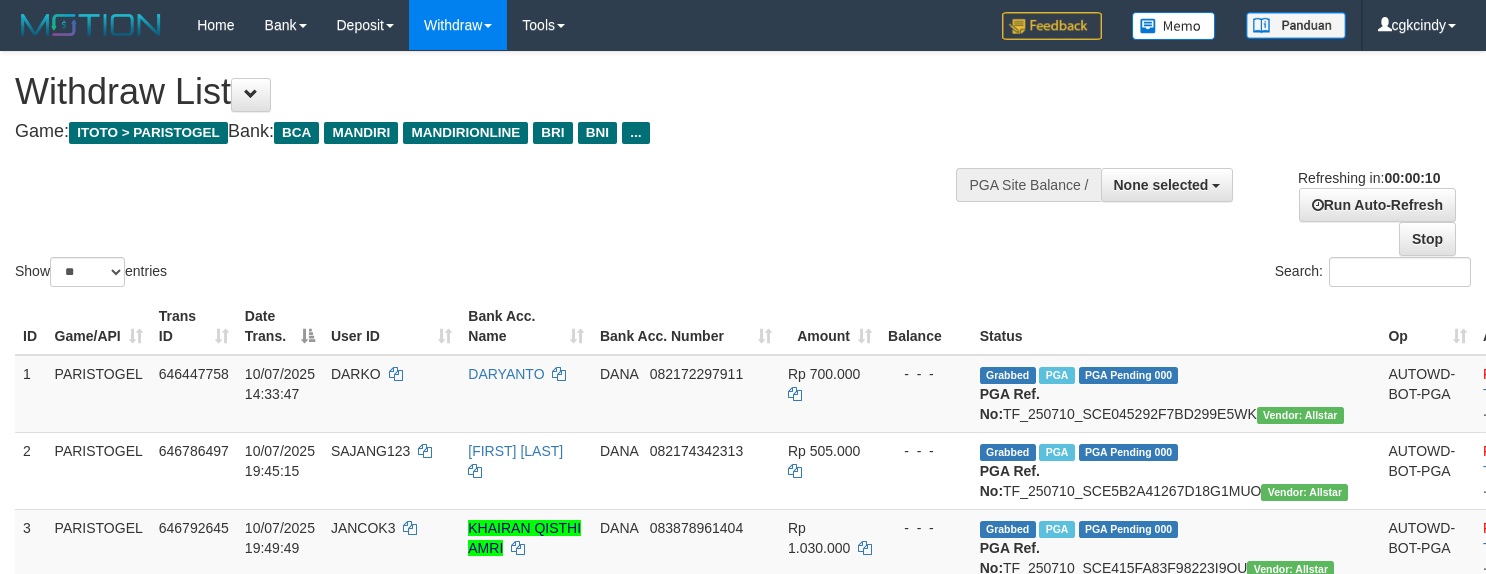 select 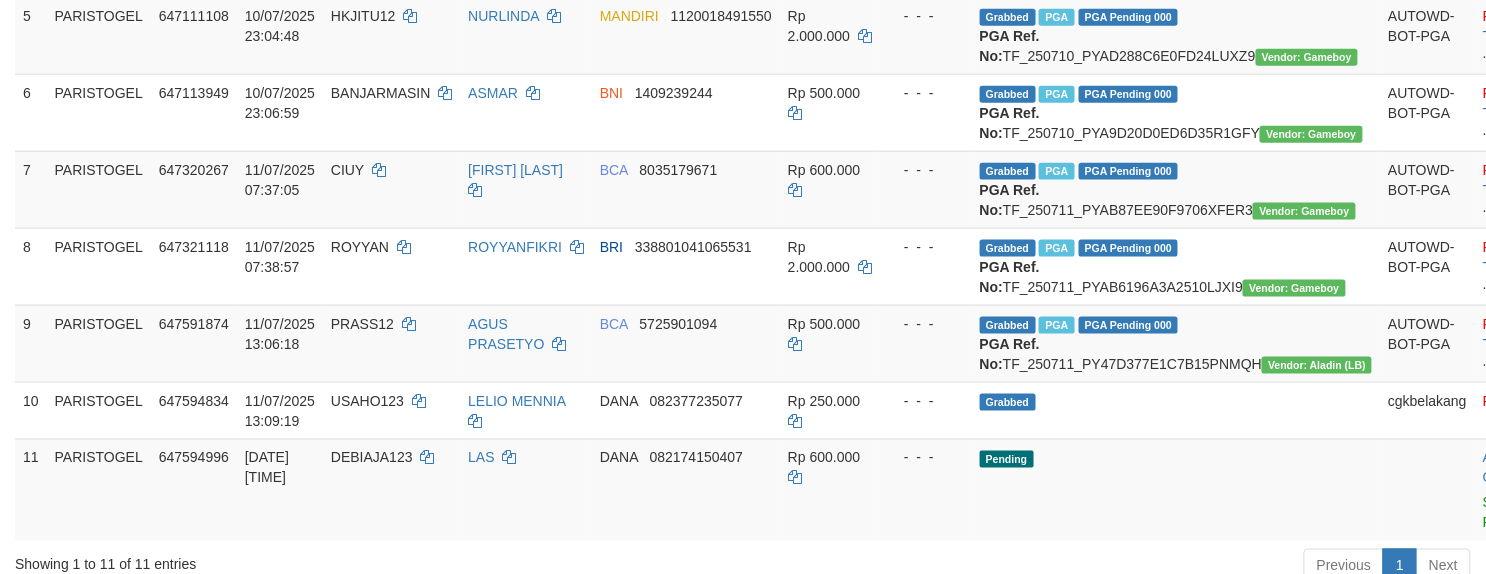 scroll, scrollTop: 1333, scrollLeft: 0, axis: vertical 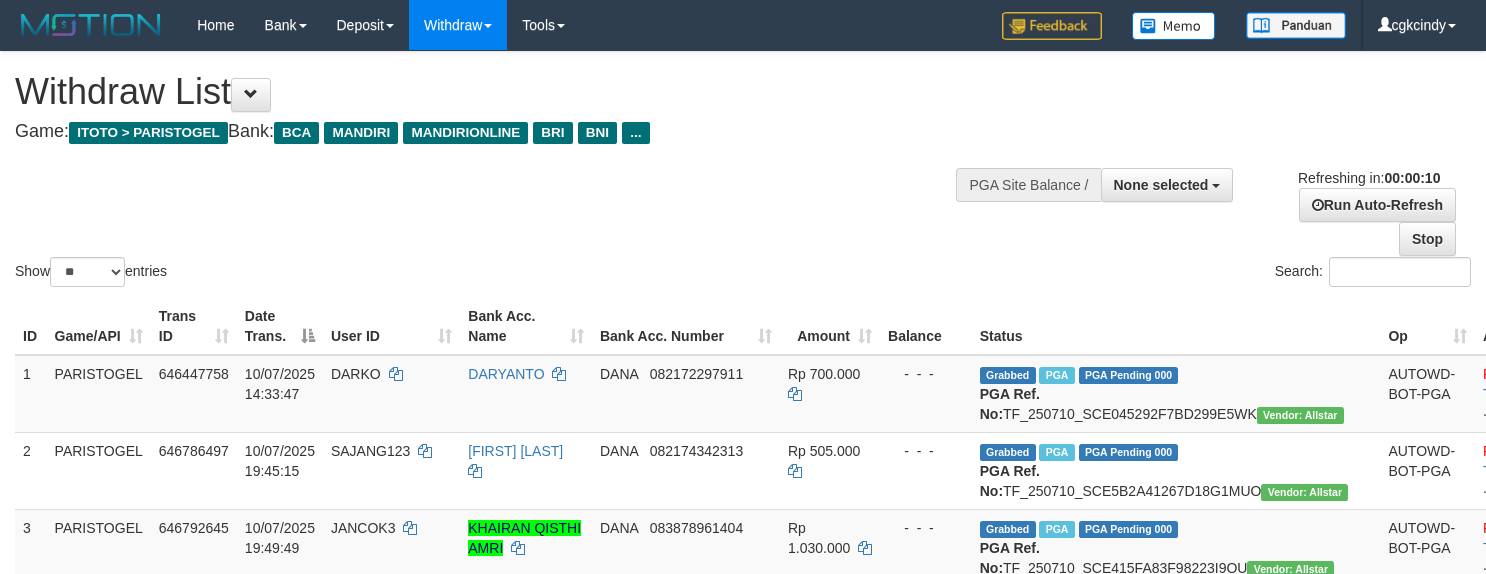 select 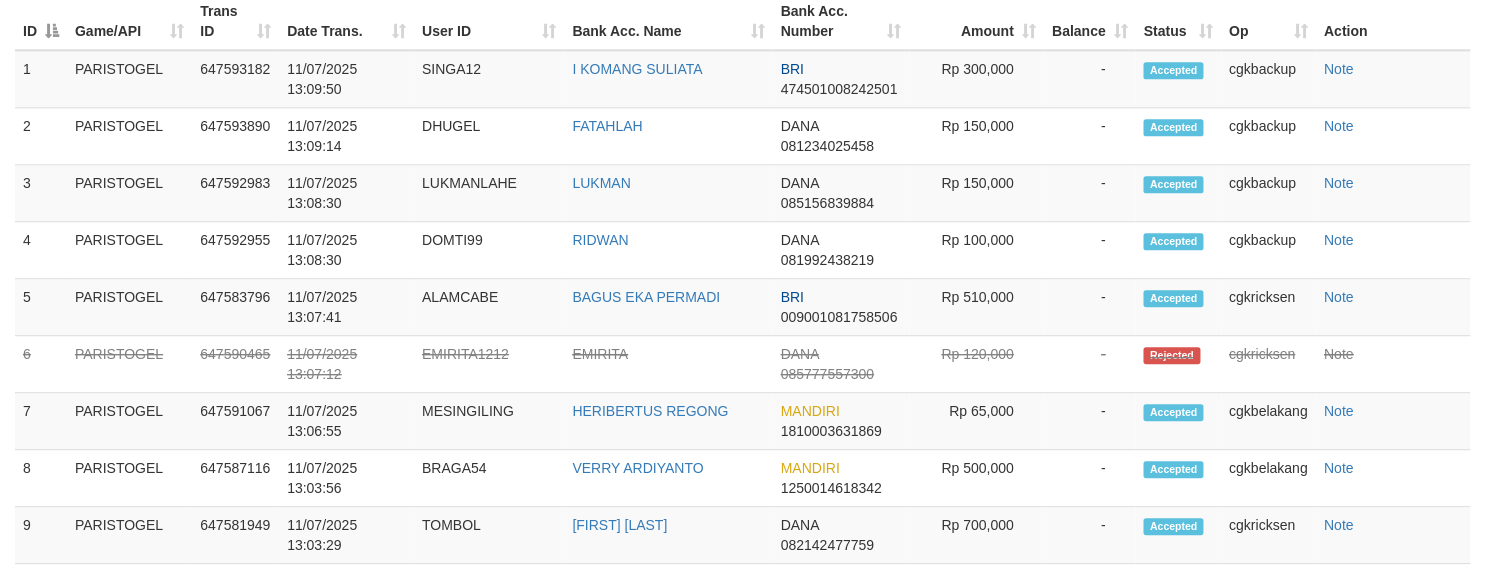 scroll, scrollTop: 1146, scrollLeft: 0, axis: vertical 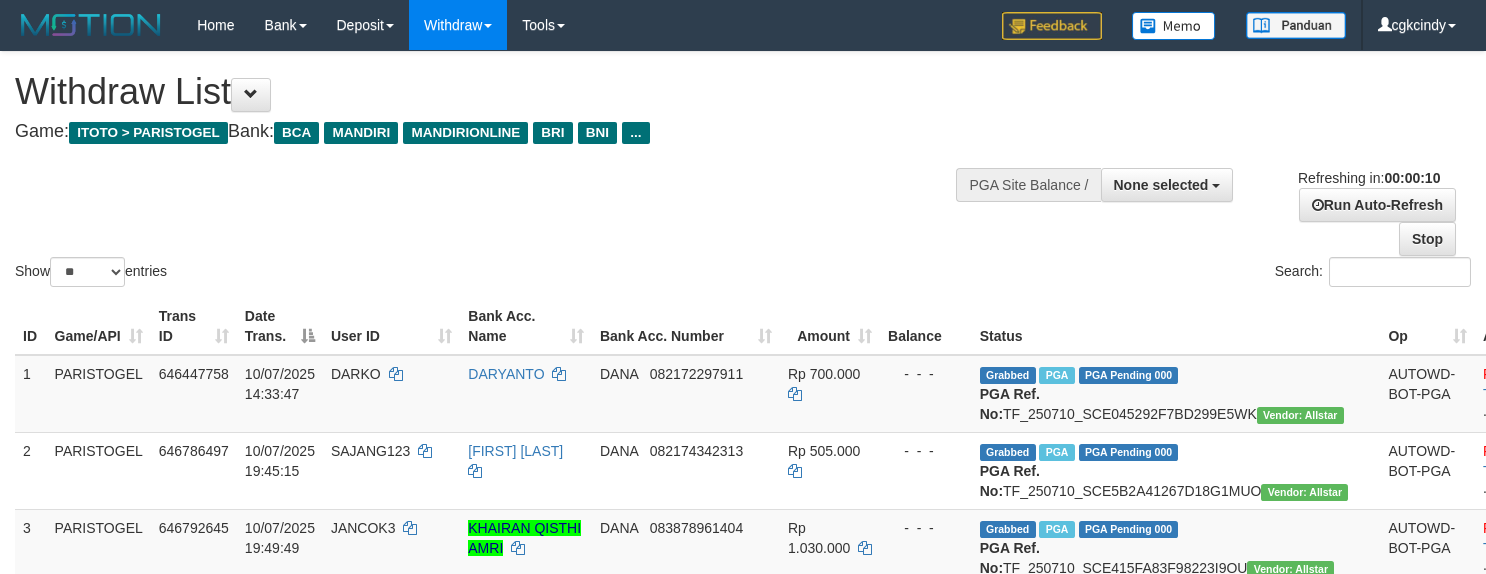 select 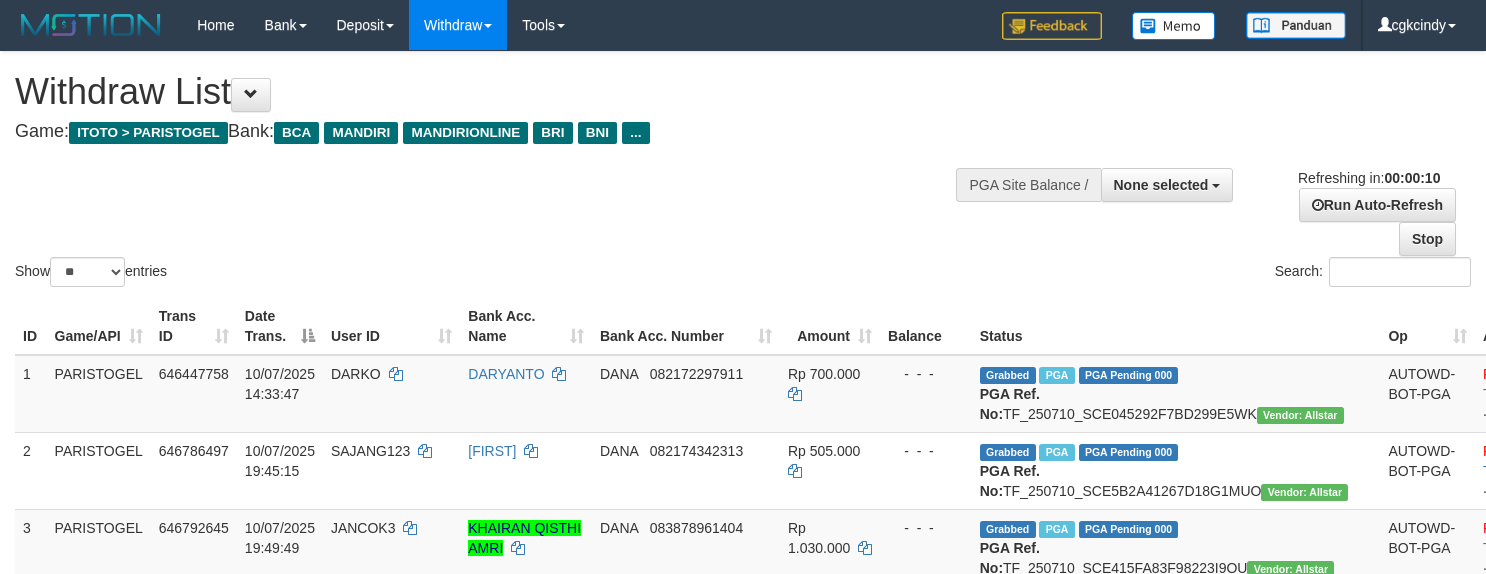 select 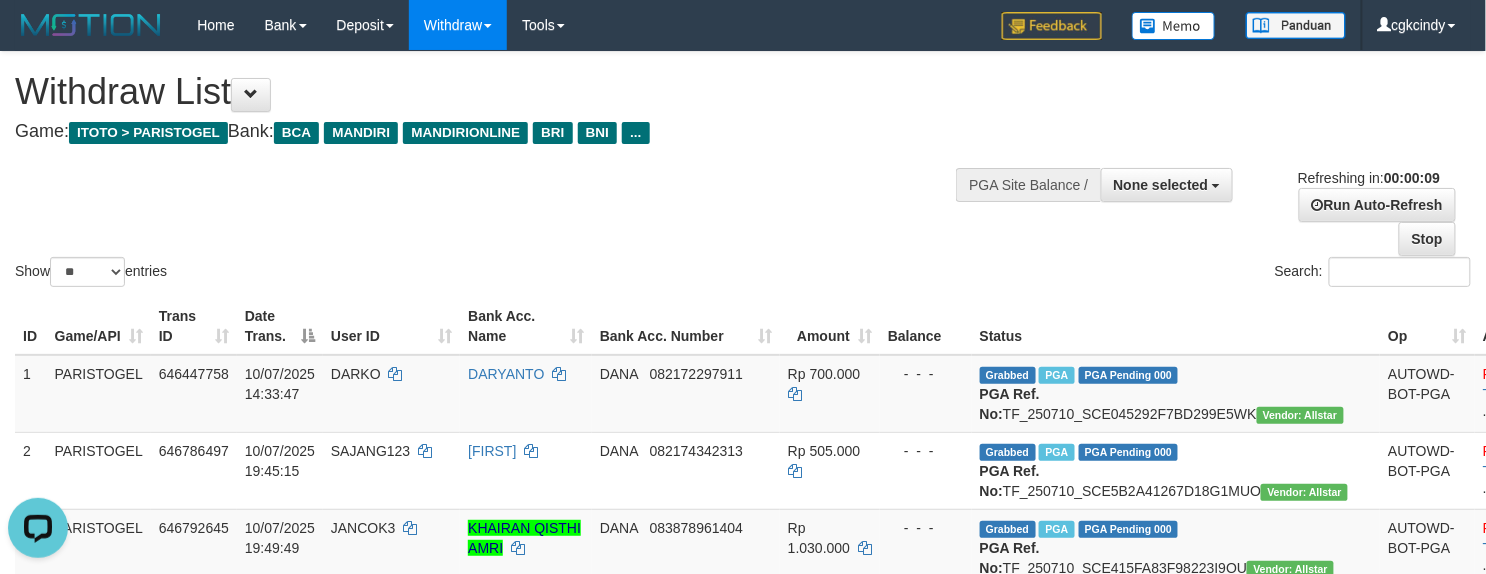 scroll, scrollTop: 0, scrollLeft: 0, axis: both 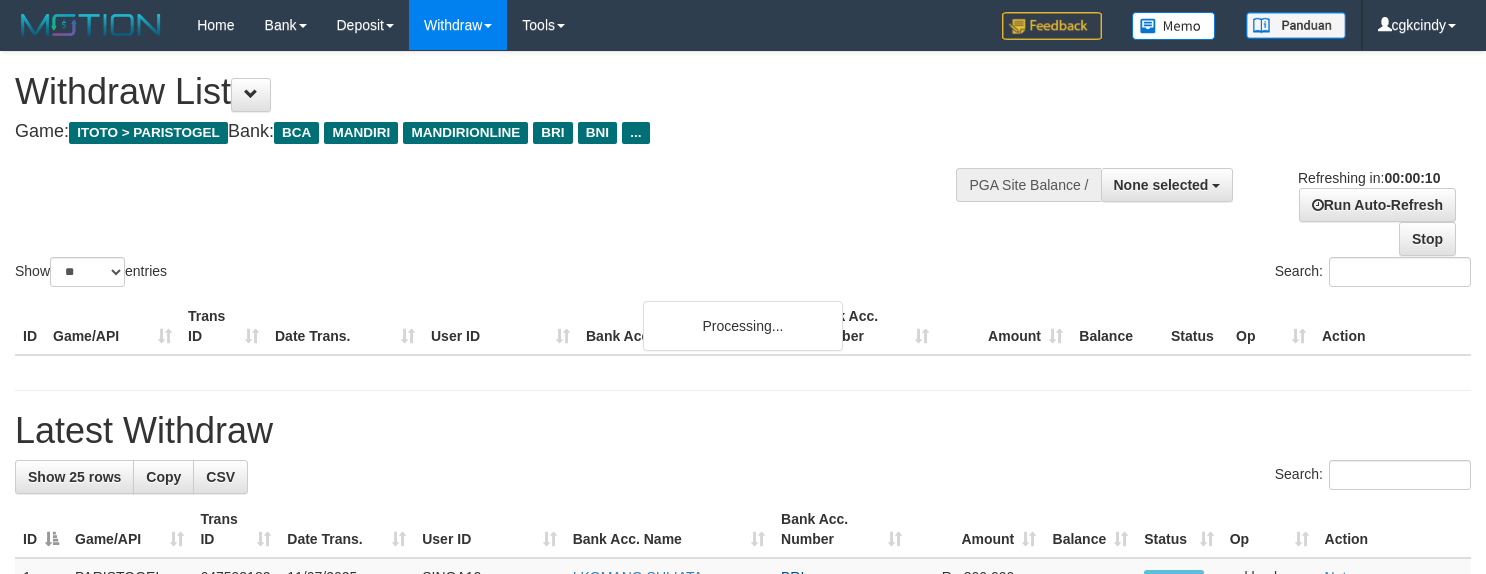 select 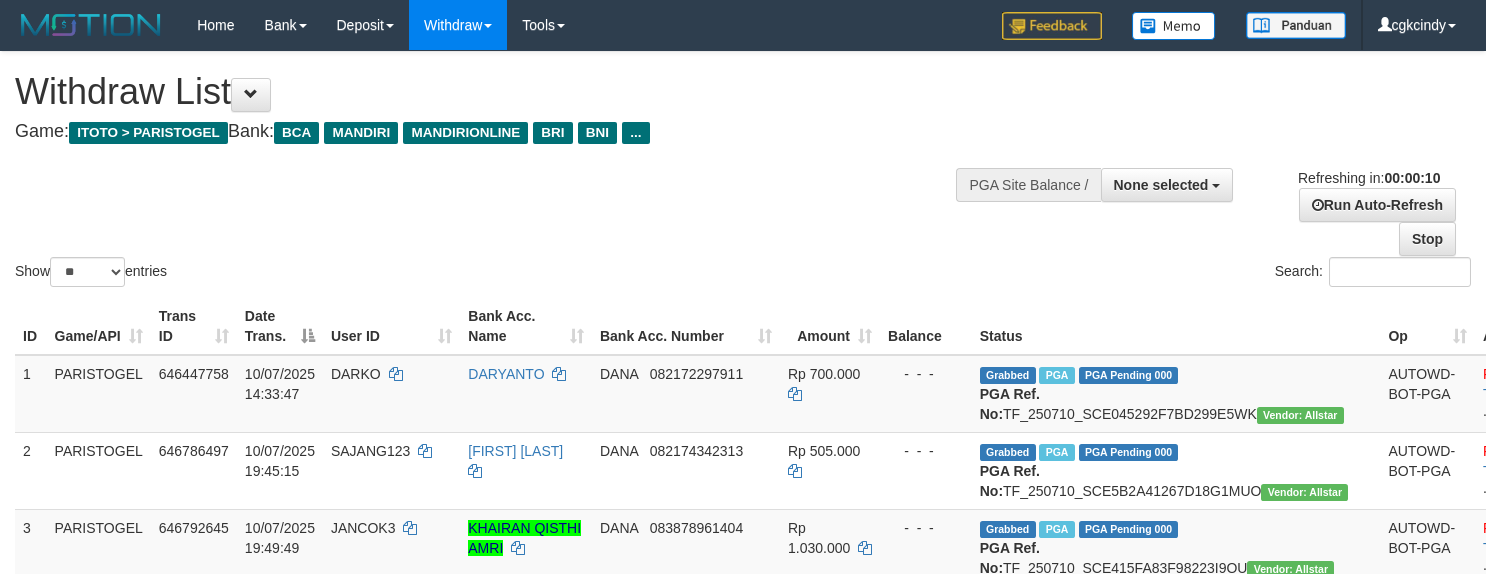 select 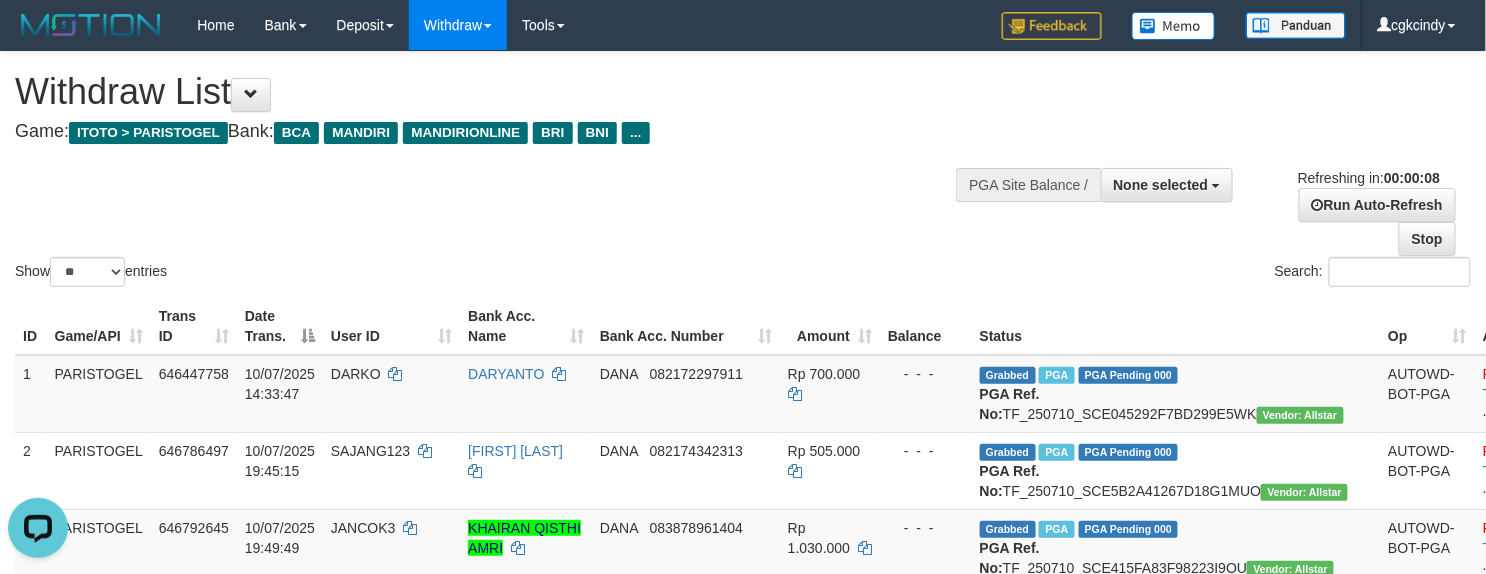 scroll, scrollTop: 0, scrollLeft: 0, axis: both 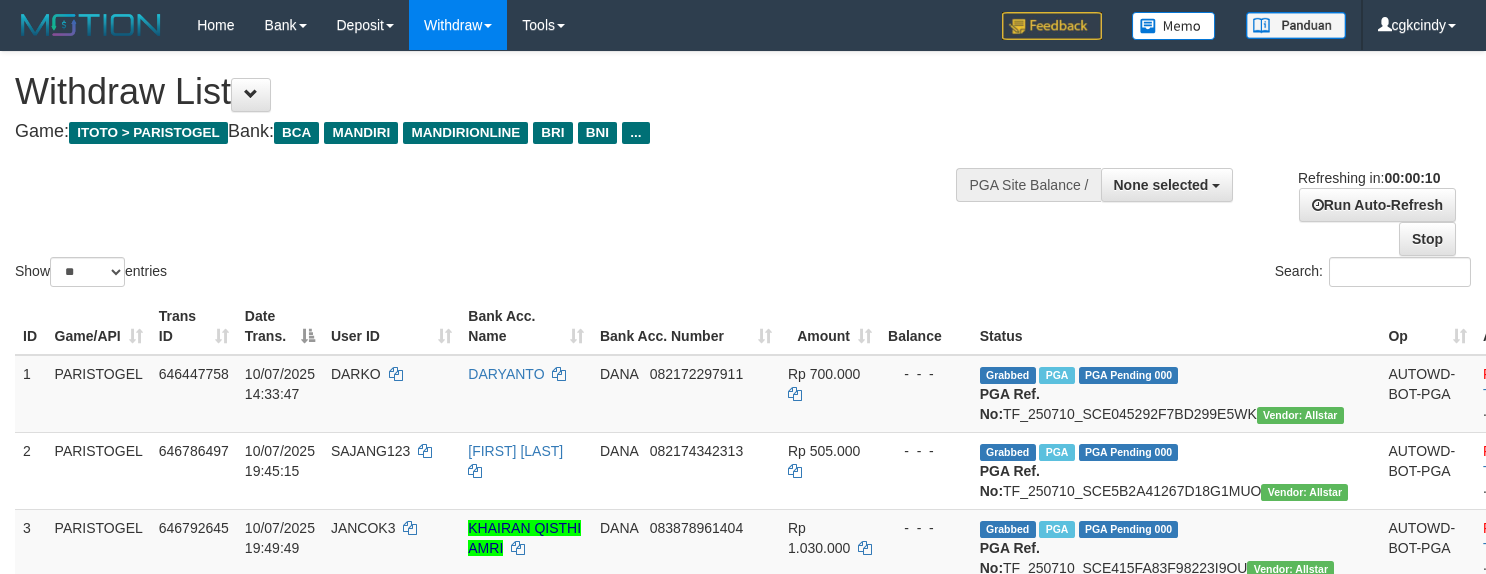 select 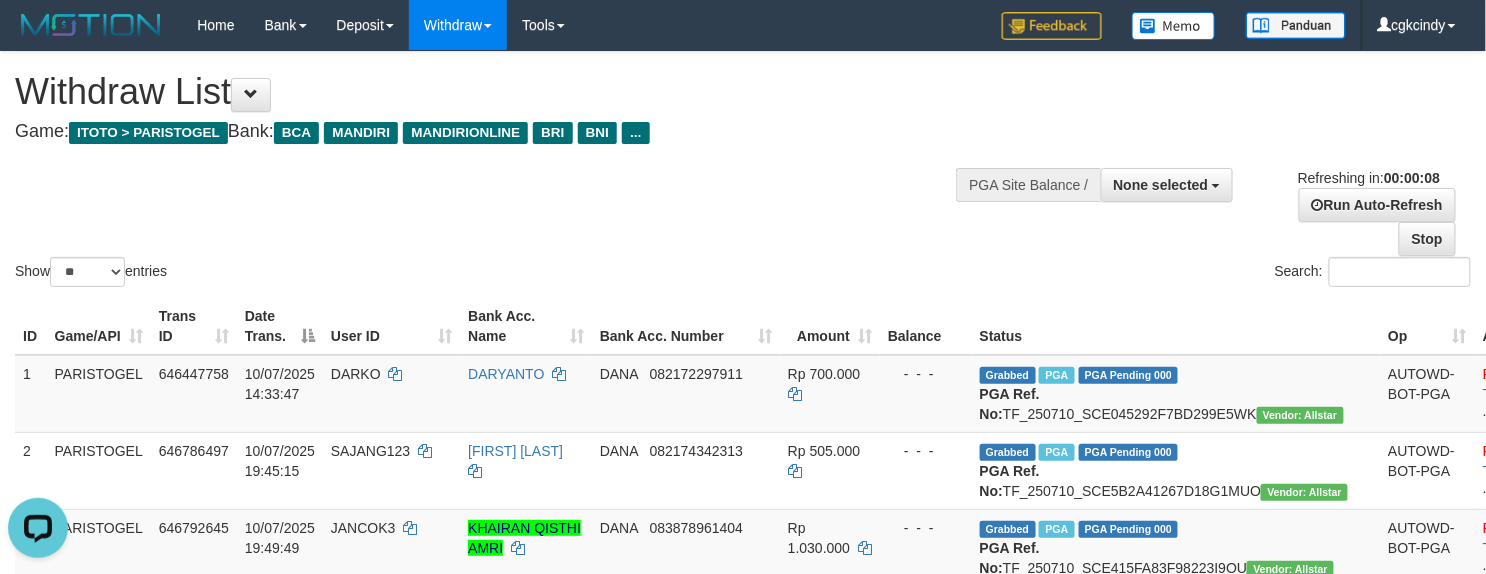 scroll, scrollTop: 0, scrollLeft: 0, axis: both 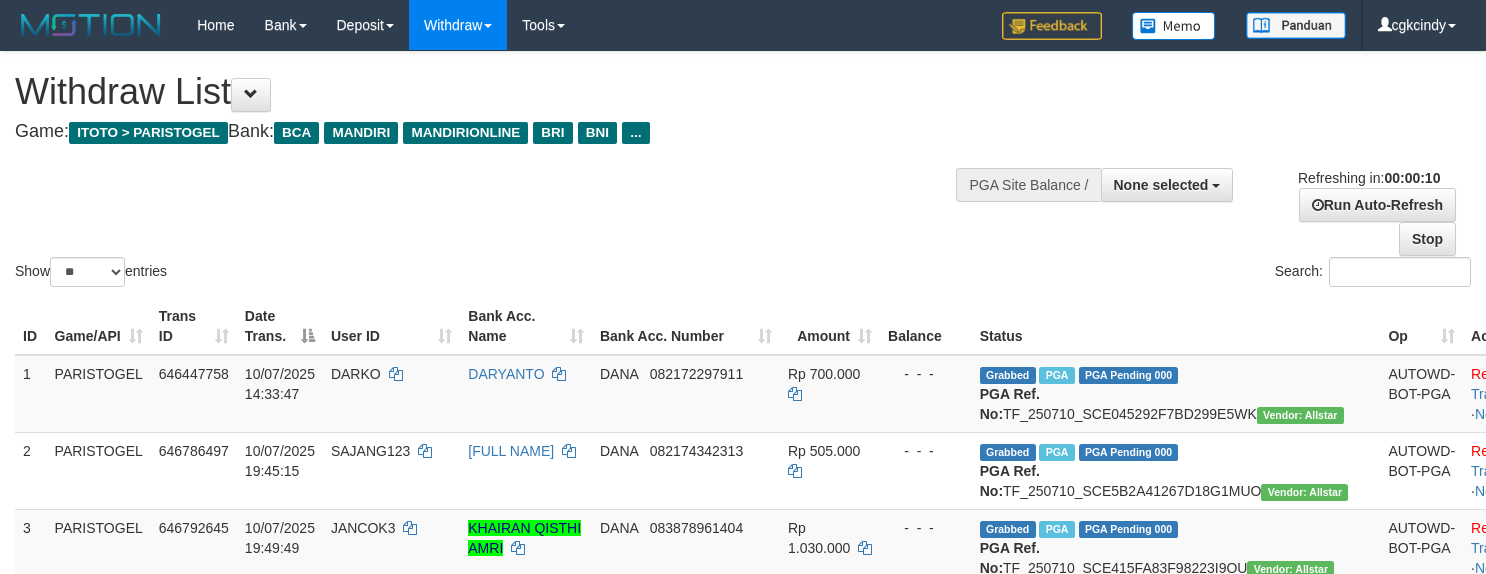 select 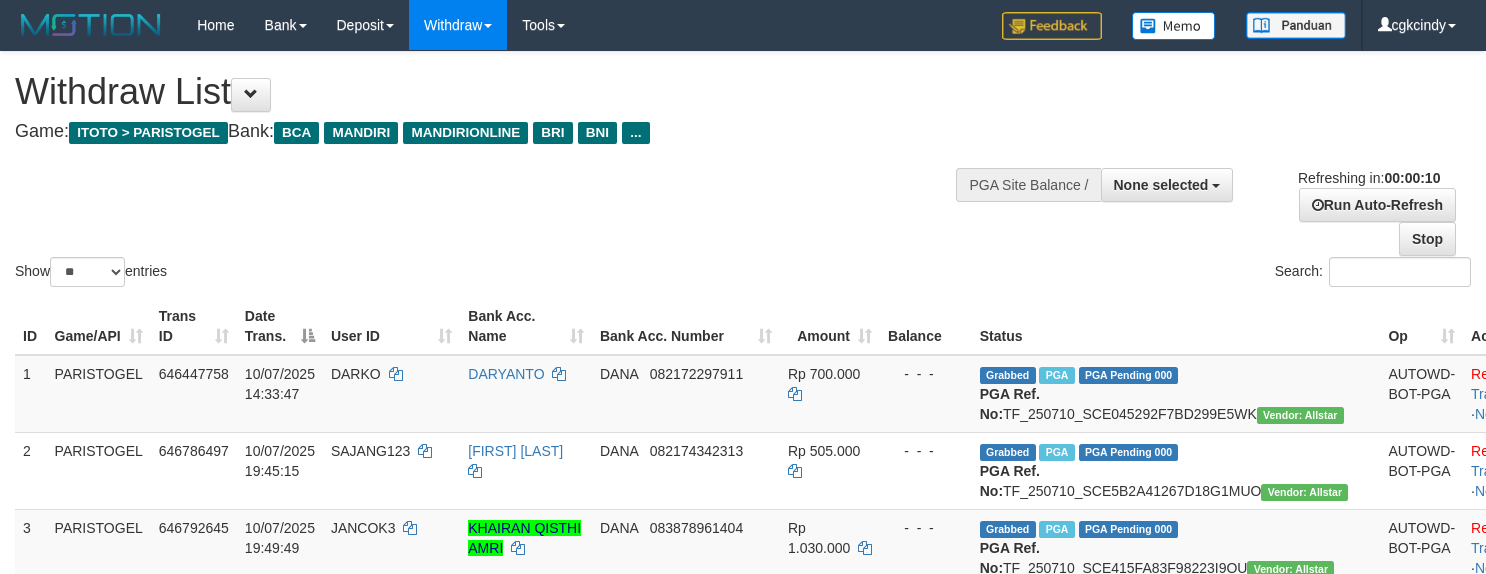 select 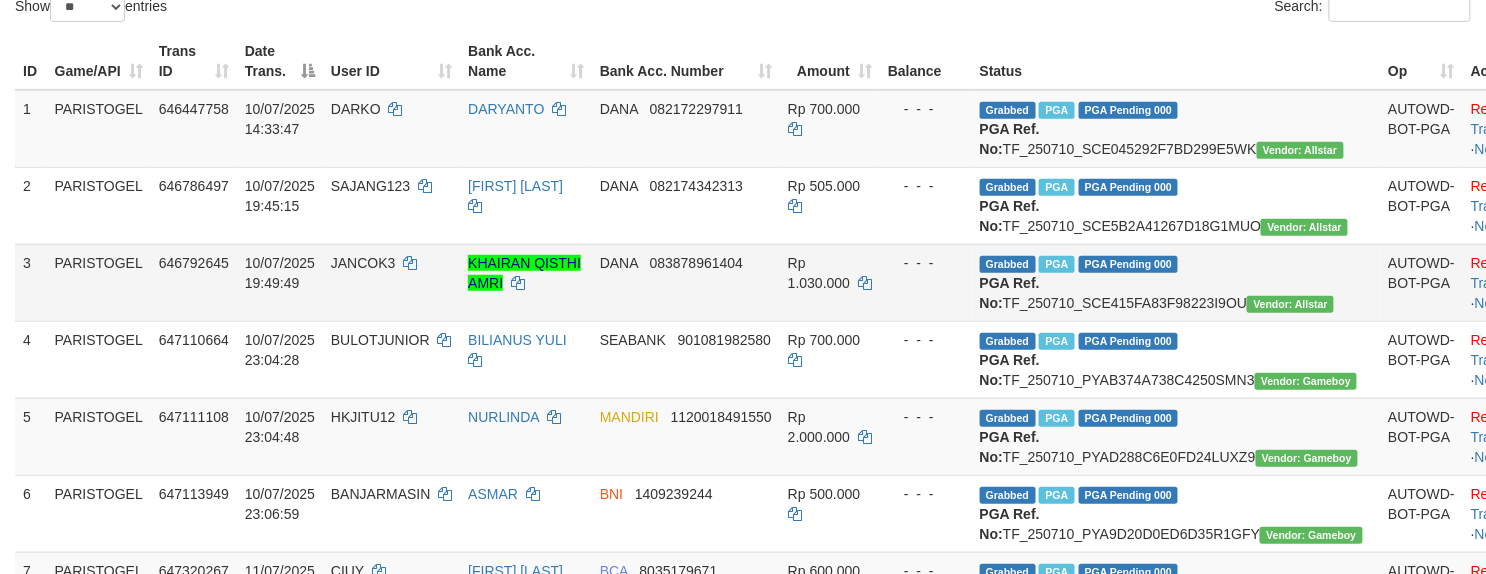 scroll, scrollTop: 266, scrollLeft: 0, axis: vertical 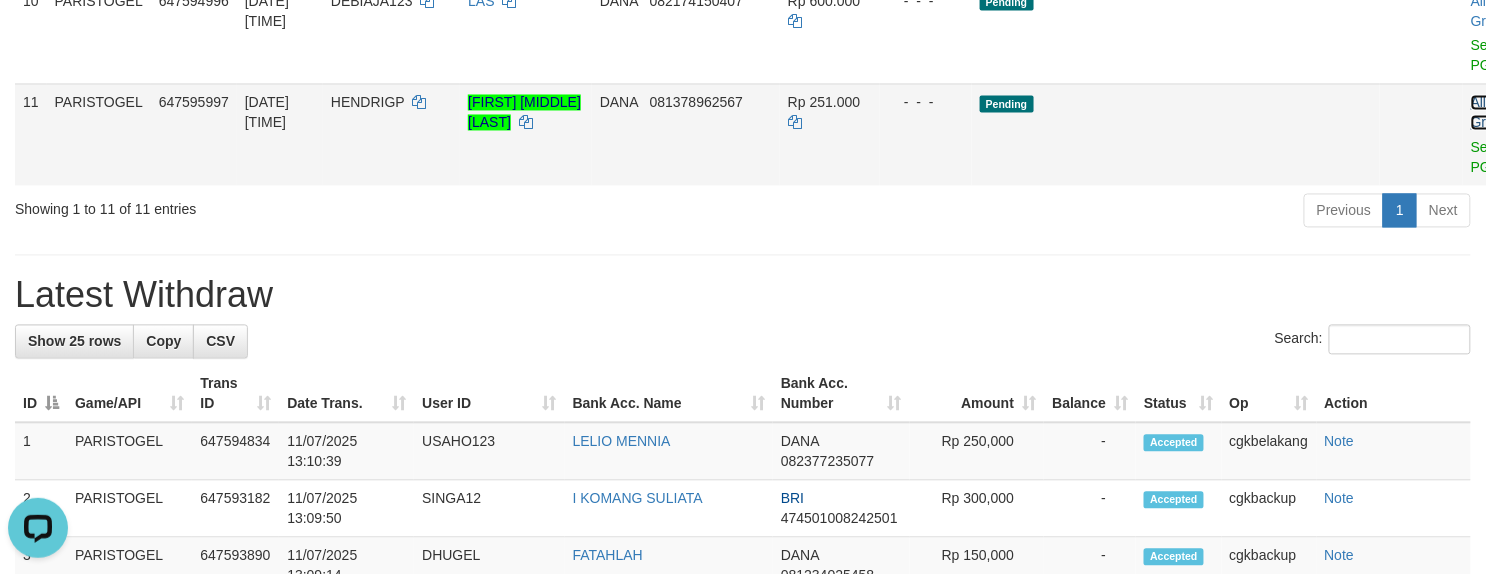 click on "Allow Grab" at bounding box center [1487, 113] 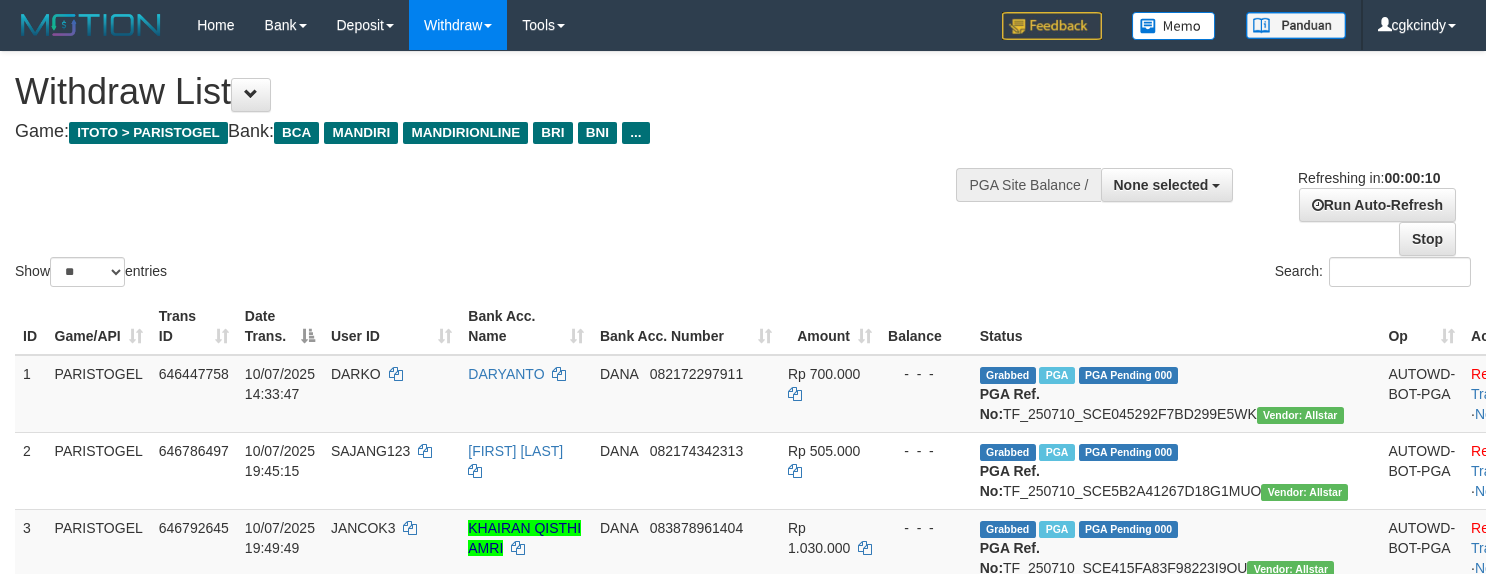 select 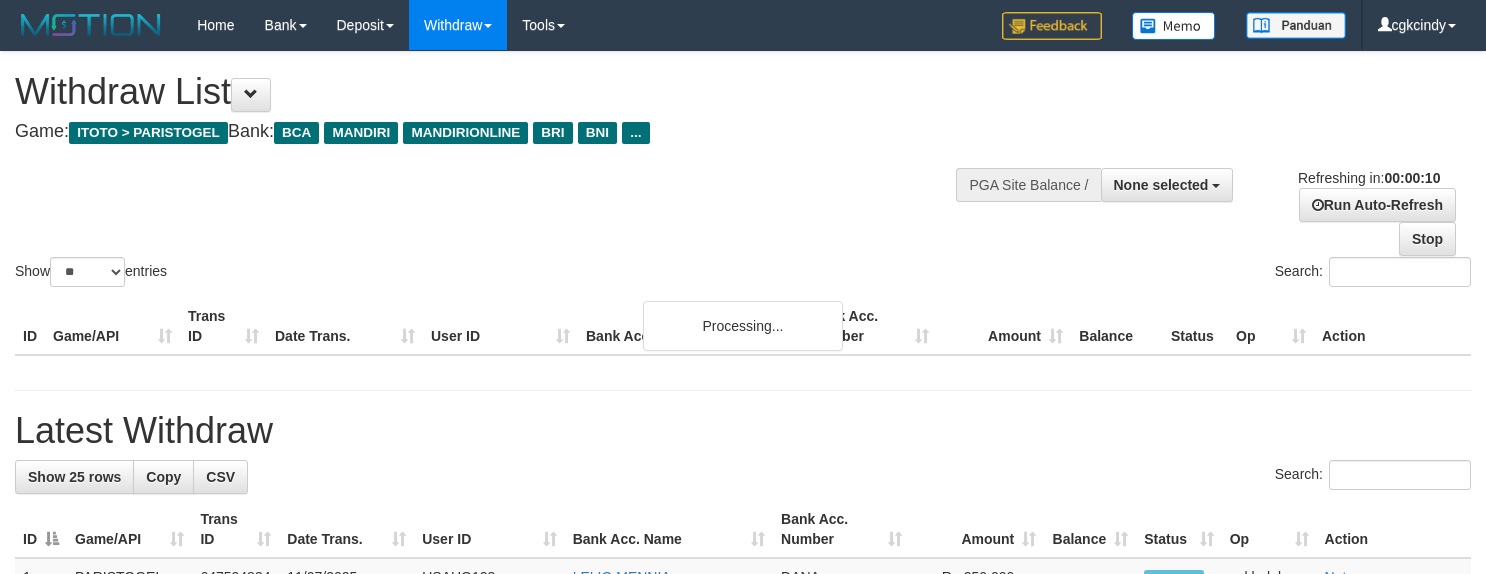 select 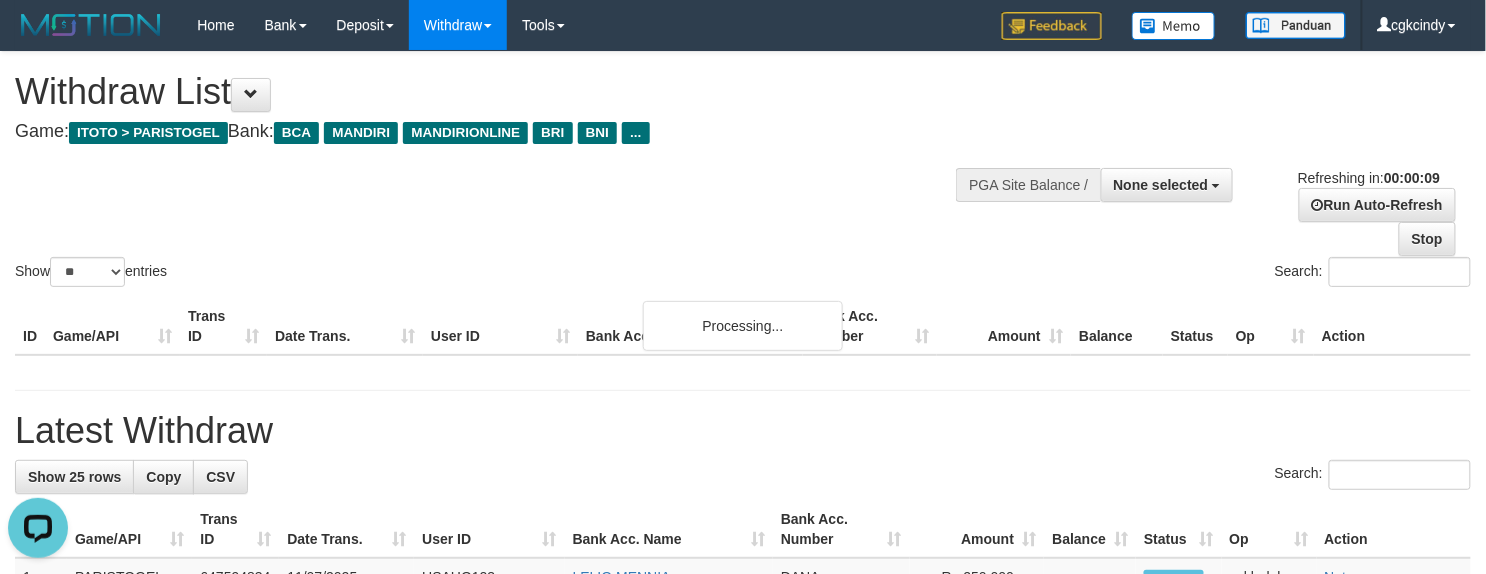 scroll, scrollTop: 0, scrollLeft: 0, axis: both 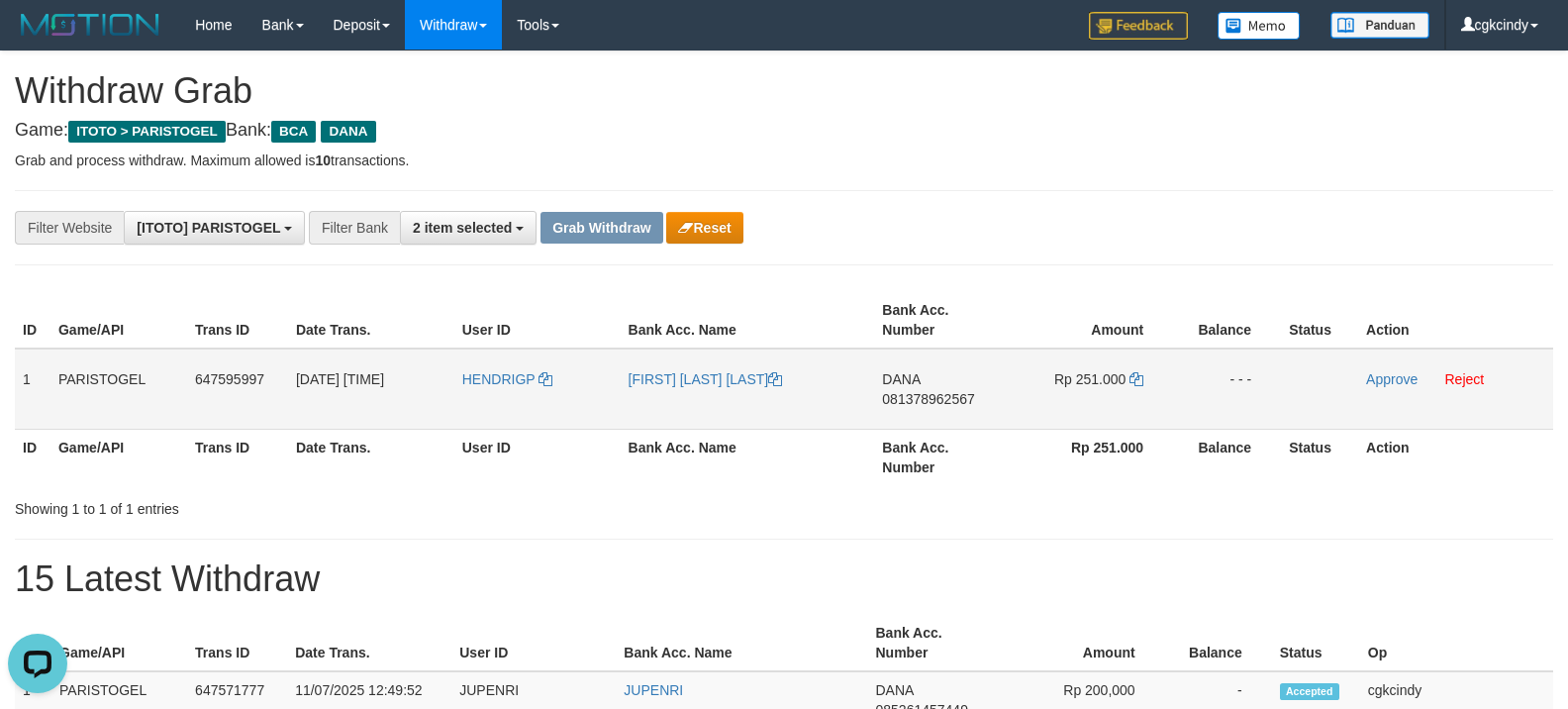 click on "HENDRIGP" at bounding box center [538, 389] 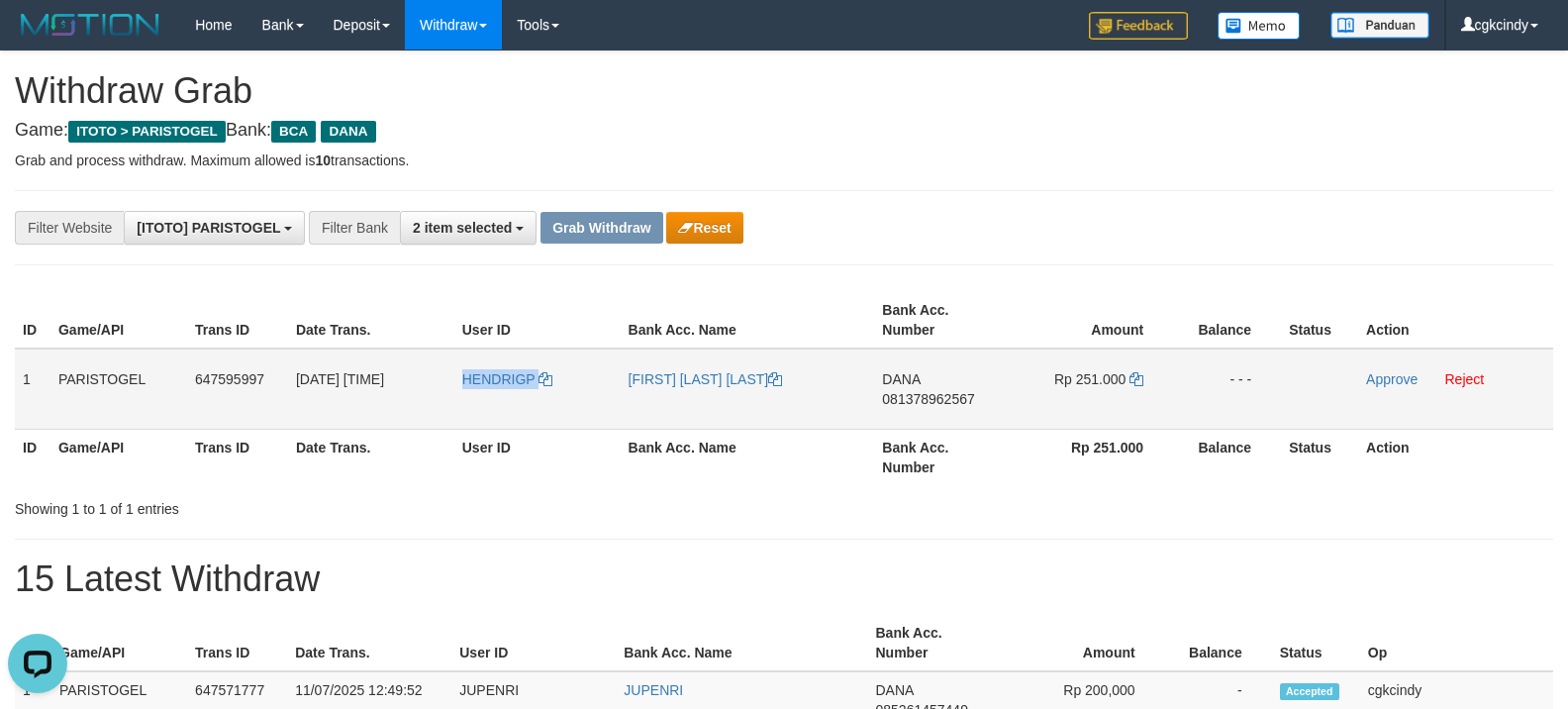 click on "HENDRIGP" at bounding box center [538, 389] 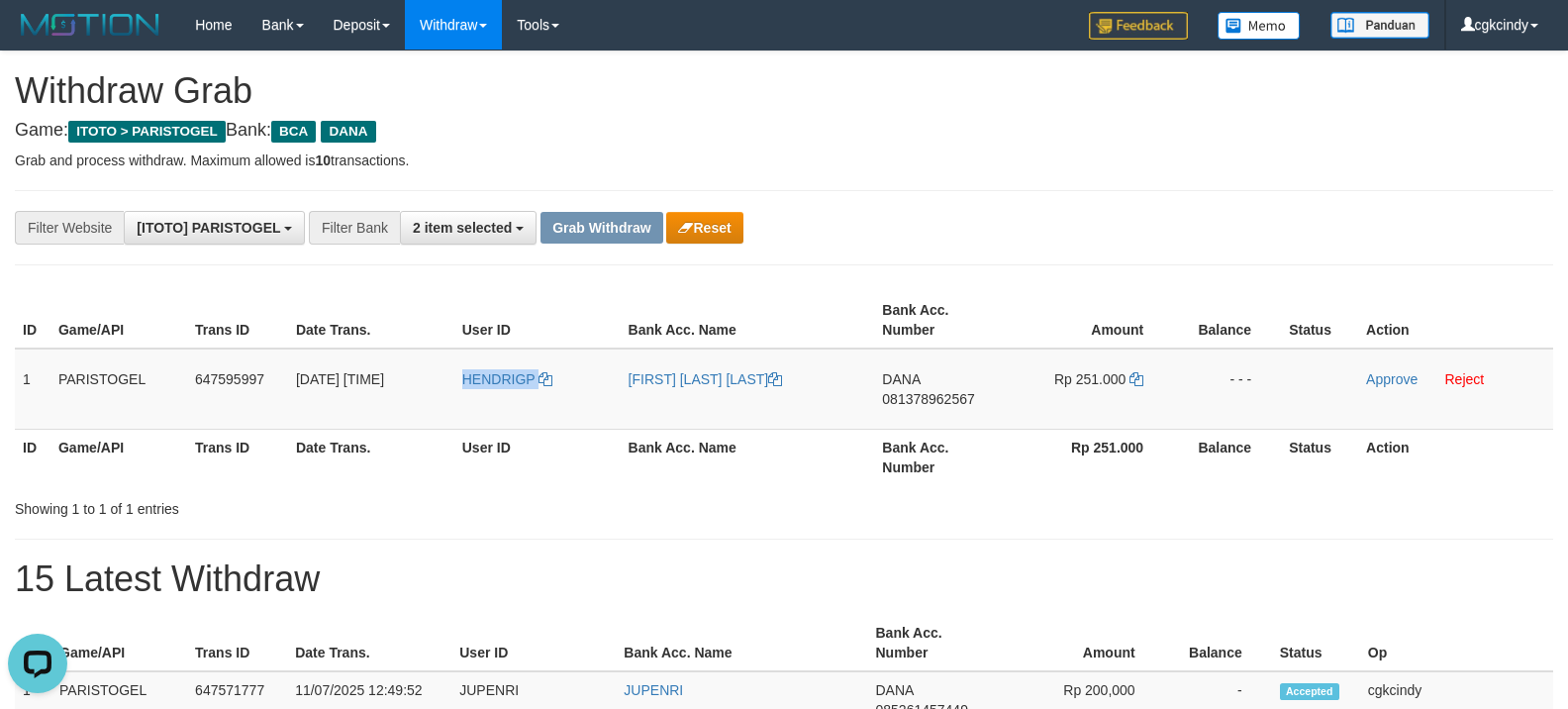 copy on "HENDRIGP" 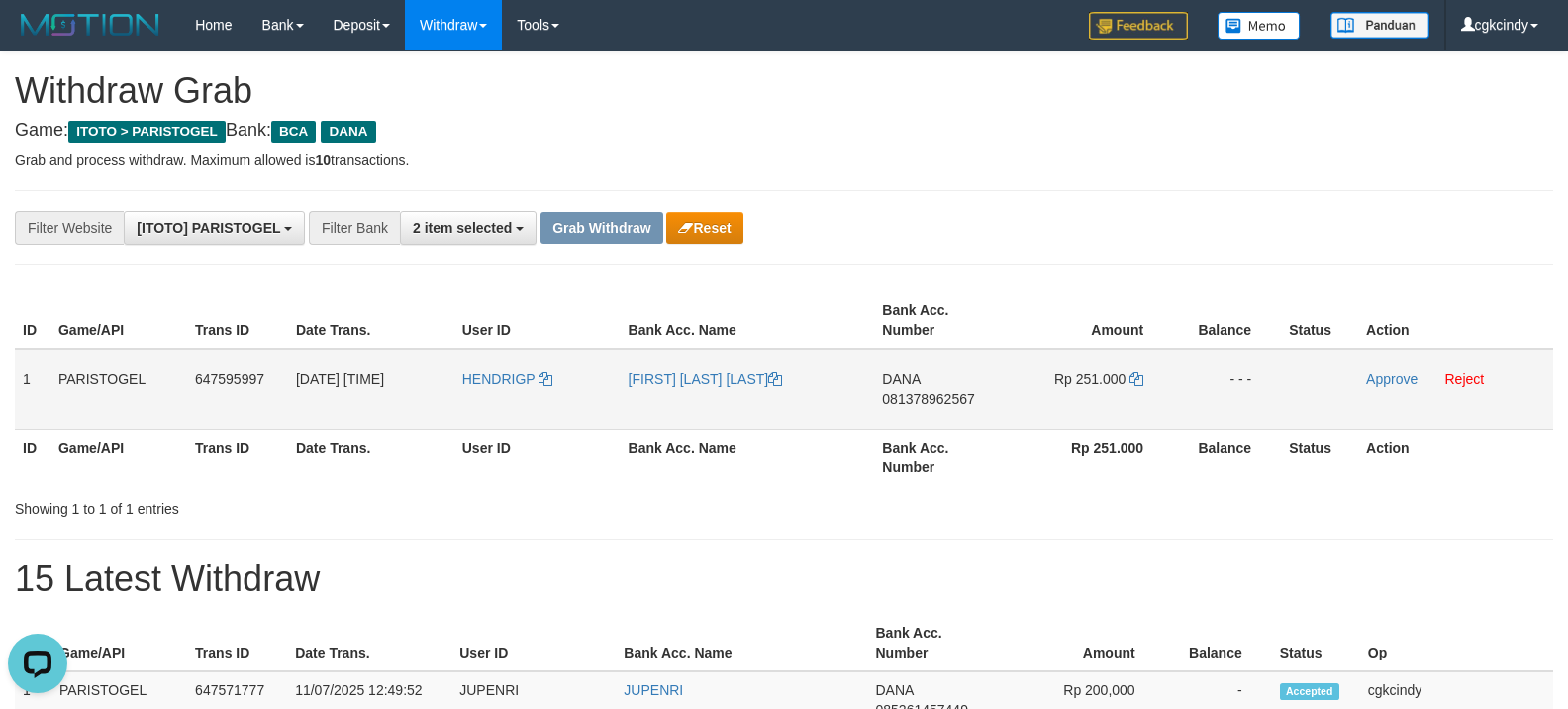 click on "[FIRST] [LAST] [LAST]" at bounding box center [747, 389] 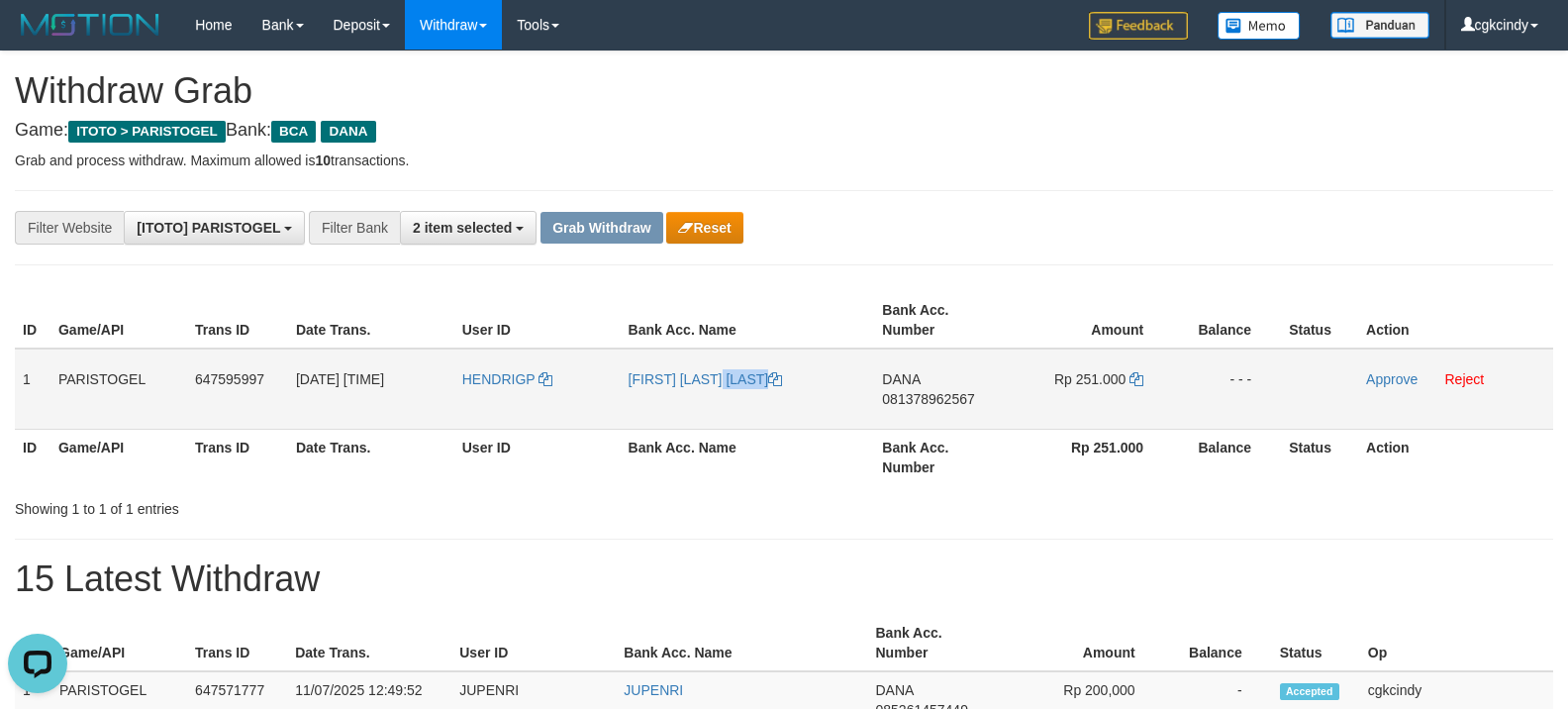 copy on "GUSWAN" 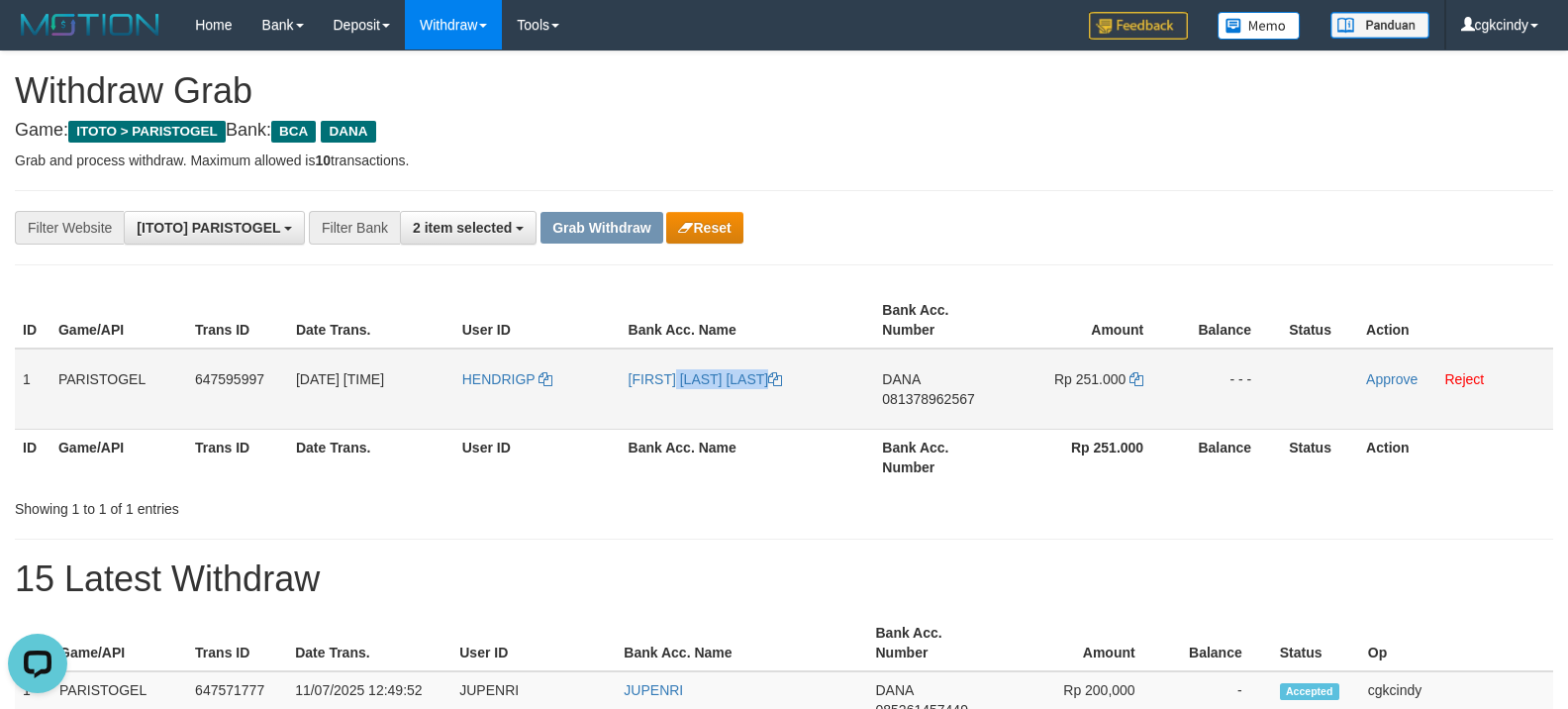 click on "[FIRST] [LAST] [LAST]" at bounding box center (747, 389) 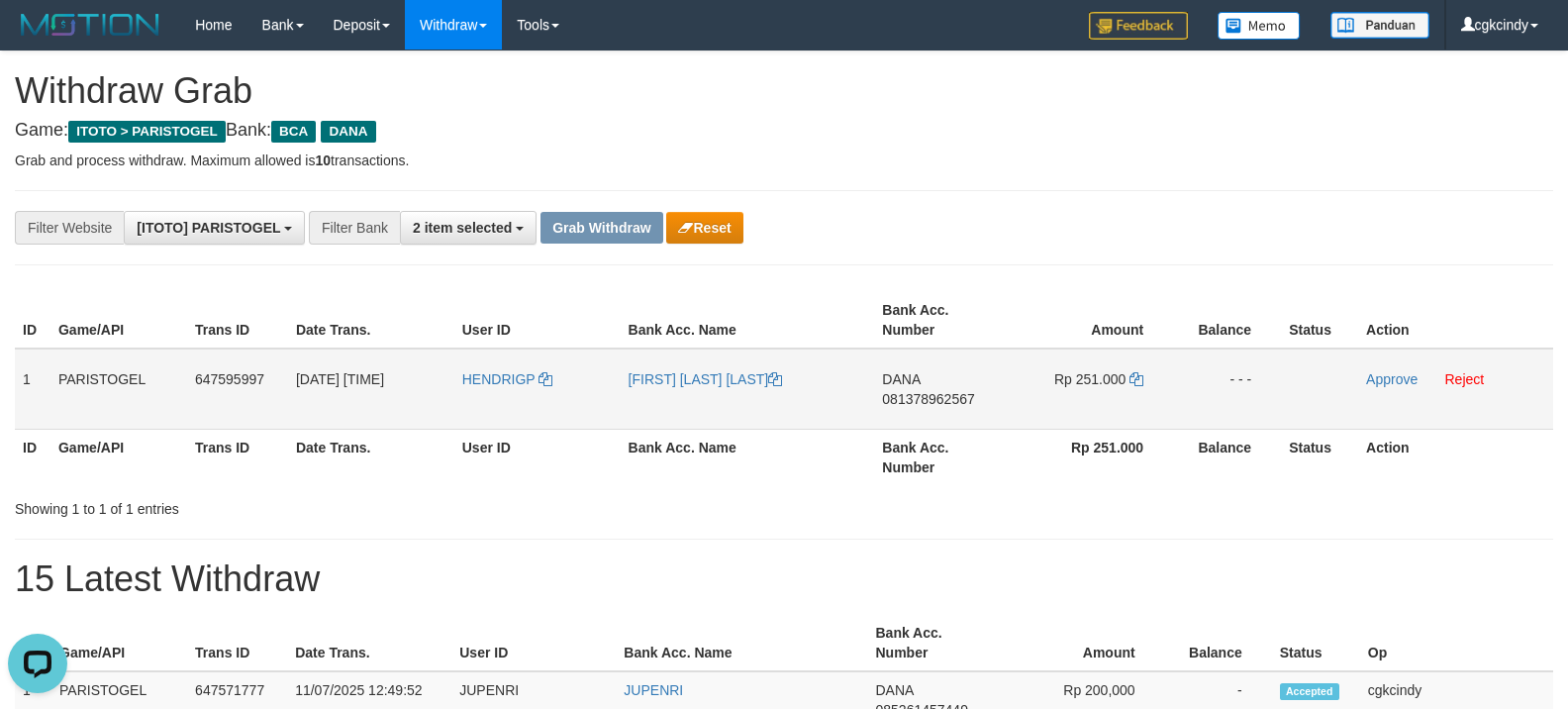 click on "DANA
081378962567" at bounding box center [942, 389] 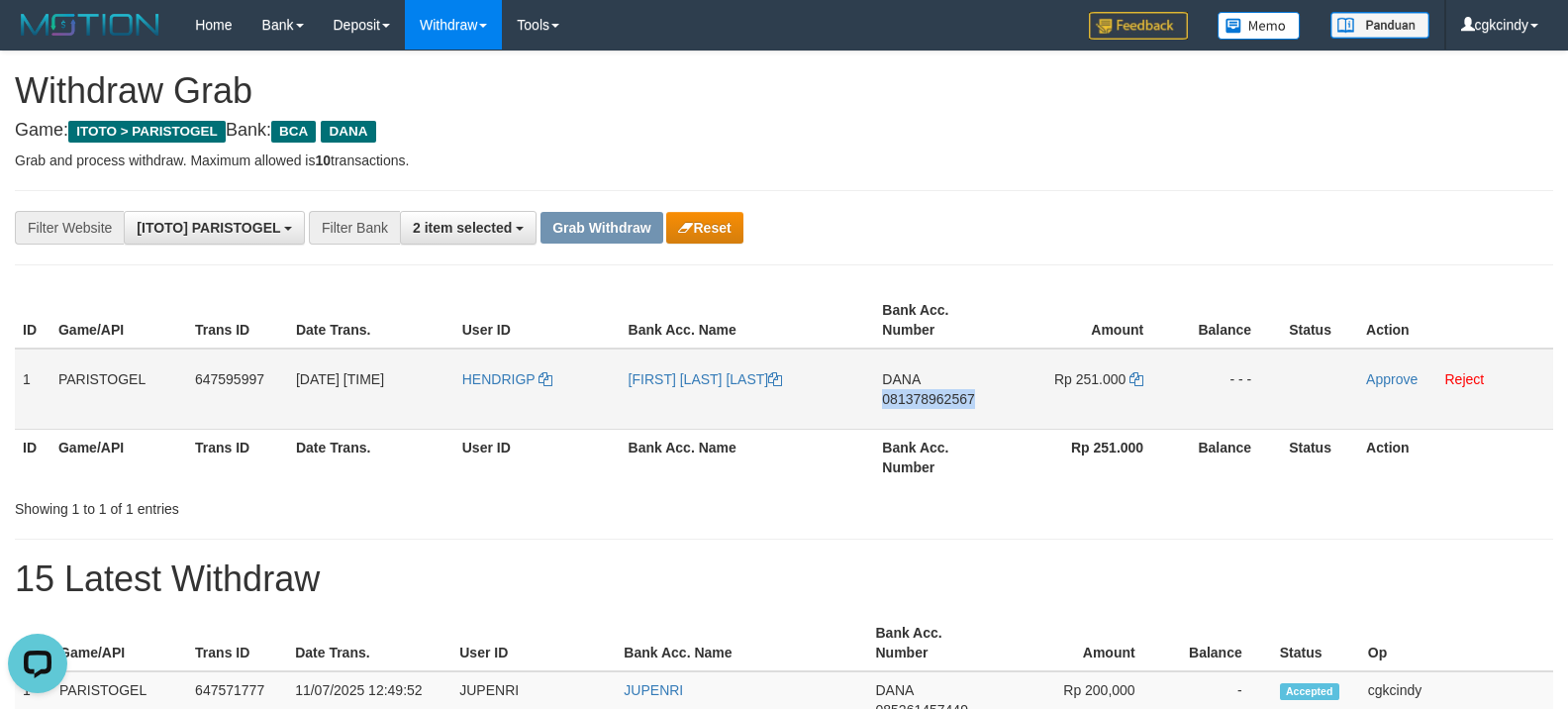 click on "DANA
081378962567" at bounding box center [942, 389] 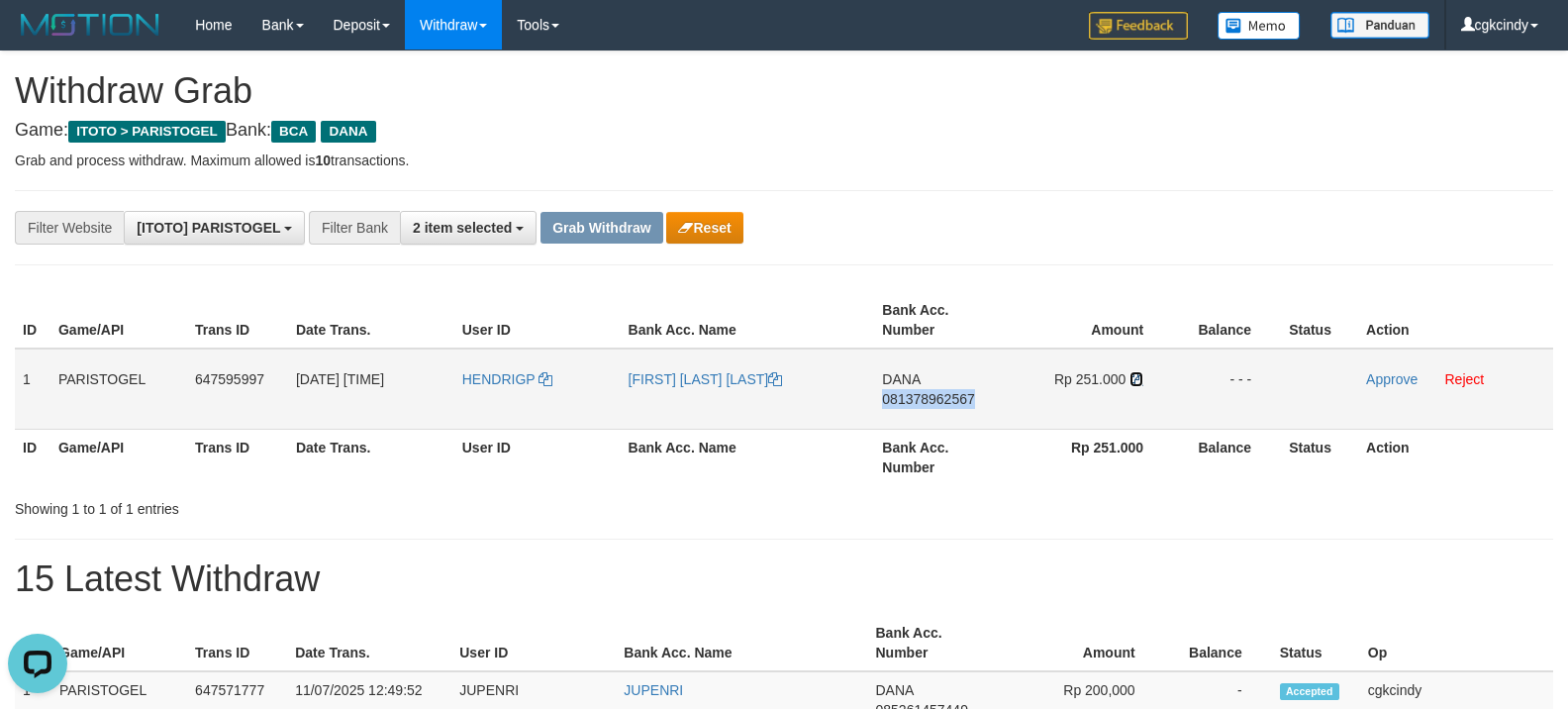 click at bounding box center (1136, 379) 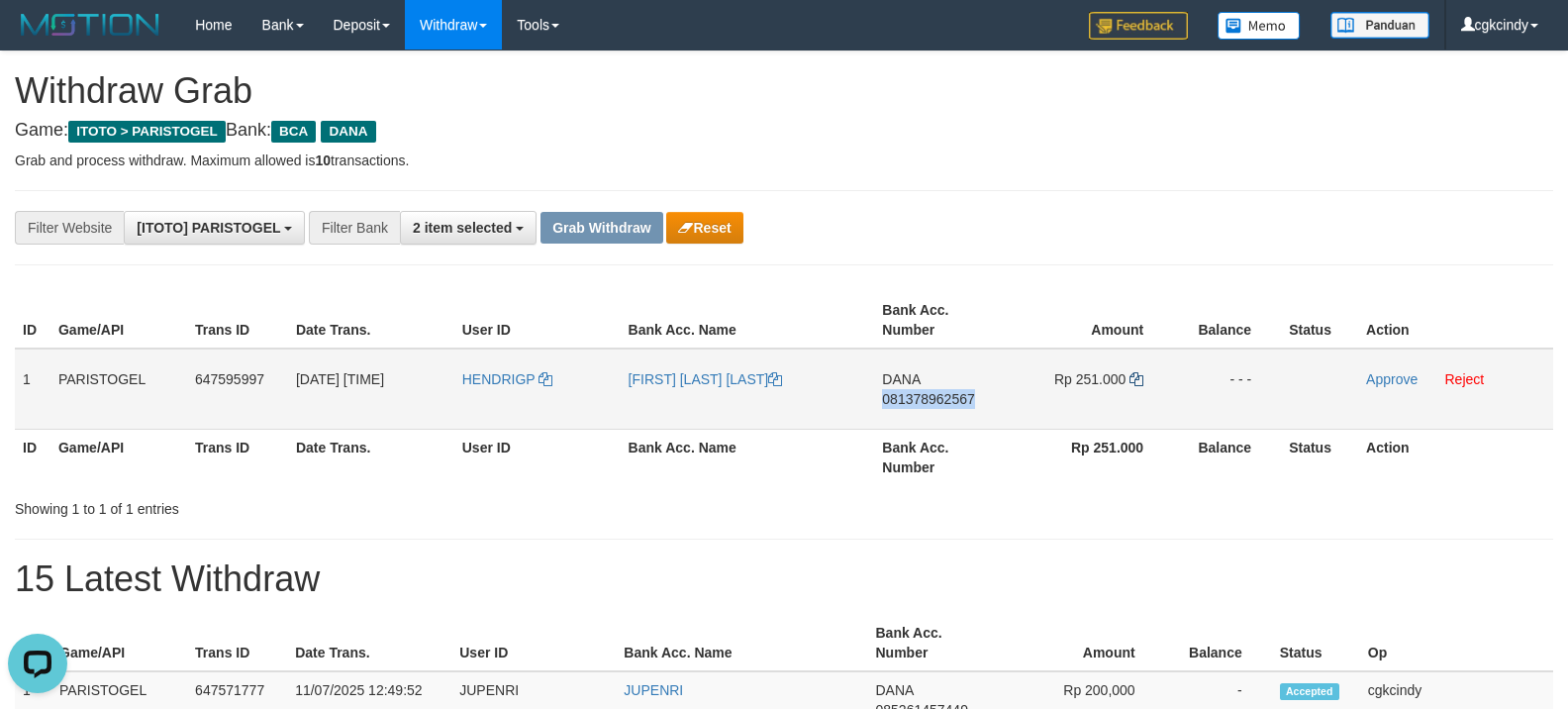 copy on "081378962567" 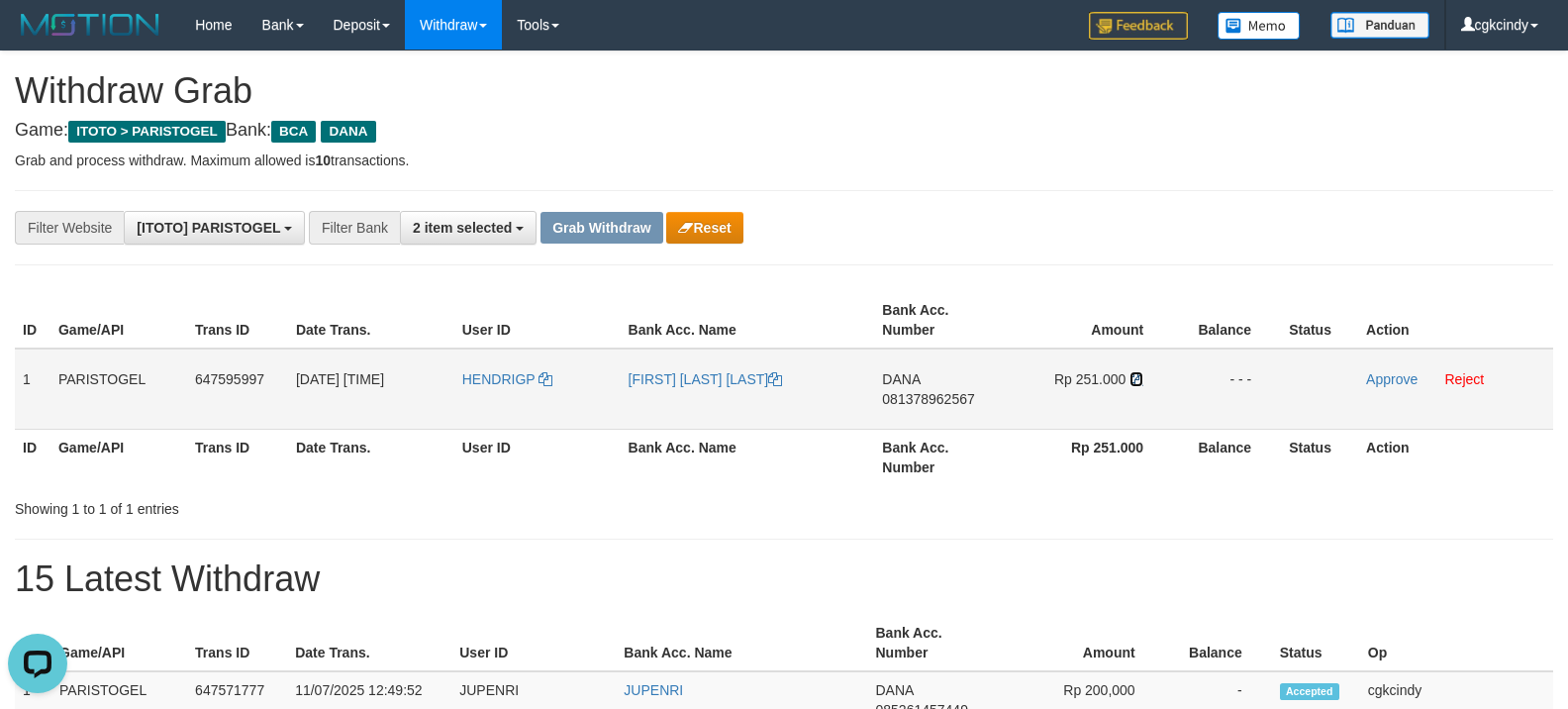 click at bounding box center (1136, 379) 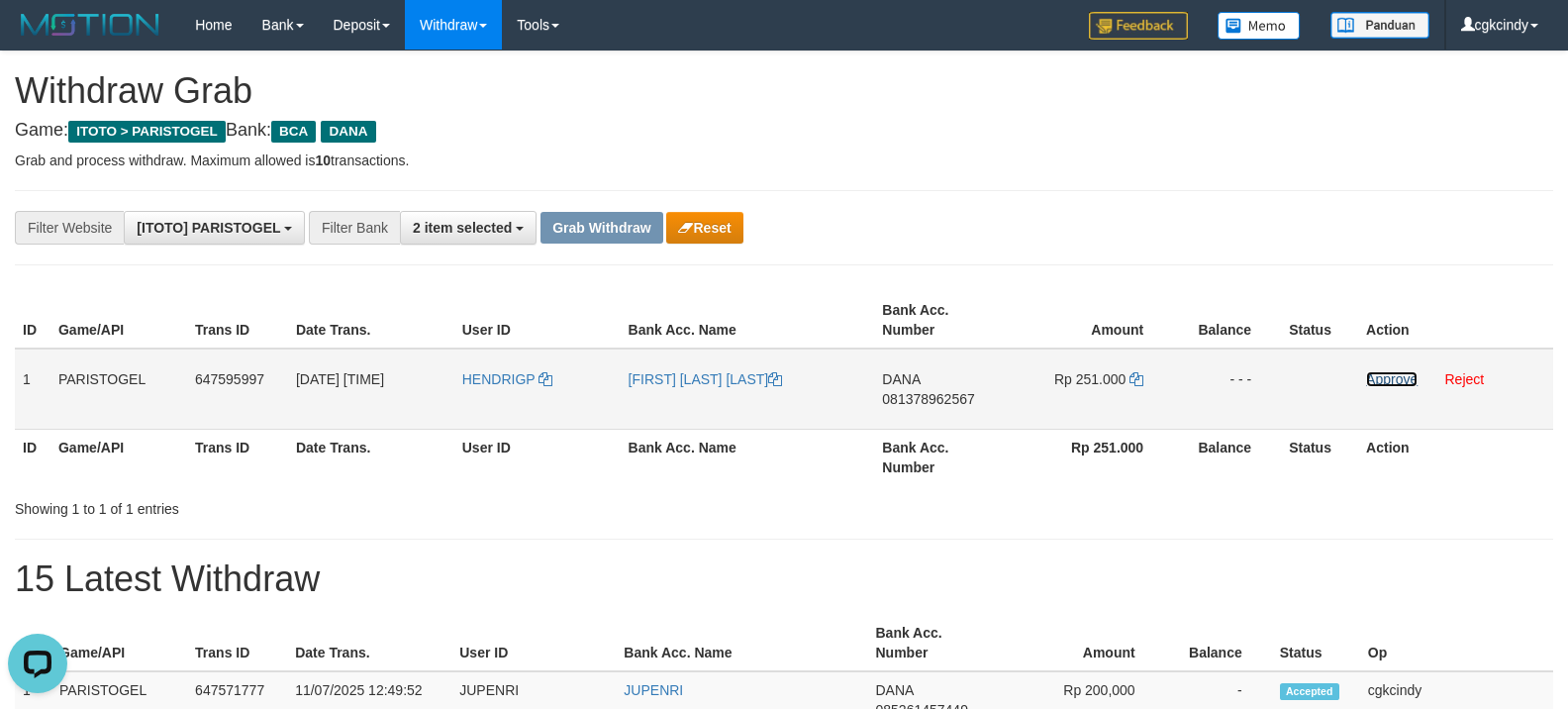 click on "Approve" at bounding box center (1392, 379) 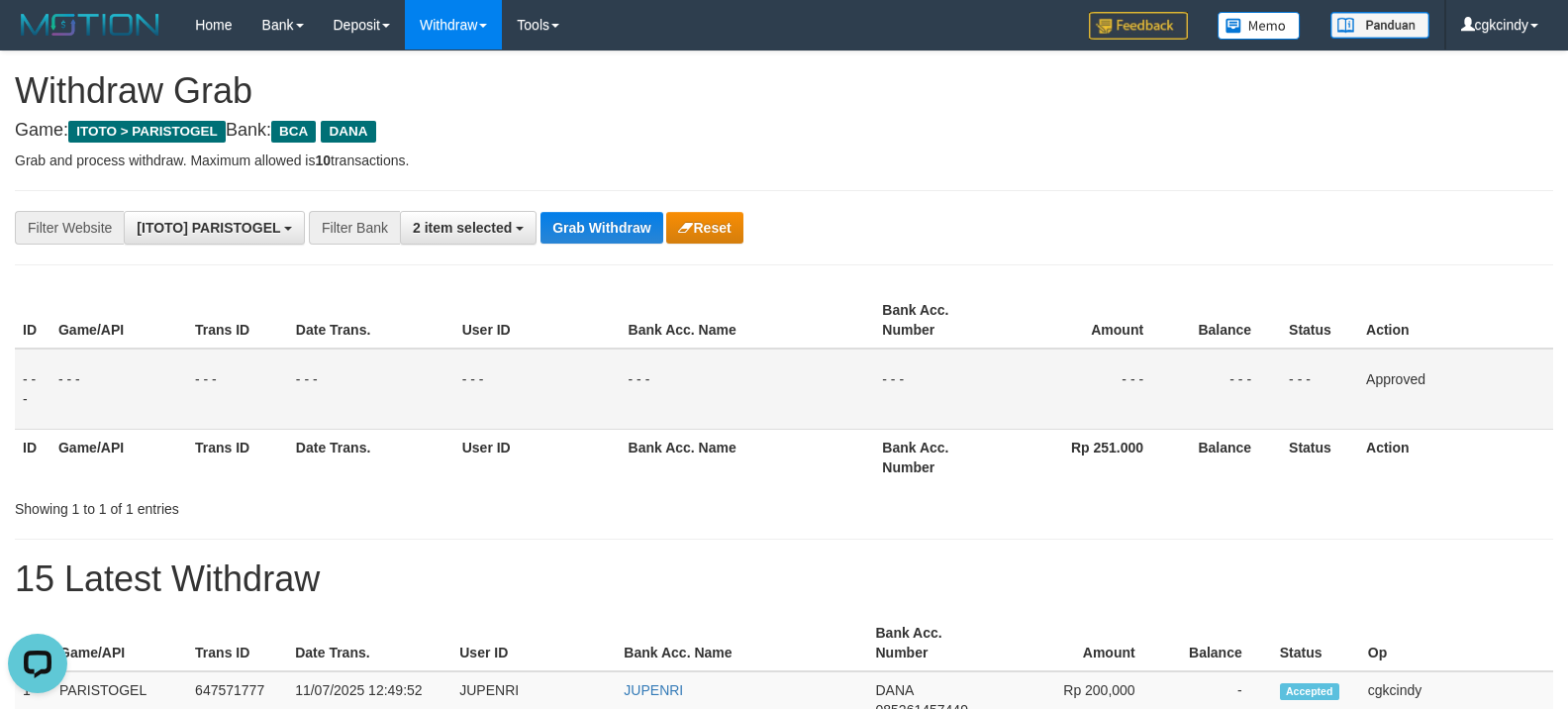 click on "**********" at bounding box center [784, 1053] 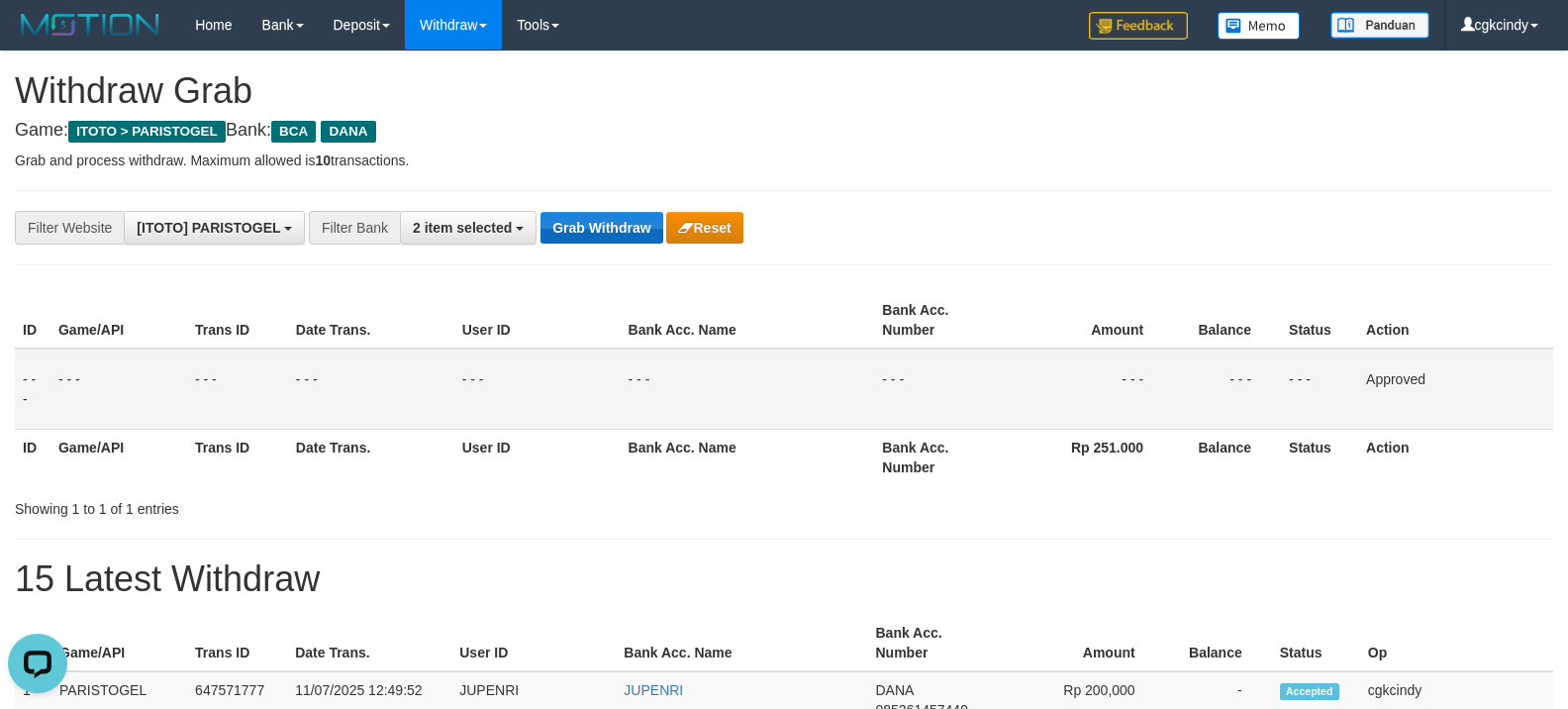 drag, startPoint x: 618, startPoint y: 203, endPoint x: 588, endPoint y: 235, distance: 43.863424 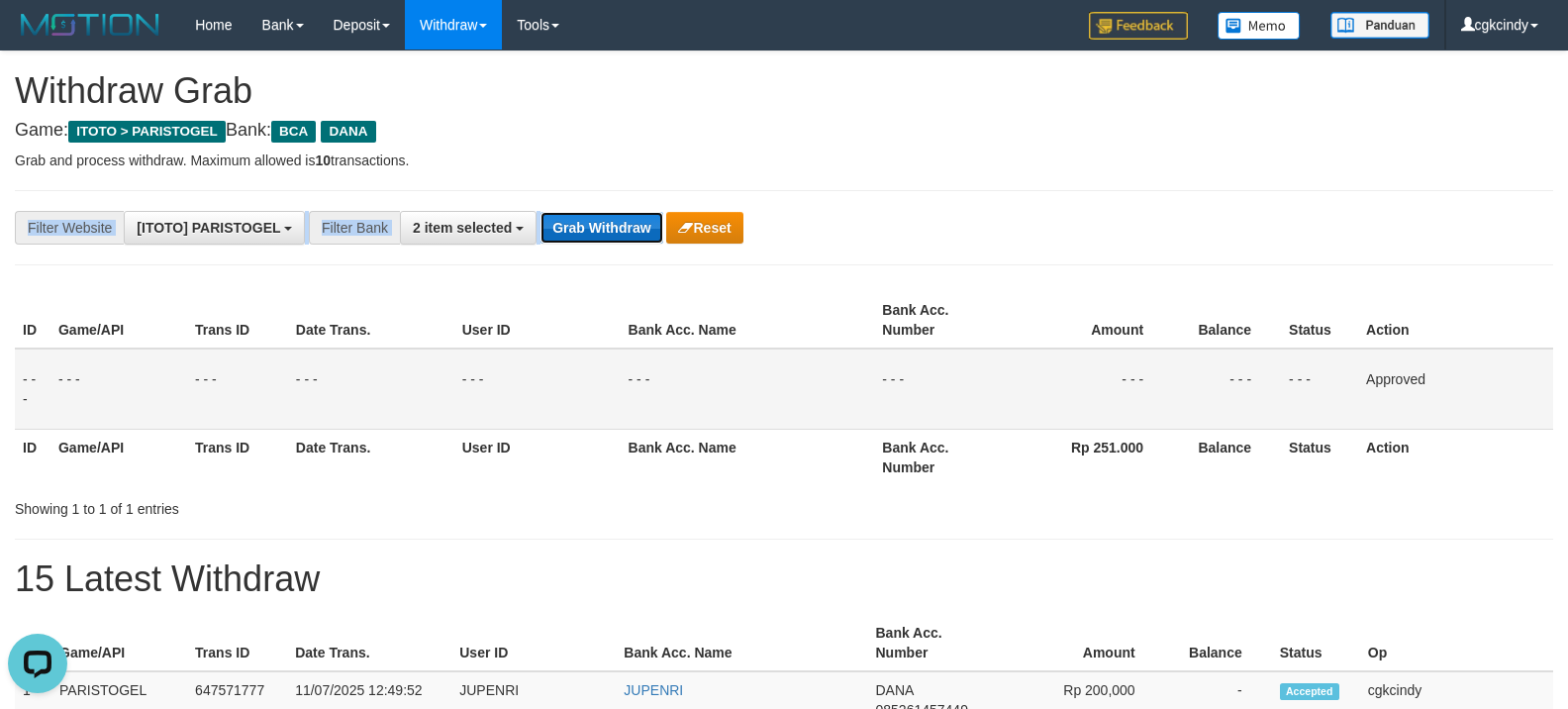 click on "Grab Withdraw" at bounding box center (601, 228) 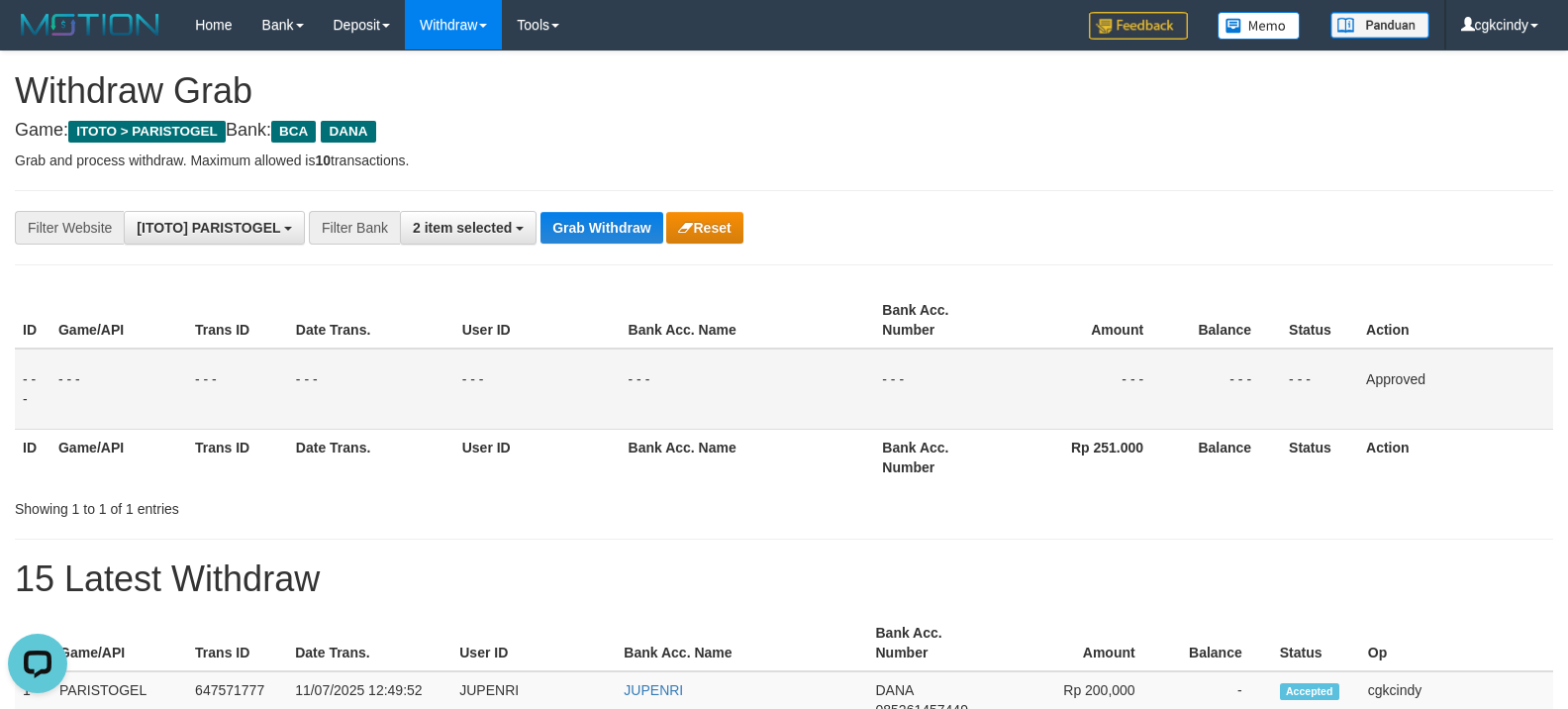 click on "**********" at bounding box center (653, 228) 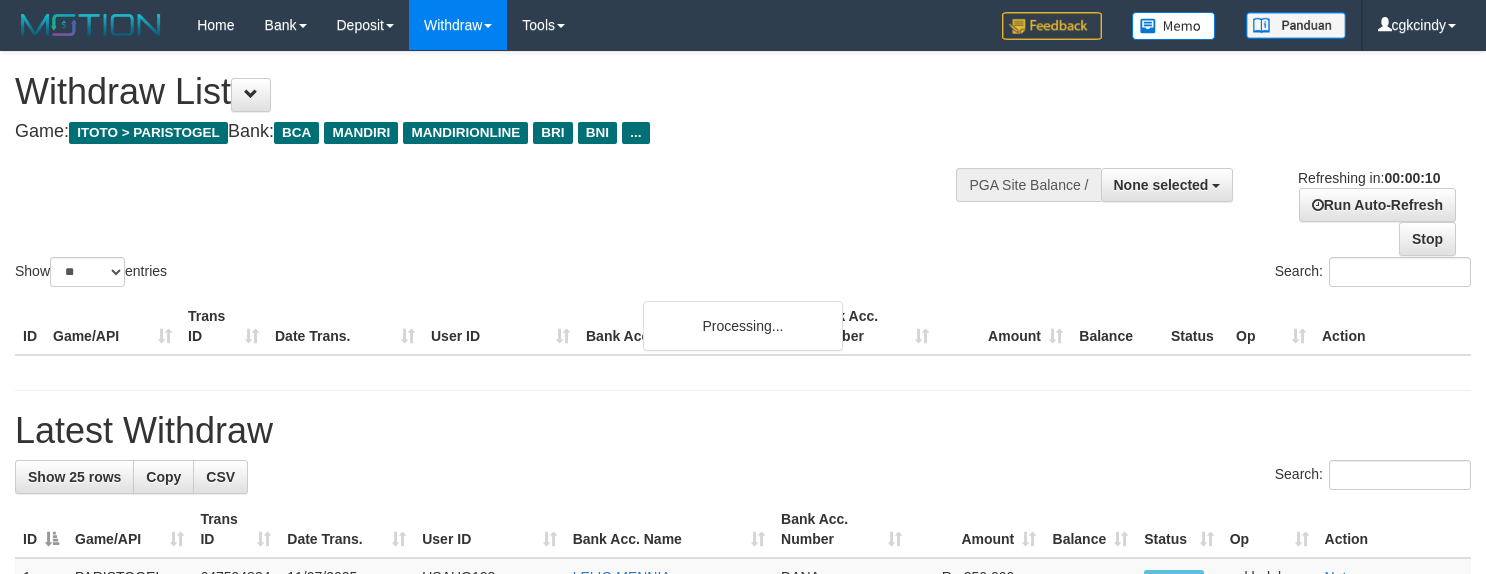 select 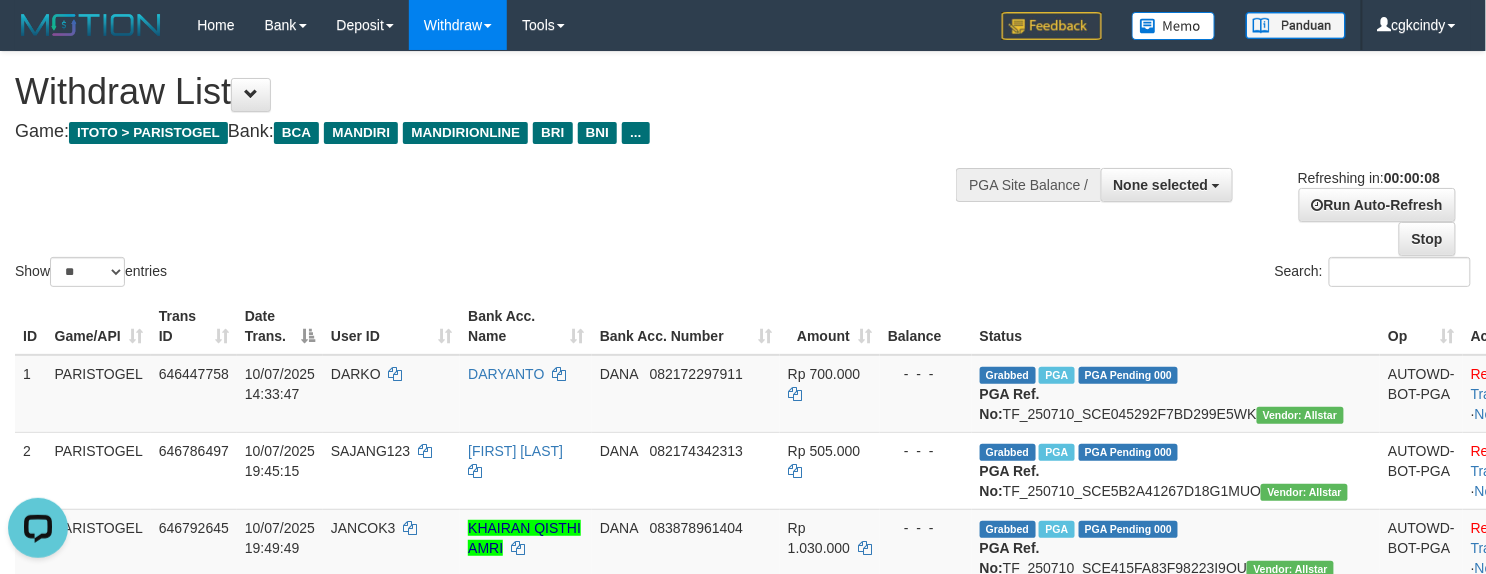 scroll, scrollTop: 0, scrollLeft: 0, axis: both 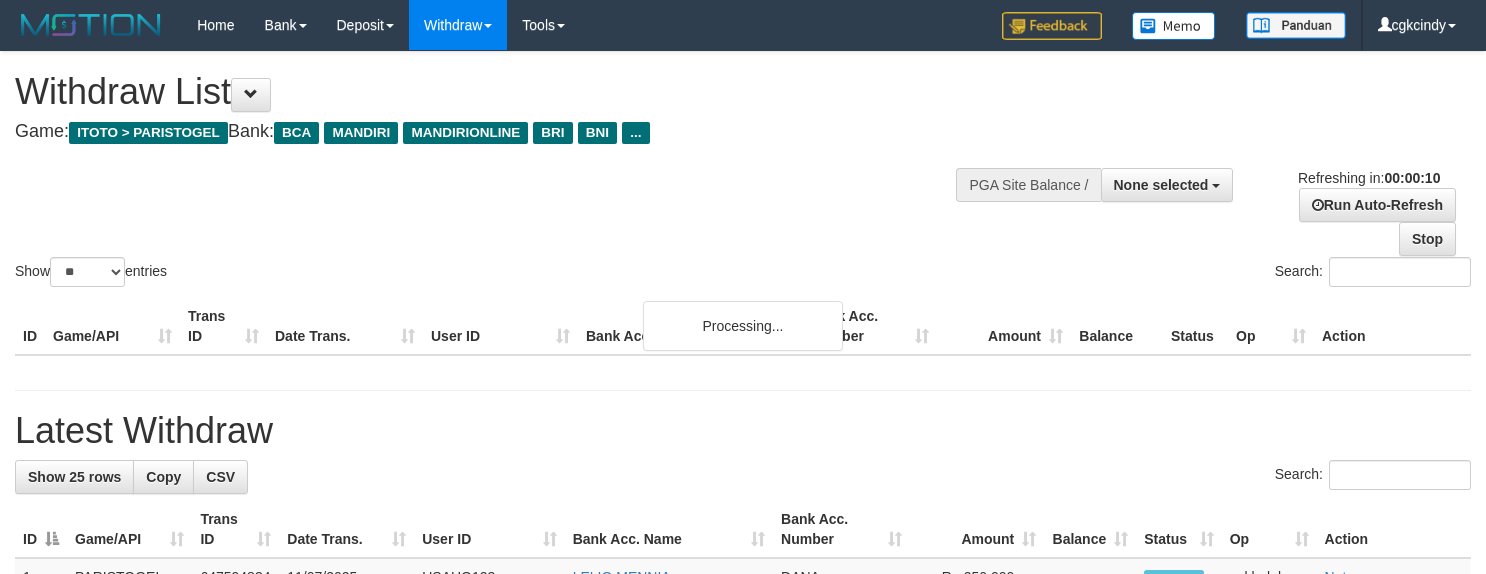 select 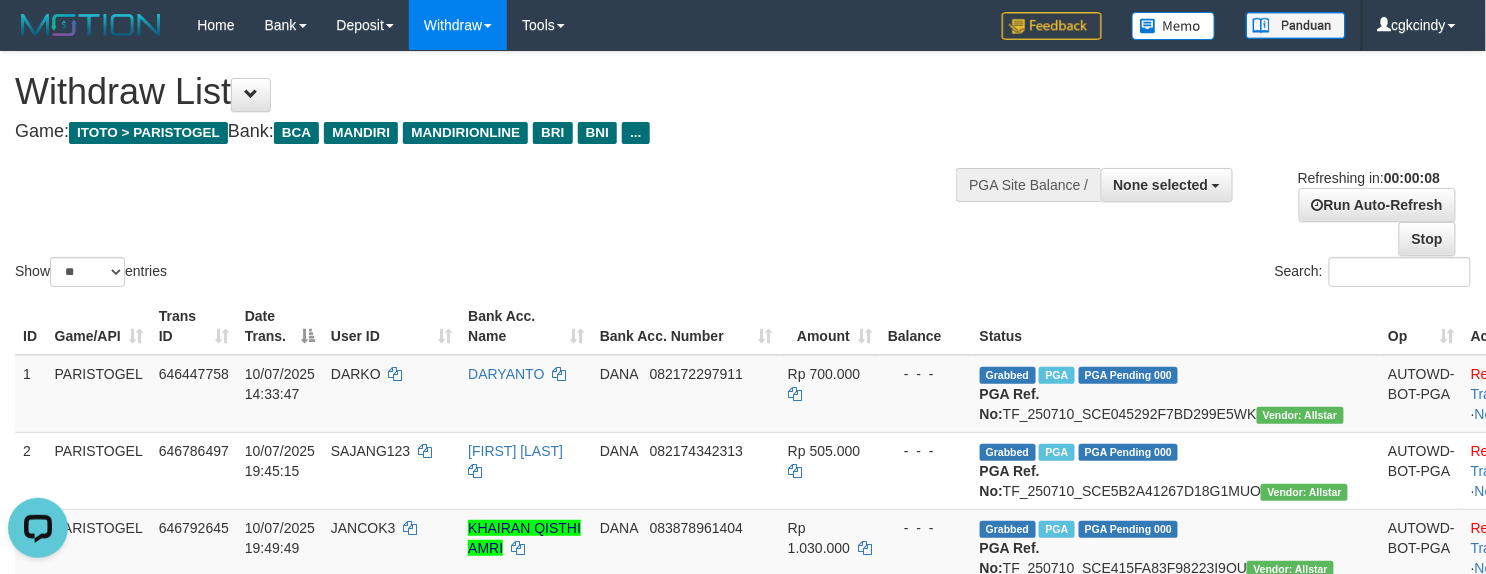 scroll, scrollTop: 0, scrollLeft: 0, axis: both 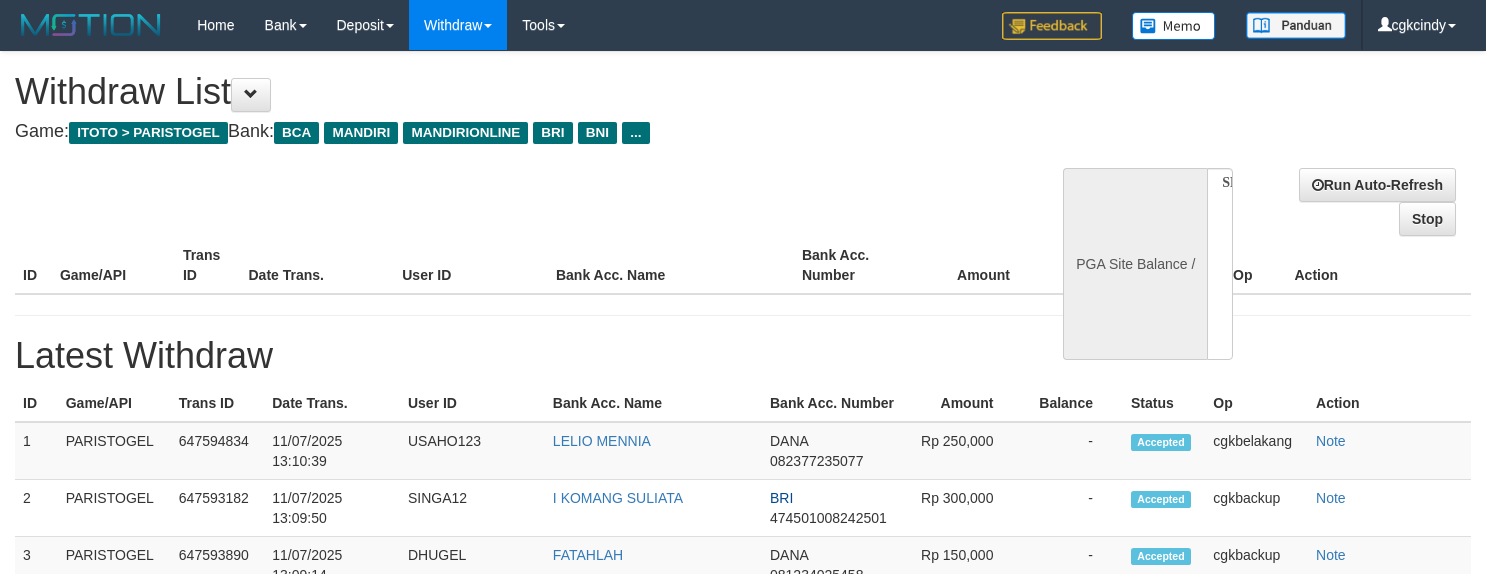 select 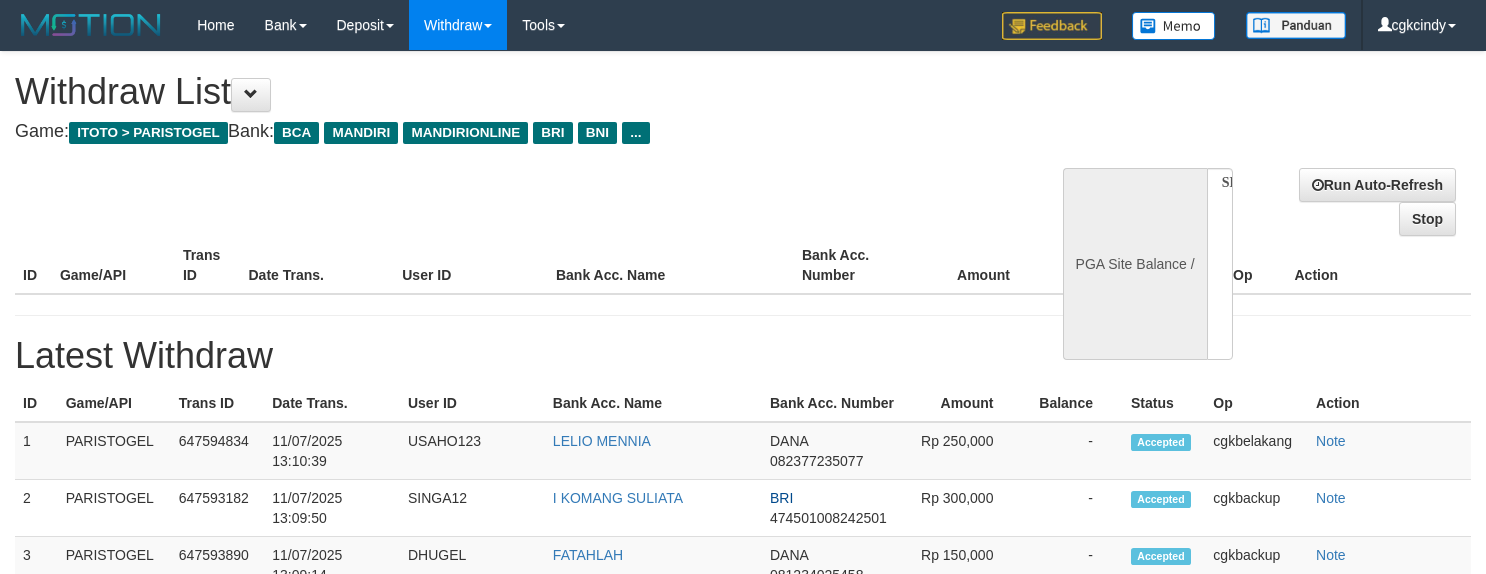 scroll, scrollTop: 0, scrollLeft: 0, axis: both 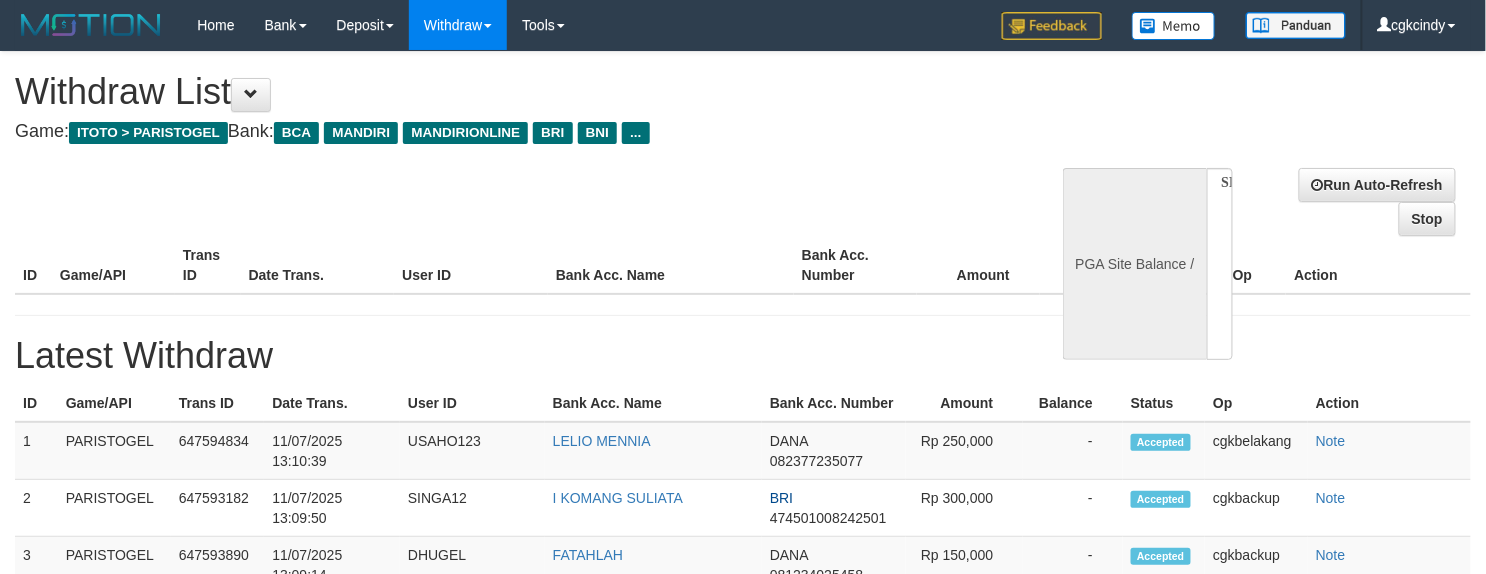 select on "**" 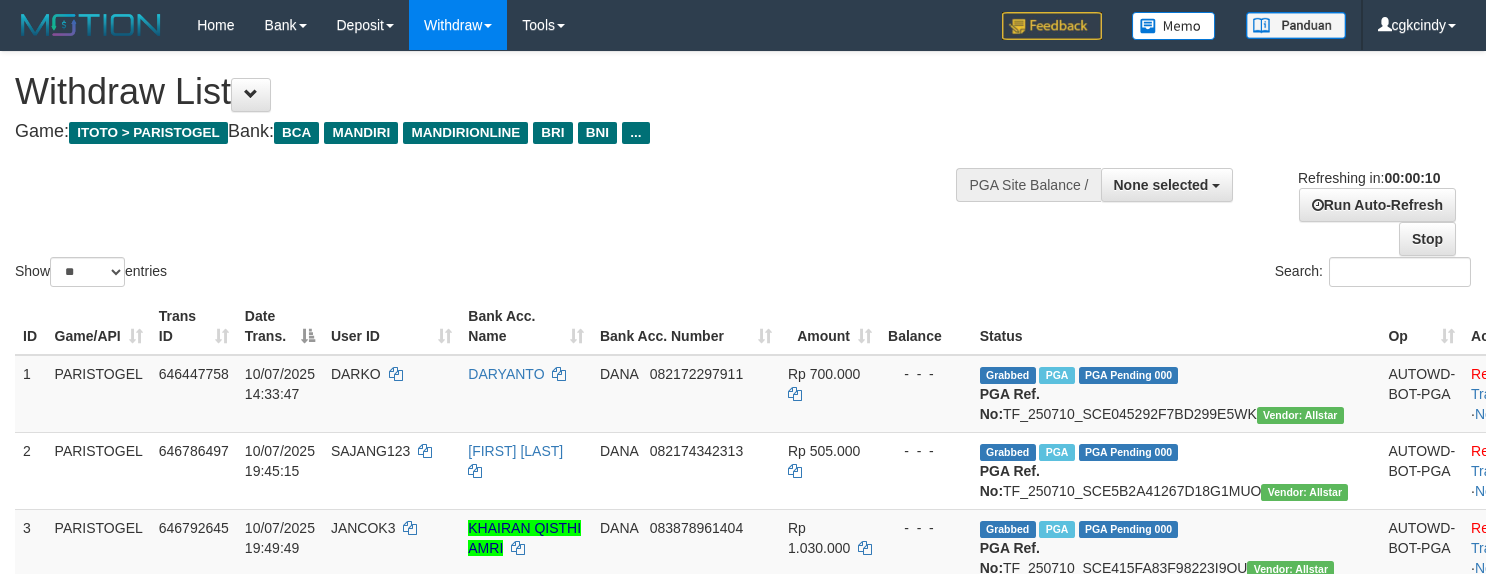 select 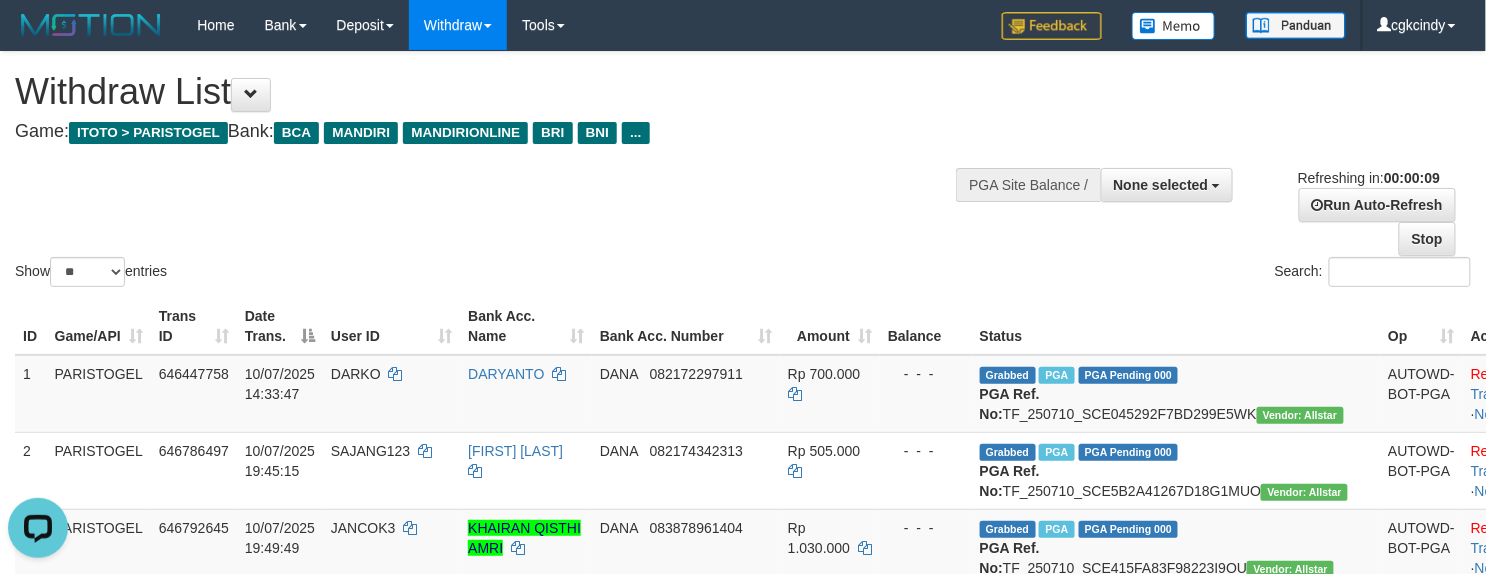 scroll, scrollTop: 0, scrollLeft: 0, axis: both 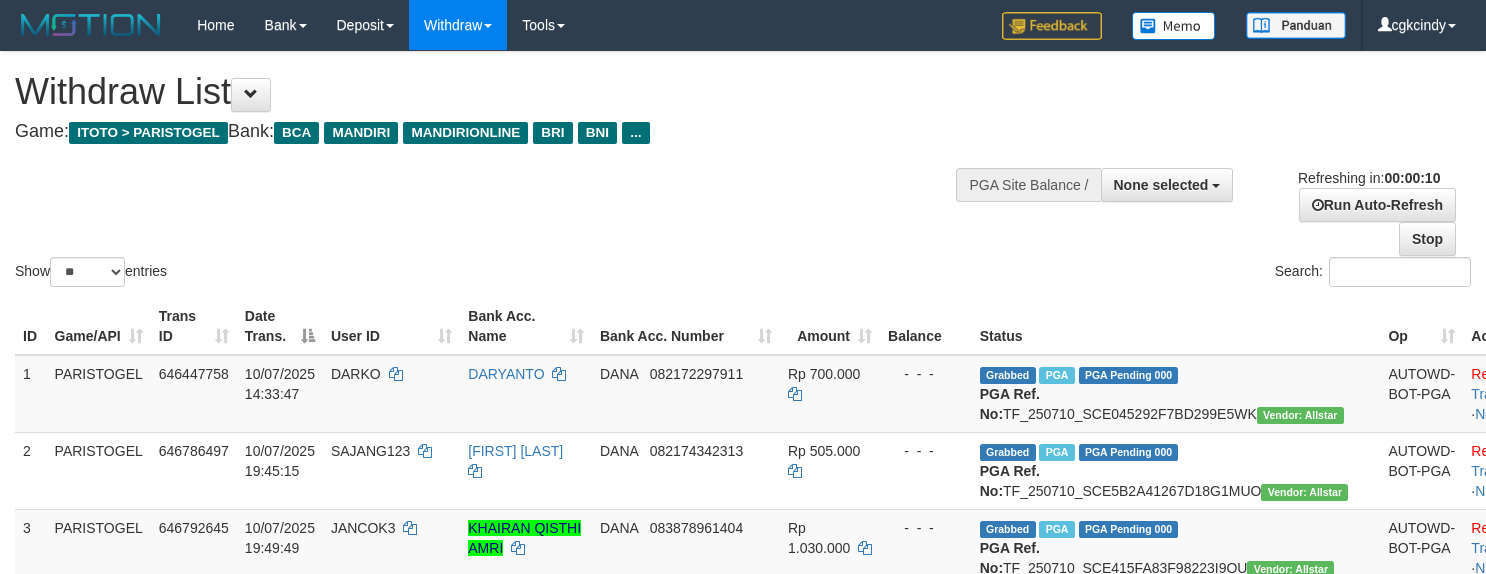 select 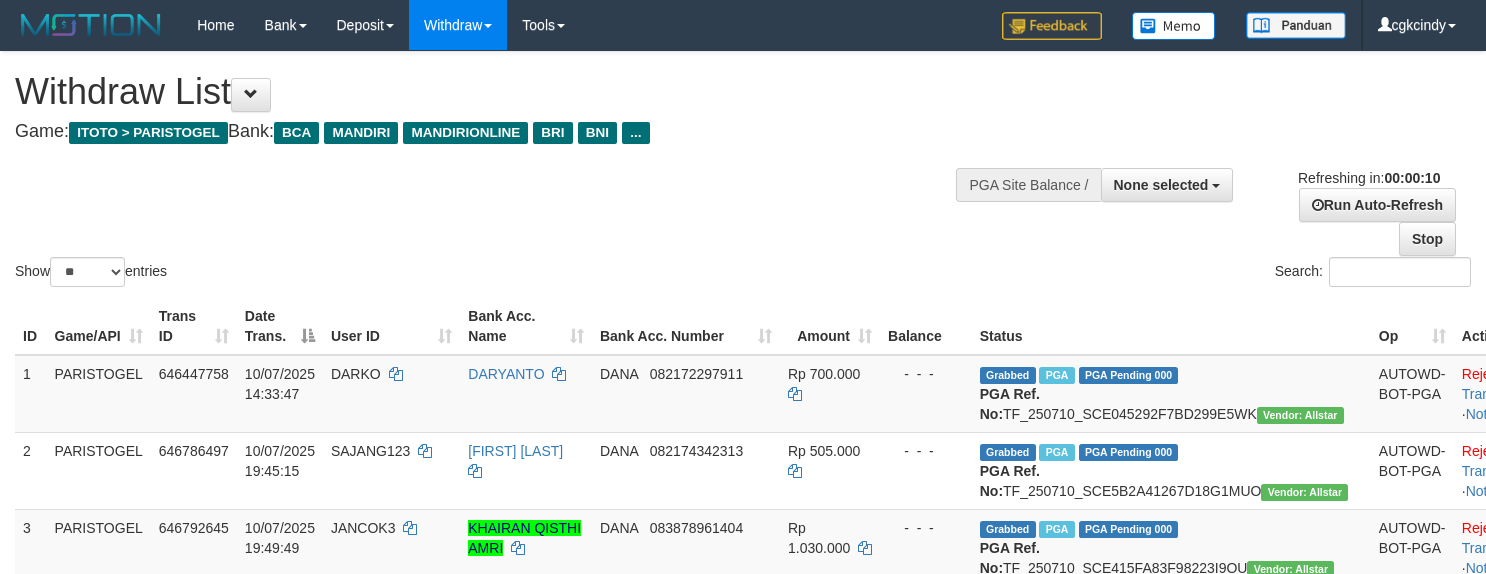 select 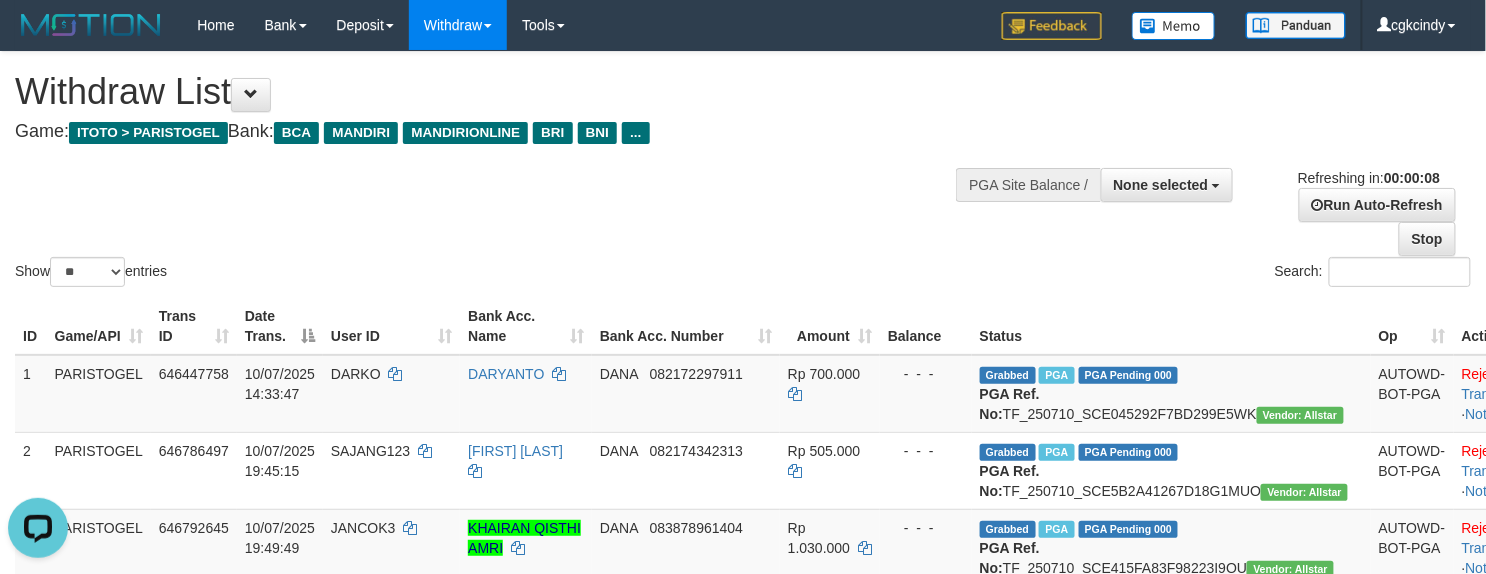 scroll, scrollTop: 0, scrollLeft: 0, axis: both 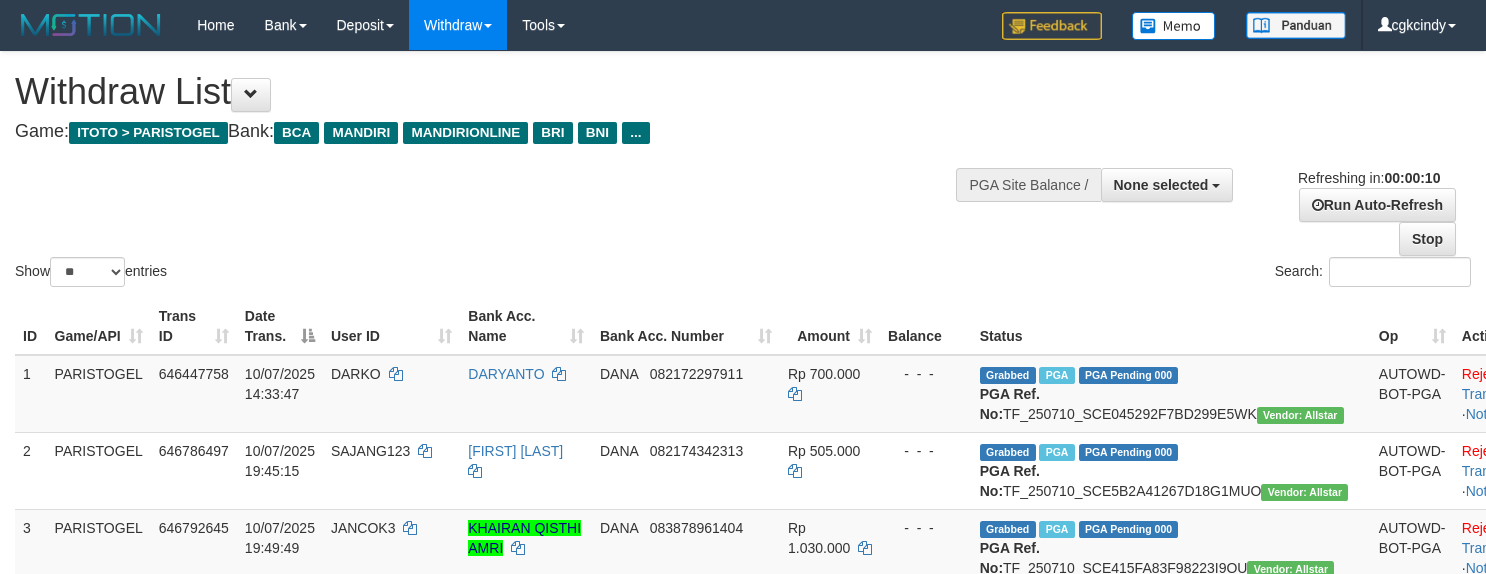 select 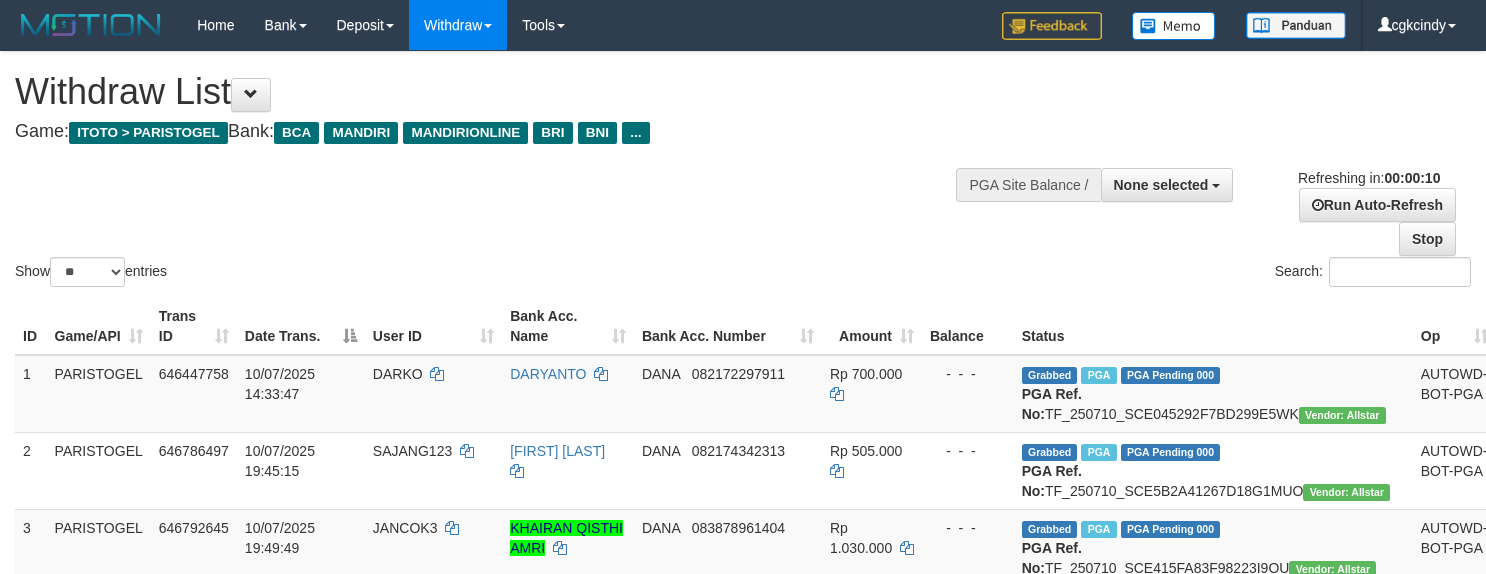 select 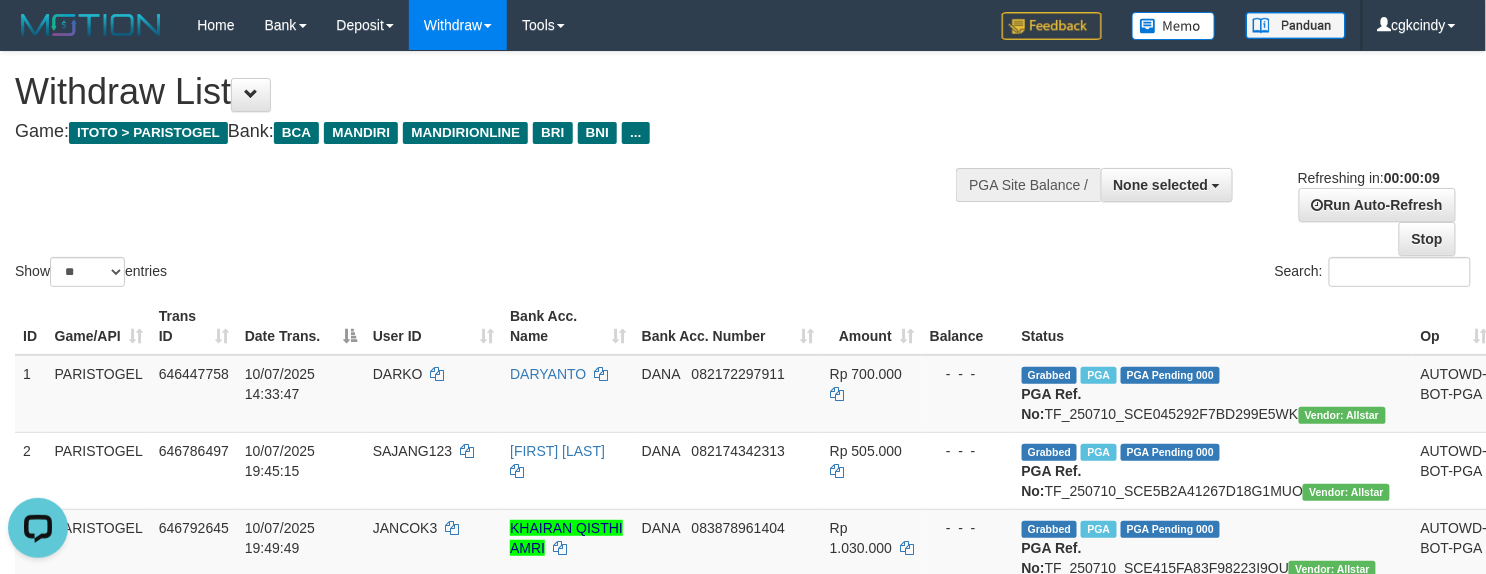 scroll, scrollTop: 0, scrollLeft: 0, axis: both 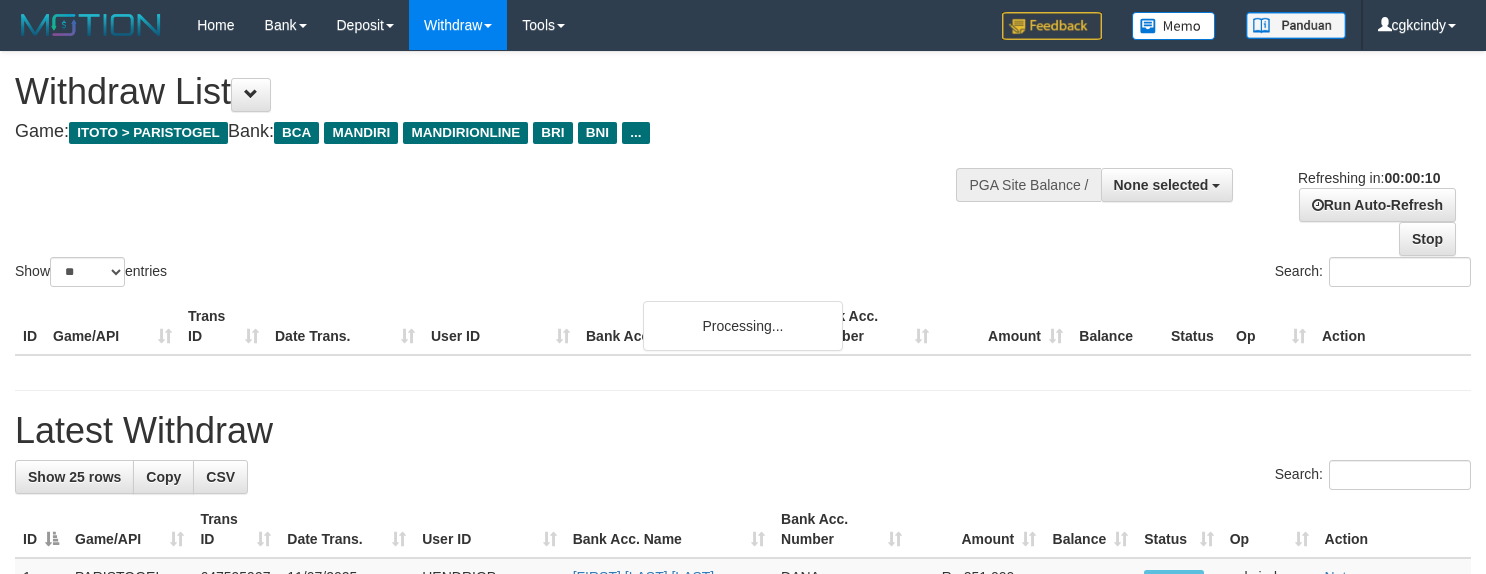 select 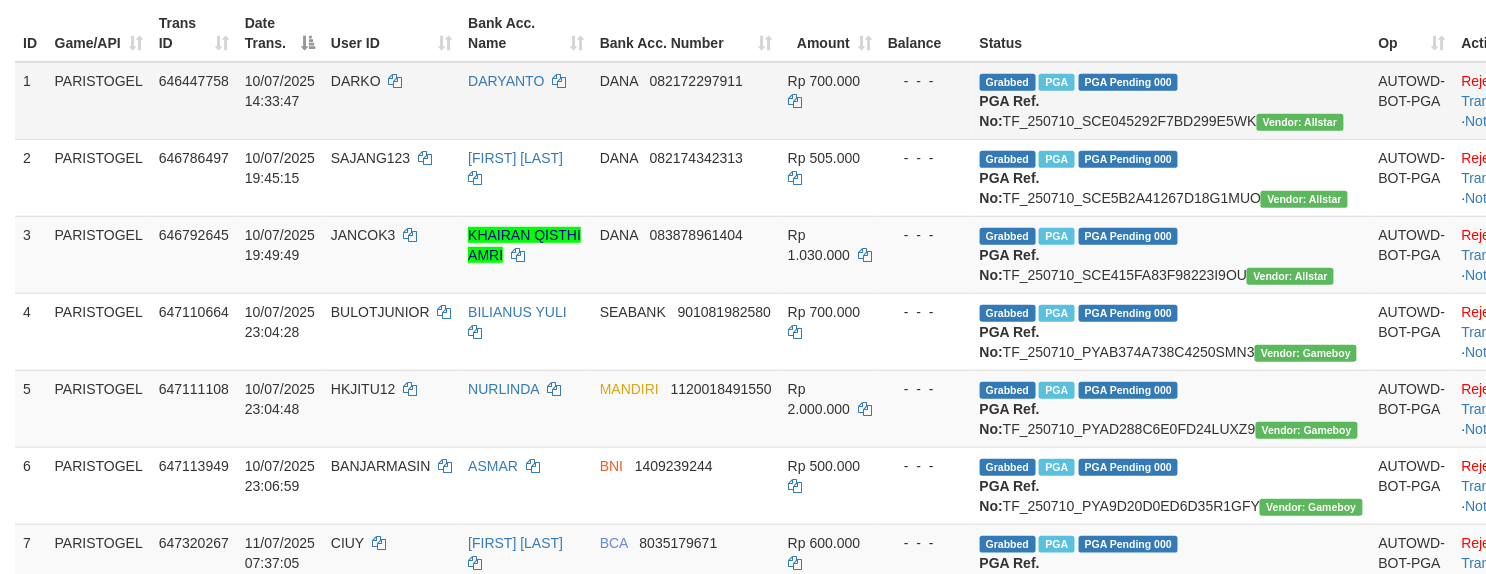 scroll, scrollTop: 412, scrollLeft: 0, axis: vertical 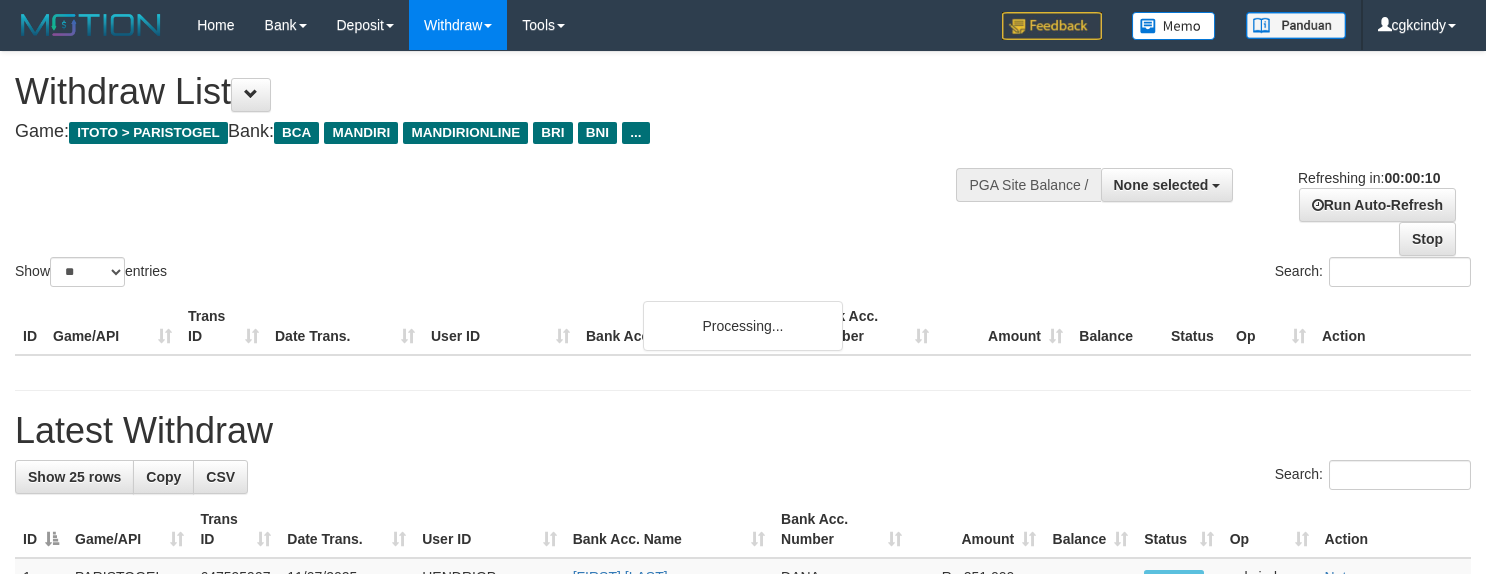 select 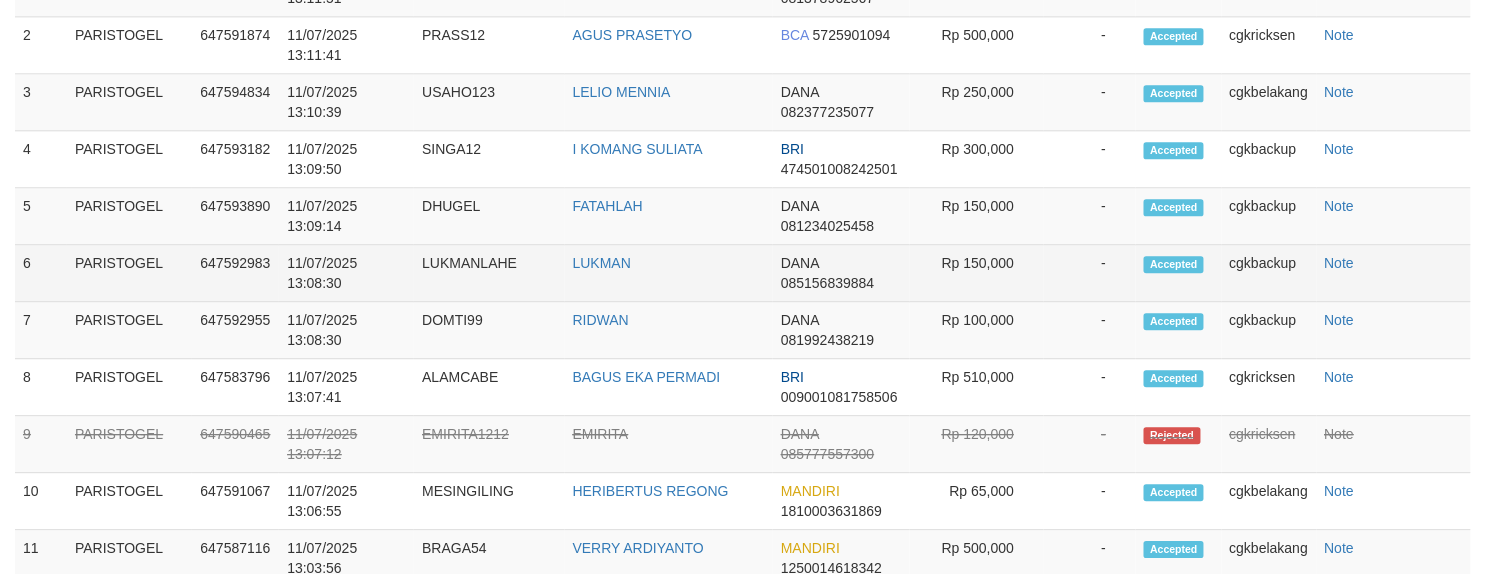 scroll, scrollTop: 924, scrollLeft: 0, axis: vertical 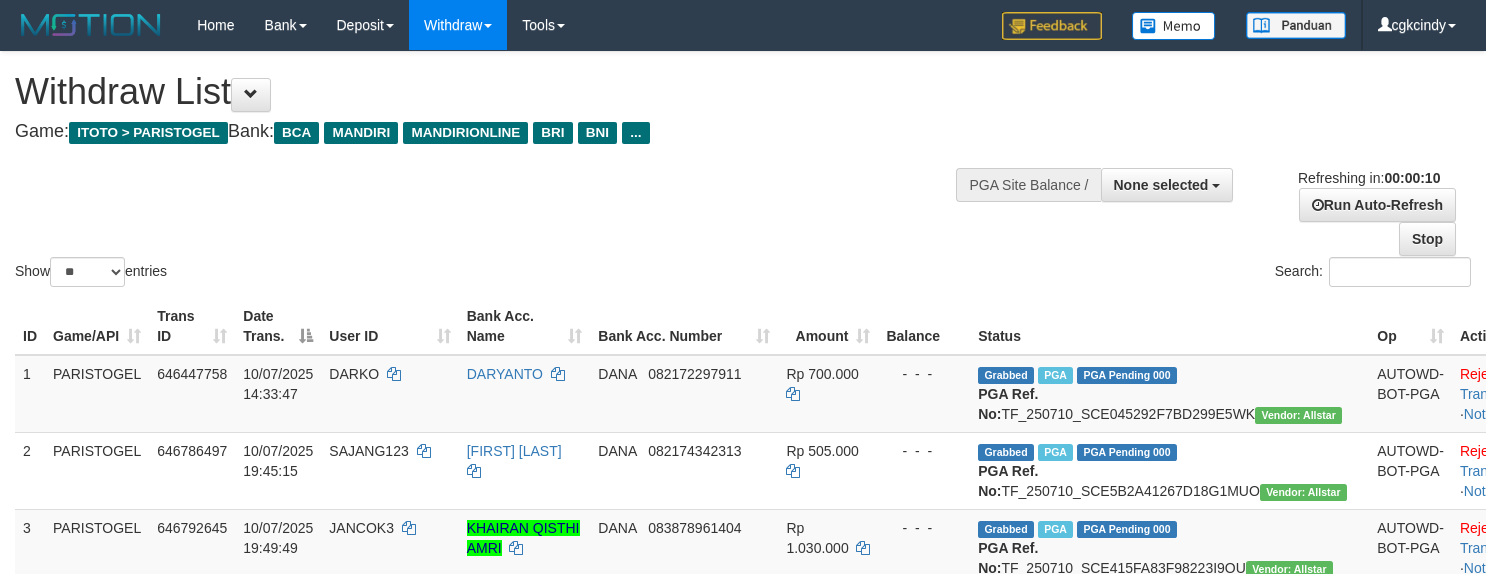 select 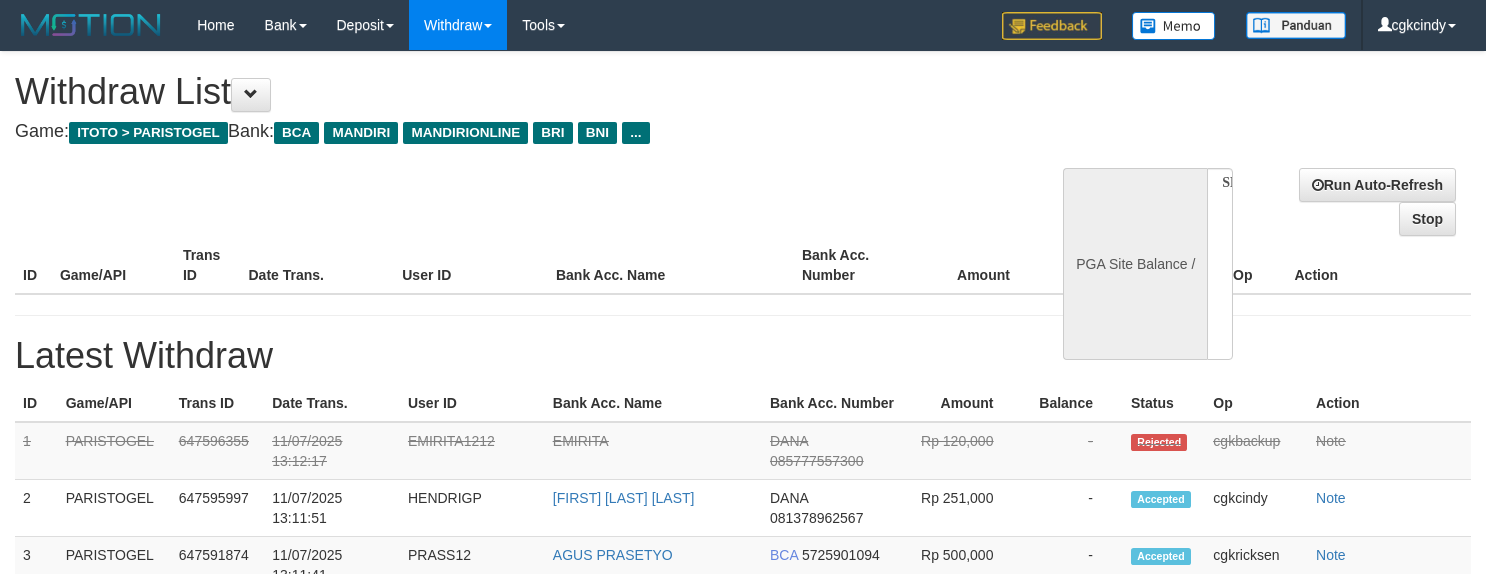select 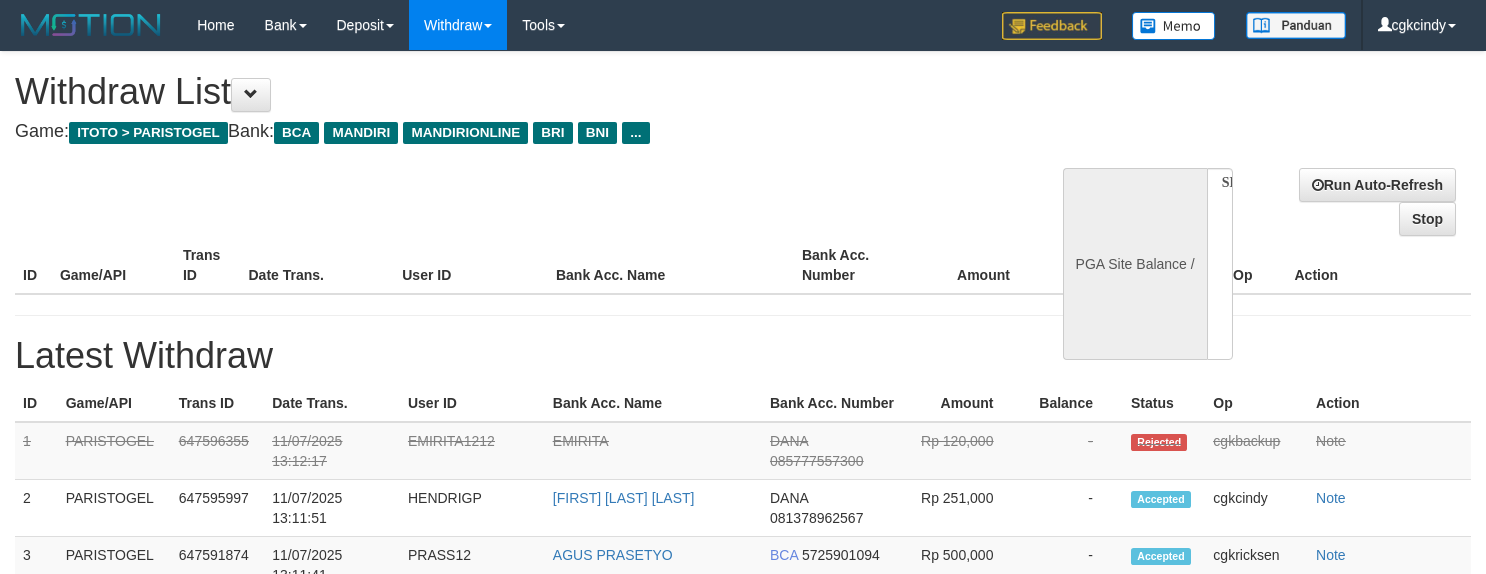 scroll, scrollTop: 0, scrollLeft: 0, axis: both 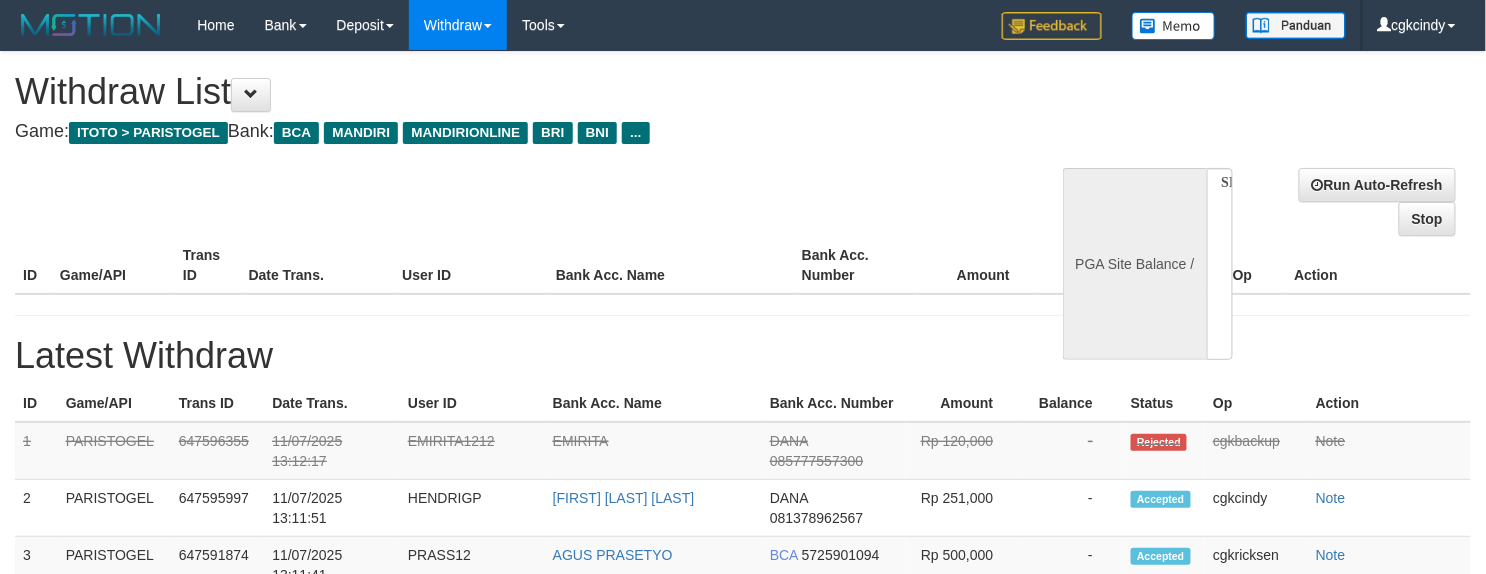 select on "**" 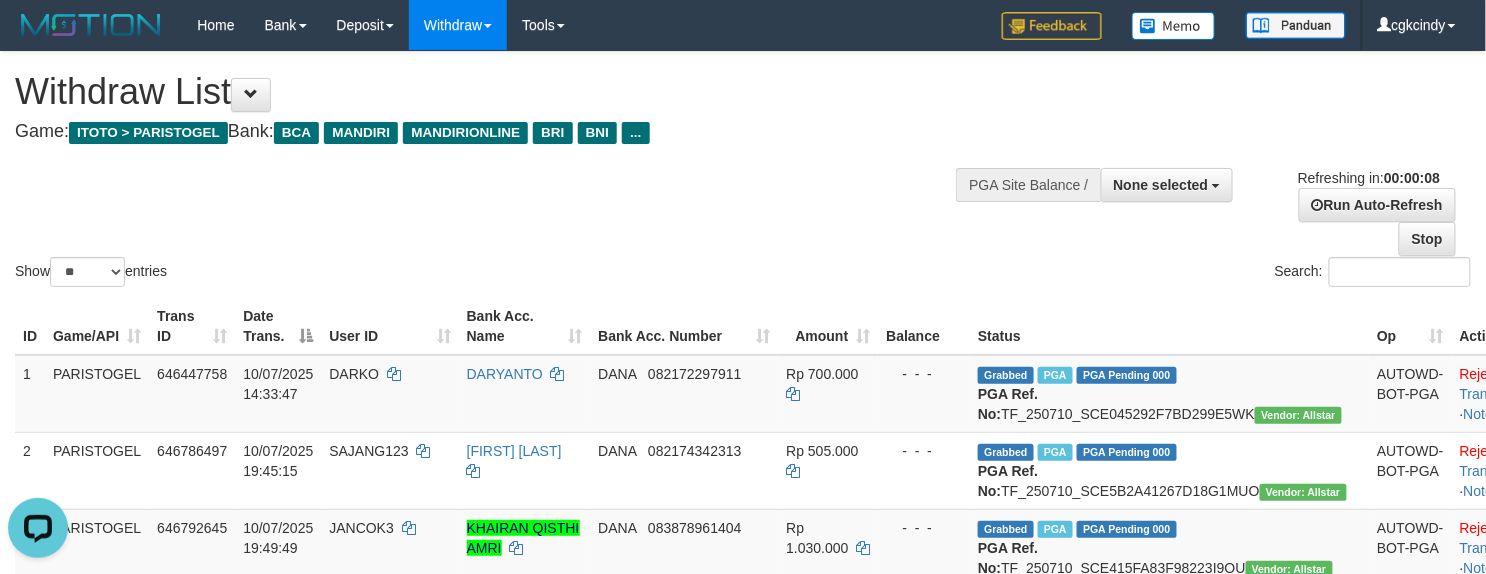 scroll, scrollTop: 0, scrollLeft: 0, axis: both 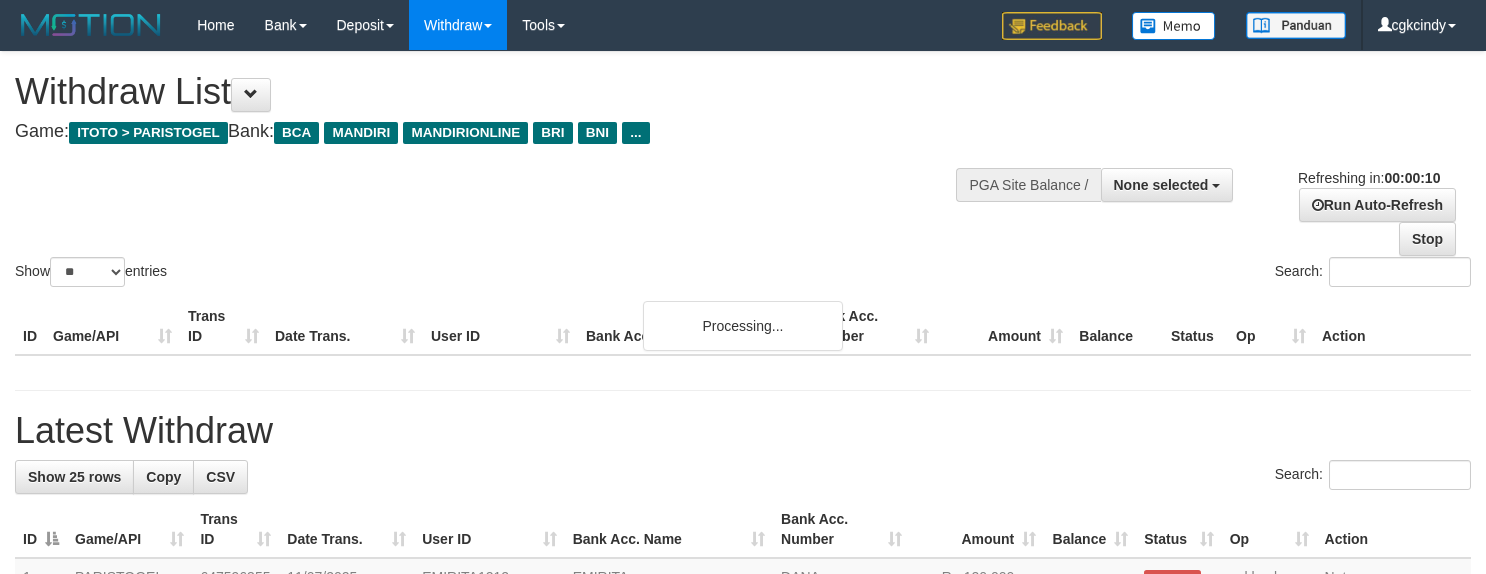 select 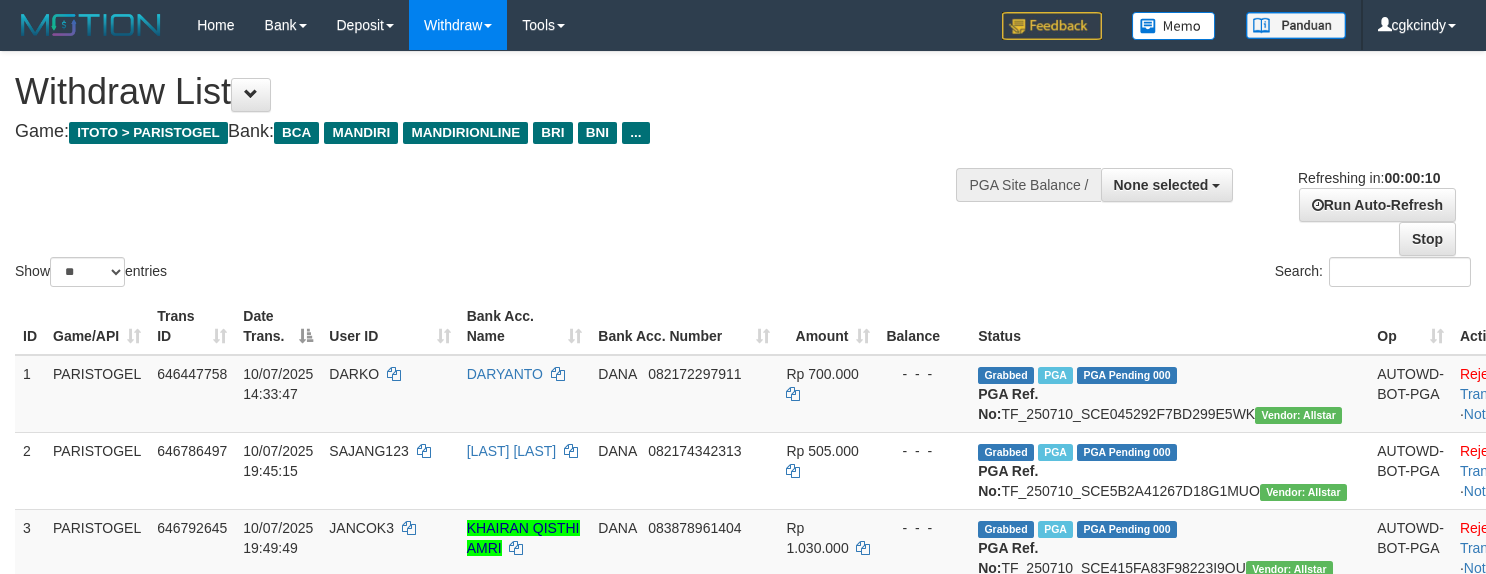 select 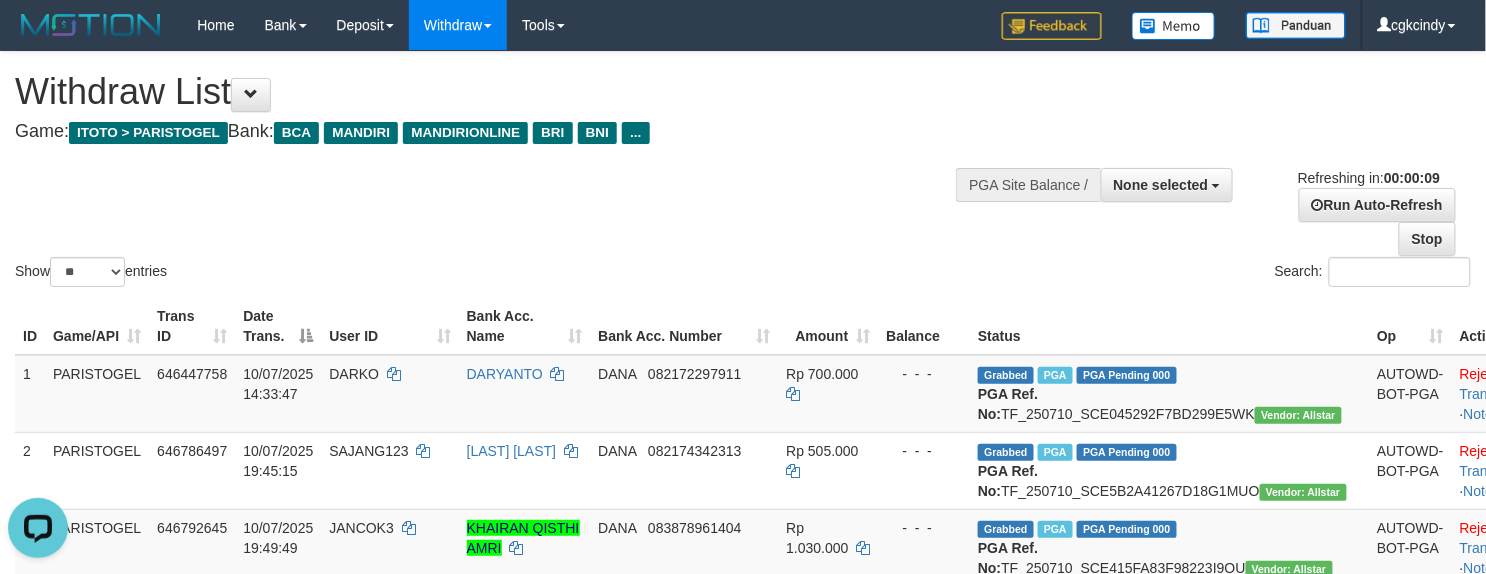 scroll, scrollTop: 0, scrollLeft: 0, axis: both 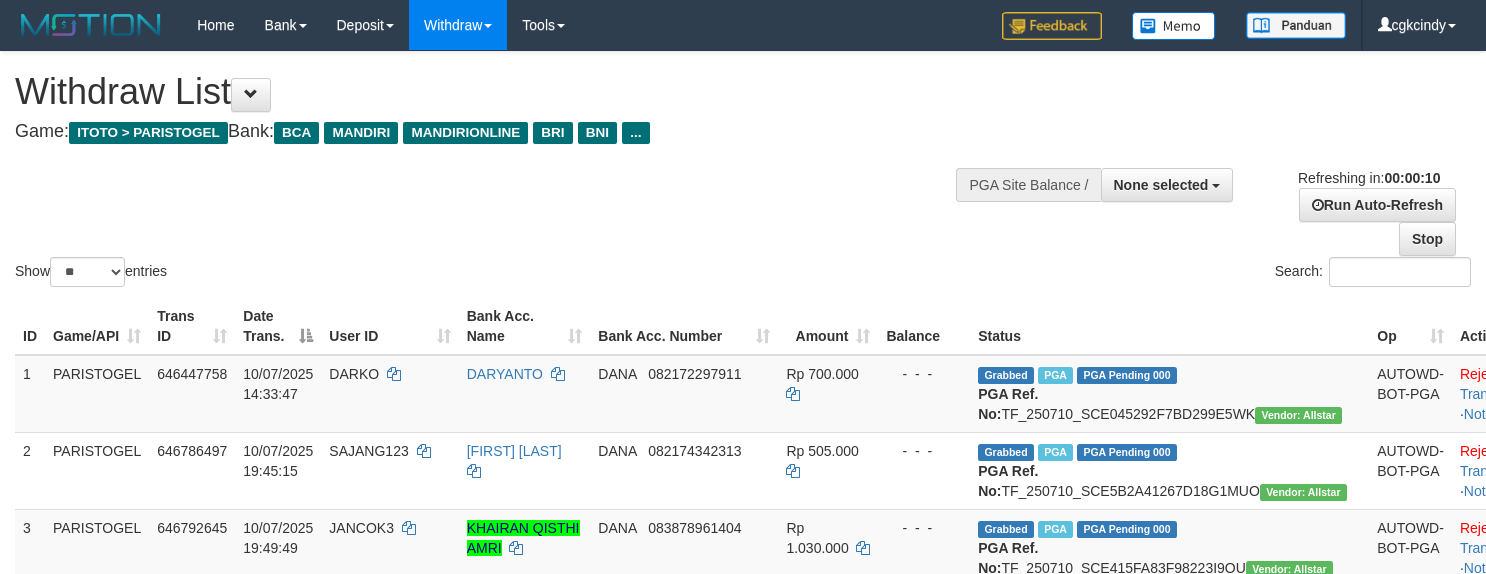 select 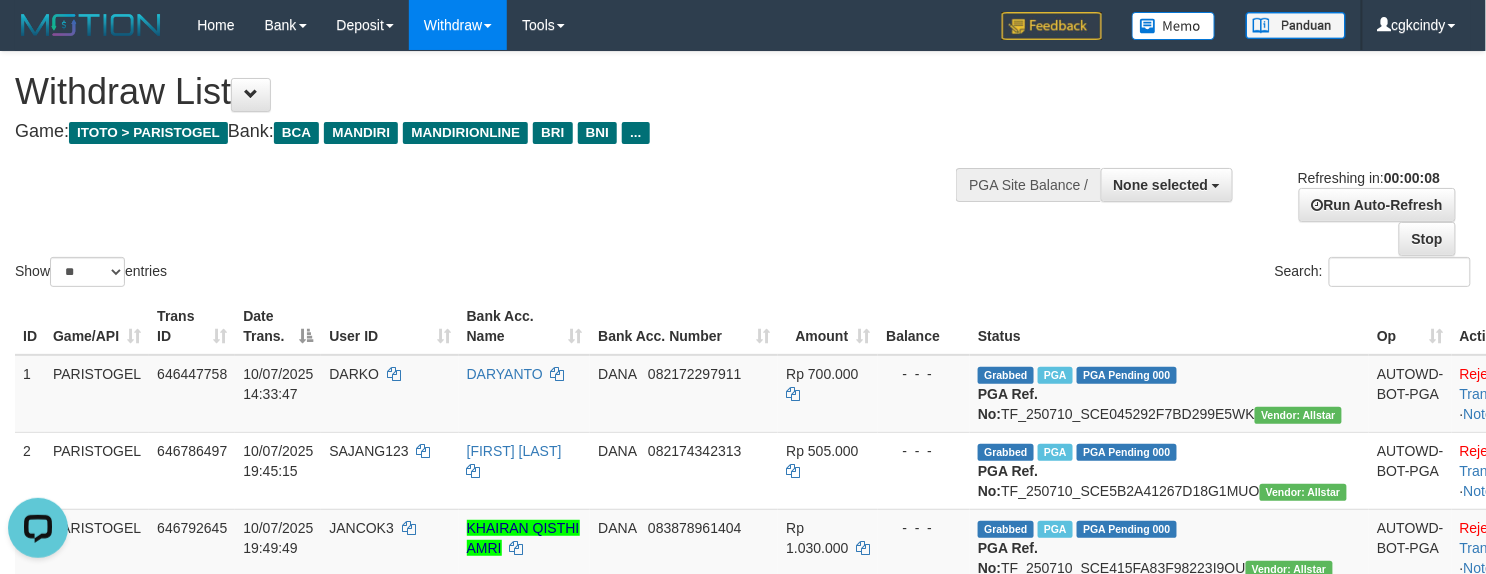 scroll, scrollTop: 0, scrollLeft: 0, axis: both 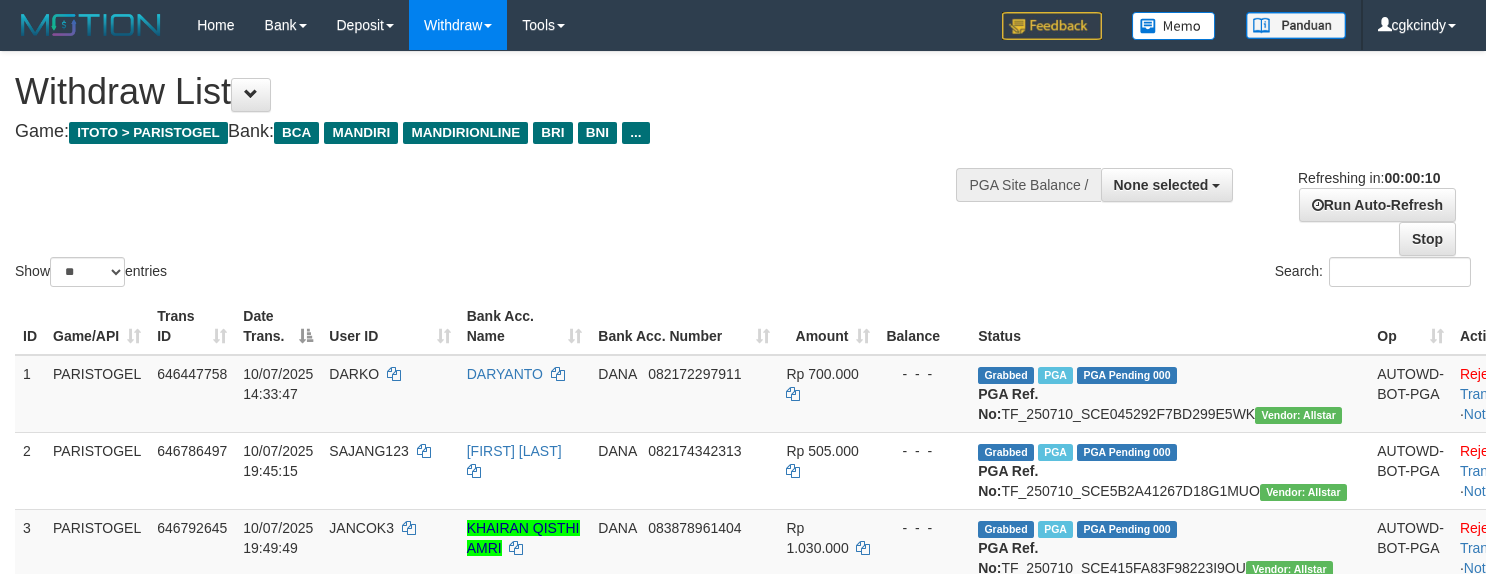 select 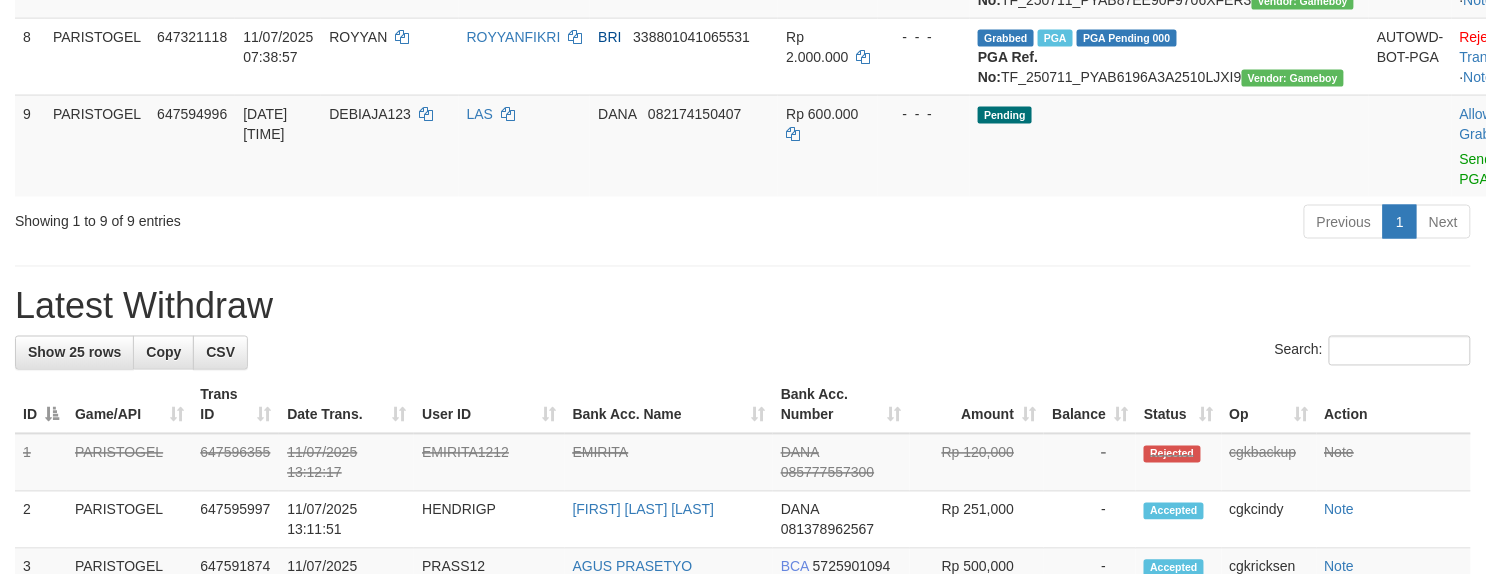 scroll, scrollTop: 800, scrollLeft: 0, axis: vertical 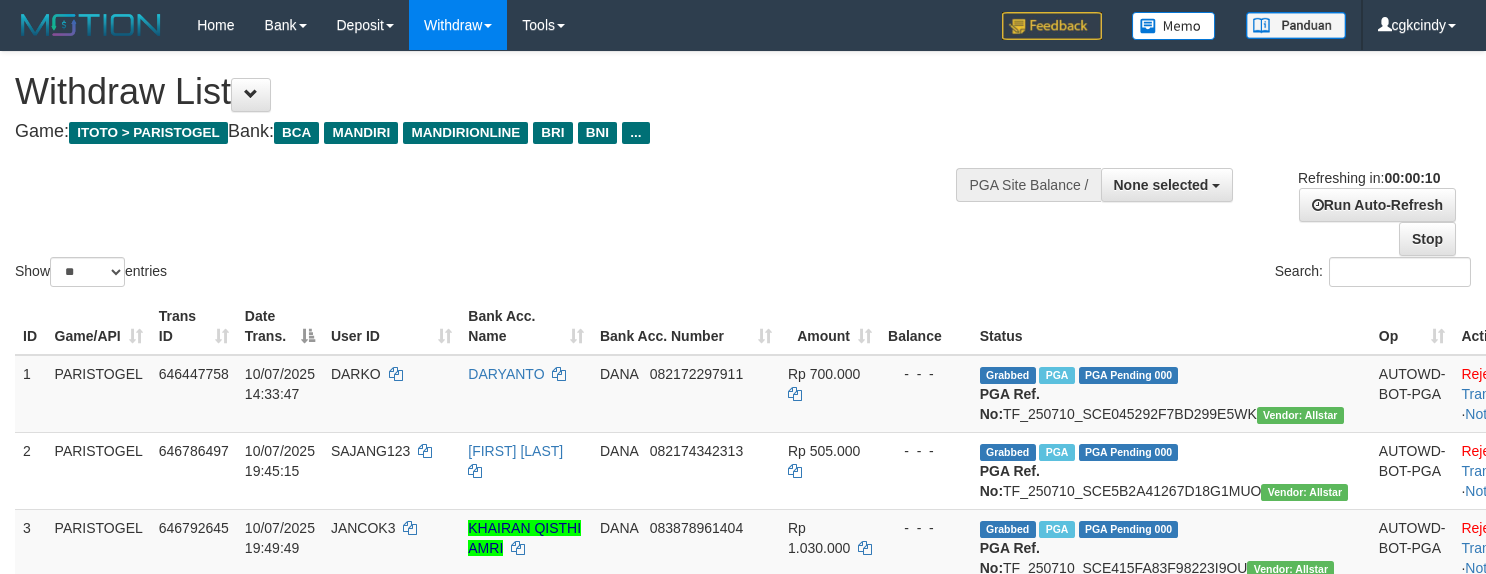 select 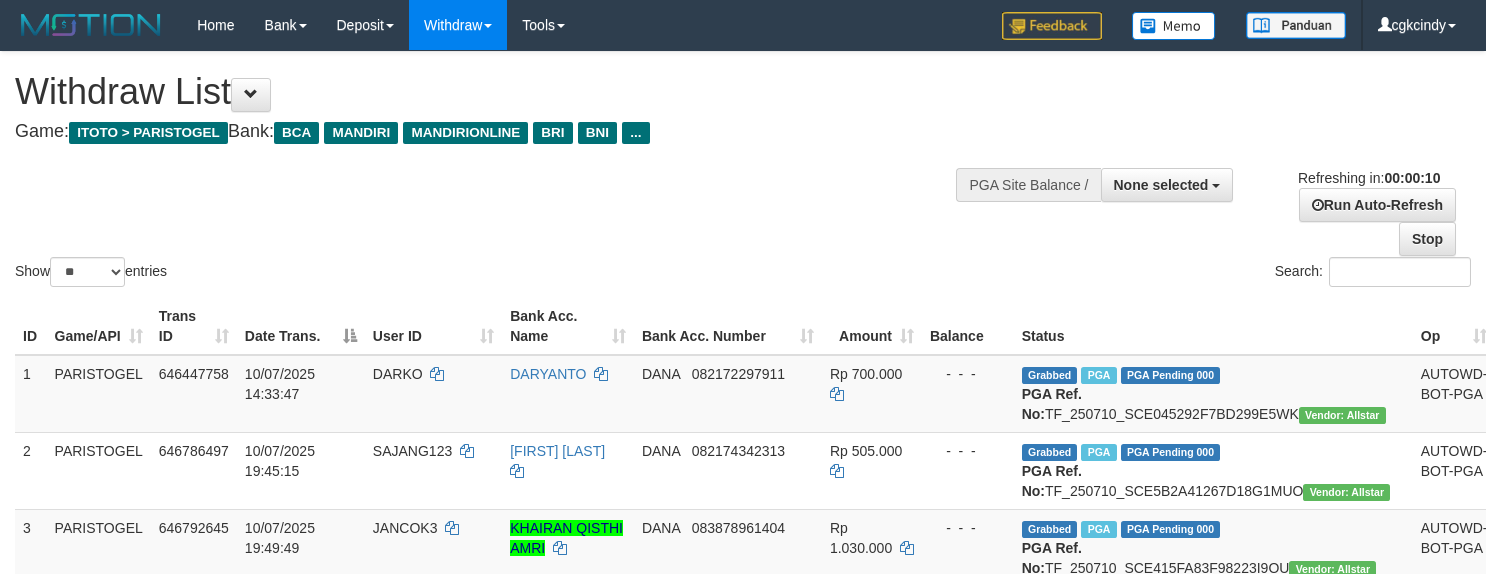 select 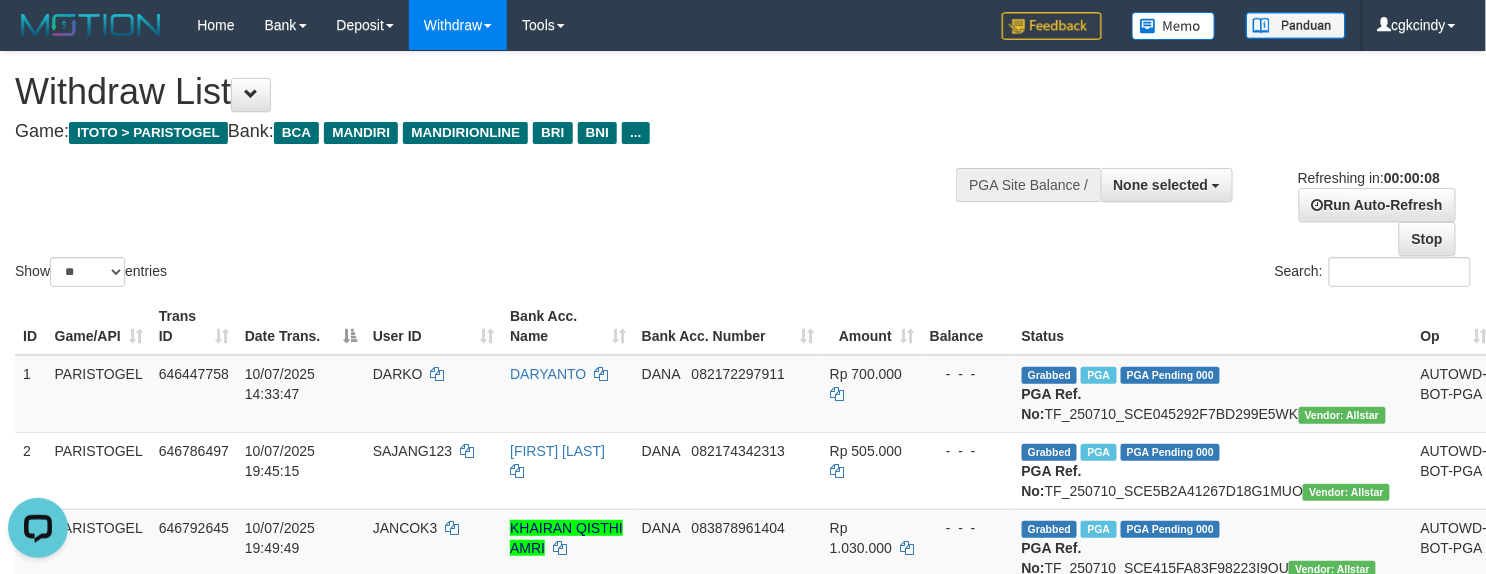 scroll, scrollTop: 0, scrollLeft: 0, axis: both 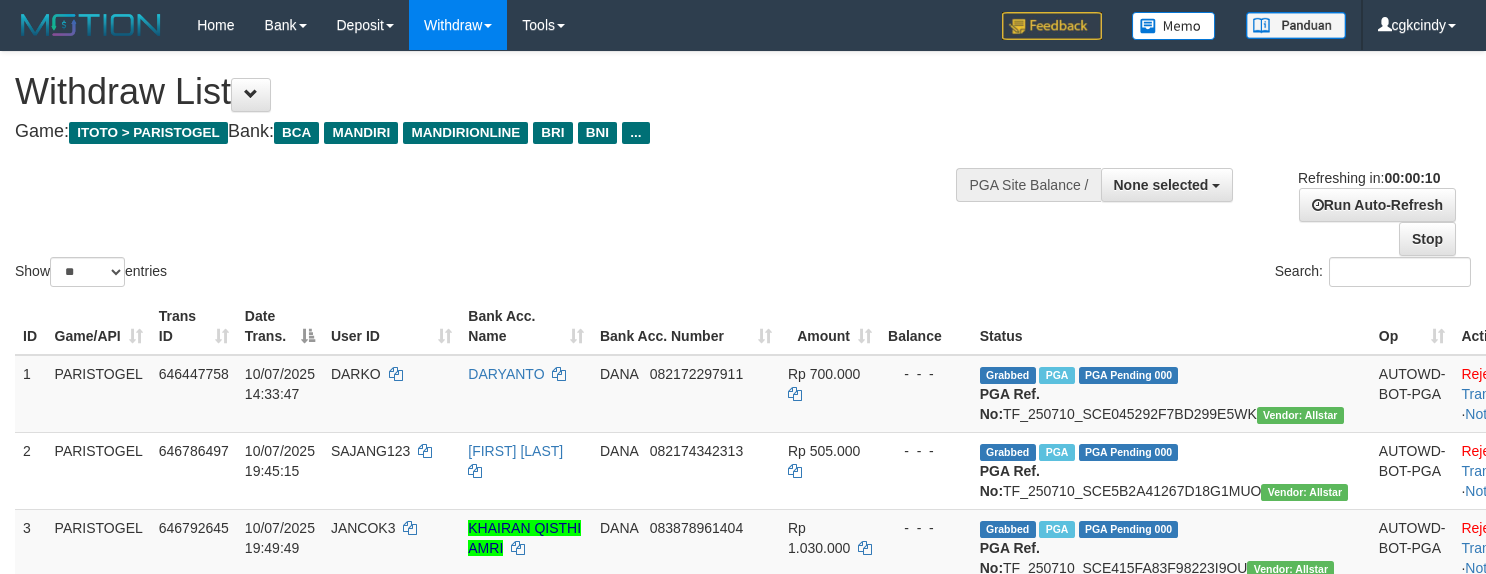 select 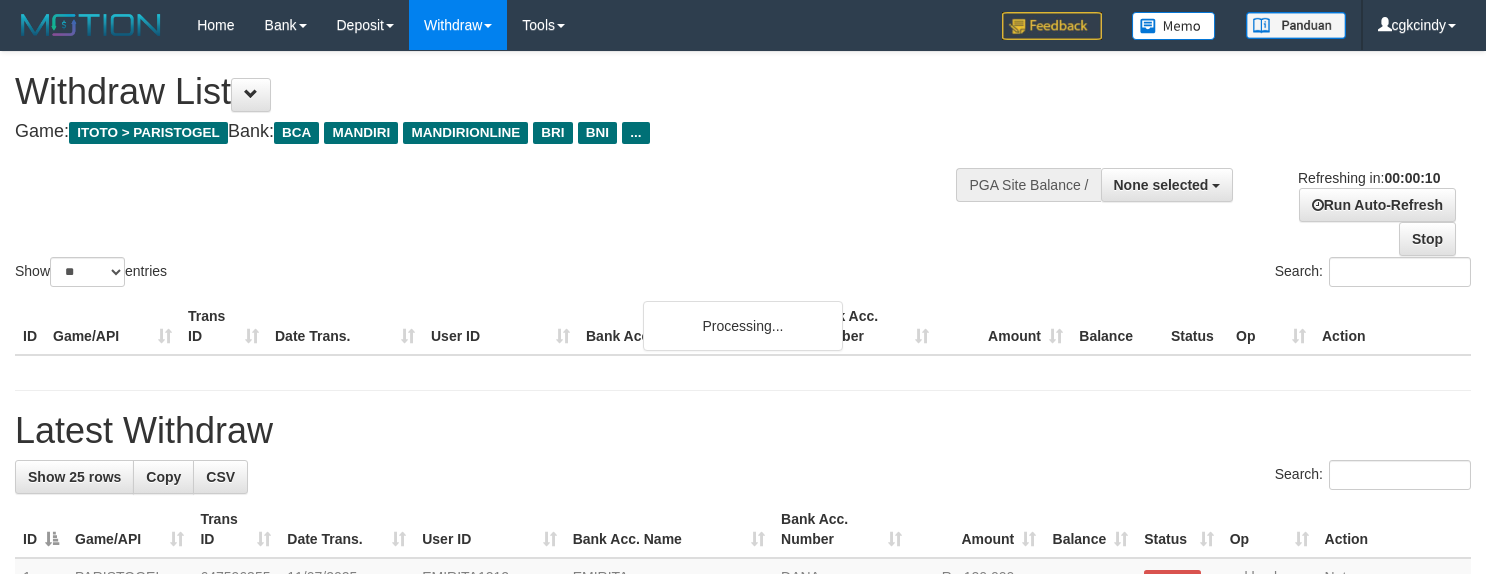 select 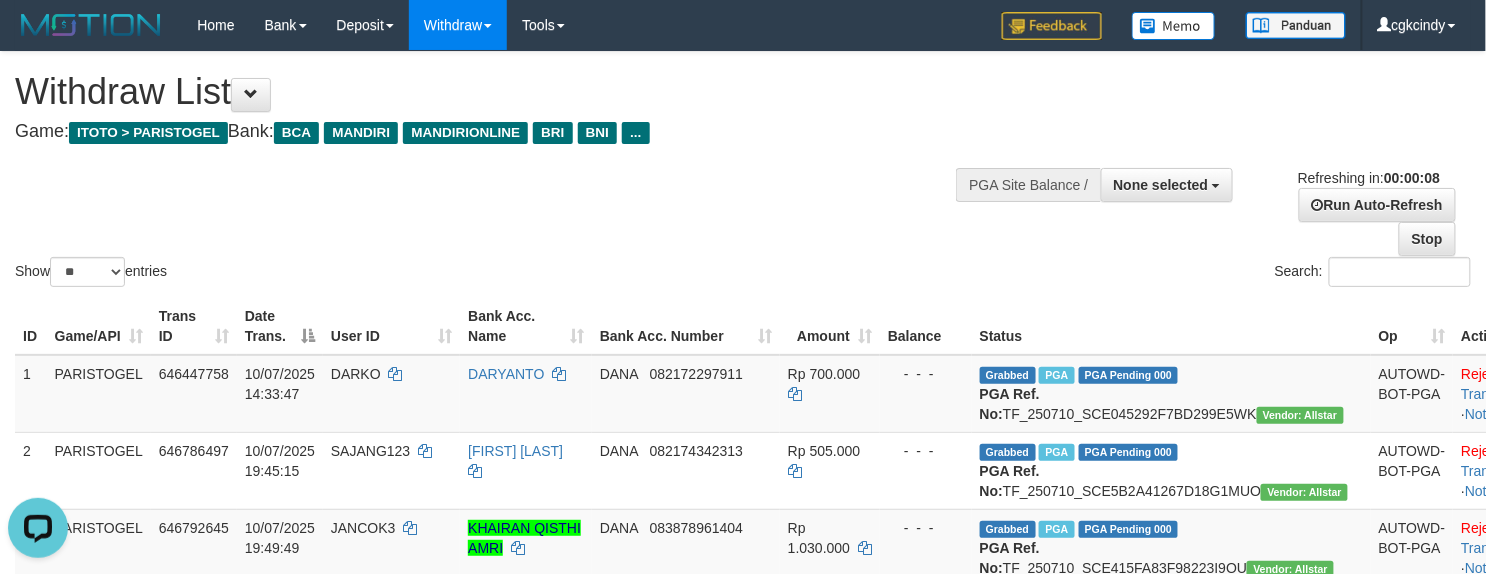 scroll, scrollTop: 0, scrollLeft: 0, axis: both 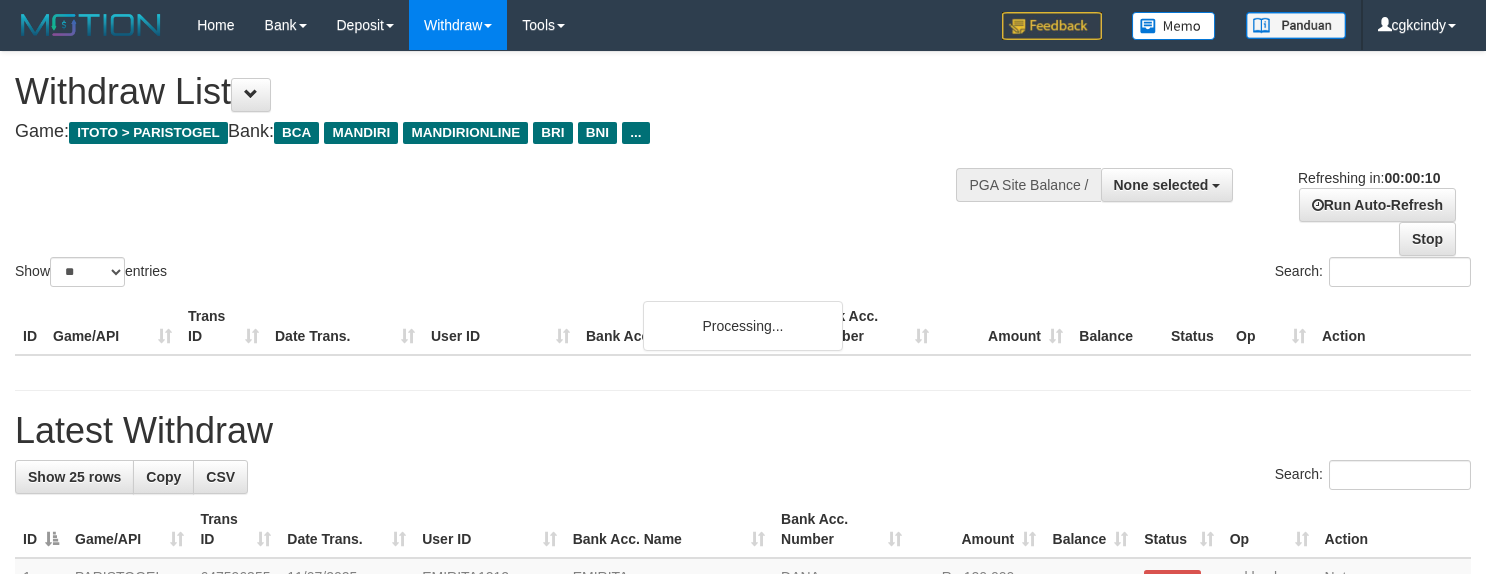 select 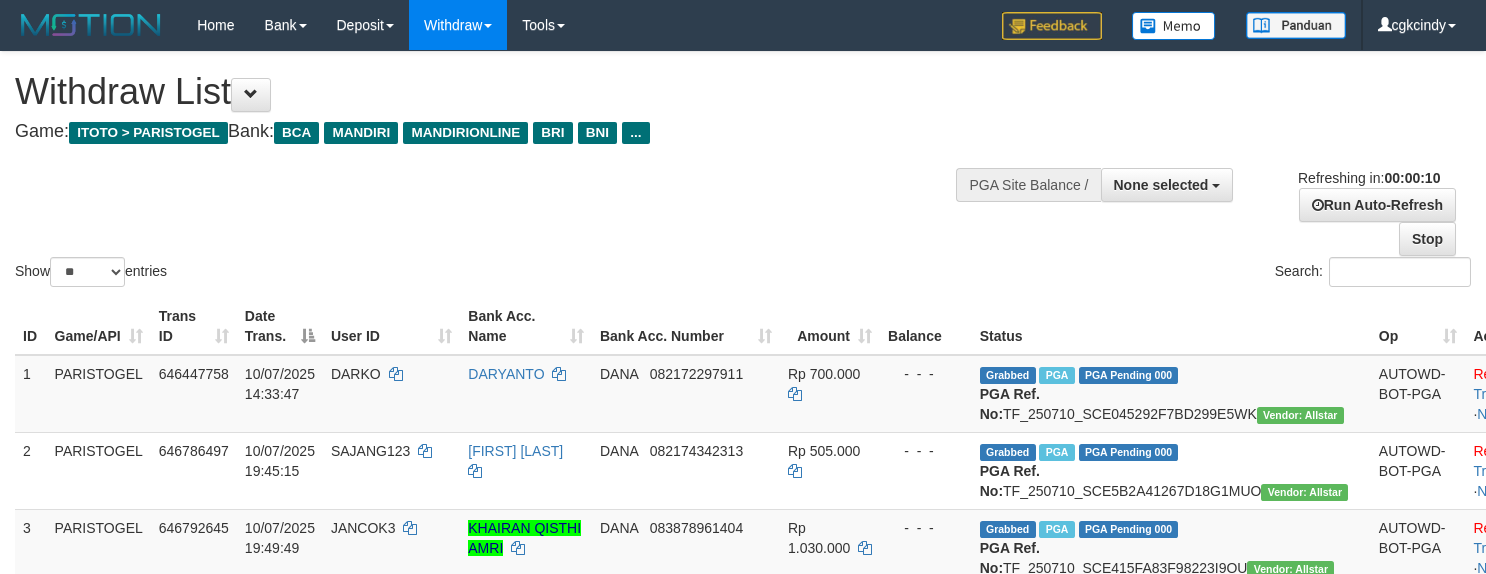 select 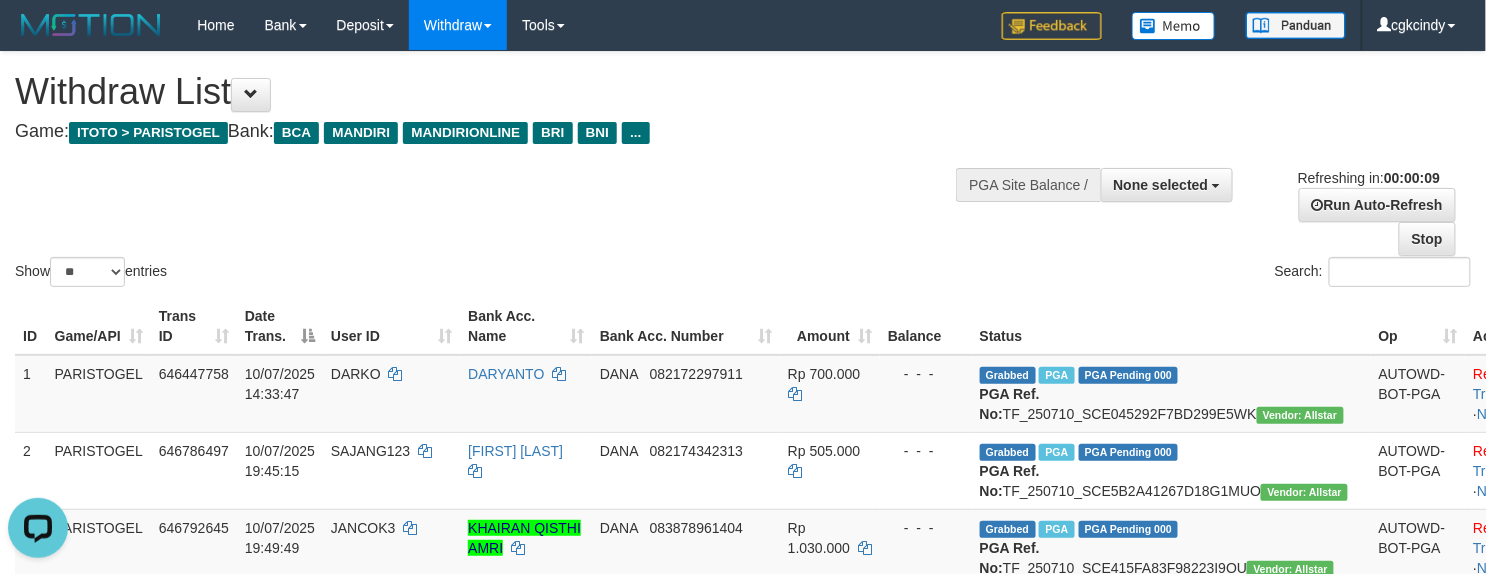 scroll, scrollTop: 0, scrollLeft: 0, axis: both 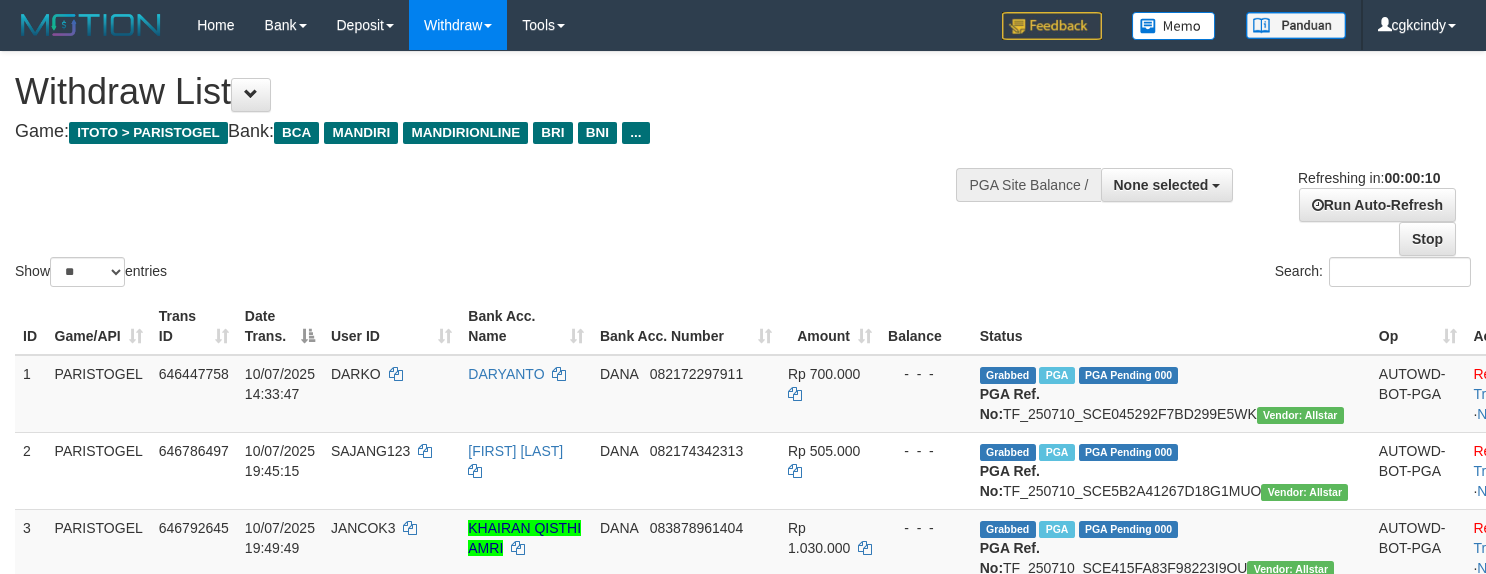 select 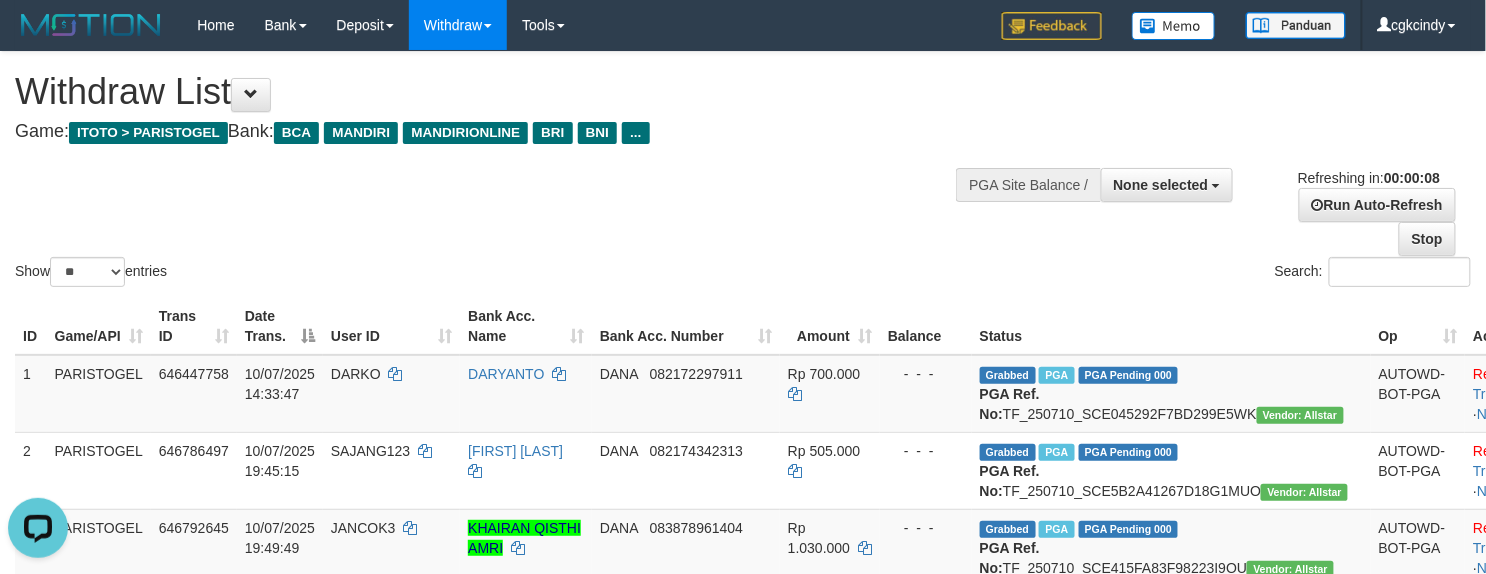 scroll, scrollTop: 0, scrollLeft: 0, axis: both 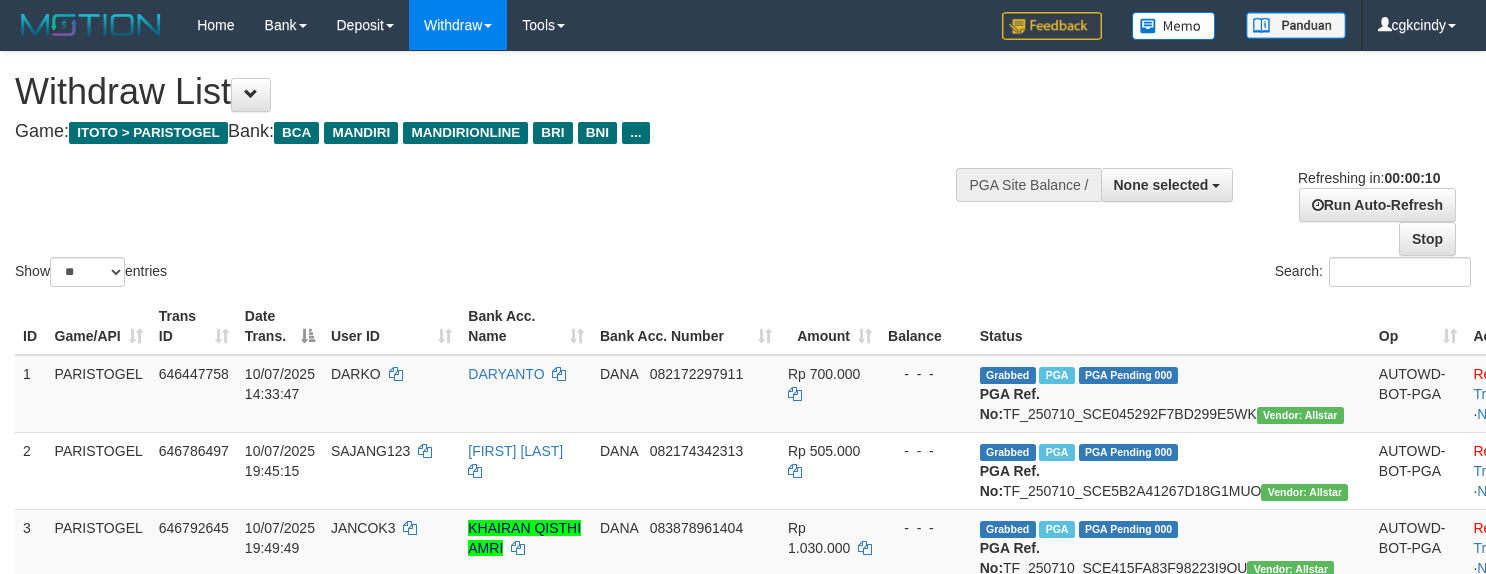 select 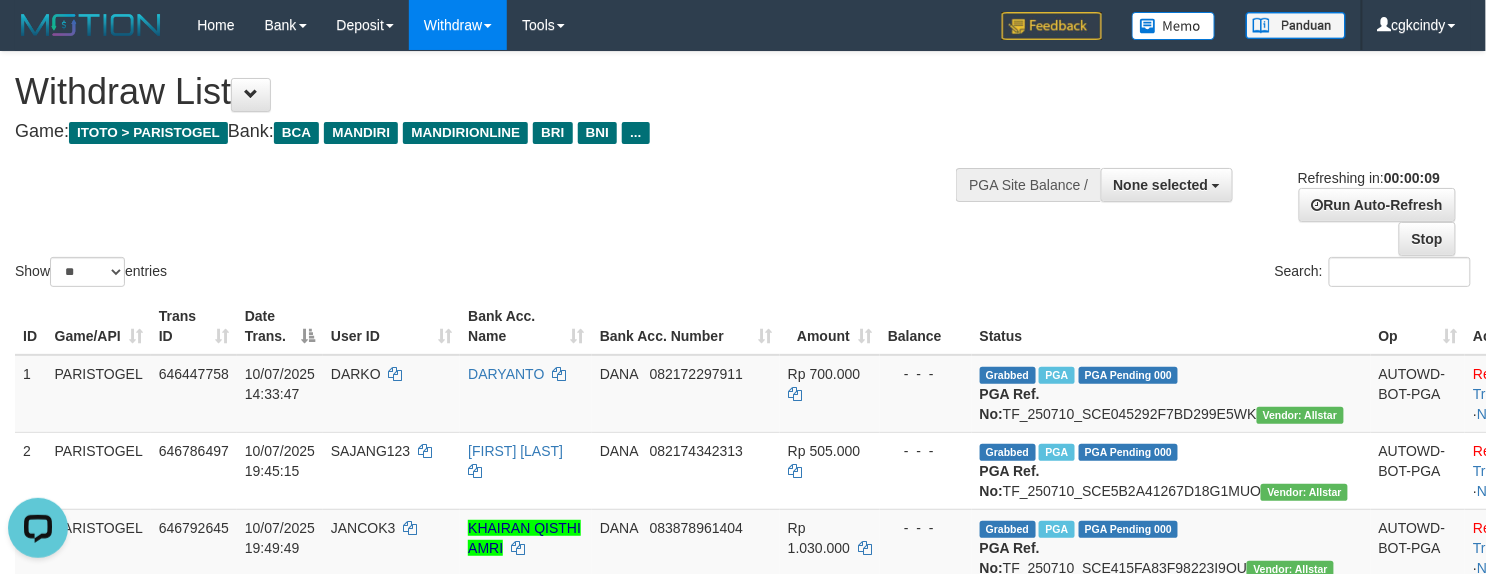 scroll, scrollTop: 0, scrollLeft: 0, axis: both 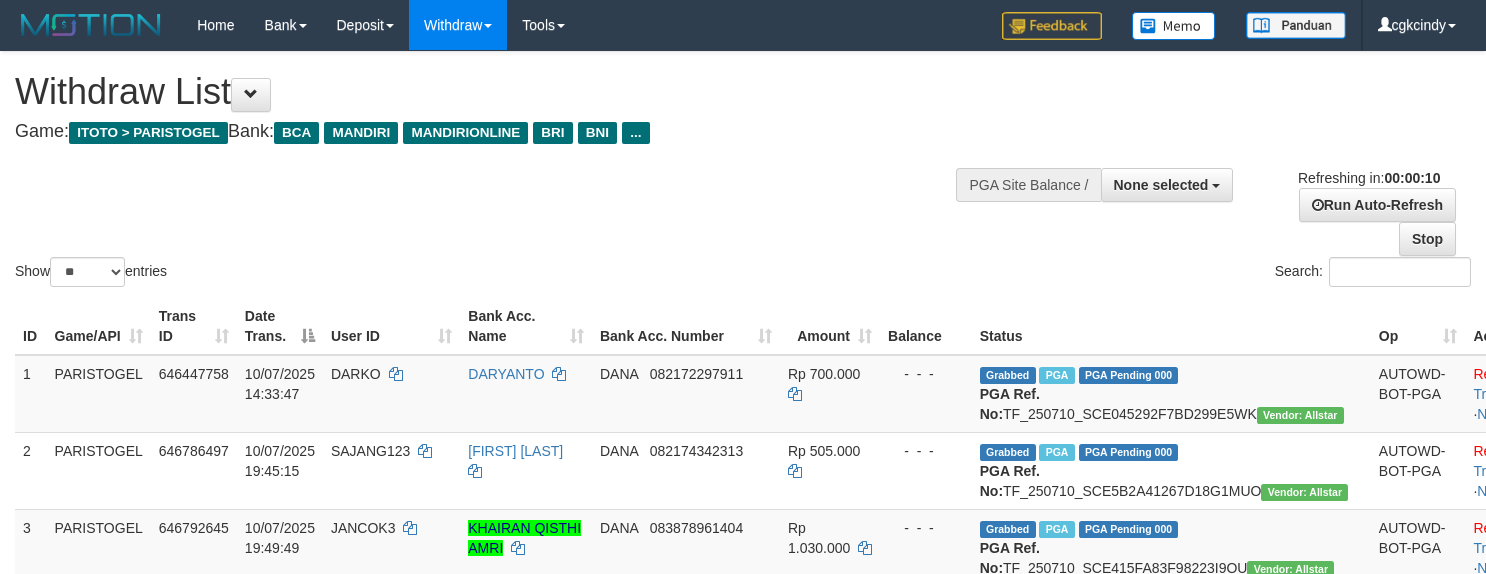 select 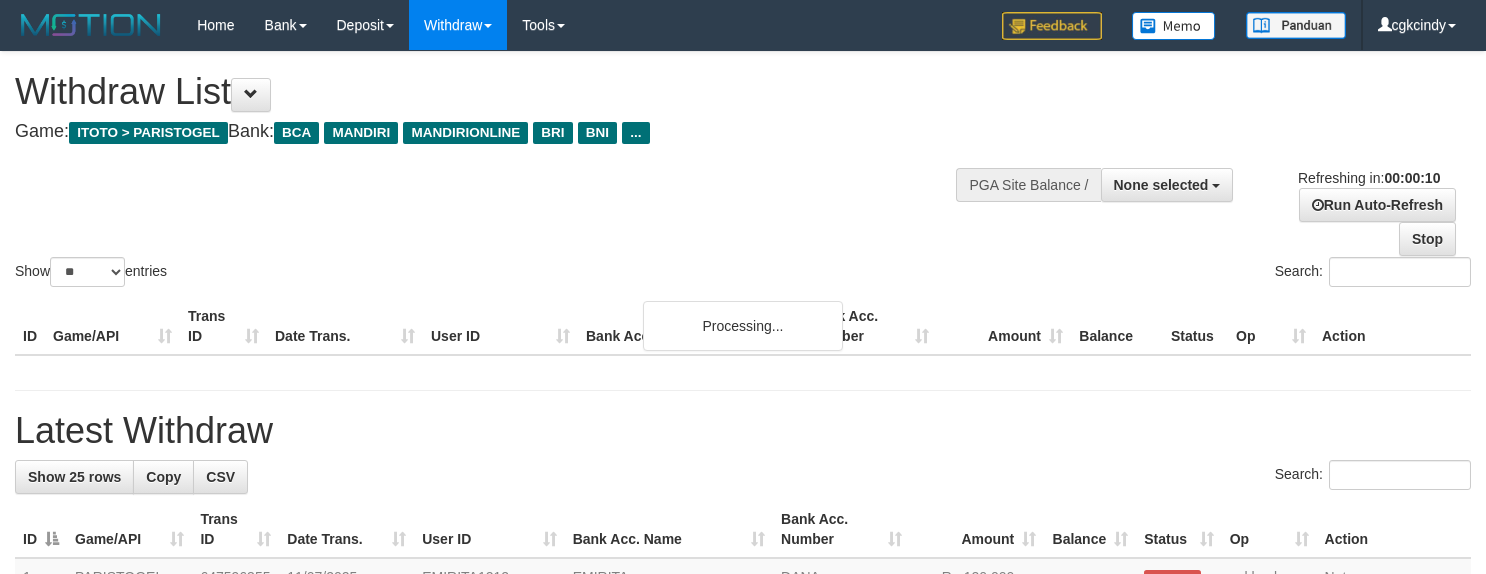 select 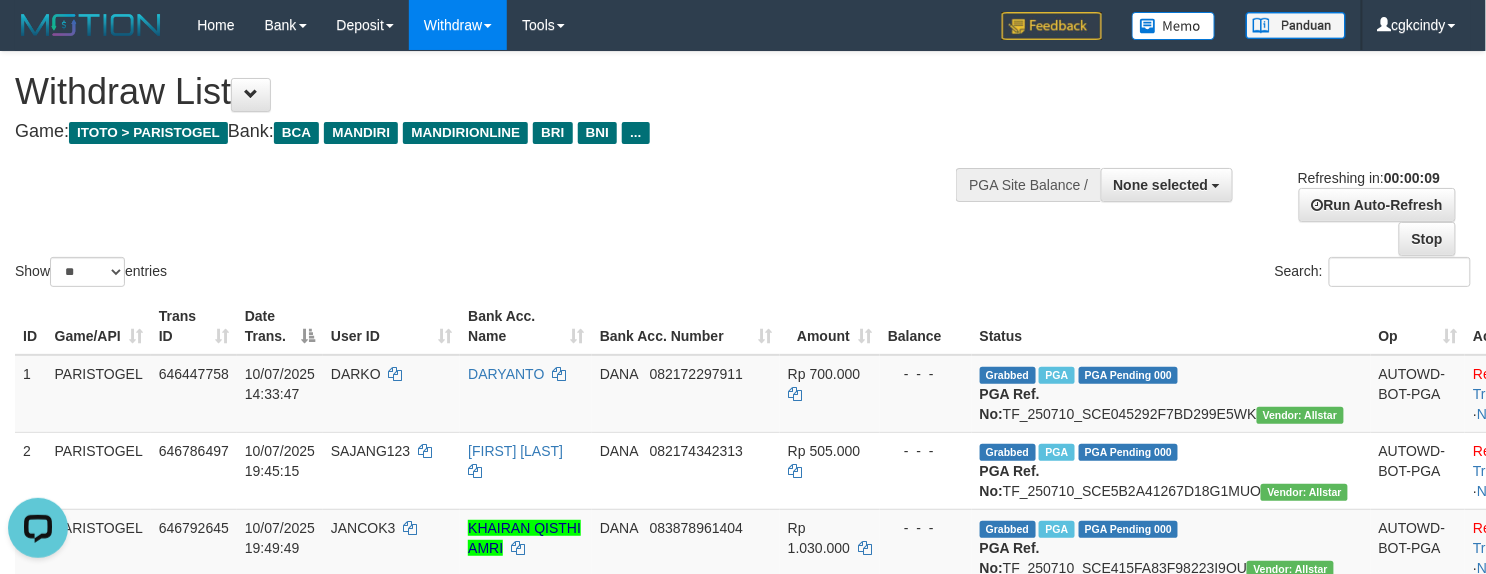 scroll, scrollTop: 0, scrollLeft: 0, axis: both 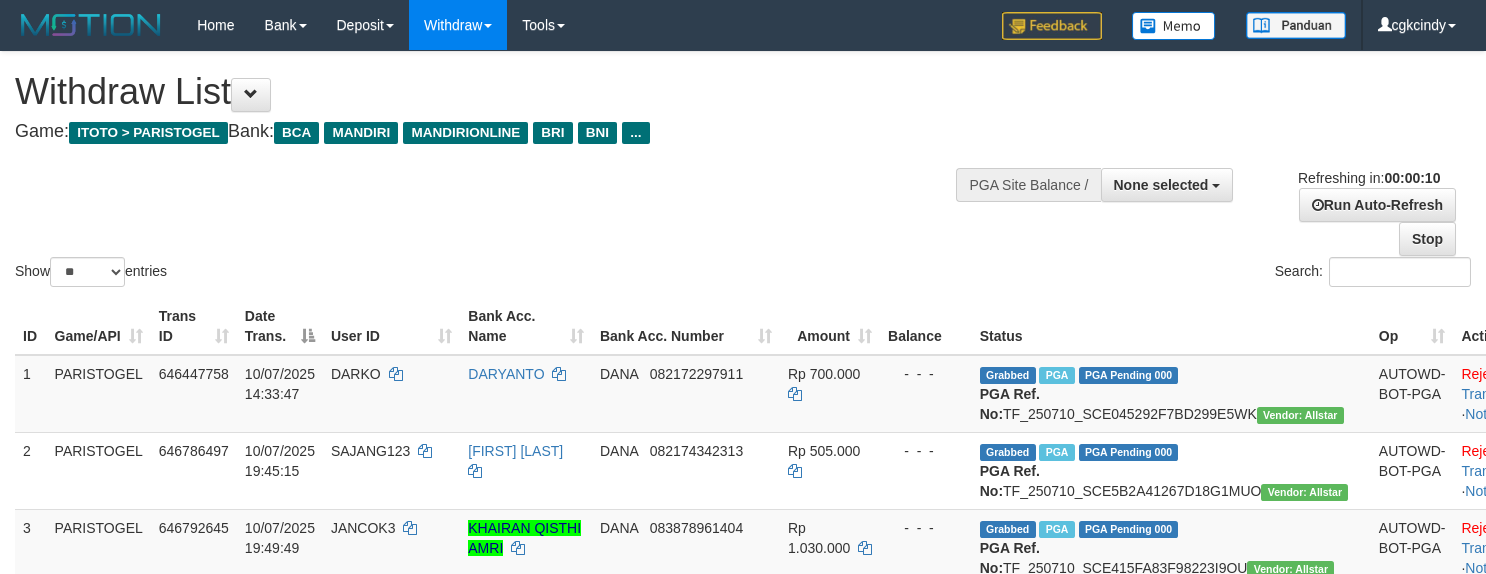 select 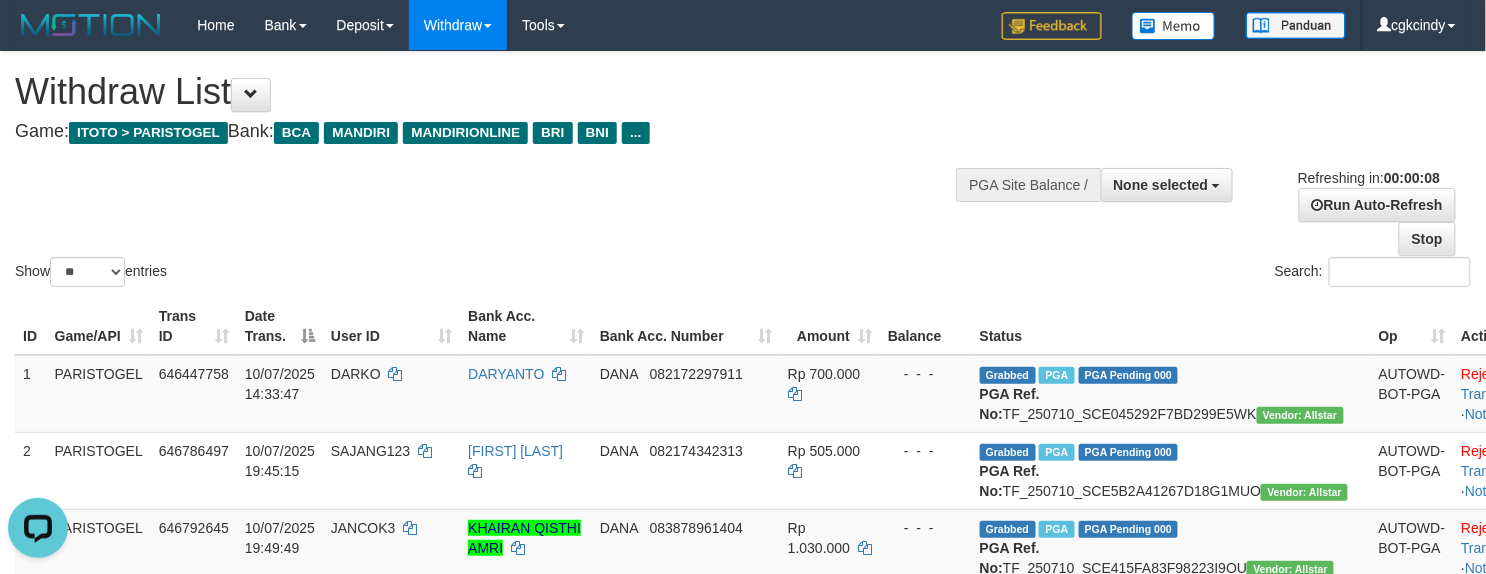 scroll, scrollTop: 0, scrollLeft: 0, axis: both 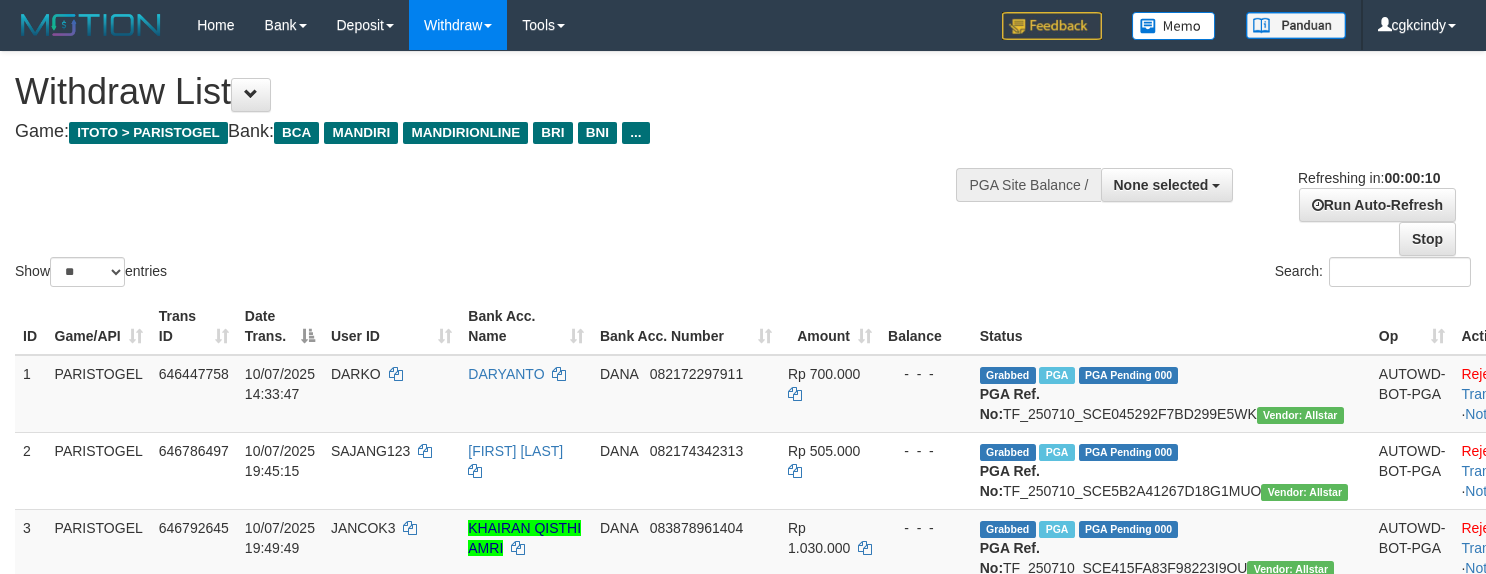 select 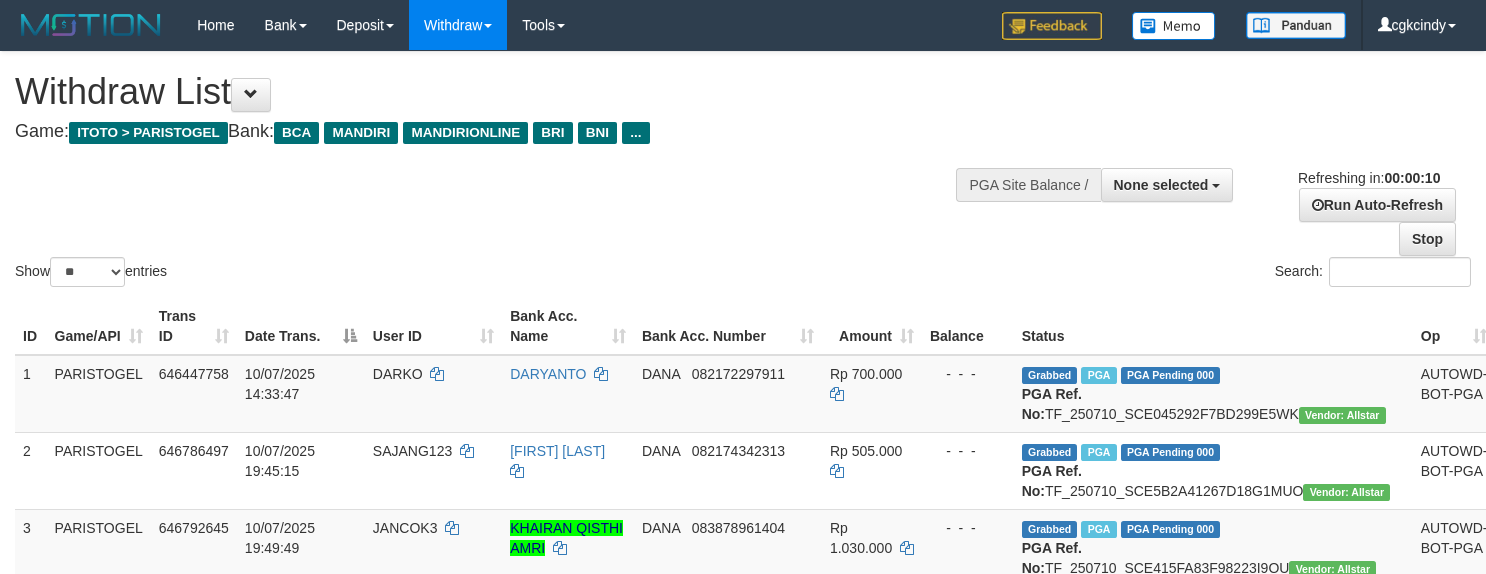 select 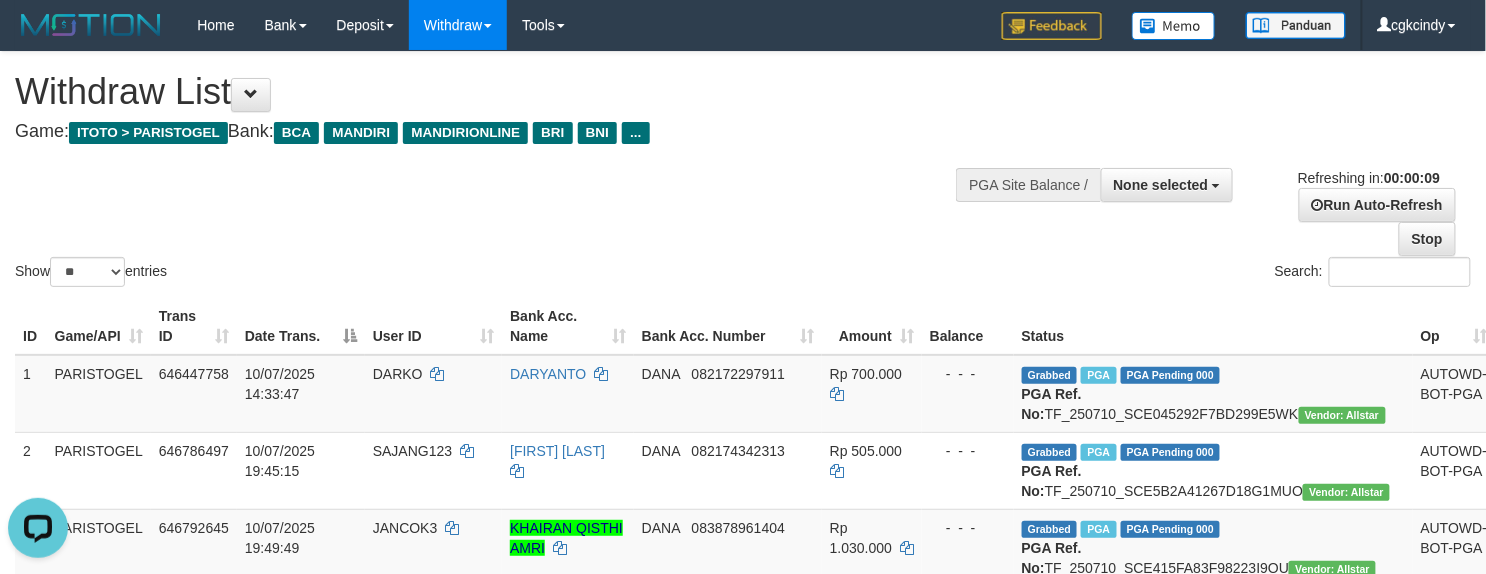 scroll, scrollTop: 0, scrollLeft: 0, axis: both 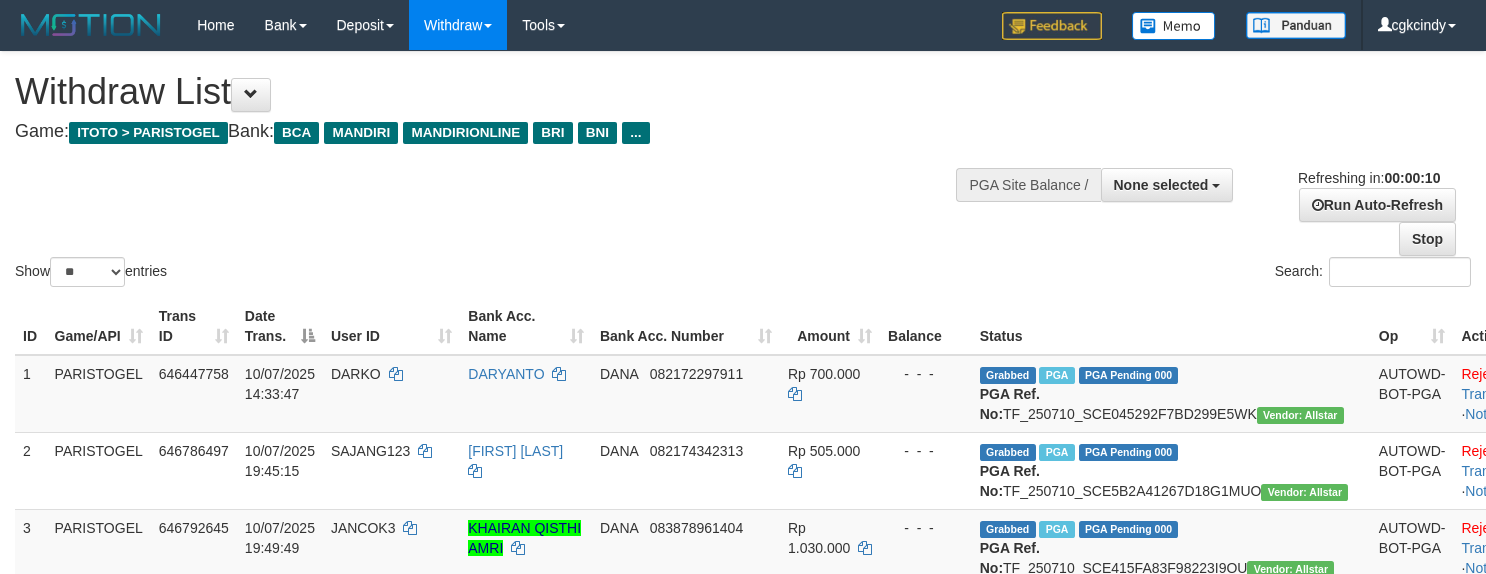 select 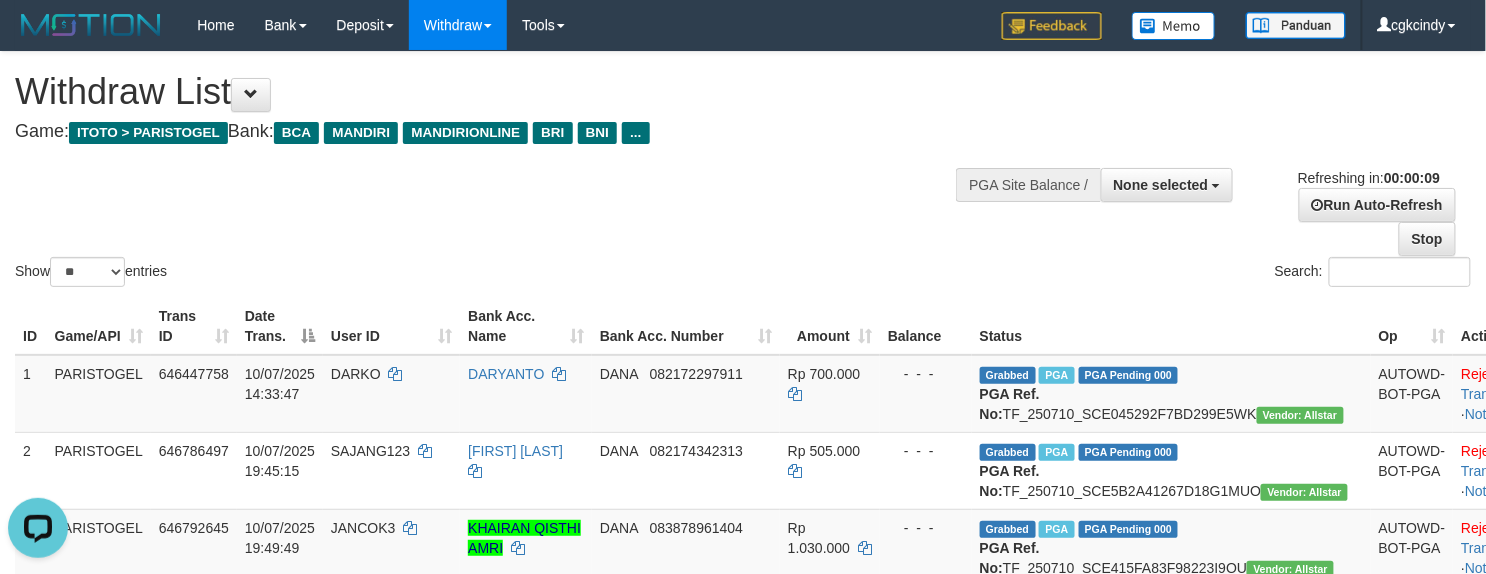 scroll, scrollTop: 0, scrollLeft: 0, axis: both 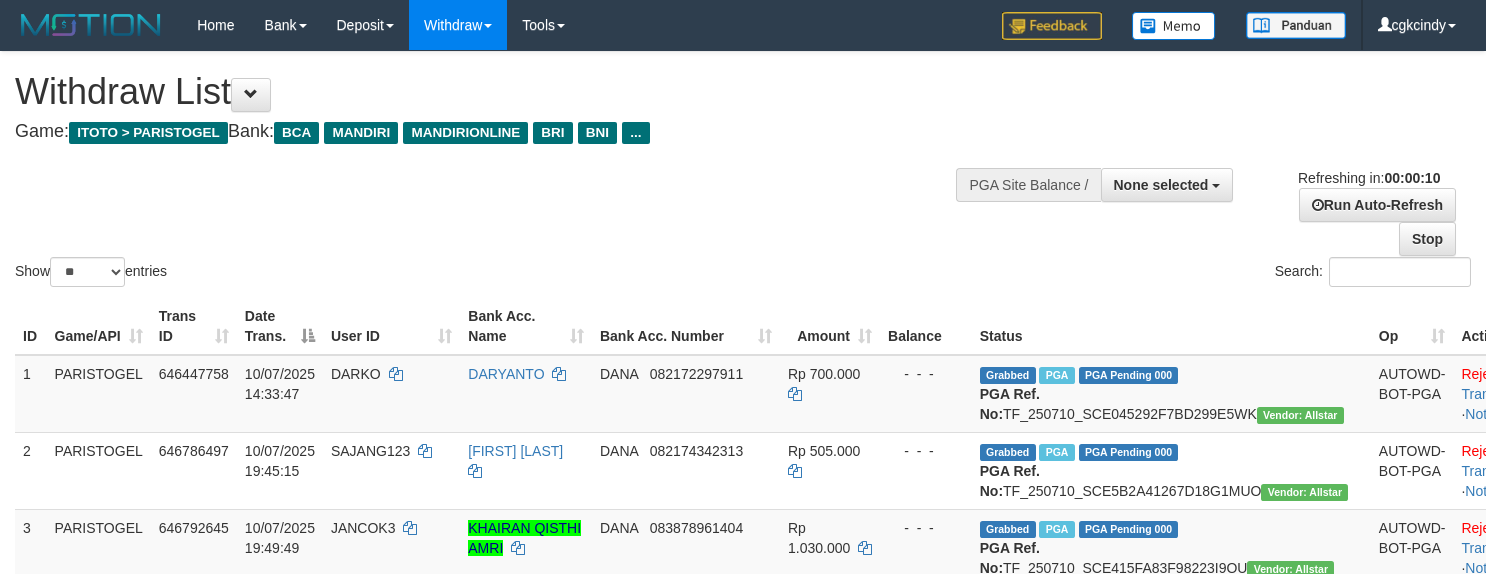 select 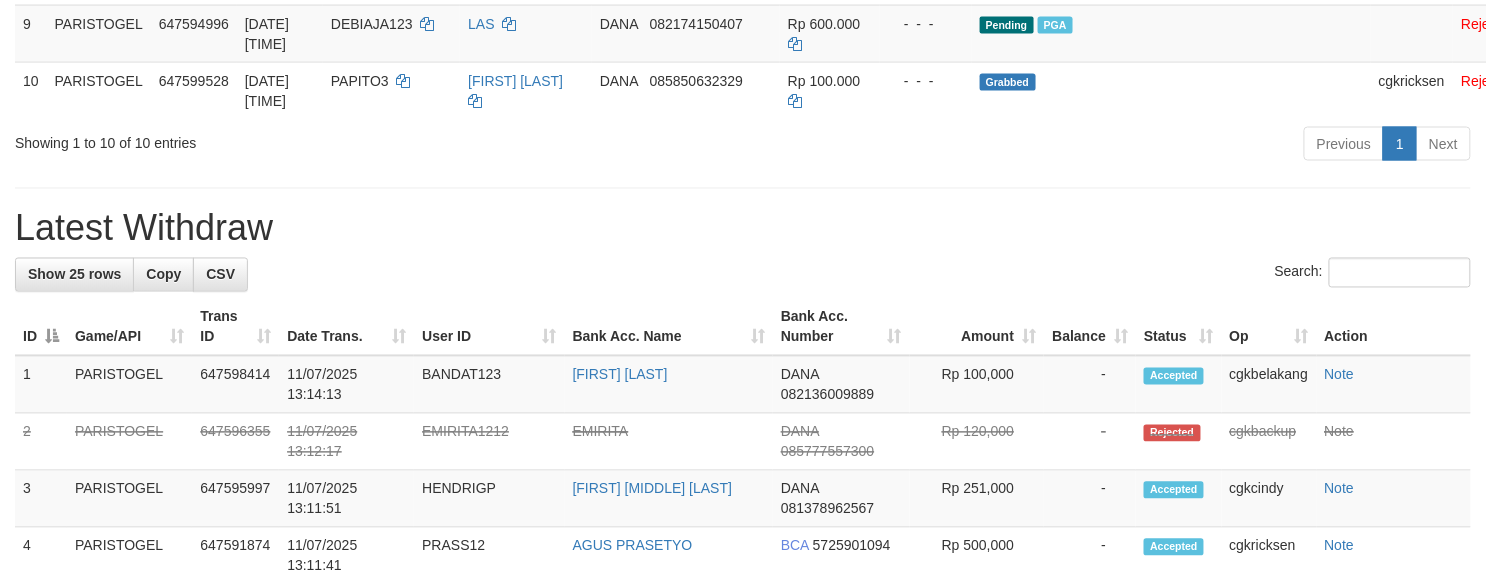 scroll, scrollTop: 1200, scrollLeft: 0, axis: vertical 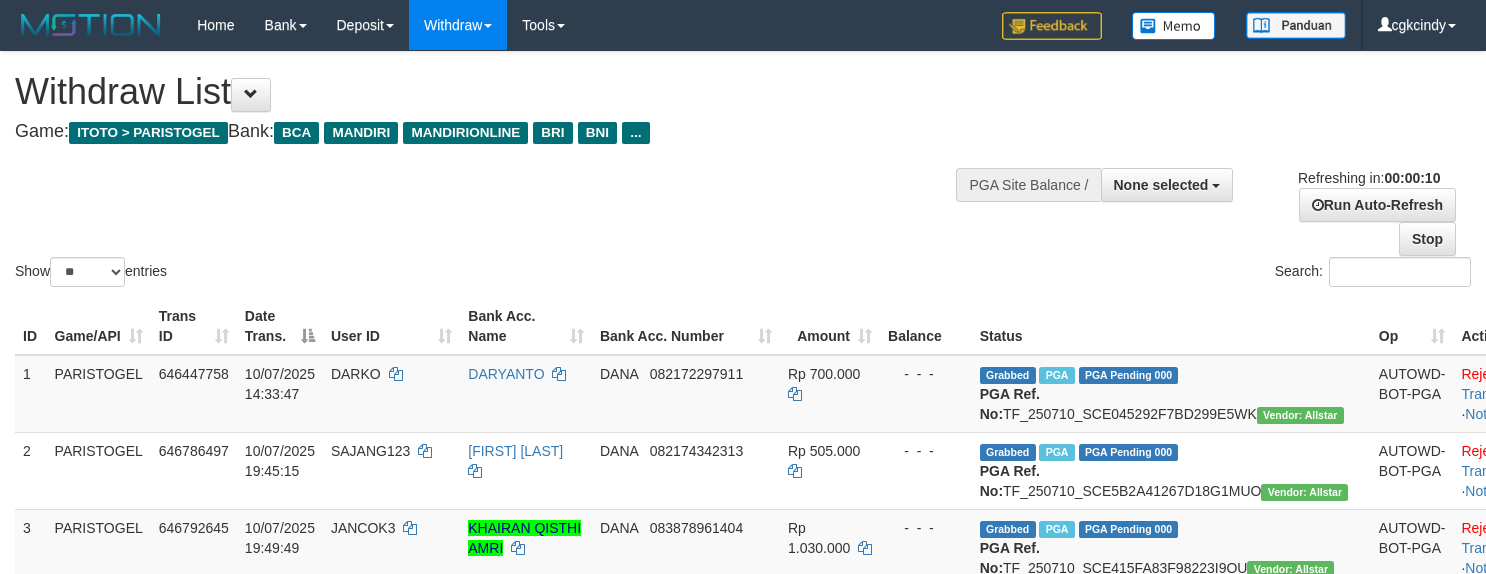 select 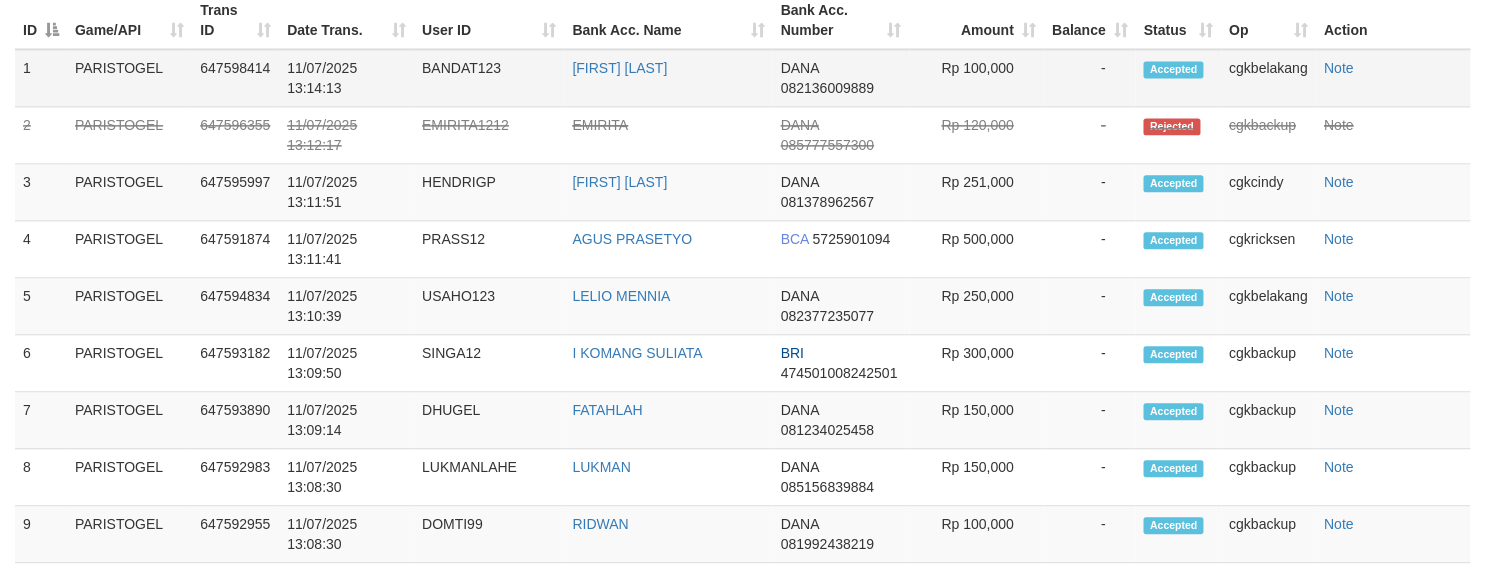 scroll, scrollTop: 1197, scrollLeft: 0, axis: vertical 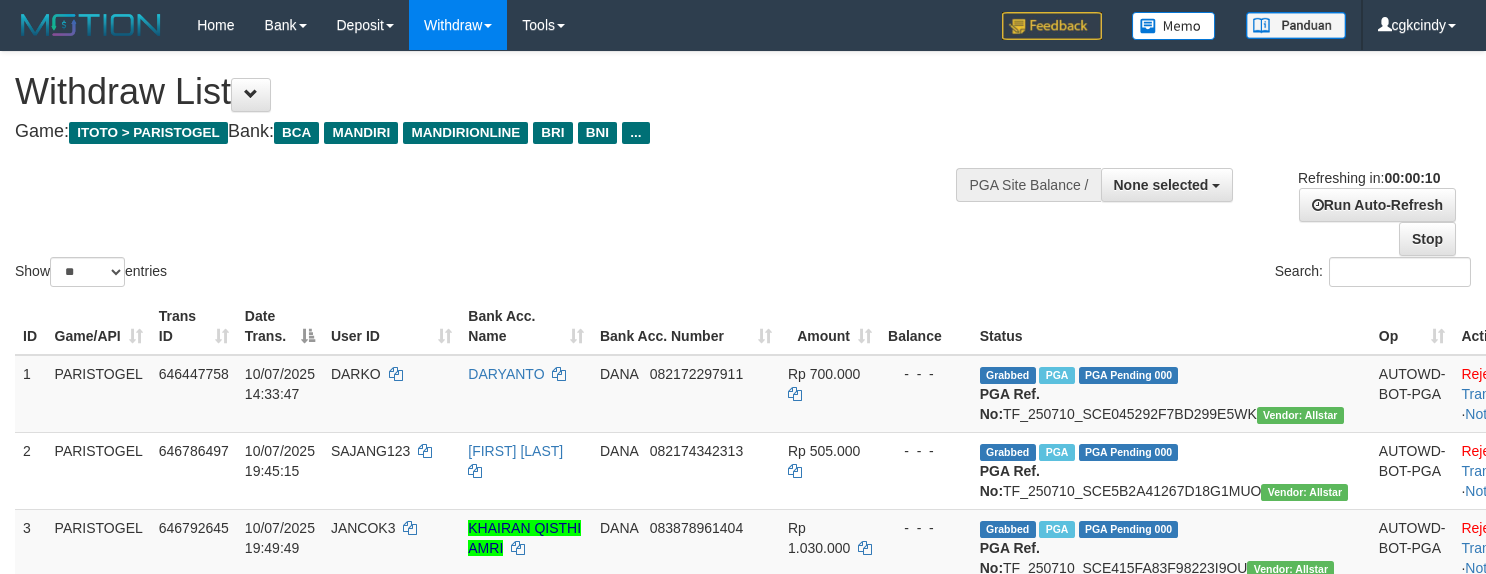 select 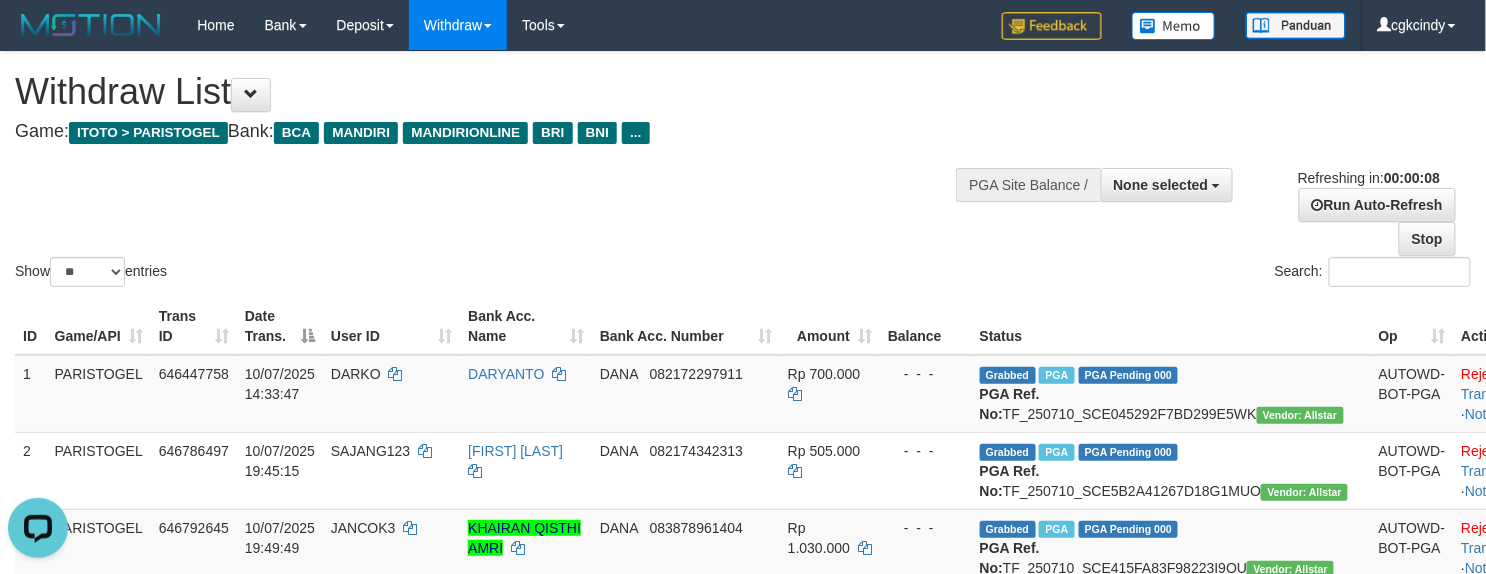 scroll, scrollTop: 0, scrollLeft: 0, axis: both 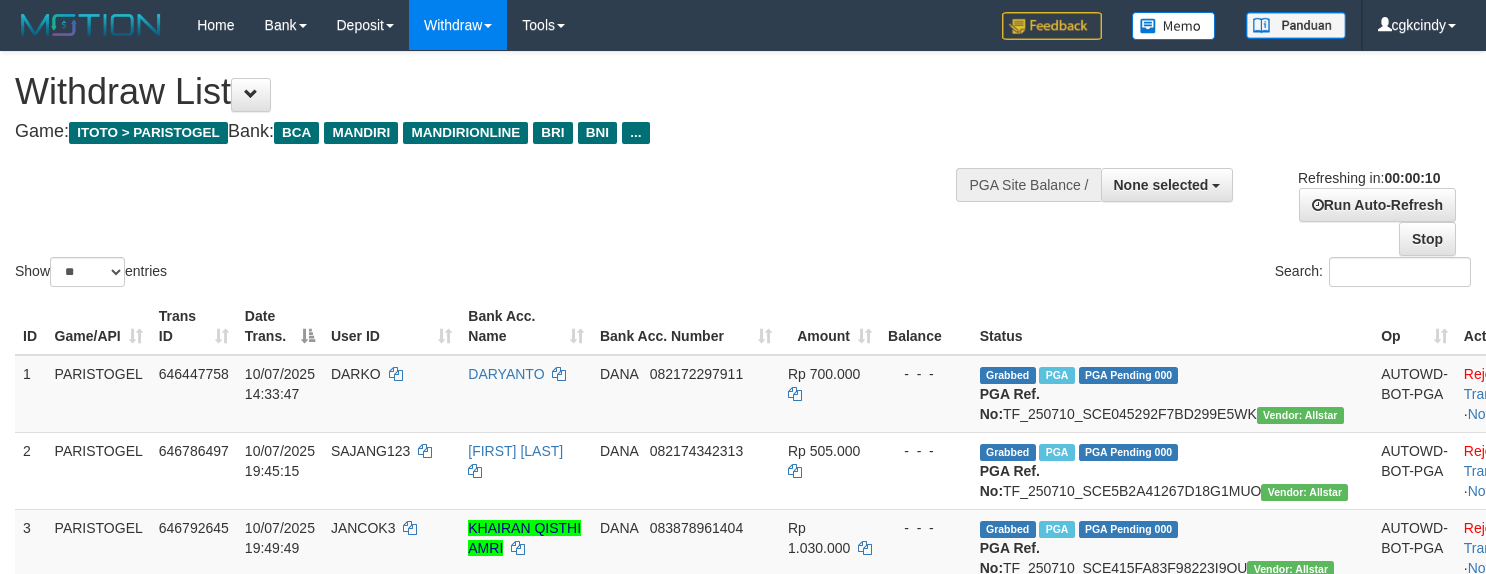 select 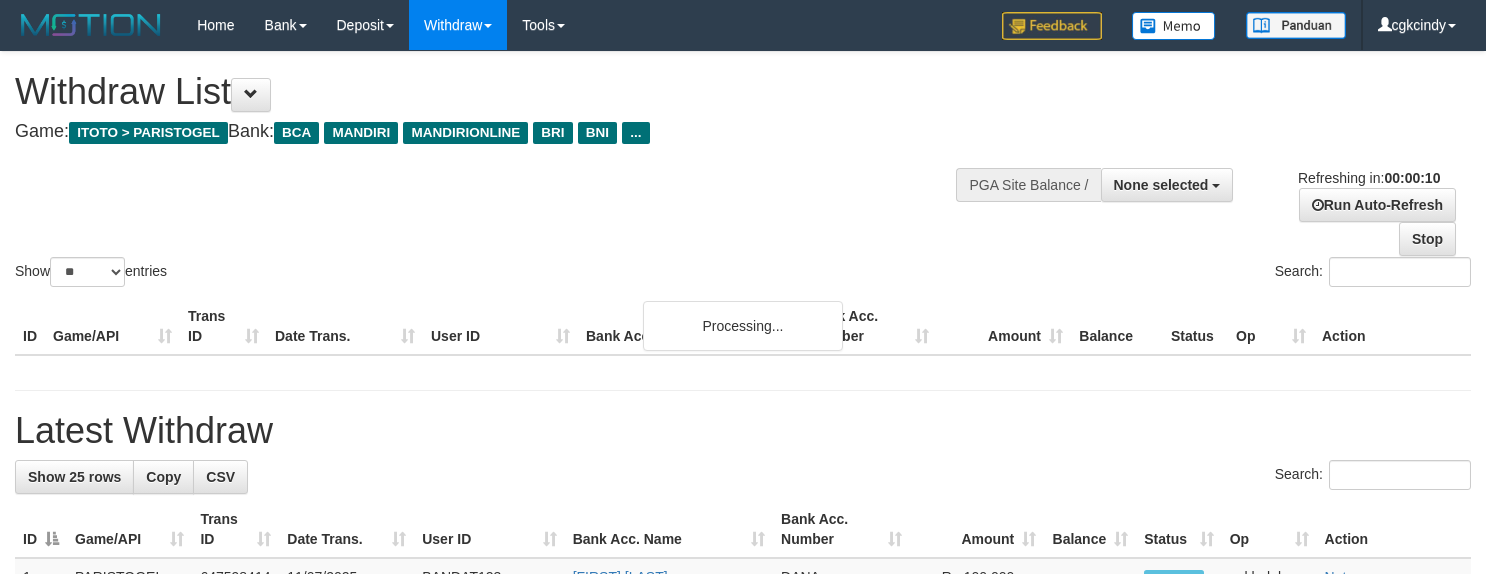 select 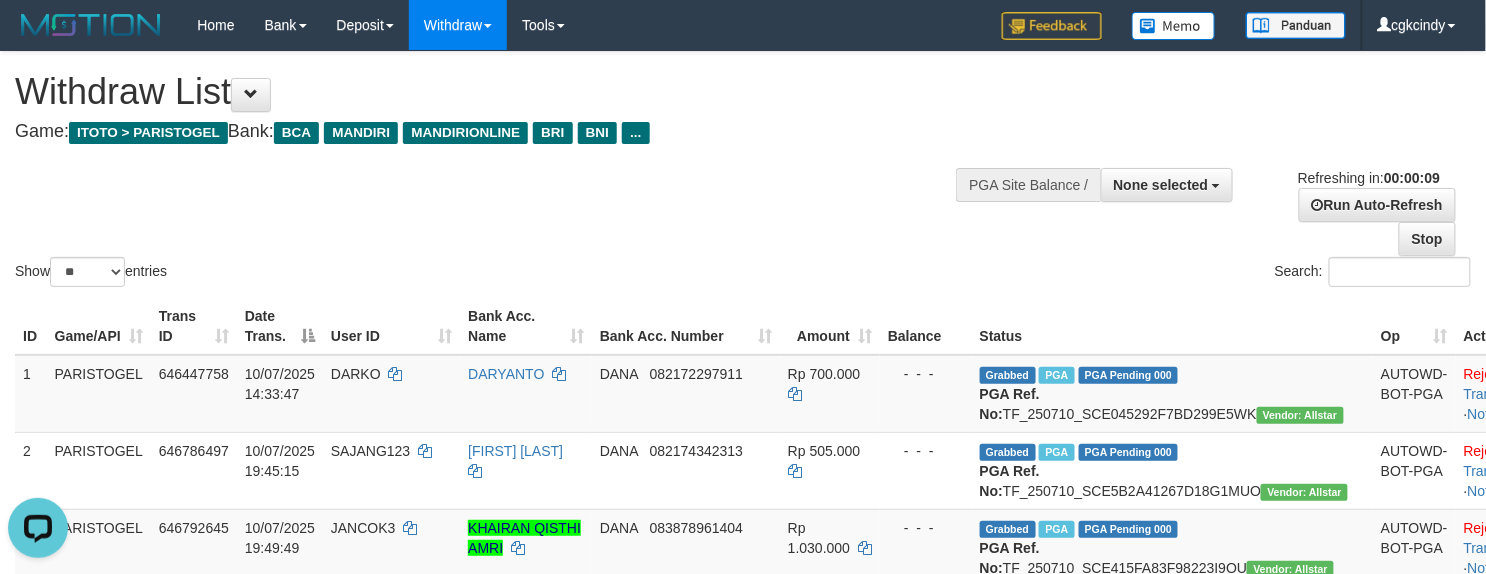 scroll, scrollTop: 0, scrollLeft: 0, axis: both 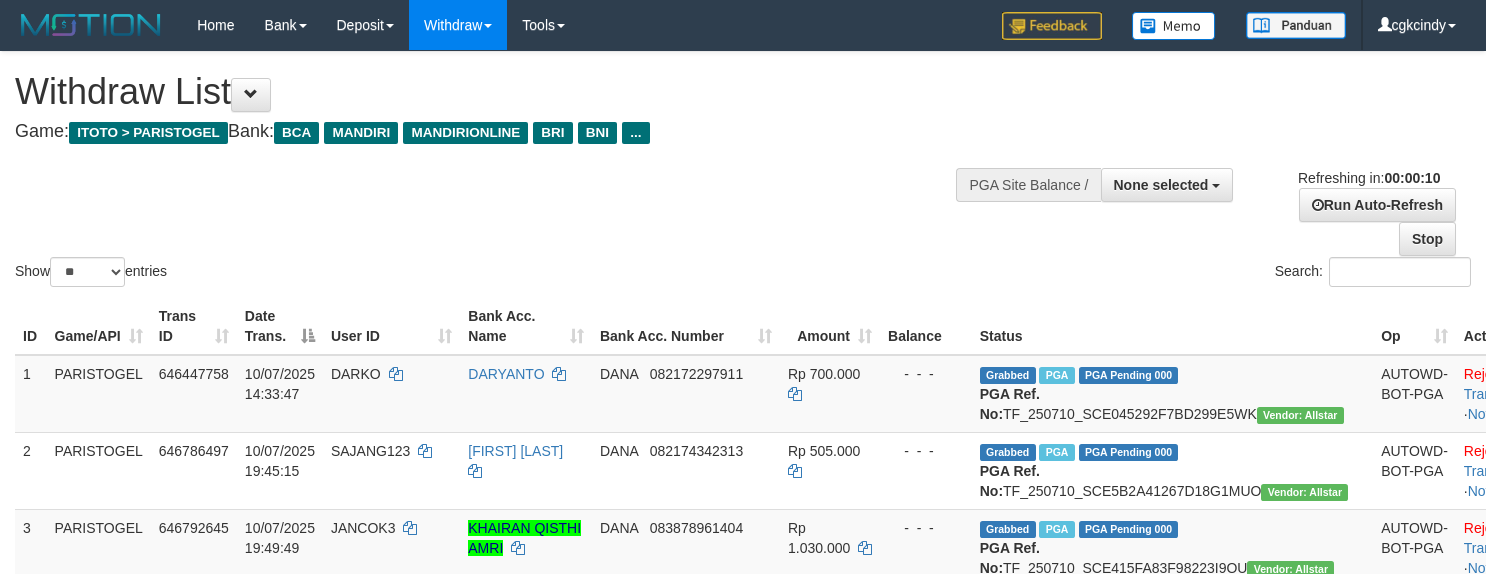 select 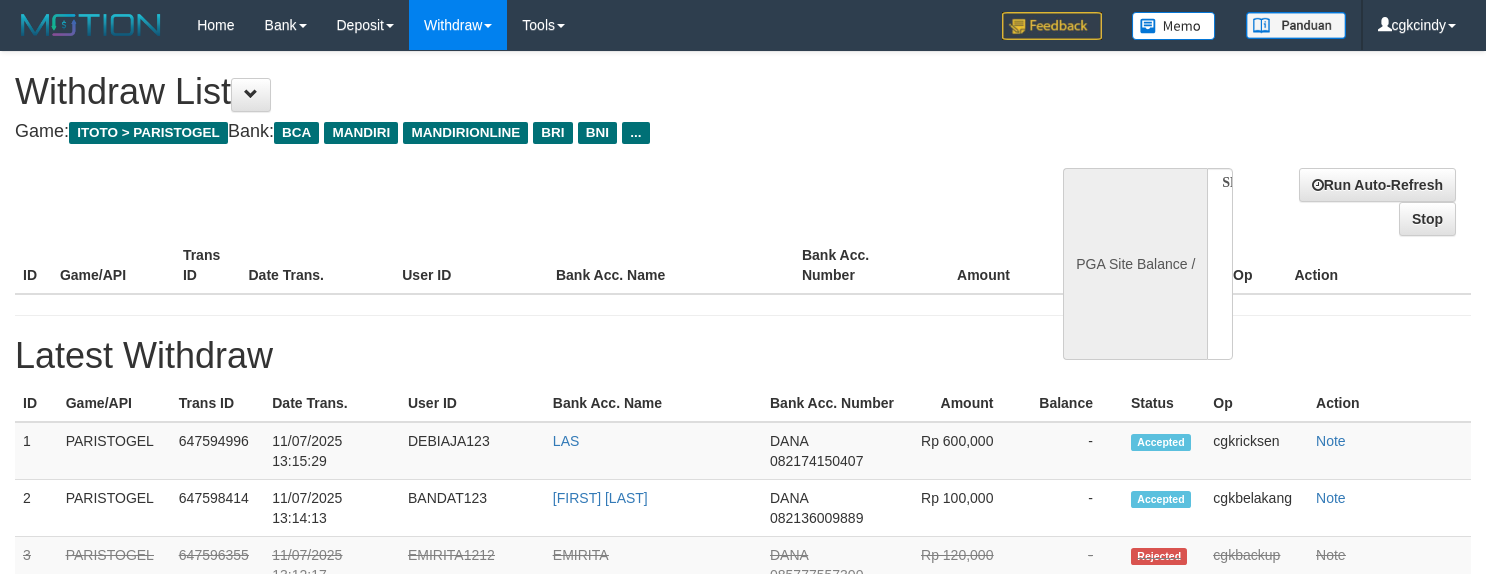select 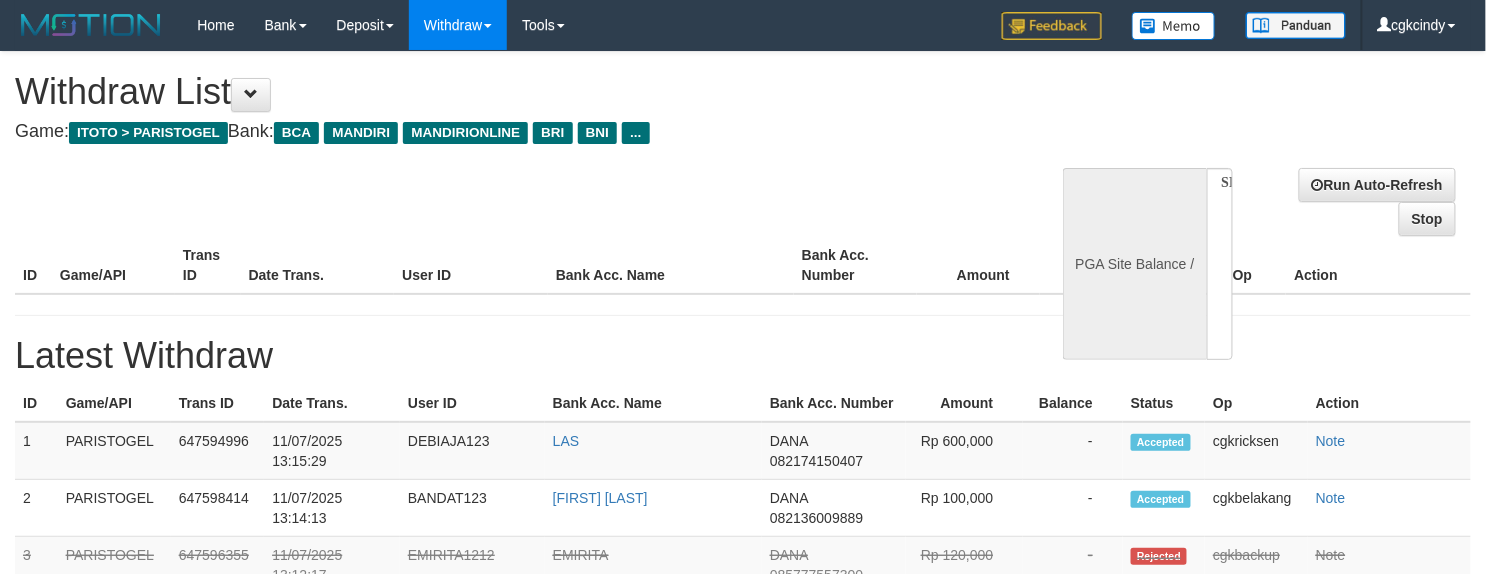 select on "**" 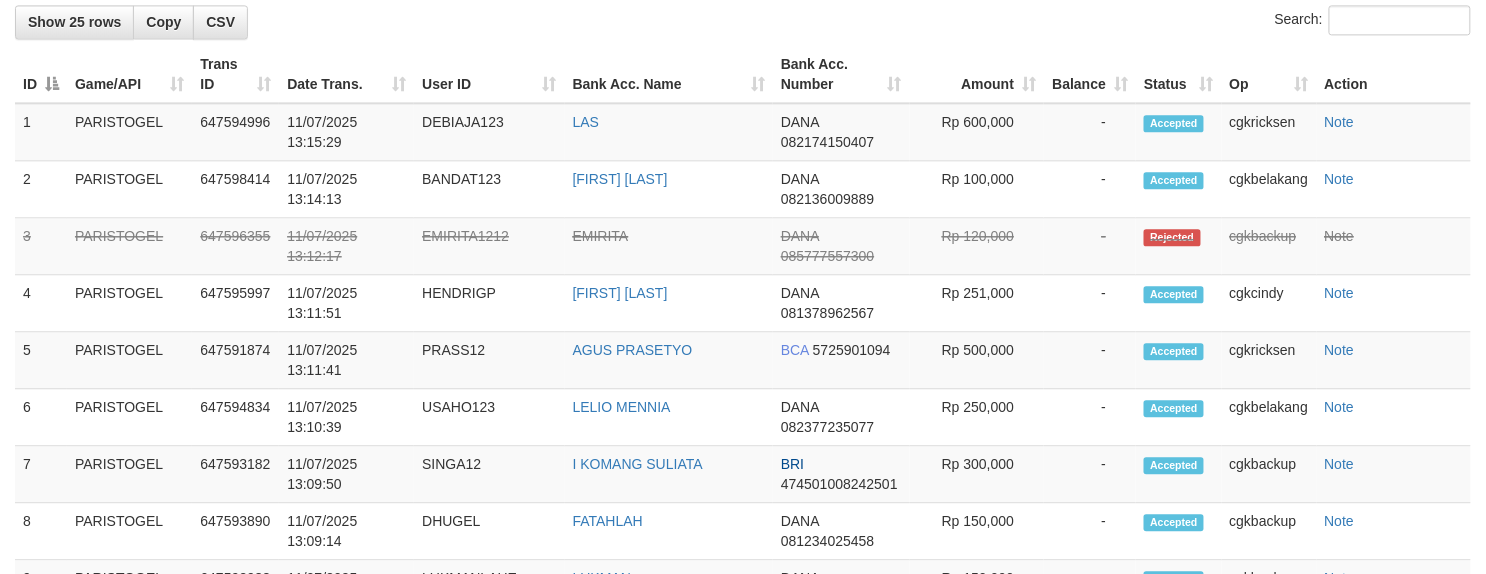 scroll, scrollTop: 933, scrollLeft: 0, axis: vertical 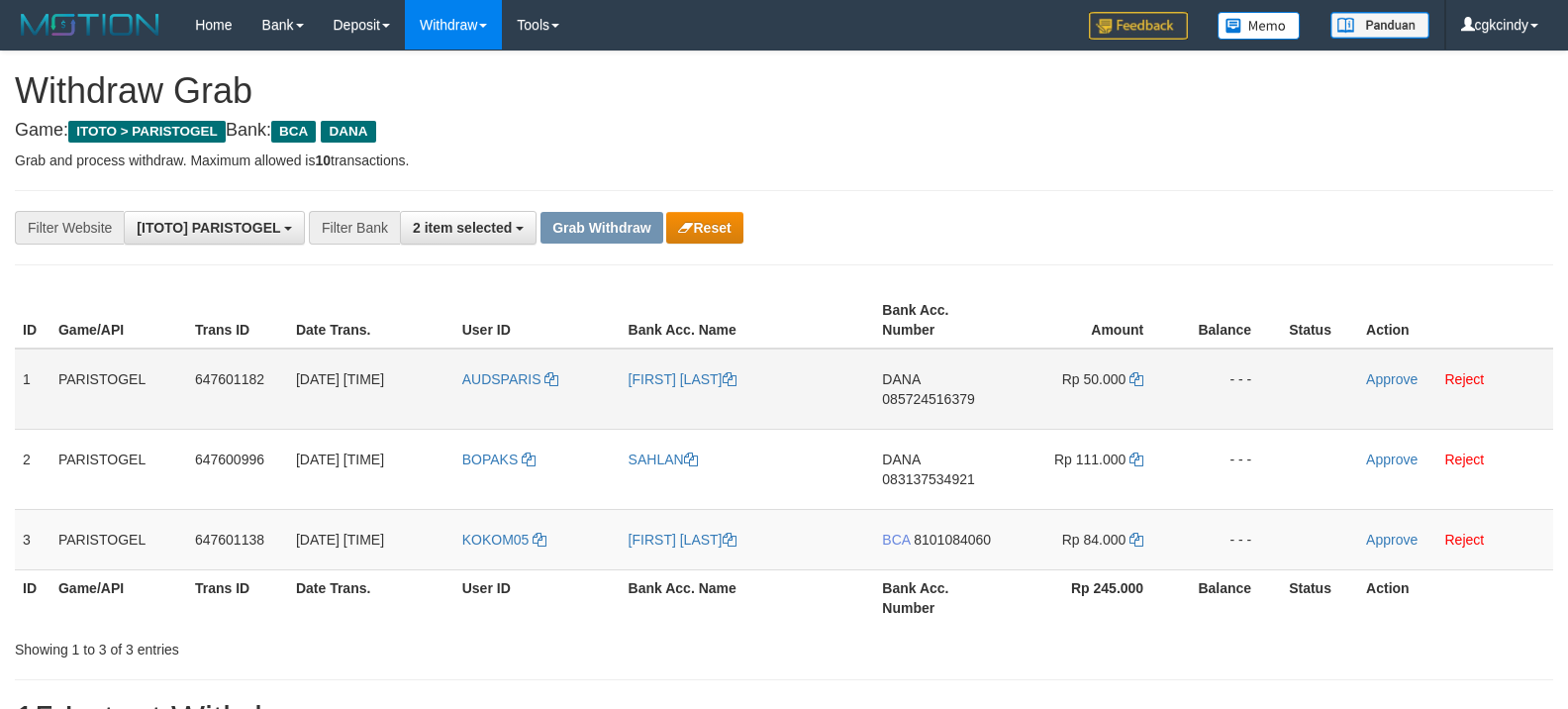 click on "AUDSPARIS" at bounding box center [538, 389] 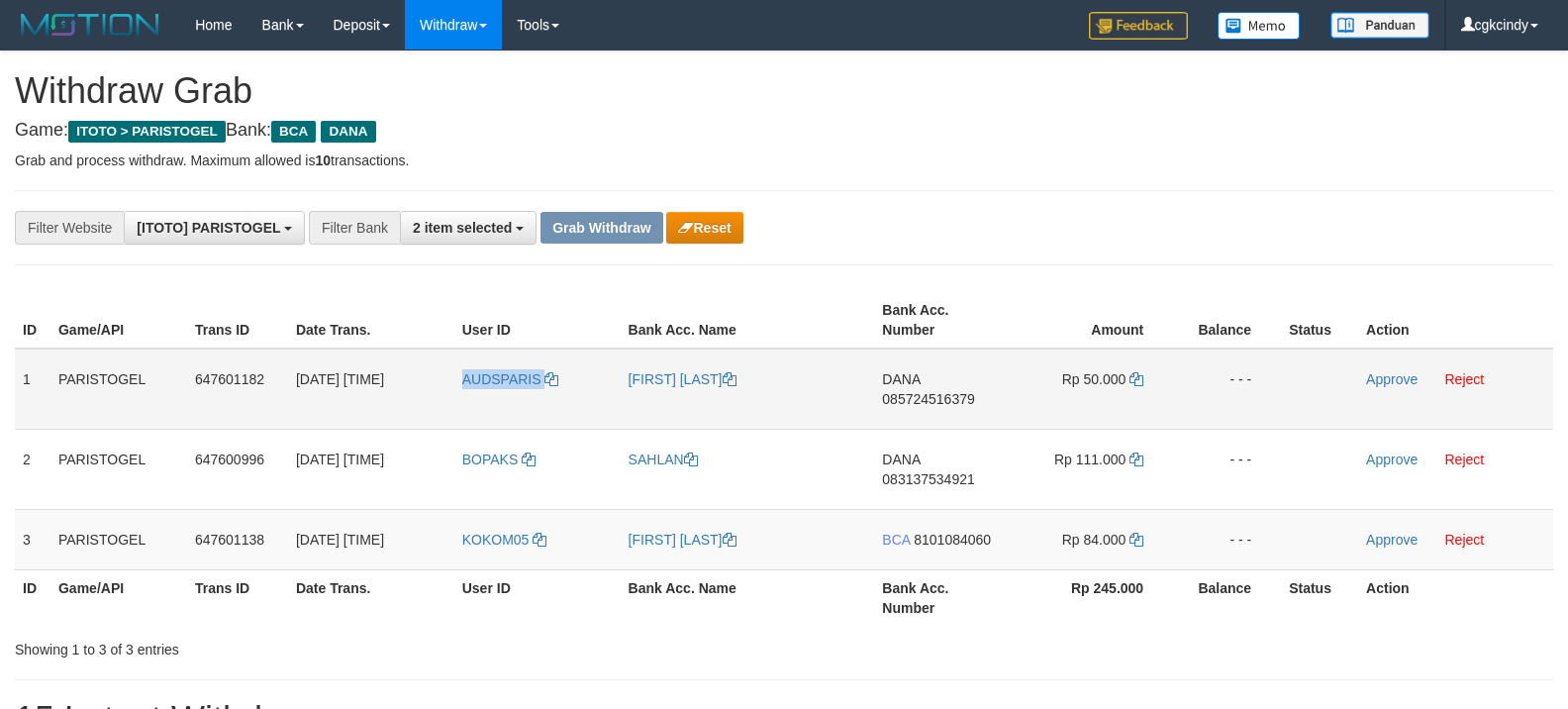 click on "AUDSPARIS" at bounding box center (538, 389) 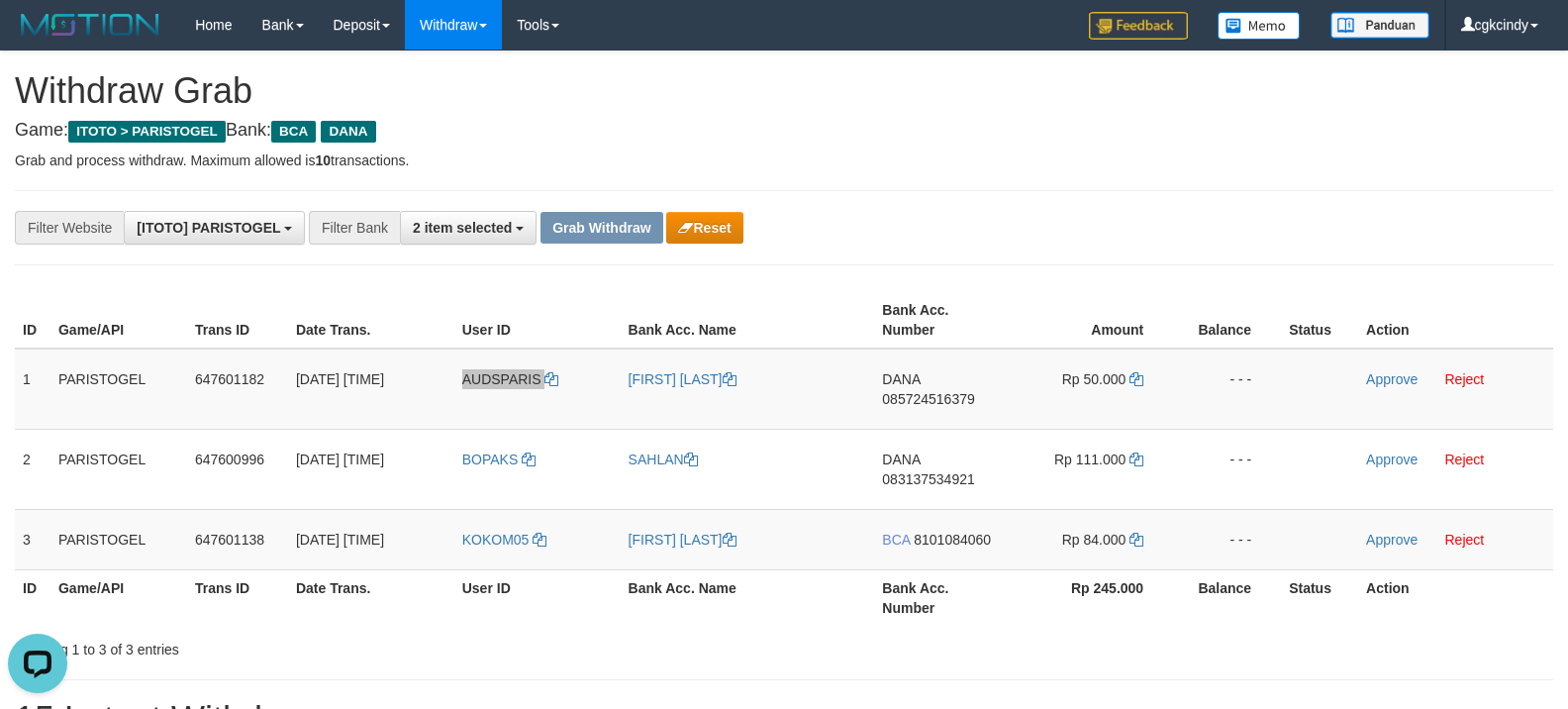 scroll, scrollTop: 0, scrollLeft: 0, axis: both 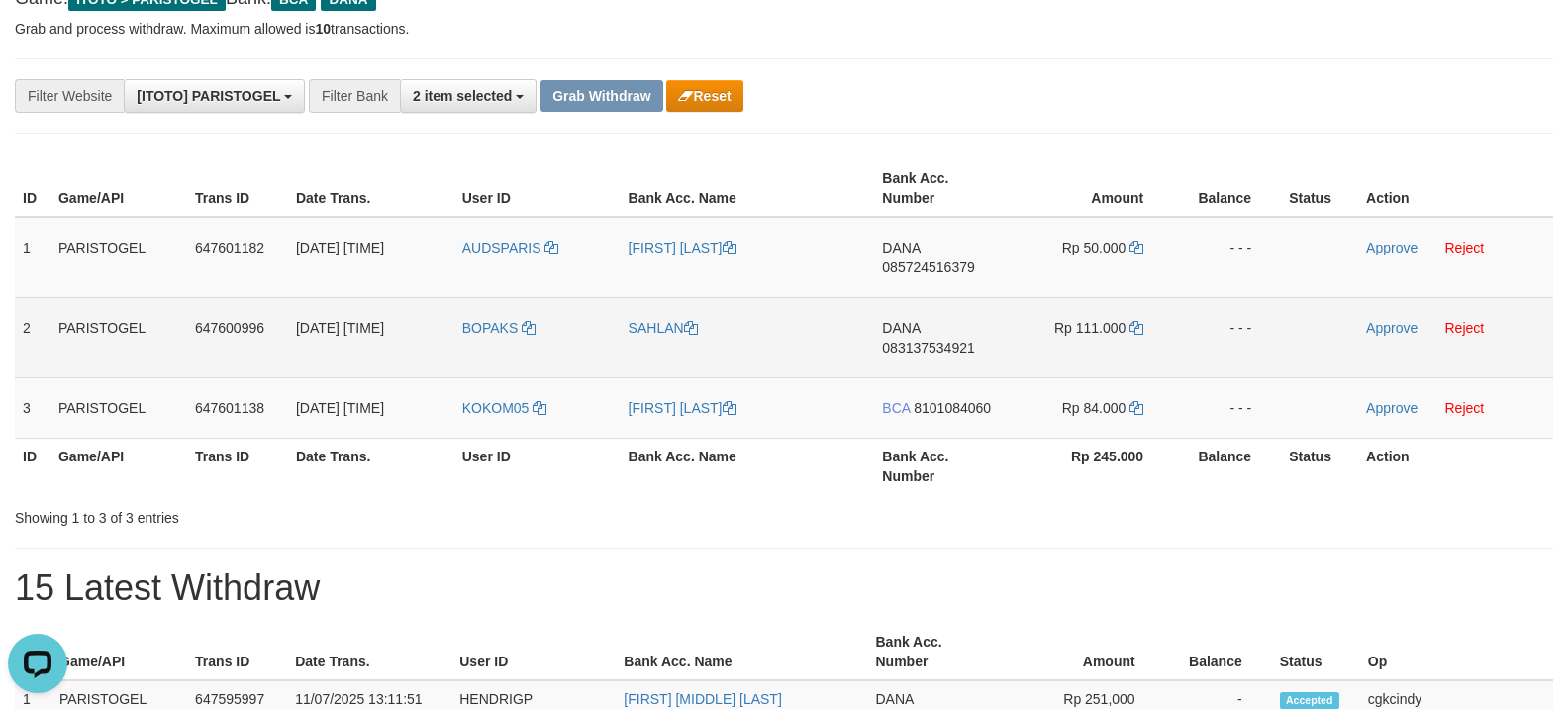 click on "BOPAKS" at bounding box center (538, 337) 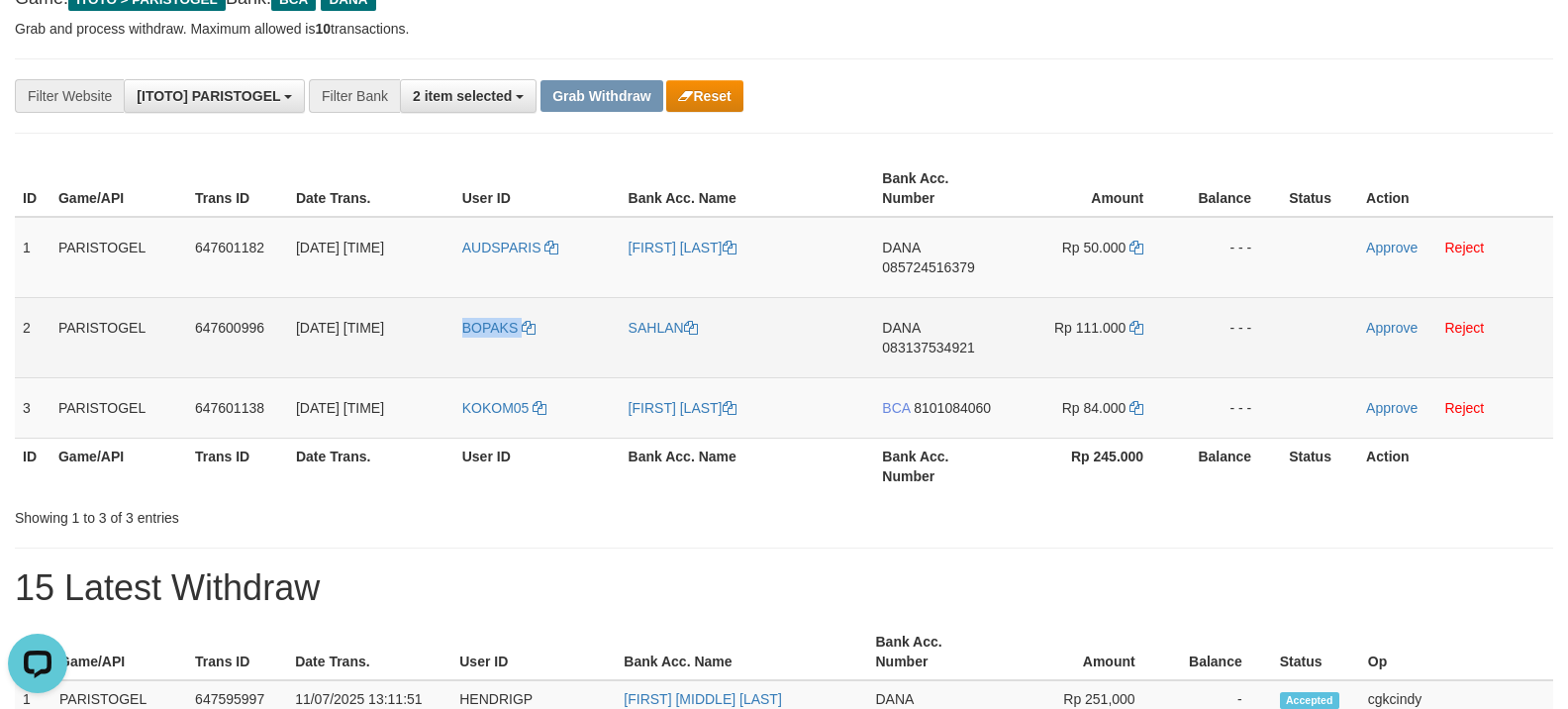 copy on "BOPAKS" 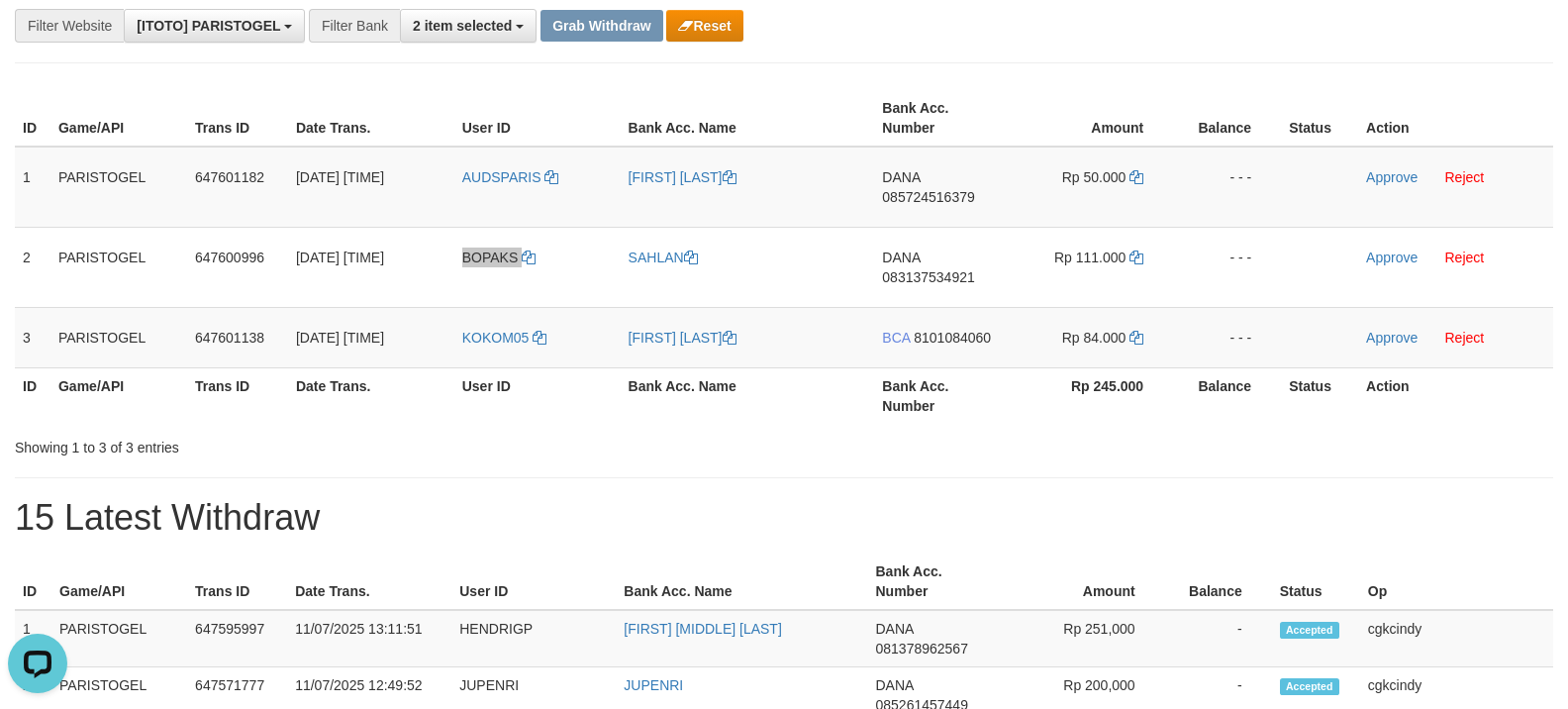 scroll, scrollTop: 263, scrollLeft: 0, axis: vertical 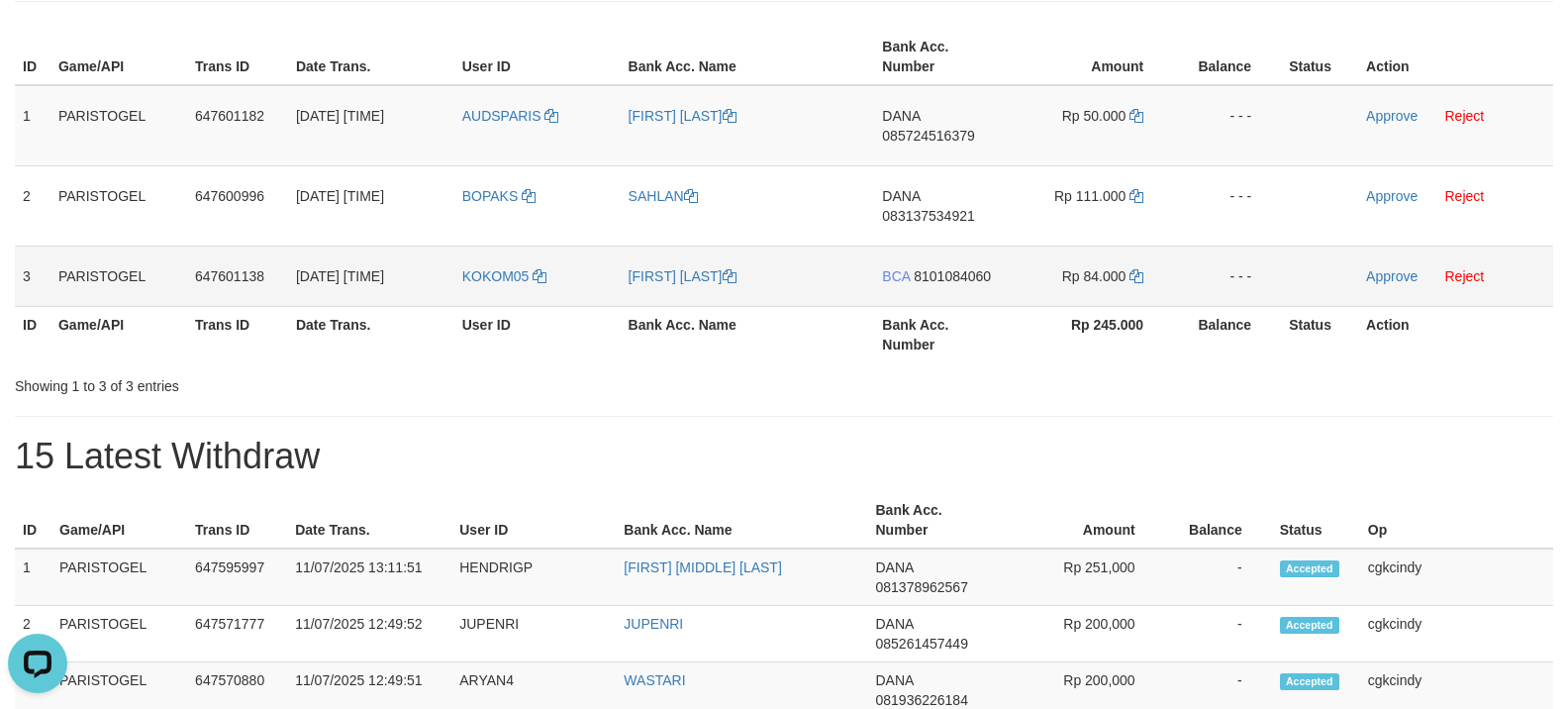 click on "KOKOM05" at bounding box center [538, 275] 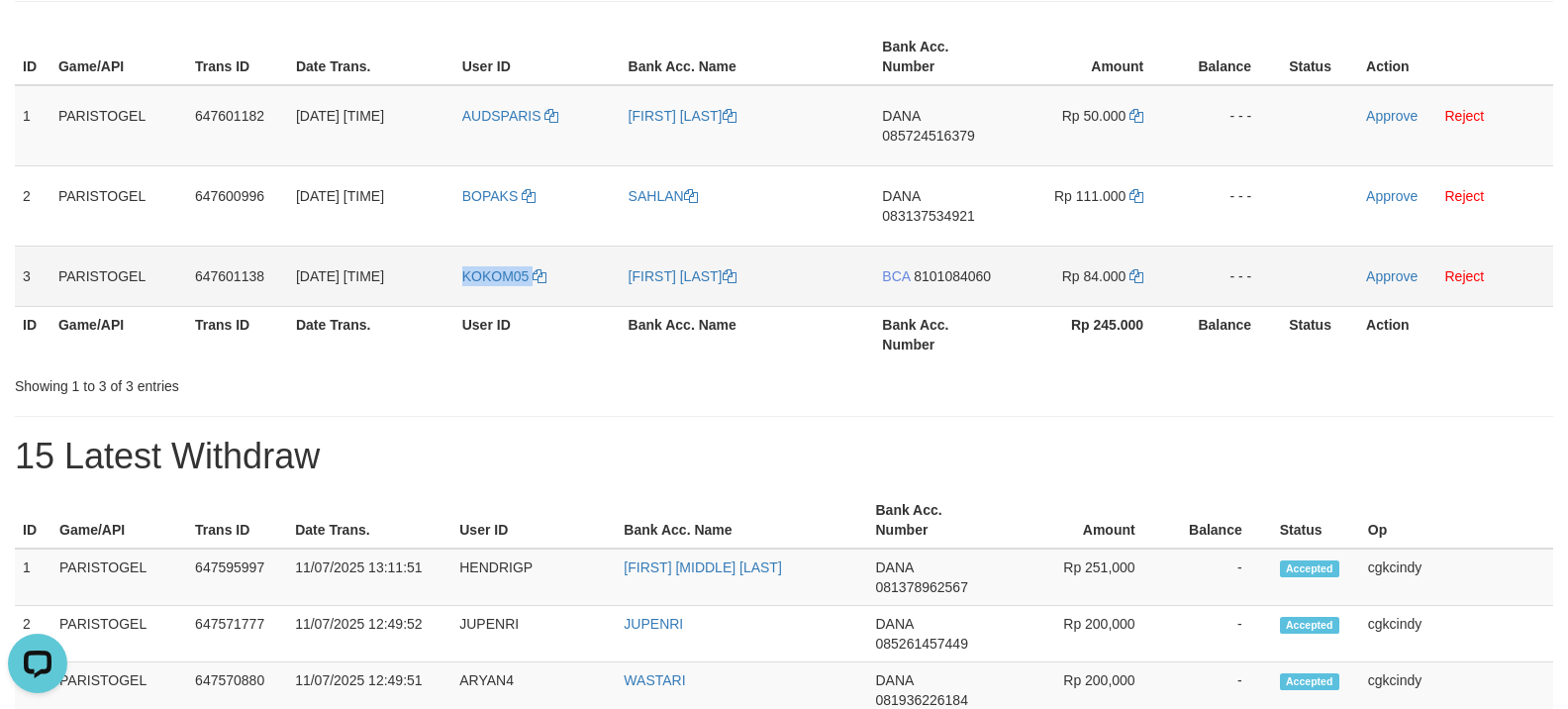 click on "KOKOM05" at bounding box center [538, 275] 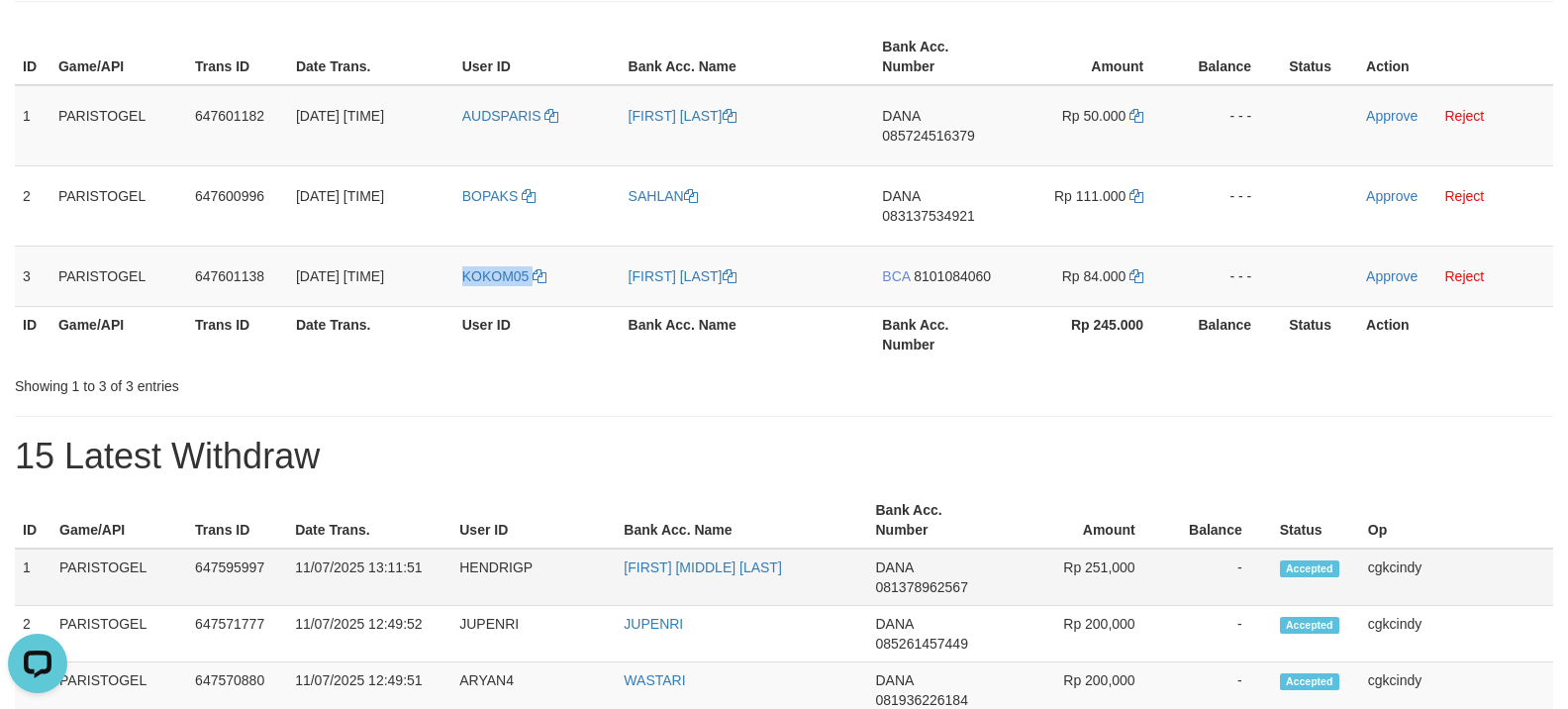 copy on "KOKOM05" 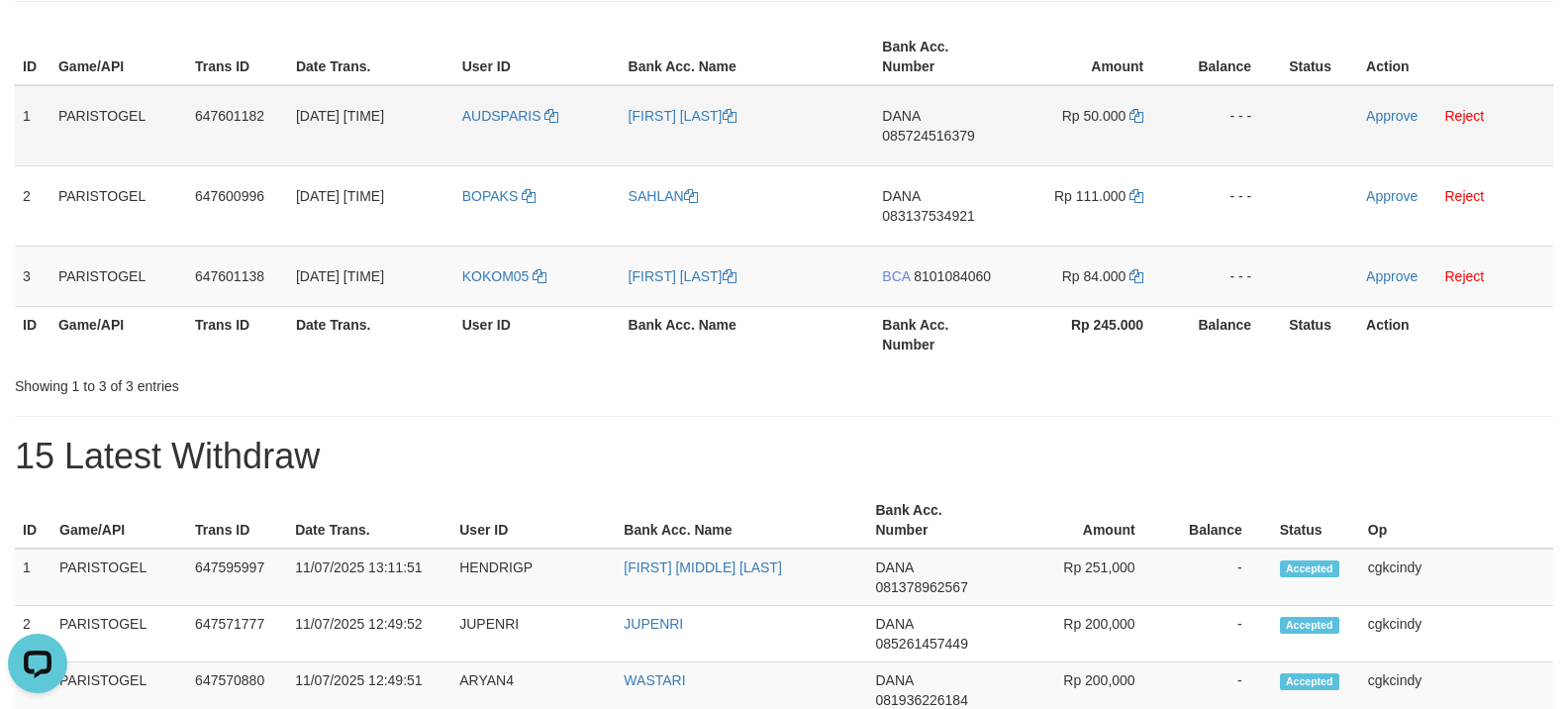 click on "AUDSPARIS" at bounding box center (538, 126) 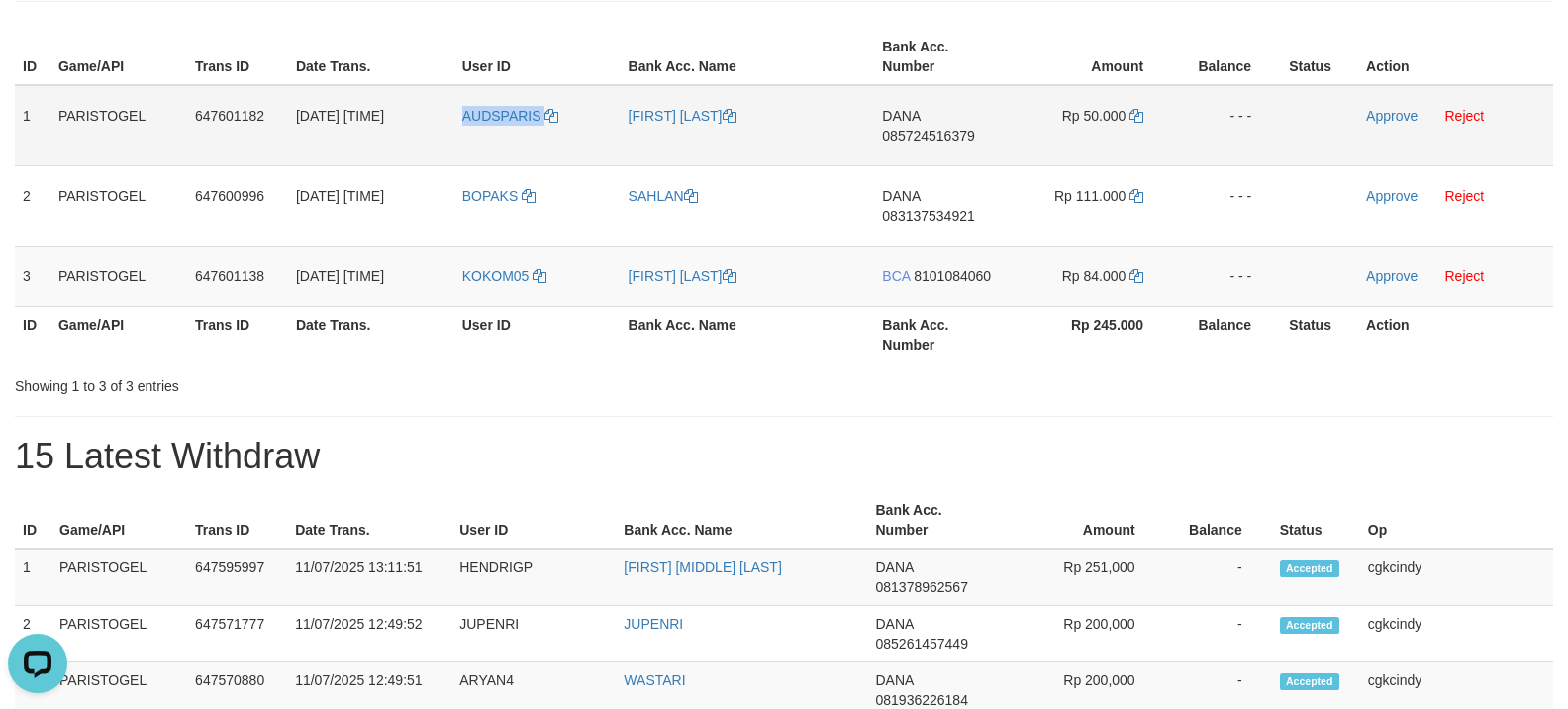 copy on "AUDSPARIS" 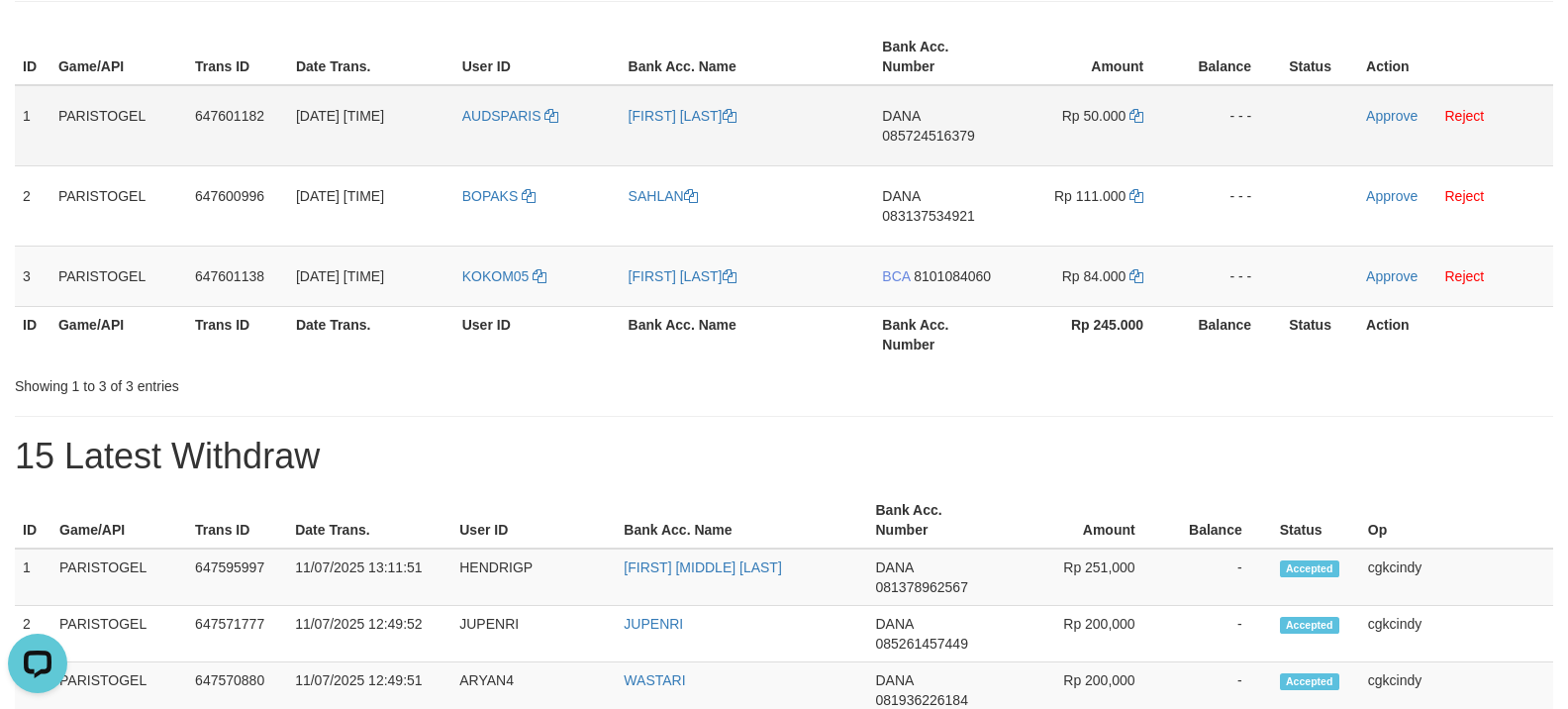 click on "[FIRST] [LAST]" at bounding box center (747, 126) 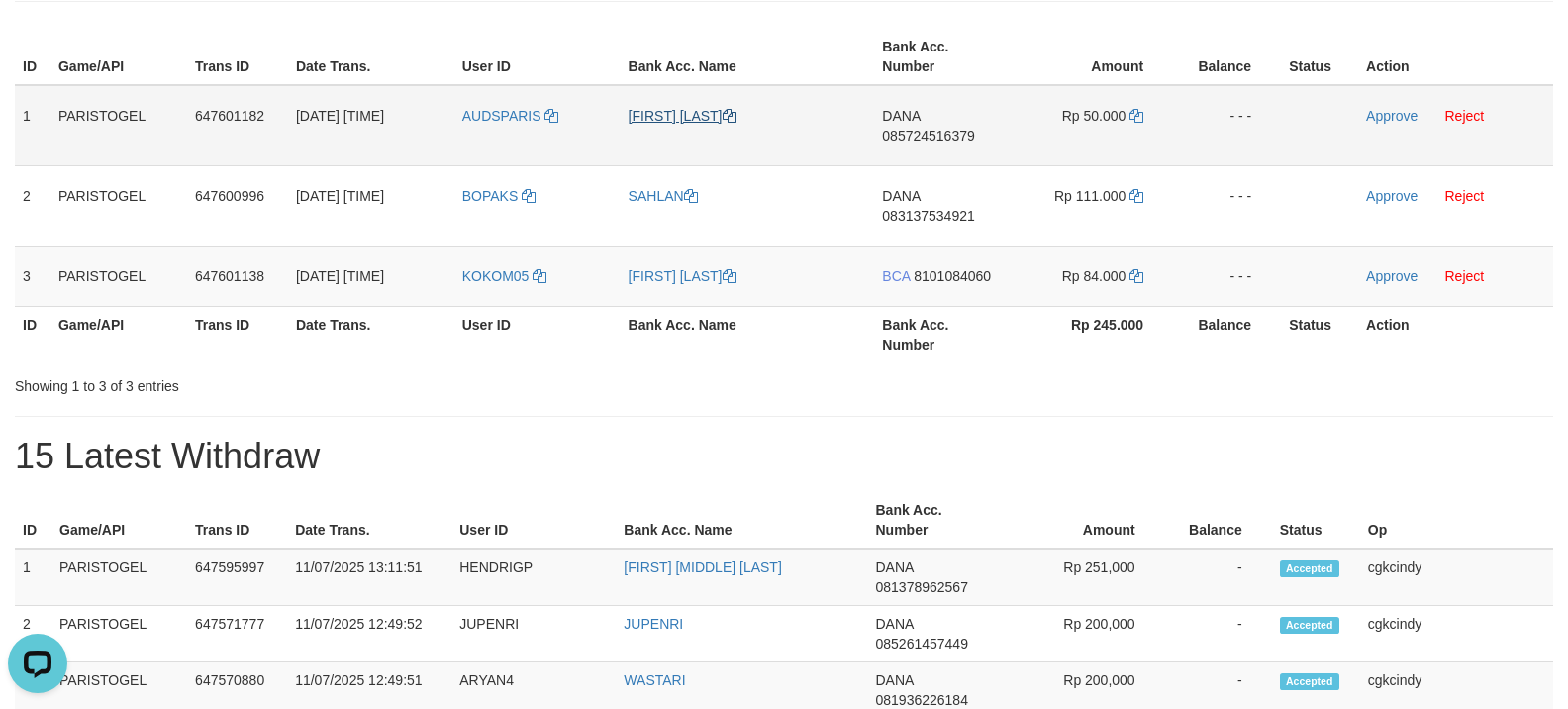 drag, startPoint x: 810, startPoint y: 108, endPoint x: 752, endPoint y: 113, distance: 58.21512 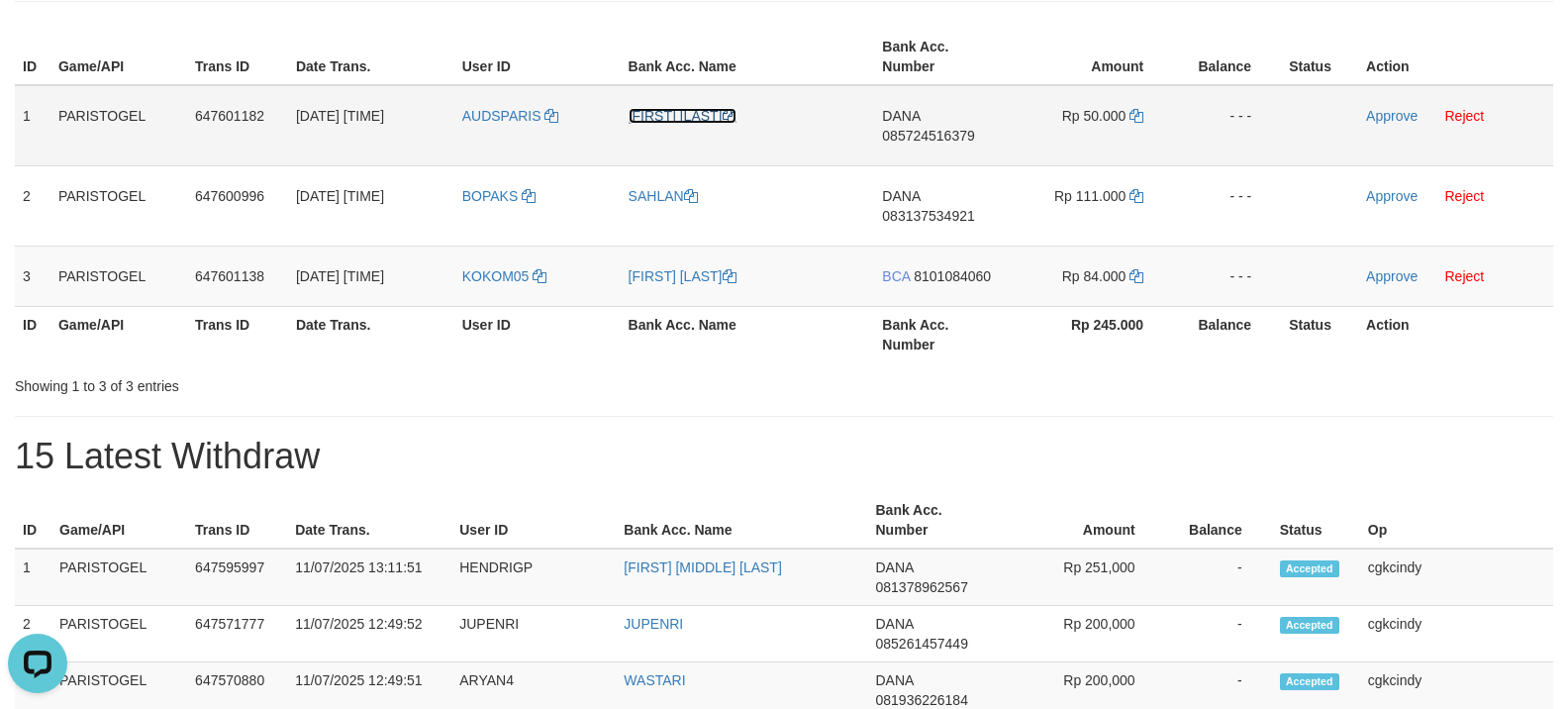 click on "[FIRST] [LAST]" at bounding box center (682, 116) 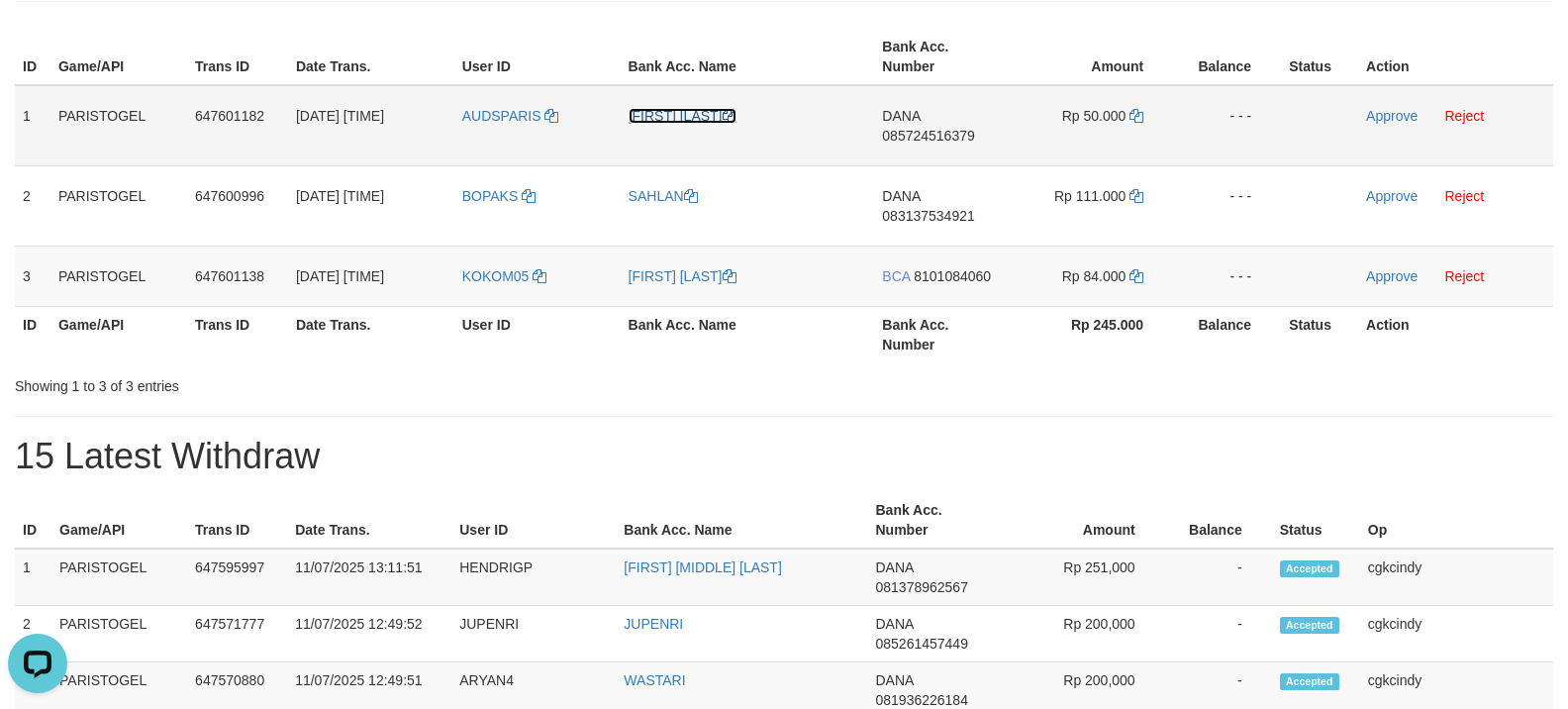 click on "[FIRST] [LAST]" at bounding box center [682, 116] 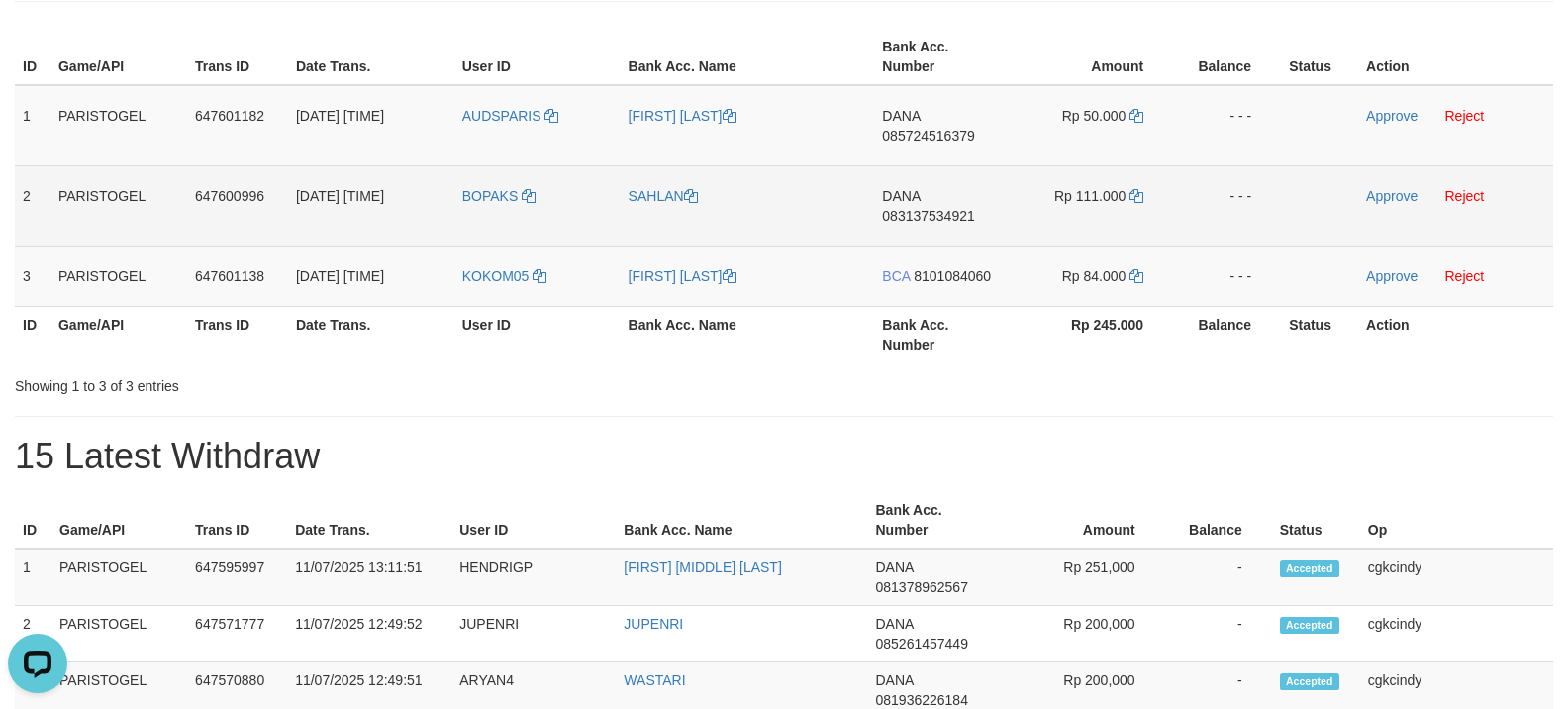 click on "BOPAKS" at bounding box center [538, 205] 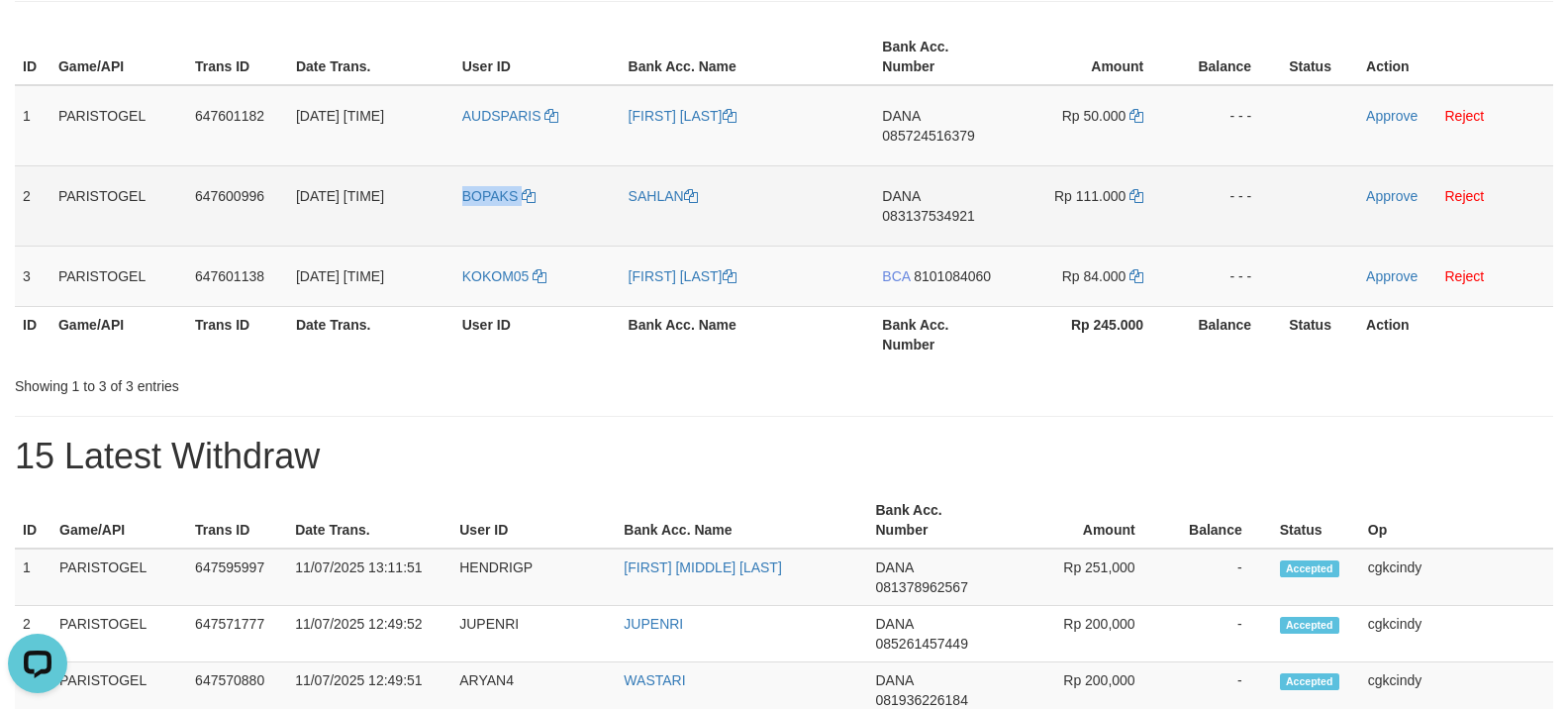click on "BOPAKS" at bounding box center (538, 205) 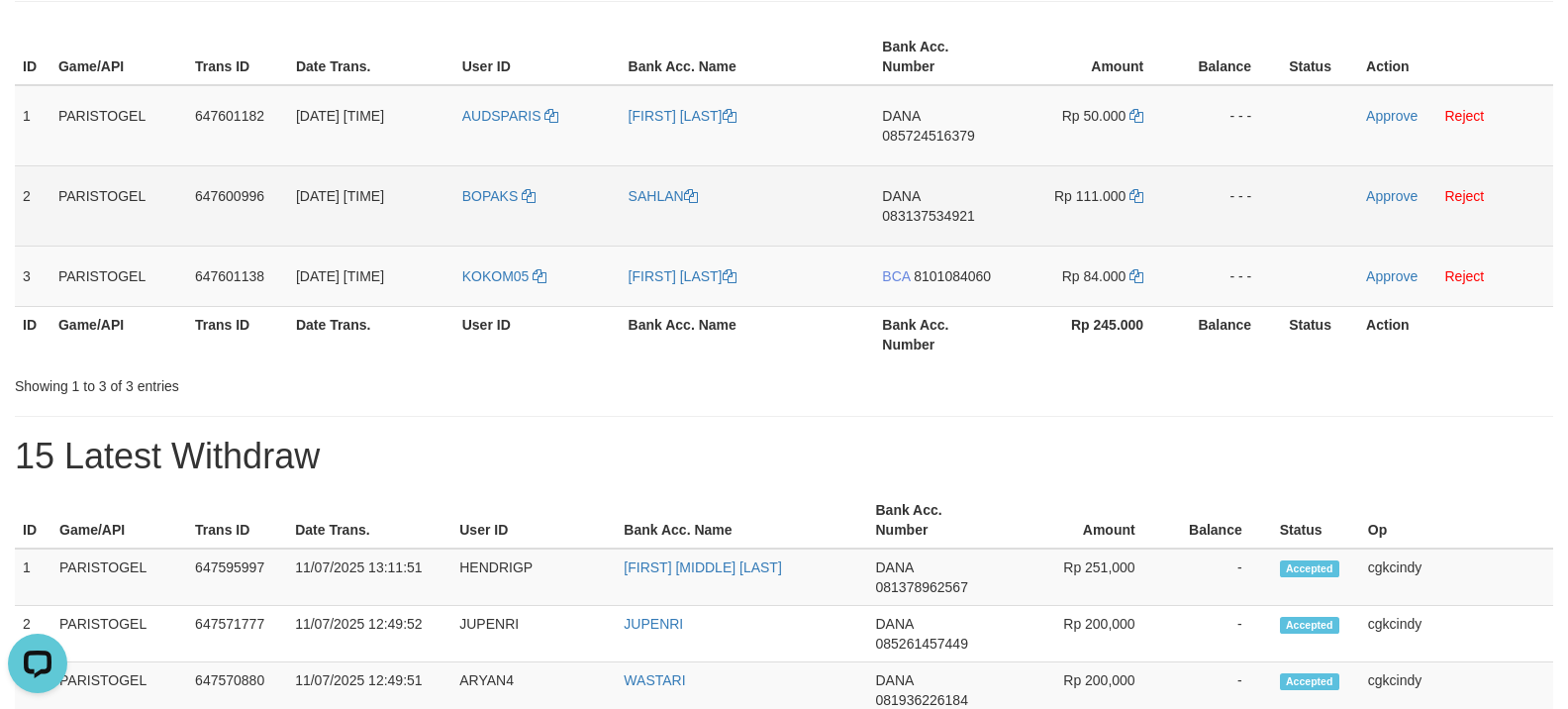 click on "SAHLAN" at bounding box center (747, 205) 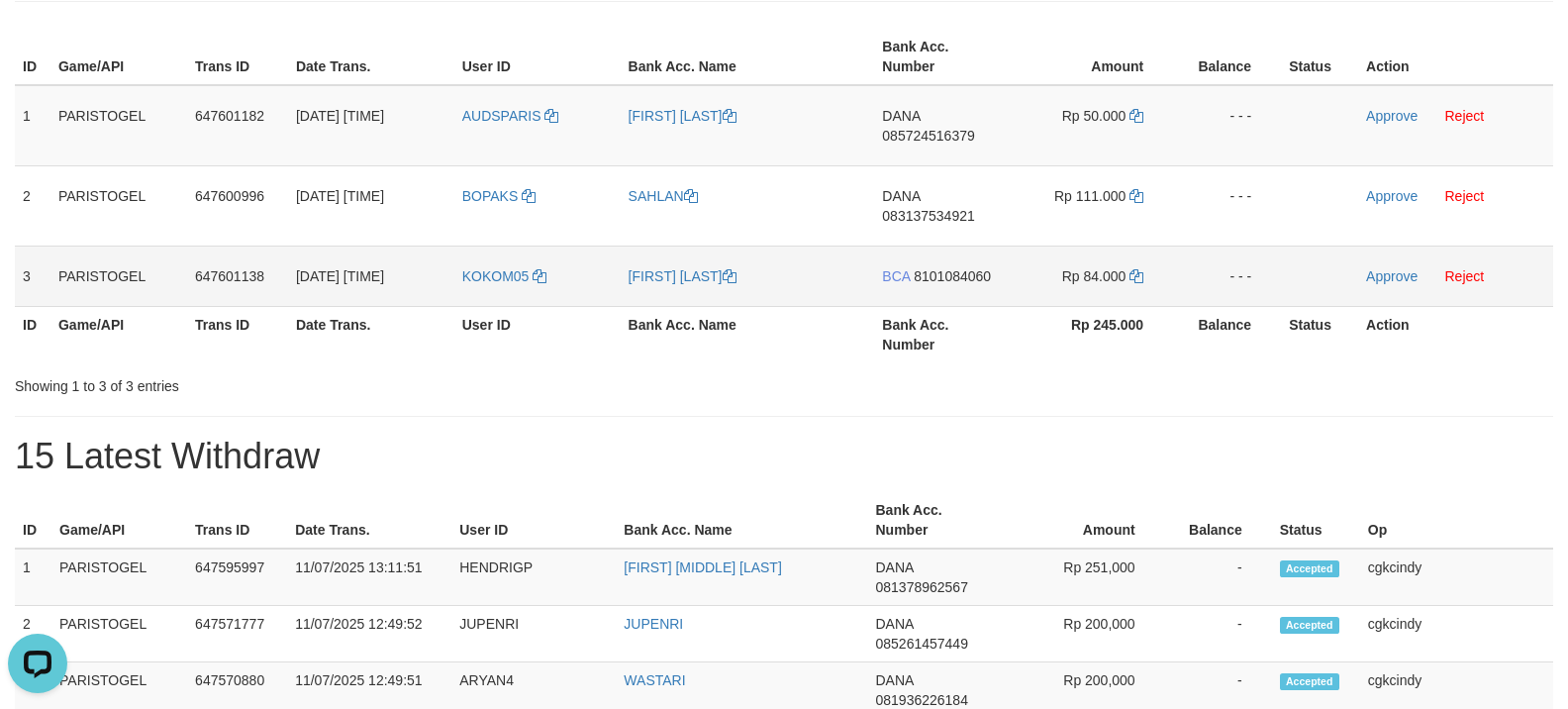 click on "KOKOM05" at bounding box center (538, 275) 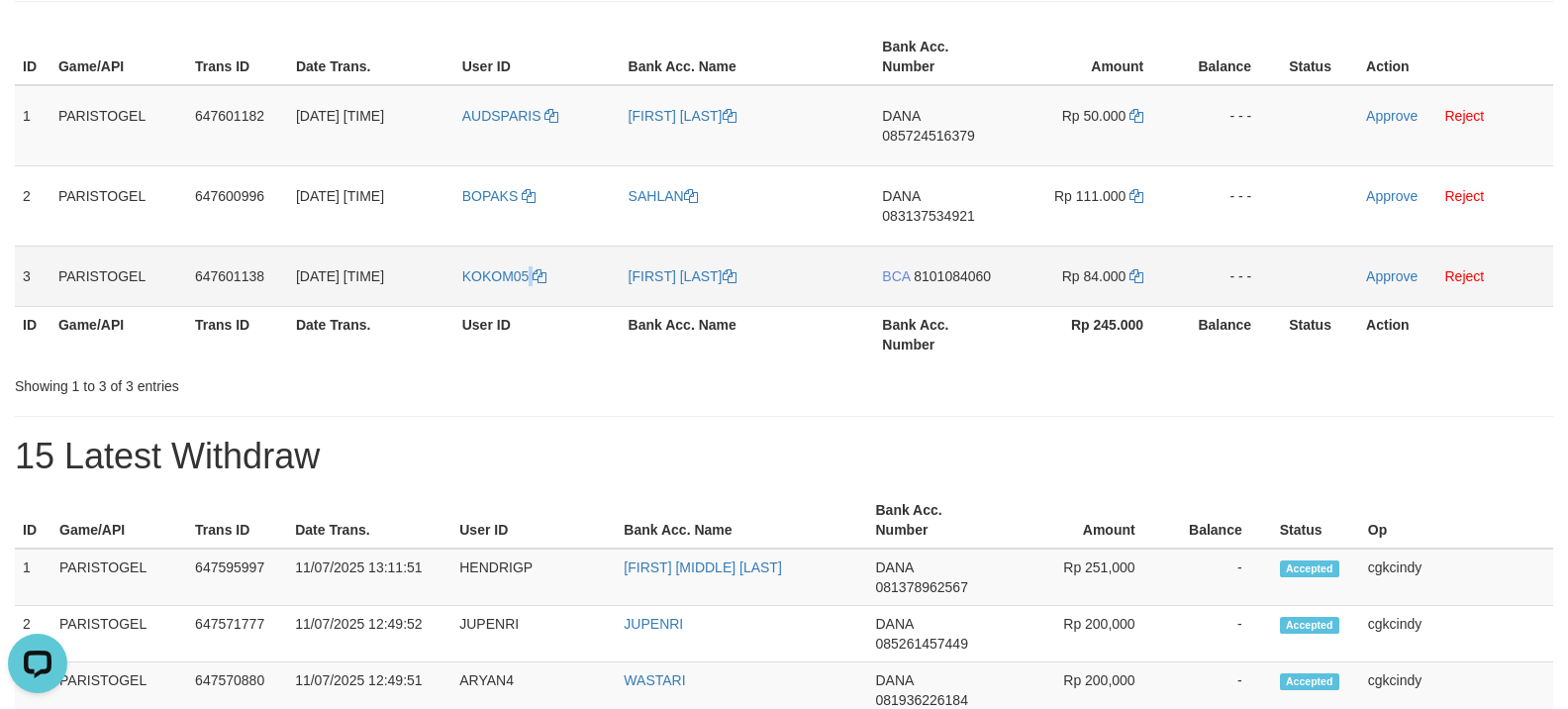 click on "KOKOM05" at bounding box center (538, 275) 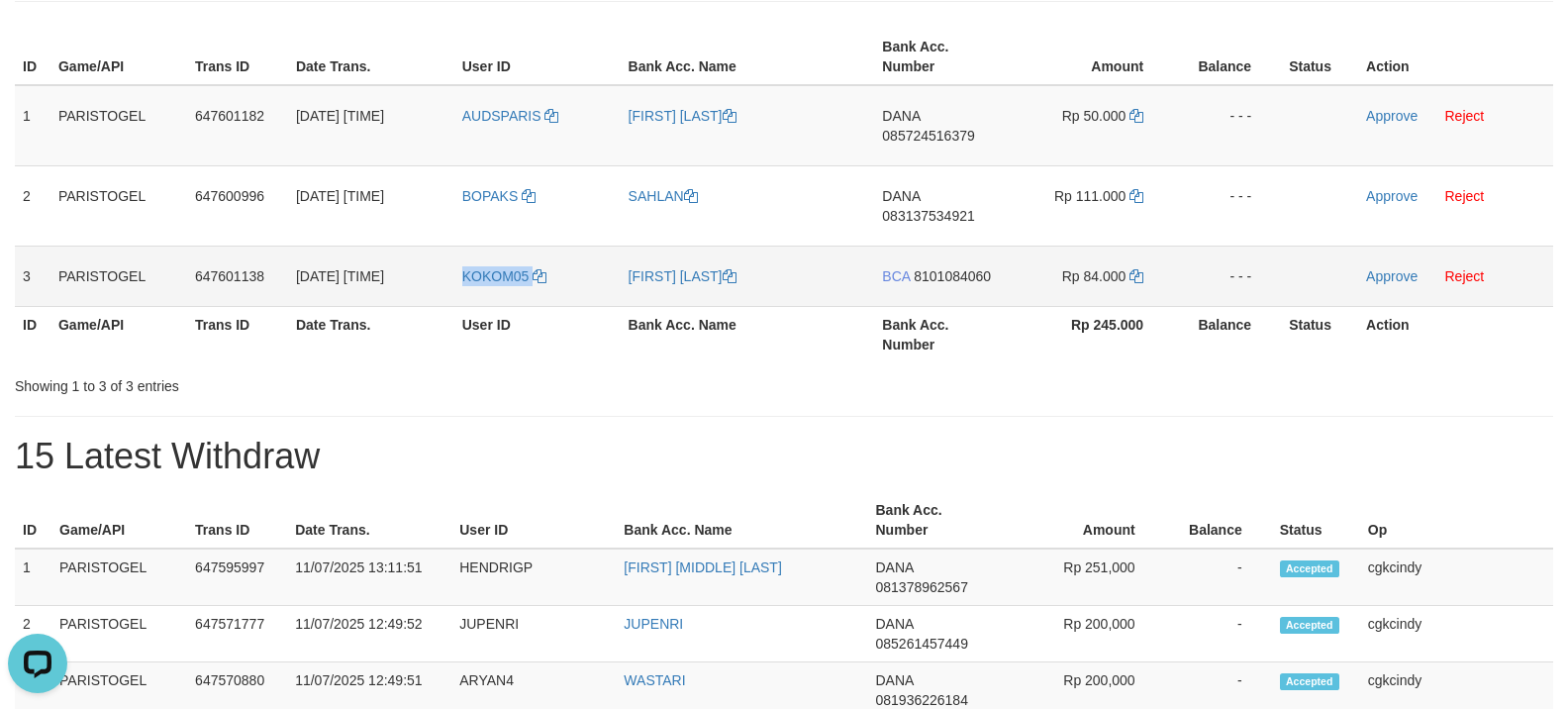 copy on "KOKOM05" 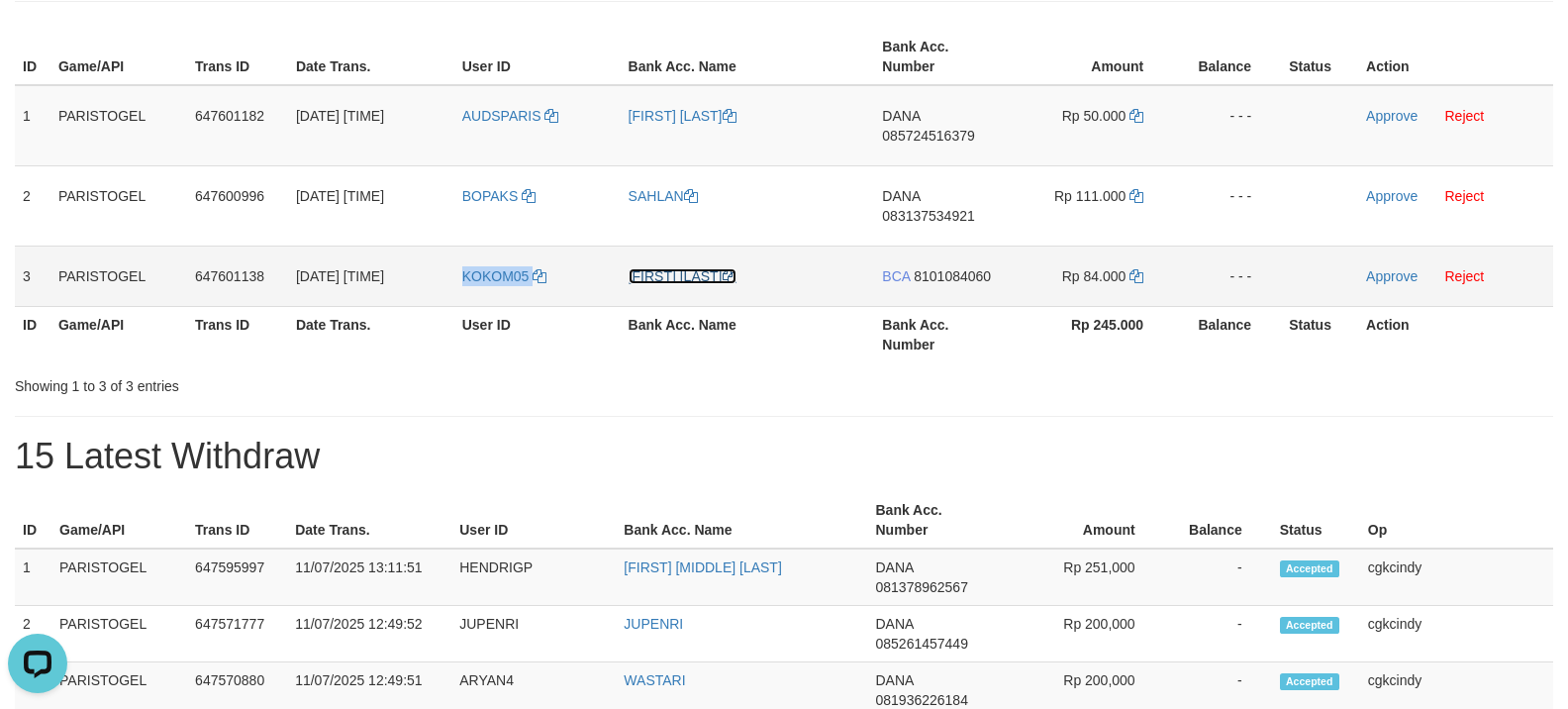 click on "[FIRST] [LAST]" at bounding box center (682, 276) 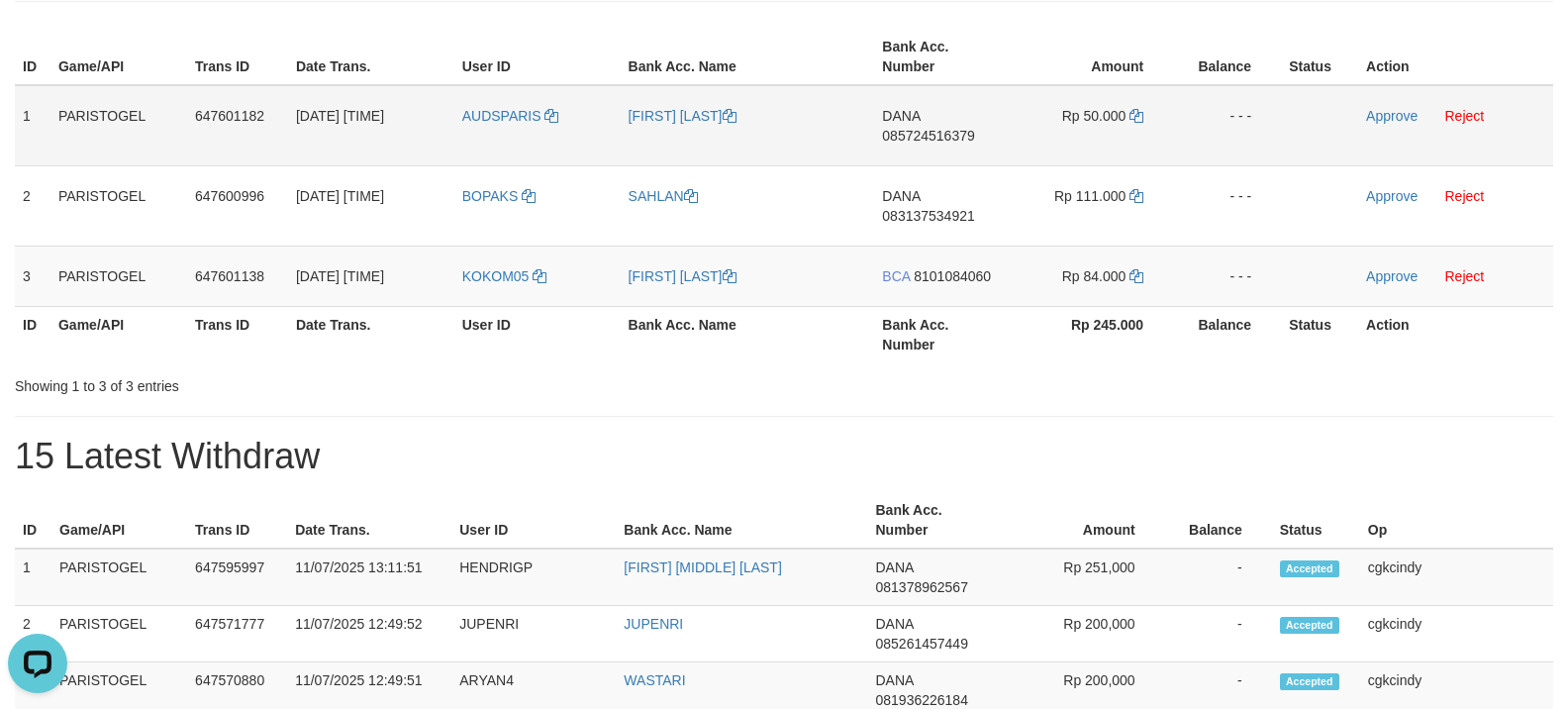 click on "DANA
085724516379" at bounding box center (942, 126) 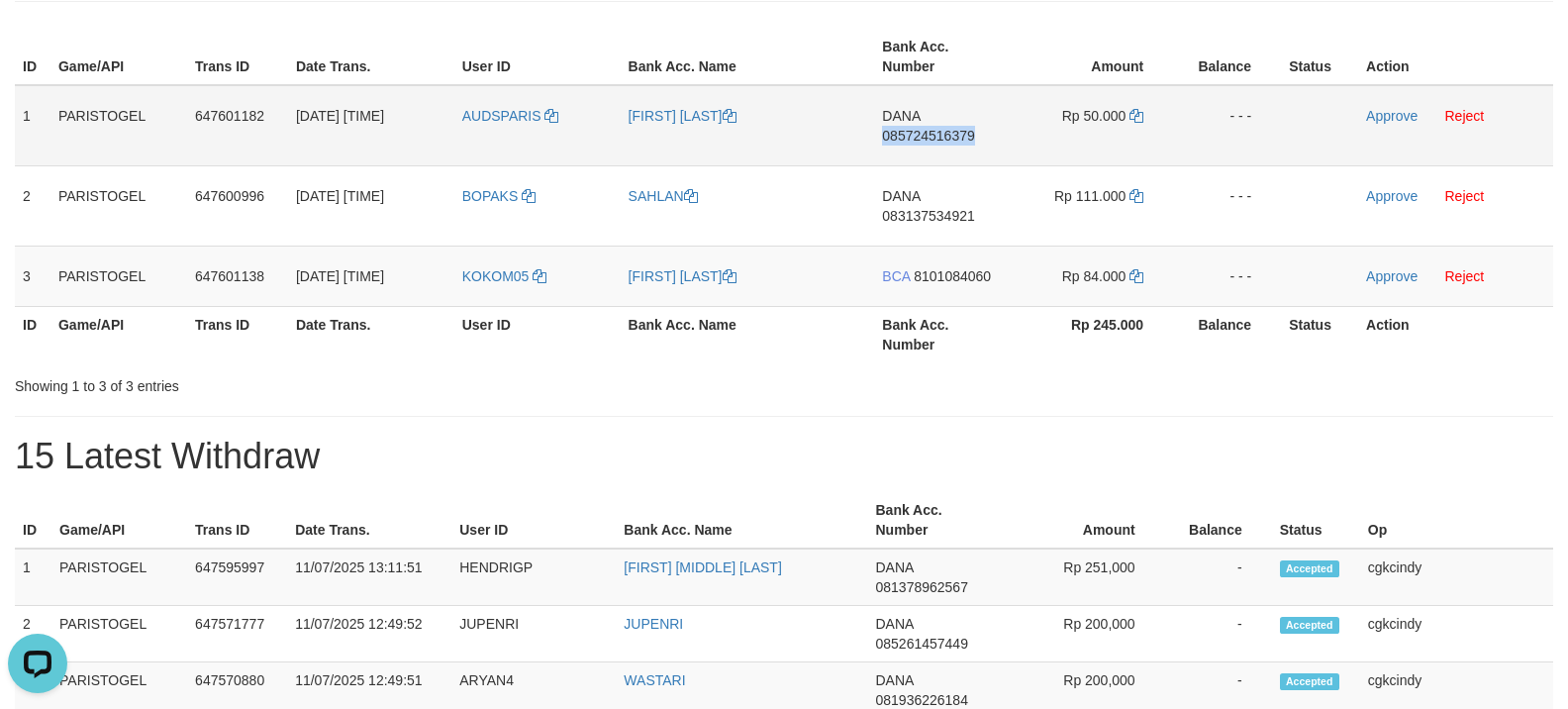 copy on "085724516379" 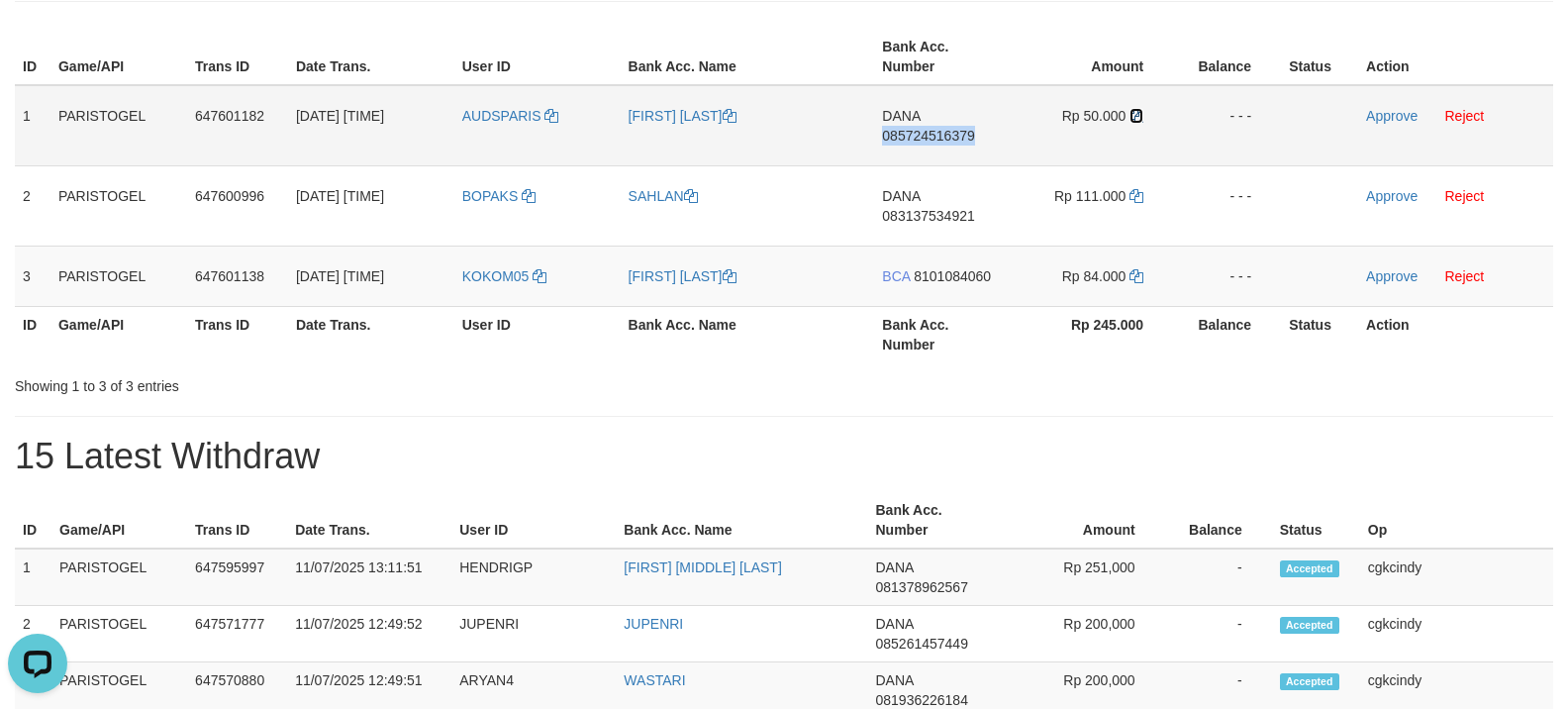 click at bounding box center [1136, 116] 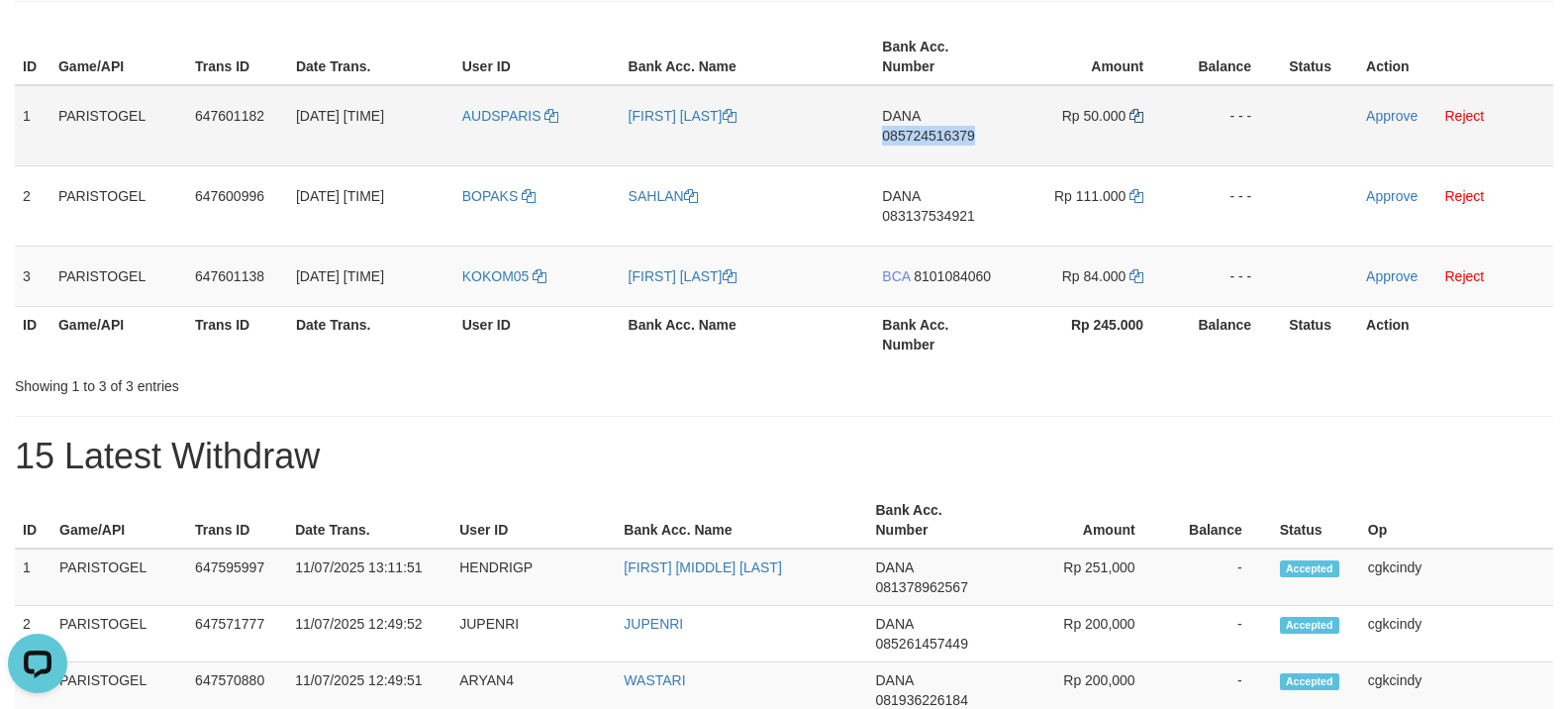 copy on "085724516379" 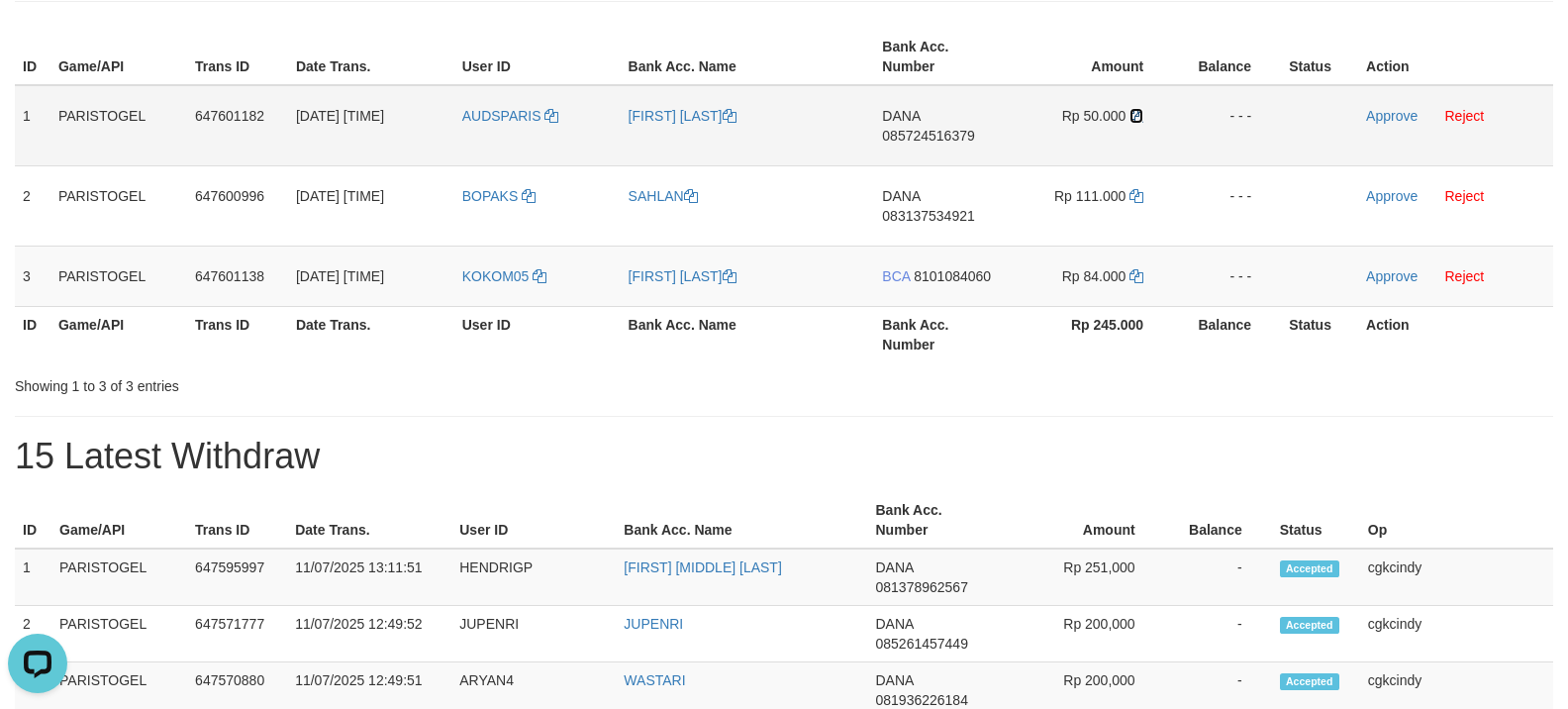 click at bounding box center (1136, 116) 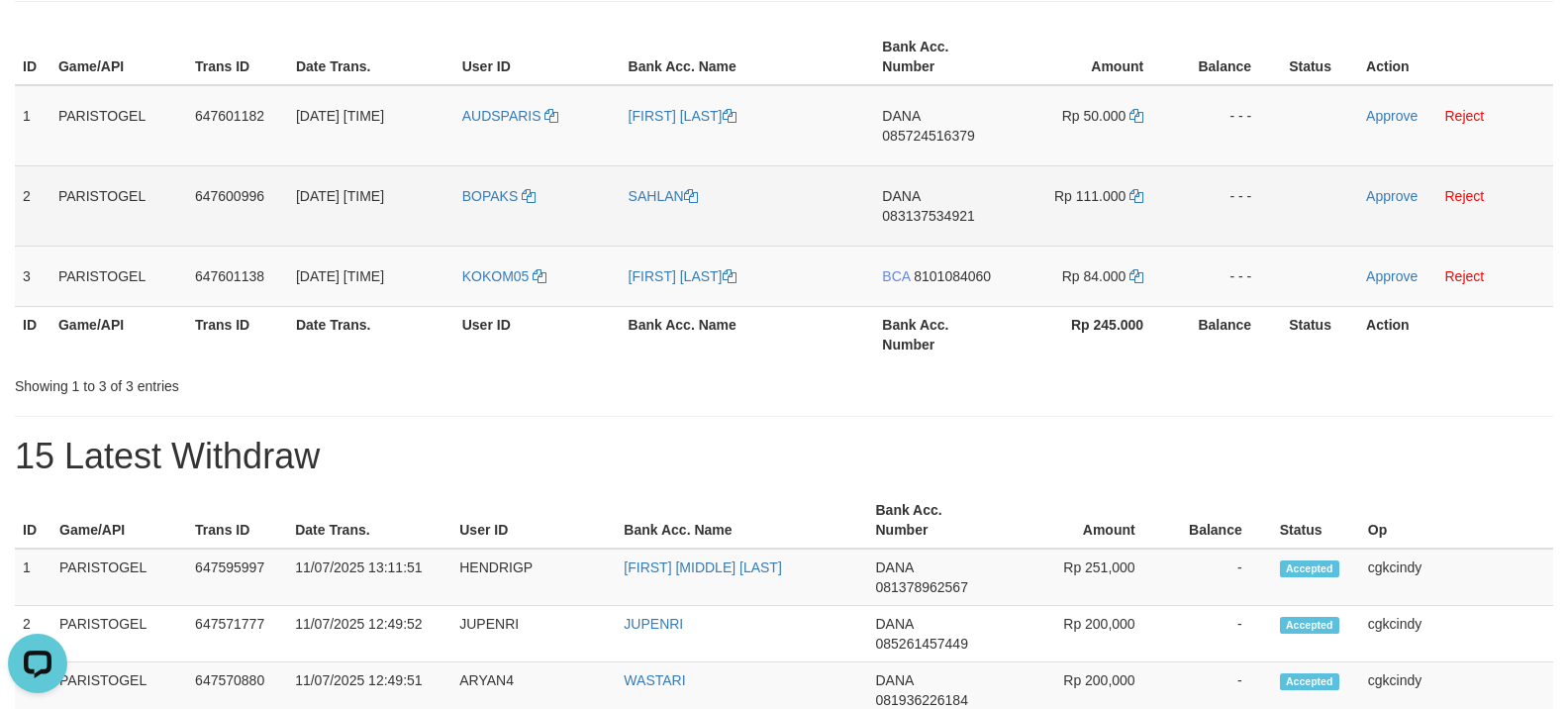 click on "DANA
083137534921" at bounding box center [942, 205] 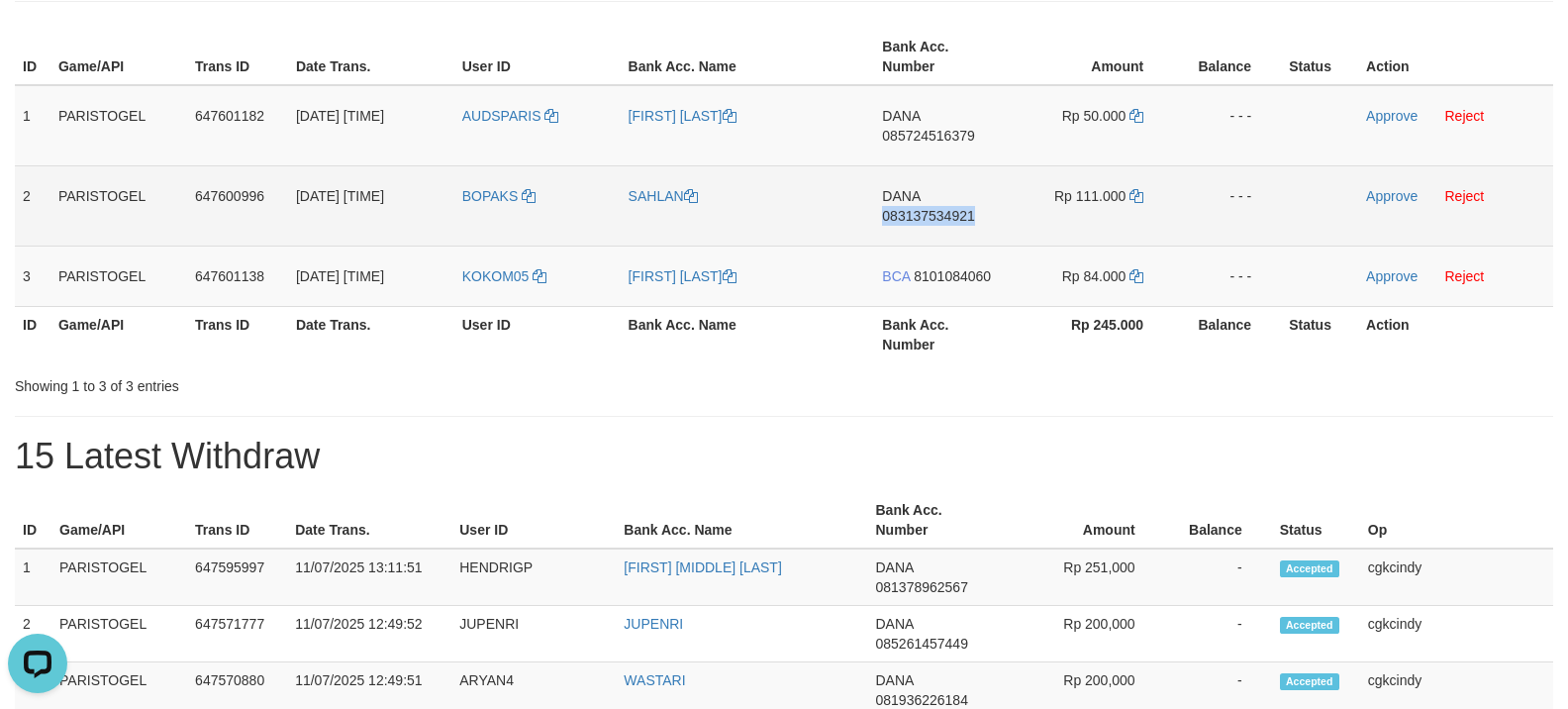 click on "DANA
083137534921" at bounding box center (942, 205) 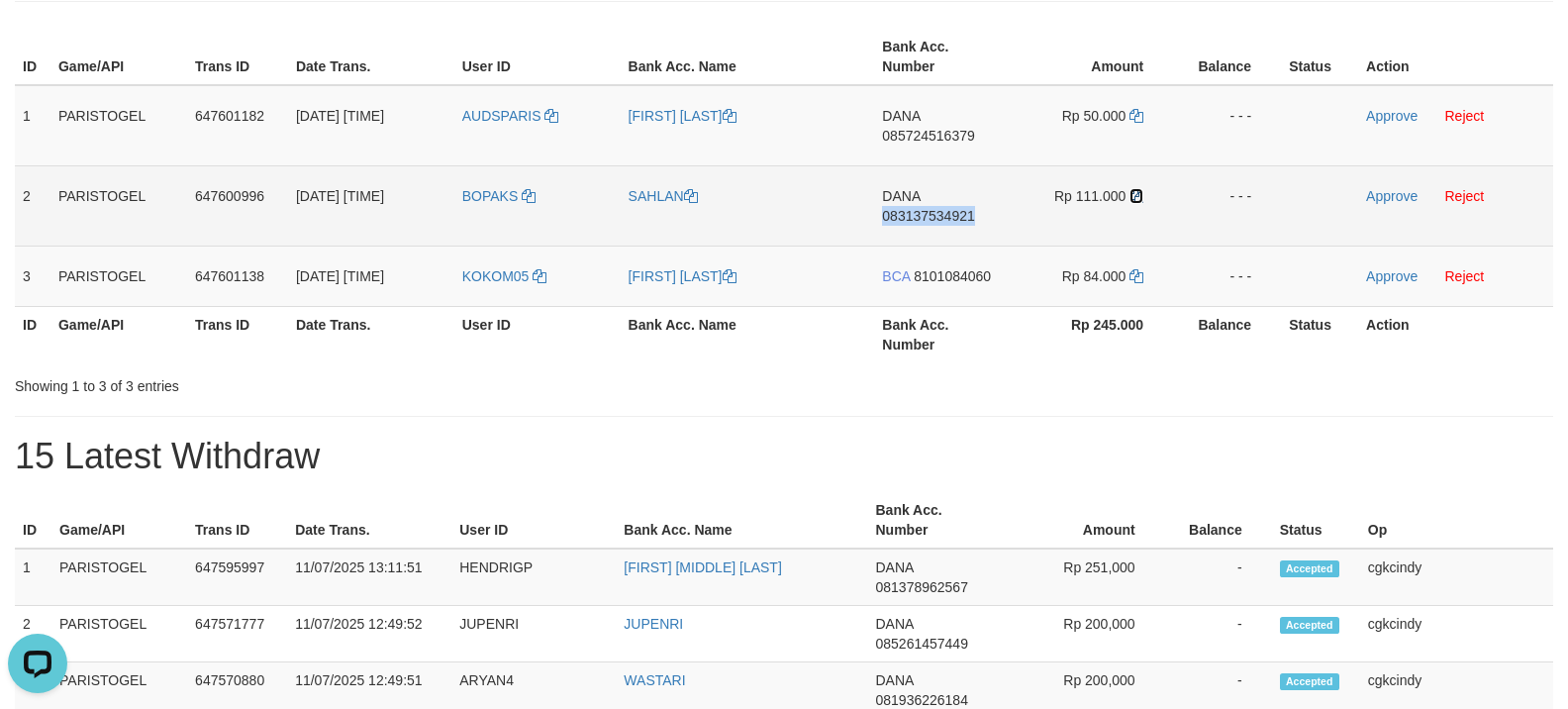 click at bounding box center (1136, 196) 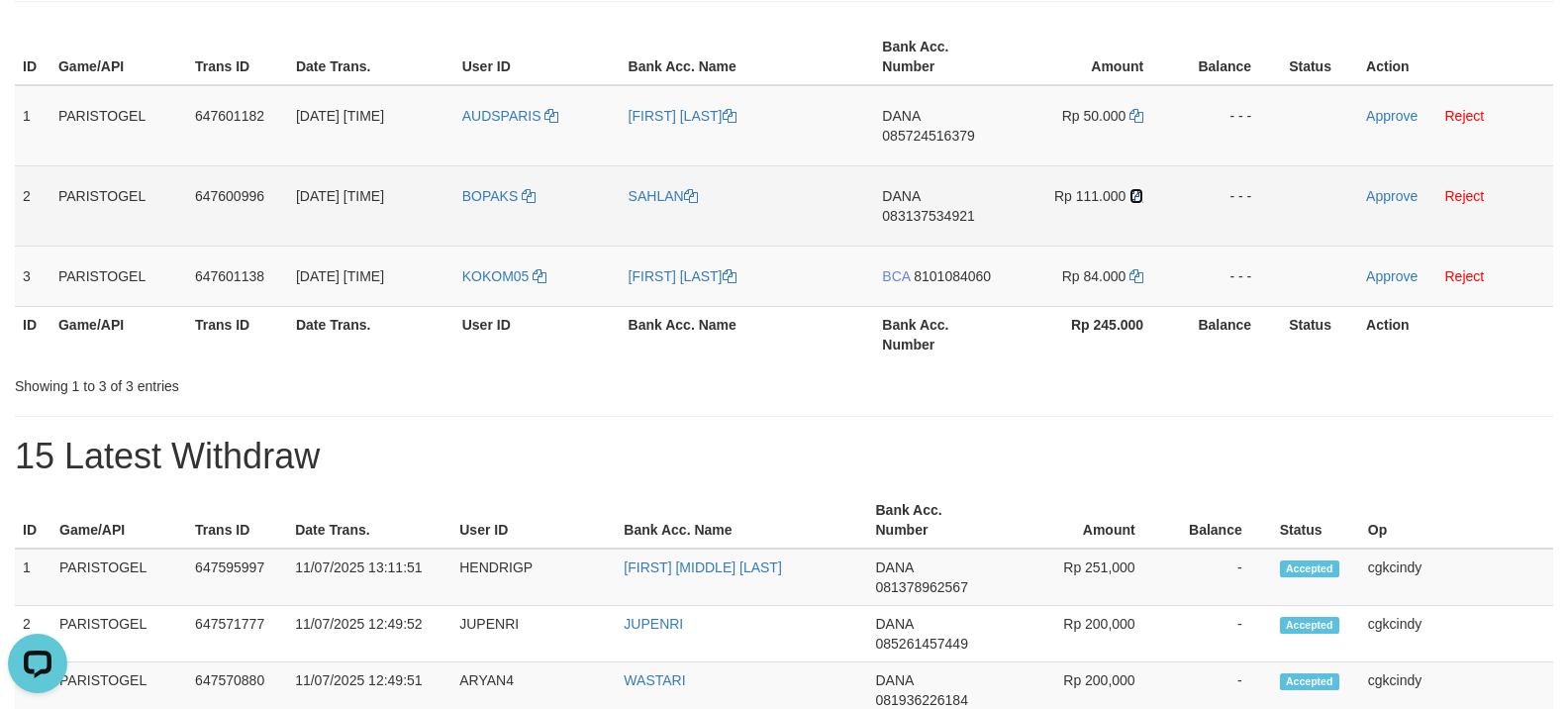 click at bounding box center [1136, 196] 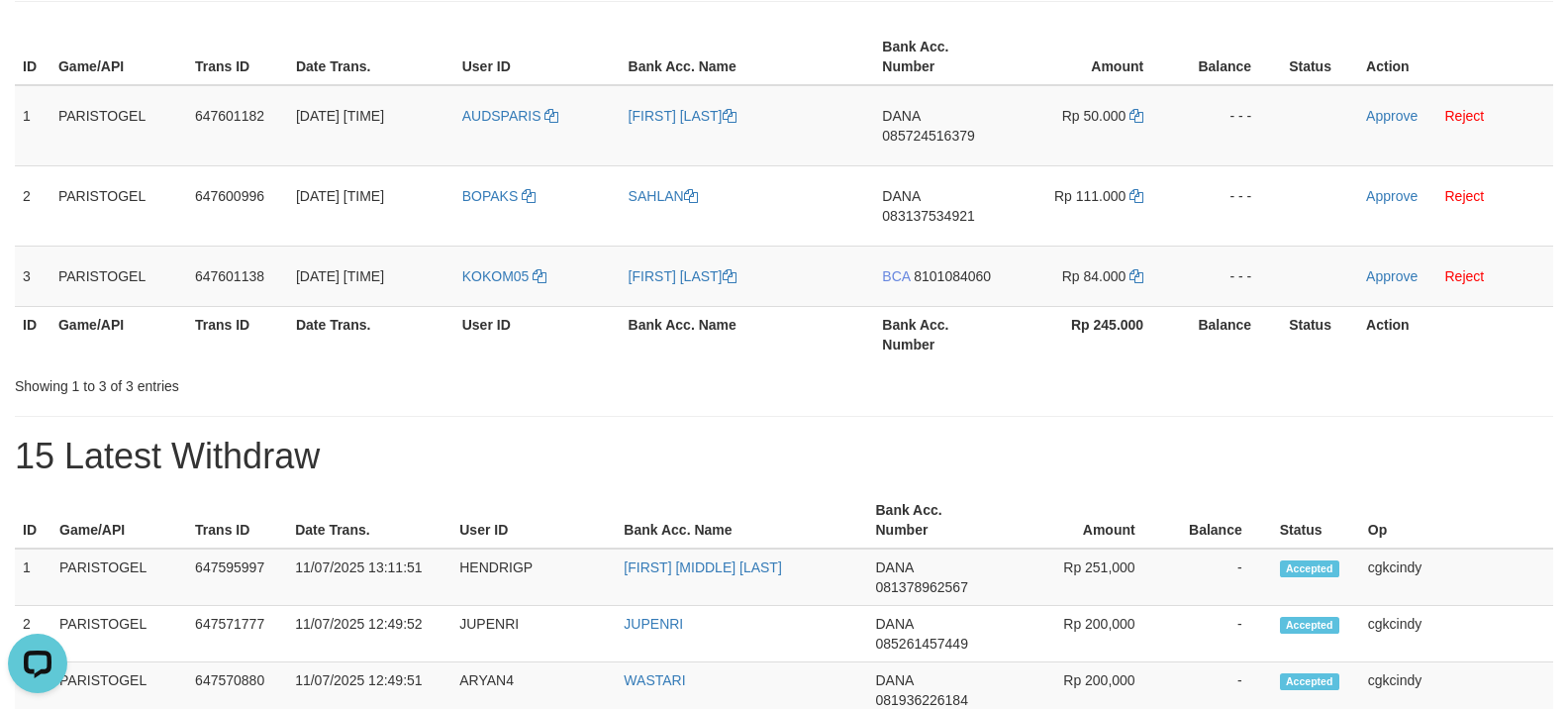 drag, startPoint x: 1006, startPoint y: 306, endPoint x: 942, endPoint y: 307, distance: 64.00781 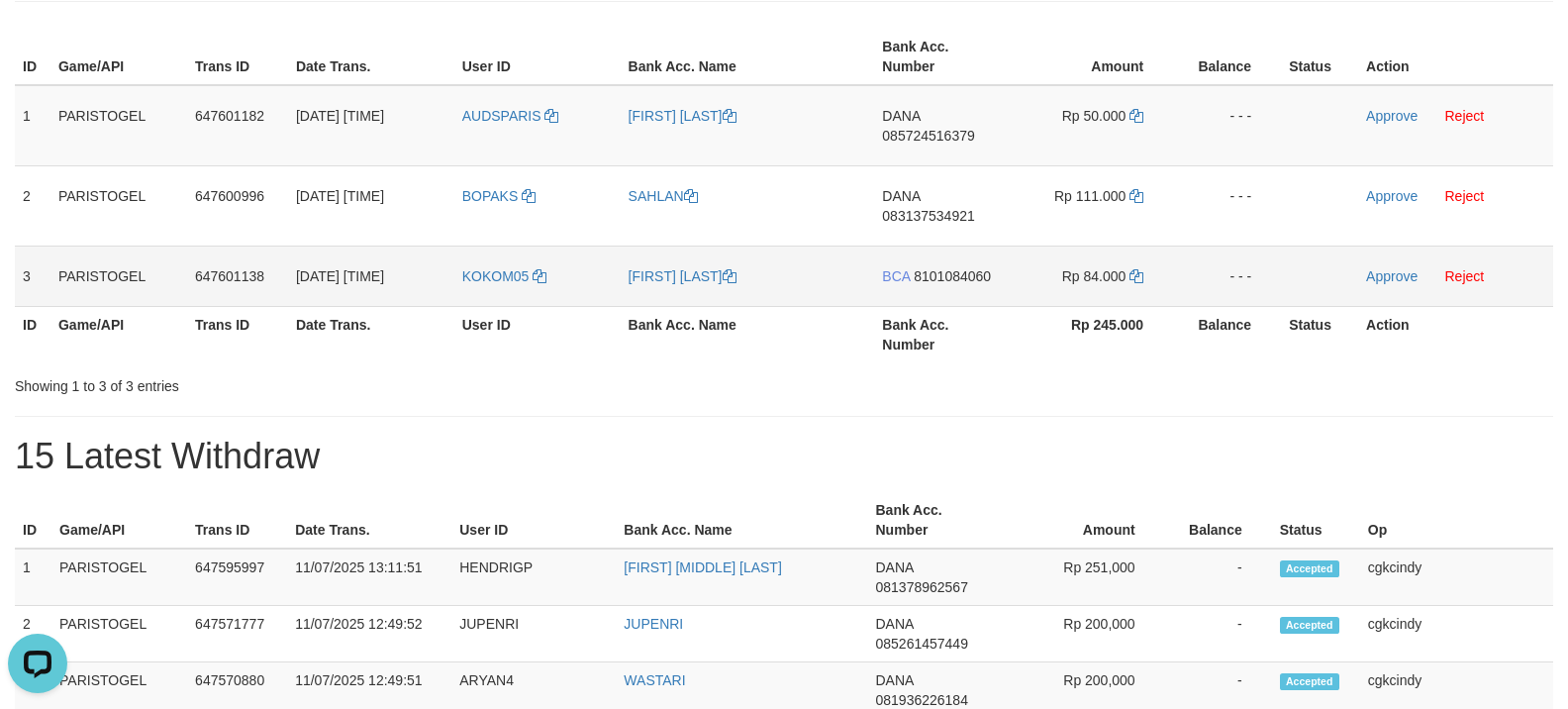 click on "BCA
8101084060" at bounding box center (942, 275) 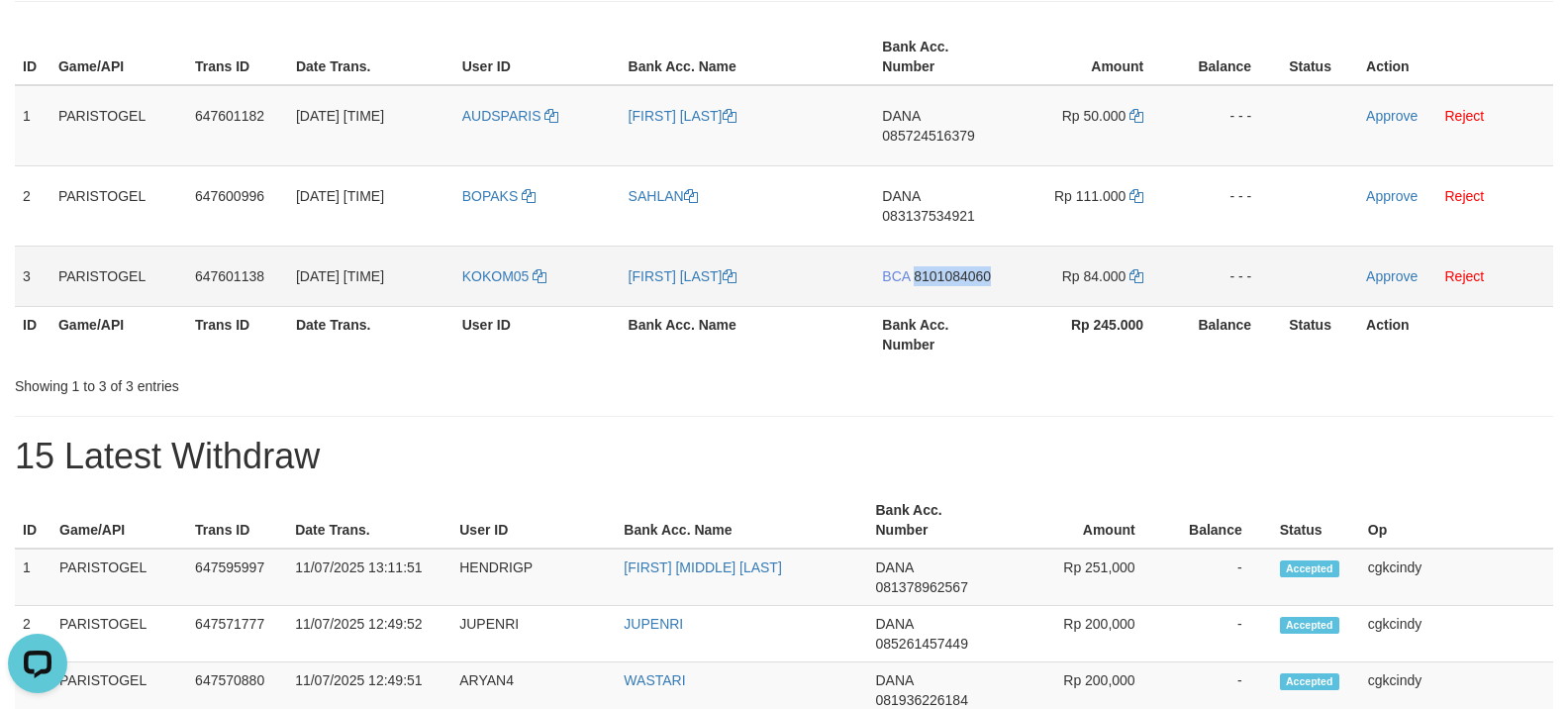 click on "BCA
8101084060" at bounding box center (942, 275) 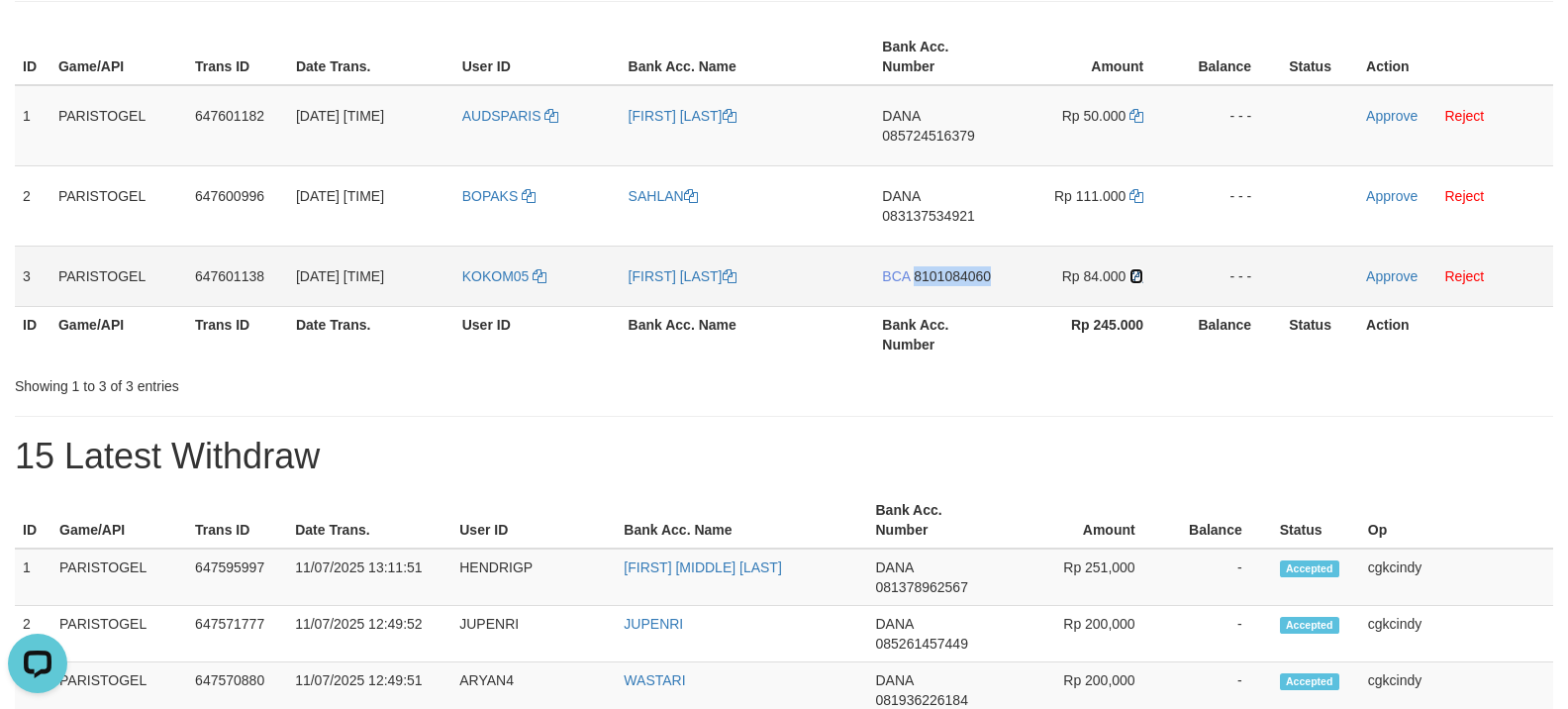 click at bounding box center [1136, 276] 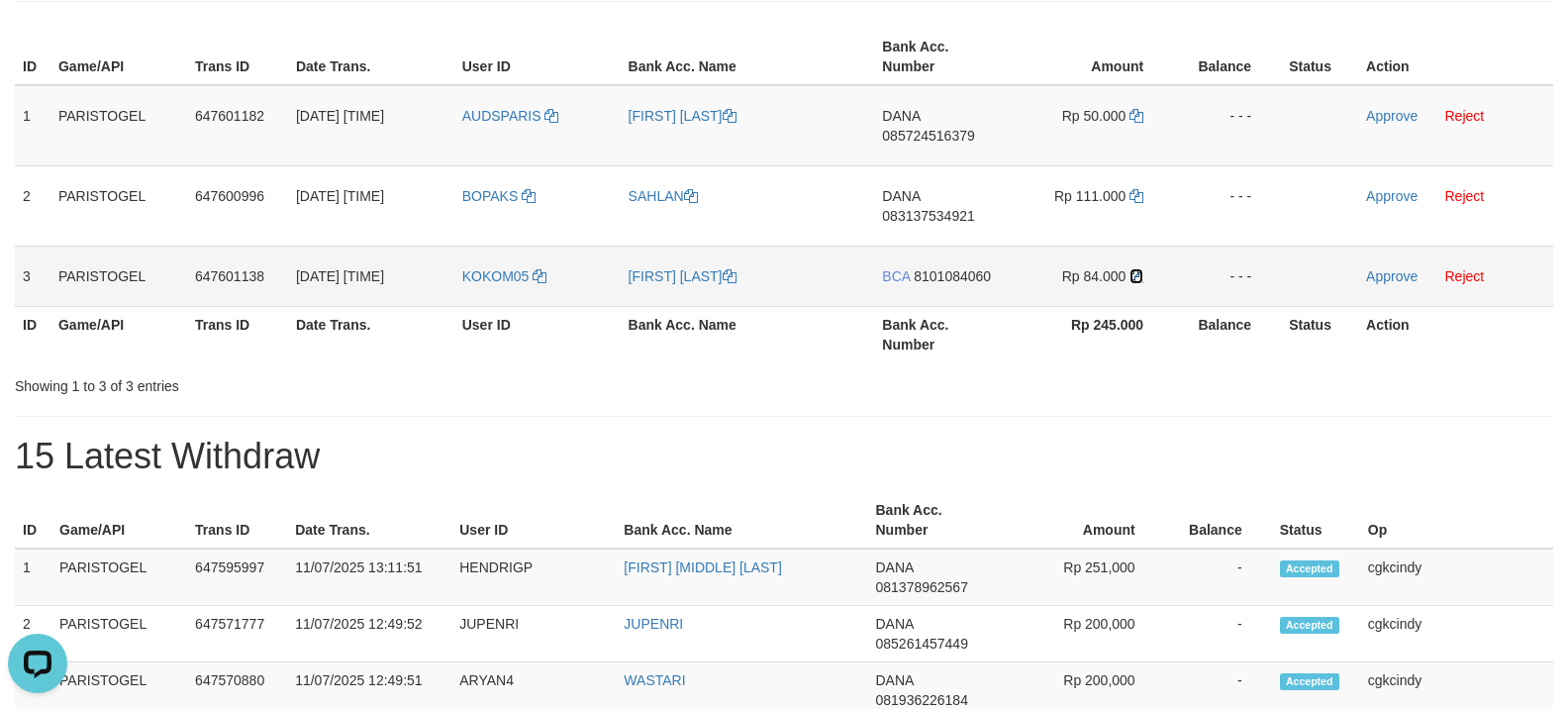 click at bounding box center [1136, 276] 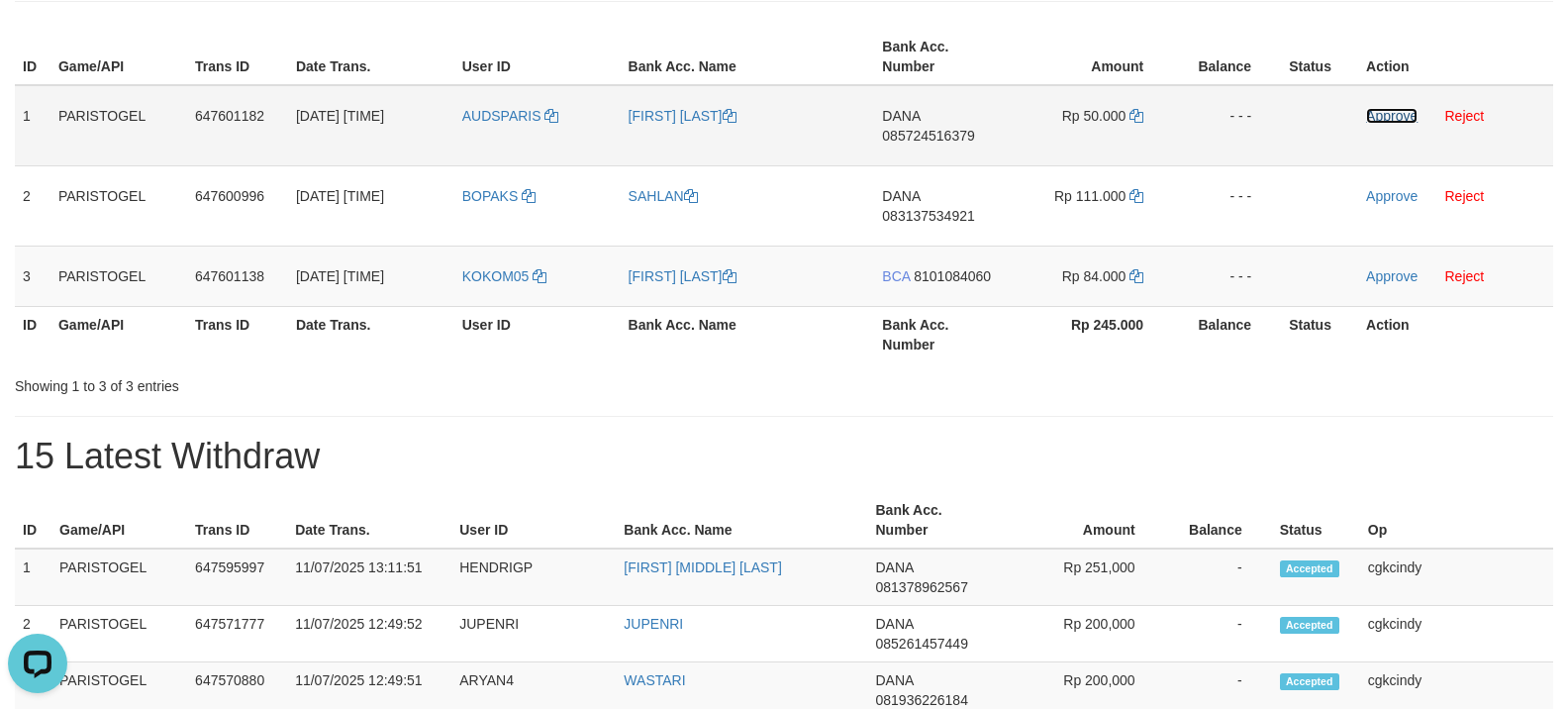 click on "Approve" at bounding box center [1392, 116] 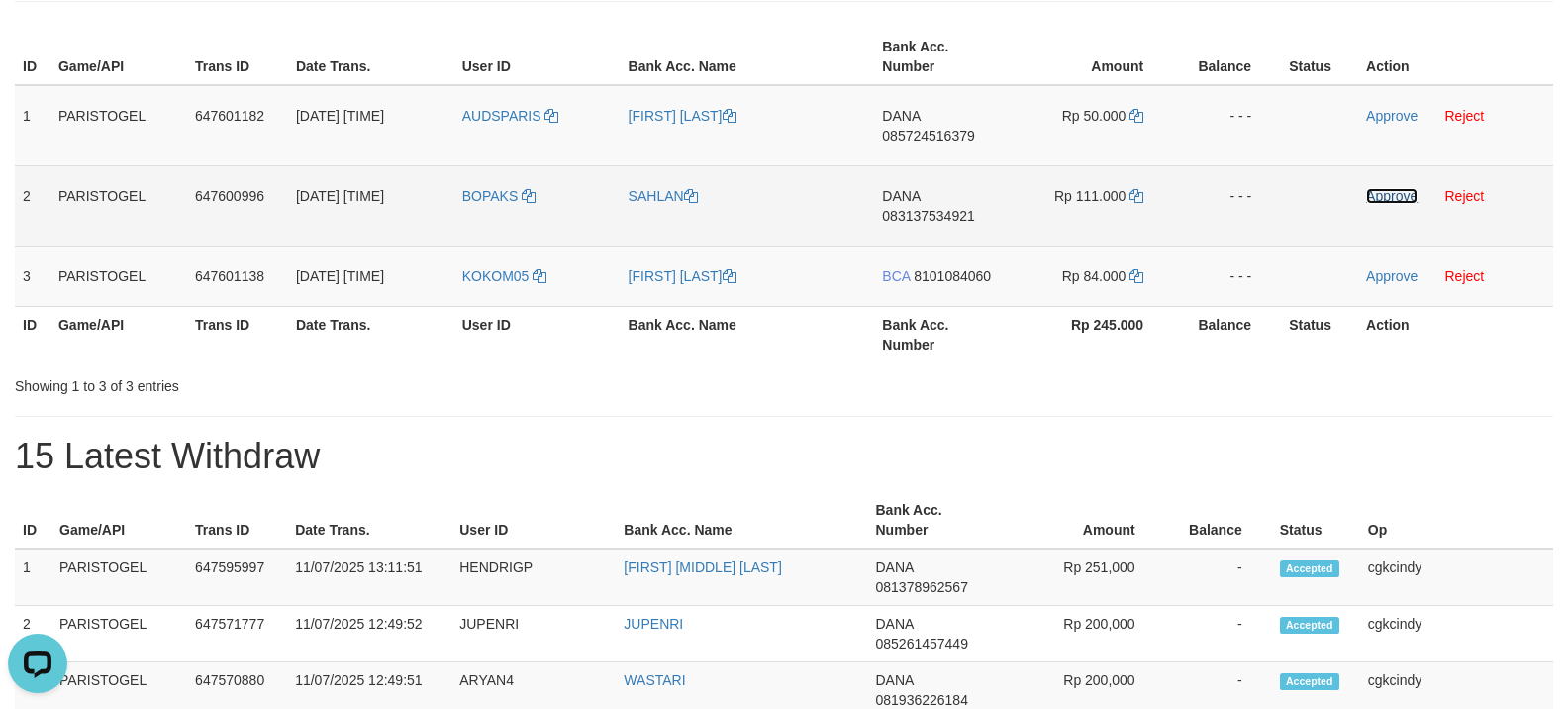 click on "Approve" at bounding box center [1392, 196] 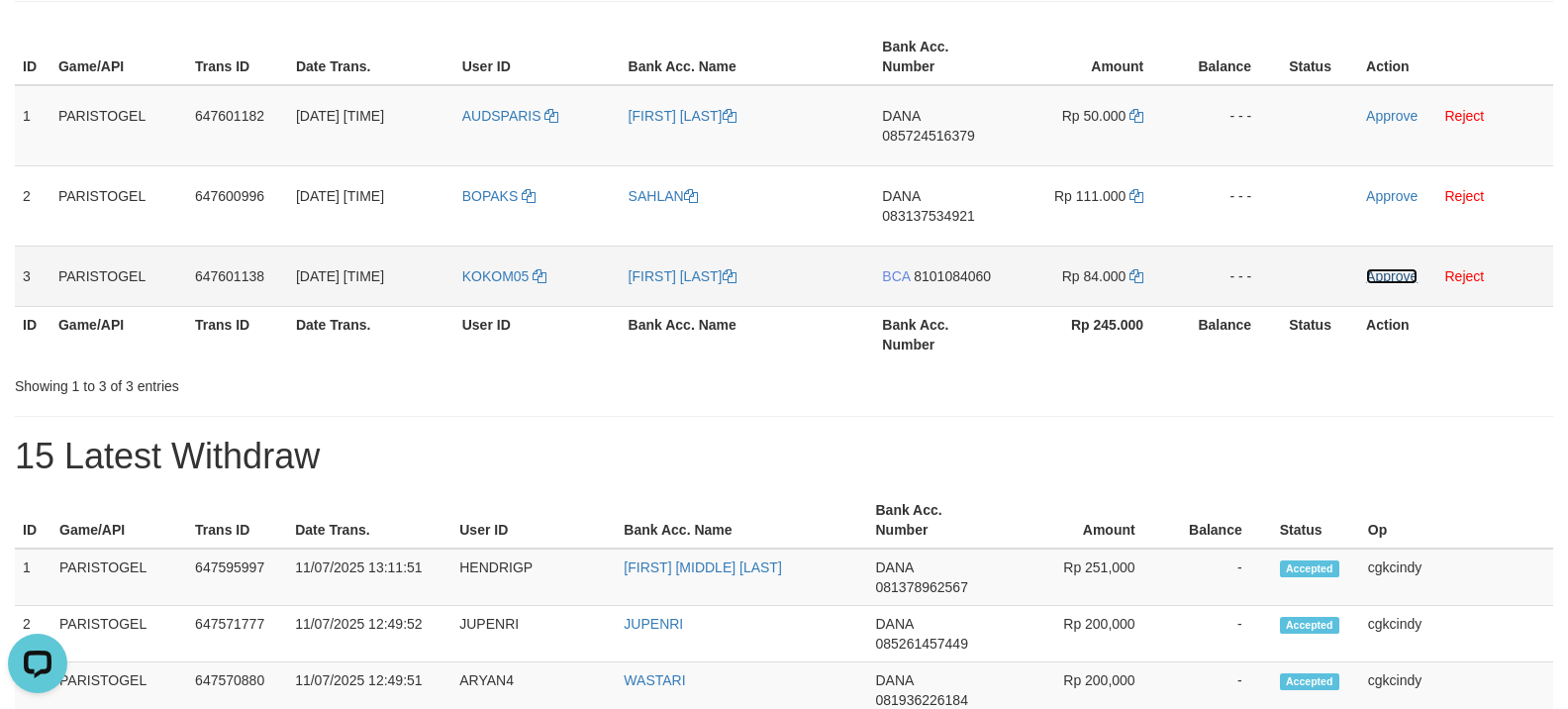 click on "Approve" at bounding box center [1392, 276] 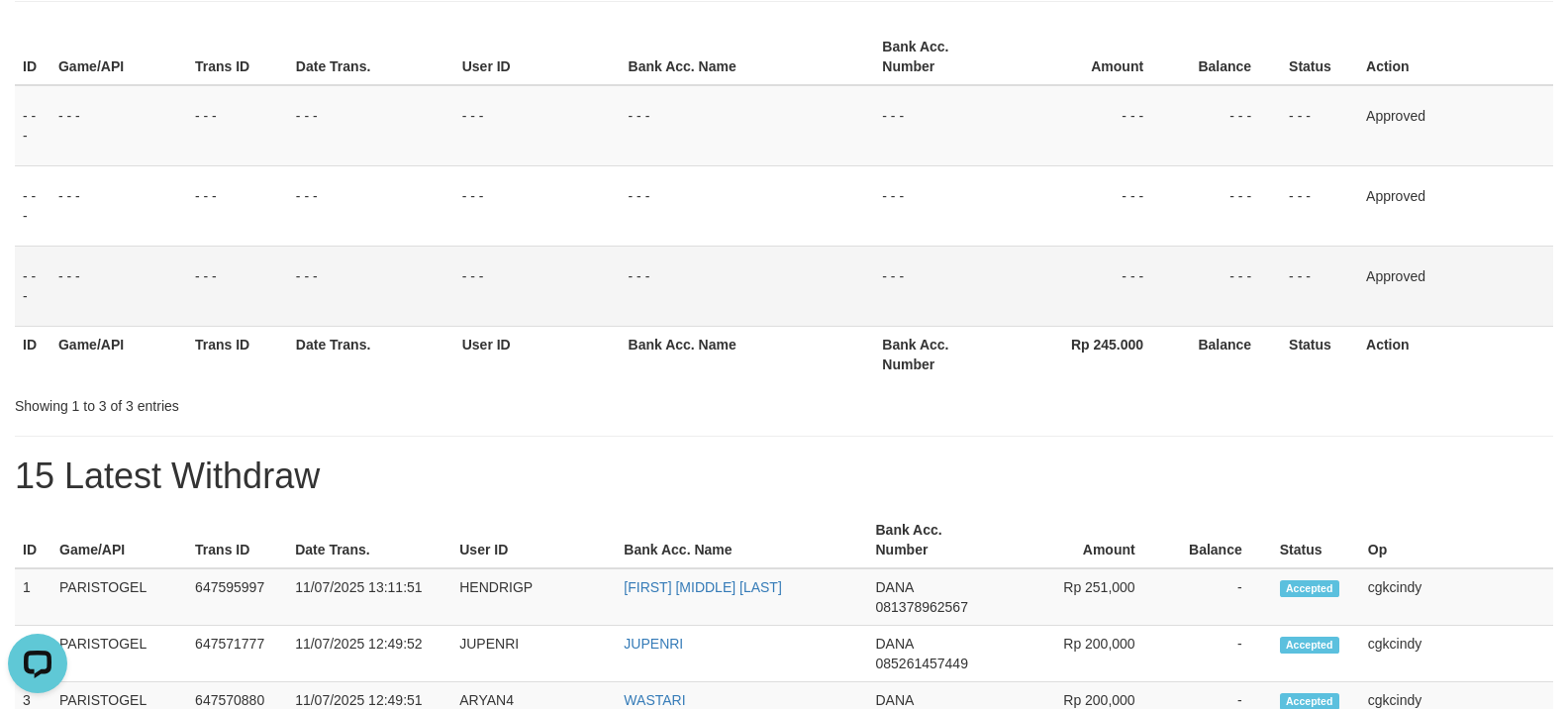 scroll, scrollTop: 0, scrollLeft: 0, axis: both 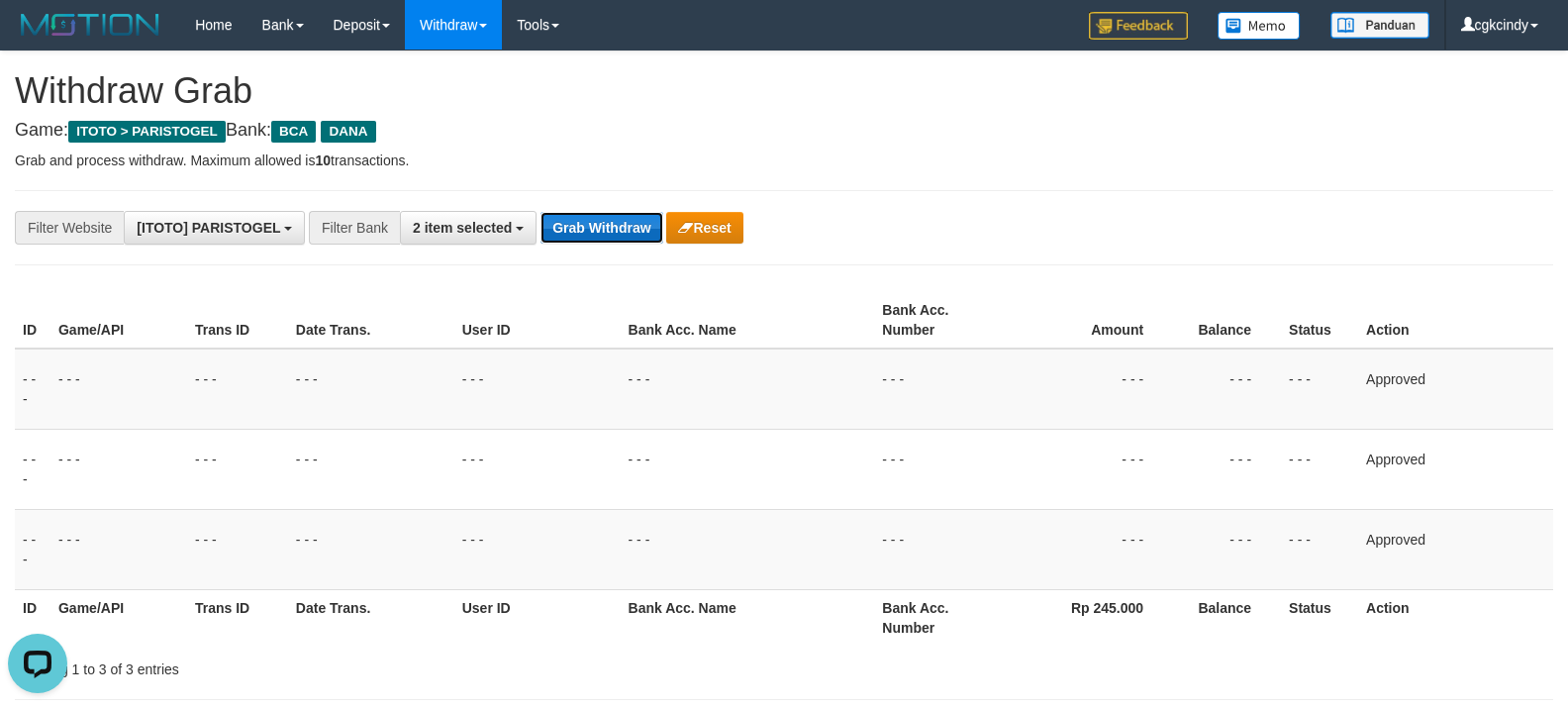 click on "Grab Withdraw" at bounding box center (601, 228) 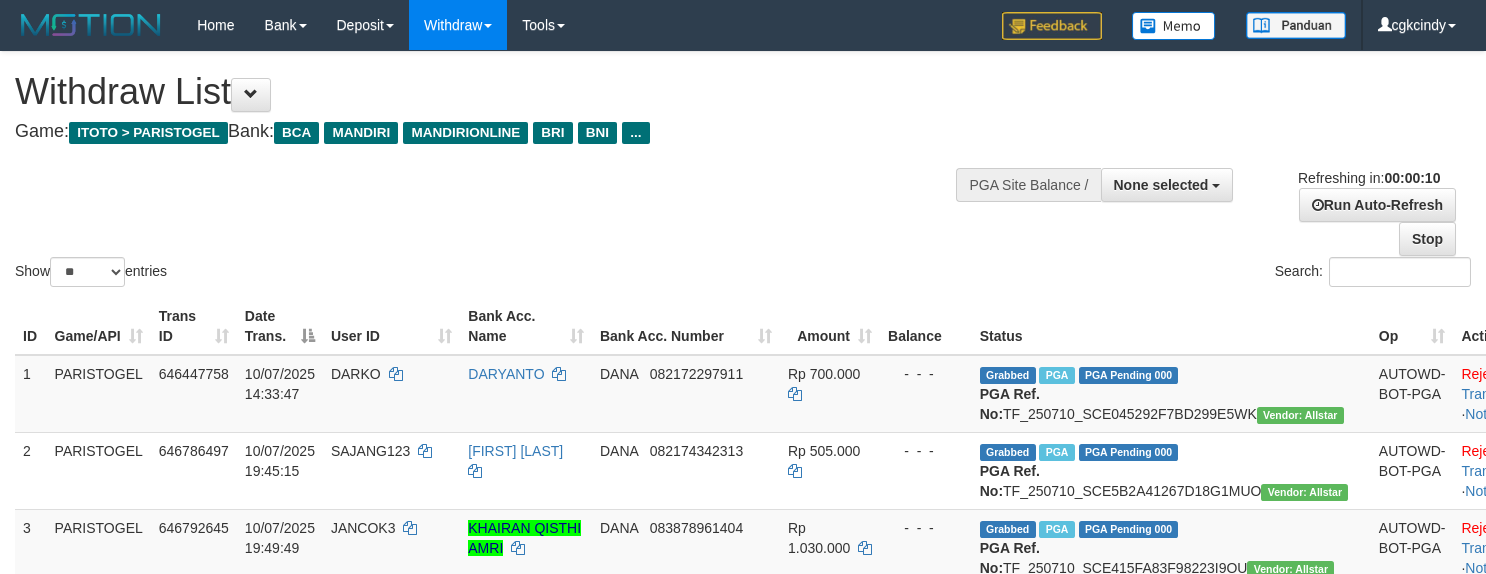 select 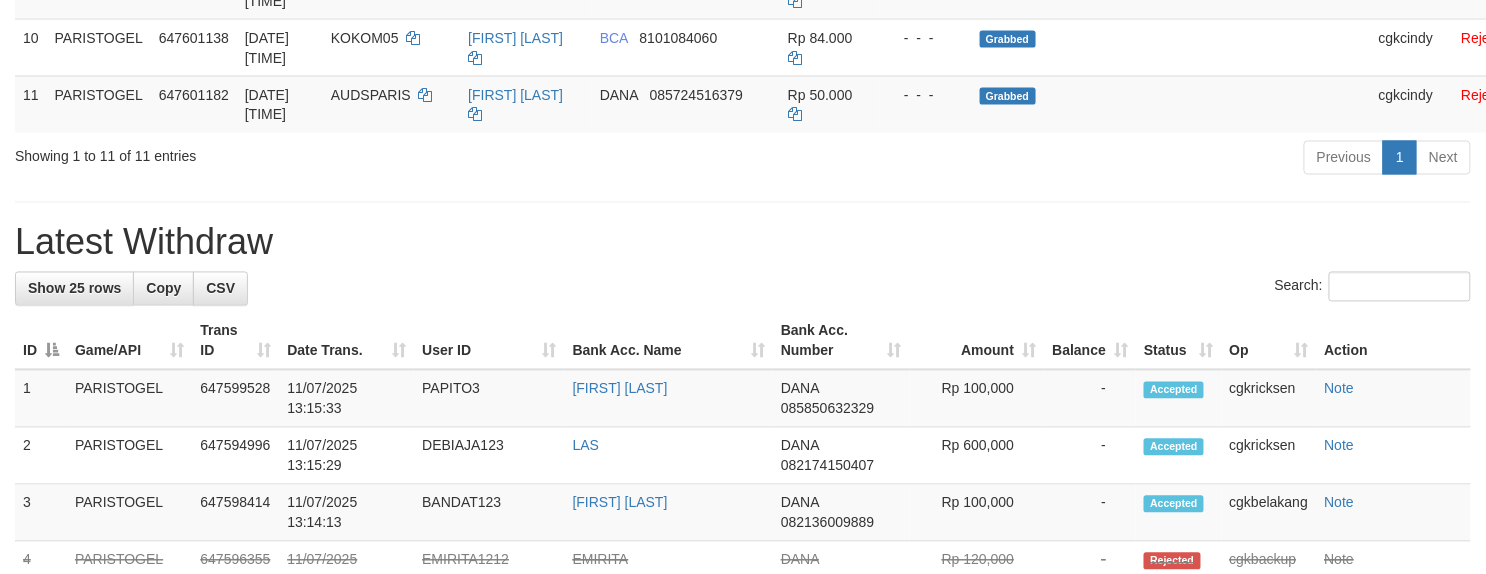 scroll, scrollTop: 933, scrollLeft: 0, axis: vertical 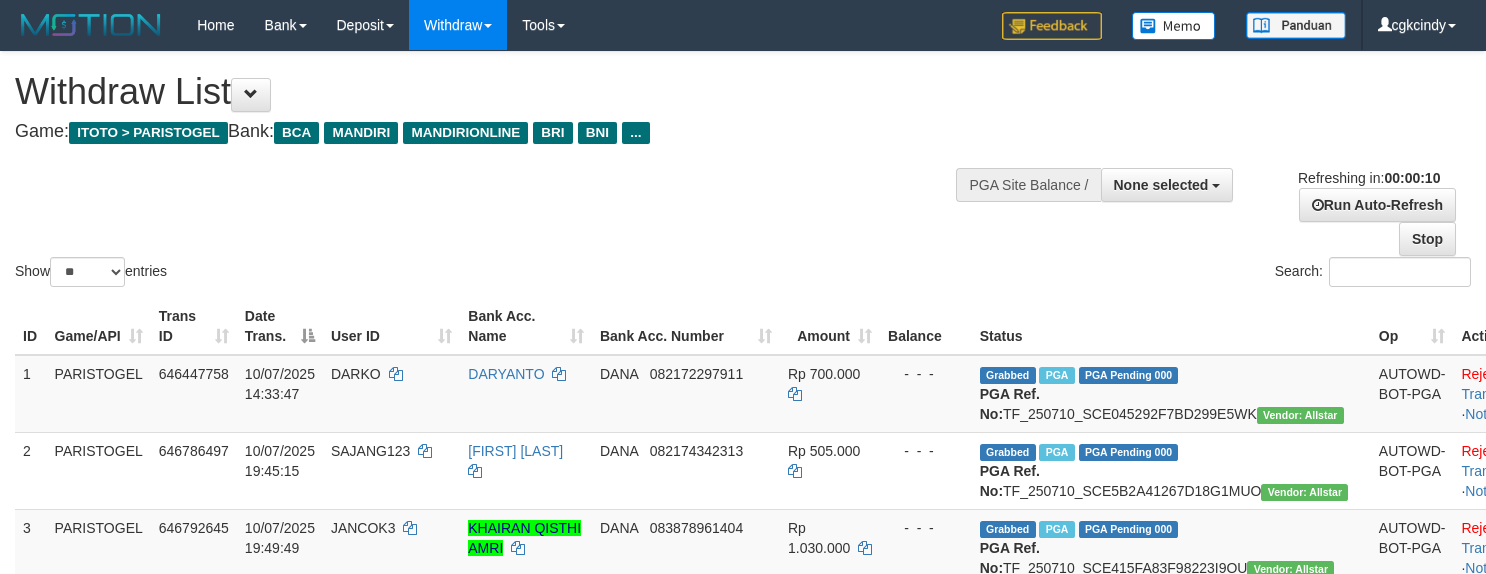 select 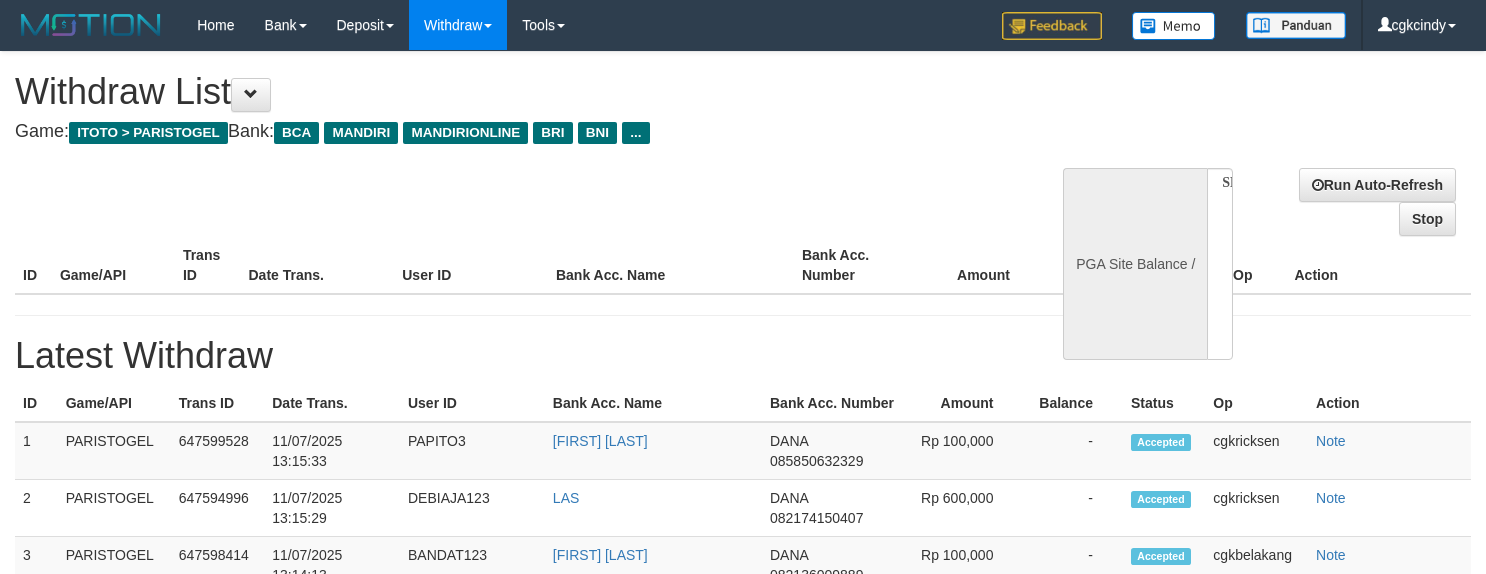select 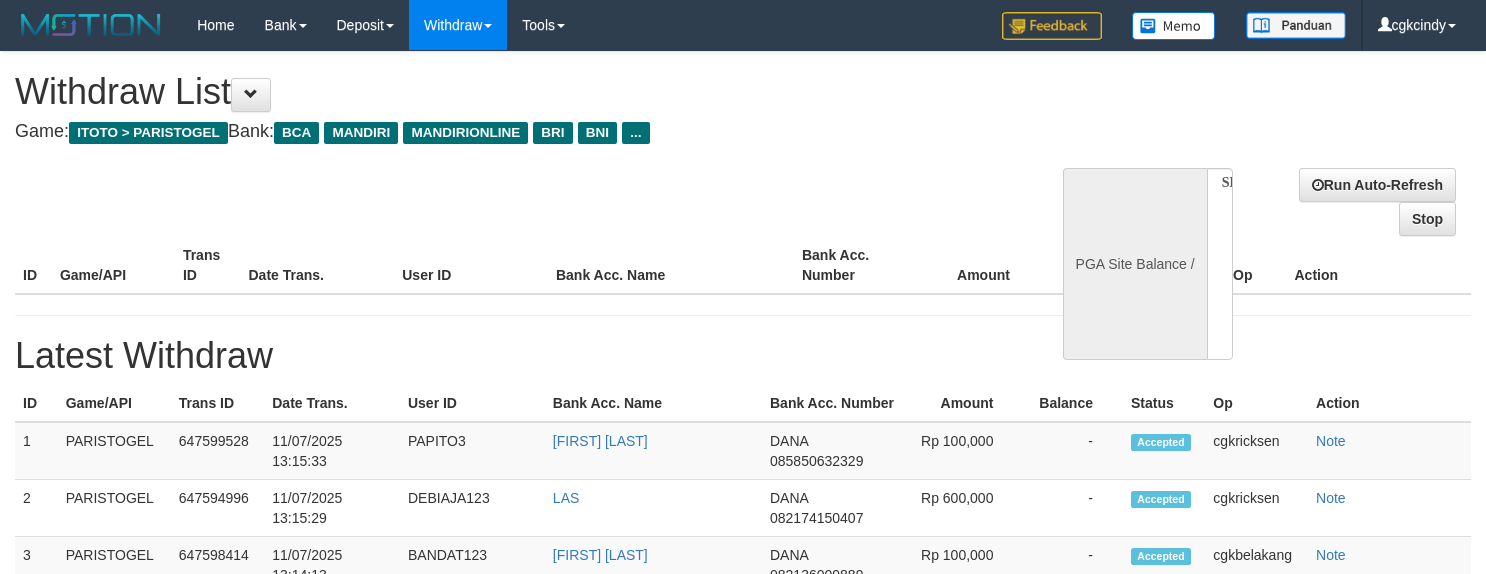 scroll, scrollTop: 0, scrollLeft: 0, axis: both 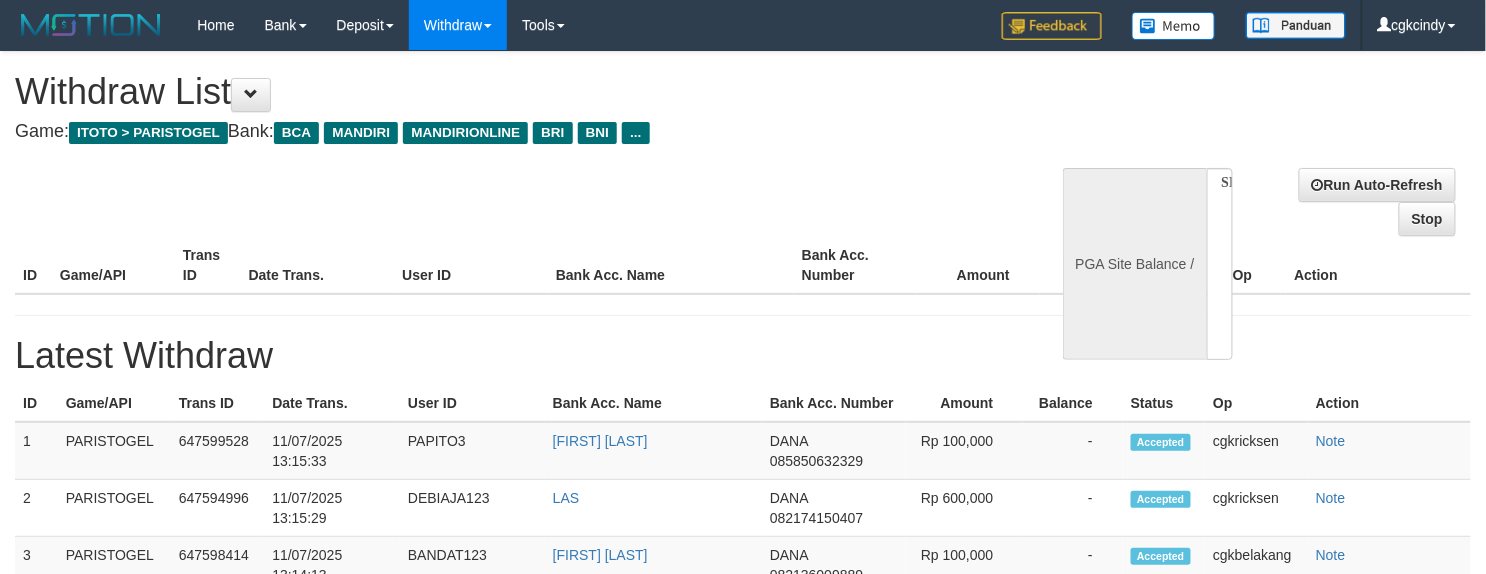 select on "**" 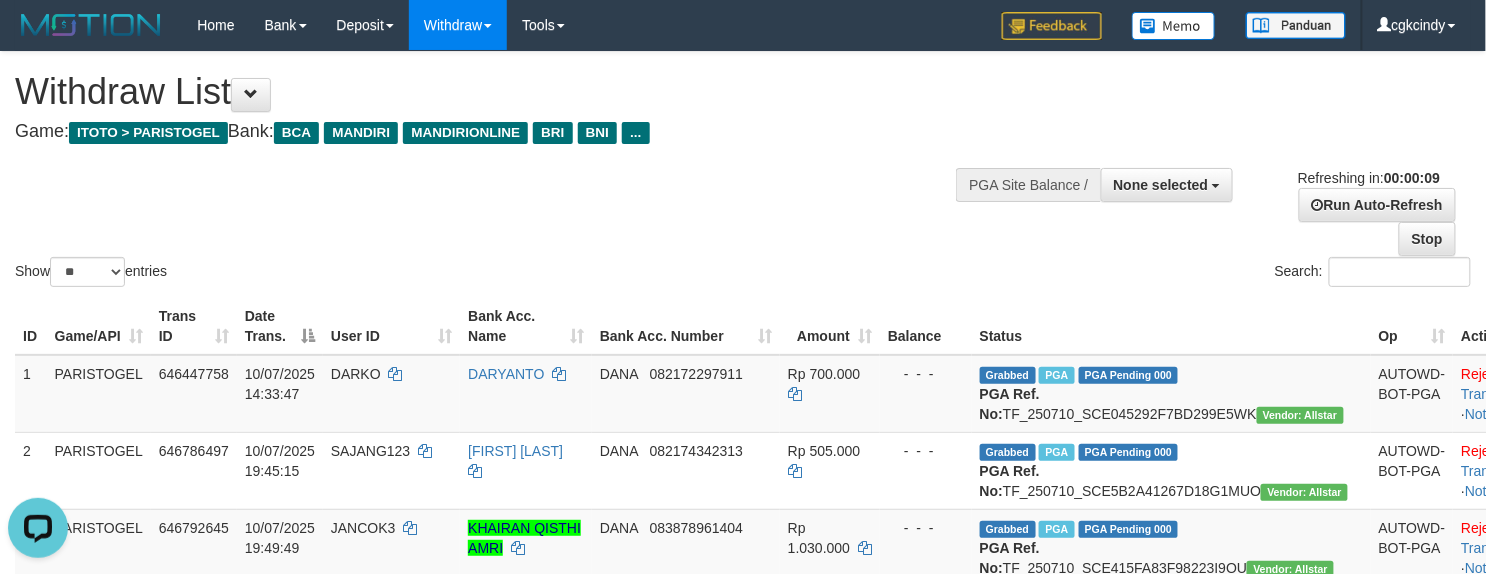 scroll, scrollTop: 0, scrollLeft: 0, axis: both 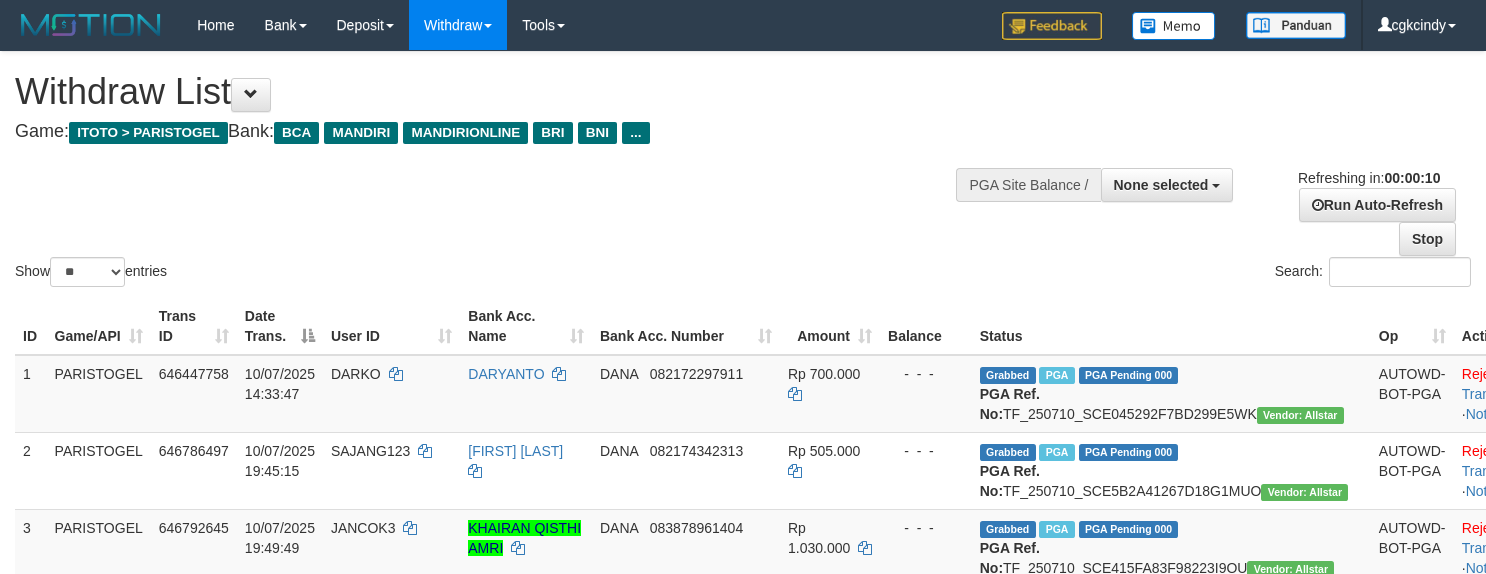 select 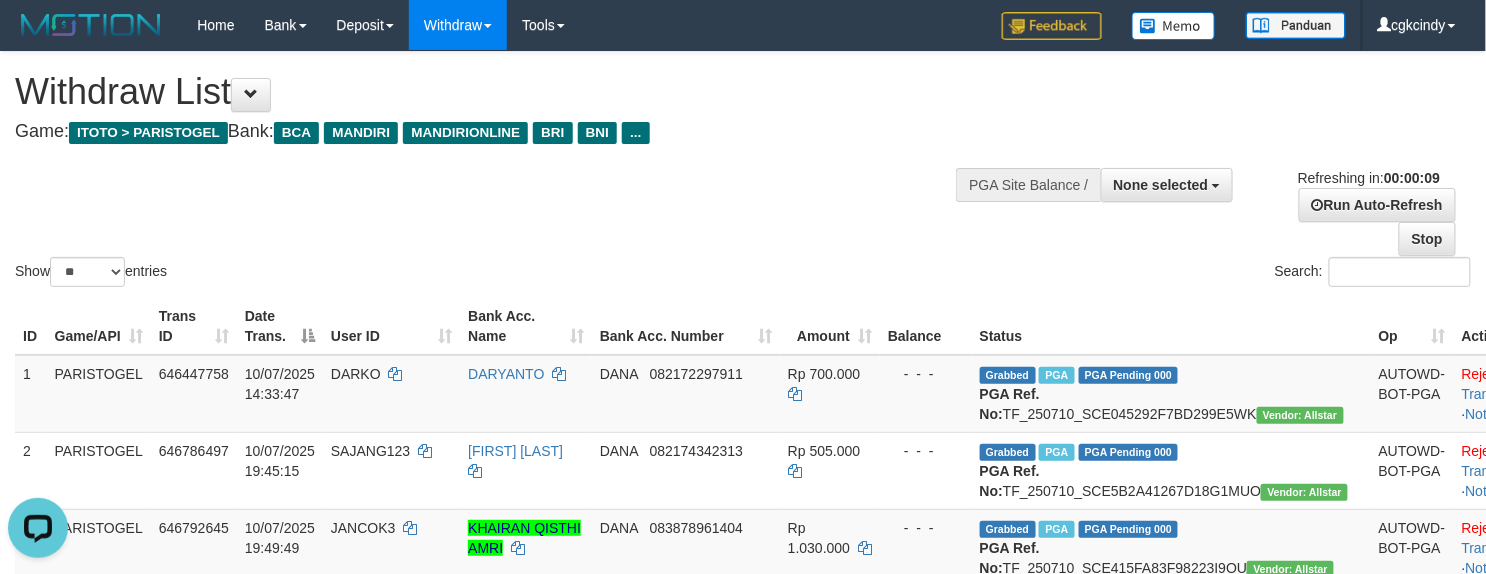 scroll, scrollTop: 0, scrollLeft: 0, axis: both 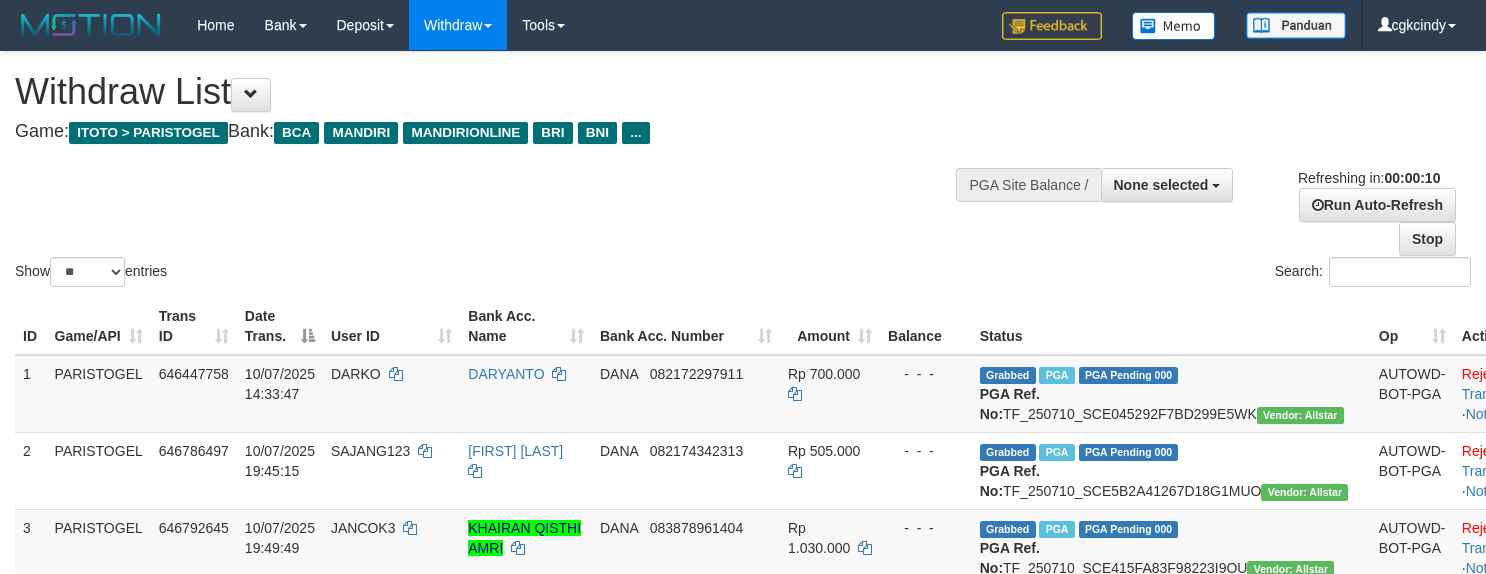 select 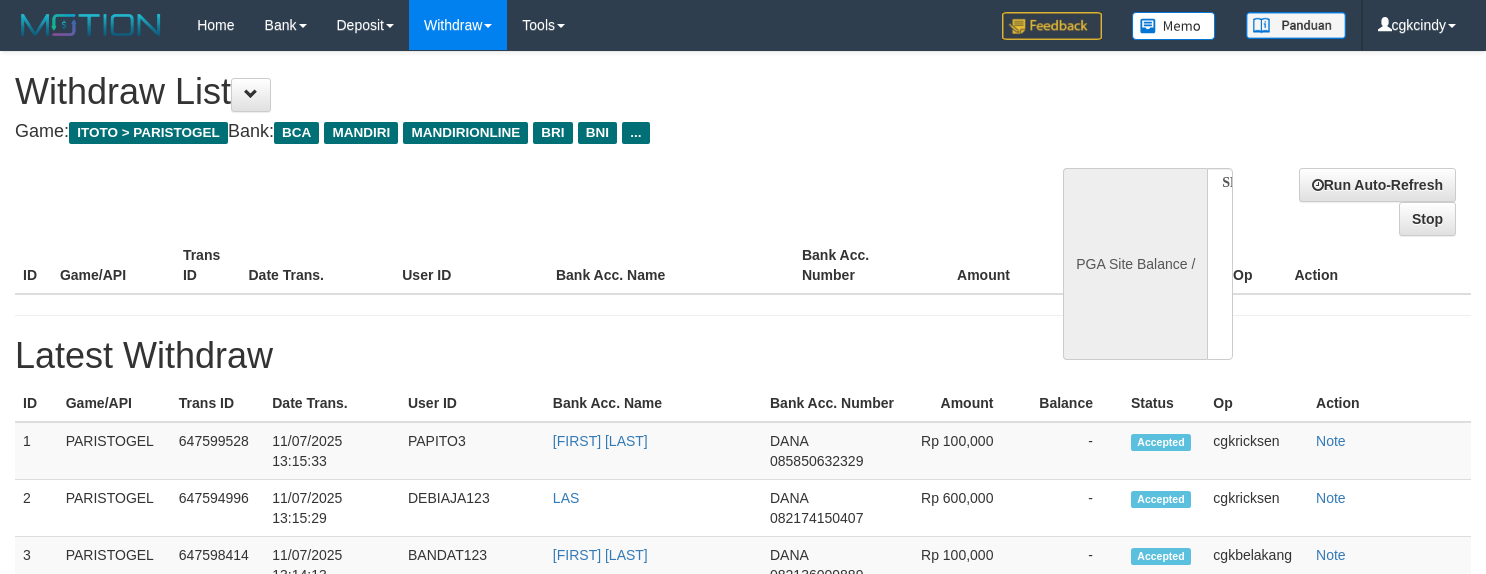 select 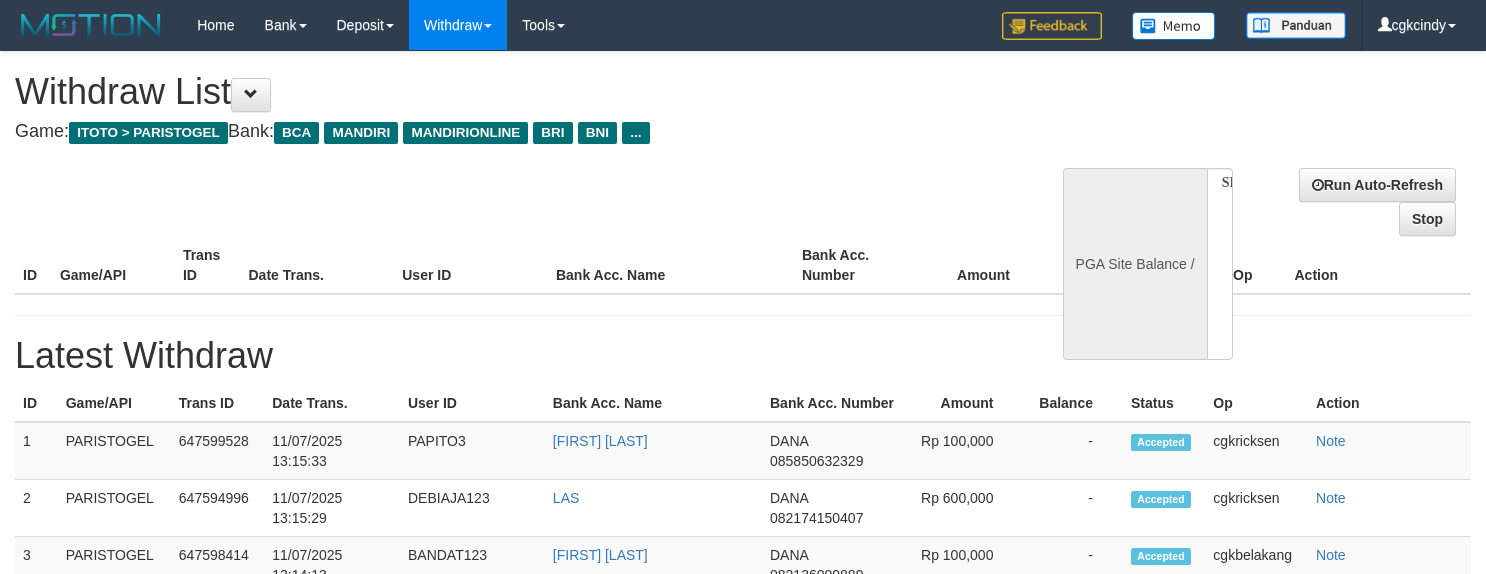 scroll, scrollTop: 0, scrollLeft: 0, axis: both 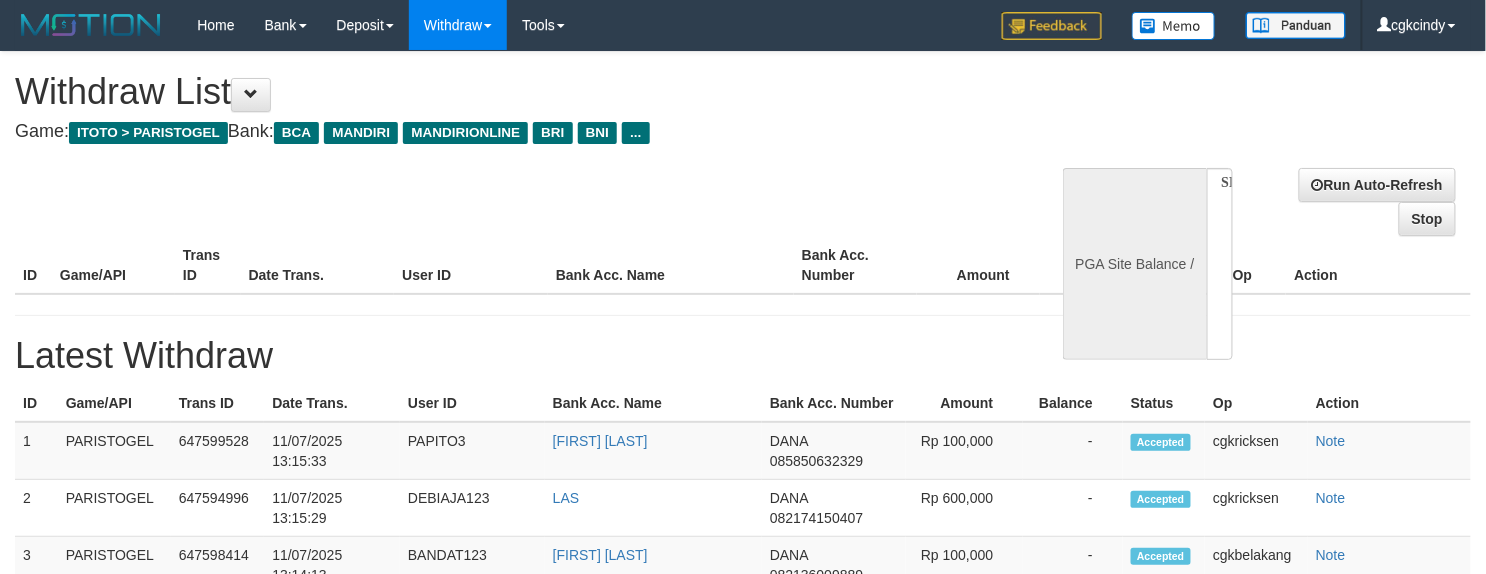select on "**" 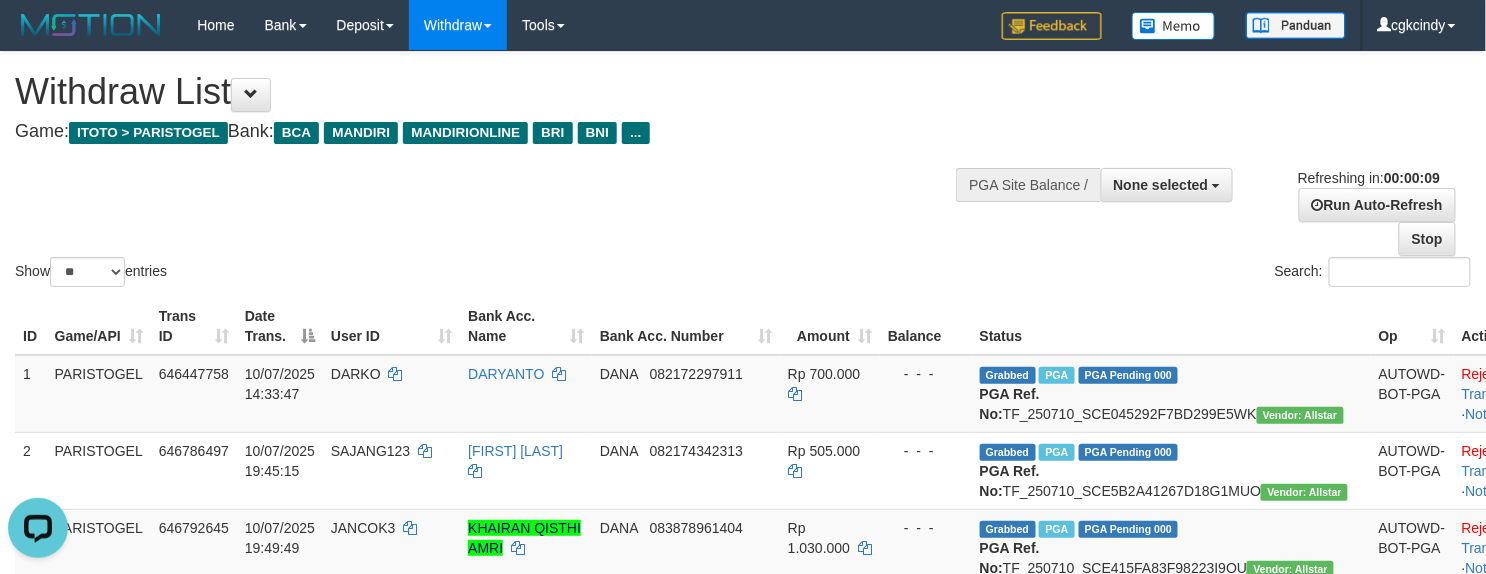 scroll, scrollTop: 0, scrollLeft: 0, axis: both 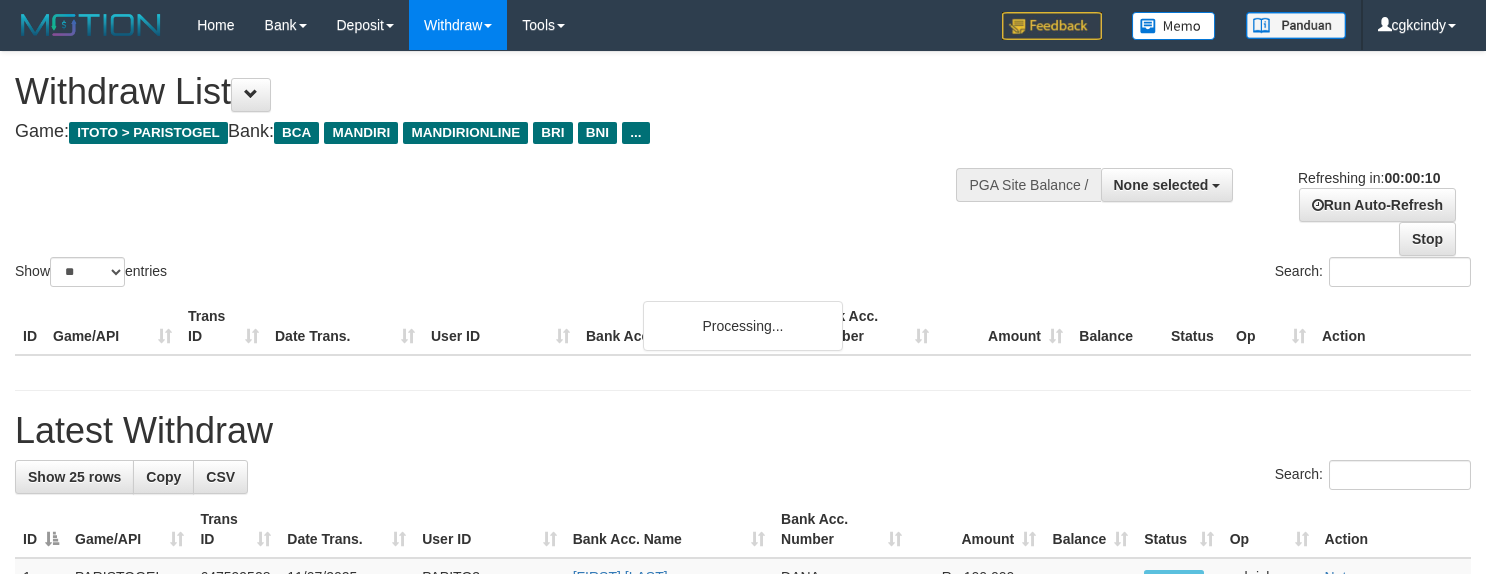 select 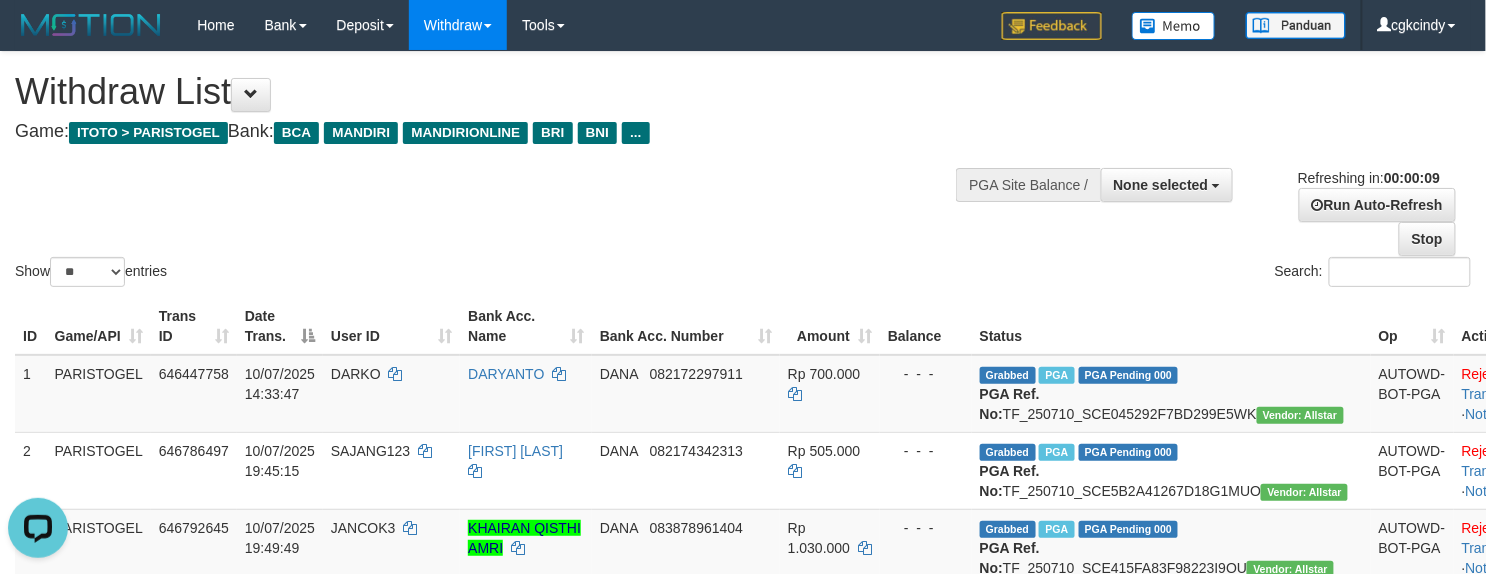 scroll, scrollTop: 0, scrollLeft: 0, axis: both 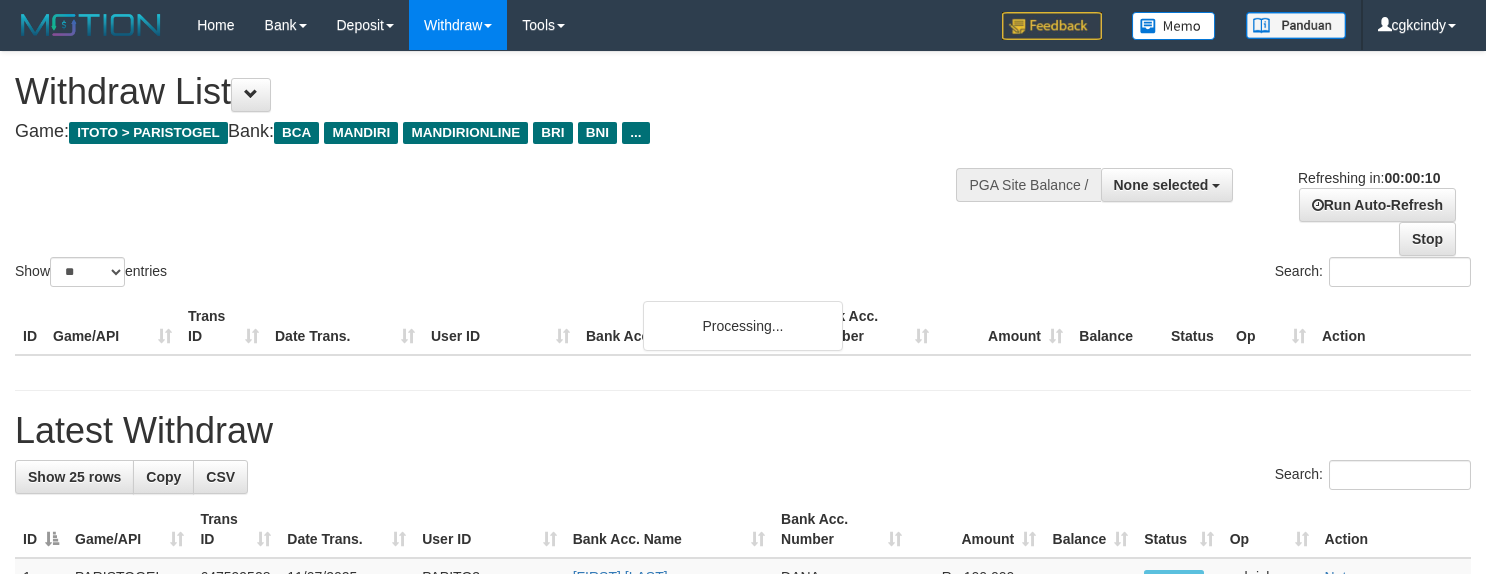 select 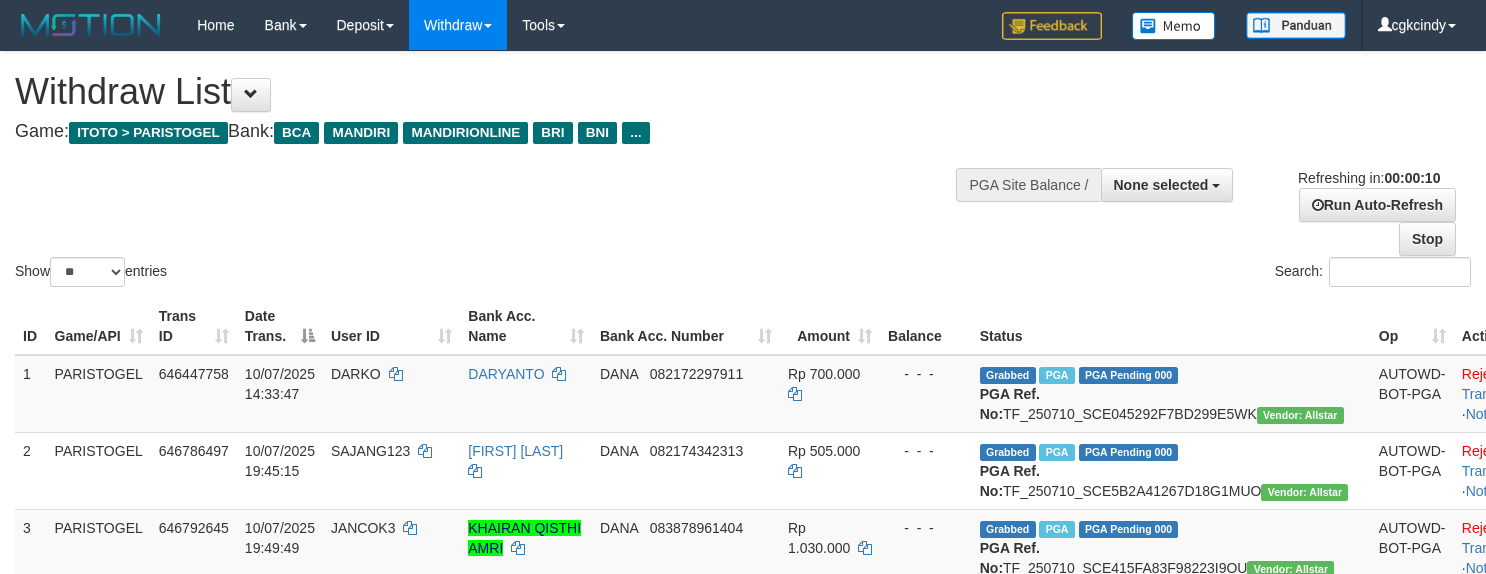 select 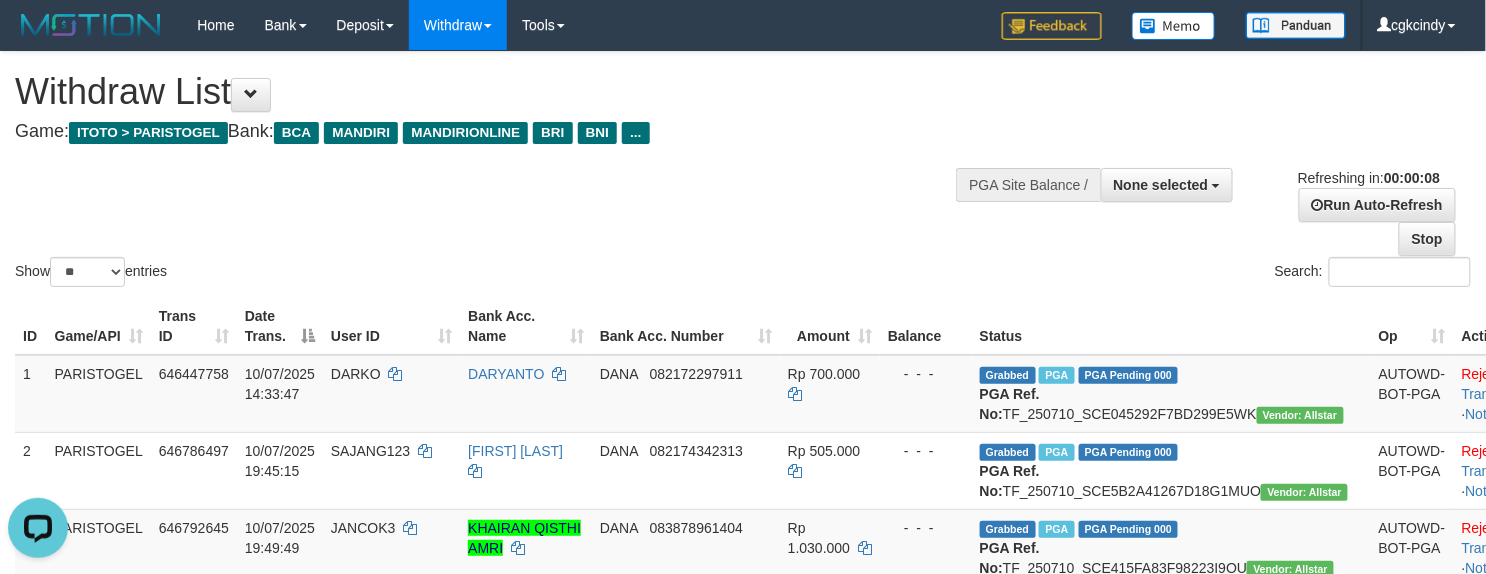 scroll, scrollTop: 0, scrollLeft: 0, axis: both 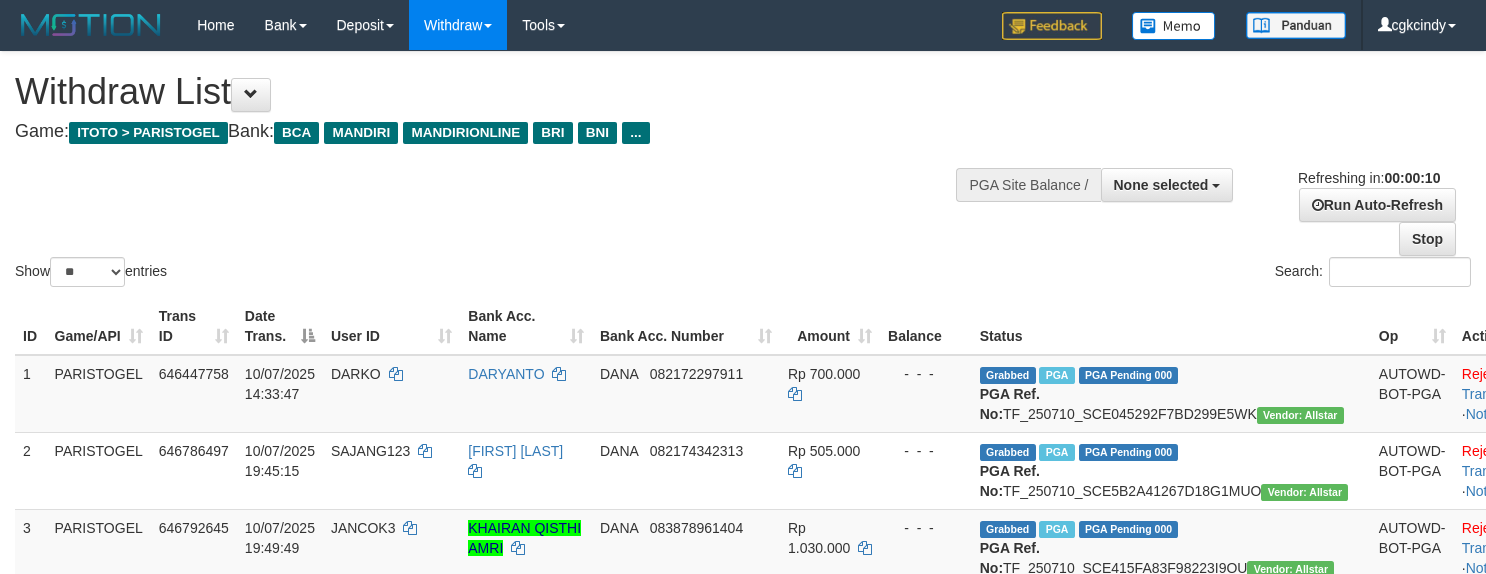 select 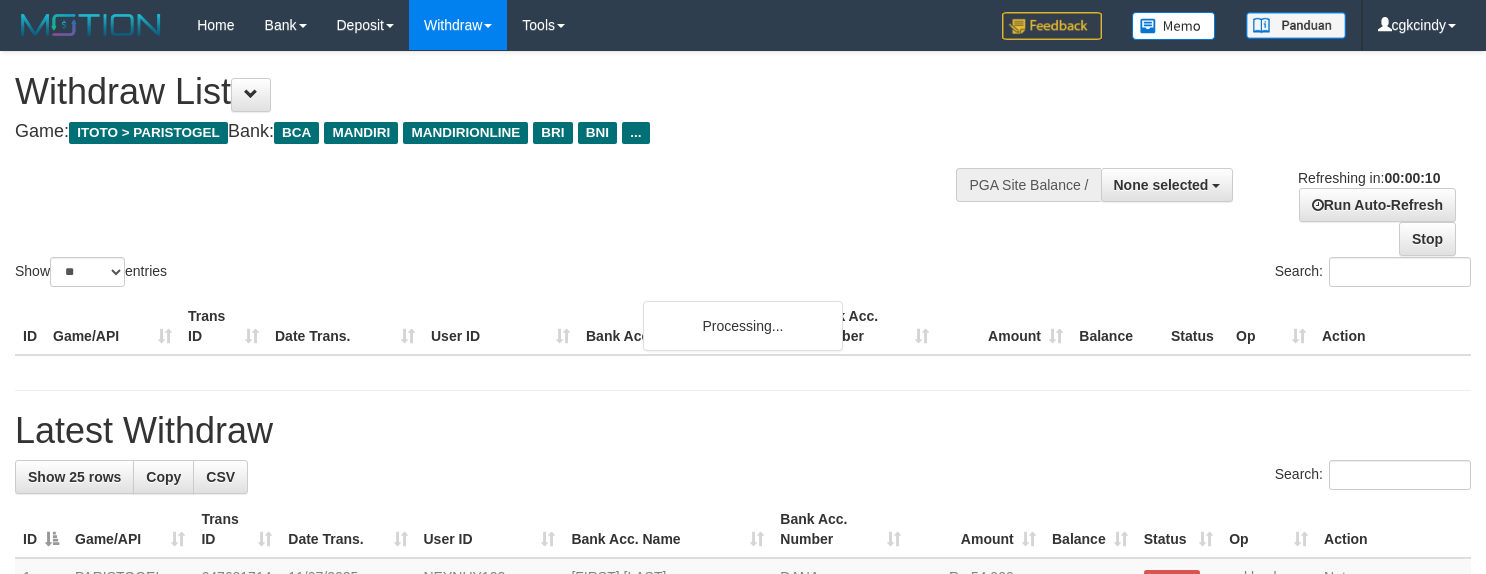select 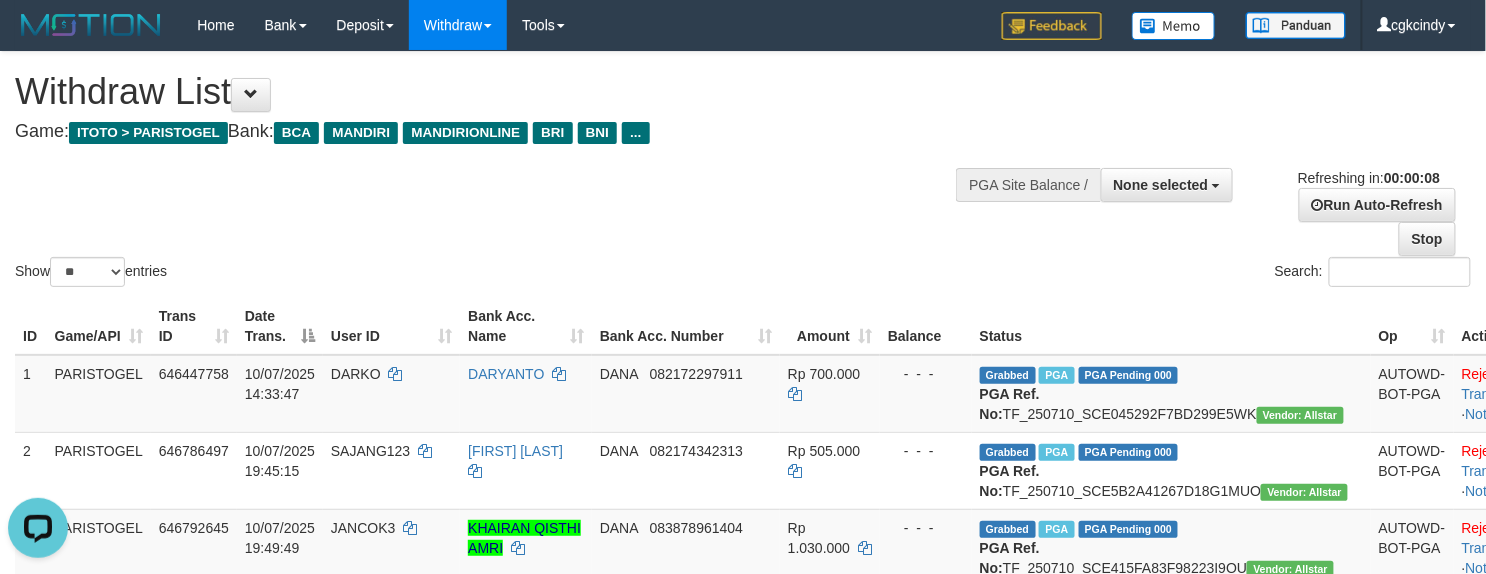 scroll, scrollTop: 0, scrollLeft: 0, axis: both 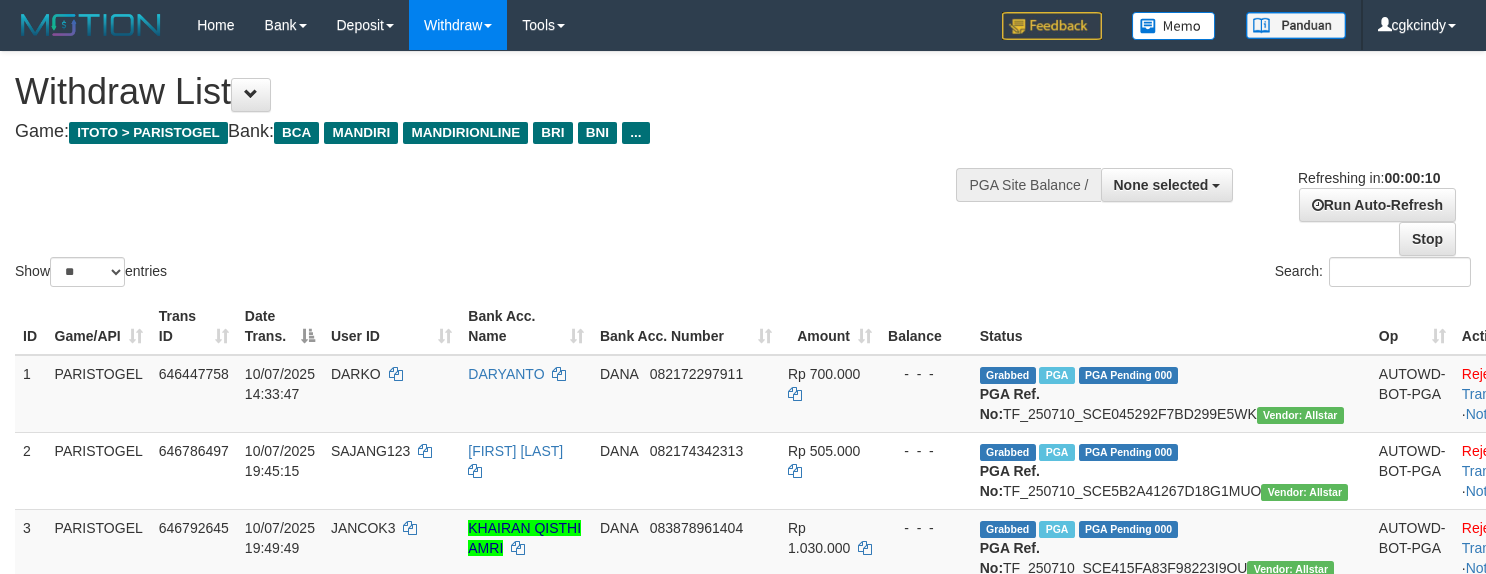 select 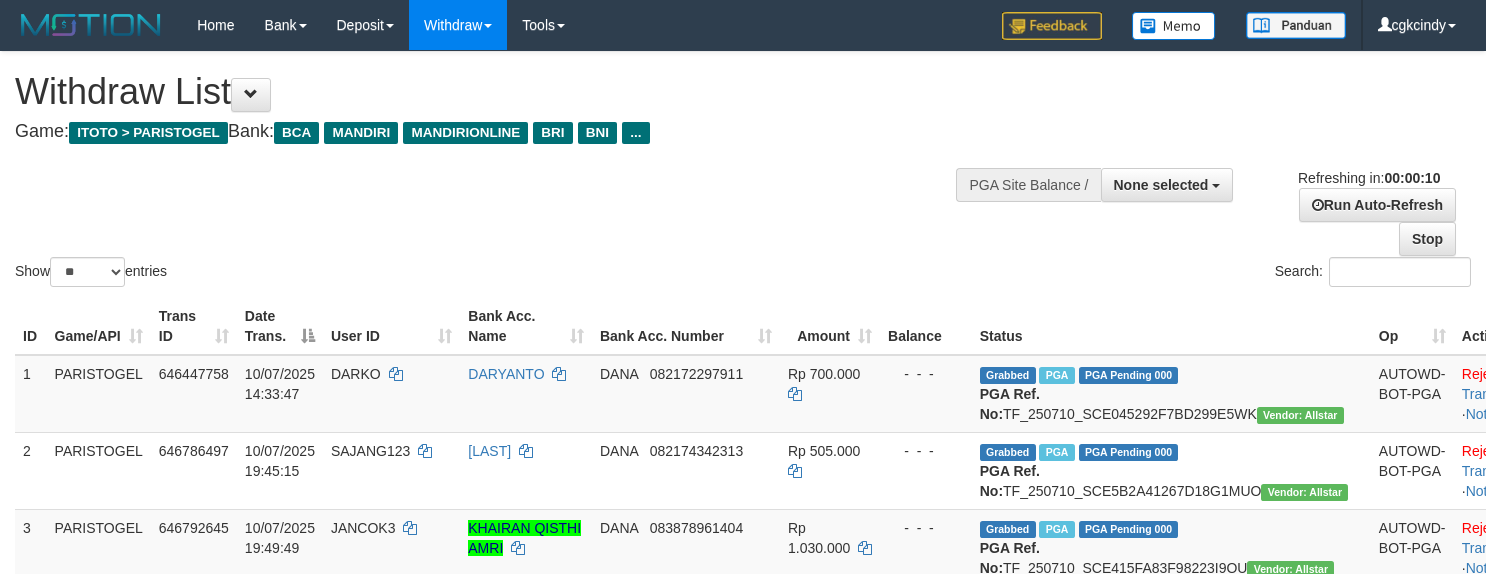 select 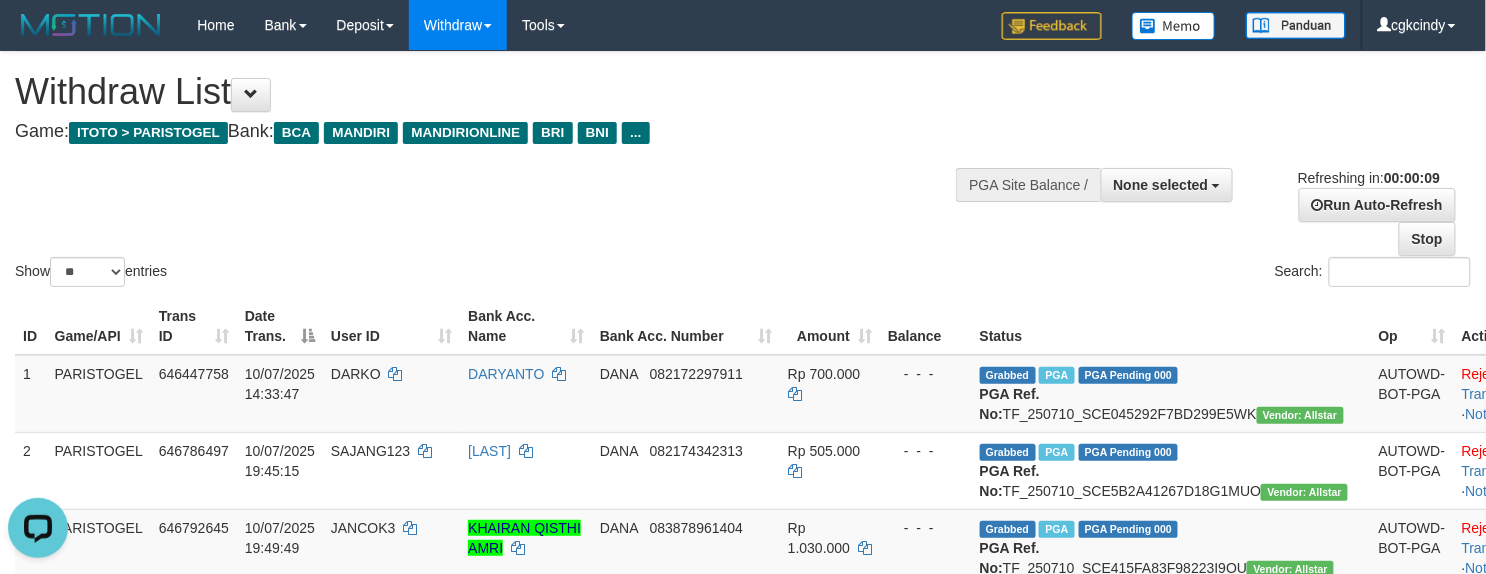 scroll, scrollTop: 0, scrollLeft: 0, axis: both 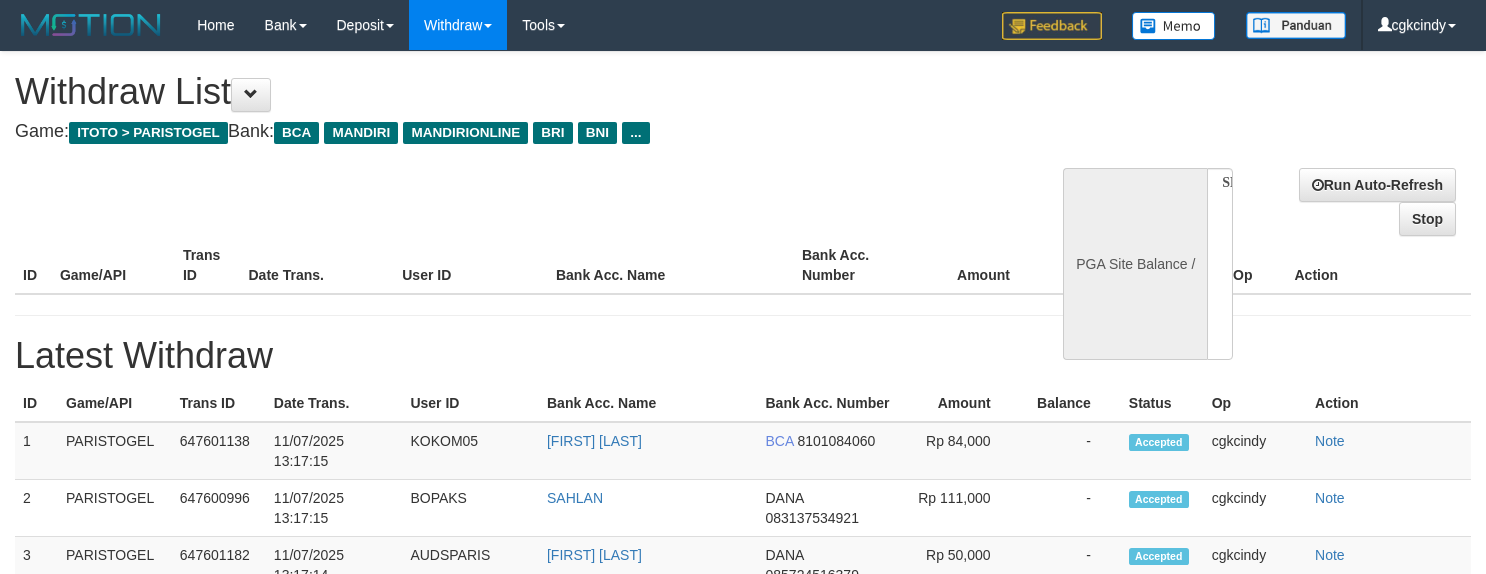 select 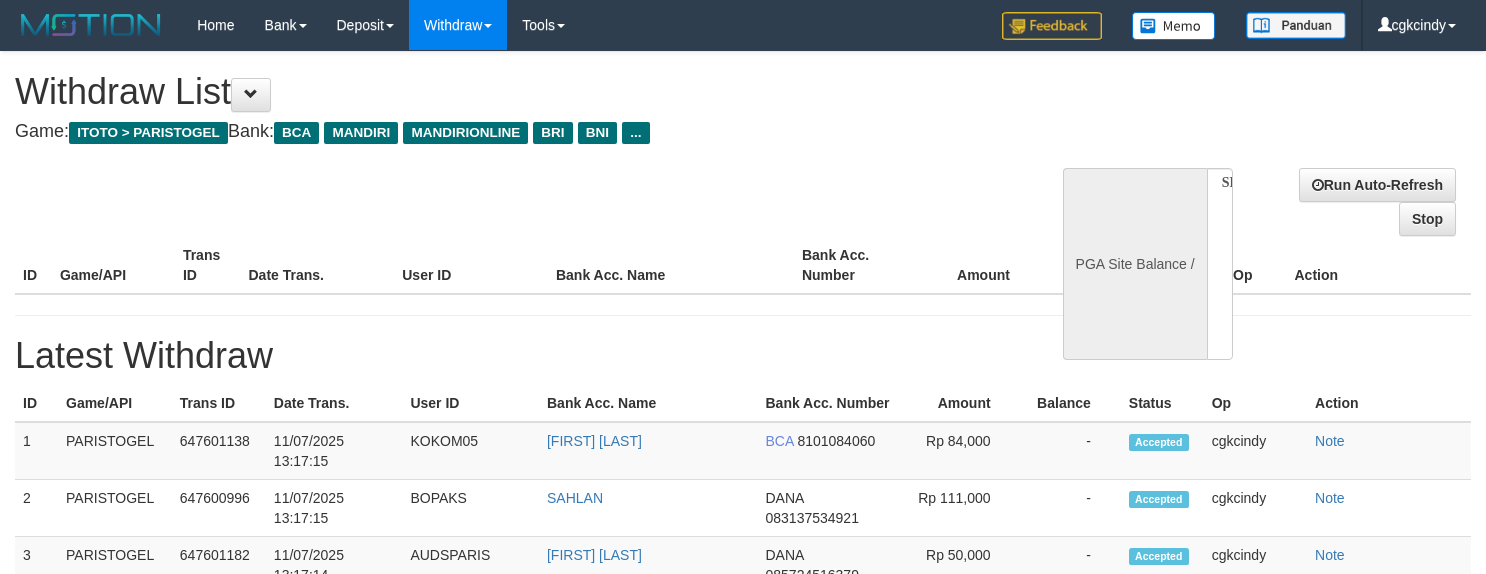 scroll, scrollTop: 0, scrollLeft: 0, axis: both 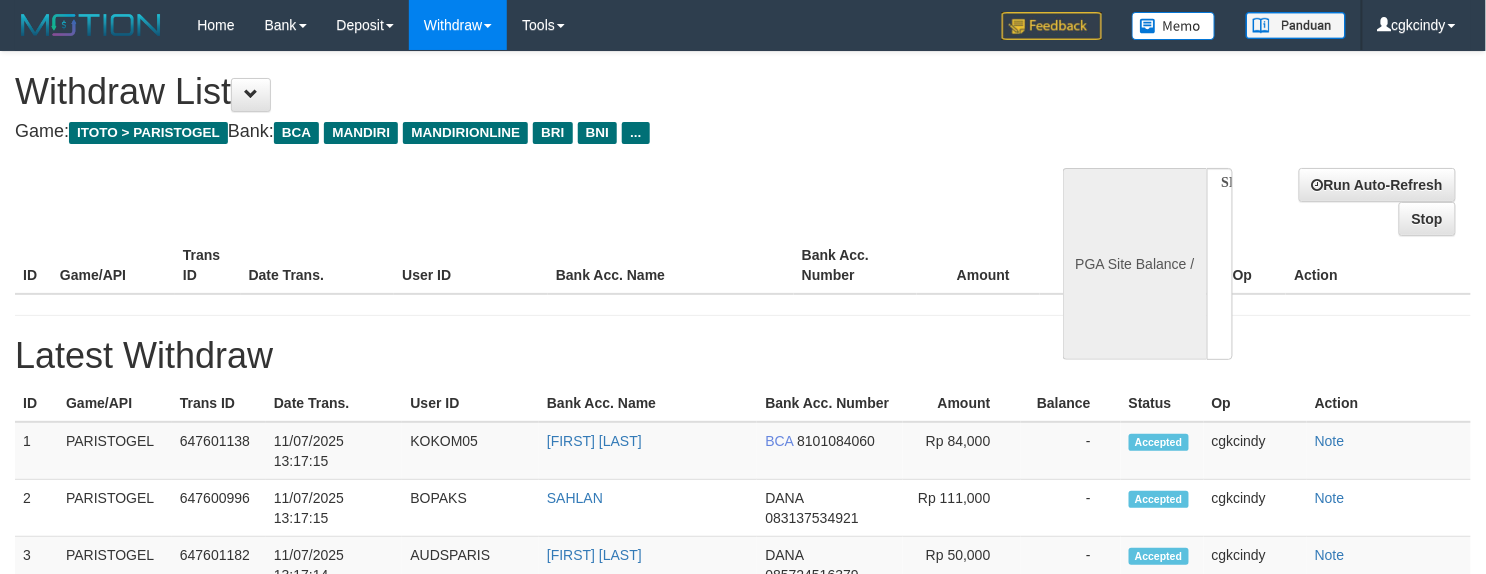 select on "**" 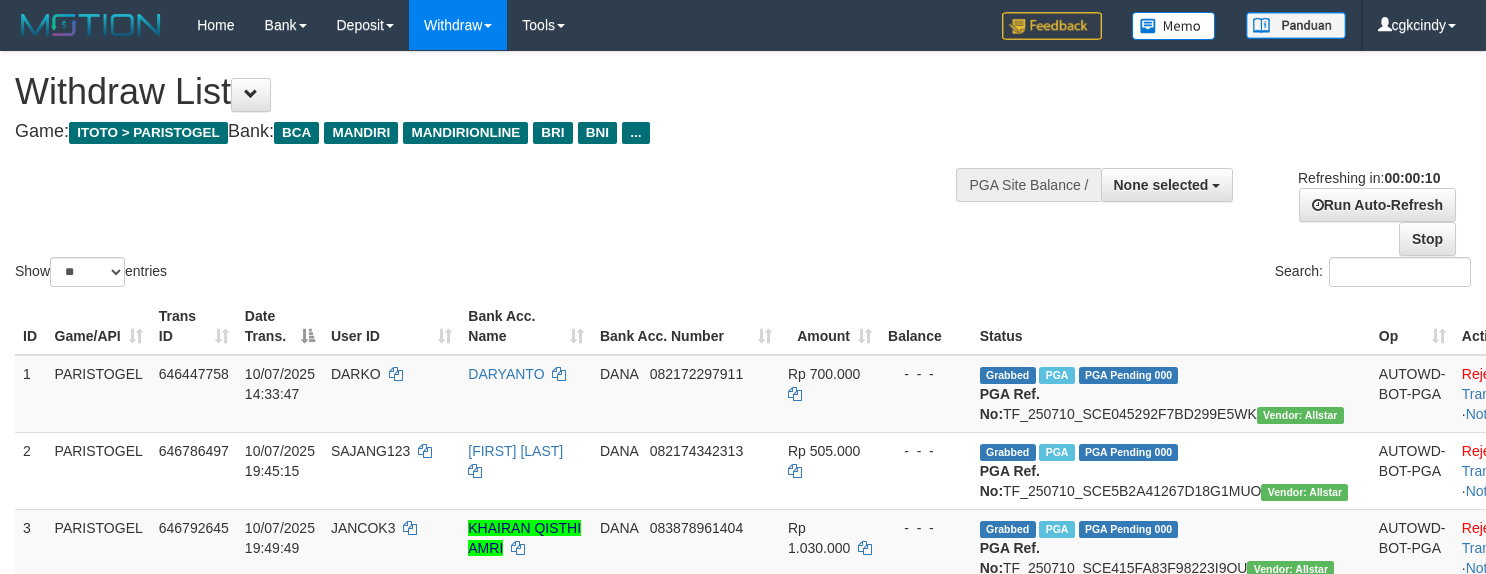 select 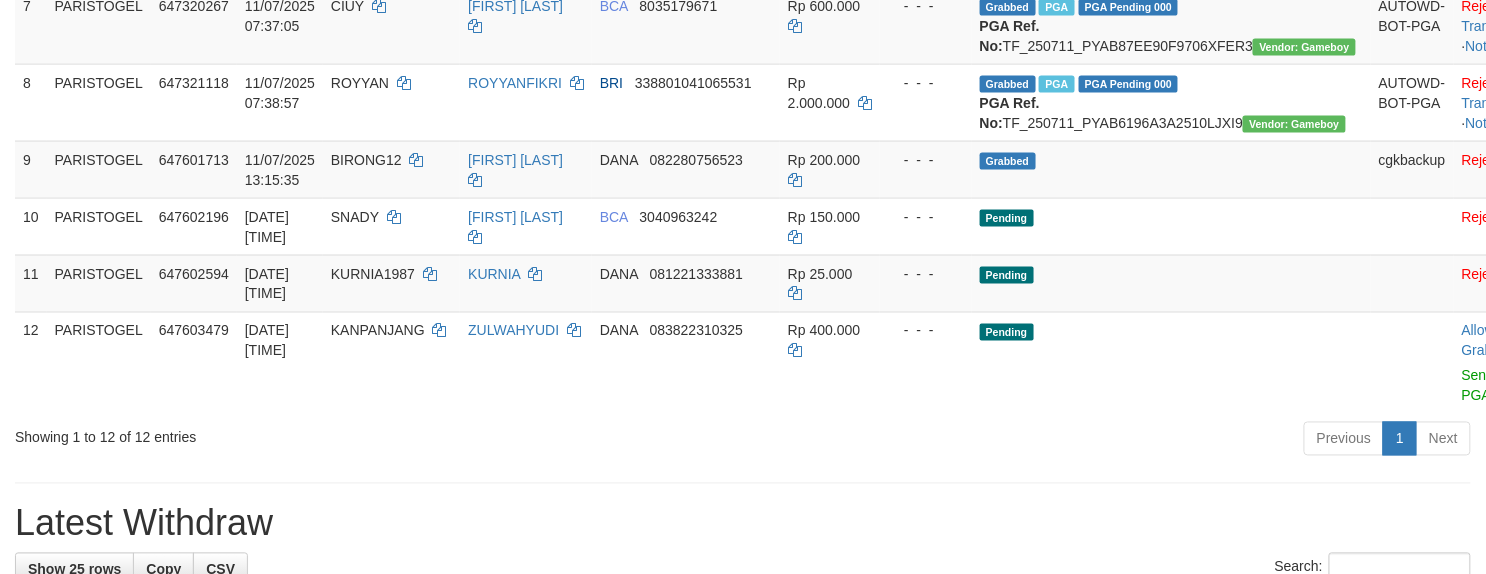 scroll, scrollTop: 1066, scrollLeft: 0, axis: vertical 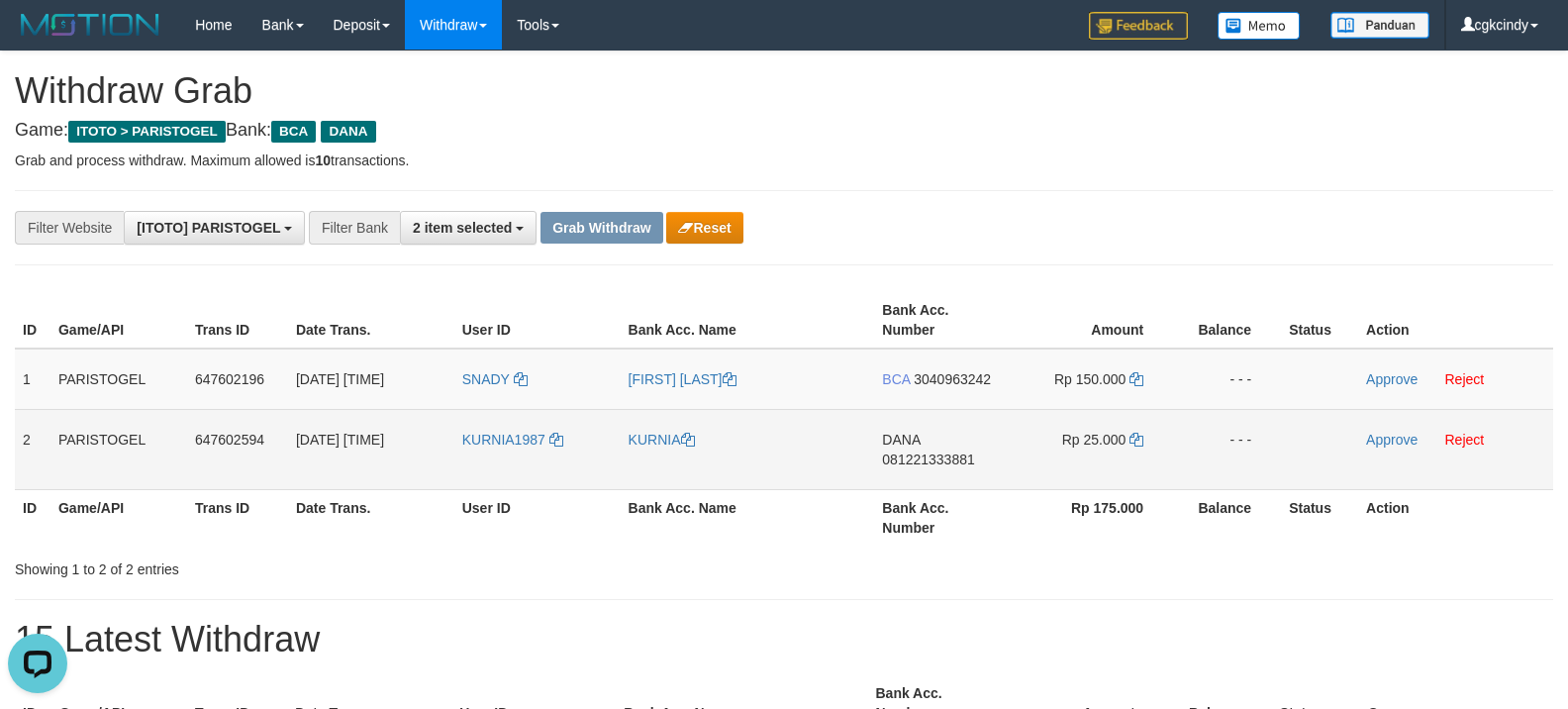 click on "KURNIA1987" at bounding box center [538, 449] 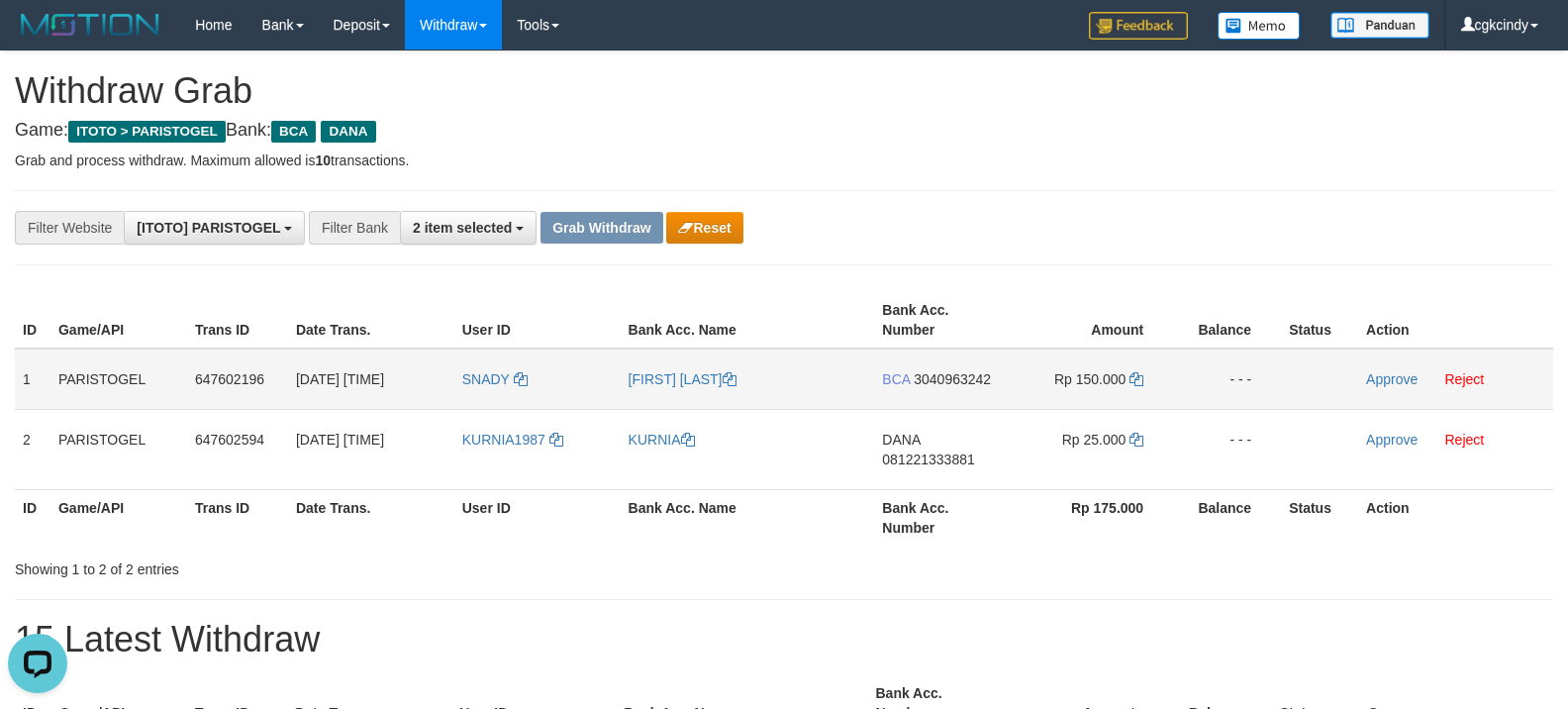 click on "SNADY" at bounding box center (538, 379) 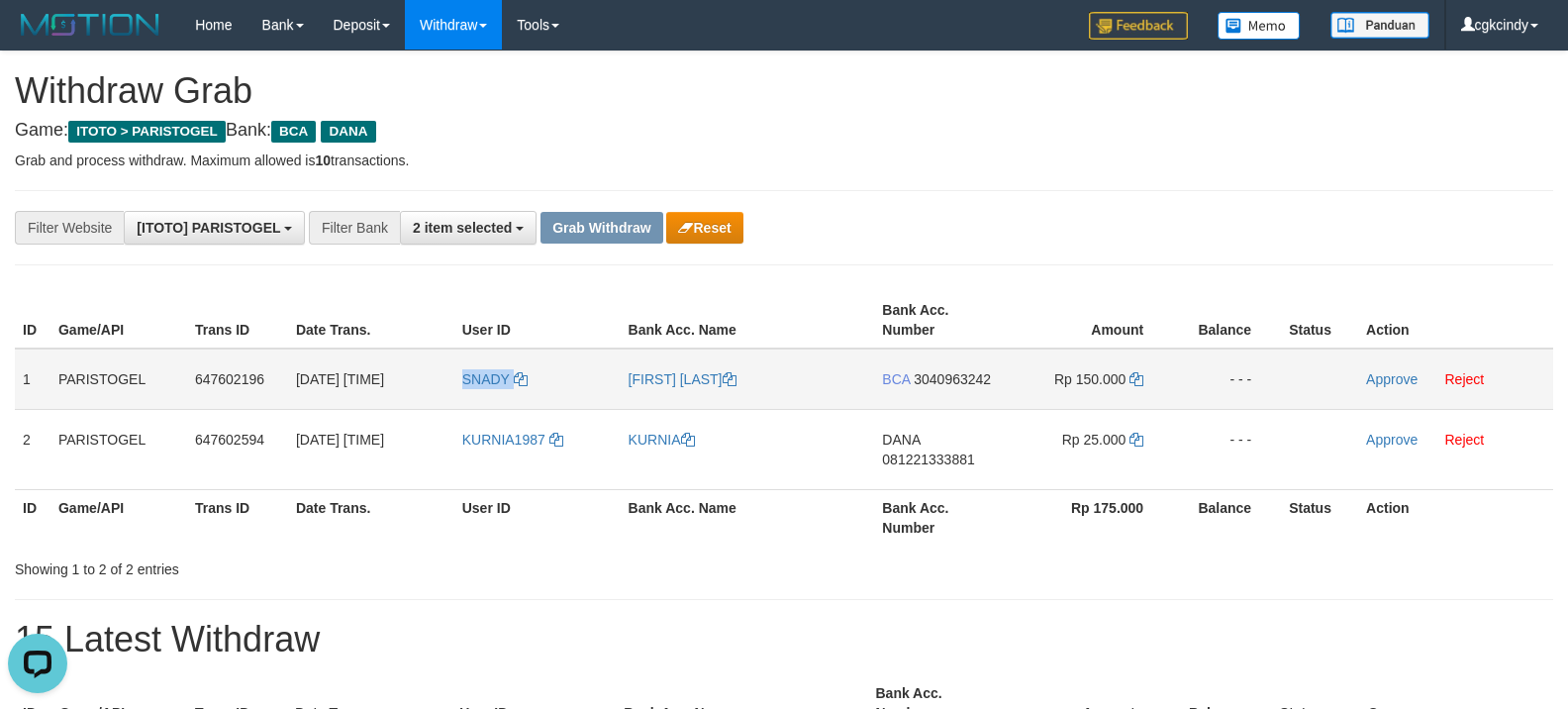 copy on "SNADY" 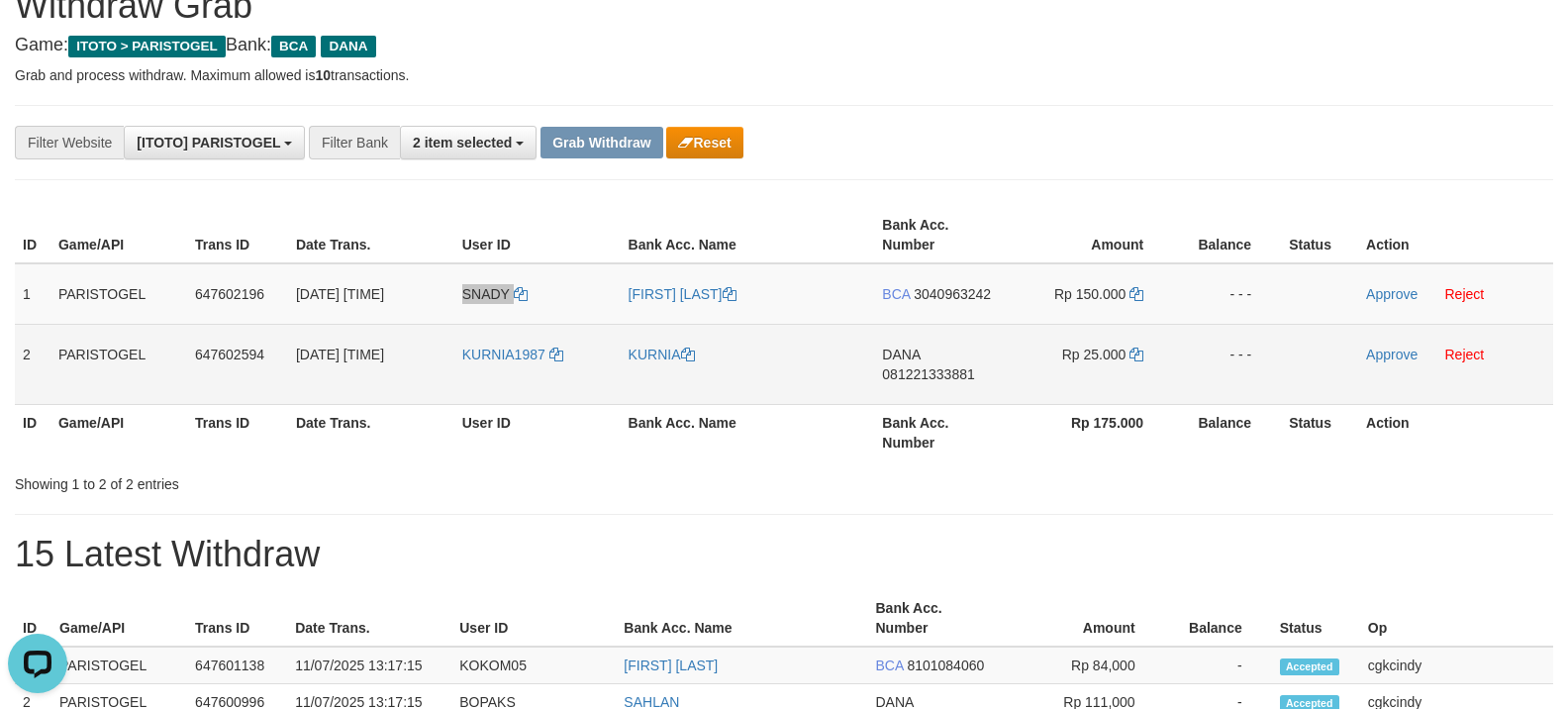 scroll, scrollTop: 132, scrollLeft: 0, axis: vertical 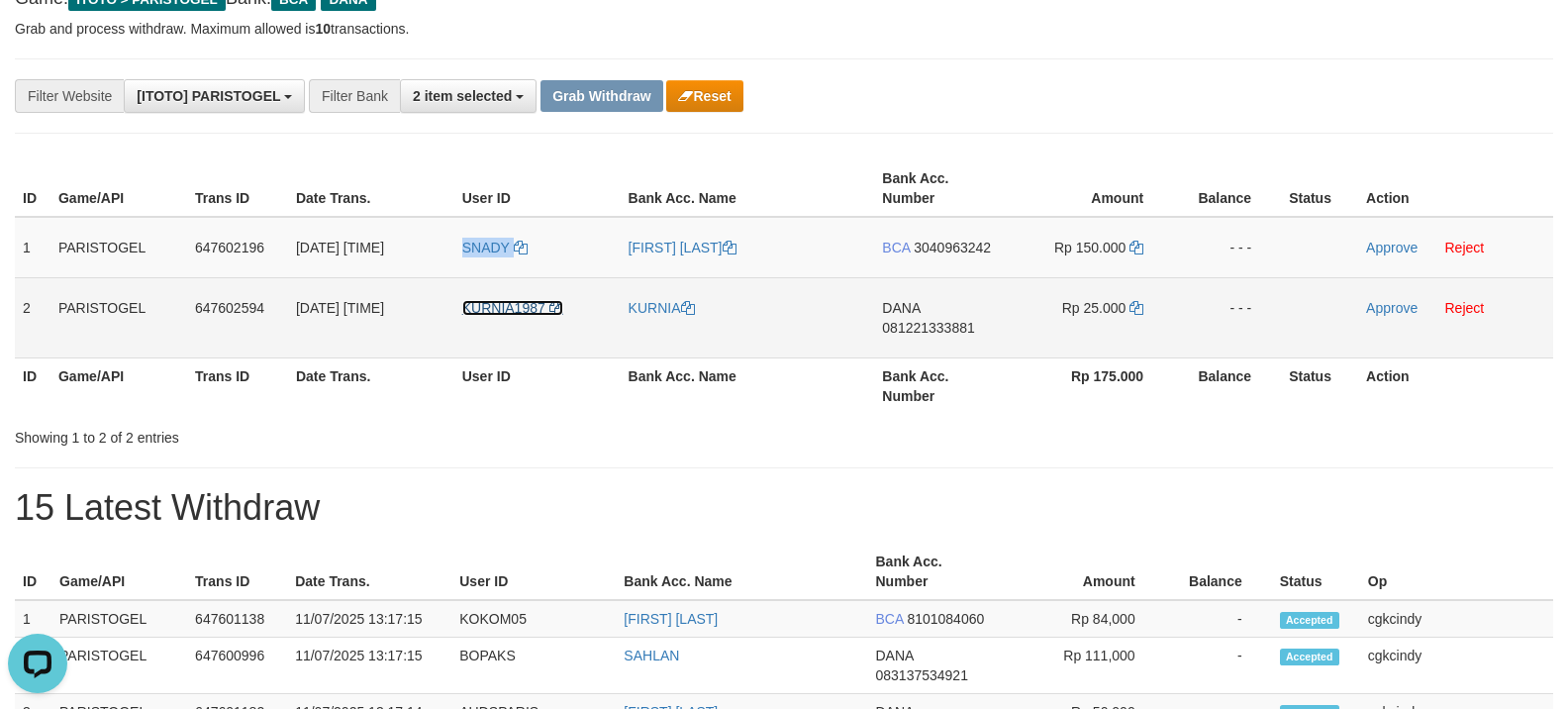 click on "KURNIA1987" at bounding box center (504, 308) 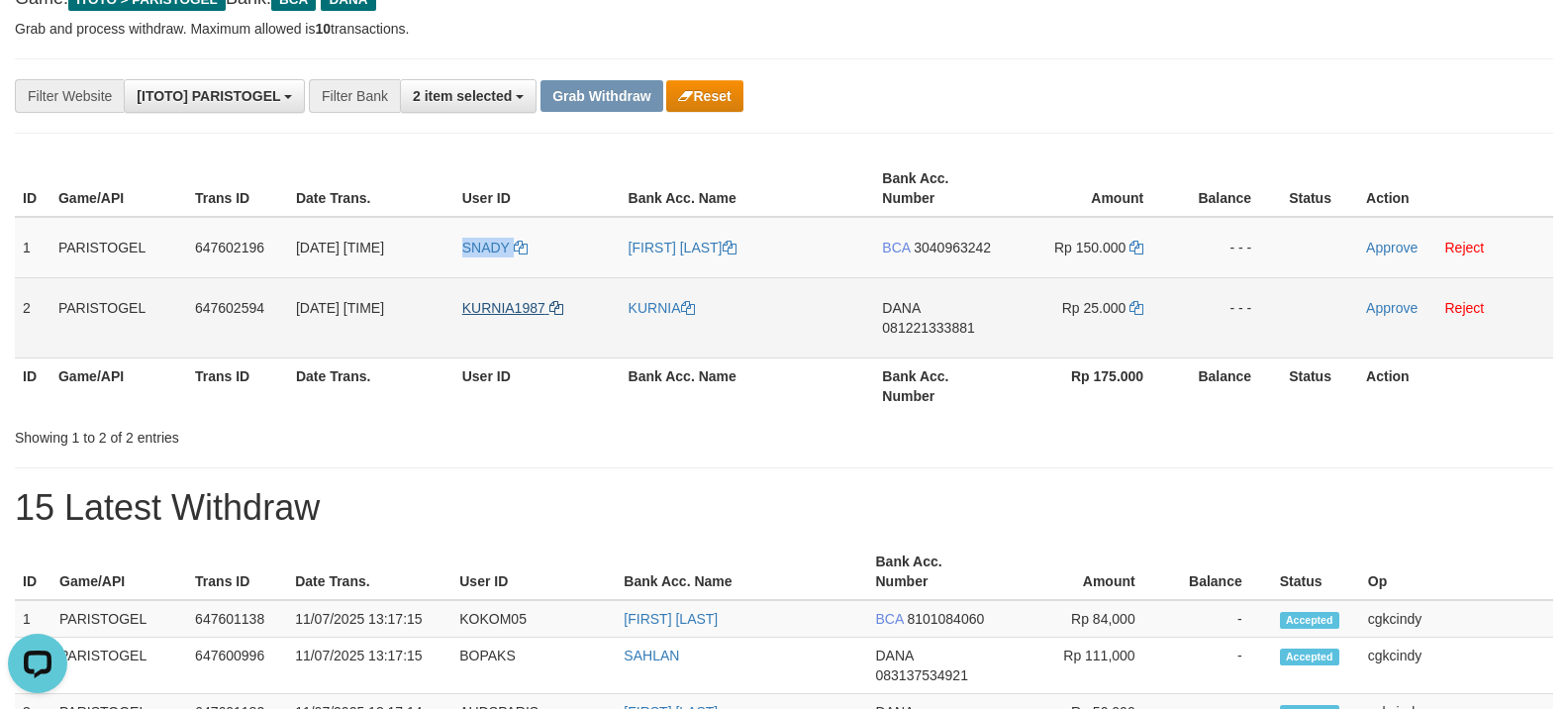 copy on "SNADY" 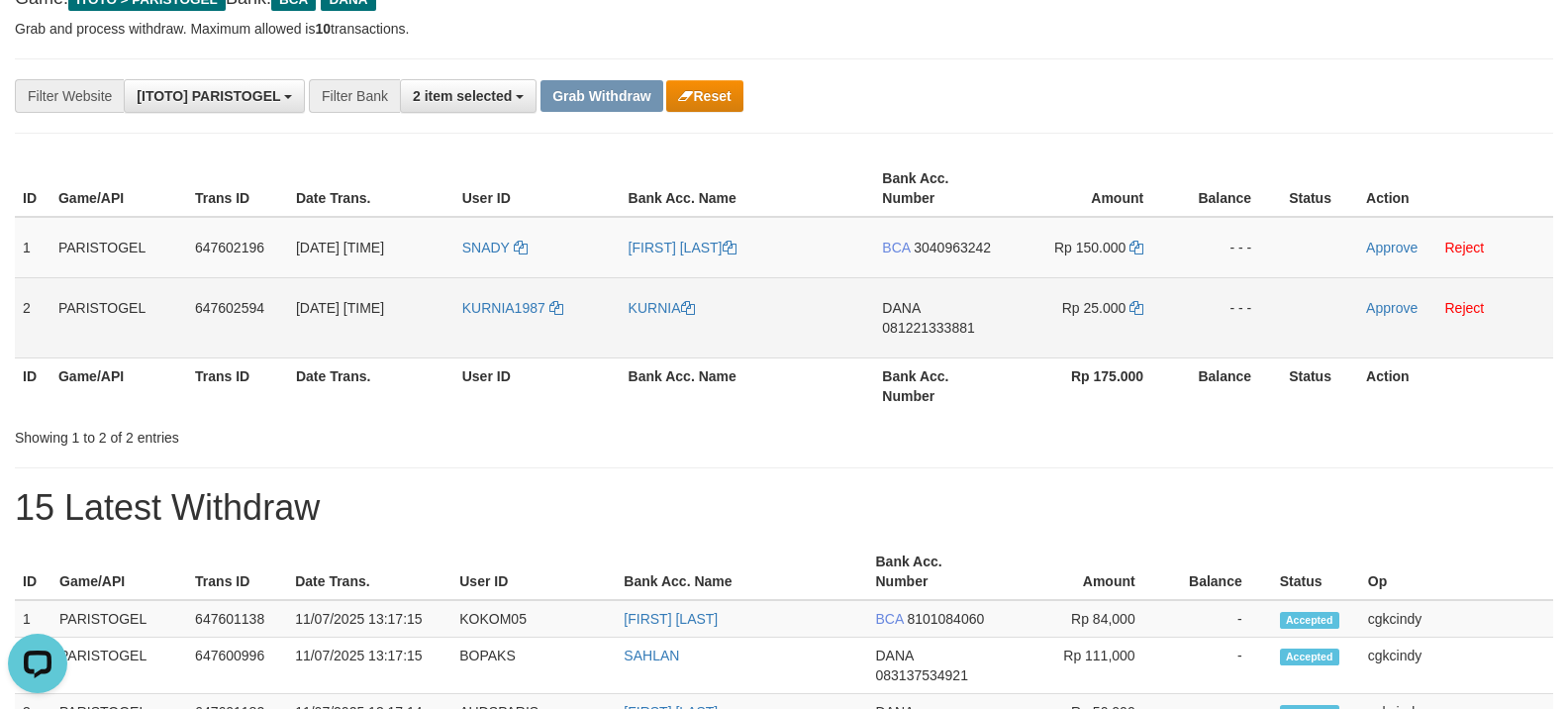 click on "KURNIA1987" at bounding box center (538, 317) 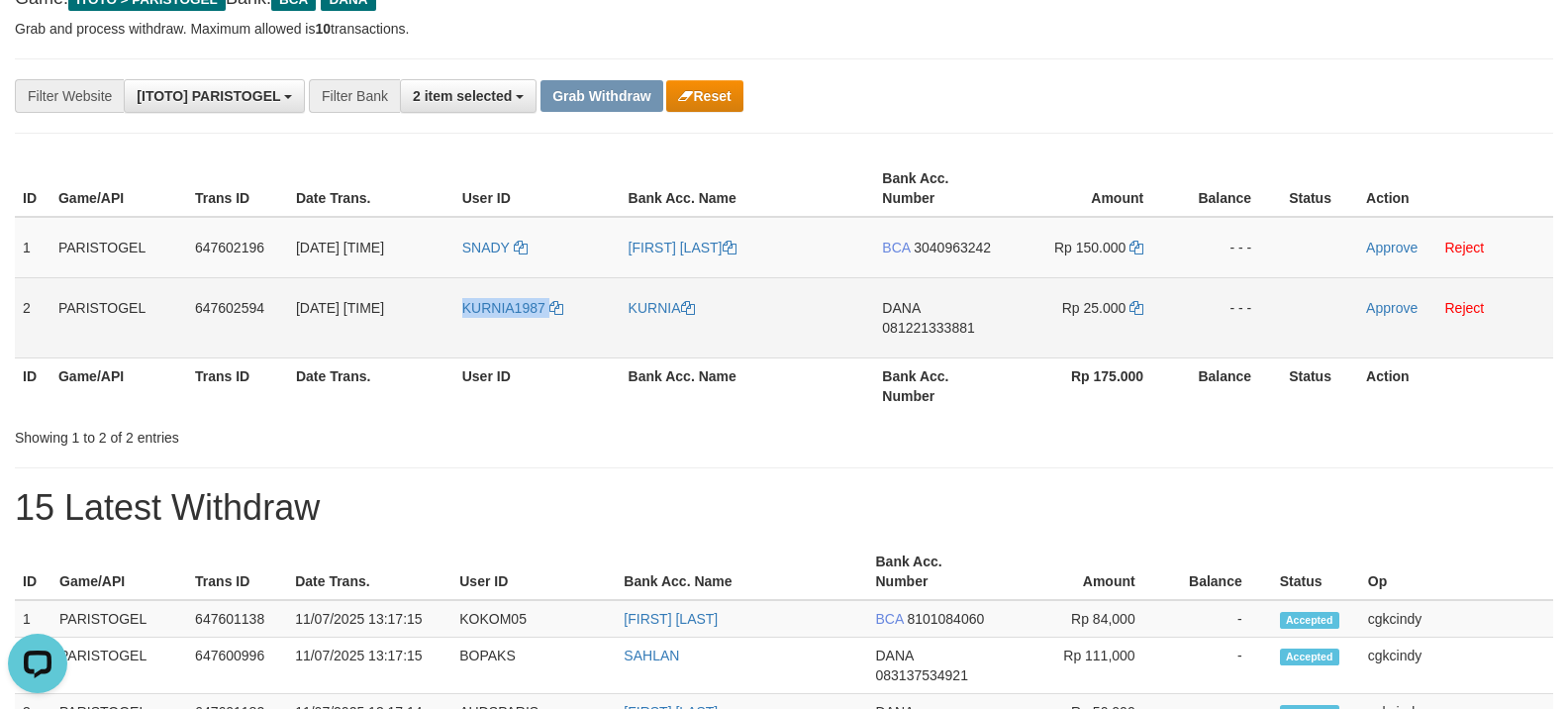 click on "KURNIA1987" at bounding box center (538, 317) 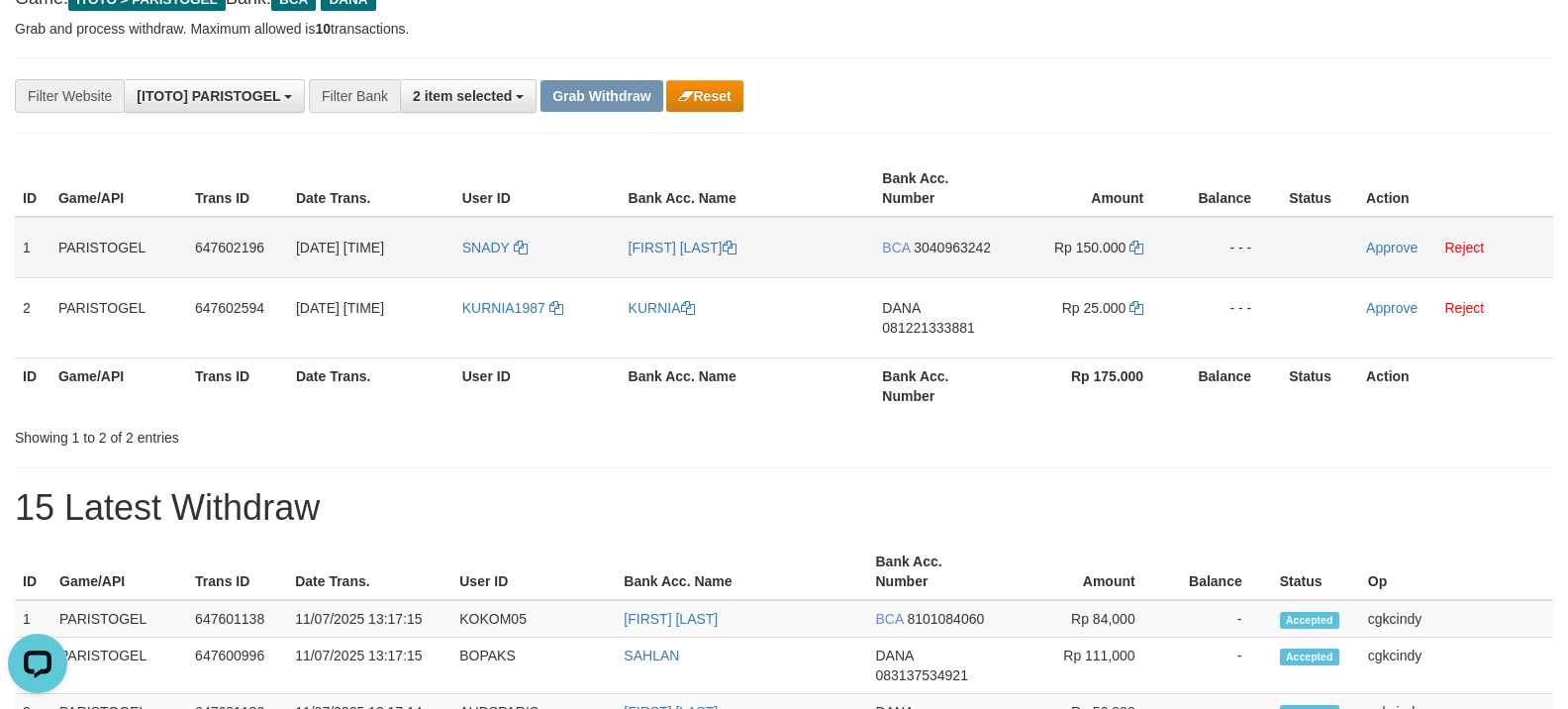 click on "SNADY" at bounding box center [538, 248] 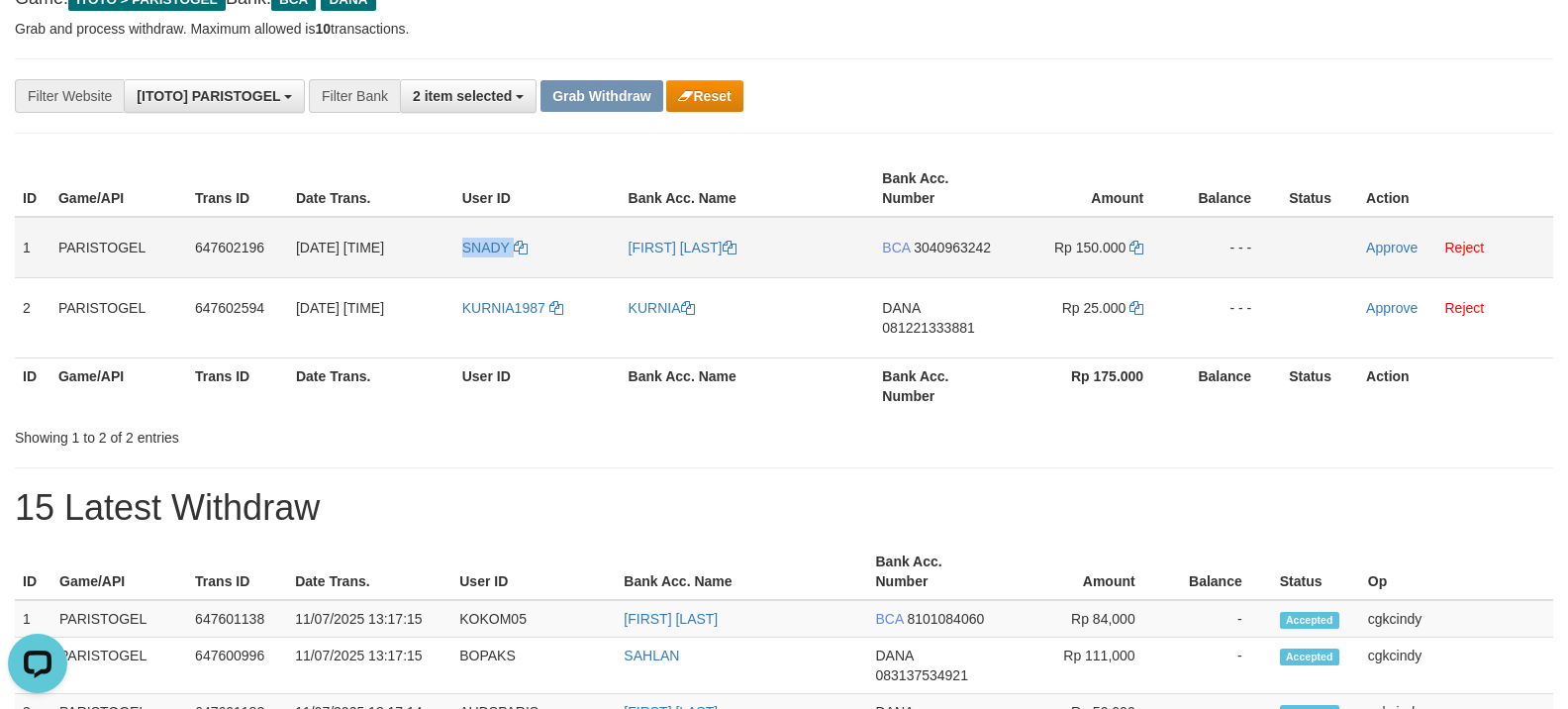 click on "SNADY" at bounding box center [538, 248] 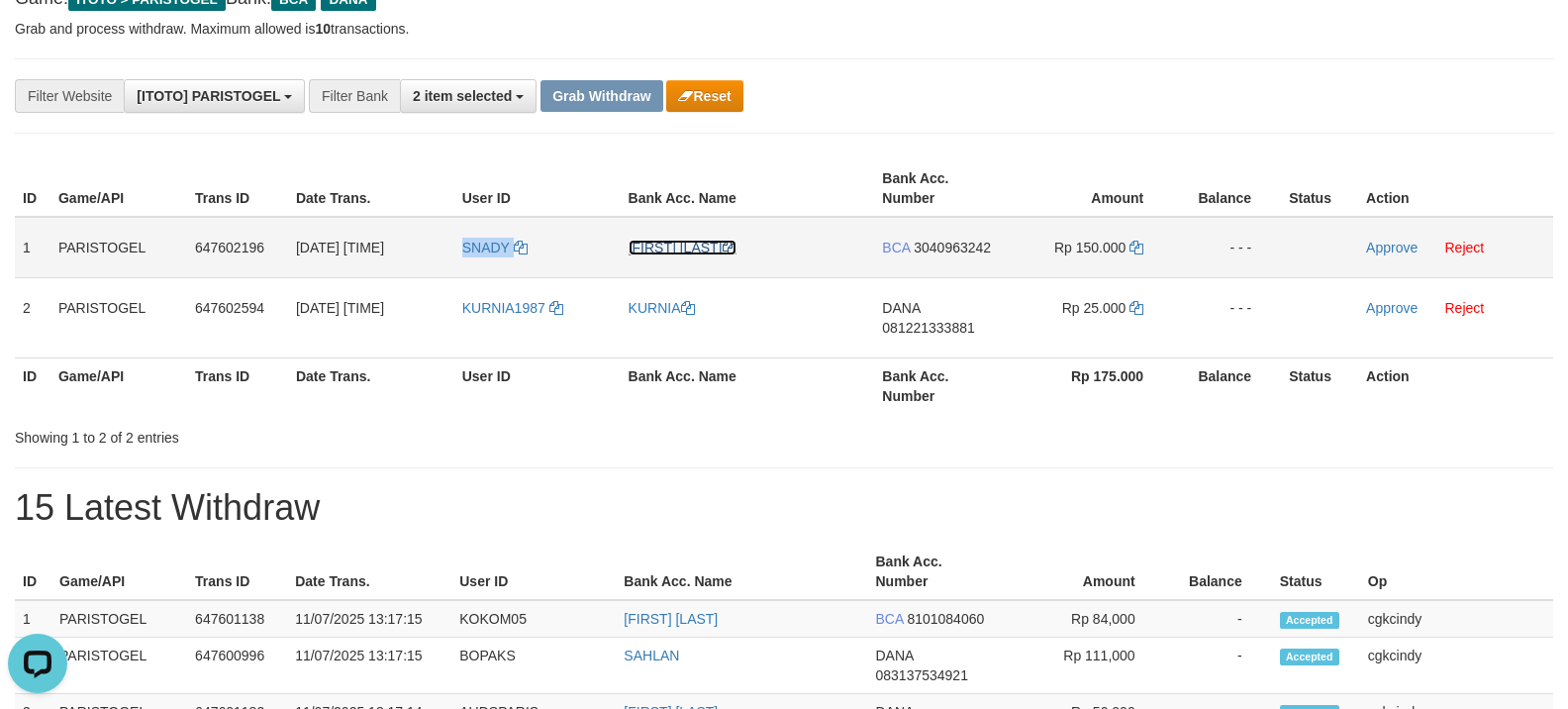 click on "[FIRST] [LAST]" at bounding box center (682, 248) 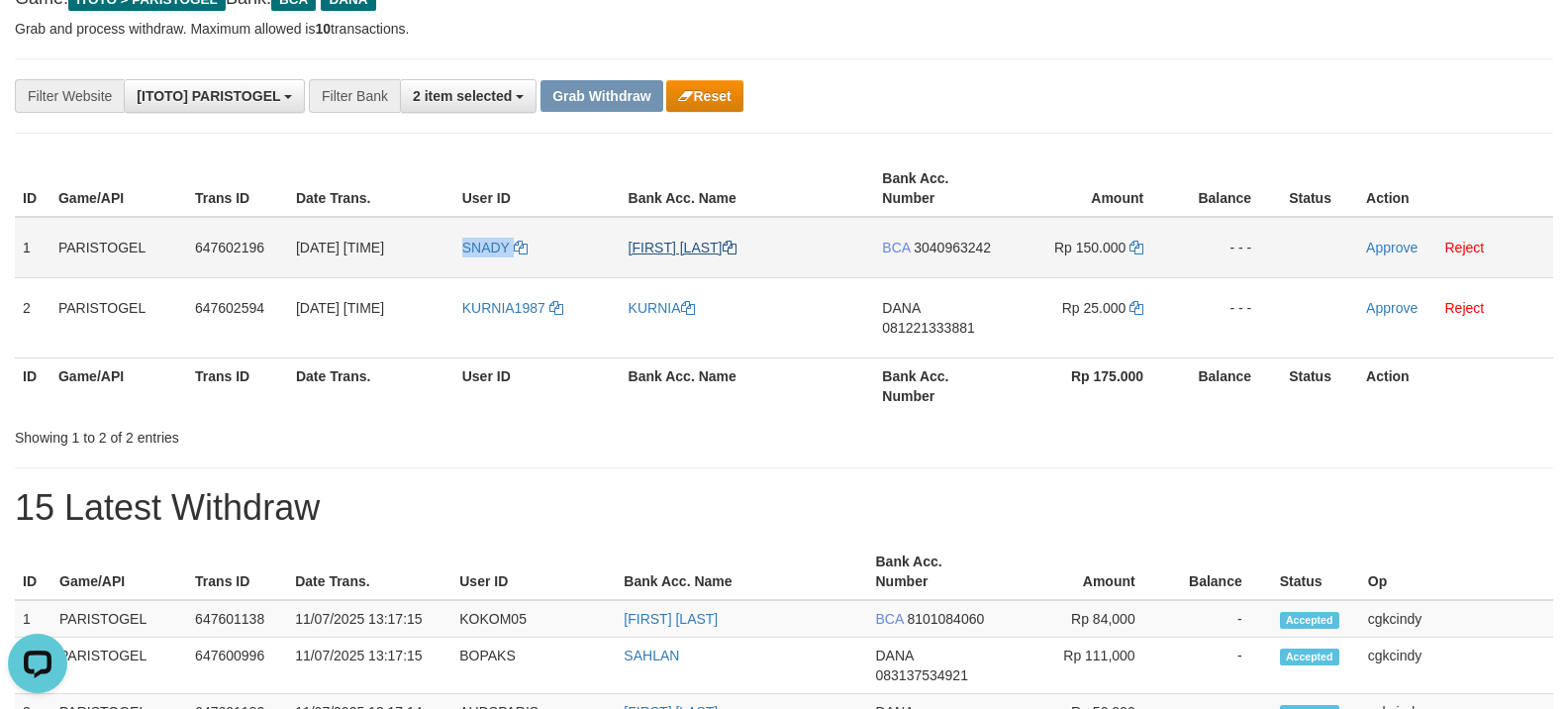 copy on "SNADY" 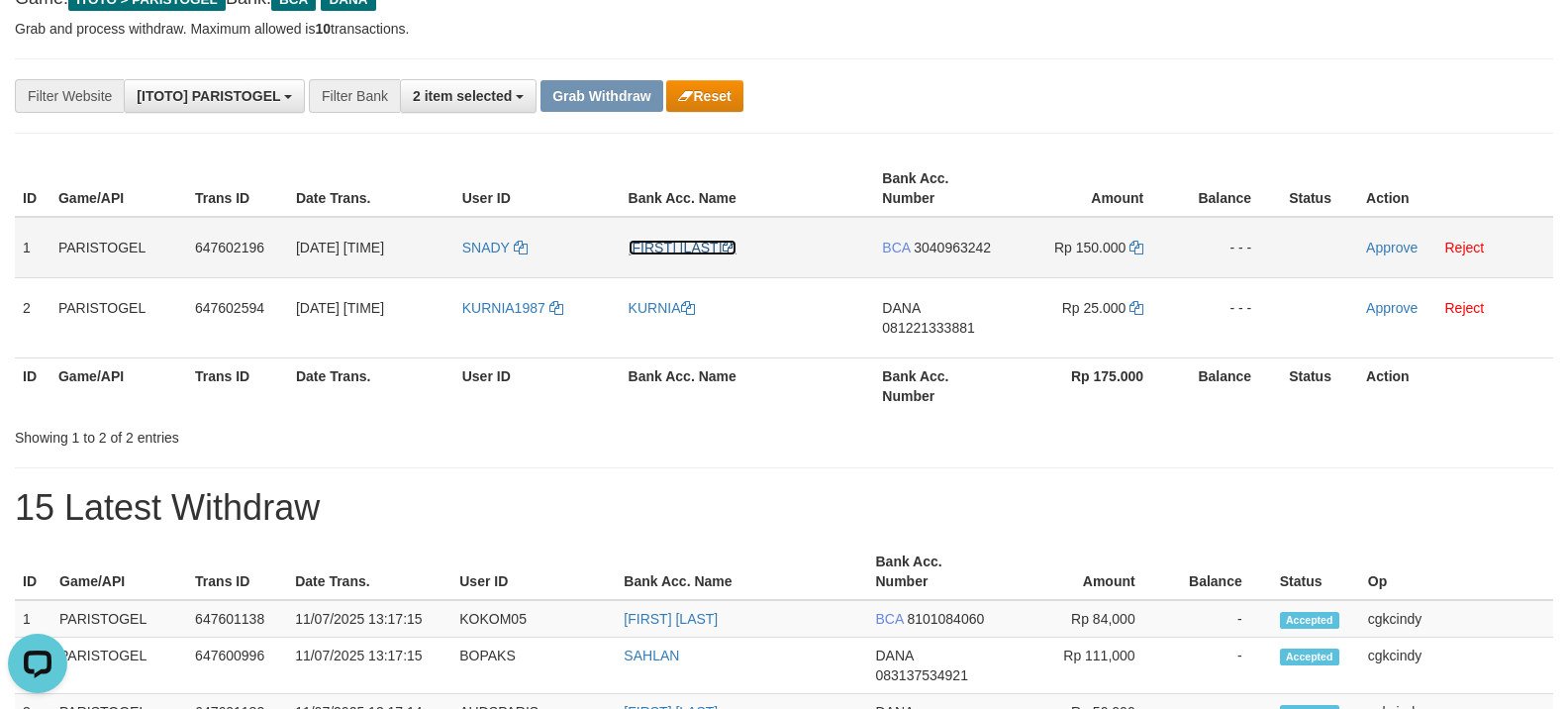 click on "[FIRST] [LAST]" at bounding box center [682, 248] 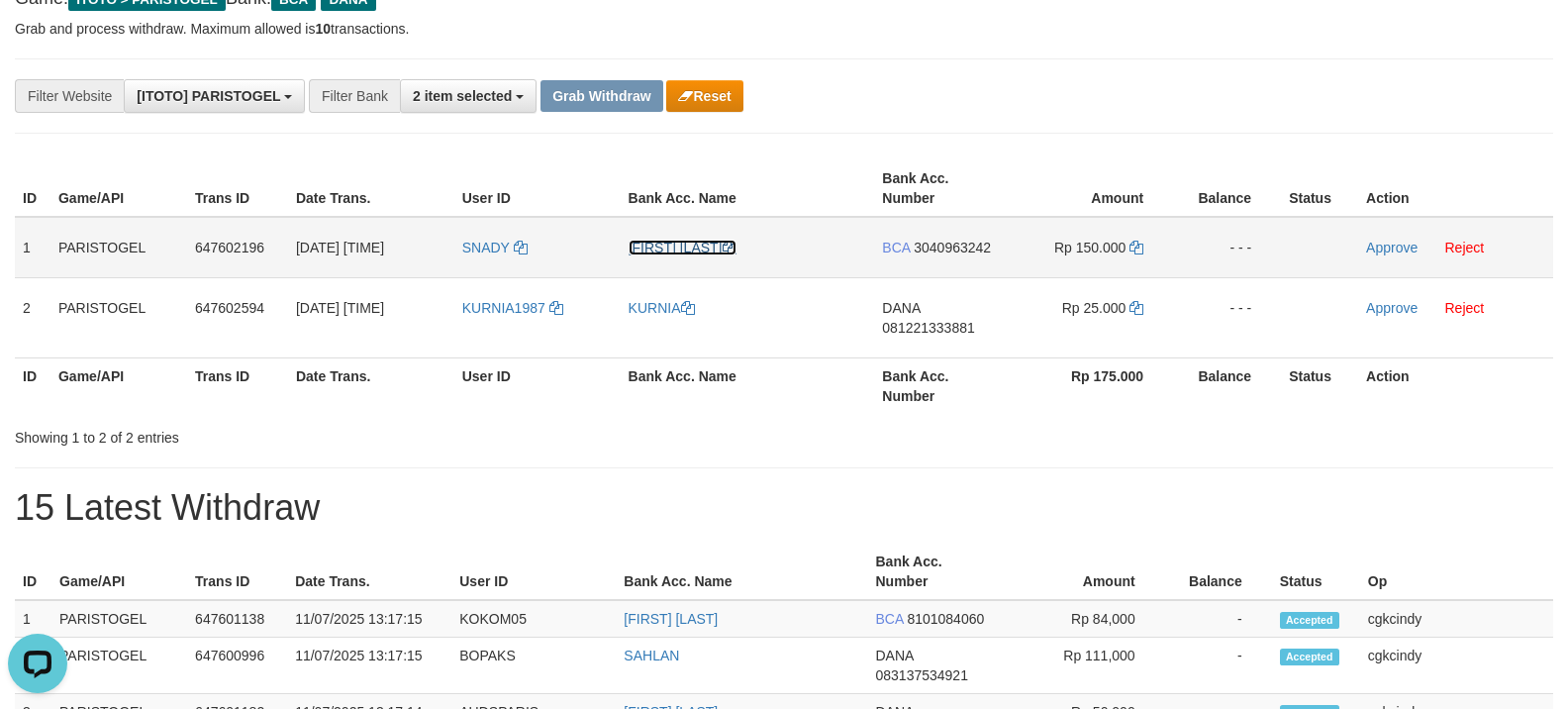 click on "[FIRST] [LAST]" at bounding box center (682, 248) 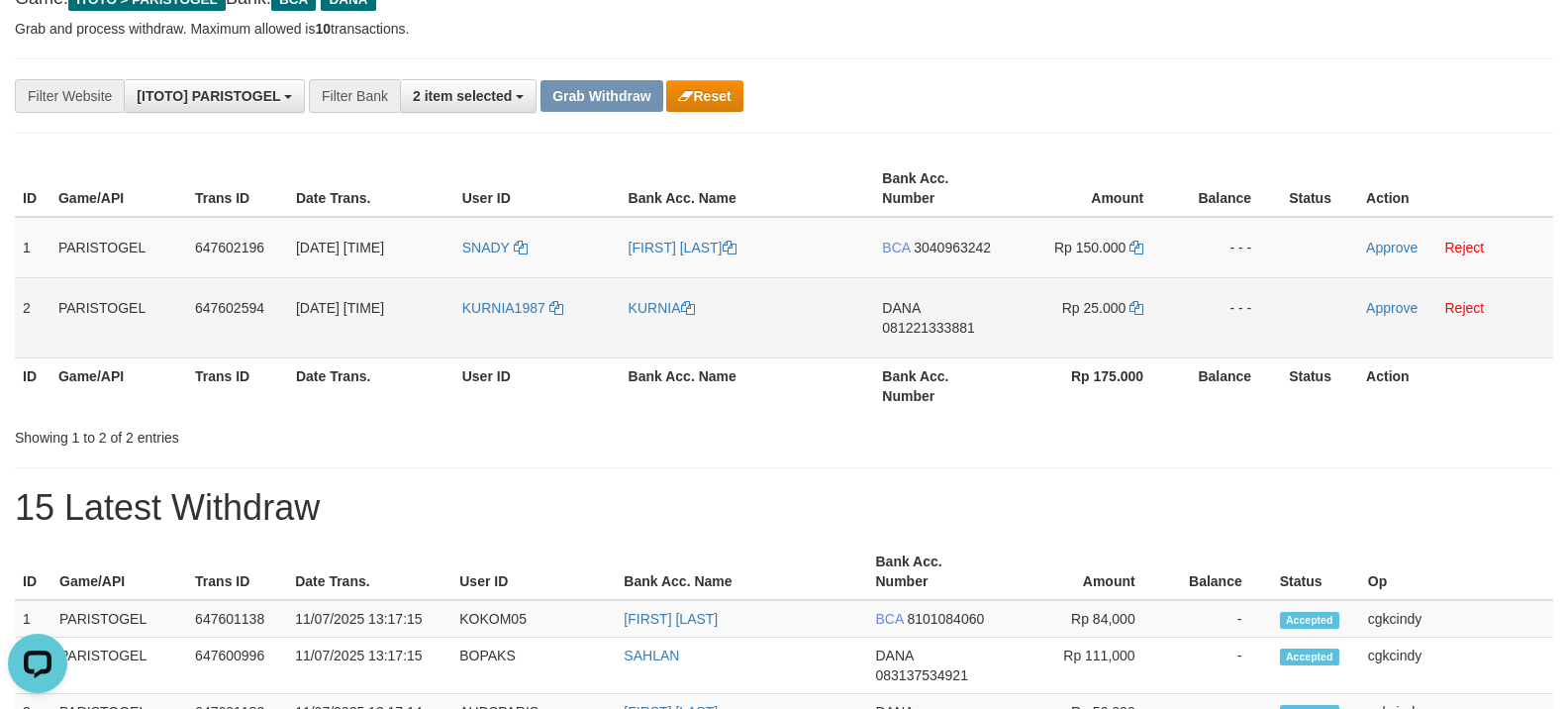 click on "KURNIA1987" at bounding box center [538, 317] 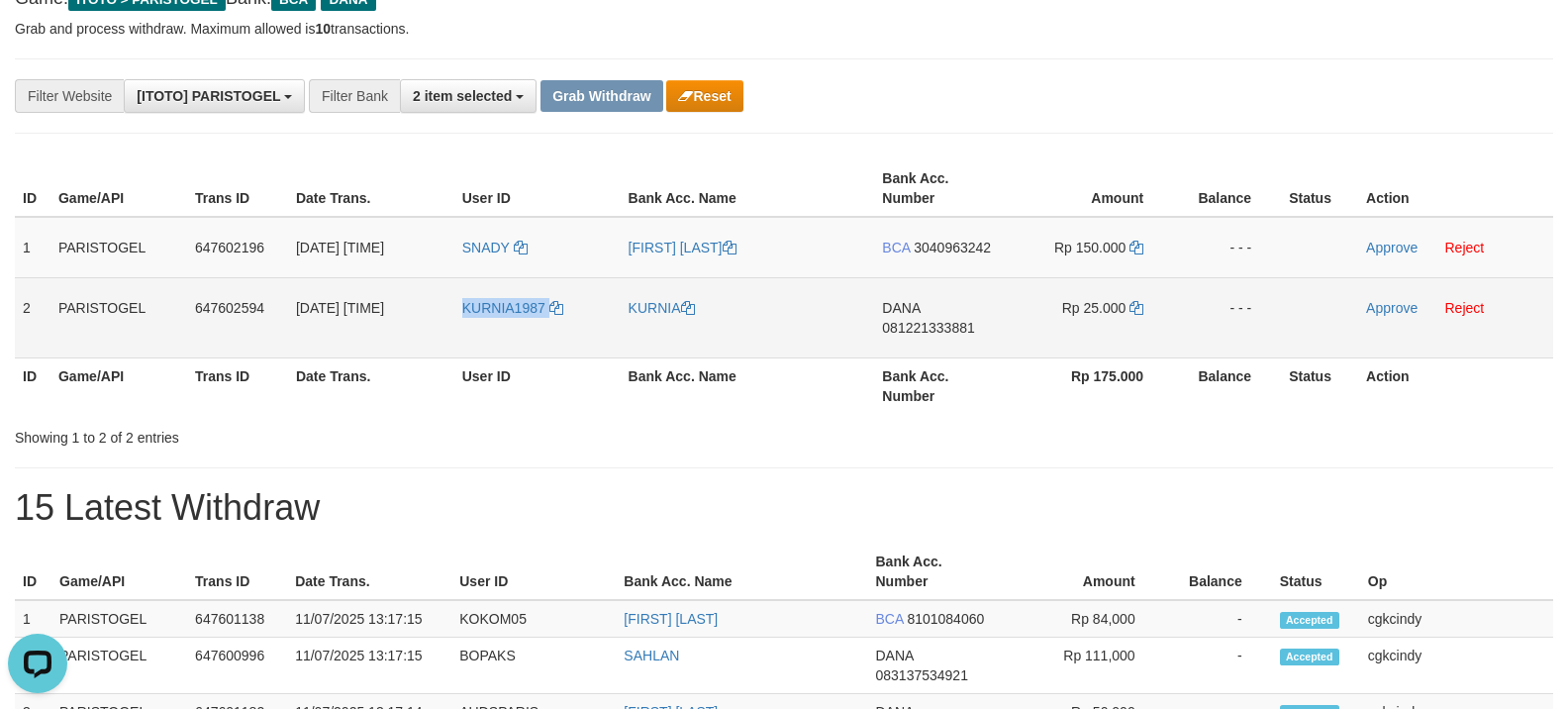 copy on "KURNIA1987" 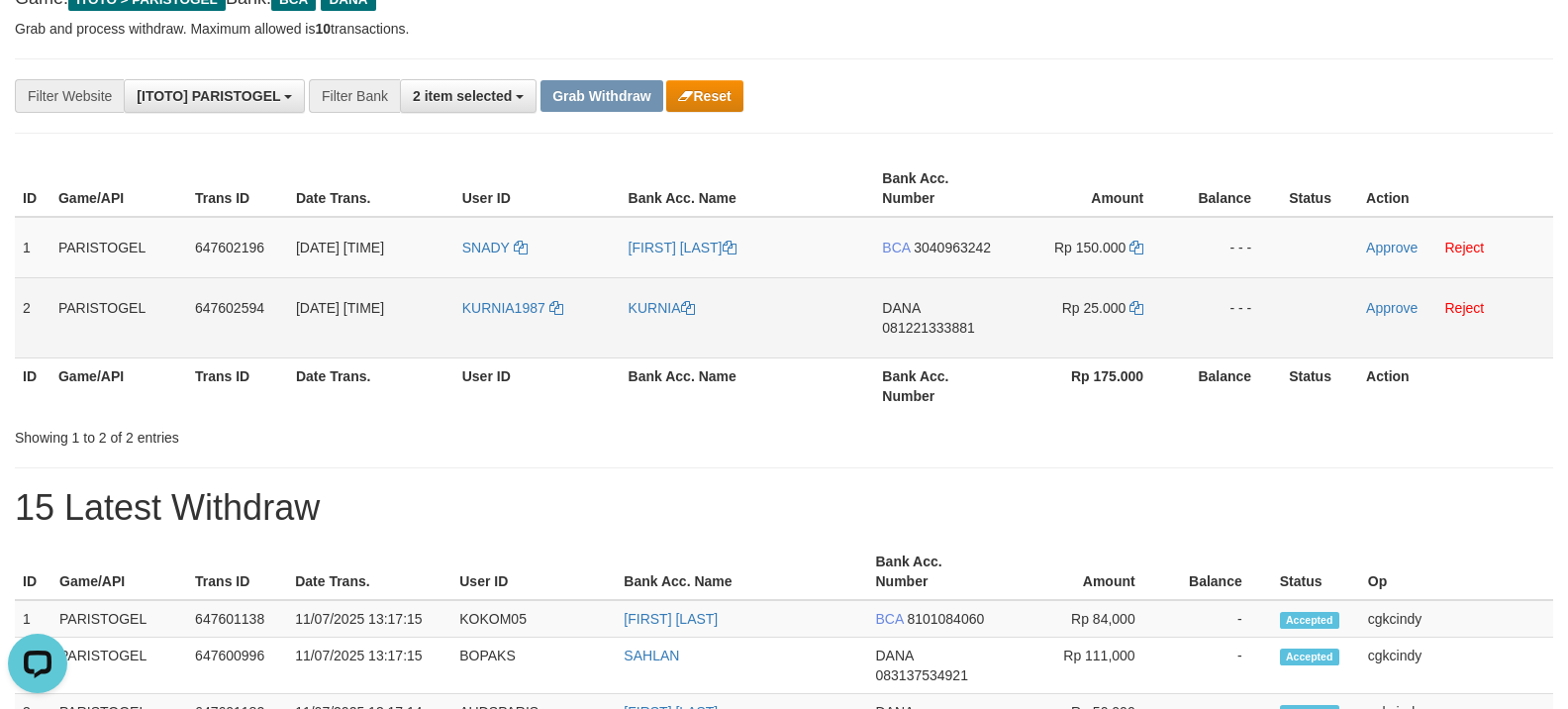 click on "KURNIA" at bounding box center [747, 317] 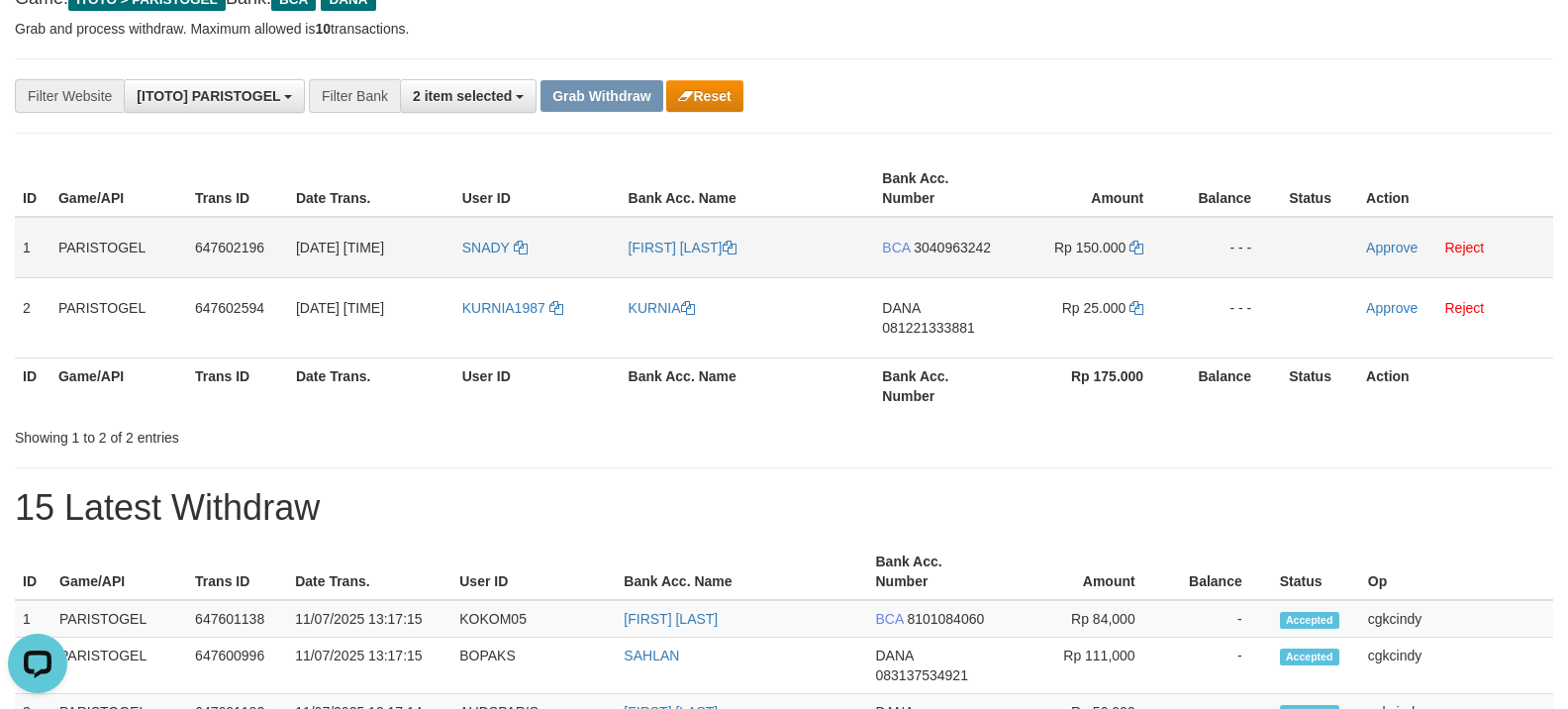 click on "BCA
3040963242" at bounding box center (942, 248) 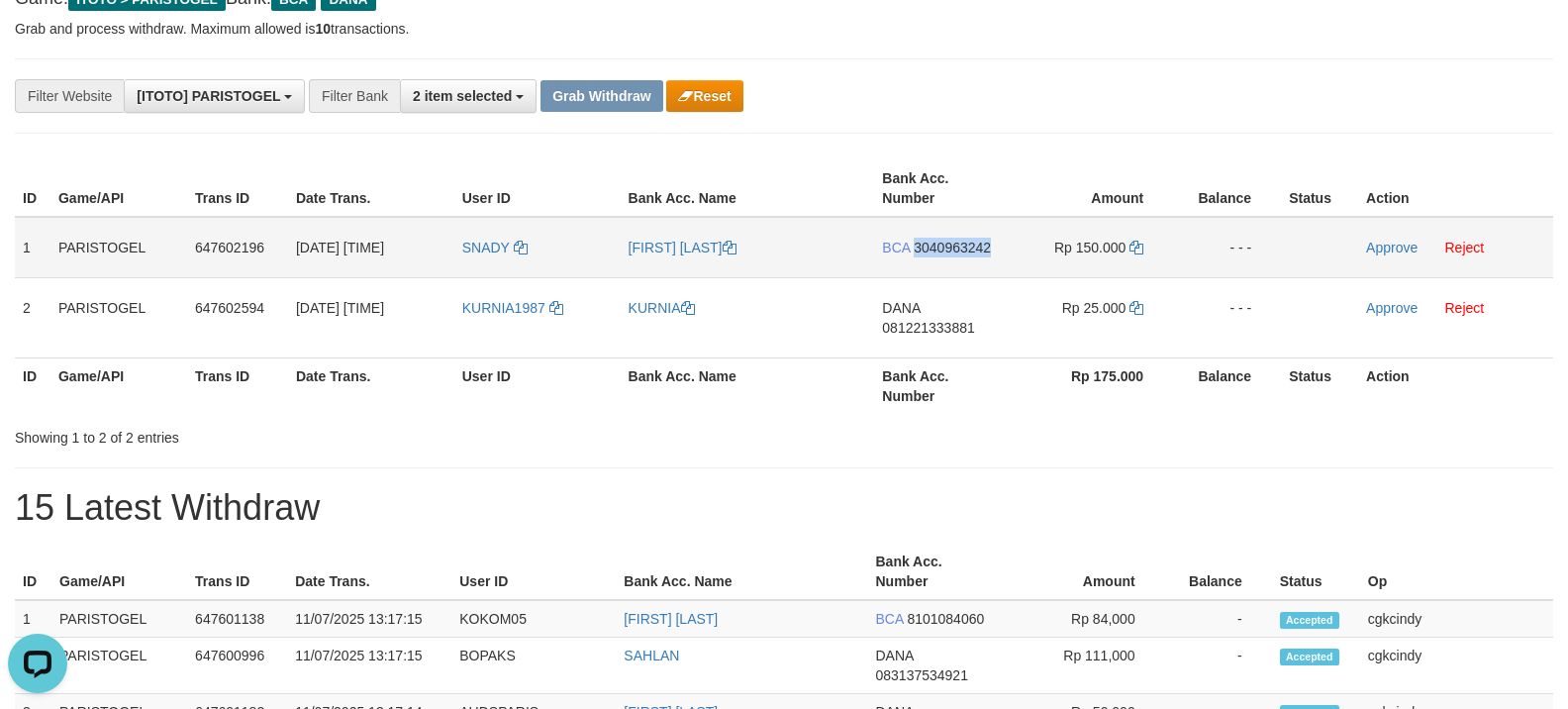 copy on "3040963242" 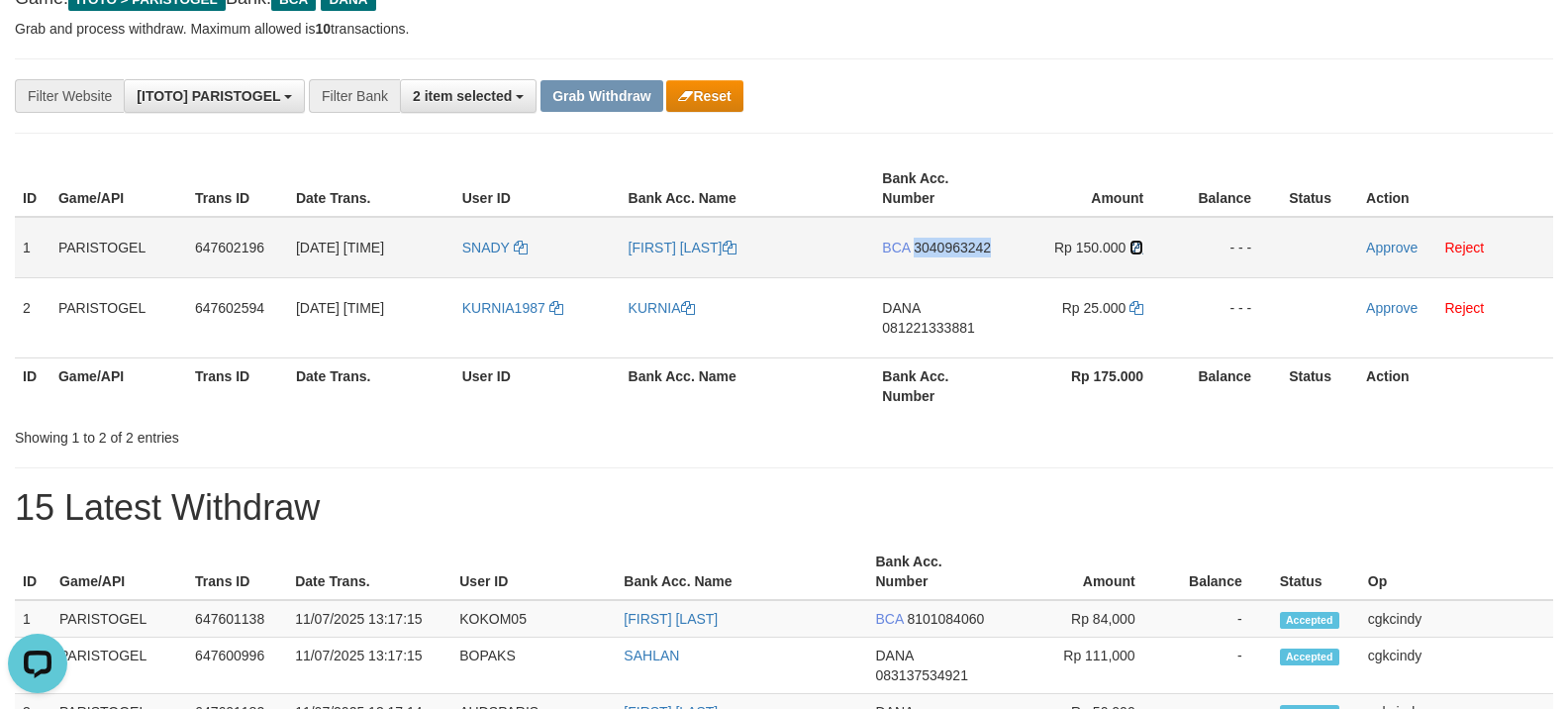 click at bounding box center (1136, 248) 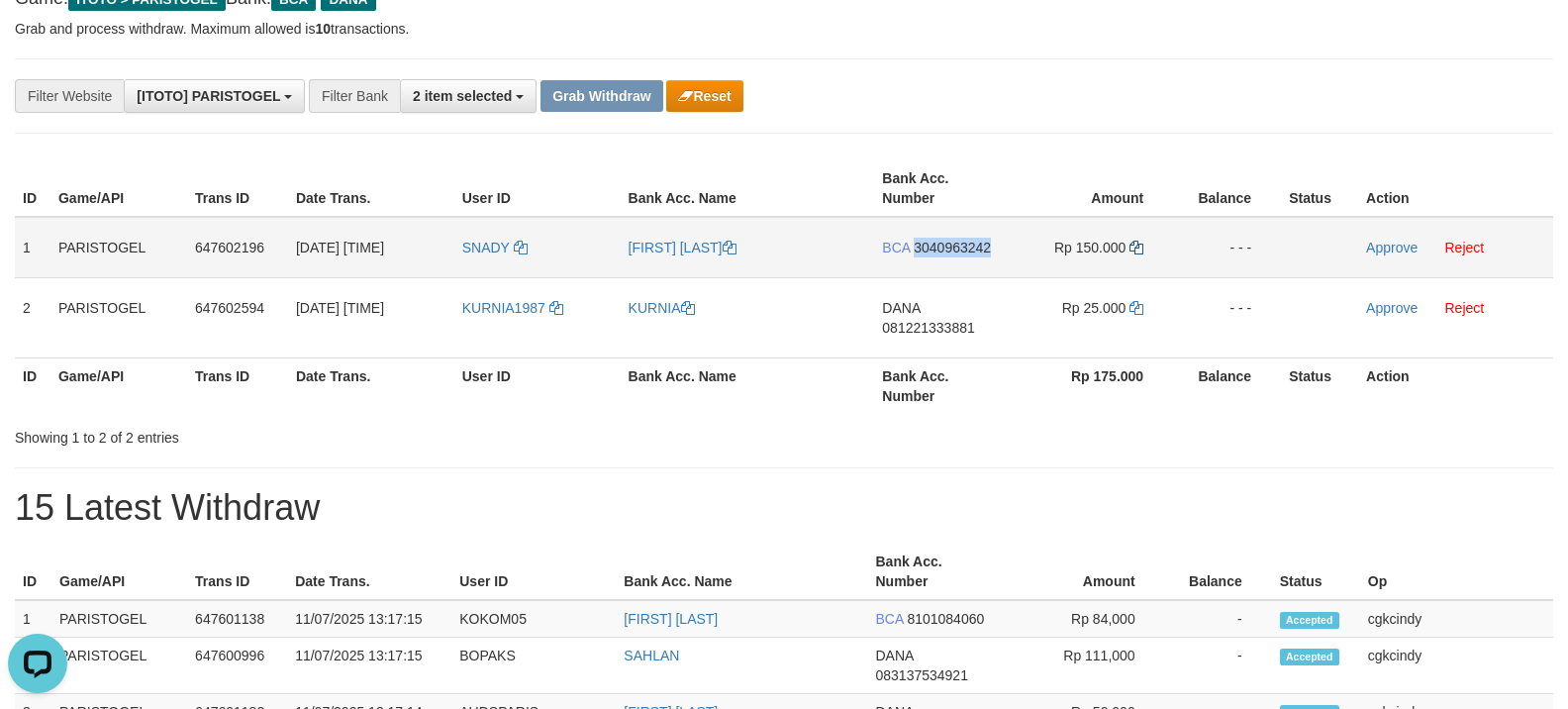 copy on "3040963242" 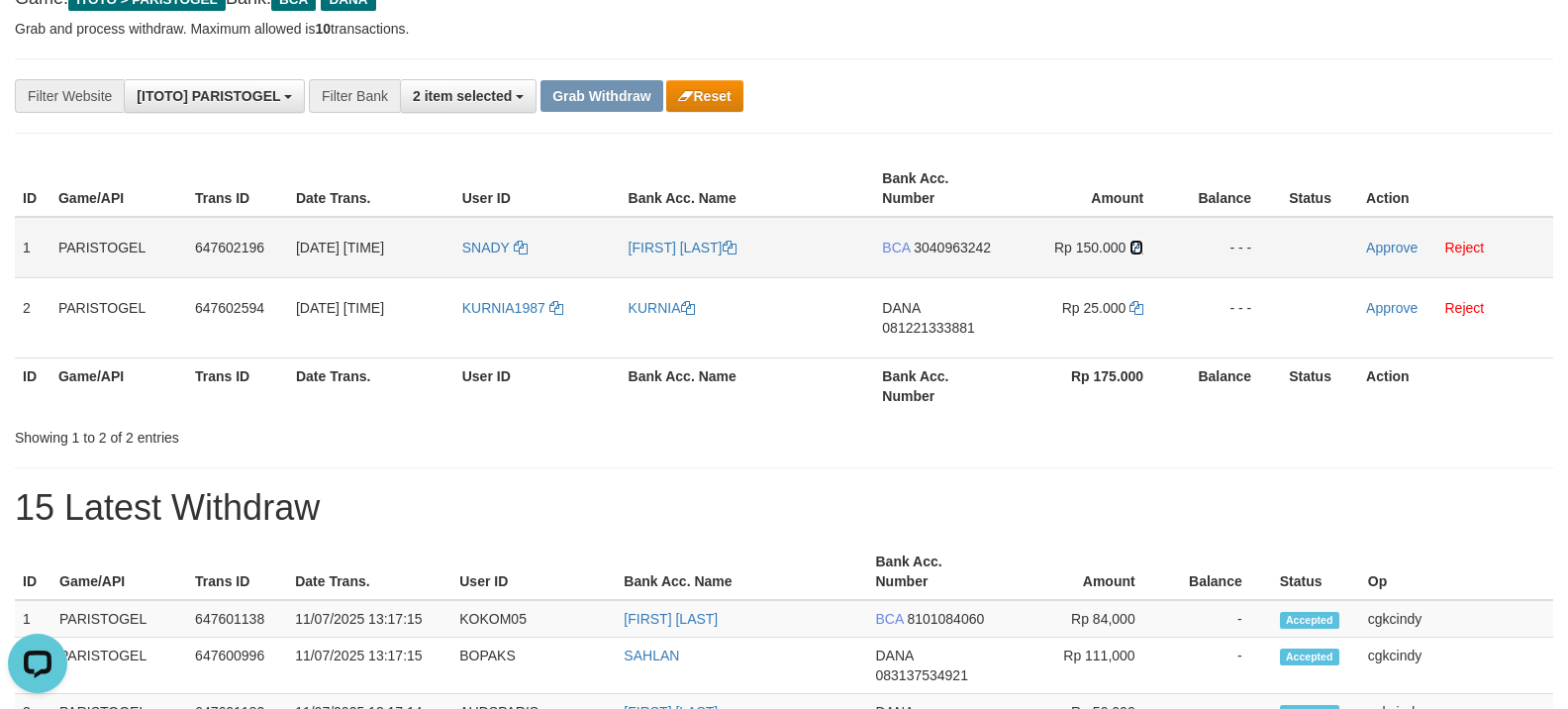 click at bounding box center (1136, 248) 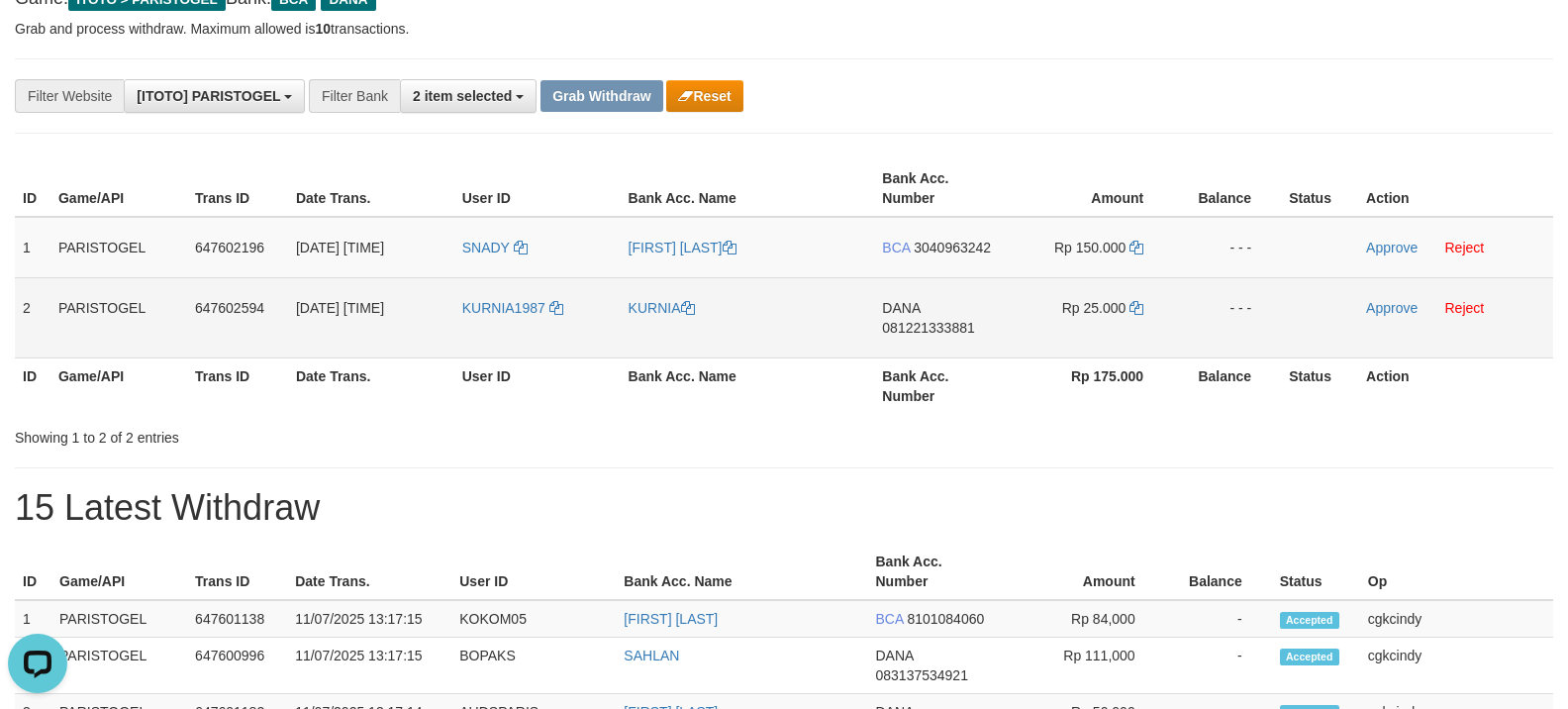click on "081221333881" at bounding box center (928, 328) 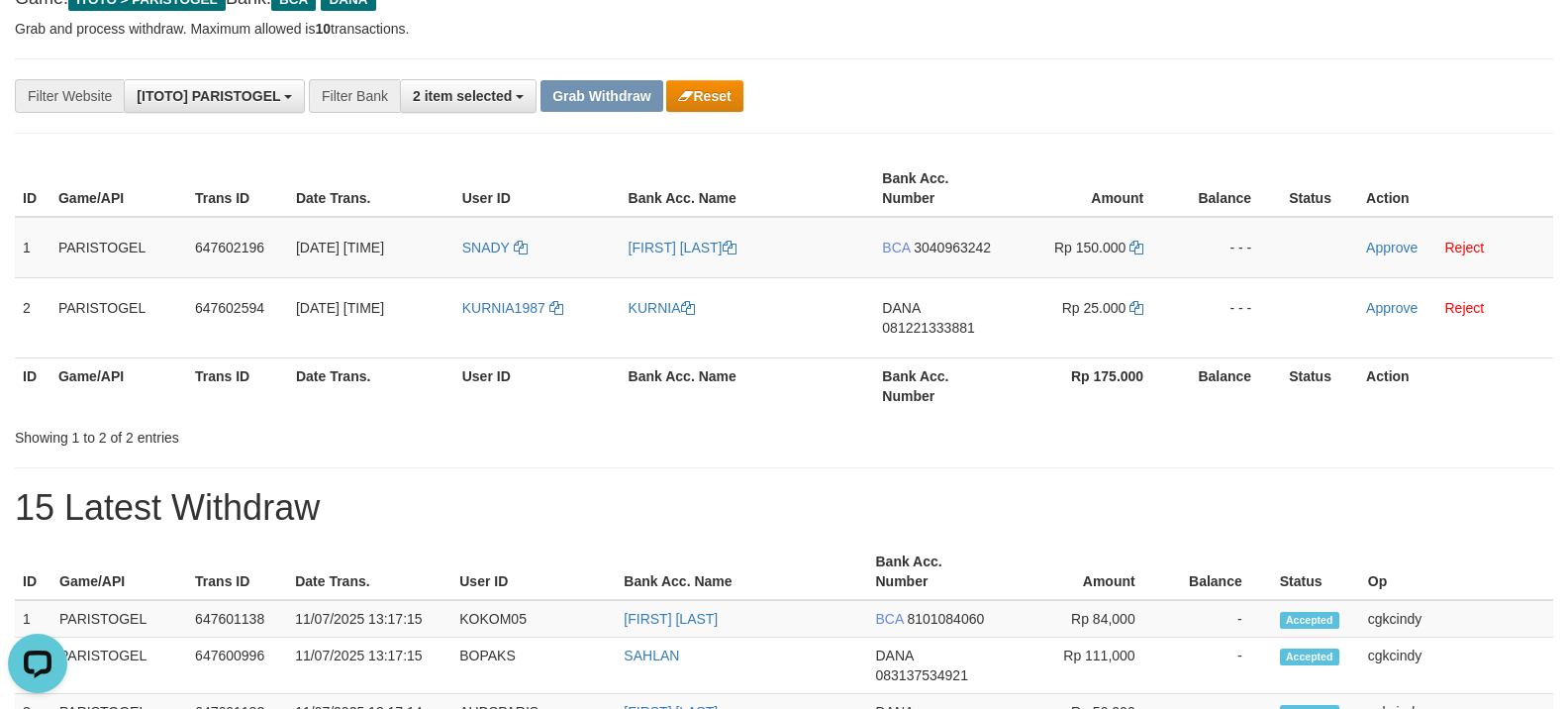 click on "Bank Acc. Number" at bounding box center (942, 385) 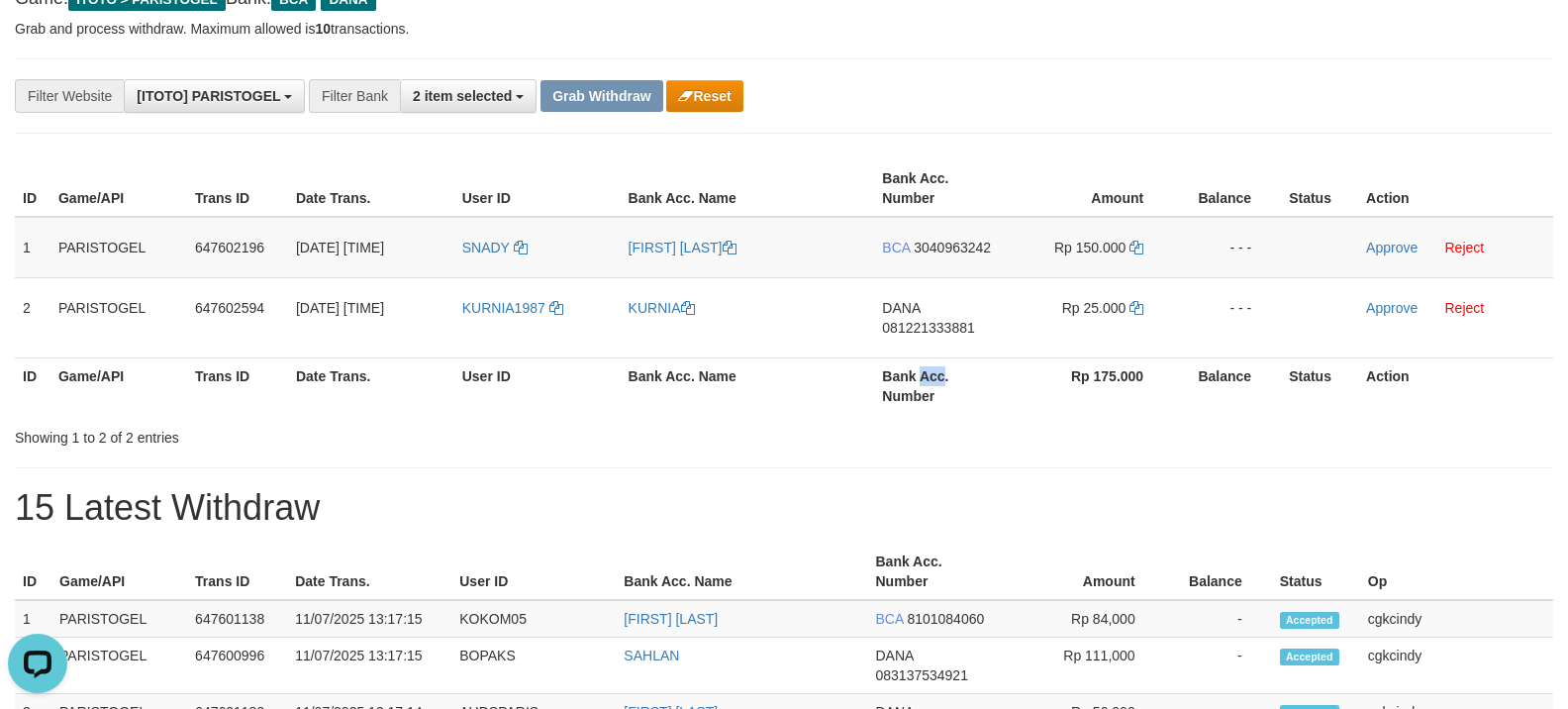 click on "Bank Acc. Number" at bounding box center (942, 385) 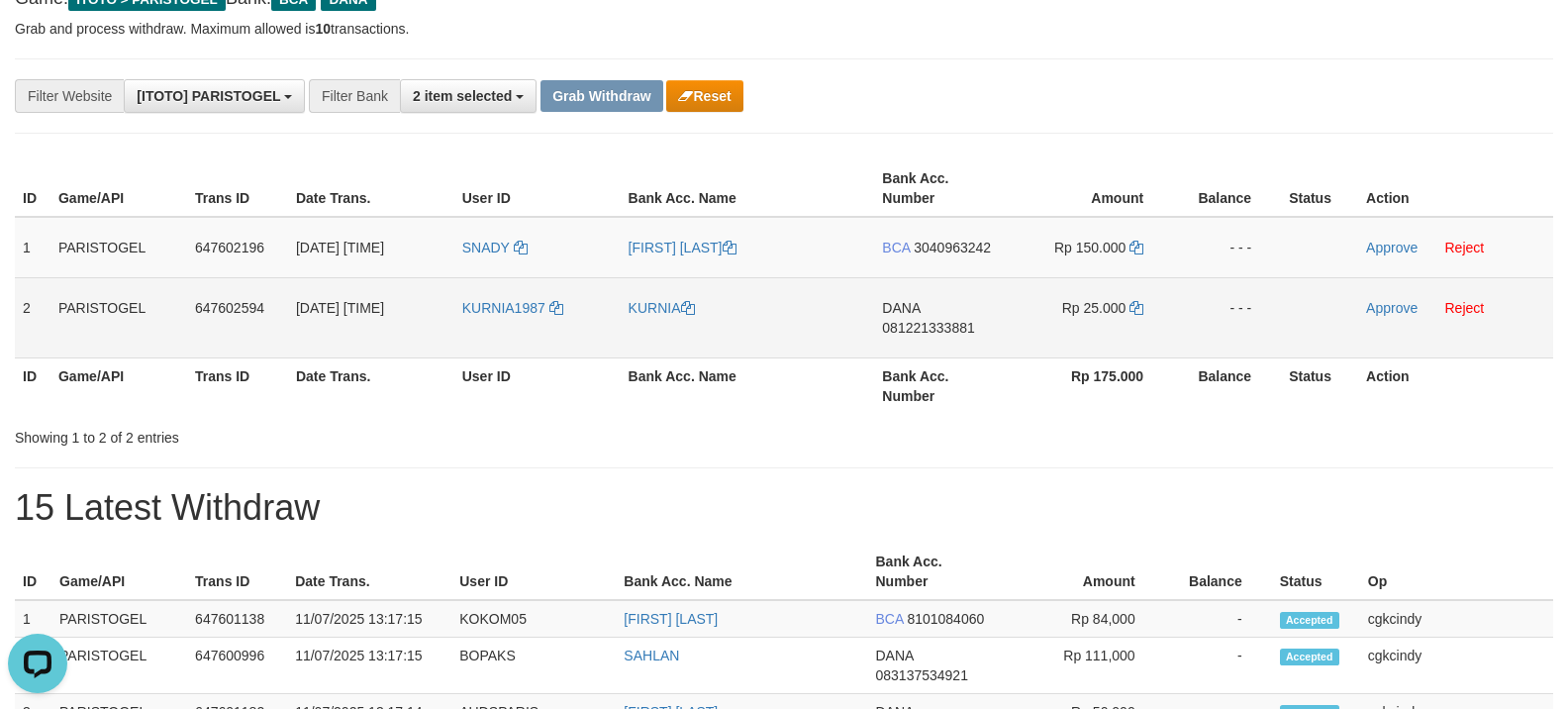 click on "DANA
081221333881" at bounding box center (942, 317) 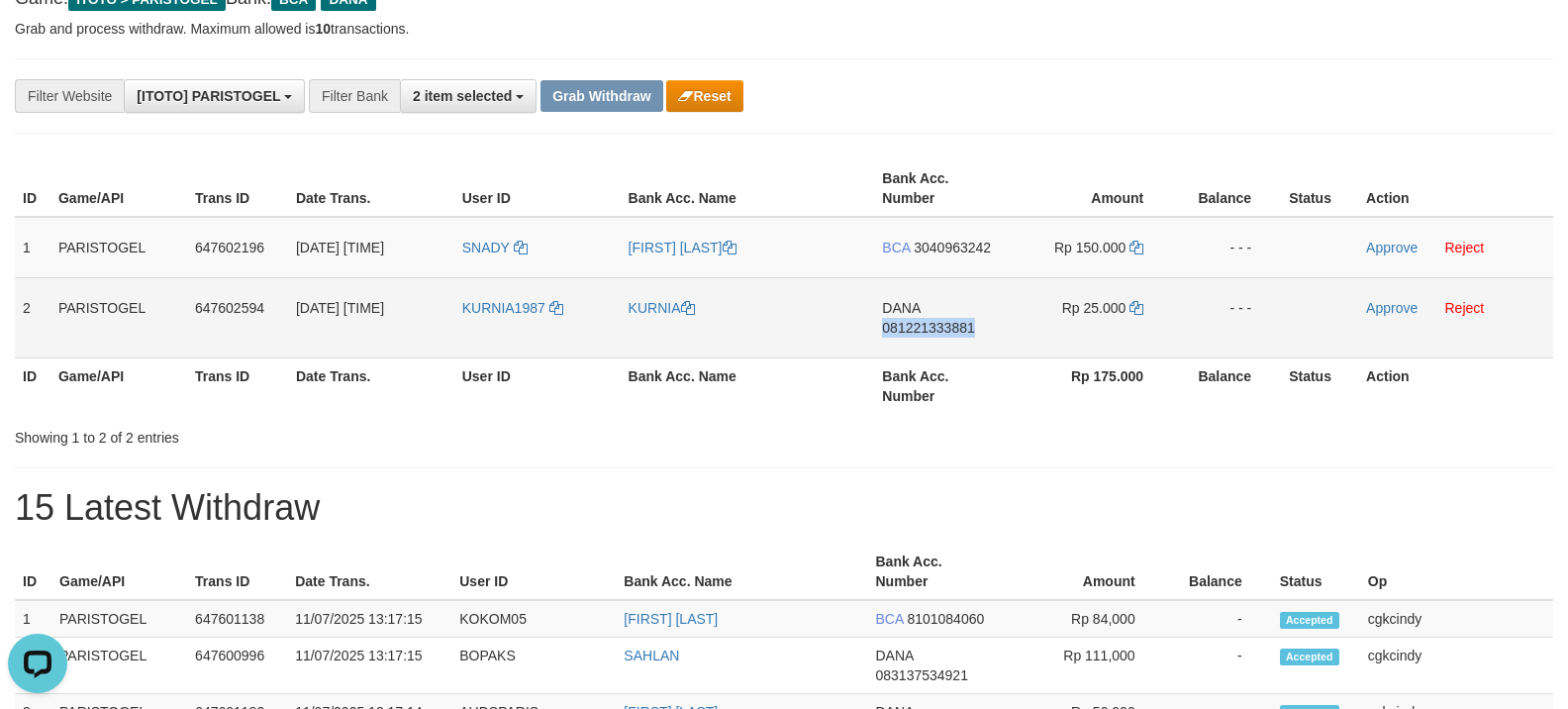 click on "DANA
081221333881" at bounding box center (942, 317) 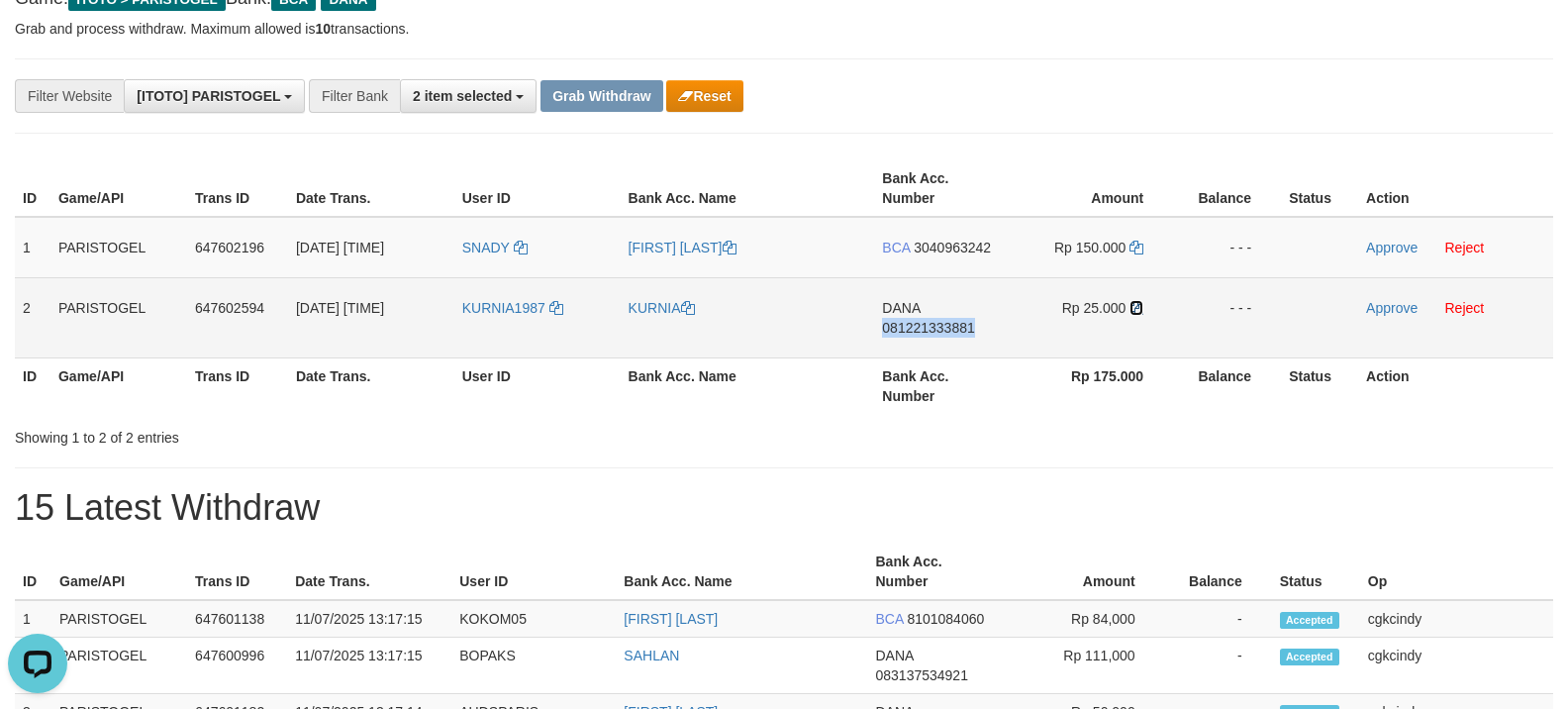 click at bounding box center [1136, 308] 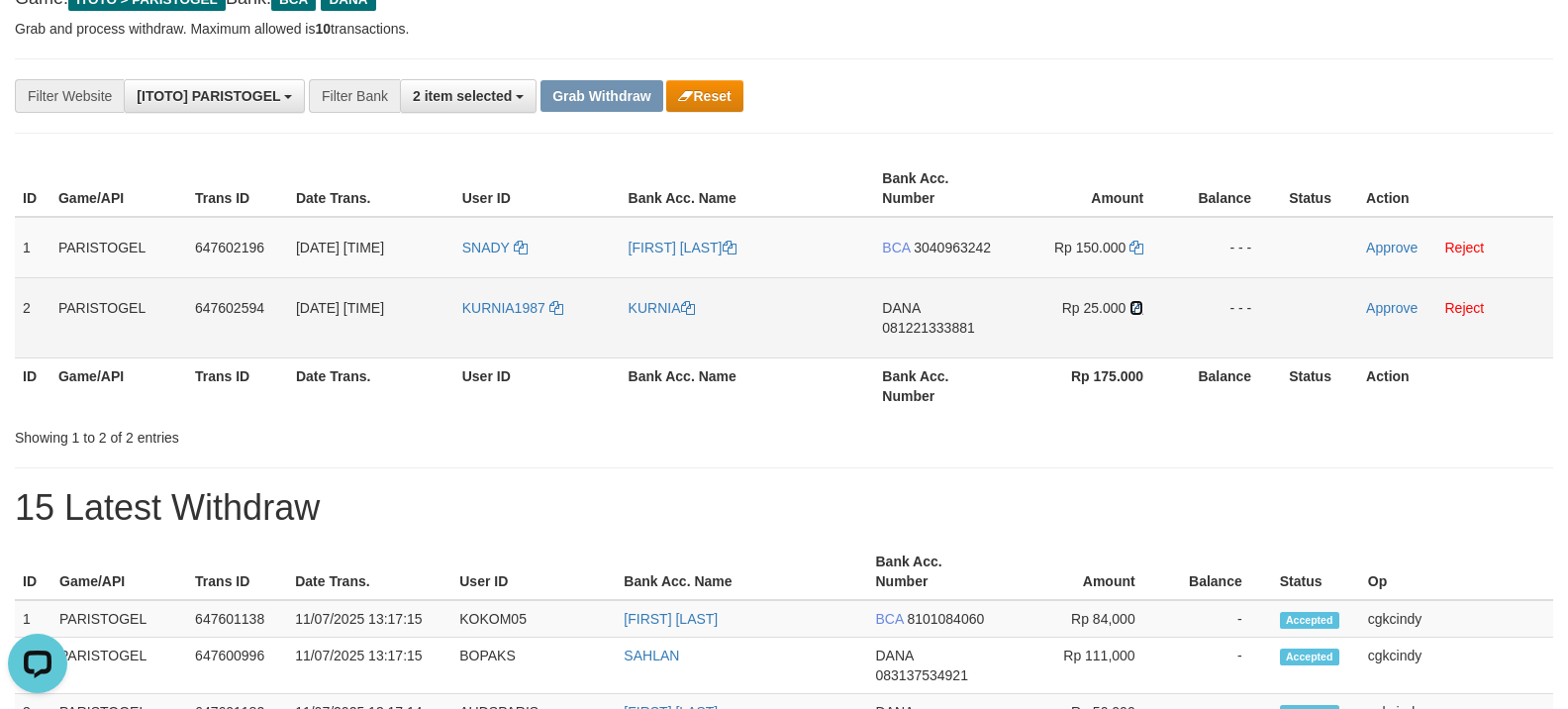 click at bounding box center (1136, 308) 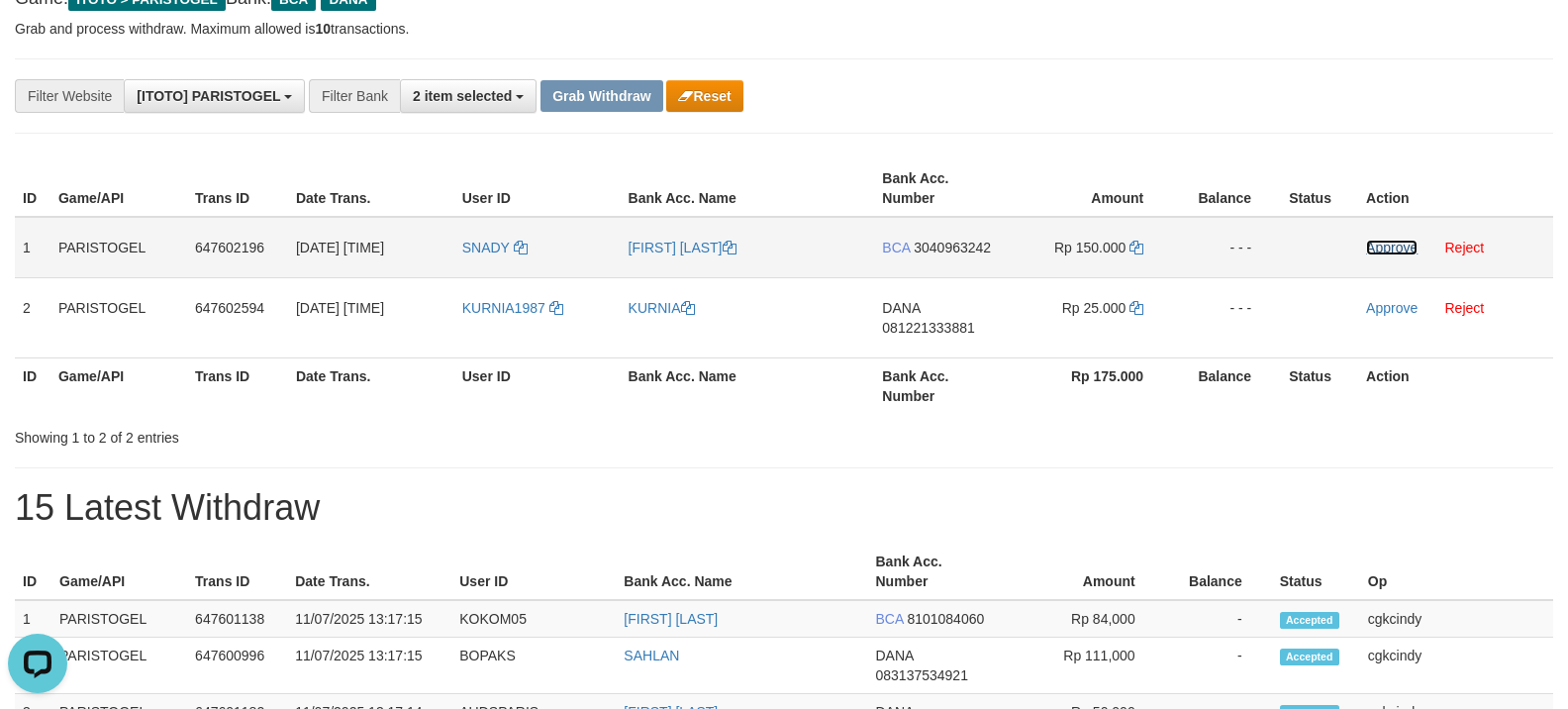 click on "Approve" at bounding box center [1392, 248] 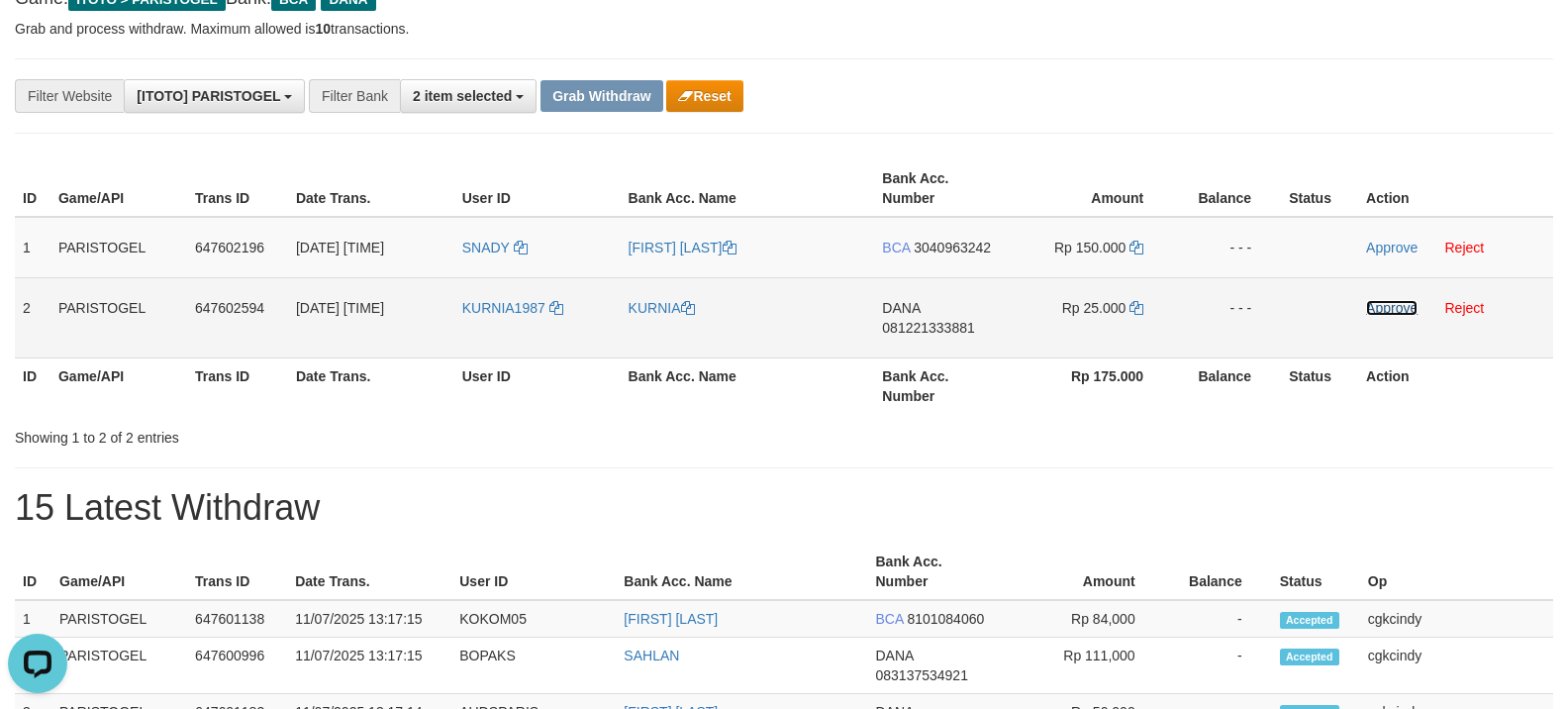 click on "Approve" at bounding box center (1392, 308) 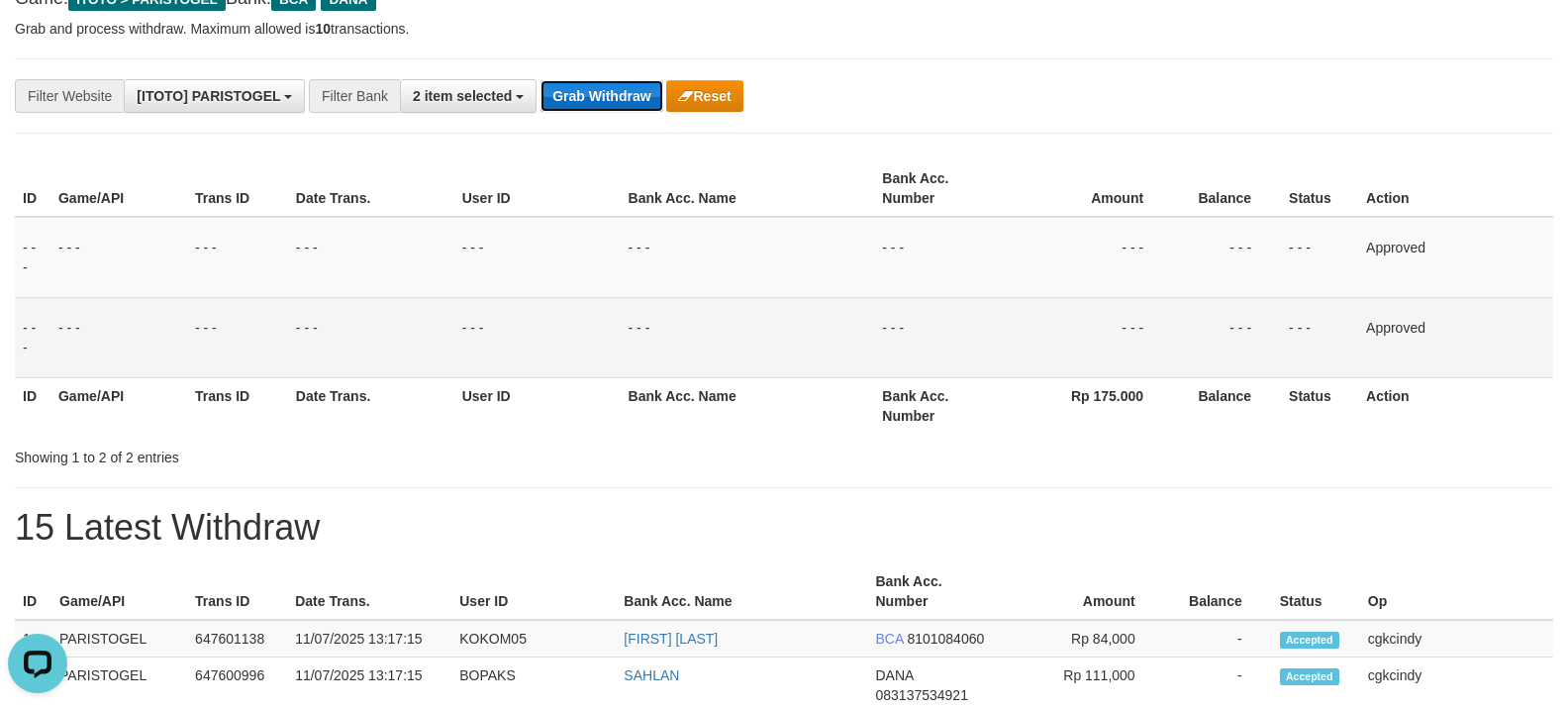 click on "Grab Withdraw" at bounding box center [601, 96] 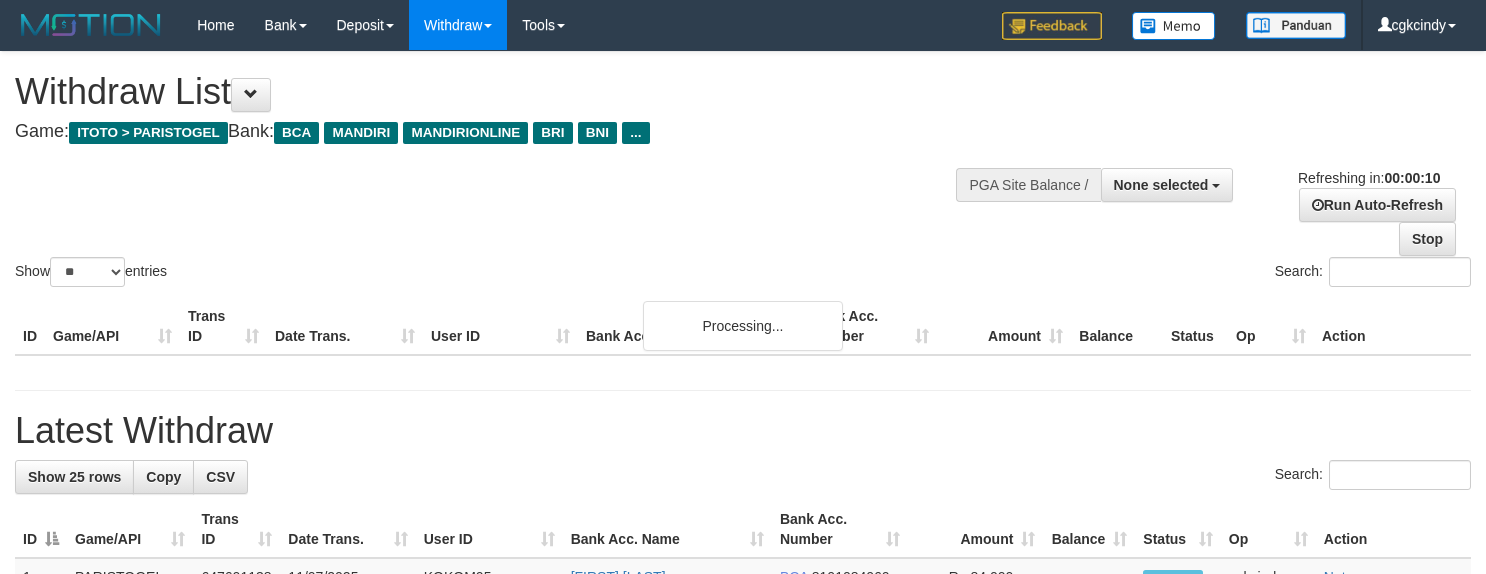 select 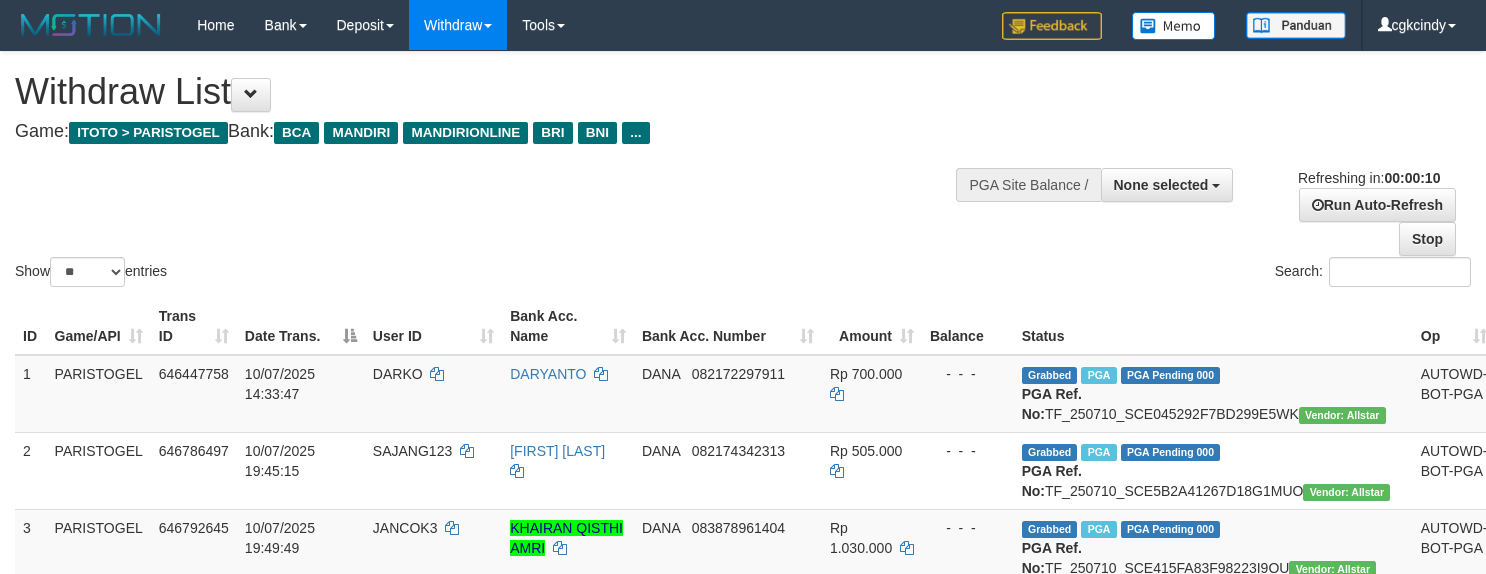 select 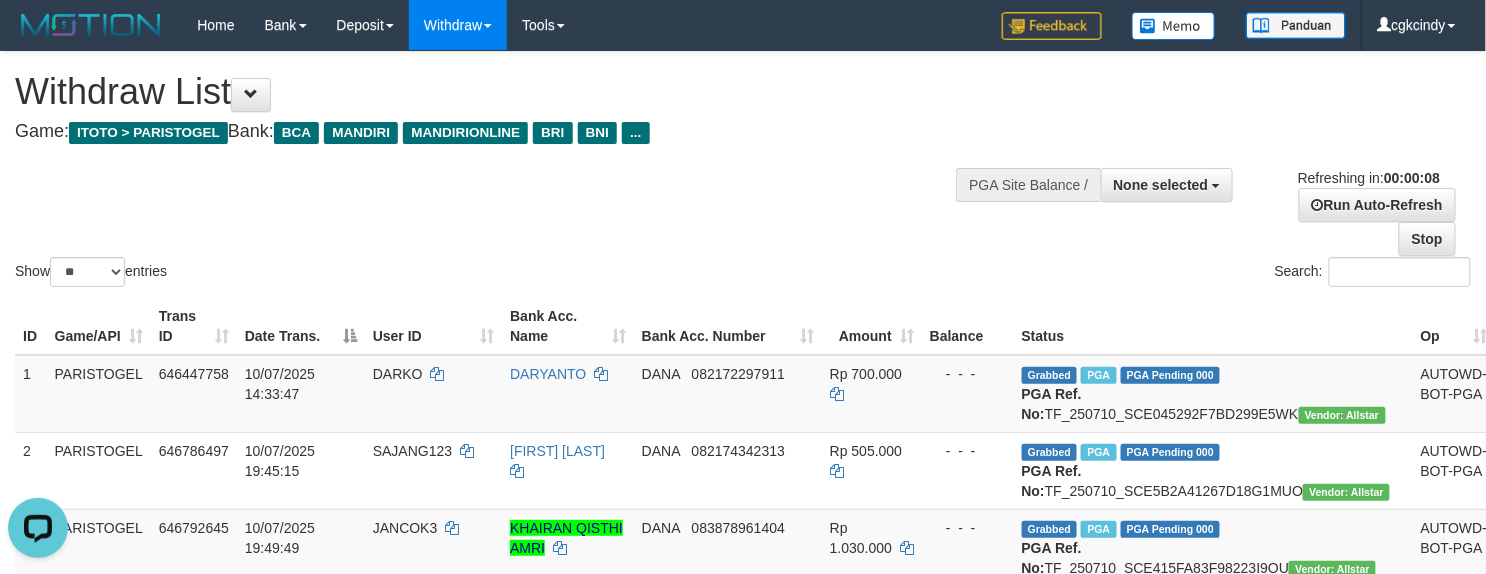 scroll, scrollTop: 0, scrollLeft: 0, axis: both 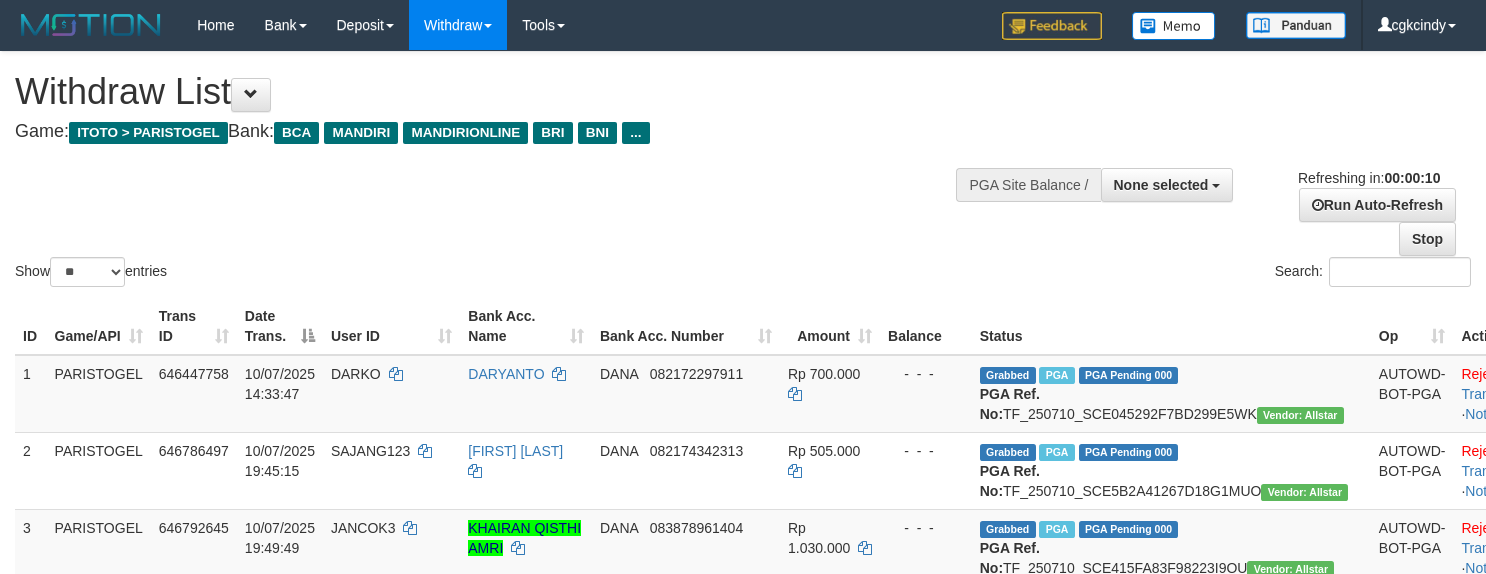 select 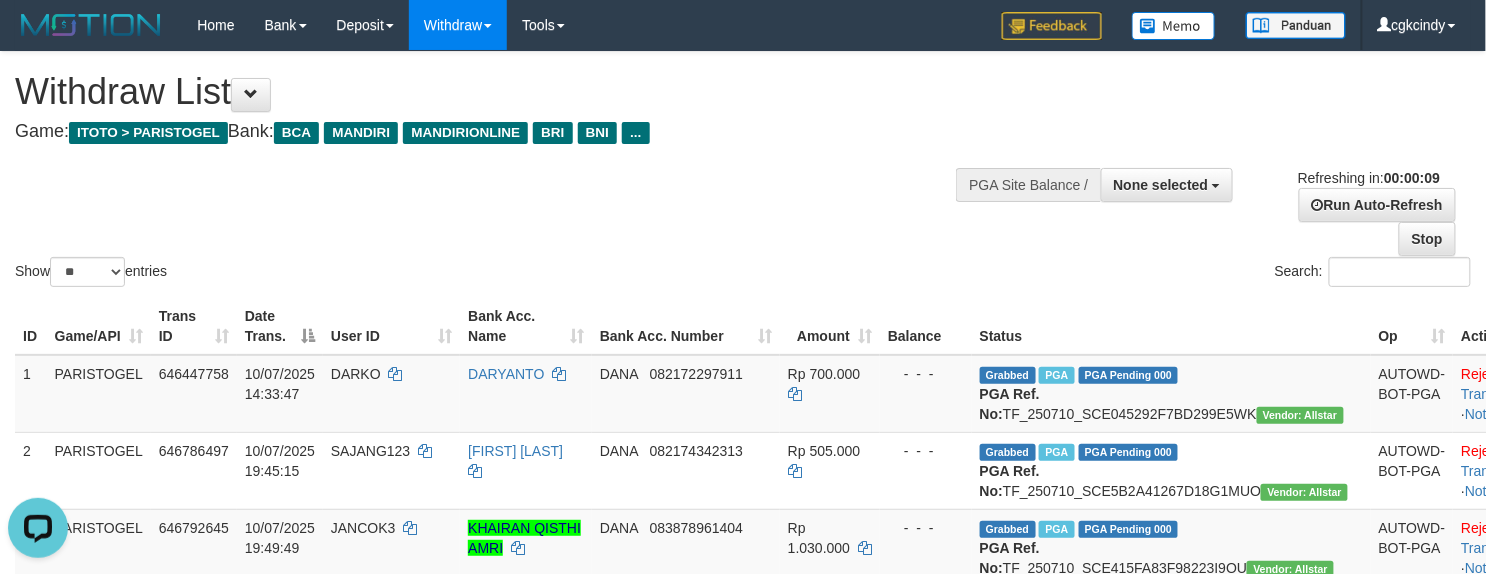 scroll, scrollTop: 0, scrollLeft: 0, axis: both 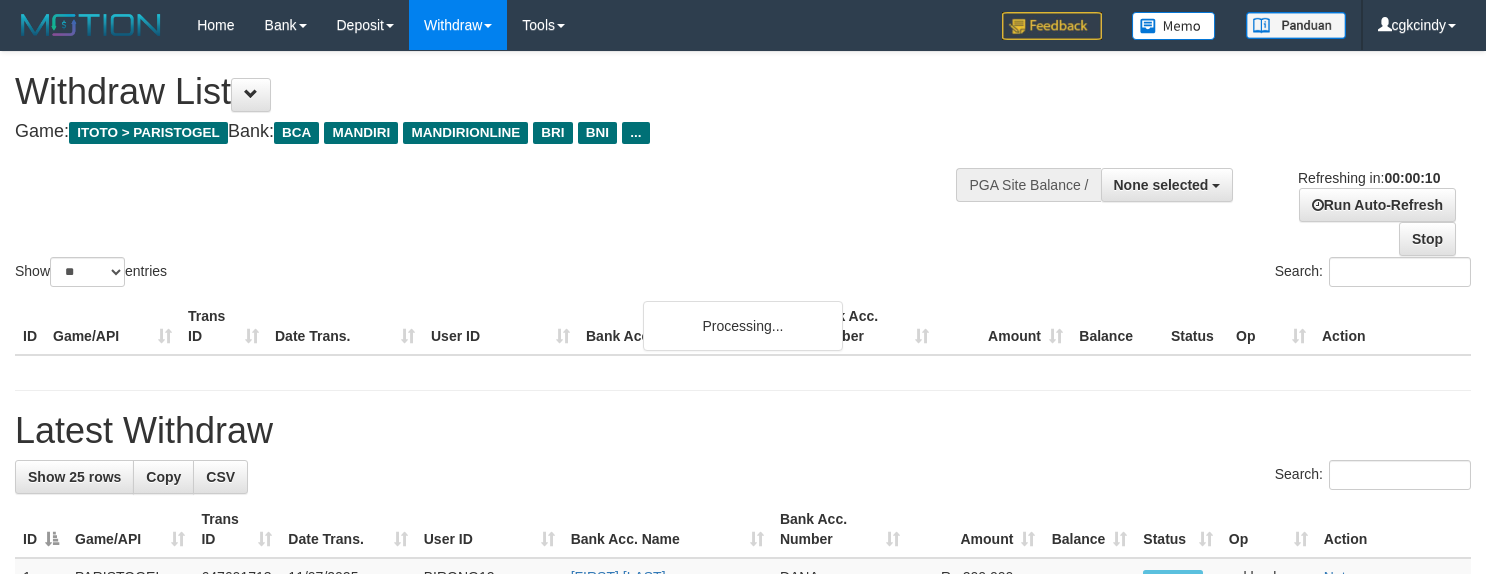 select 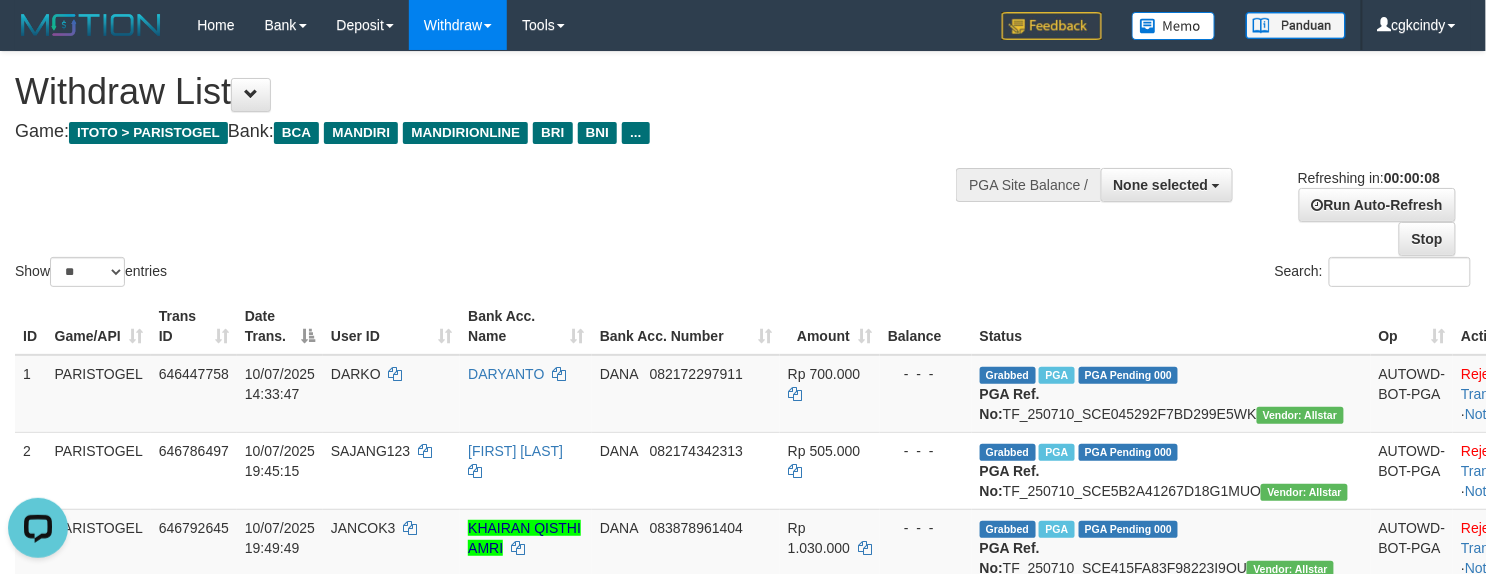 scroll, scrollTop: 0, scrollLeft: 0, axis: both 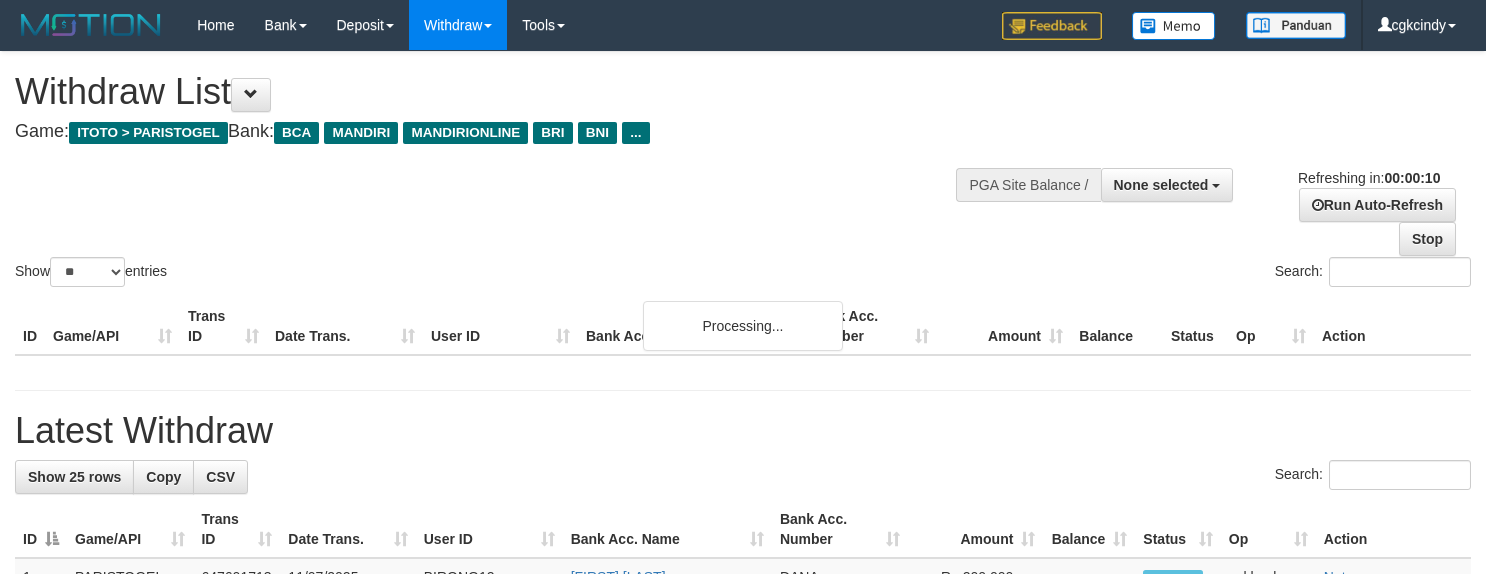 select 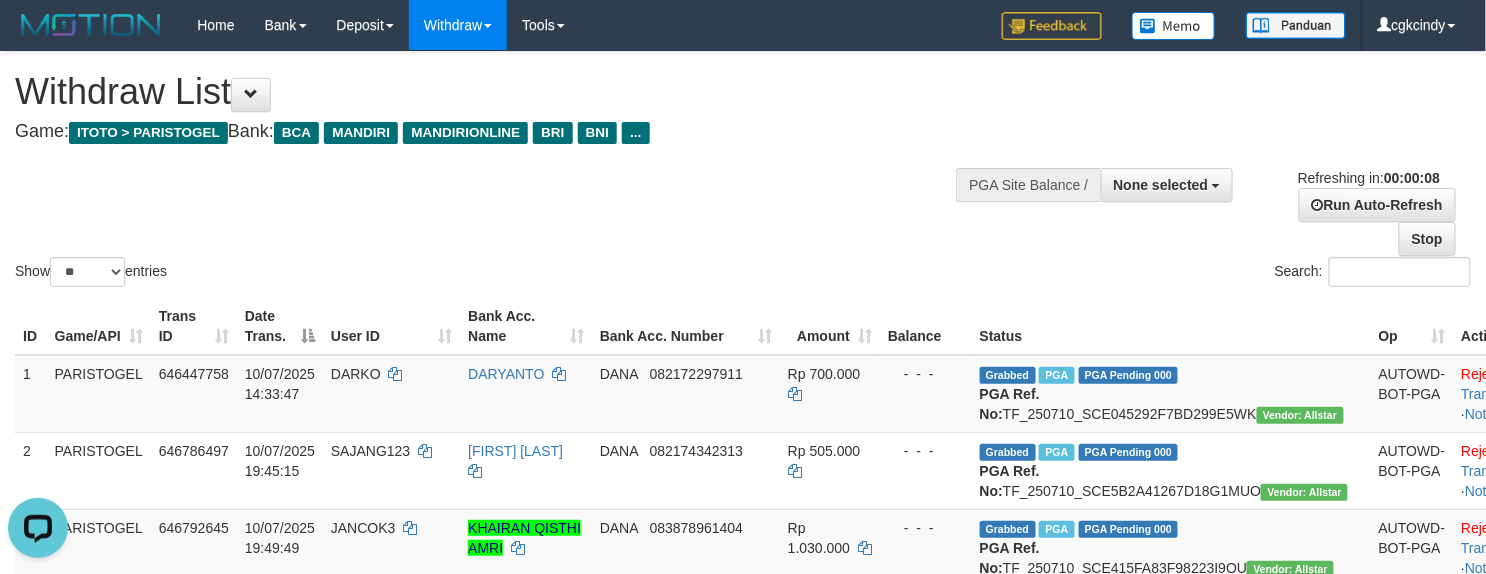 scroll, scrollTop: 0, scrollLeft: 0, axis: both 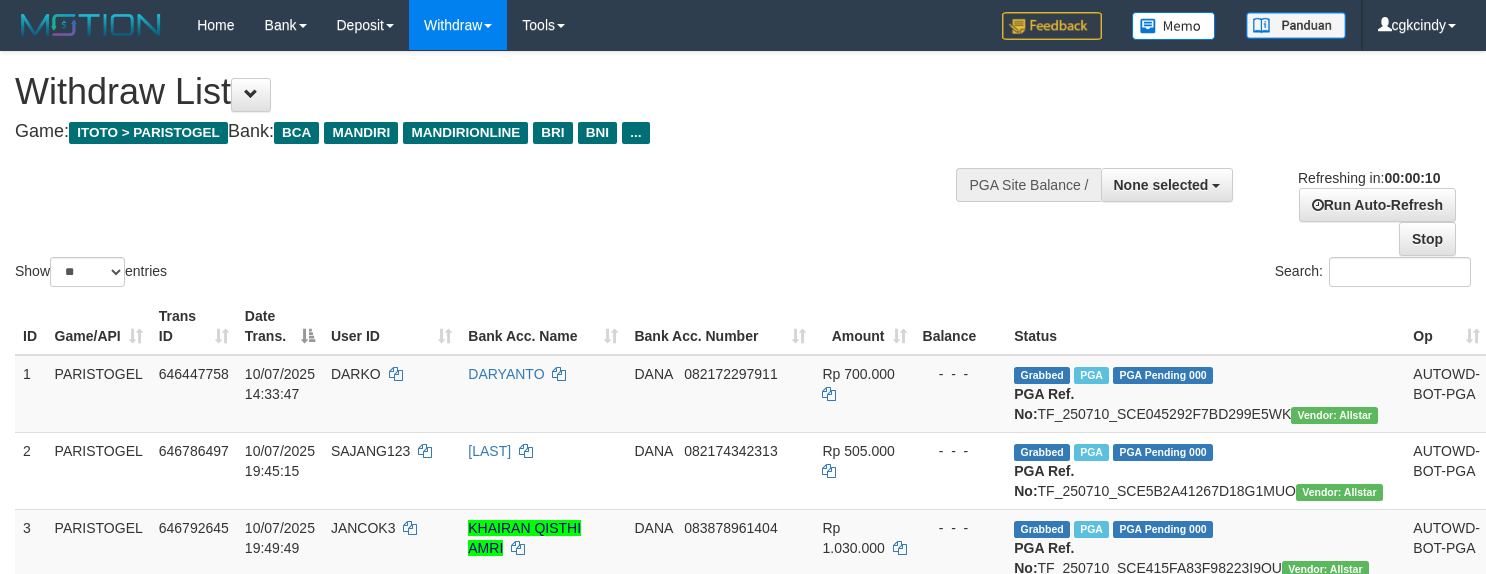 select 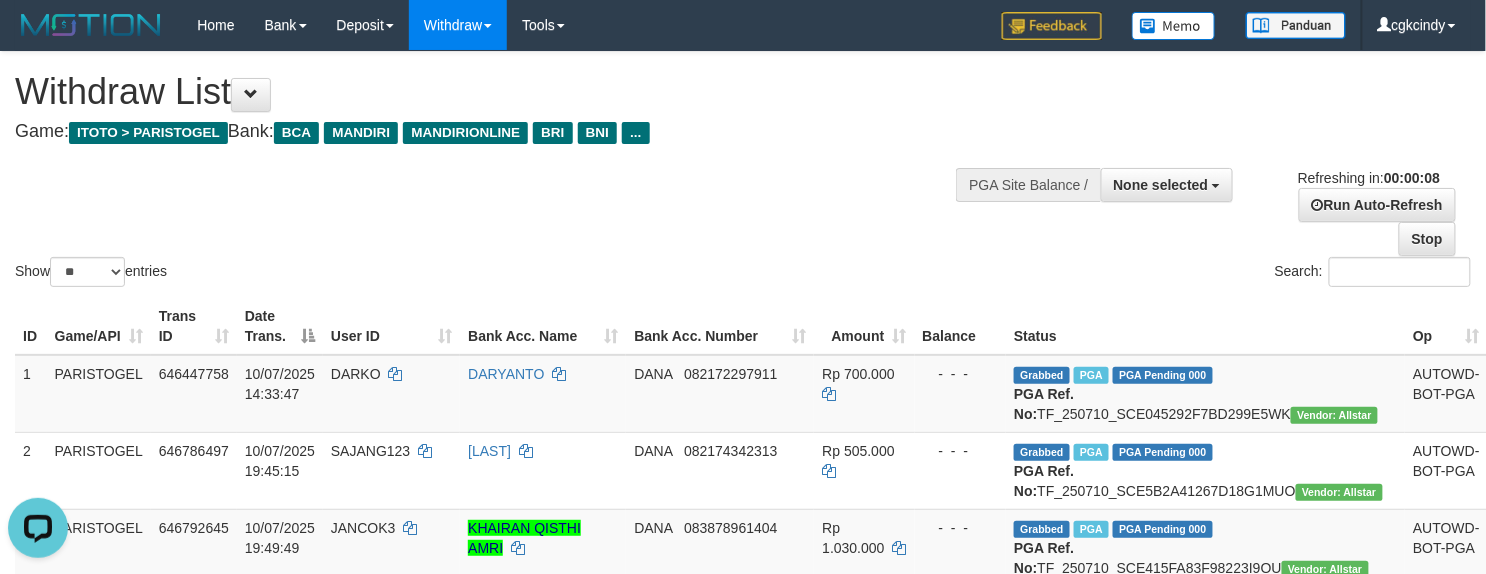 scroll, scrollTop: 0, scrollLeft: 0, axis: both 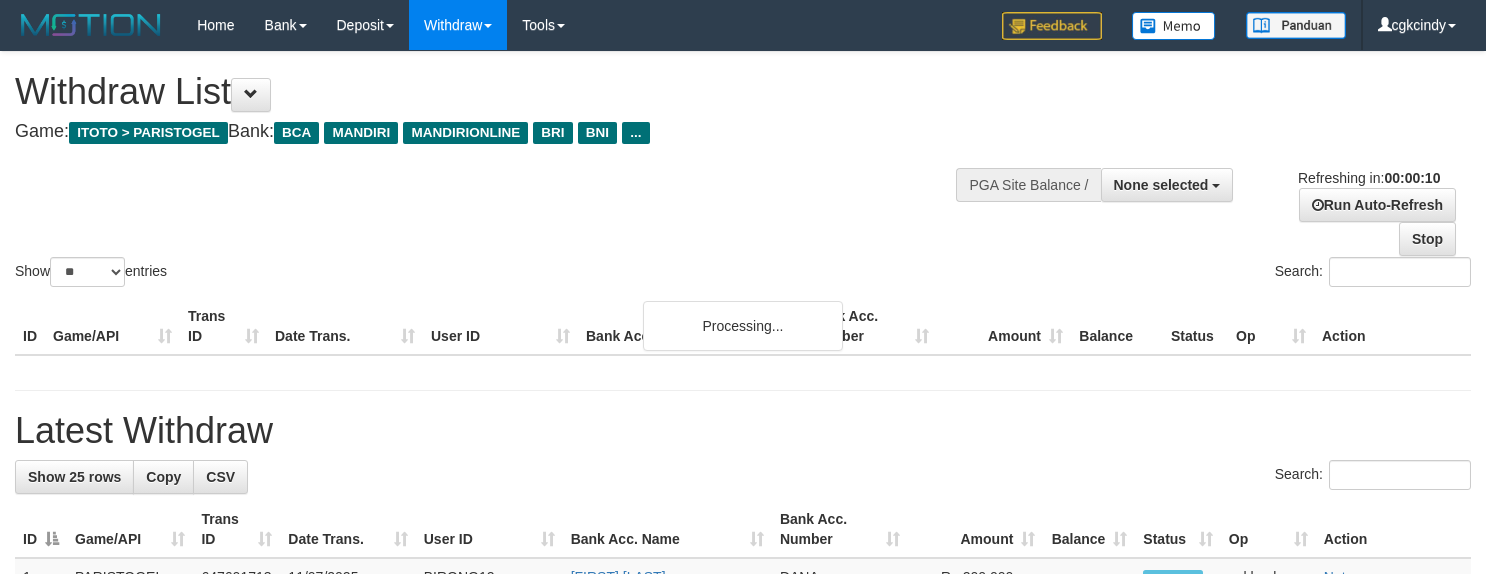 select 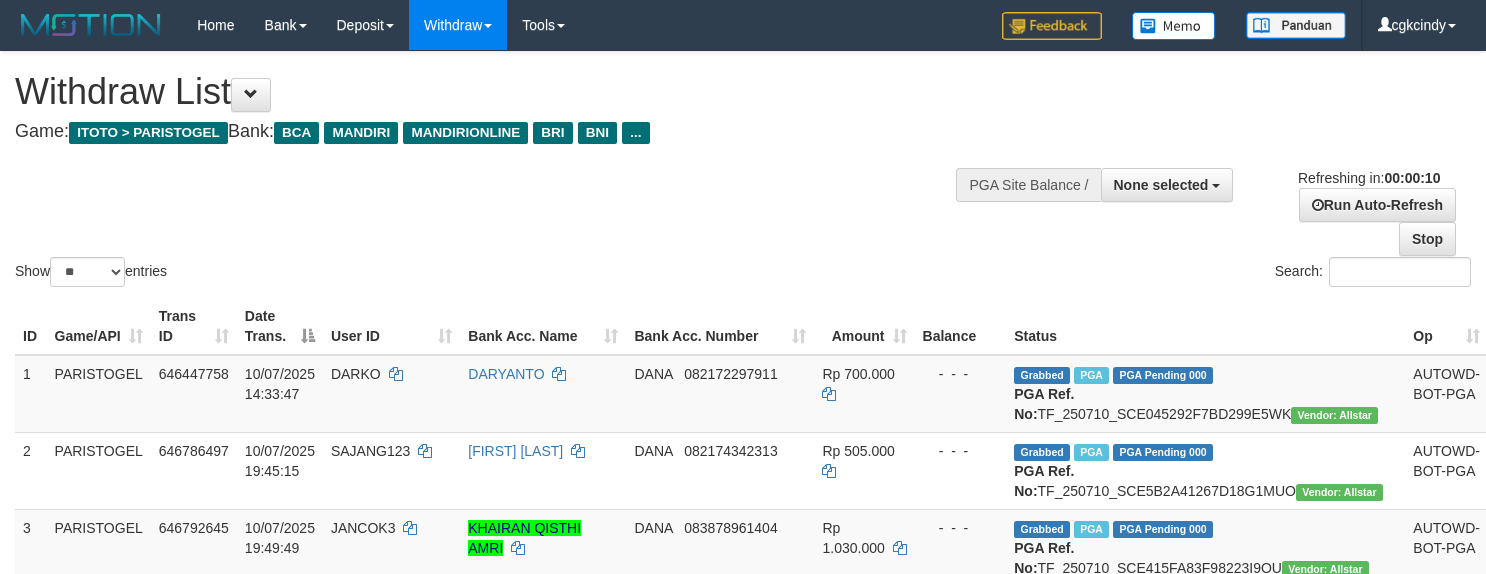 select 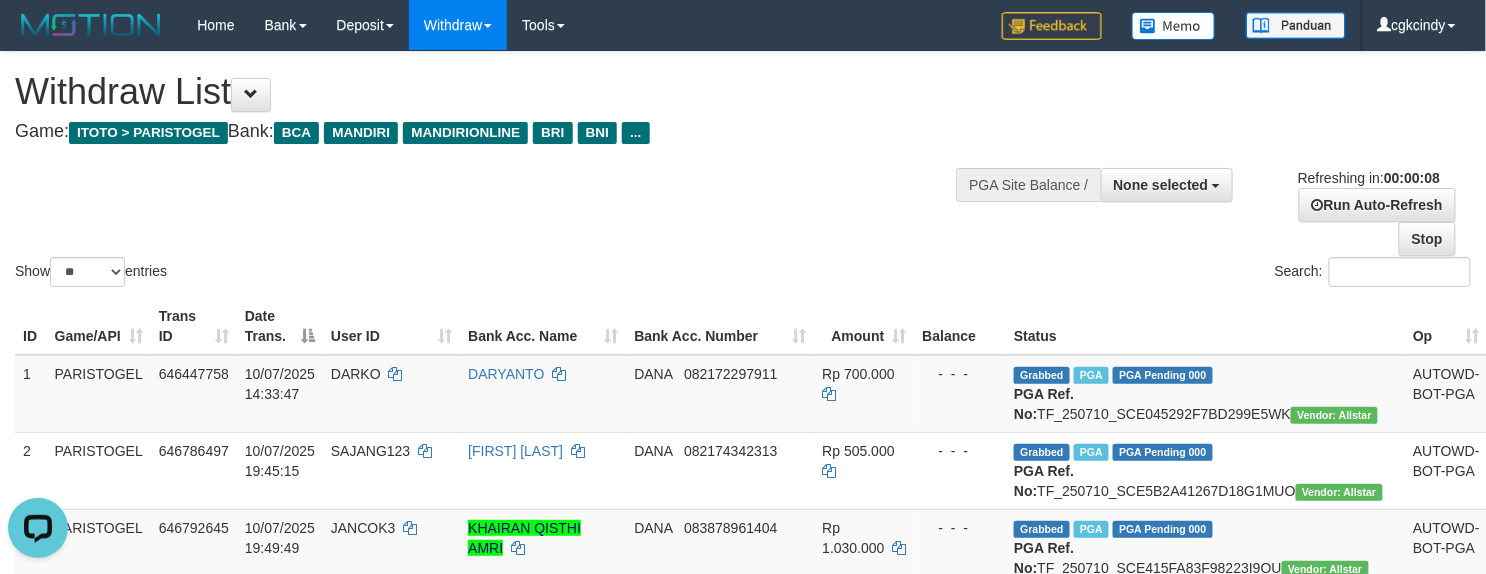scroll, scrollTop: 0, scrollLeft: 0, axis: both 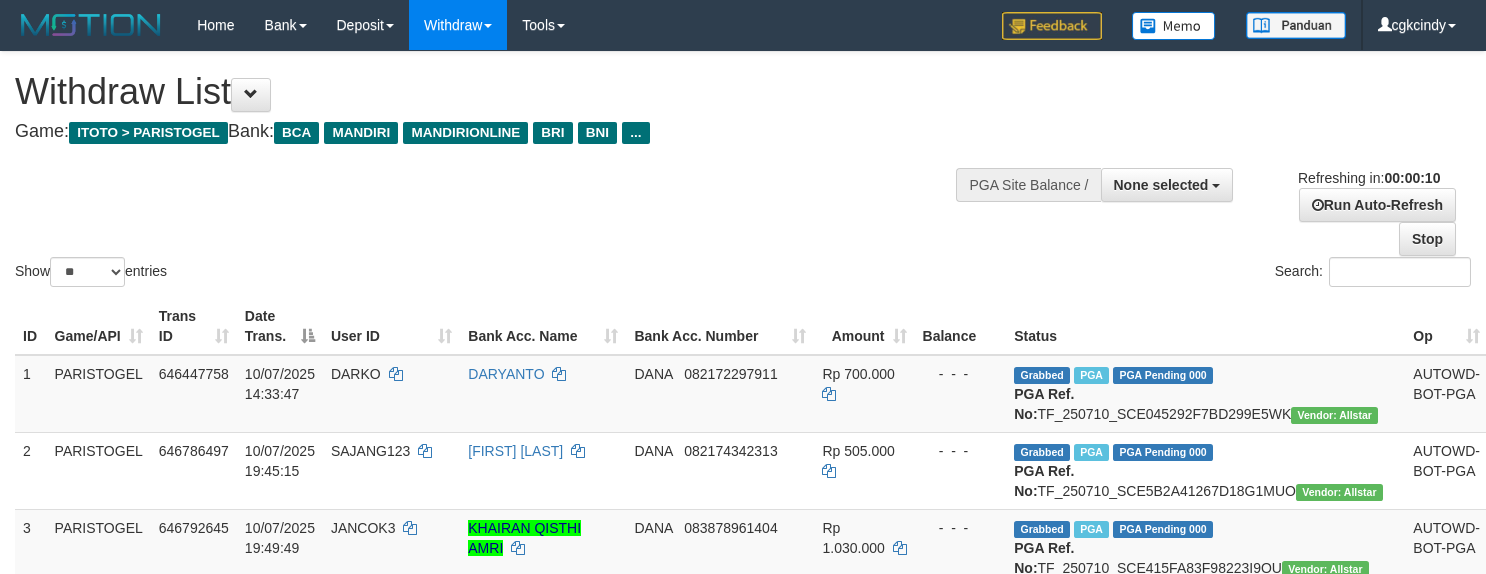 select 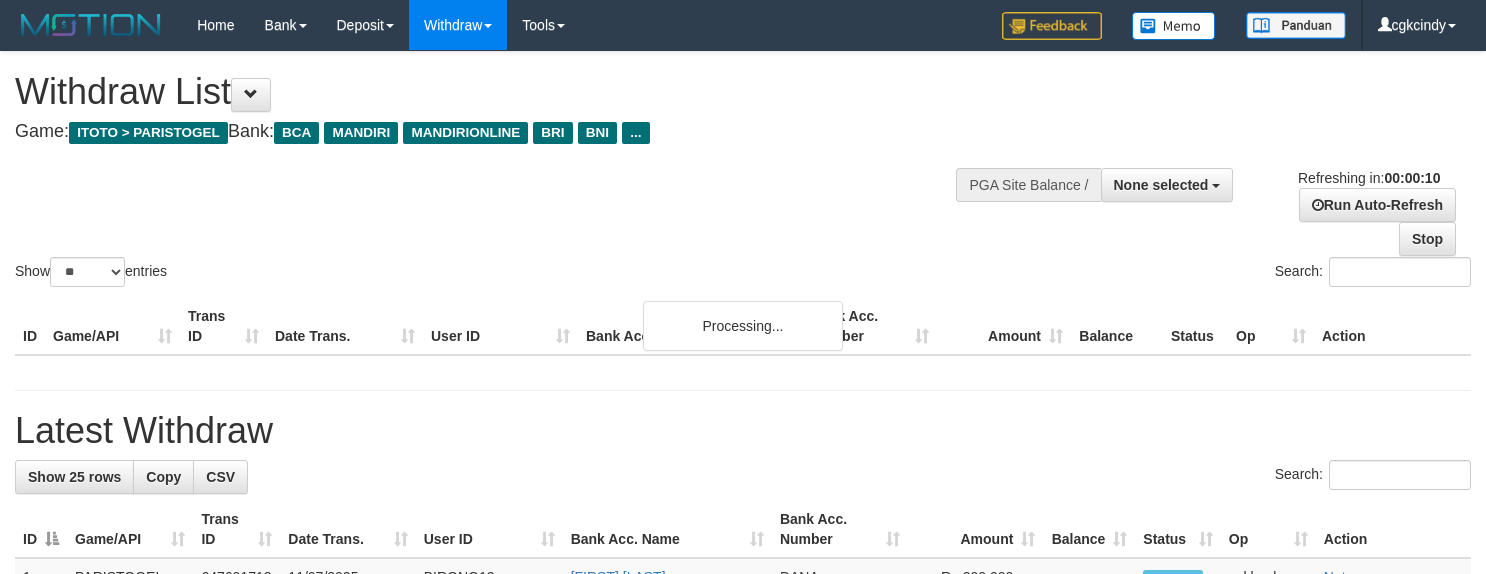 select 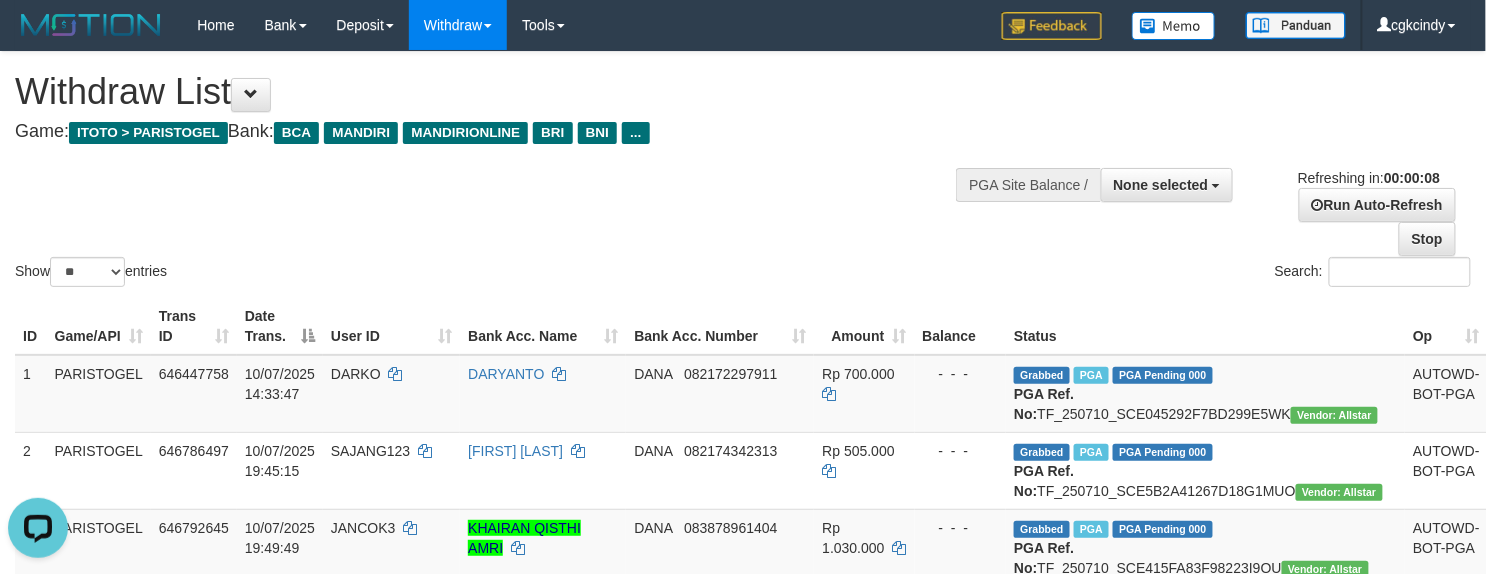 scroll, scrollTop: 0, scrollLeft: 0, axis: both 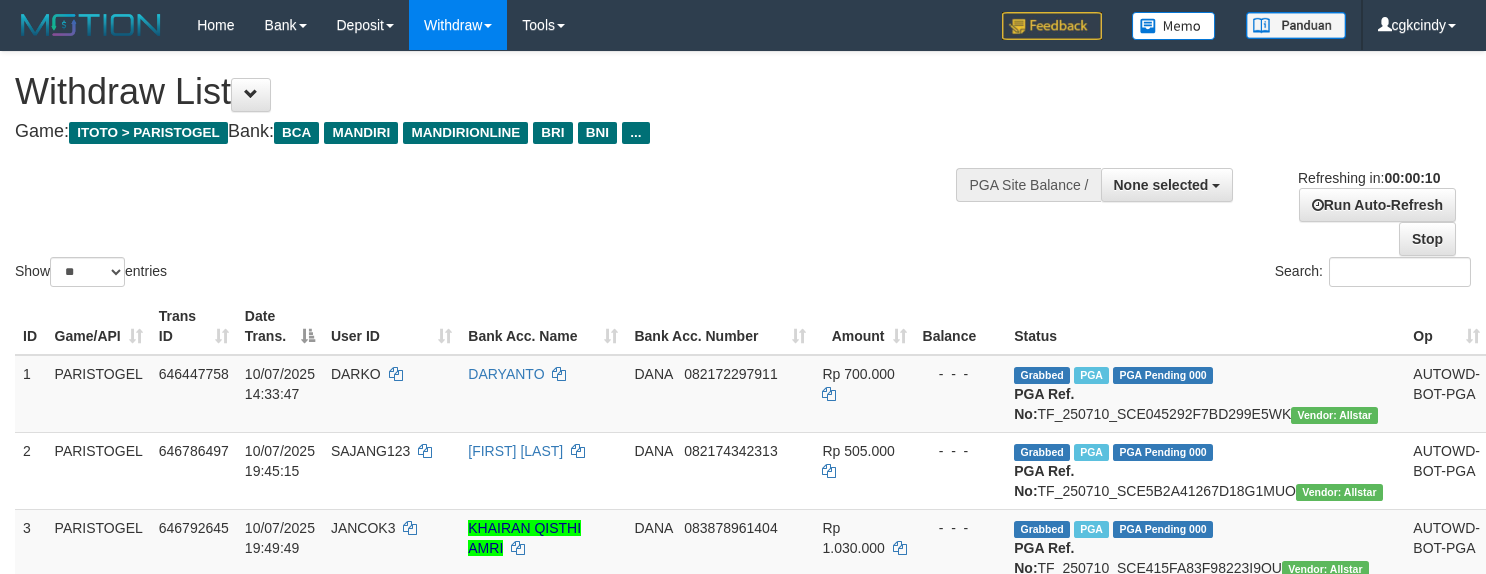 select 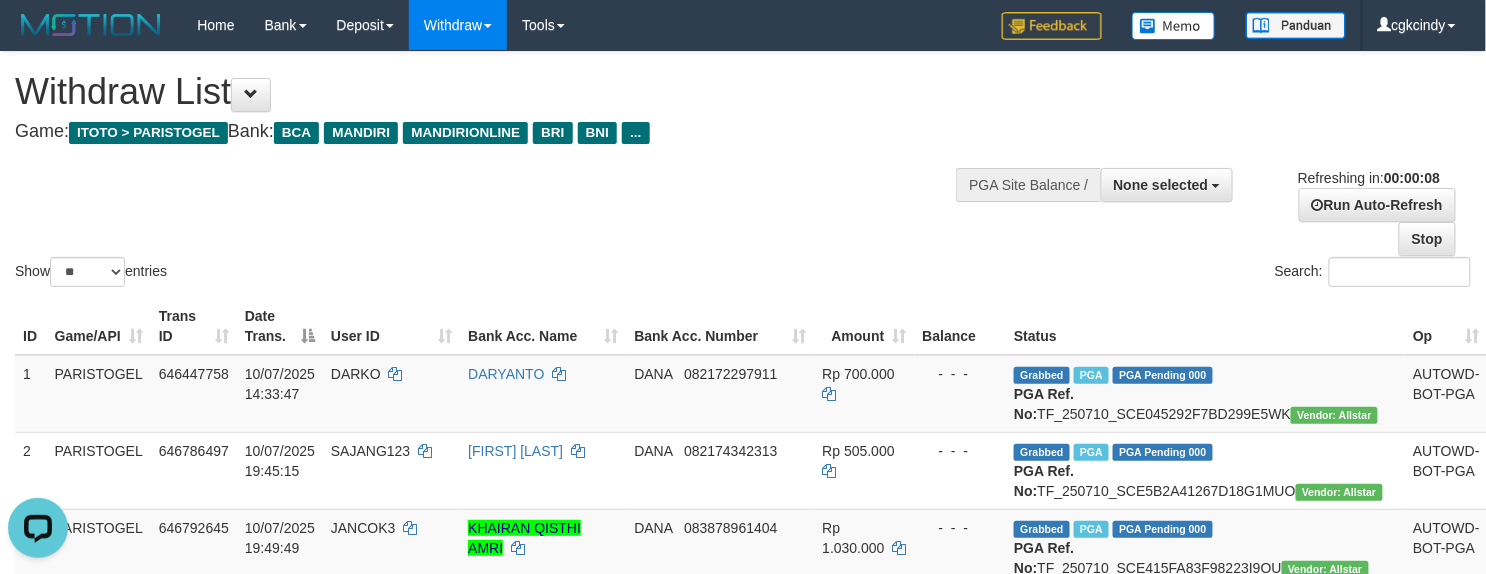 scroll, scrollTop: 0, scrollLeft: 0, axis: both 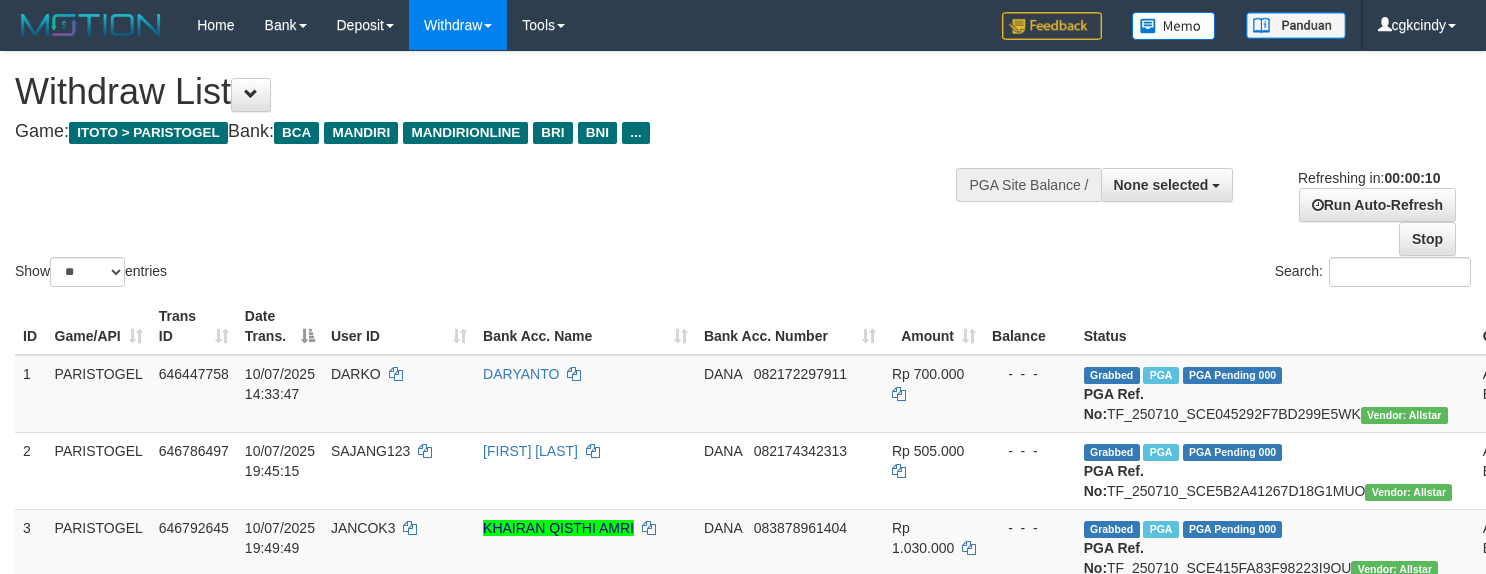 select 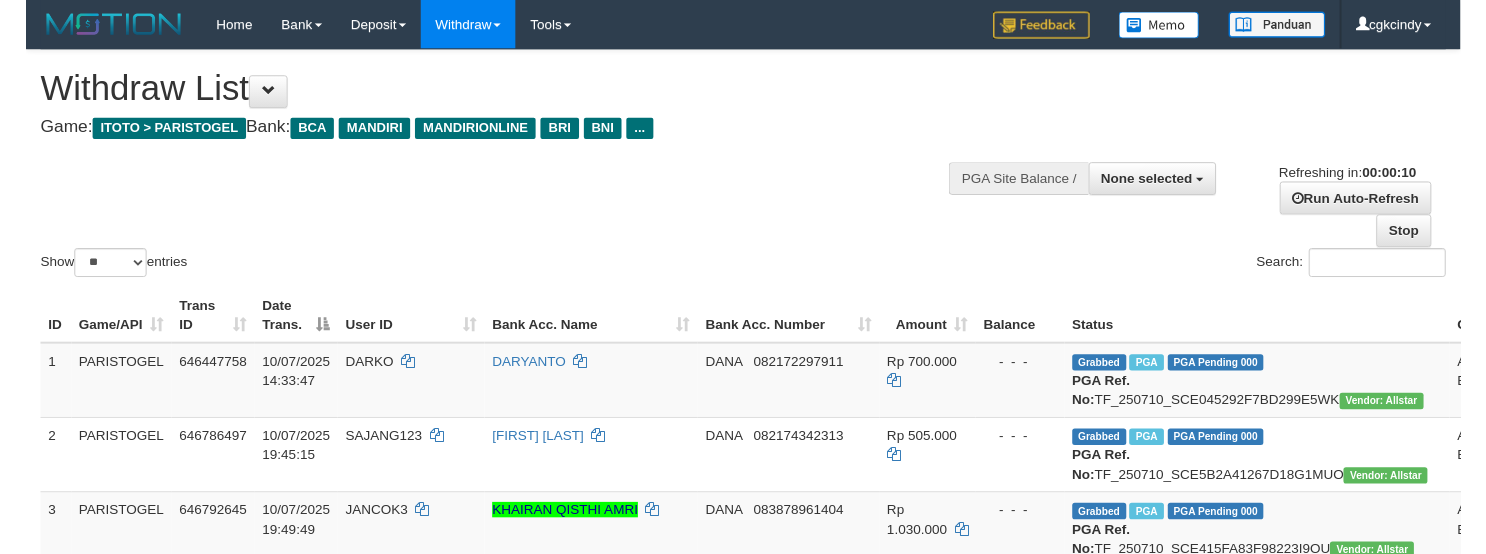 scroll, scrollTop: 0, scrollLeft: 0, axis: both 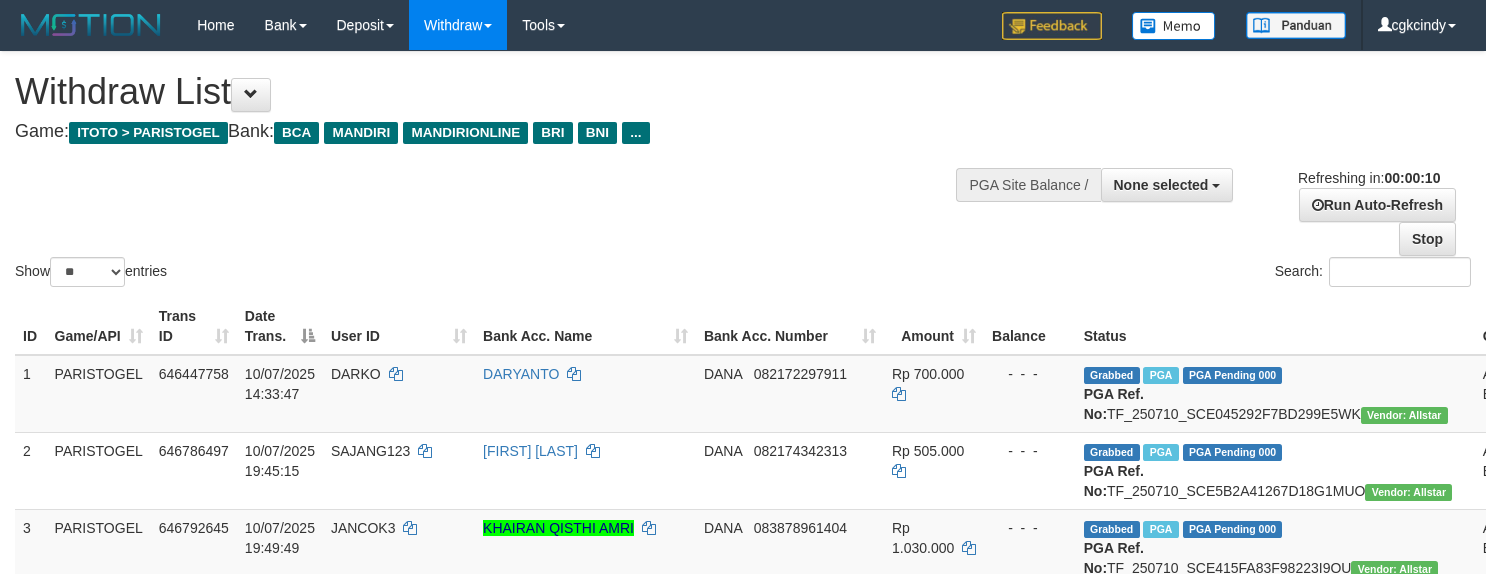 select 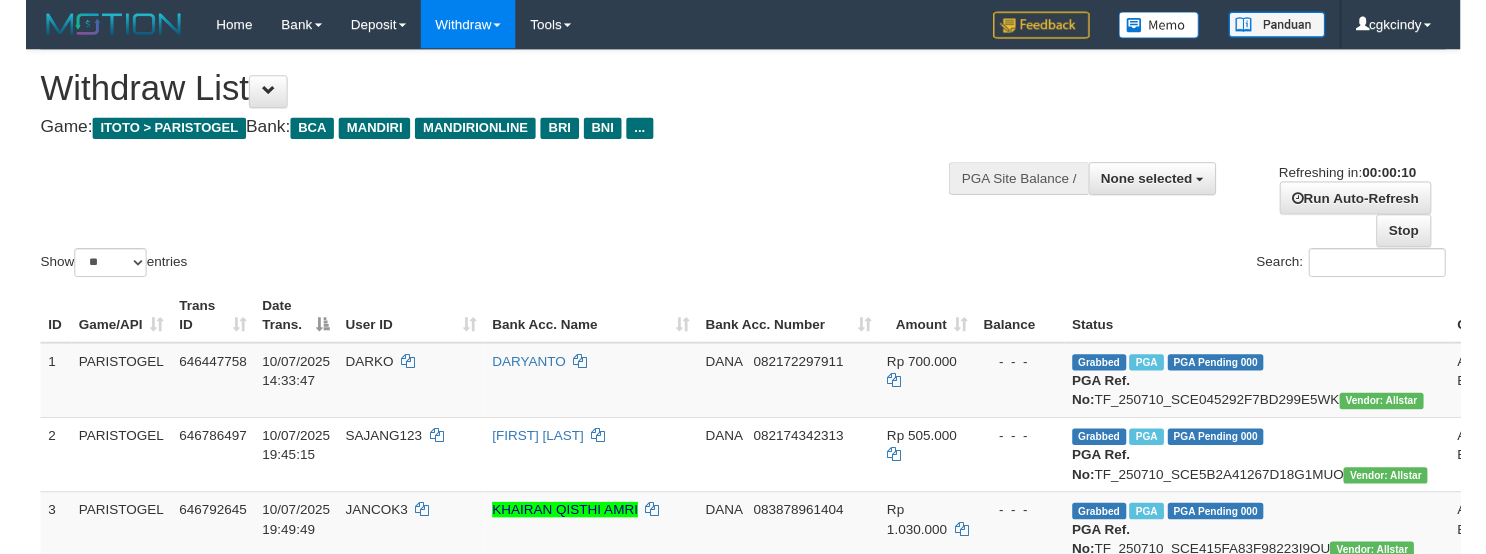 scroll, scrollTop: 0, scrollLeft: 0, axis: both 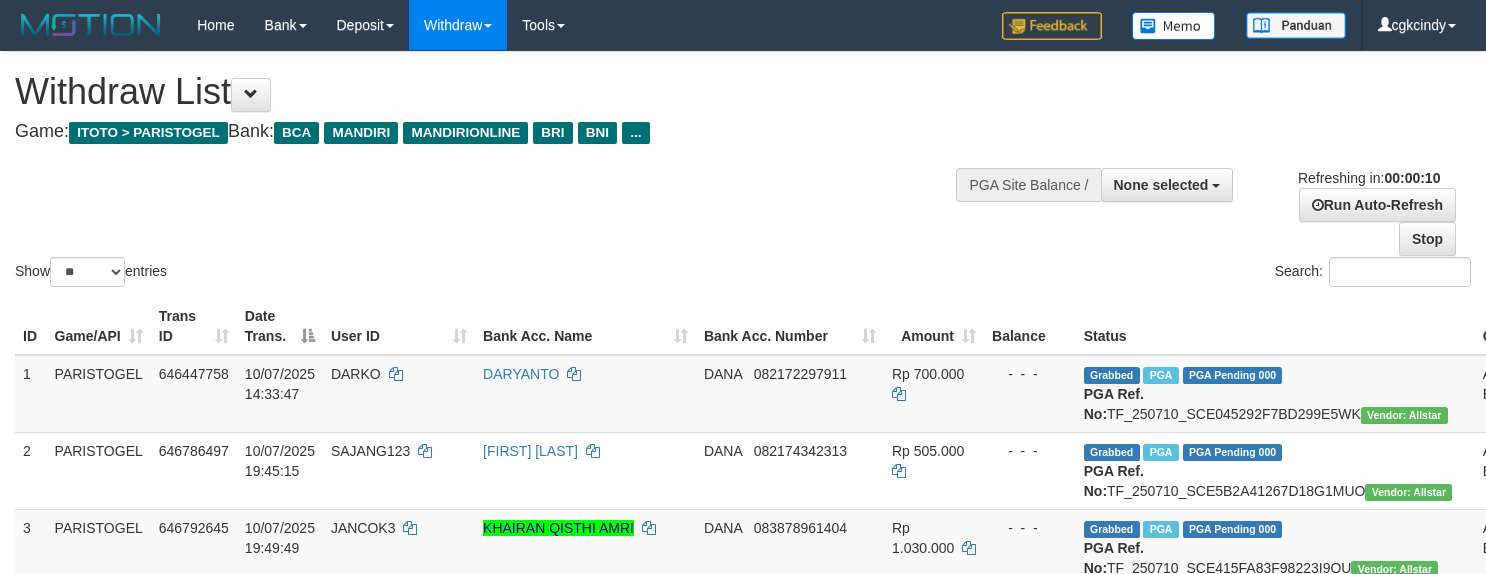 select 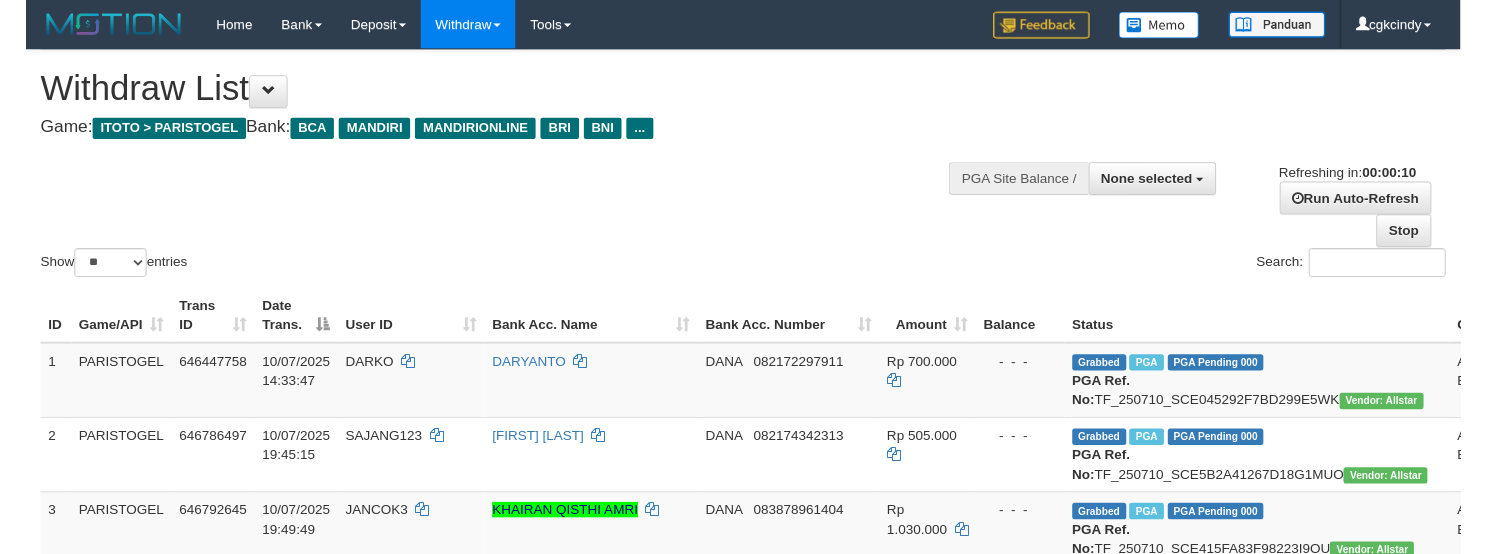 scroll, scrollTop: 0, scrollLeft: 0, axis: both 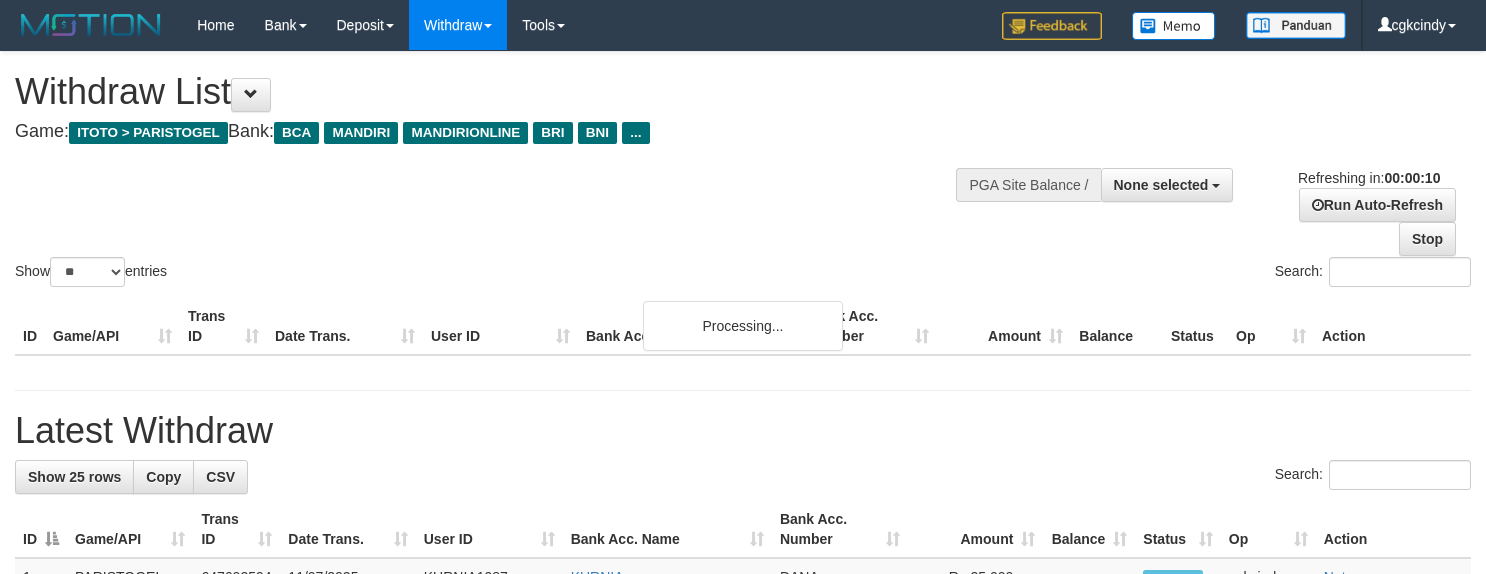 select 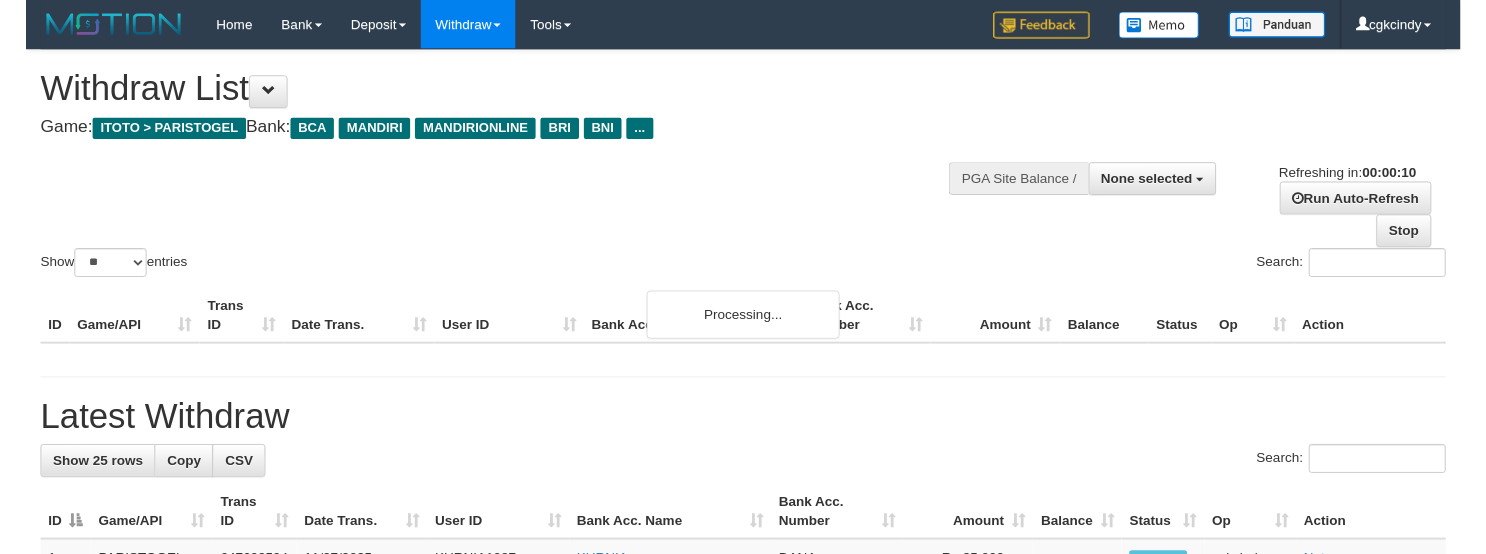 scroll, scrollTop: 0, scrollLeft: 0, axis: both 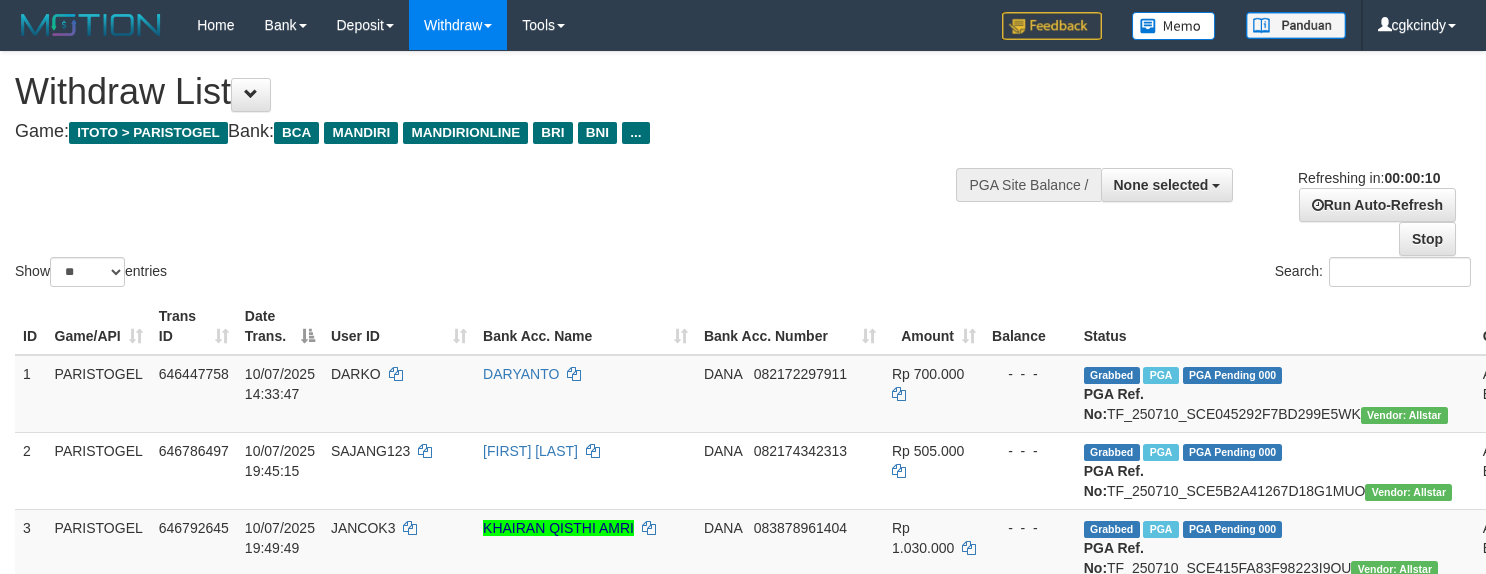 select 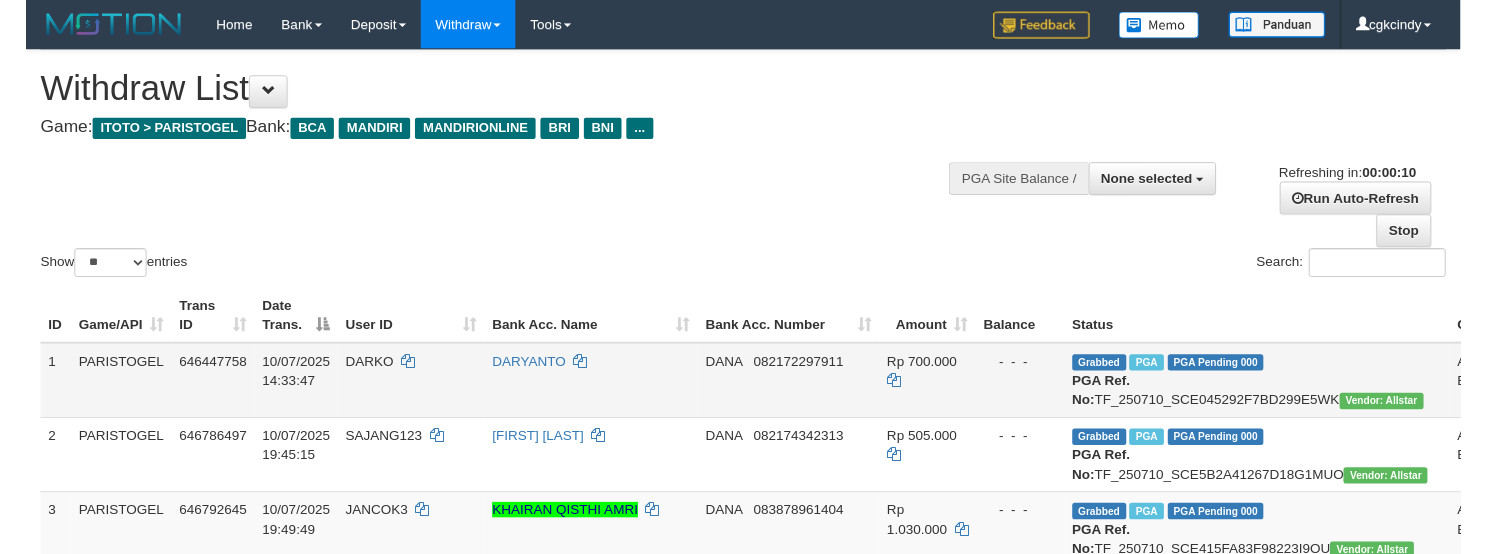 scroll, scrollTop: 0, scrollLeft: 0, axis: both 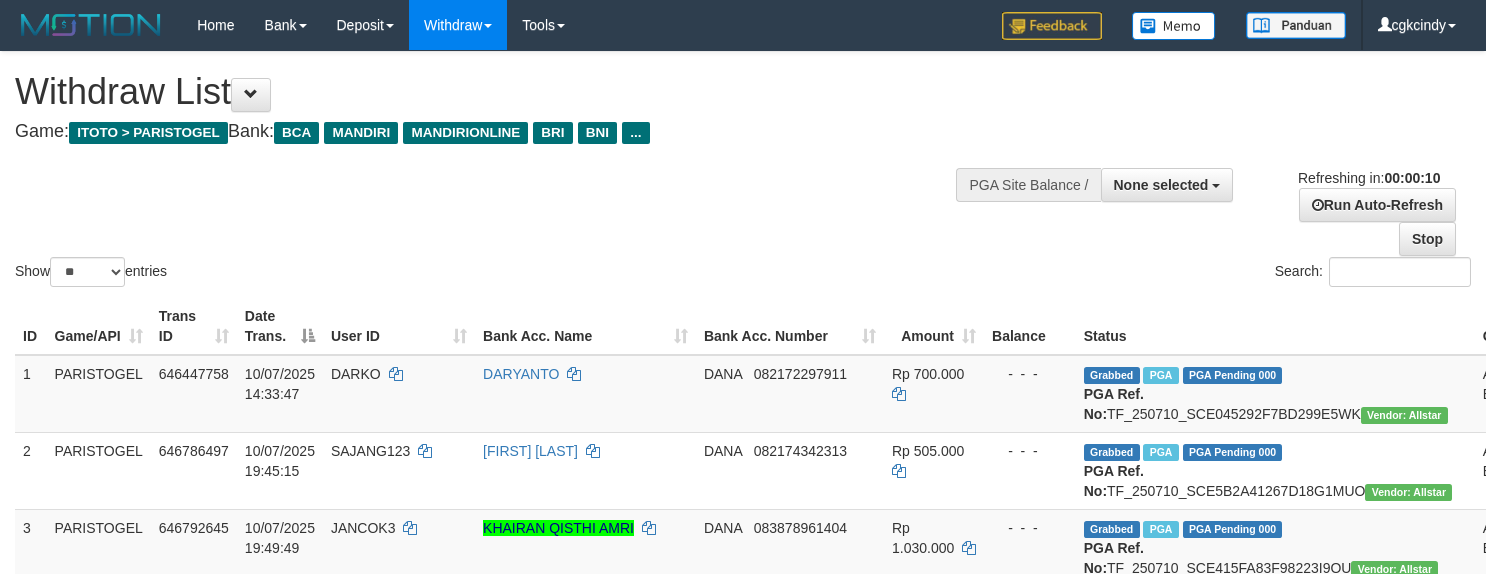 select 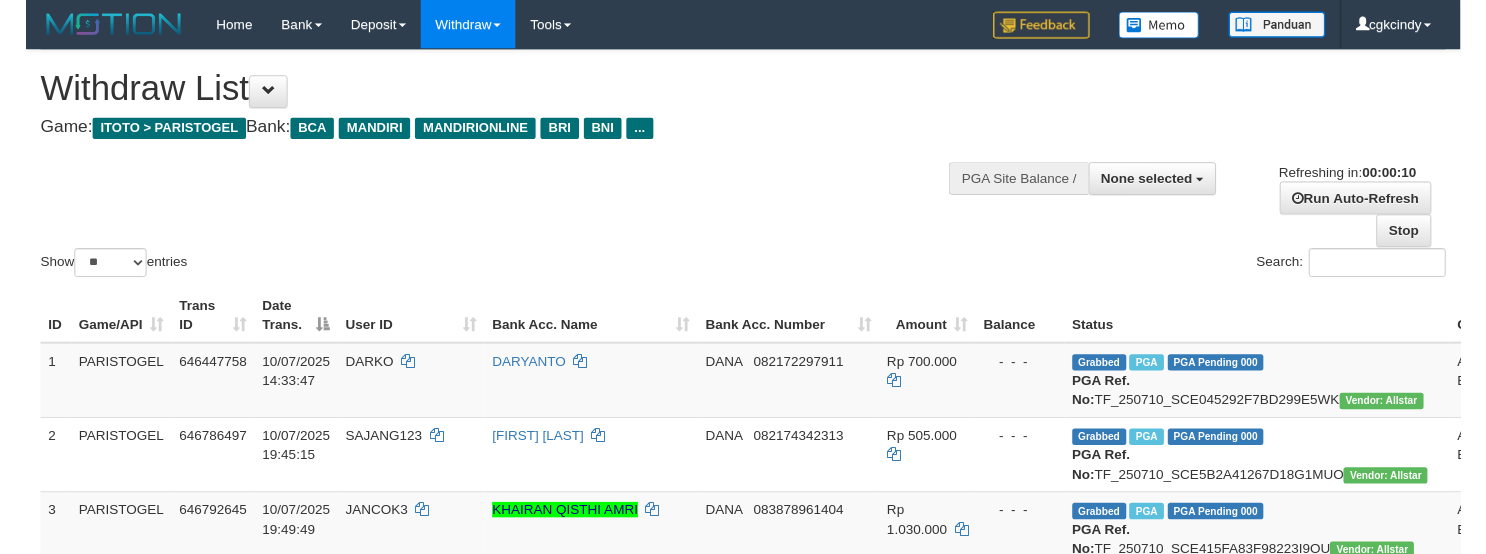 scroll, scrollTop: 0, scrollLeft: 0, axis: both 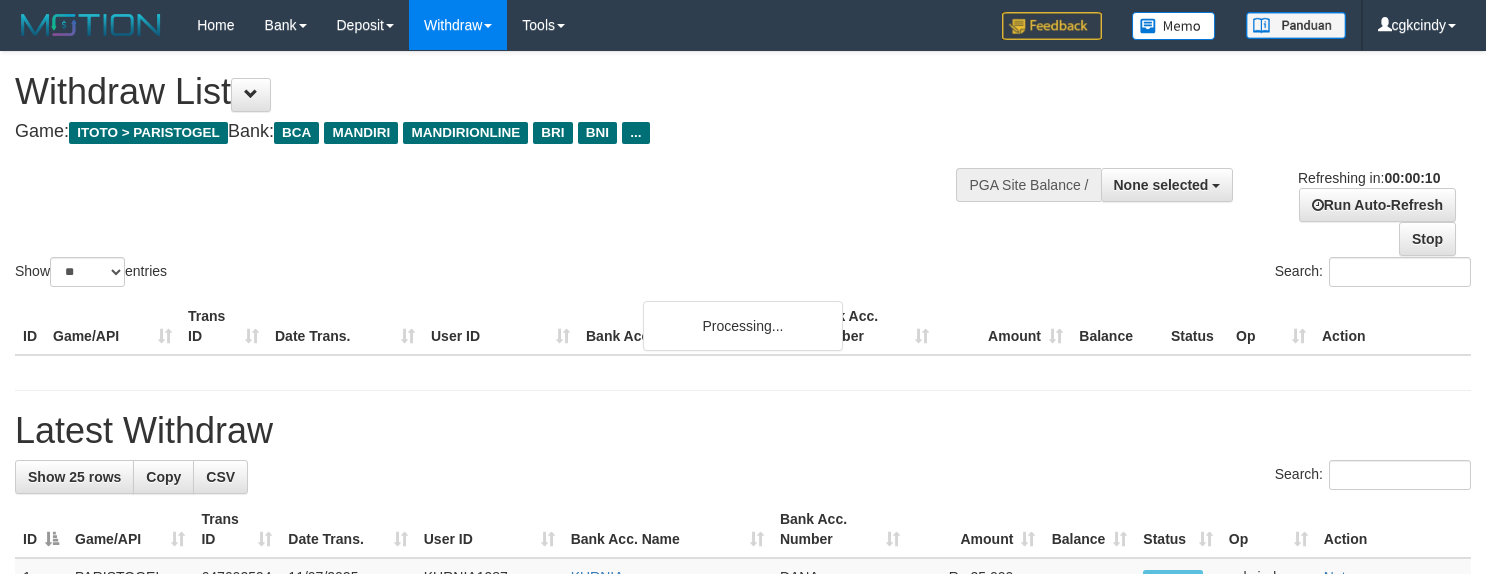 select 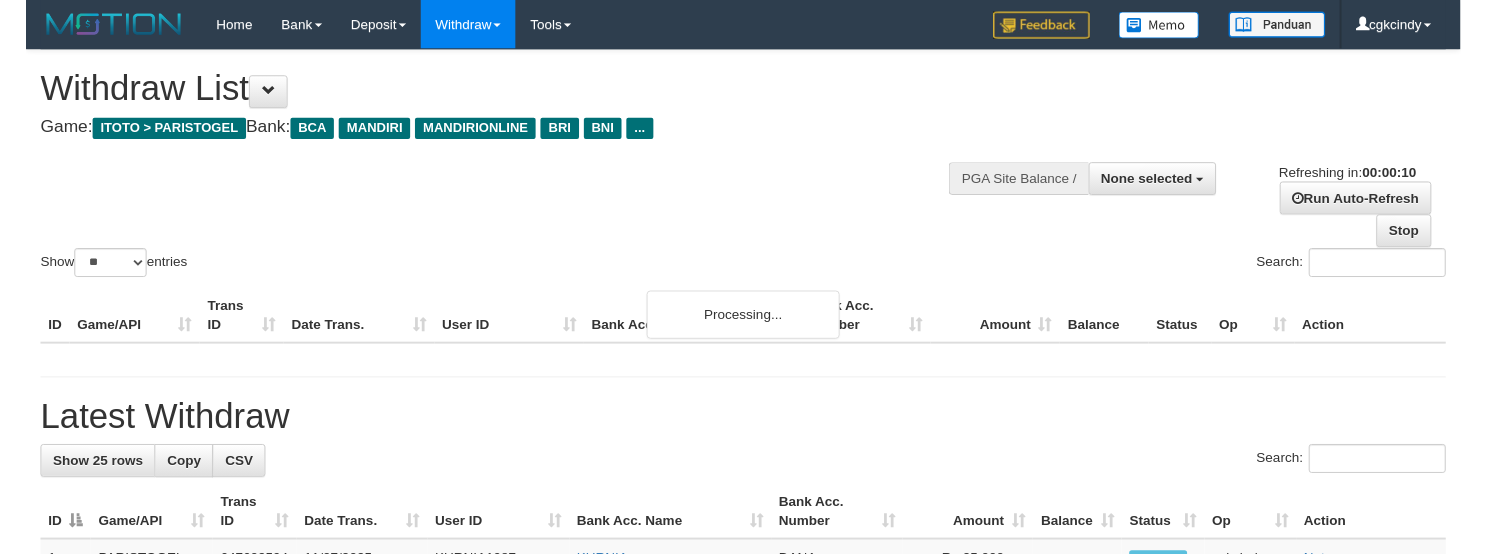 scroll, scrollTop: 0, scrollLeft: 0, axis: both 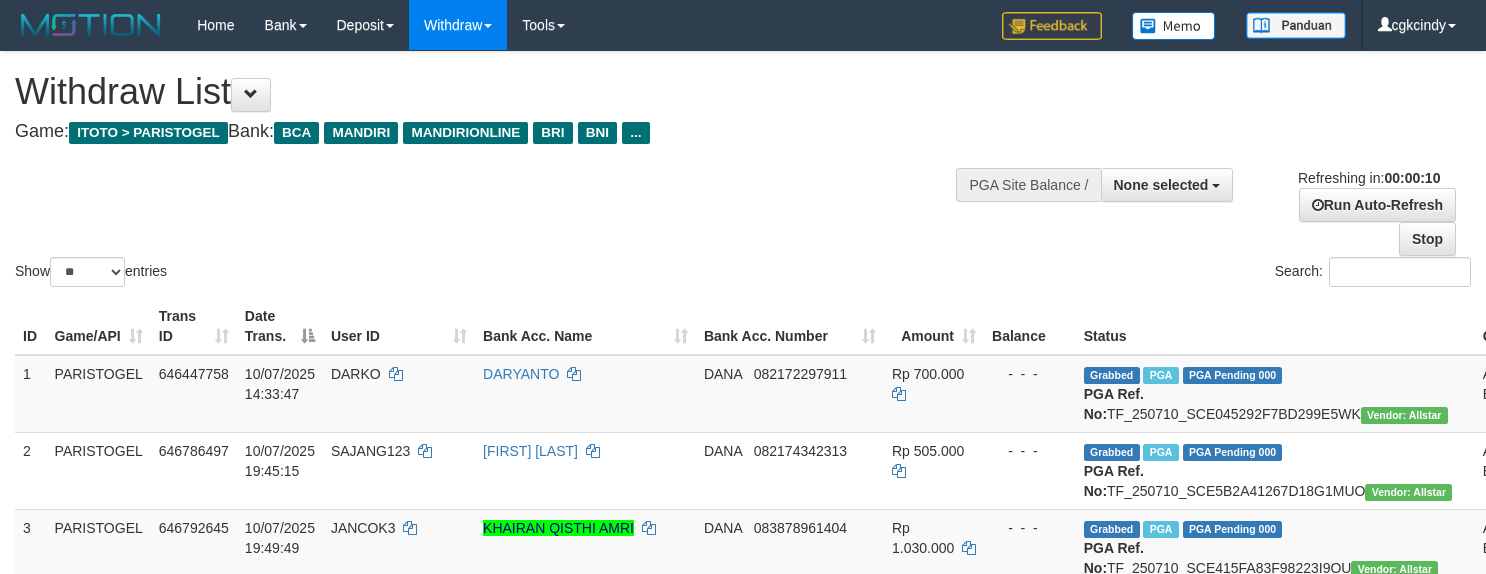 select 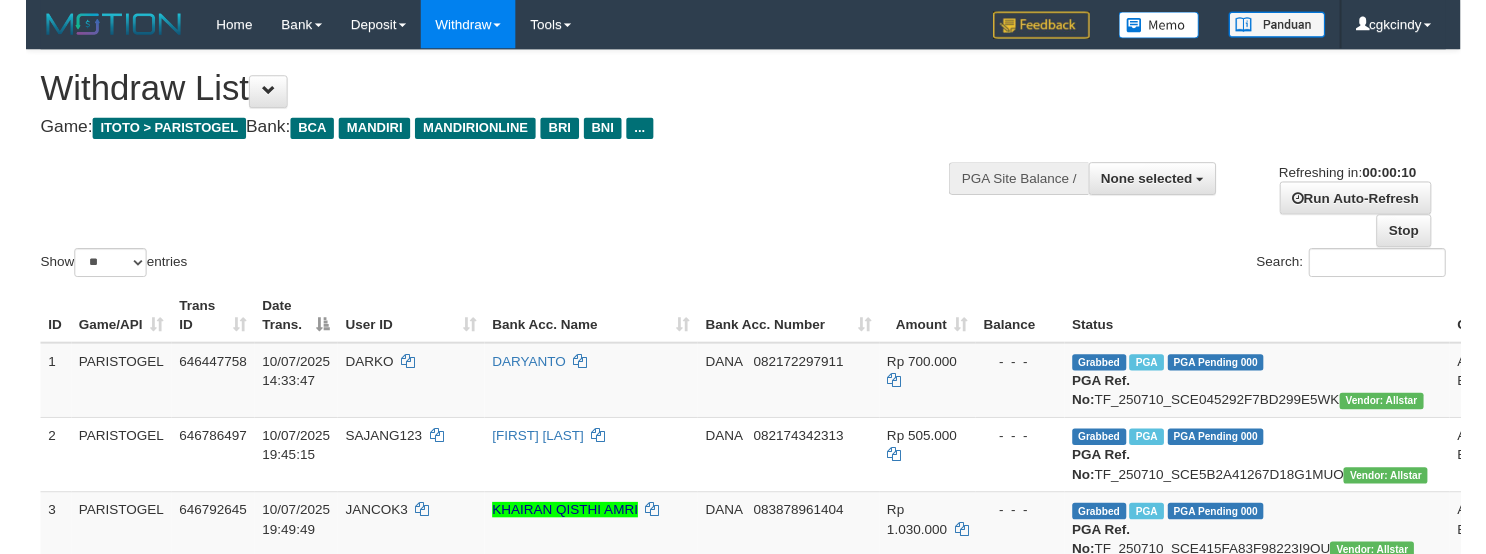 scroll, scrollTop: 0, scrollLeft: 0, axis: both 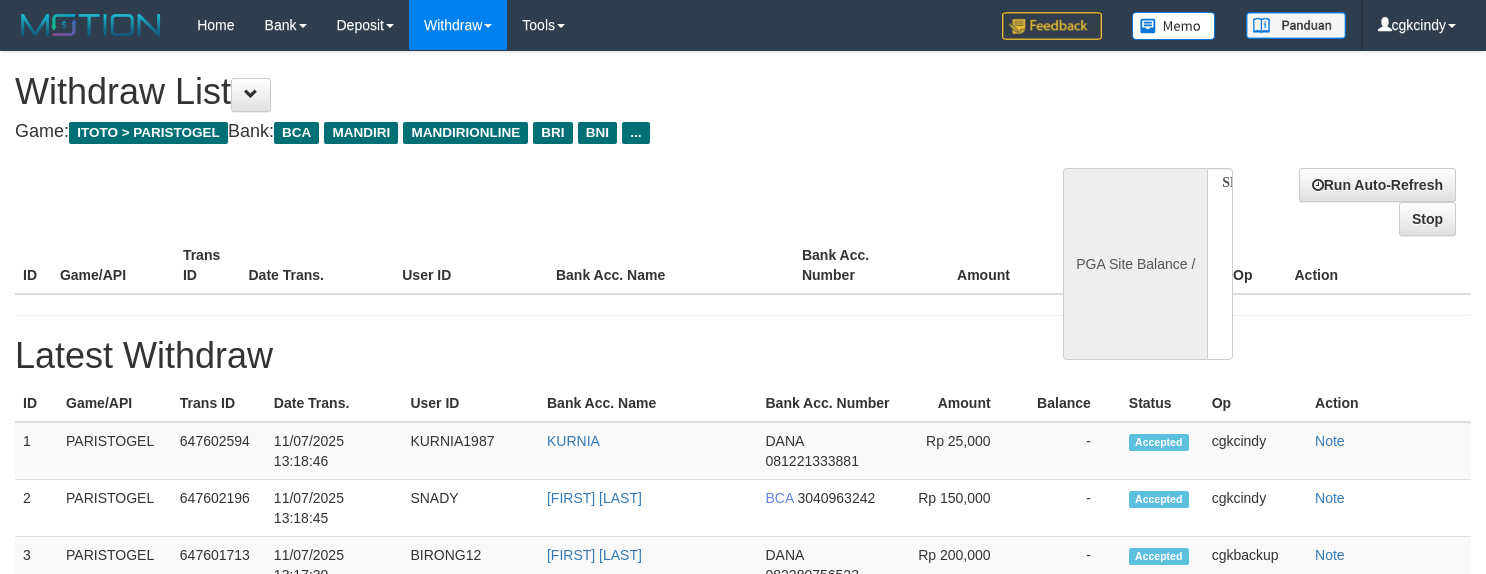 select 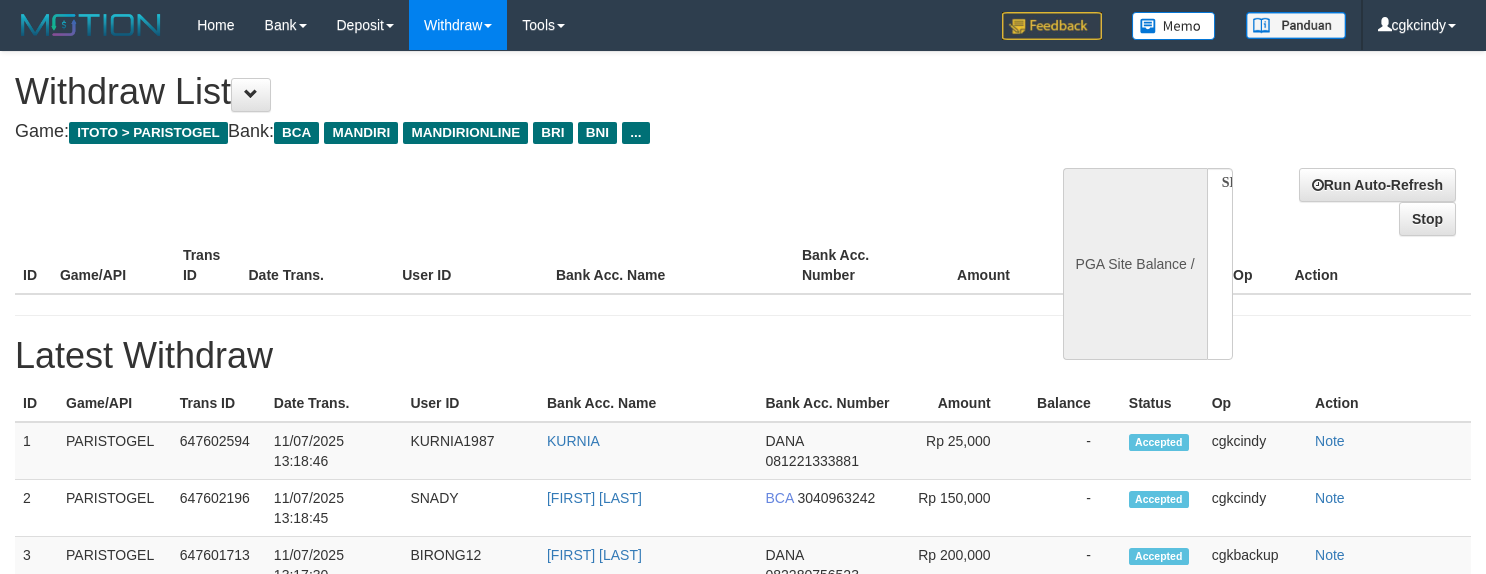 scroll, scrollTop: 0, scrollLeft: 0, axis: both 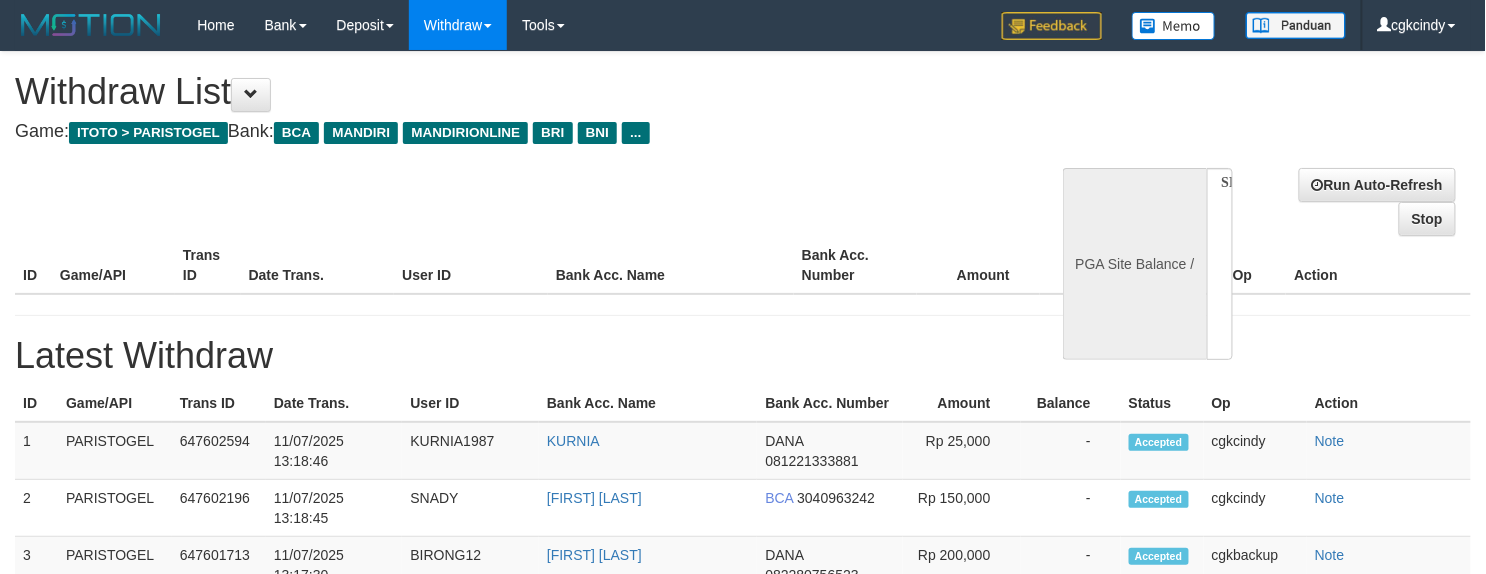 select on "**" 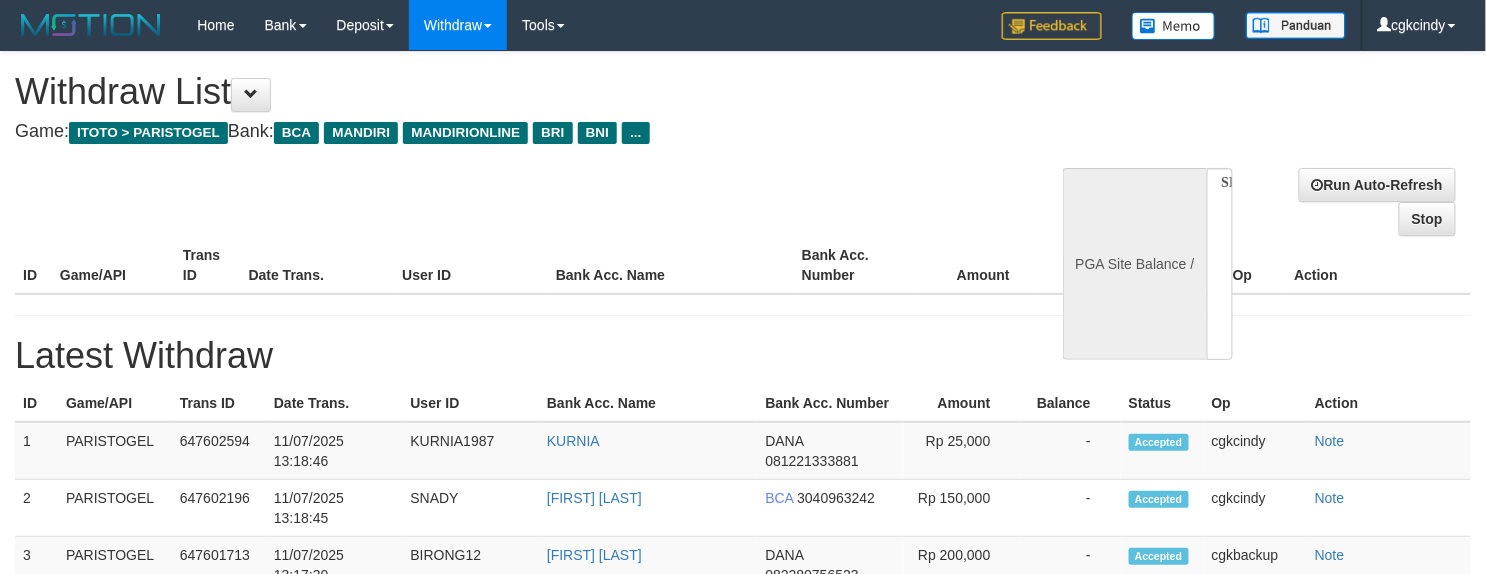 select 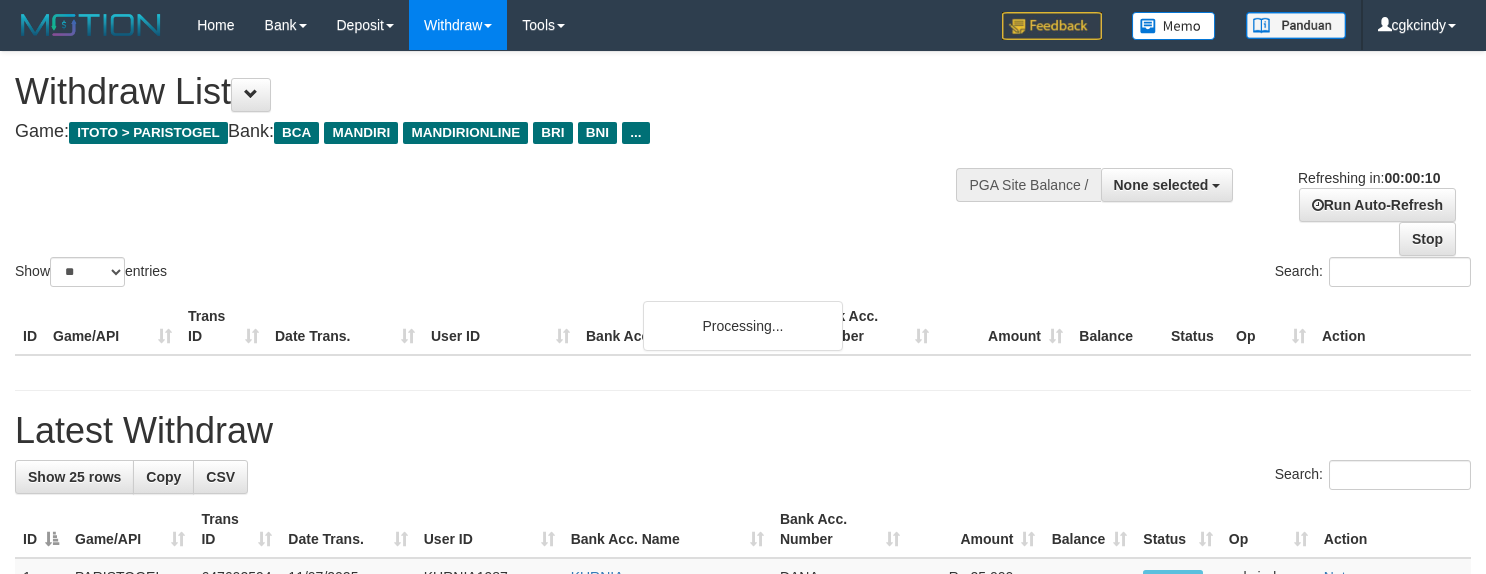 select 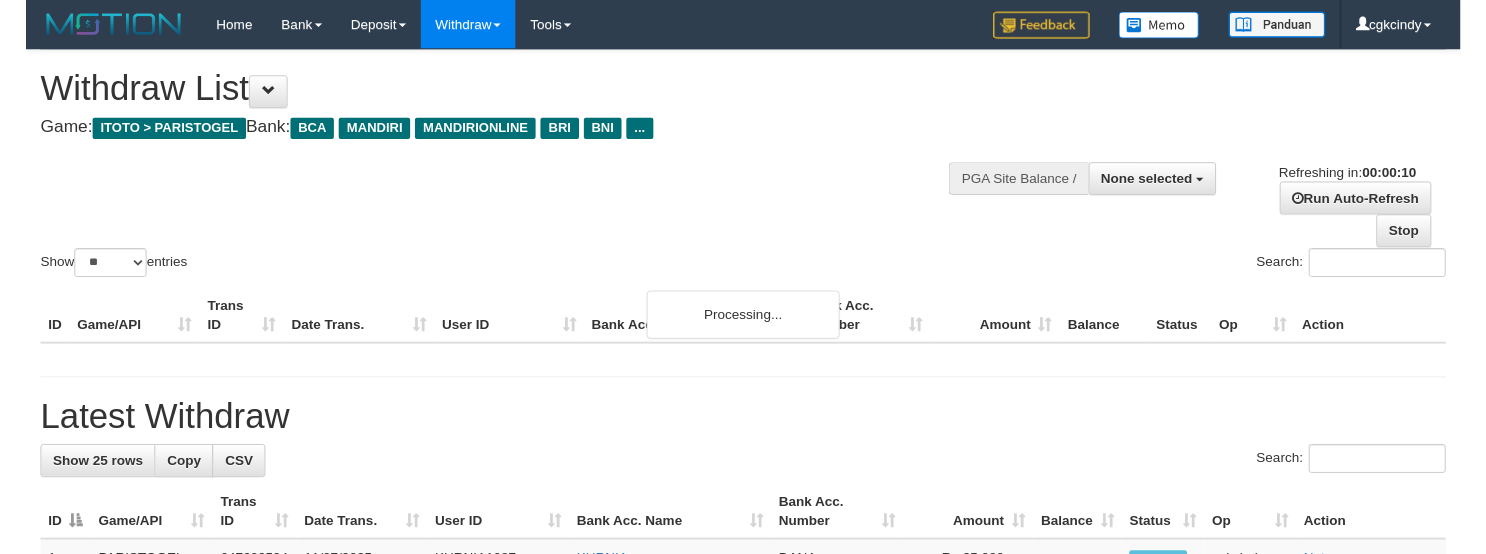 scroll, scrollTop: 0, scrollLeft: 0, axis: both 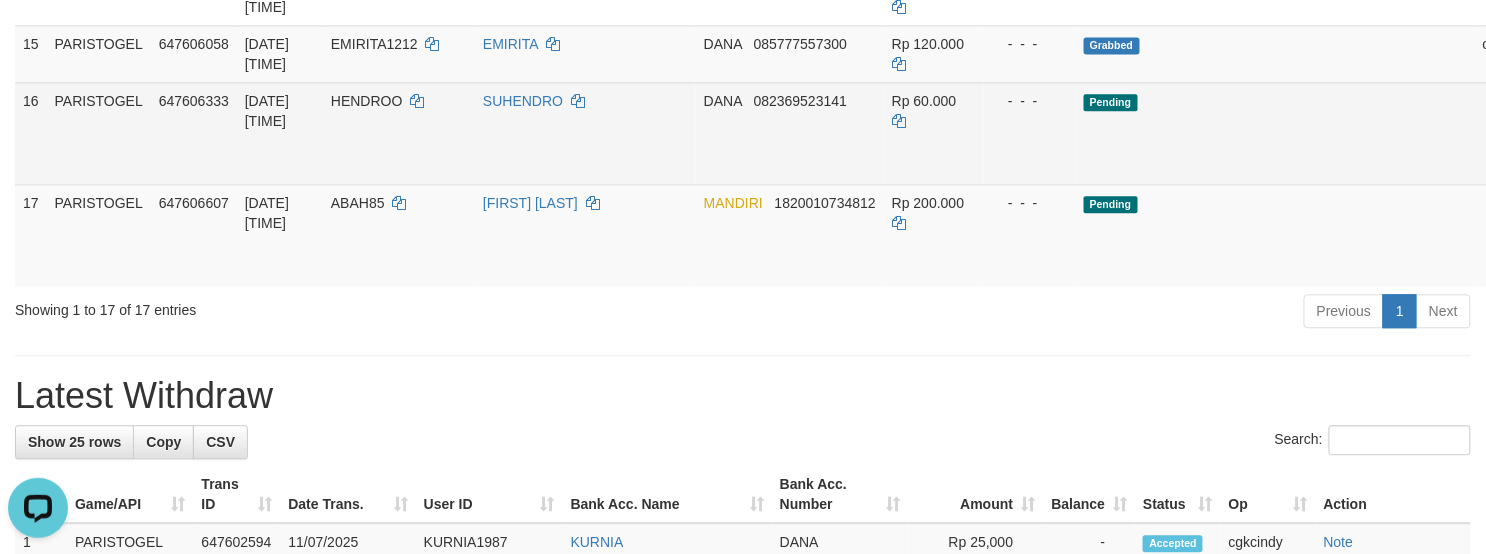 click on "Allow Grab" at bounding box center [1593, 111] 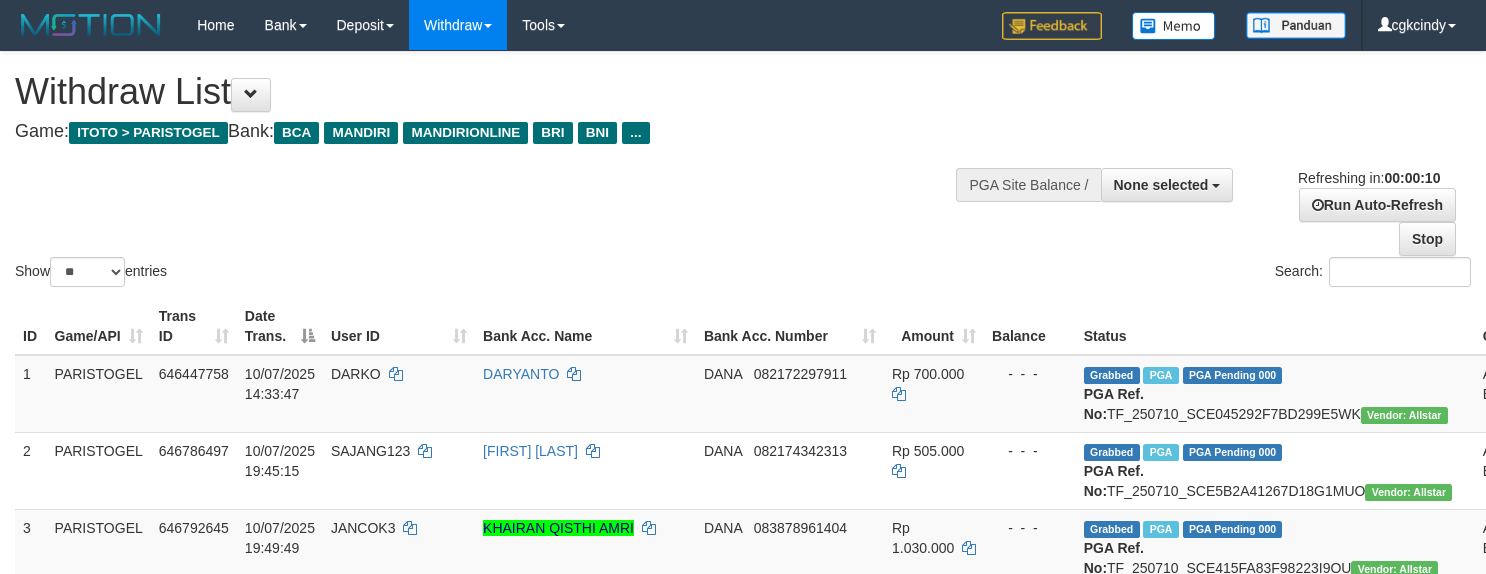 select 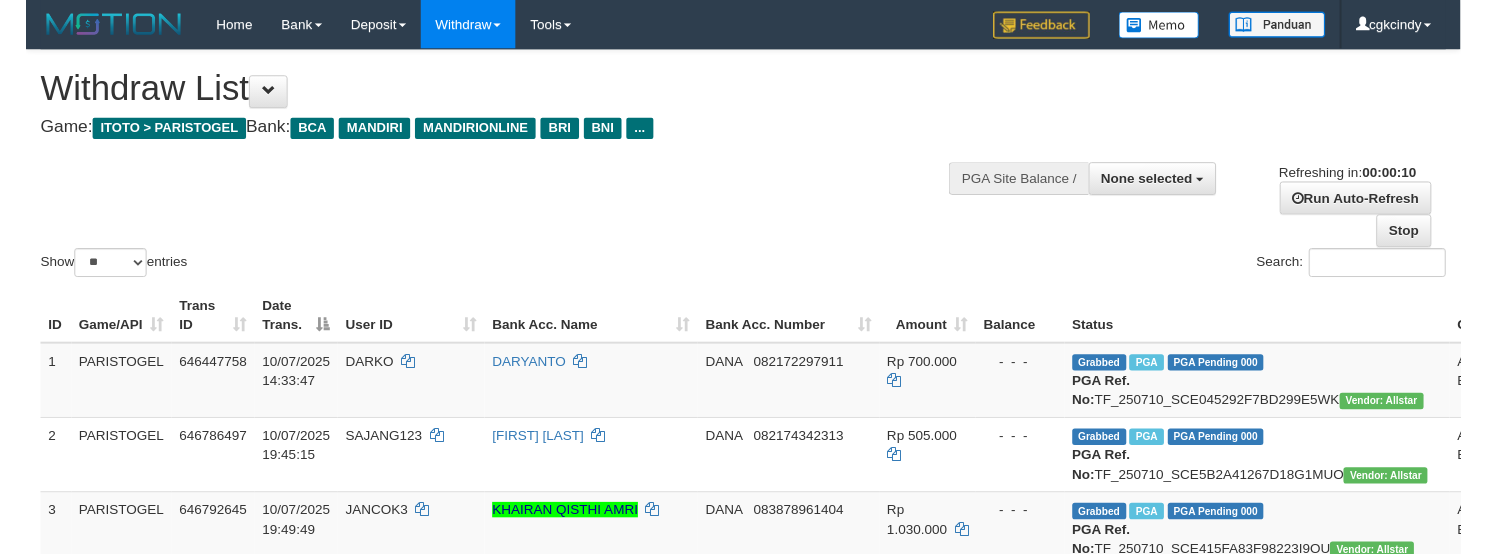 scroll, scrollTop: 0, scrollLeft: 0, axis: both 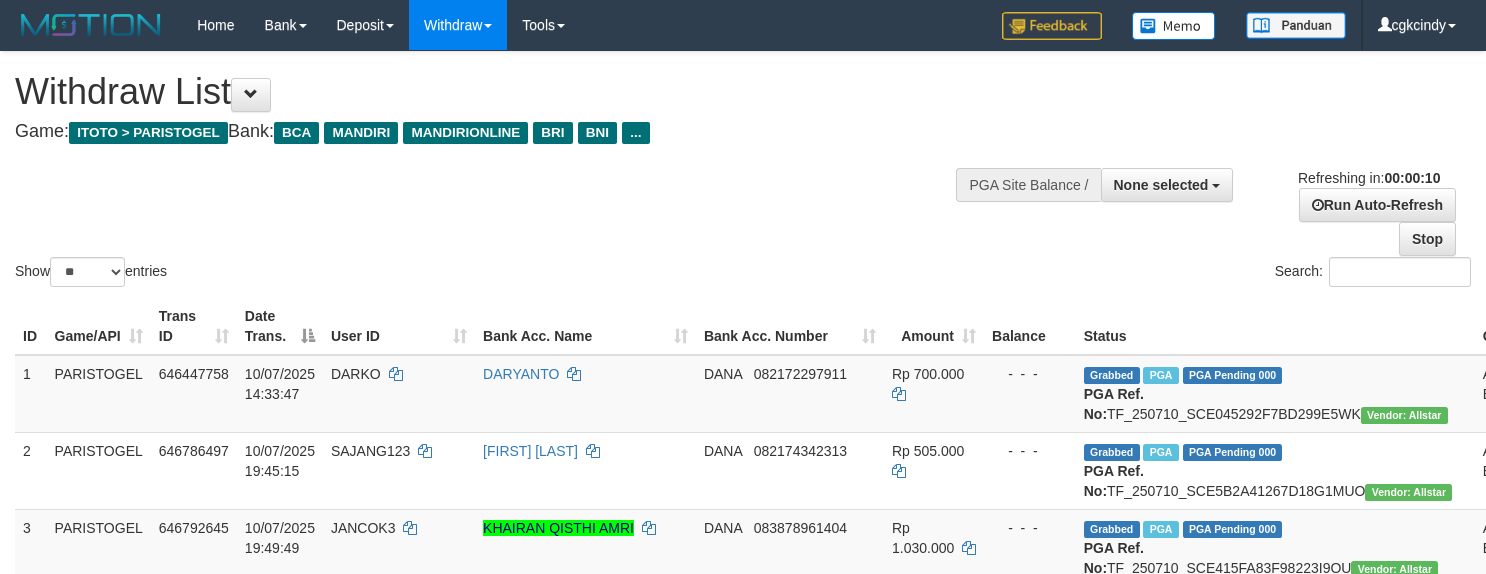 select 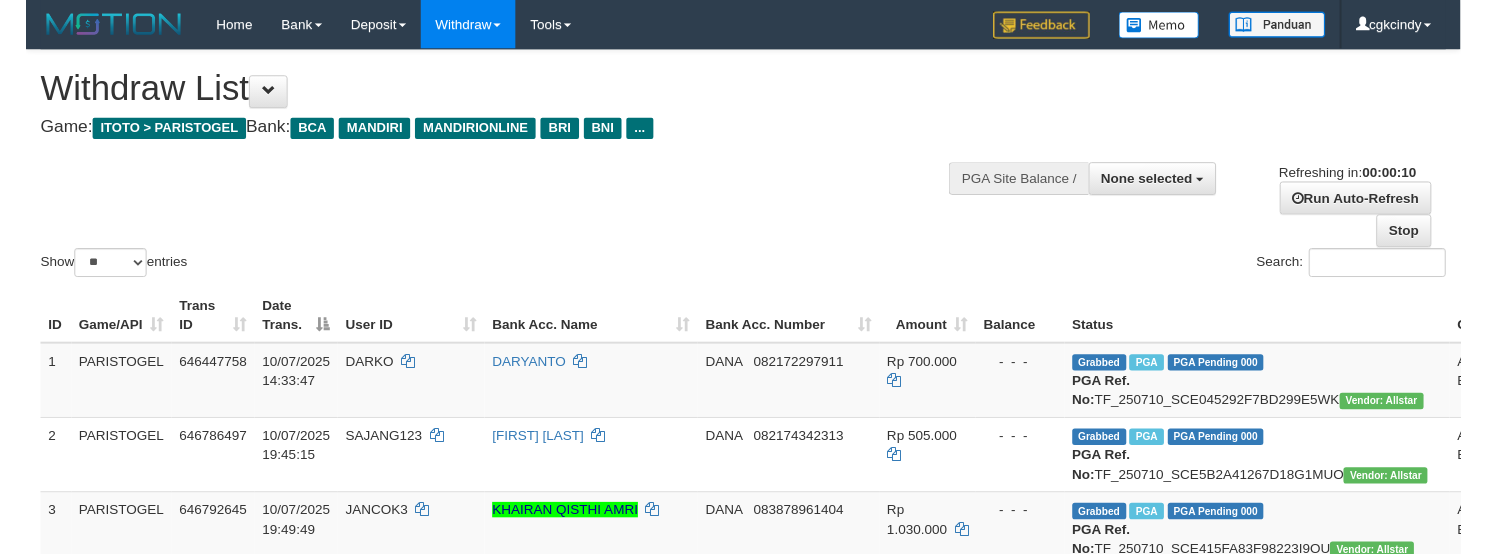 scroll, scrollTop: 0, scrollLeft: 0, axis: both 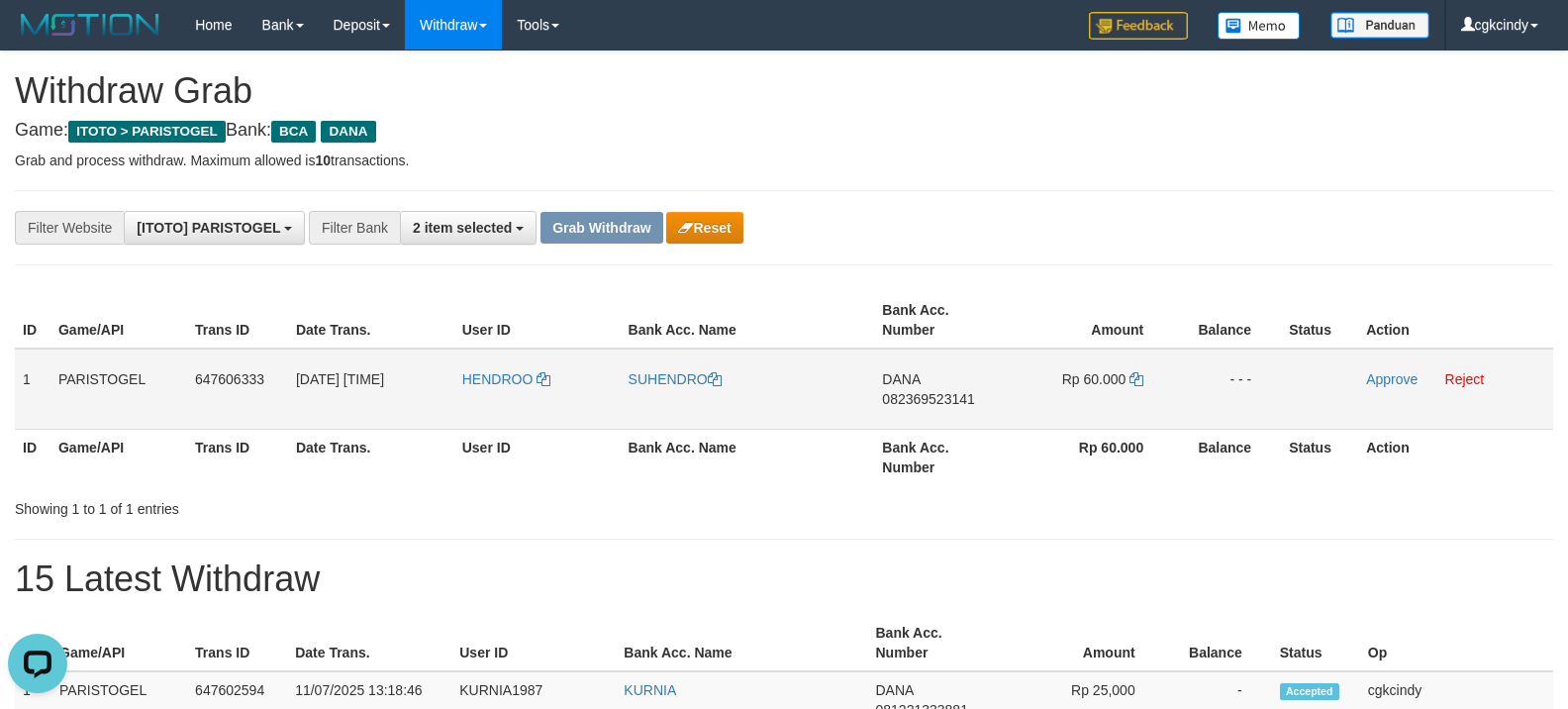 click on "HENDROO" at bounding box center [538, 389] 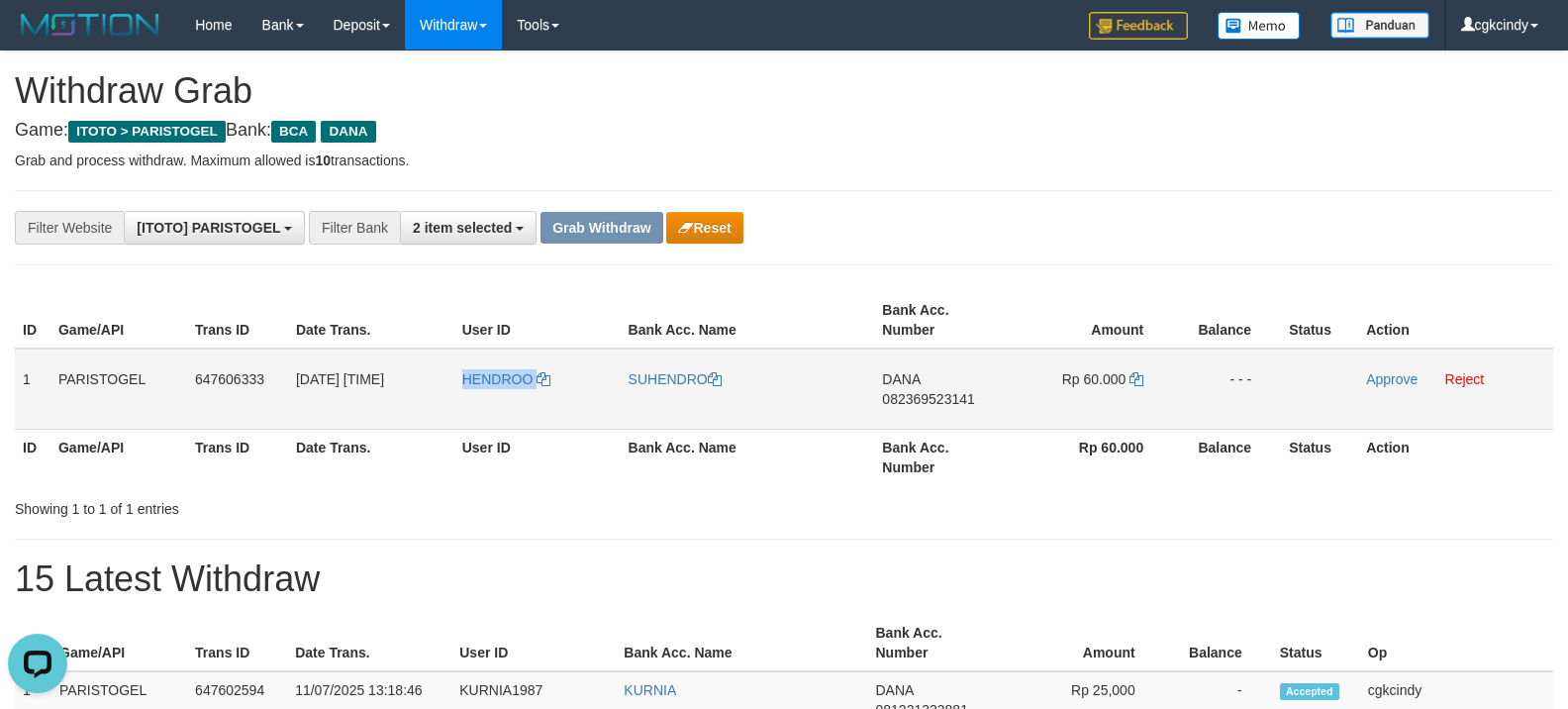click on "HENDROO" at bounding box center [538, 389] 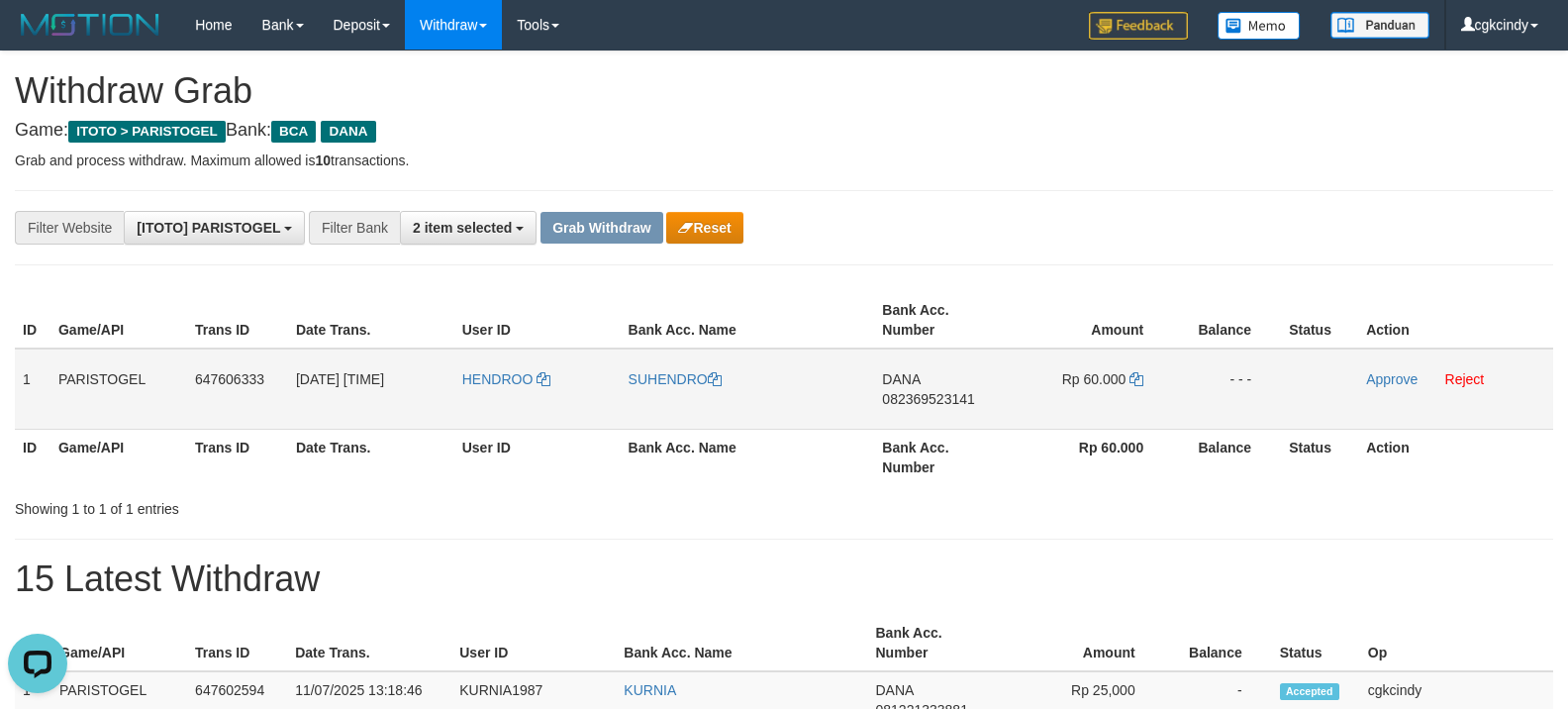 click on "SUHENDRO" at bounding box center [747, 389] 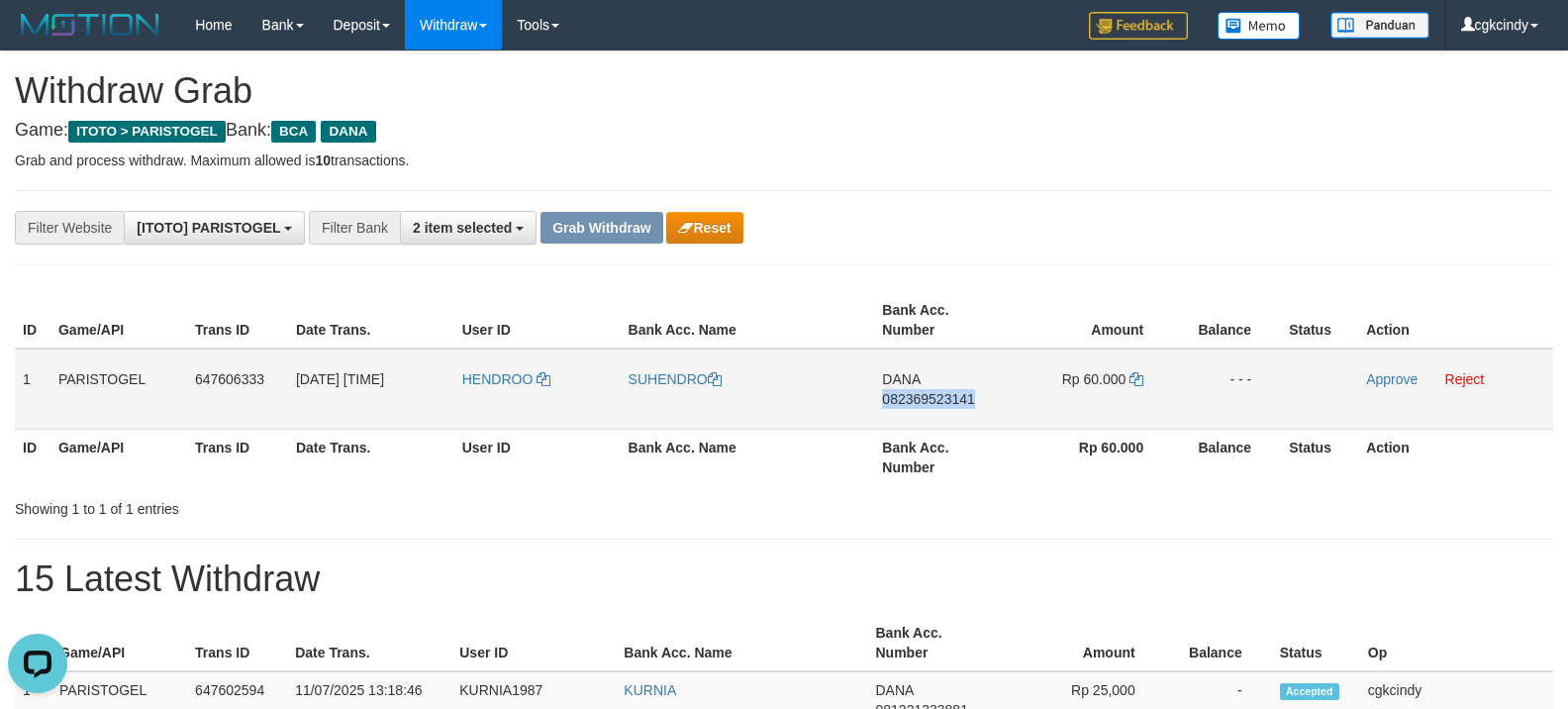 click on "DANA
[PHONE]" at bounding box center [942, 389] 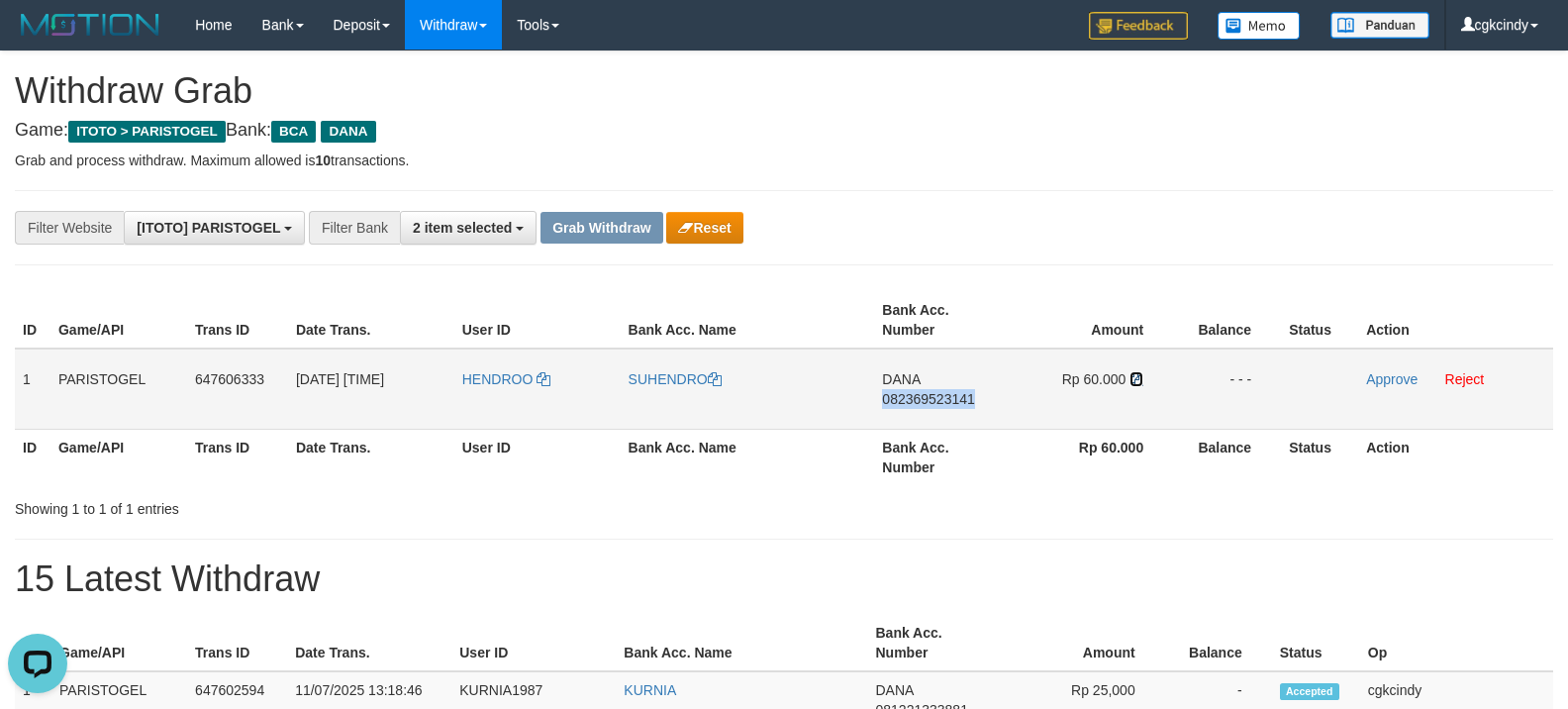 click at bounding box center (1136, 379) 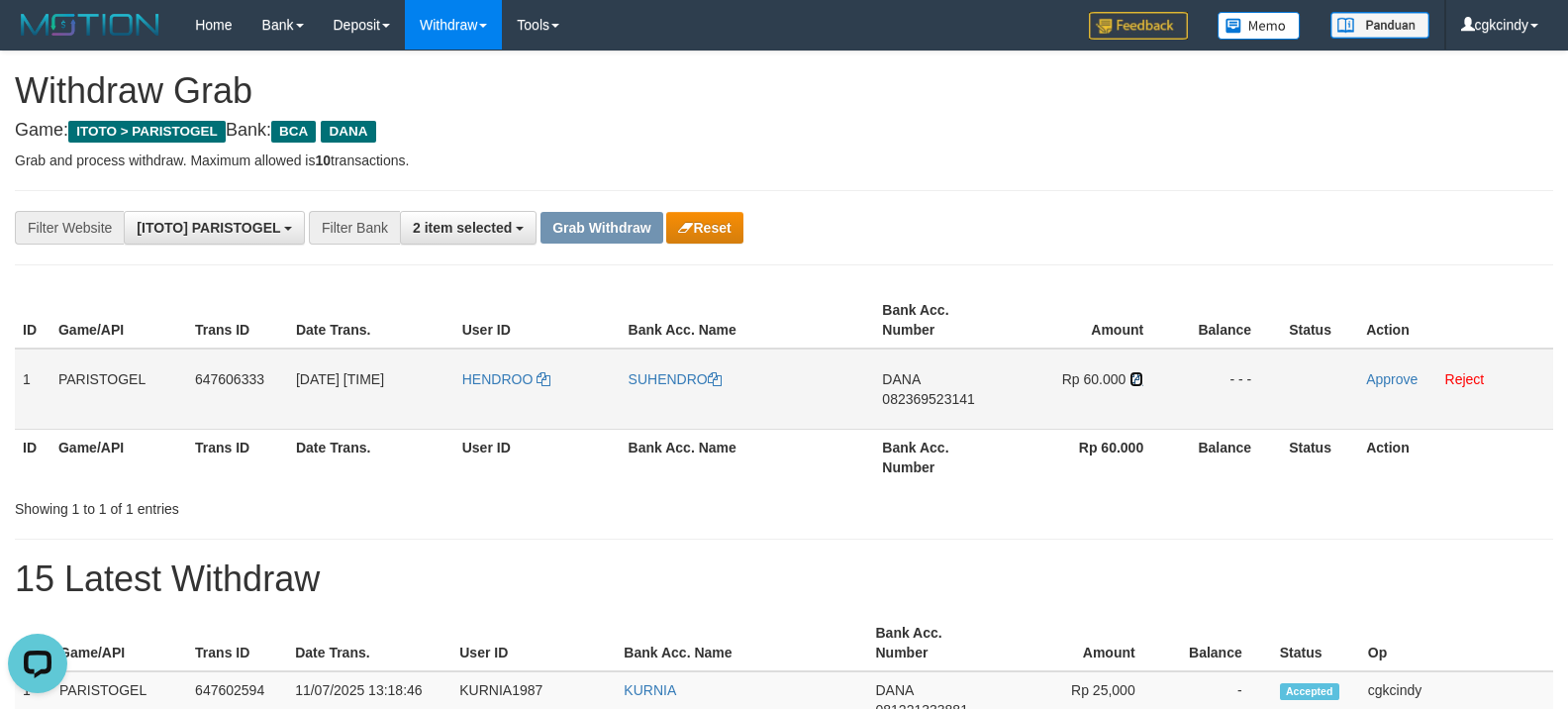 click at bounding box center [1136, 379] 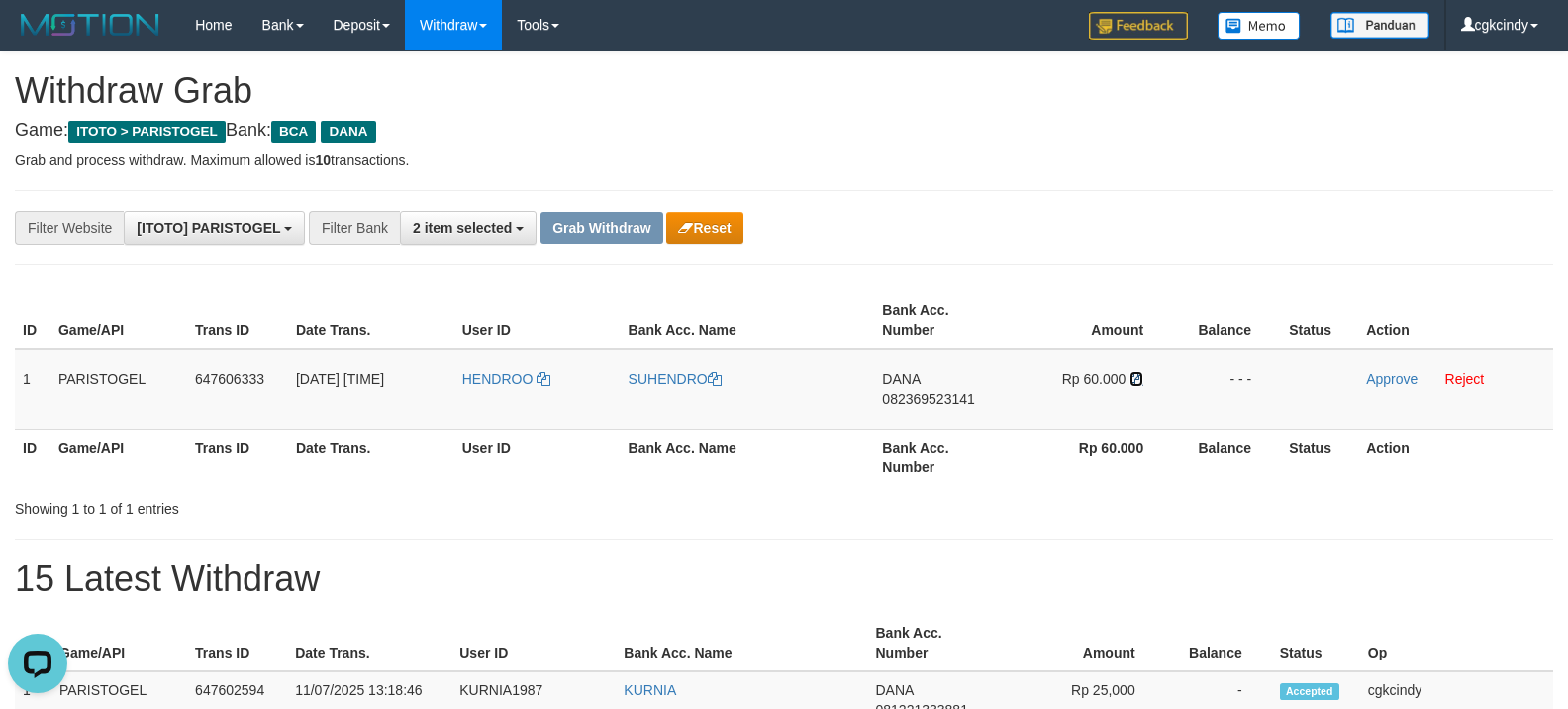 drag, startPoint x: 1133, startPoint y: 380, endPoint x: 1525, endPoint y: 303, distance: 399.49093 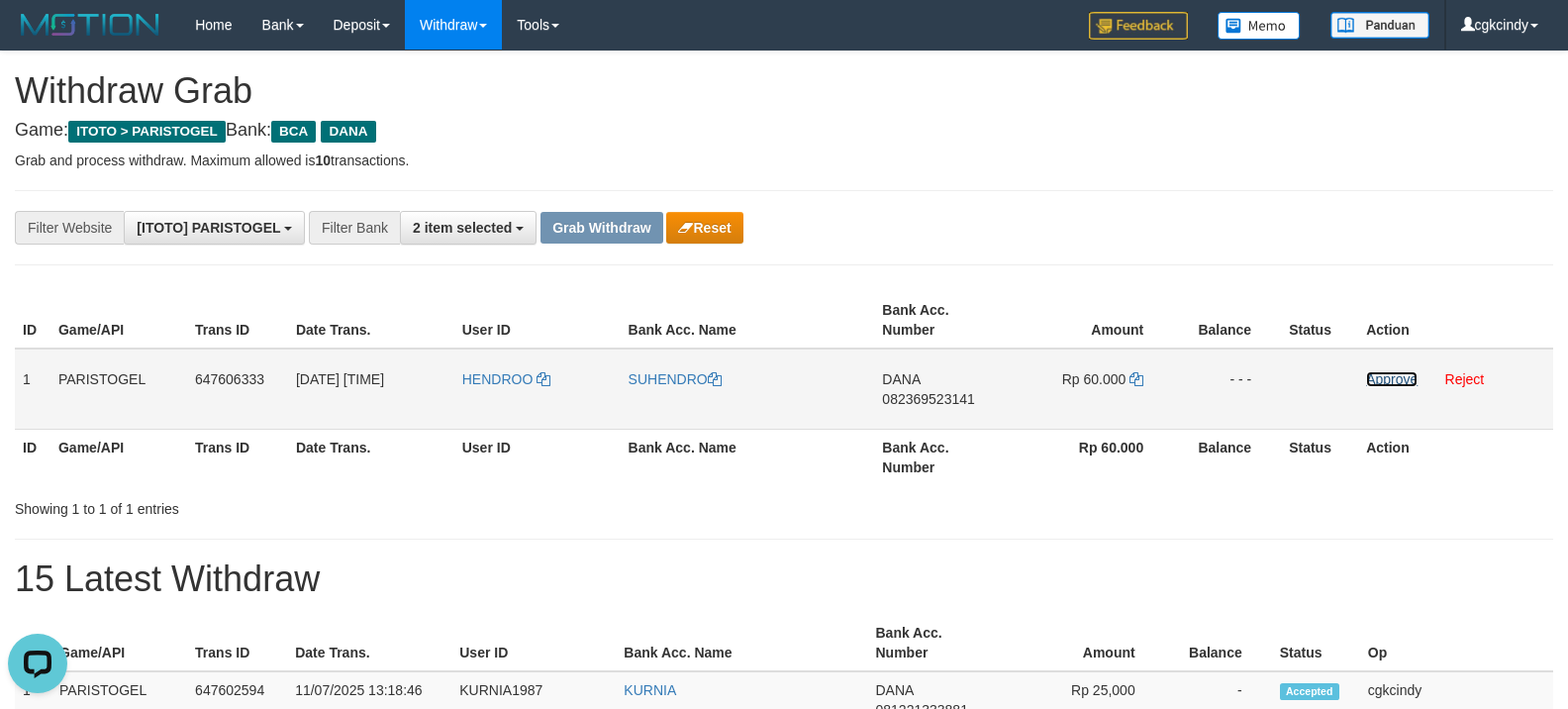 click on "Approve" at bounding box center (1392, 379) 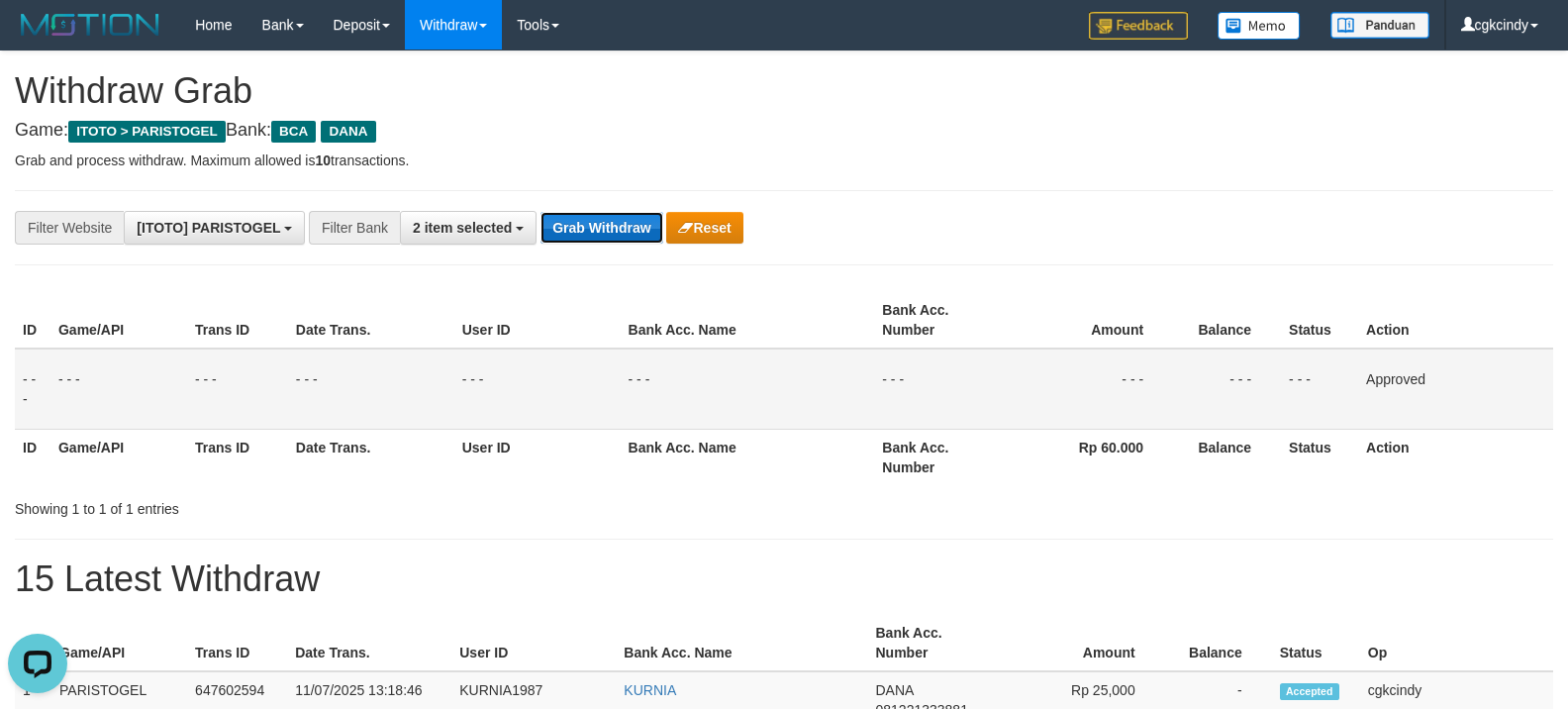 click on "Grab Withdraw" at bounding box center (601, 228) 